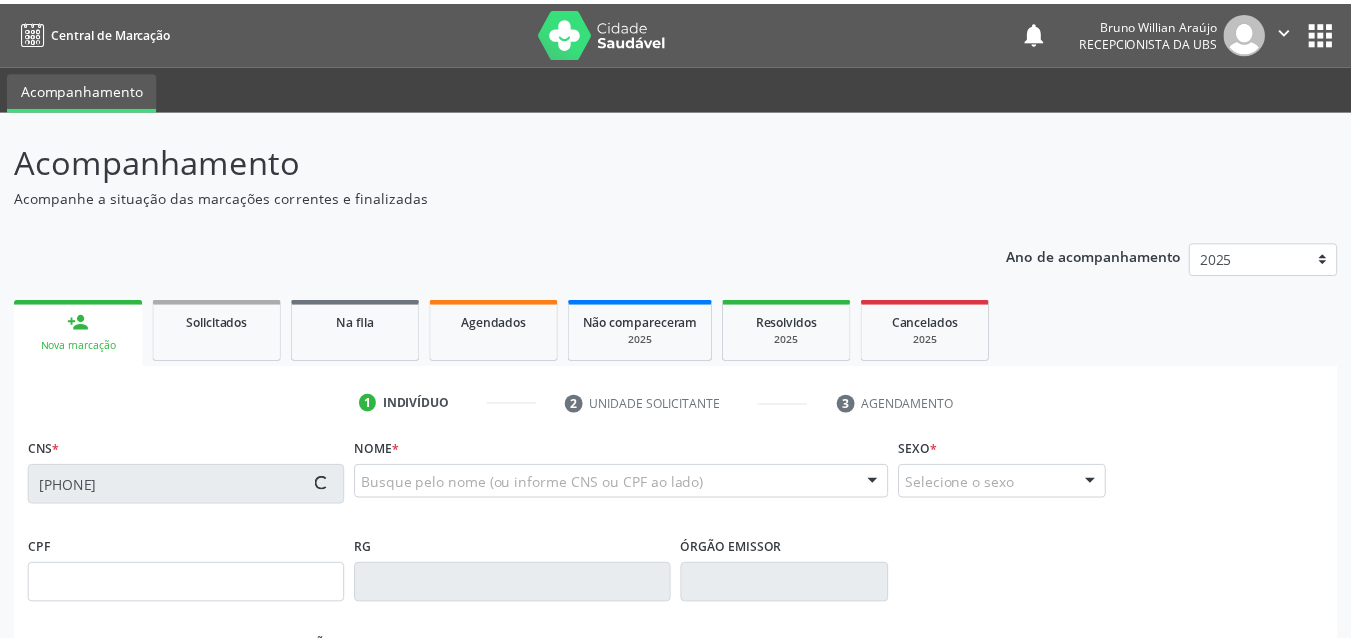scroll, scrollTop: 200, scrollLeft: 0, axis: vertical 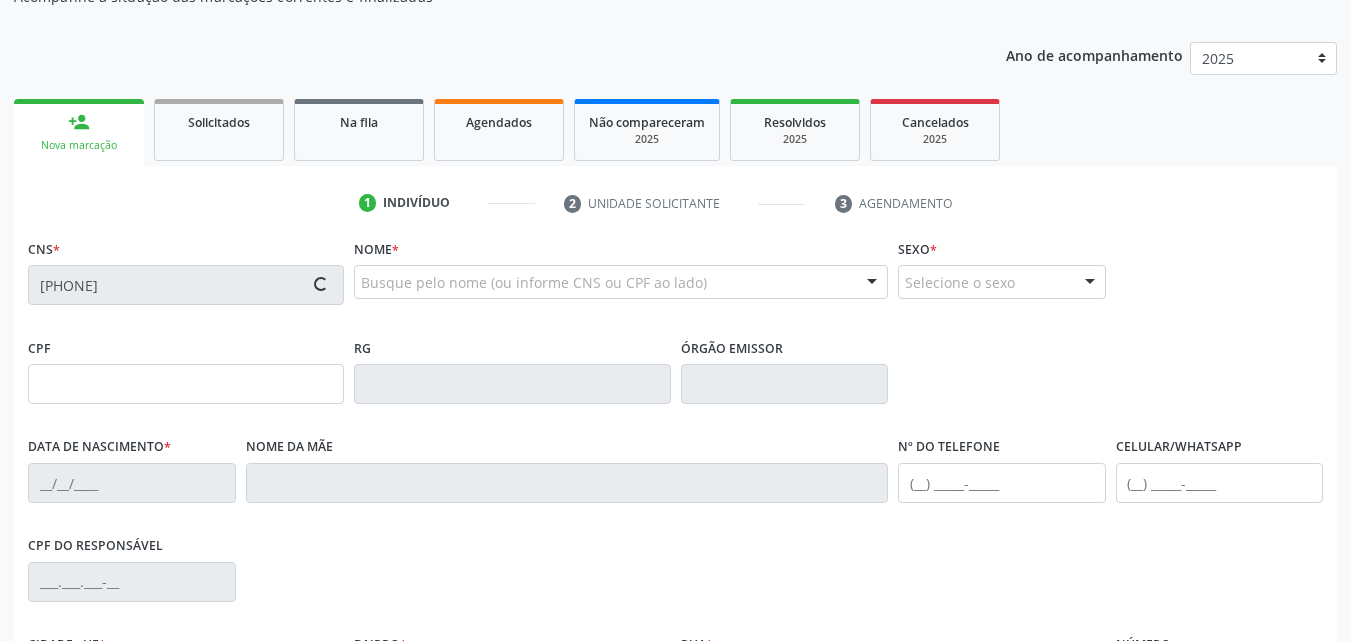 type on "[CPF]" 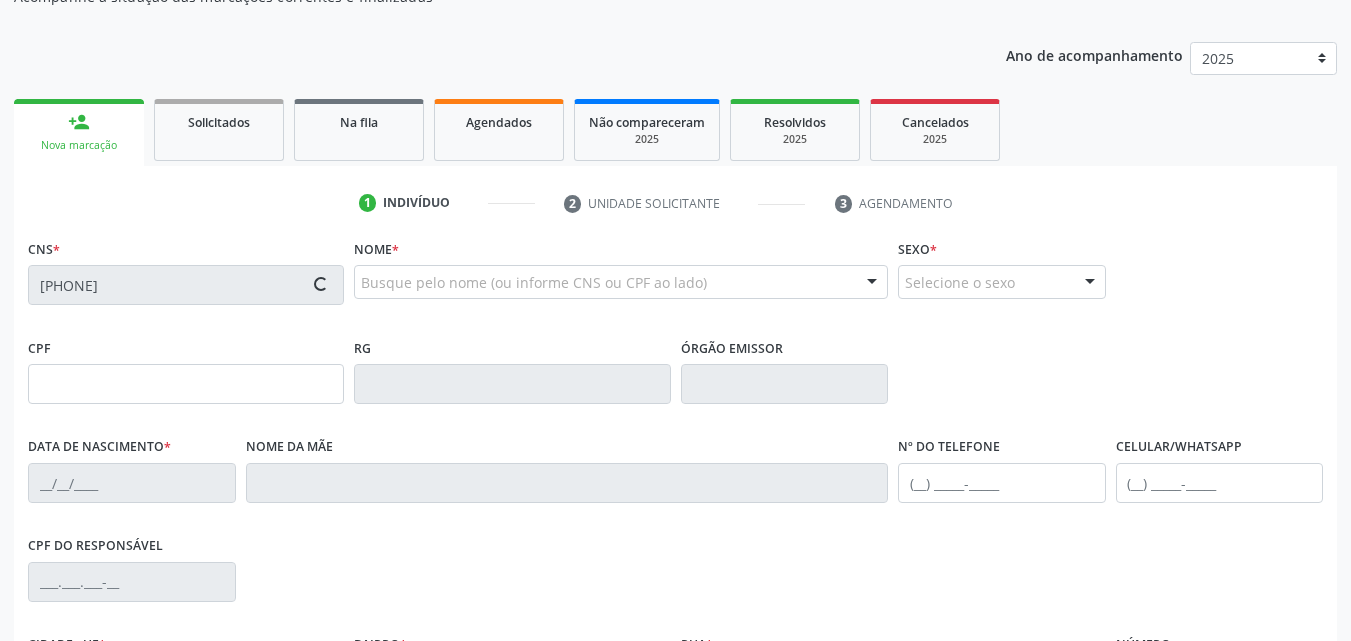 type on "[DATE]" 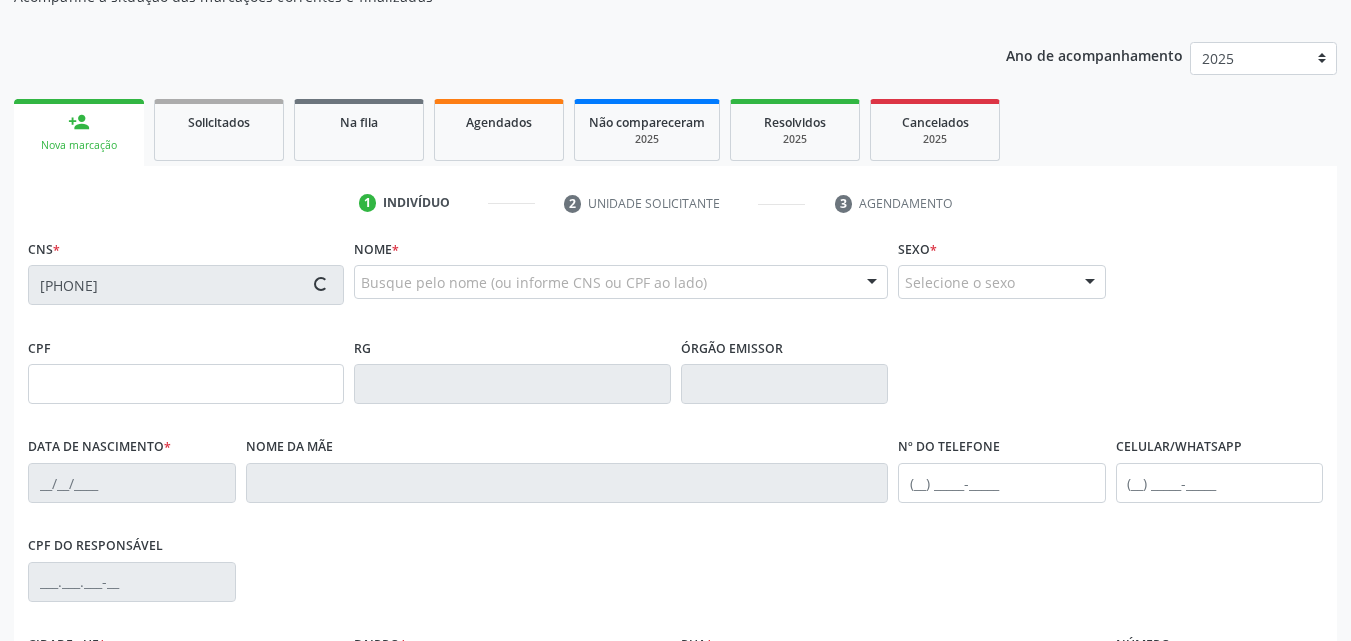 type on "([PHONE]) [PHONE]" 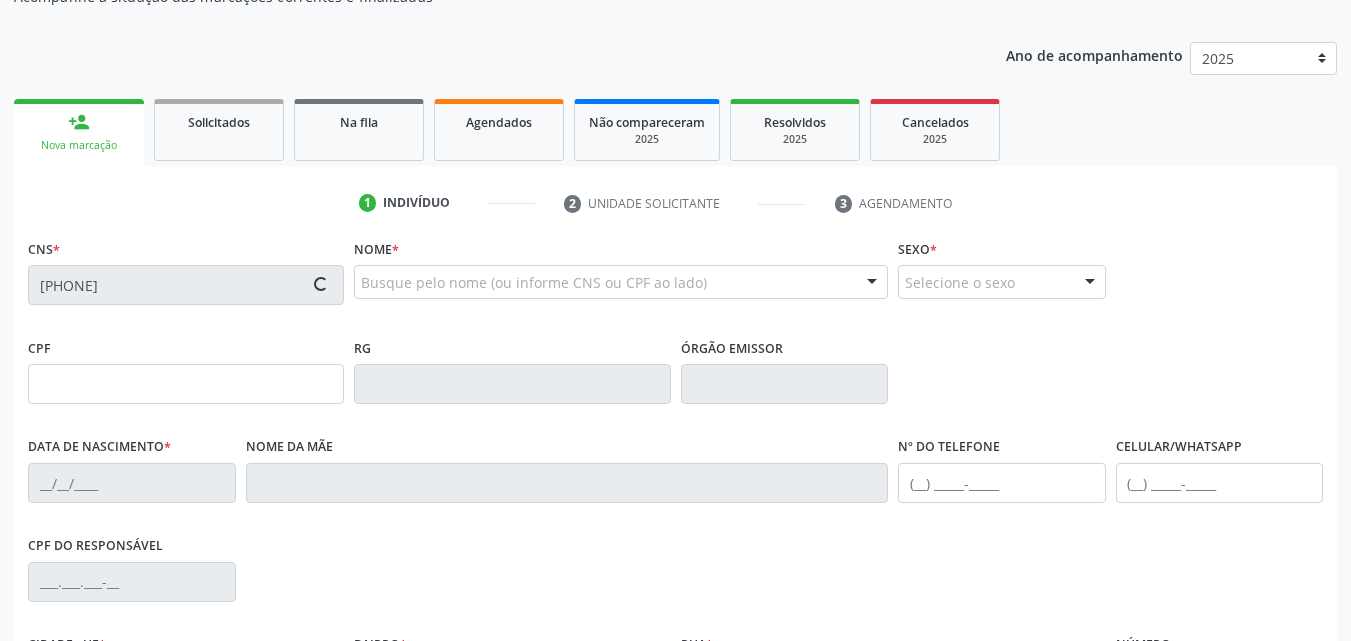 type on "28" 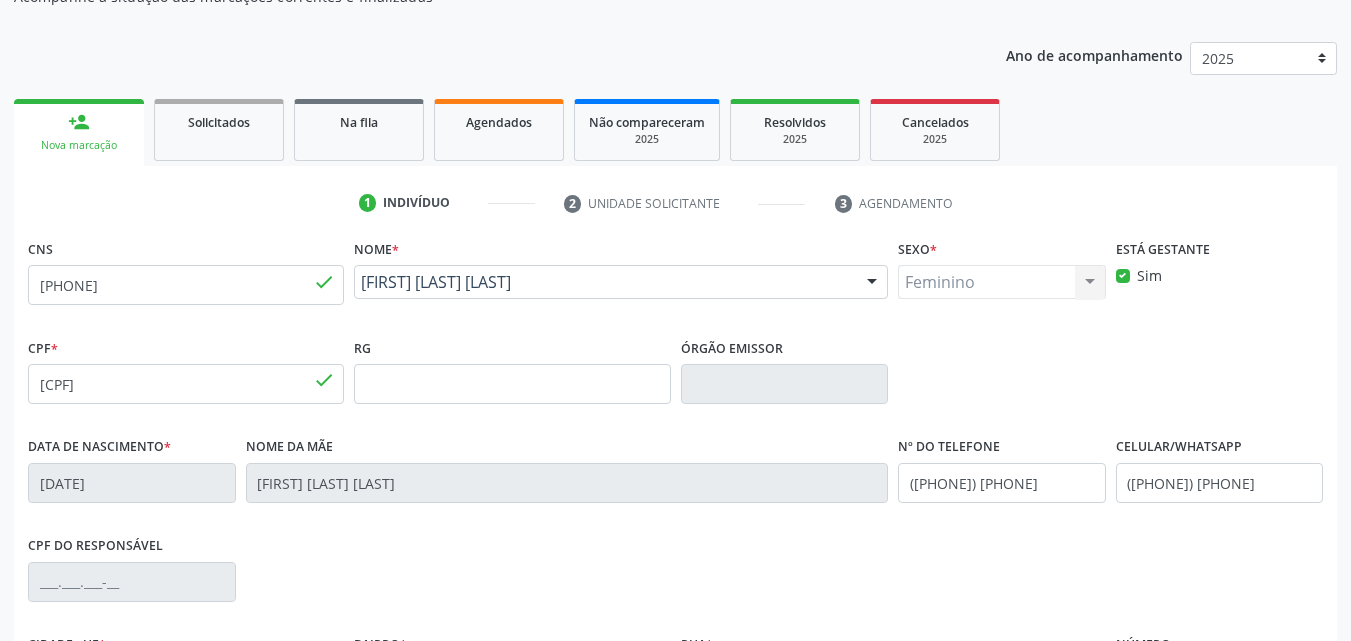 drag, startPoint x: 521, startPoint y: 295, endPoint x: 355, endPoint y: 285, distance: 166.30093 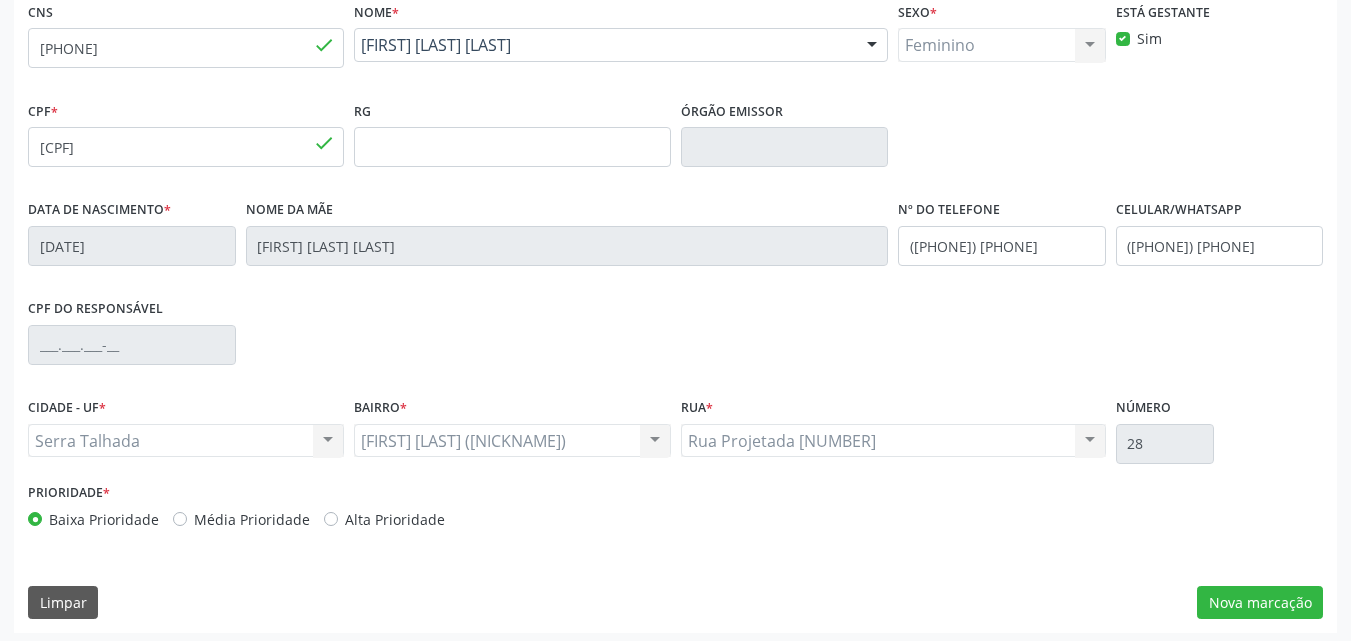 scroll, scrollTop: 443, scrollLeft: 0, axis: vertical 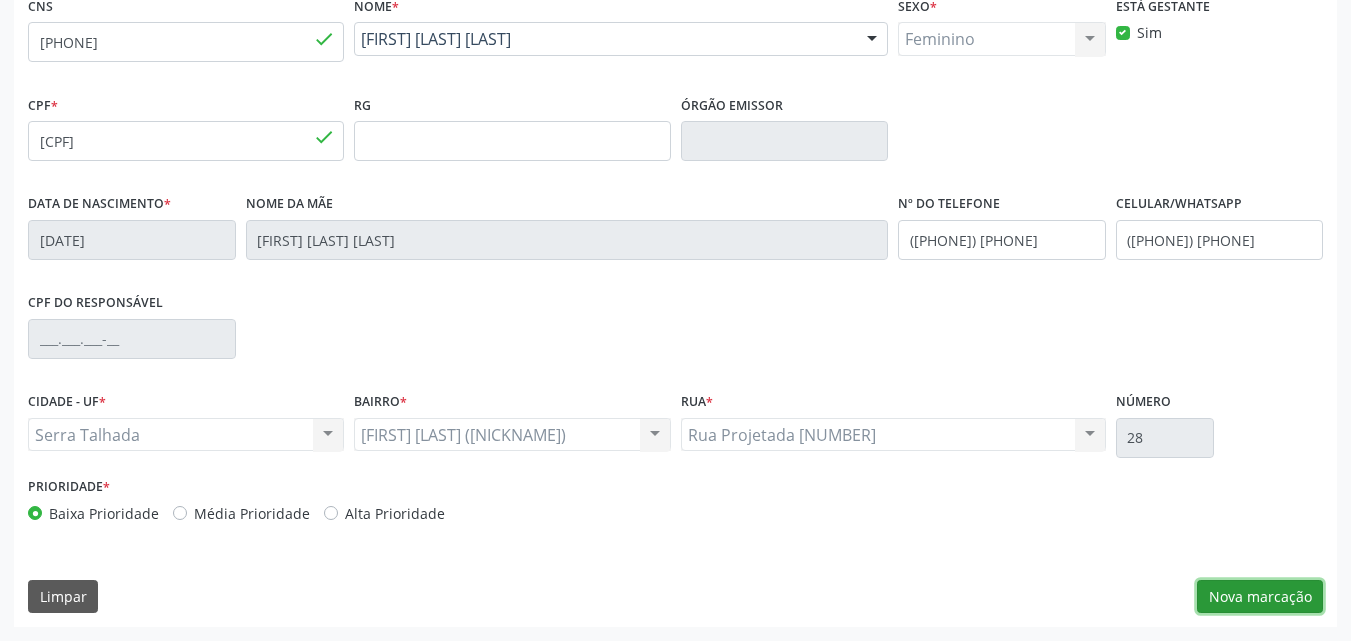 click on "Nova marcação" at bounding box center [1260, 597] 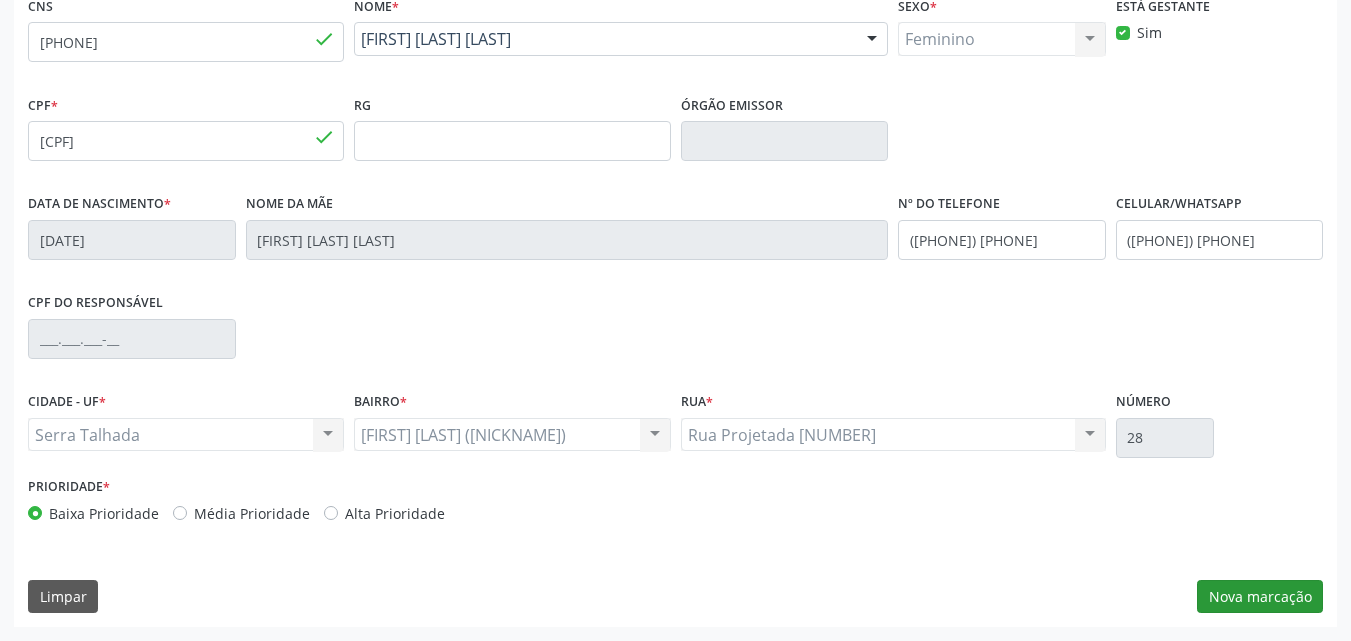 scroll, scrollTop: 265, scrollLeft: 0, axis: vertical 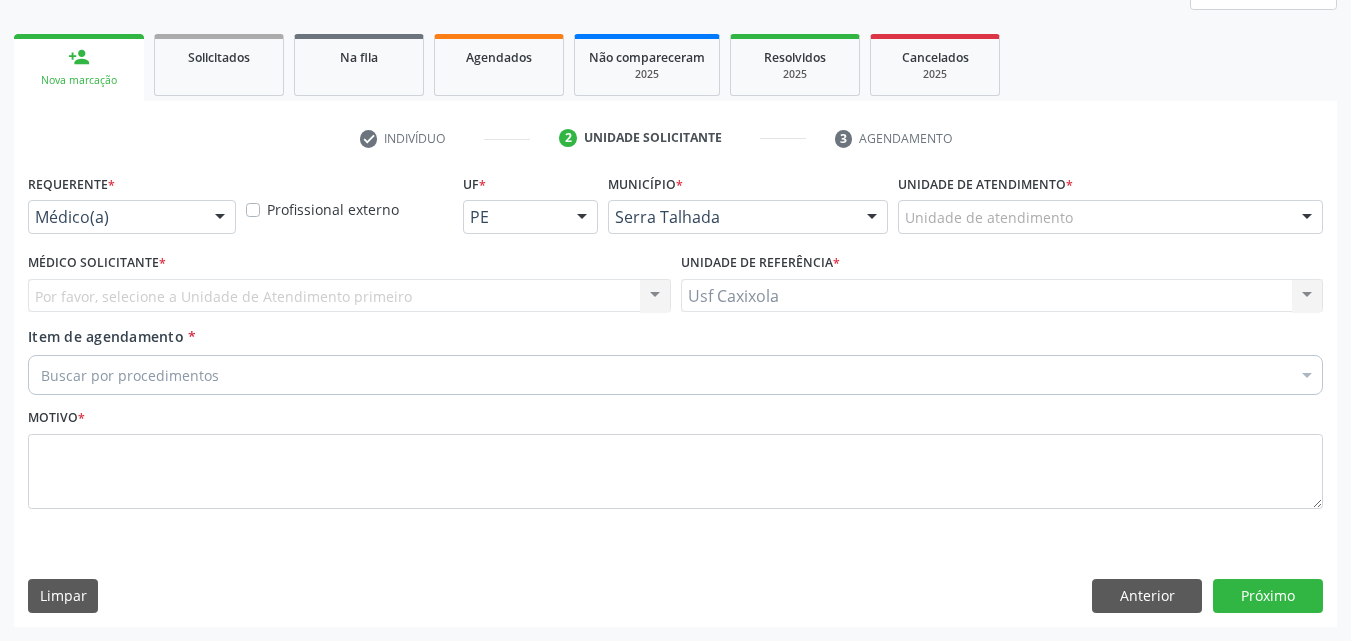 click at bounding box center [220, 218] 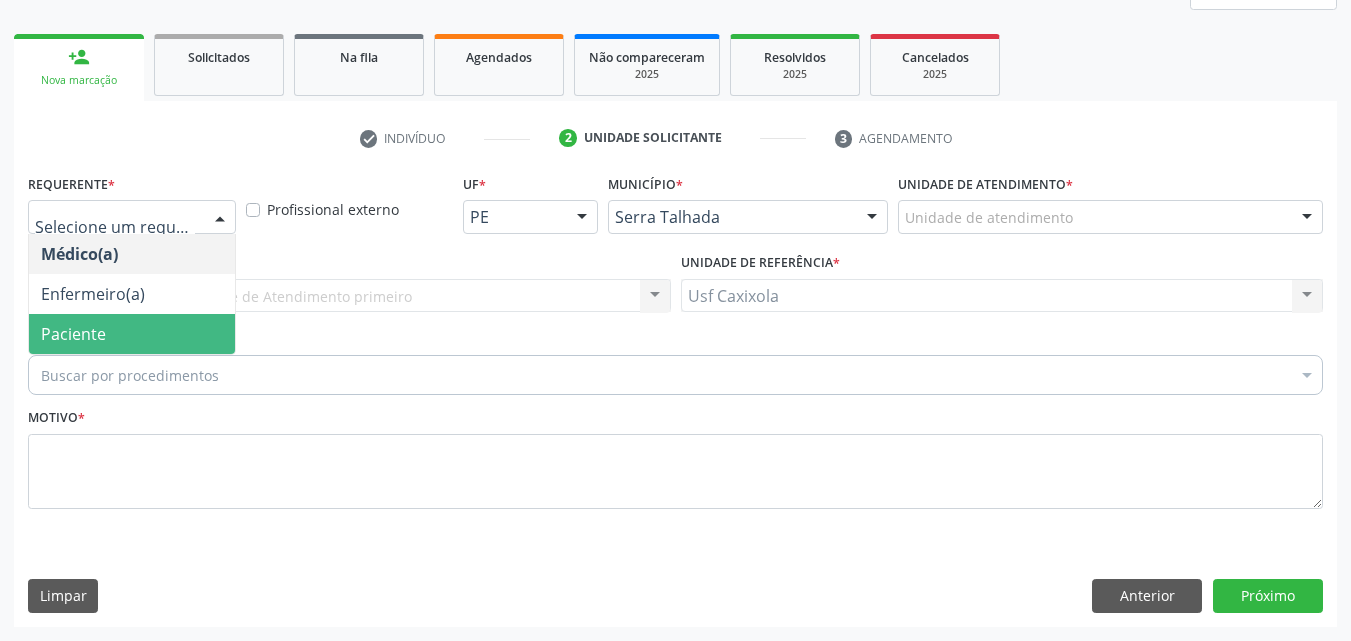 click on "Paciente" at bounding box center (132, 334) 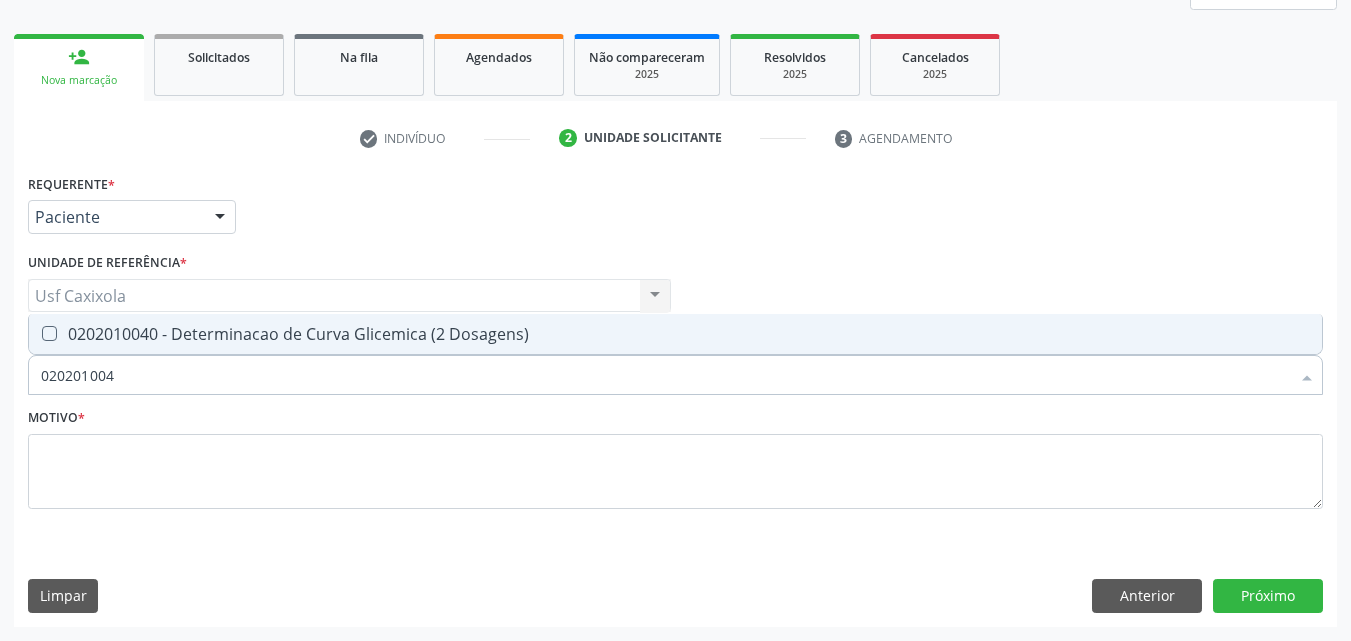 type on "0202010040" 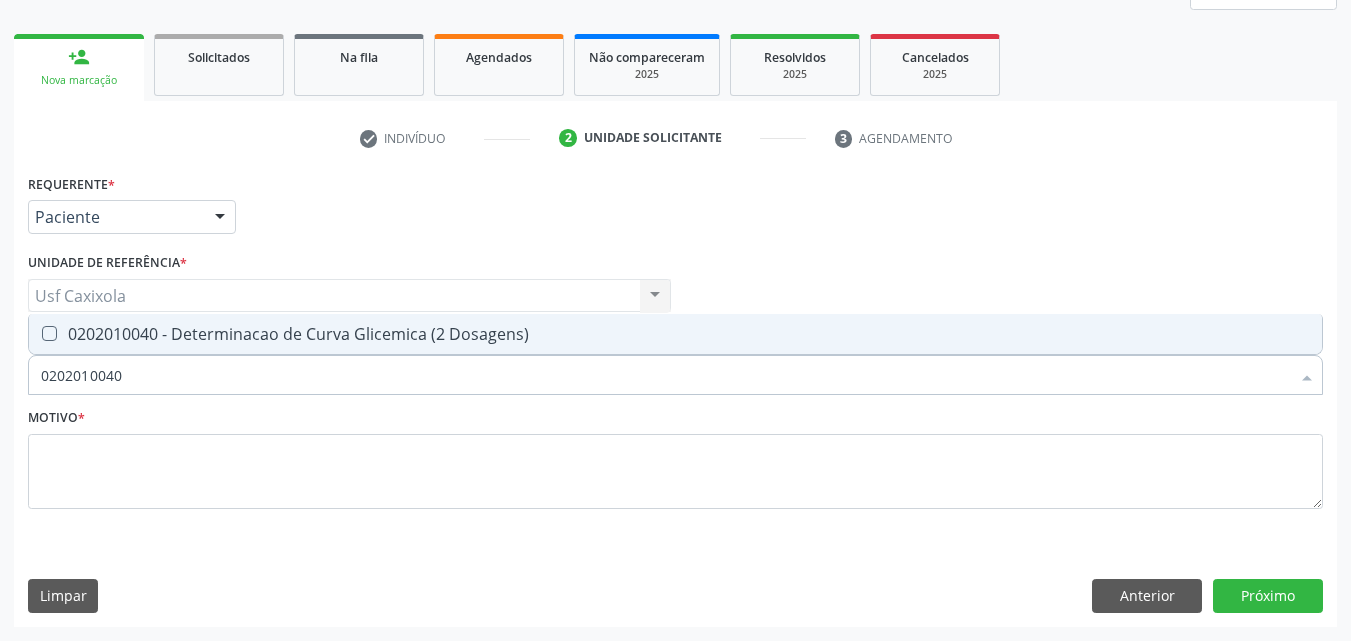 click on "0202010040 - Determinacao de Curva Glicemica (2 Dosagens)" at bounding box center [675, 334] 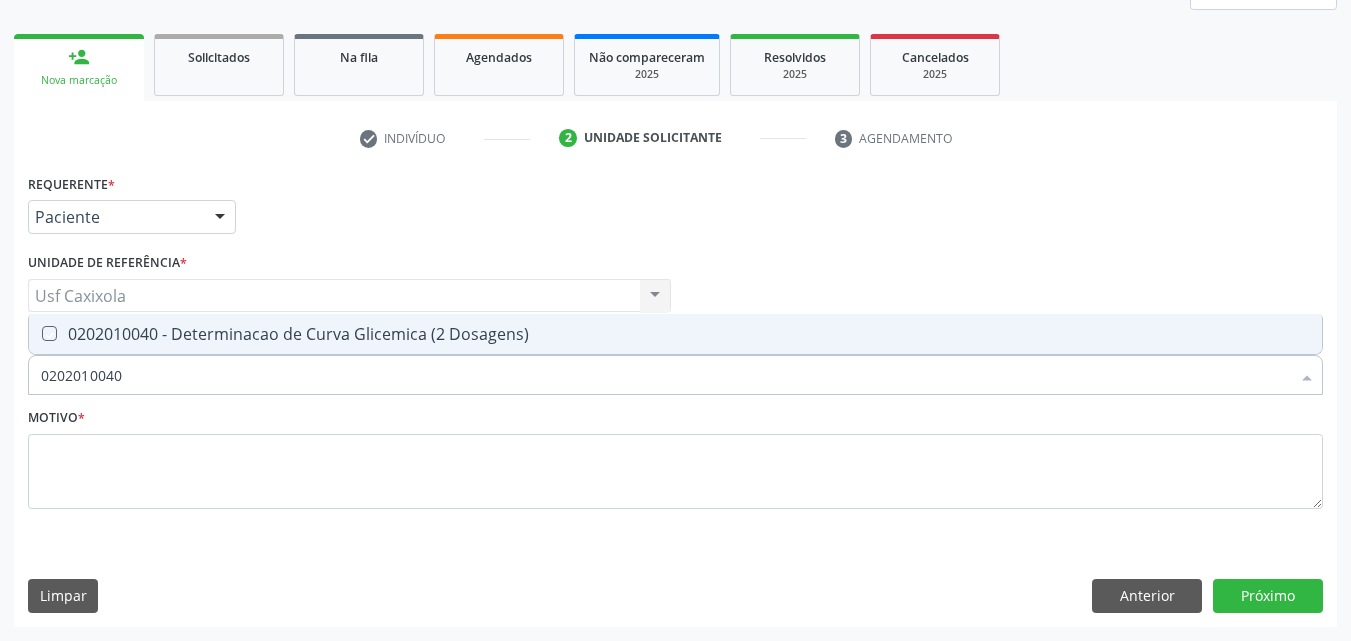 checkbox on "true" 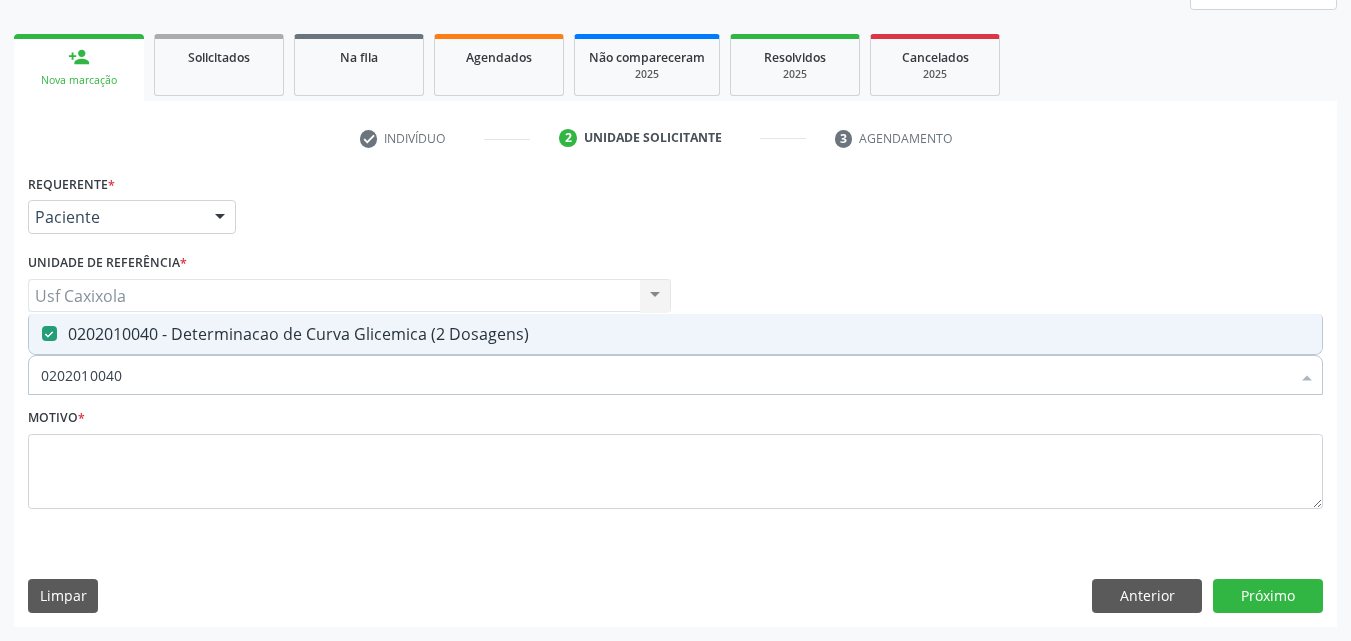 drag, startPoint x: 79, startPoint y: 379, endPoint x: 1, endPoint y: 381, distance: 78.025635 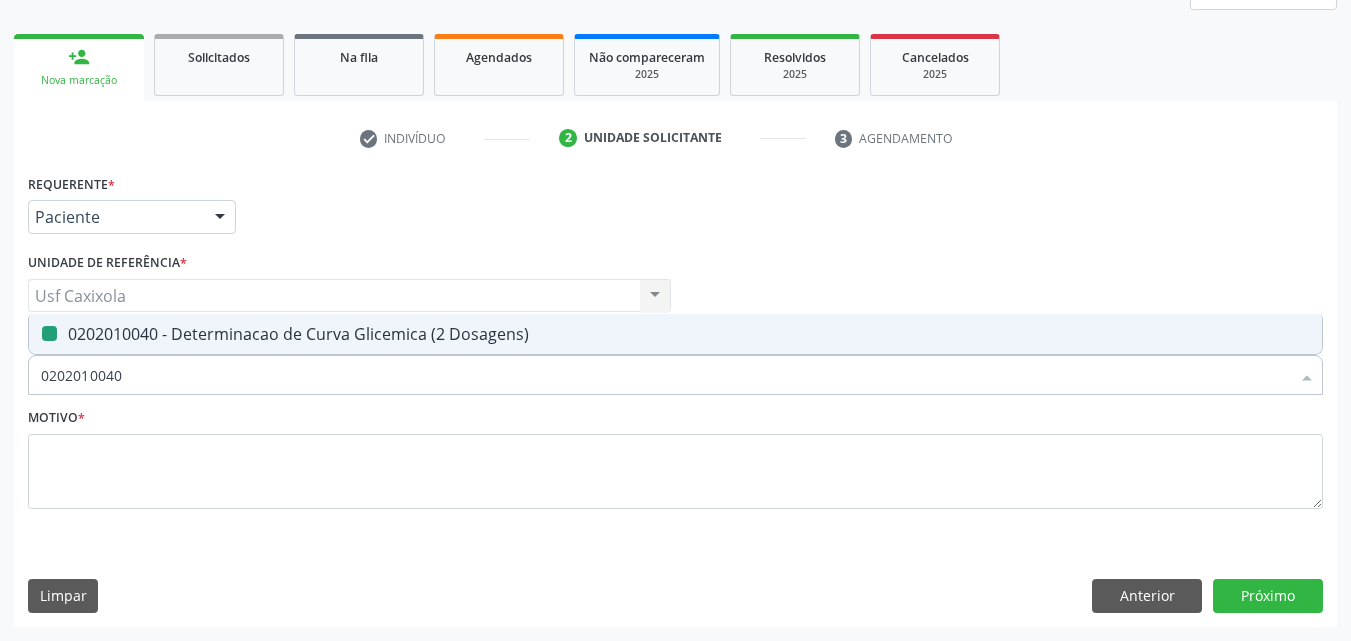 type on "0" 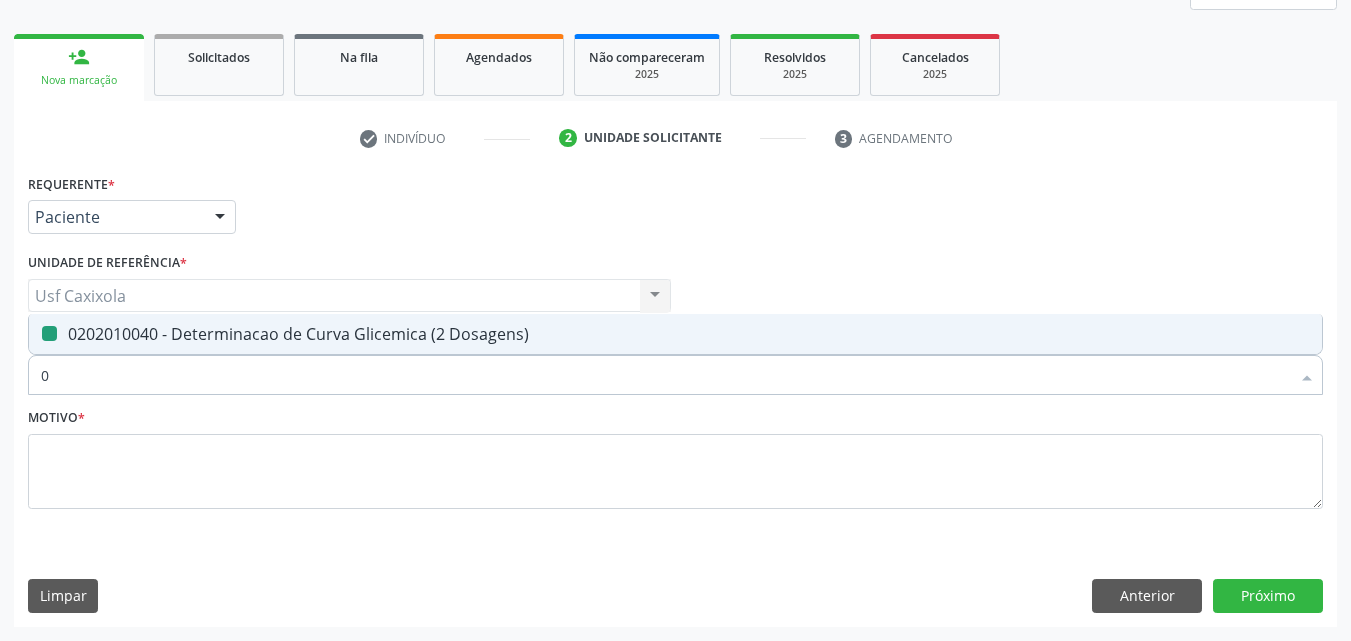 checkbox on "false" 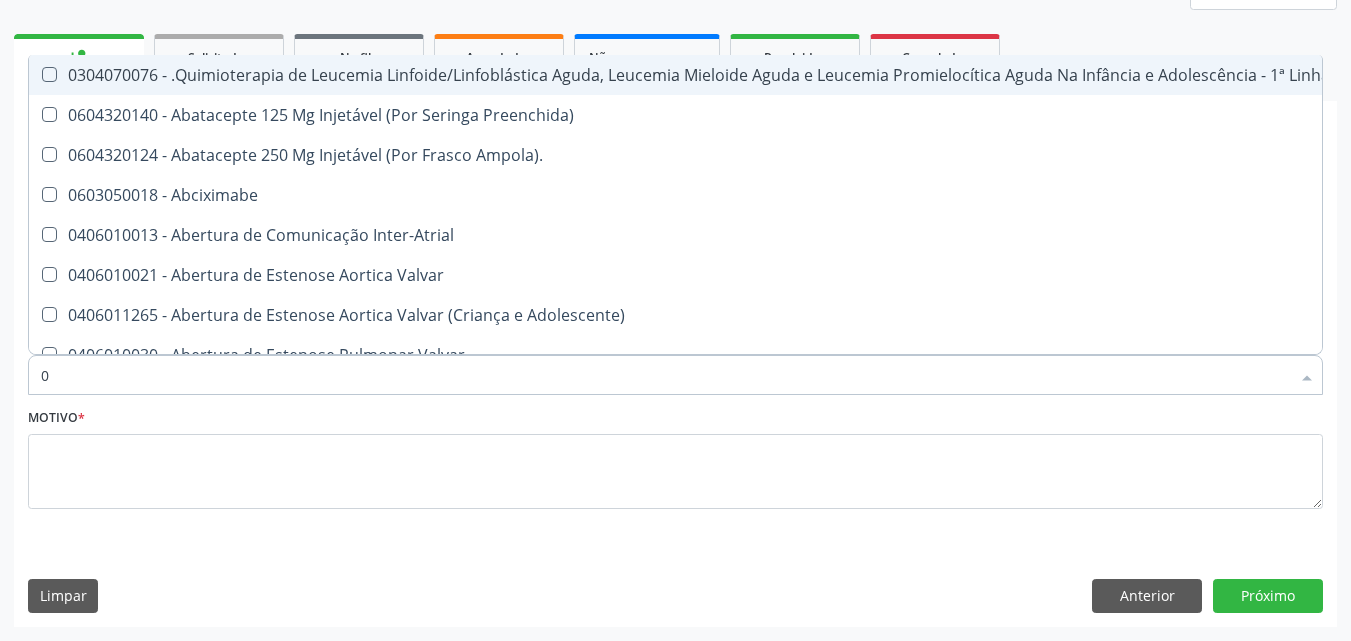 type on "02" 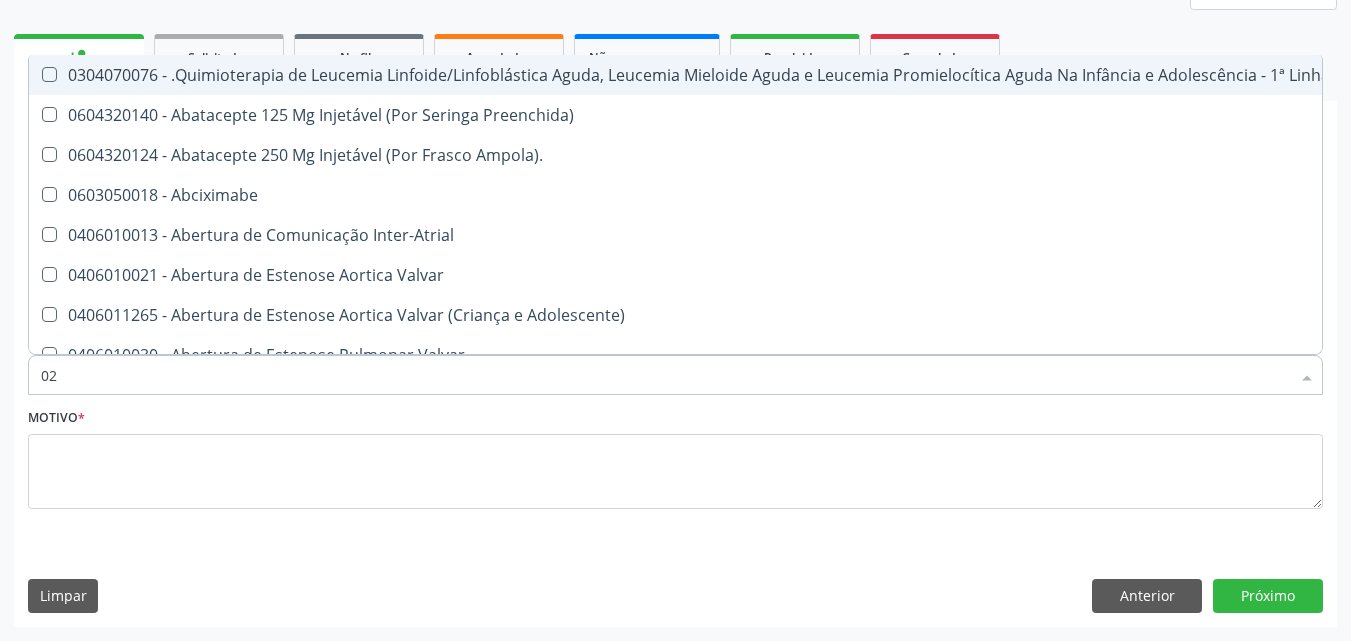 checkbox on "true" 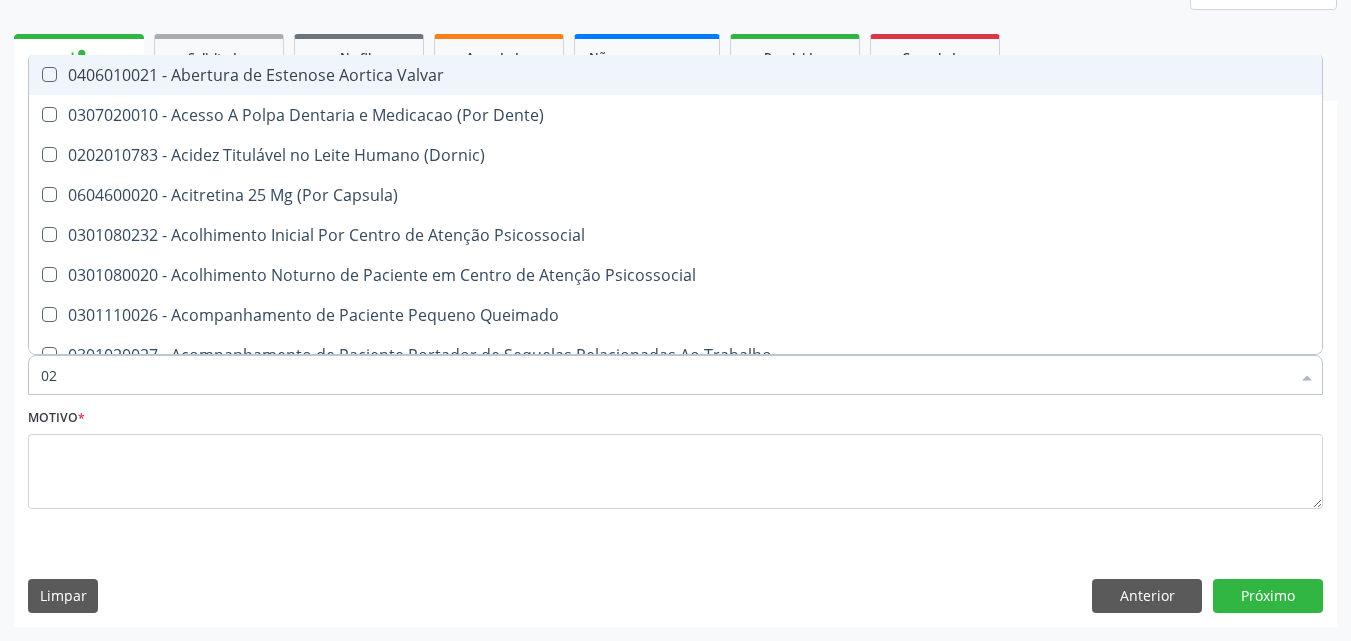type on "020" 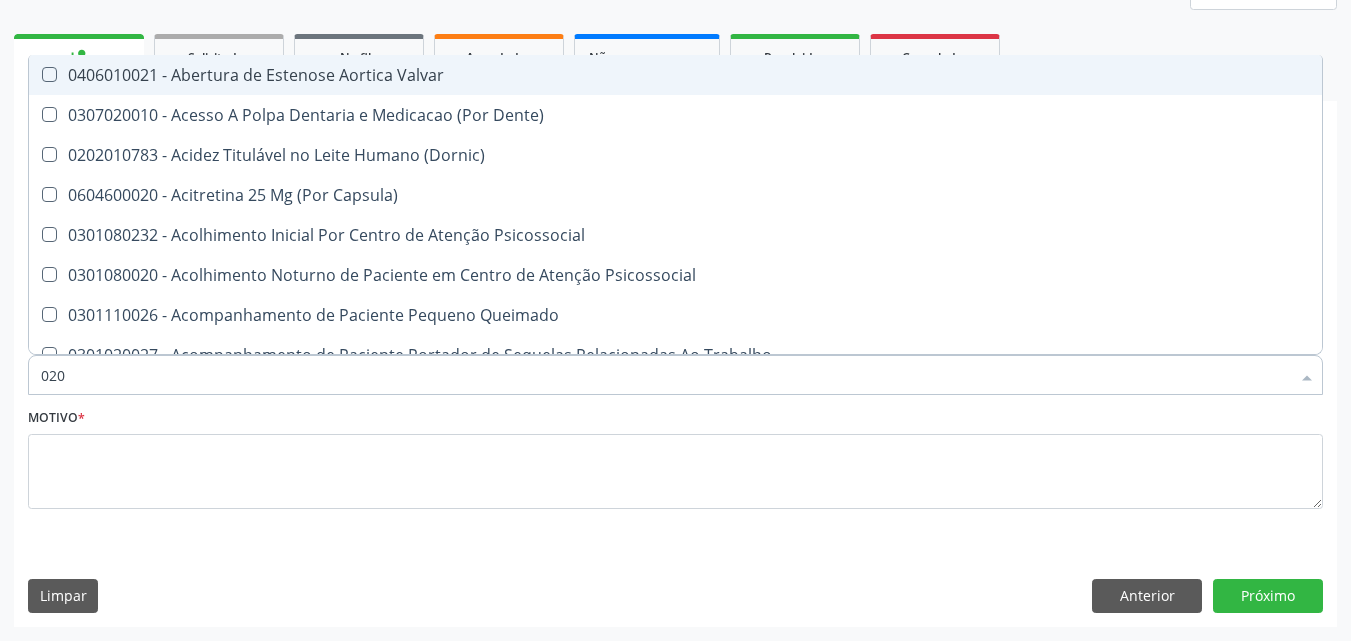 checkbox on "true" 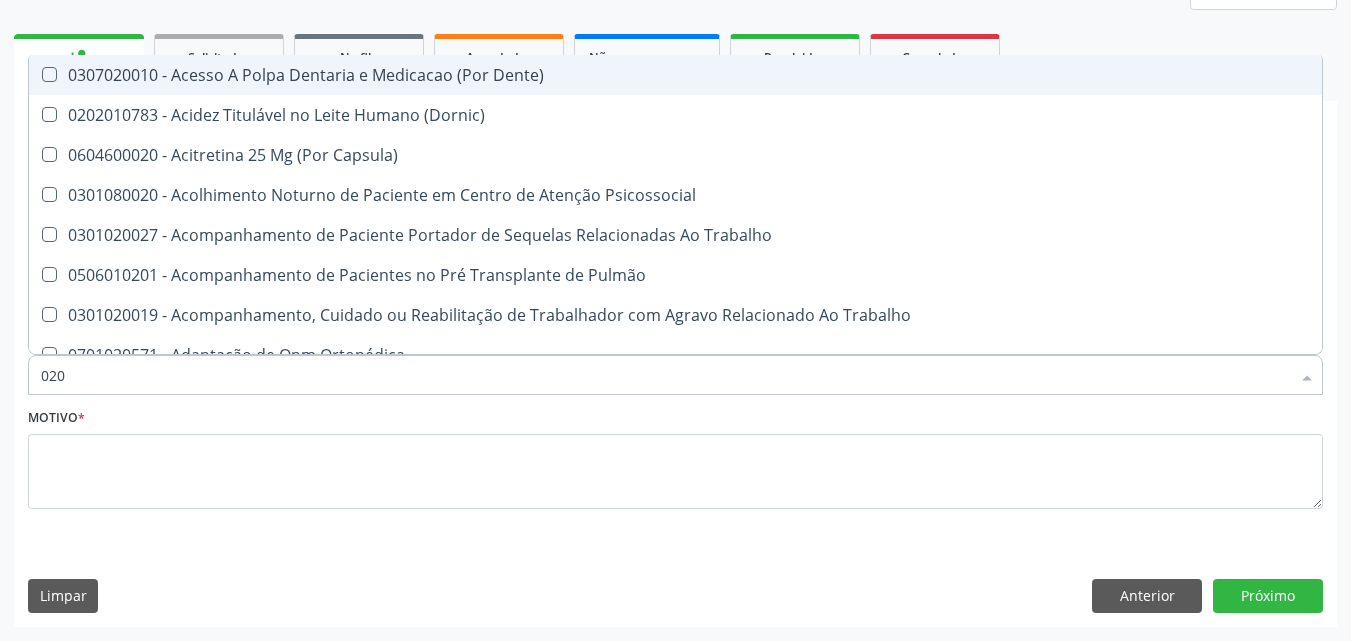 type on "0202" 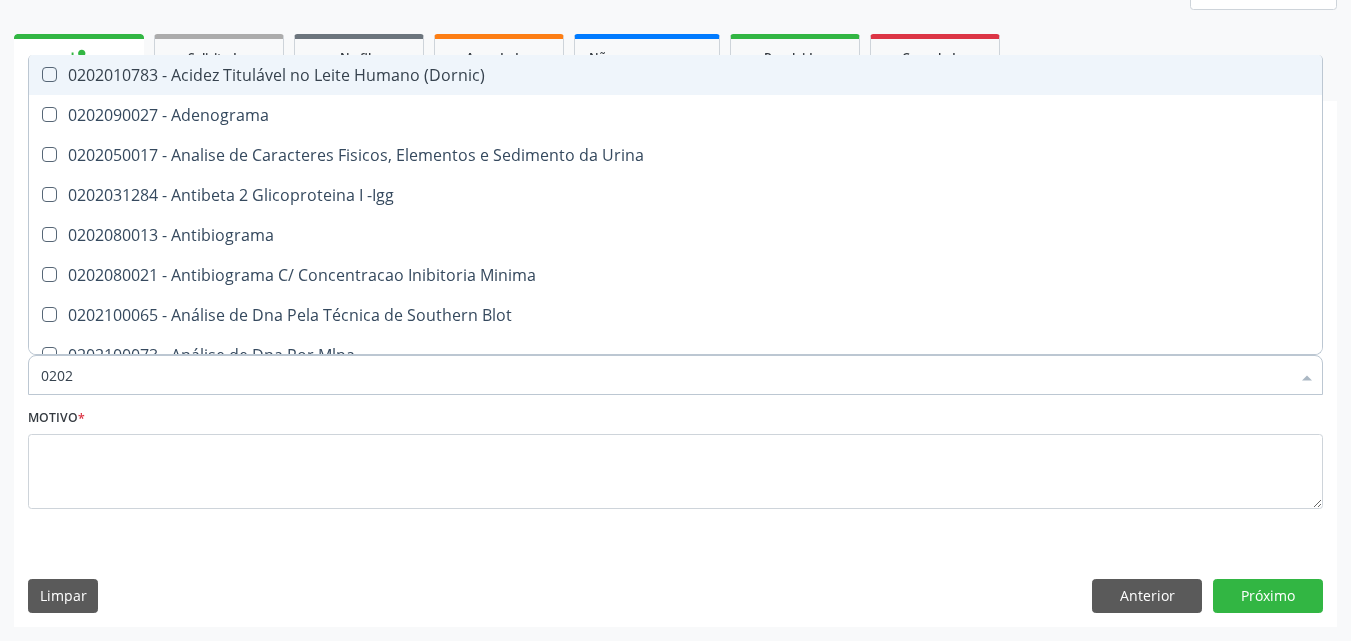 type on "02020" 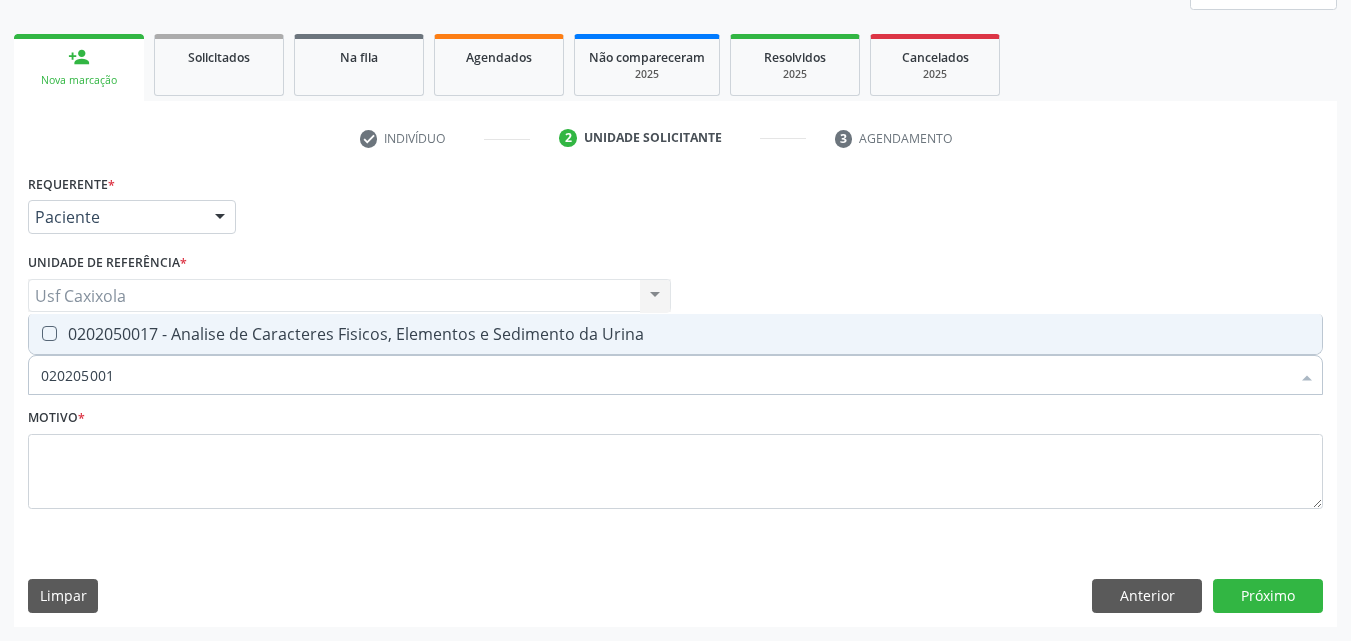 type on "0202050017" 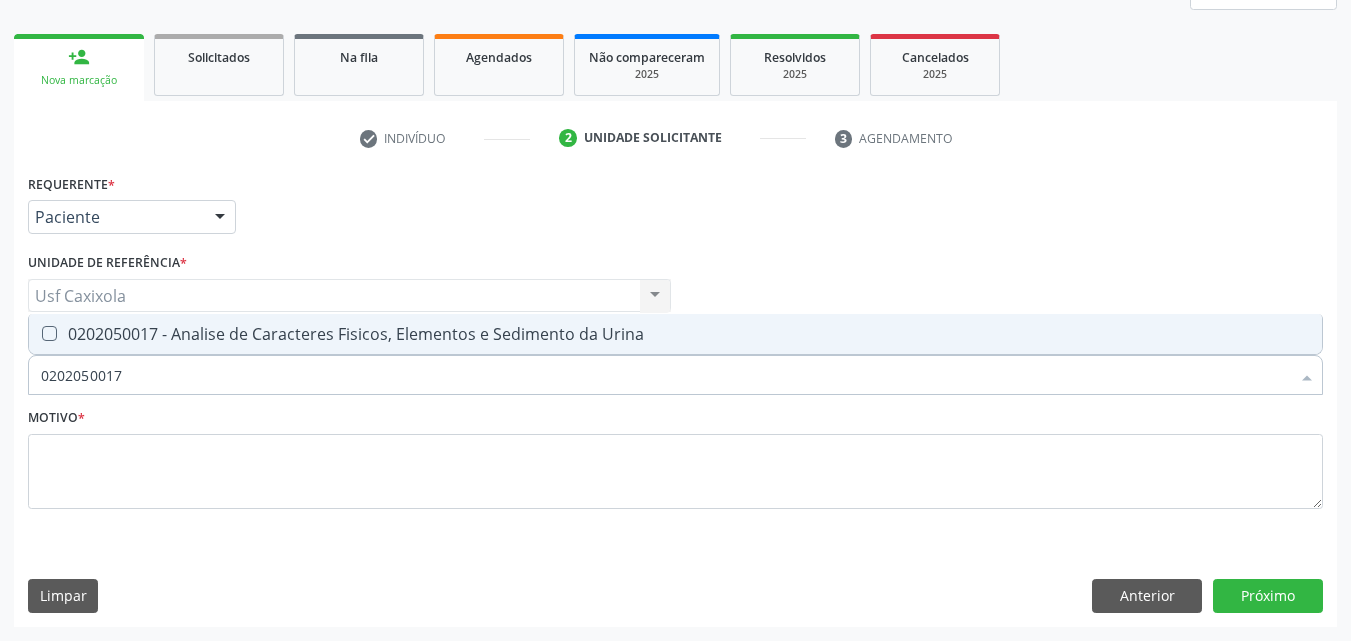 click on "0202050017 - Analise de Caracteres Fisicos, Elementos e Sedimento da Urina" at bounding box center (675, 334) 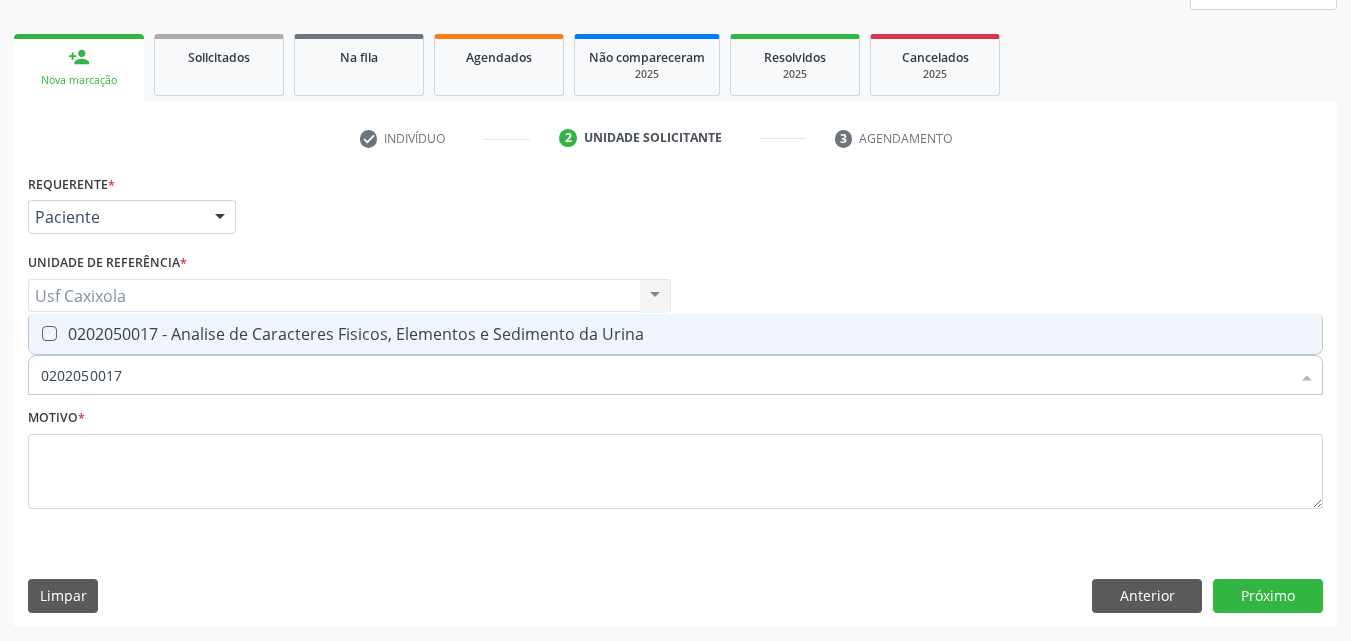 checkbox on "true" 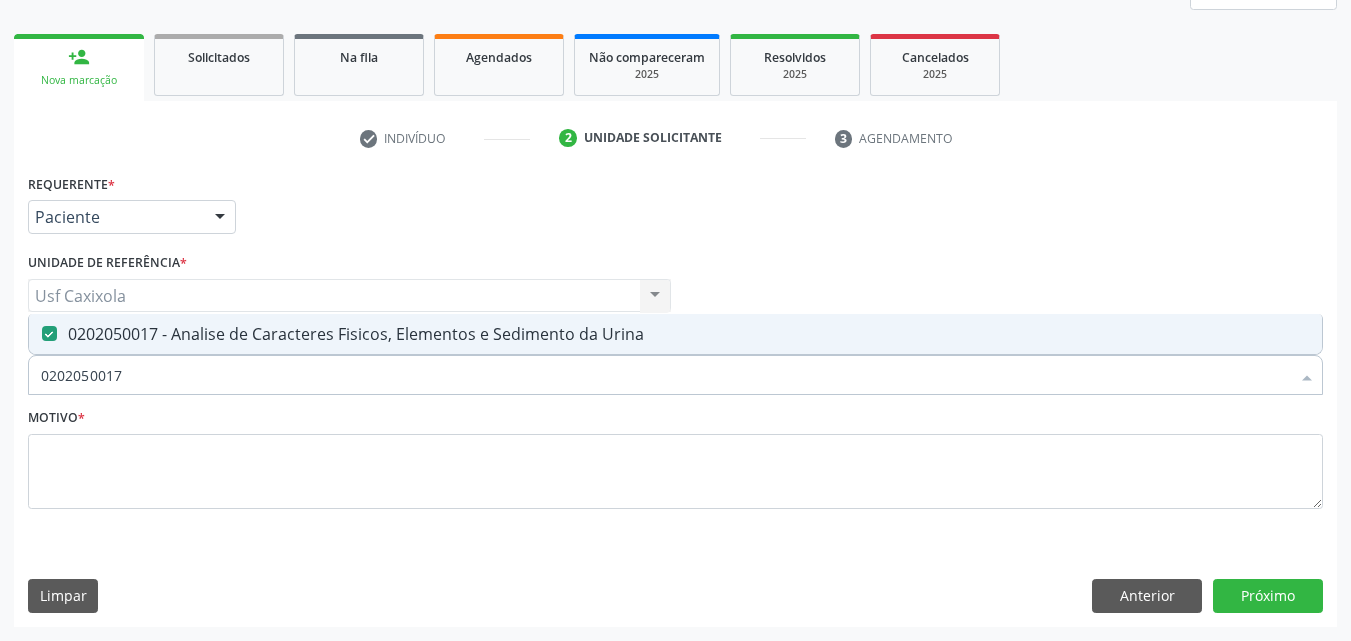 drag, startPoint x: 88, startPoint y: 375, endPoint x: 12, endPoint y: 375, distance: 76 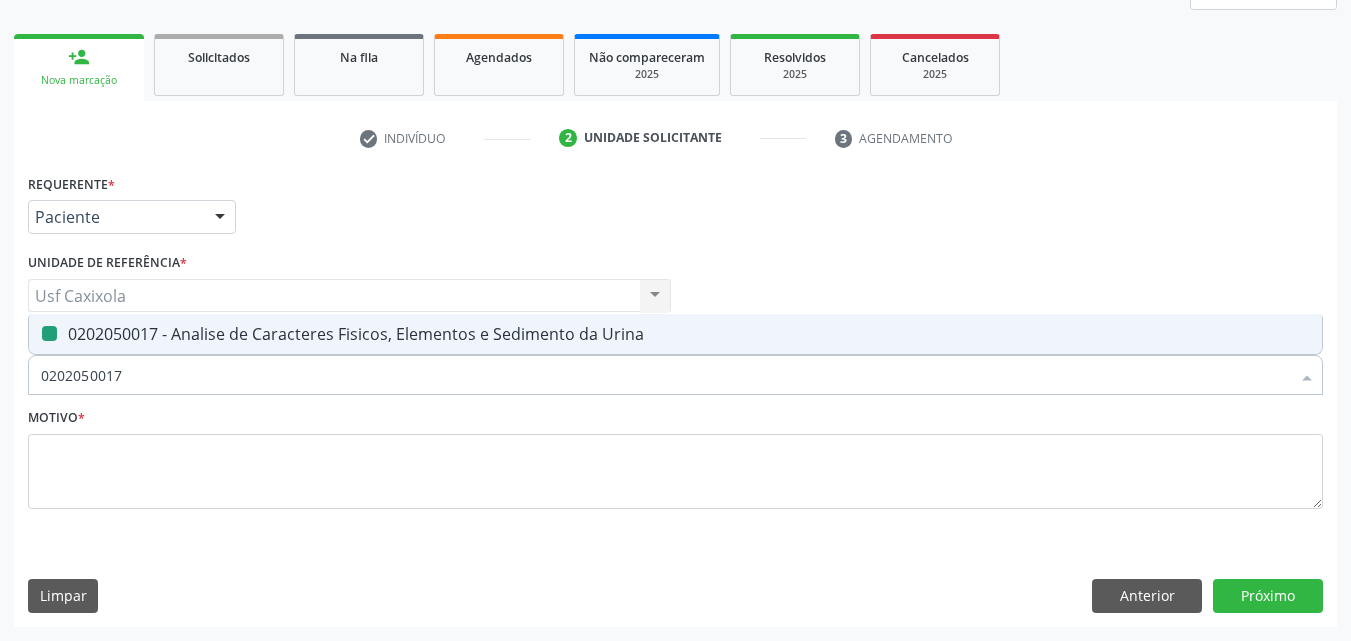 type on "0" 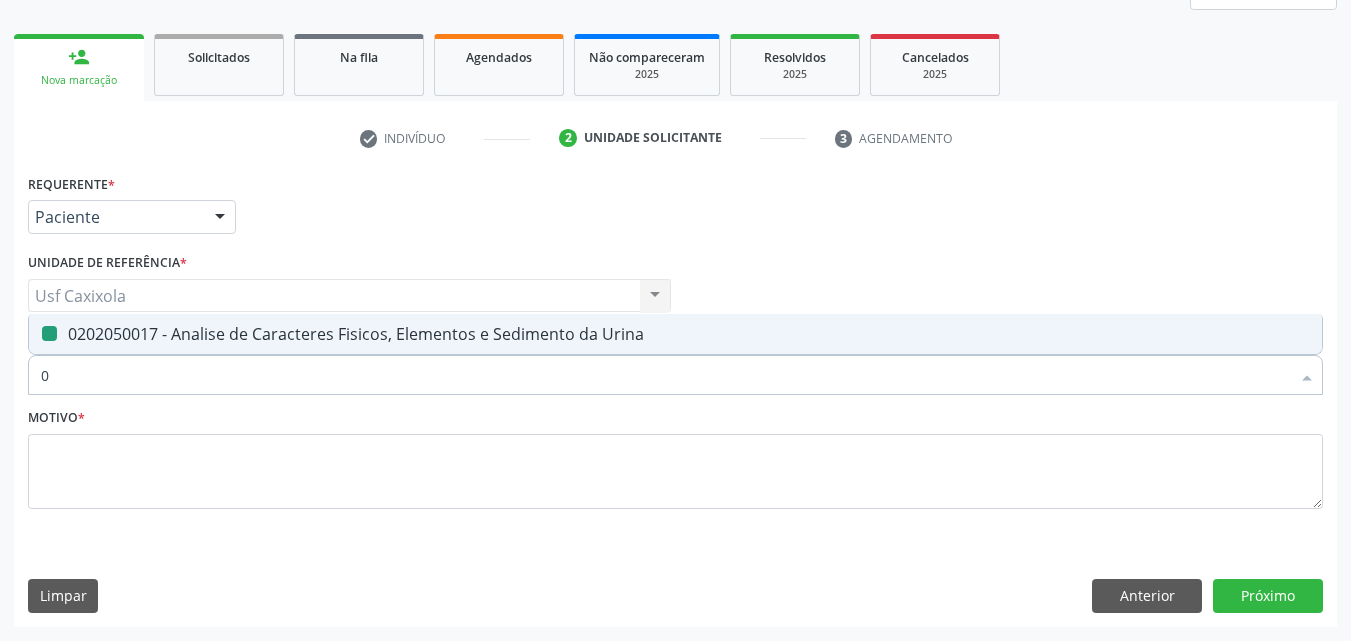 checkbox on "false" 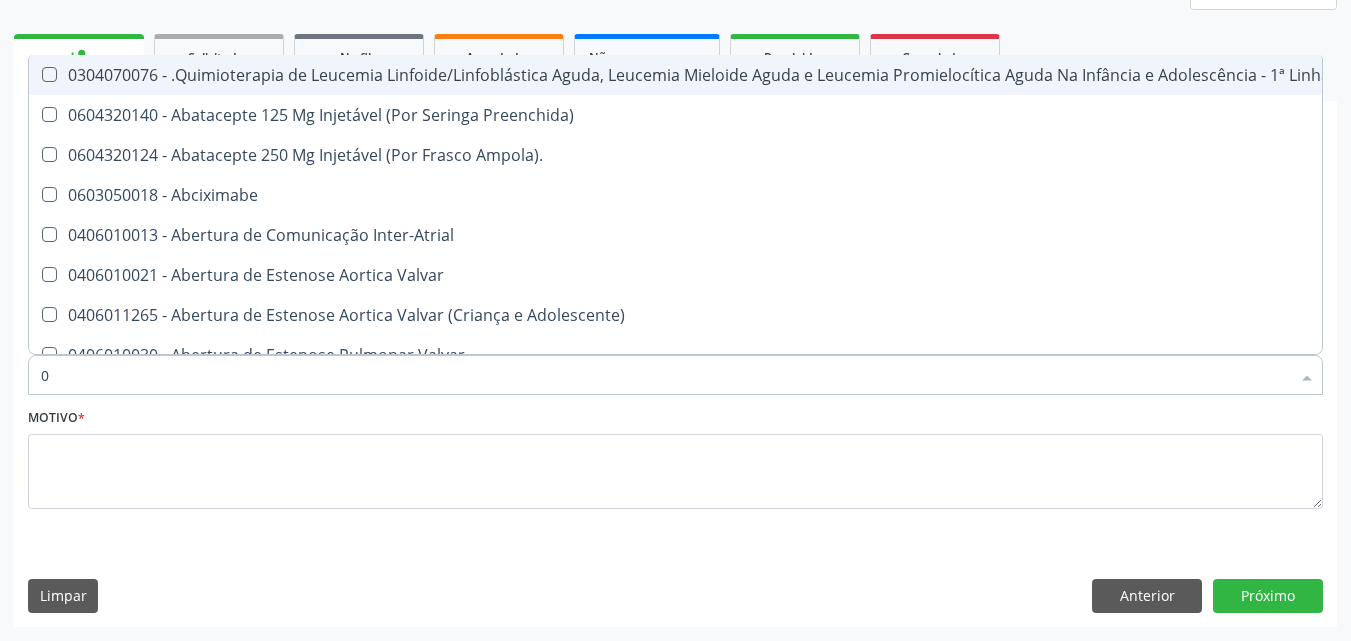 type on "02" 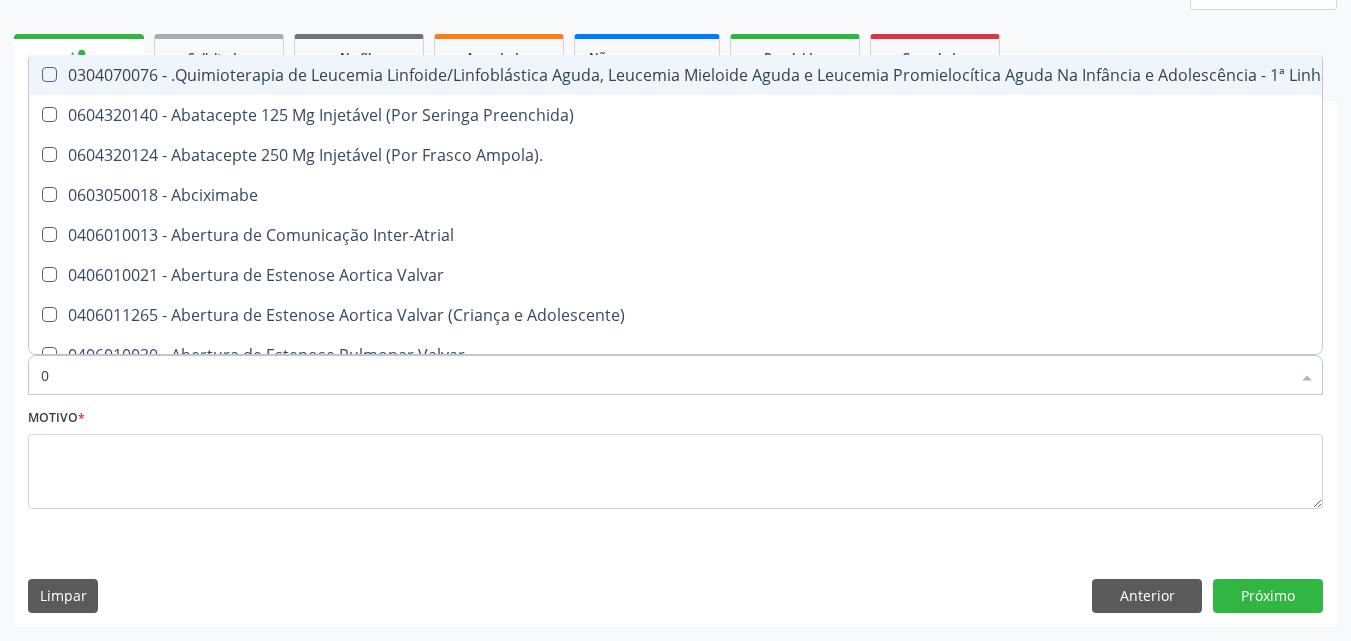 checkbox on "true" 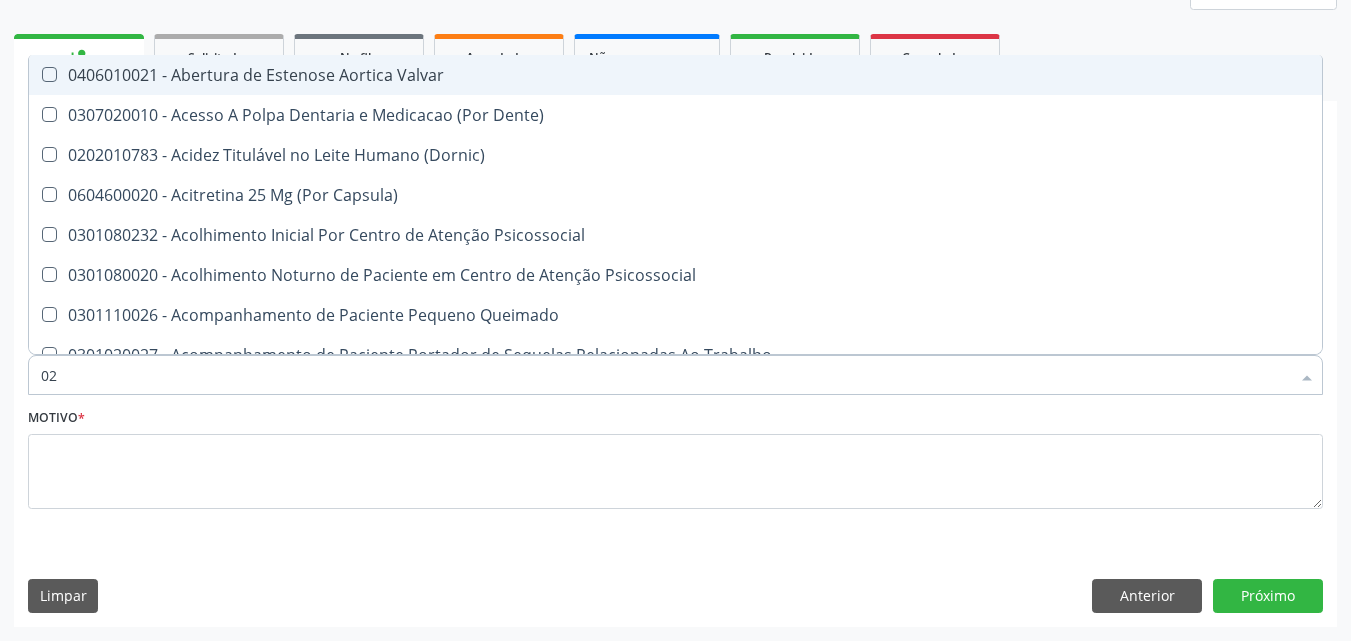 type on "020" 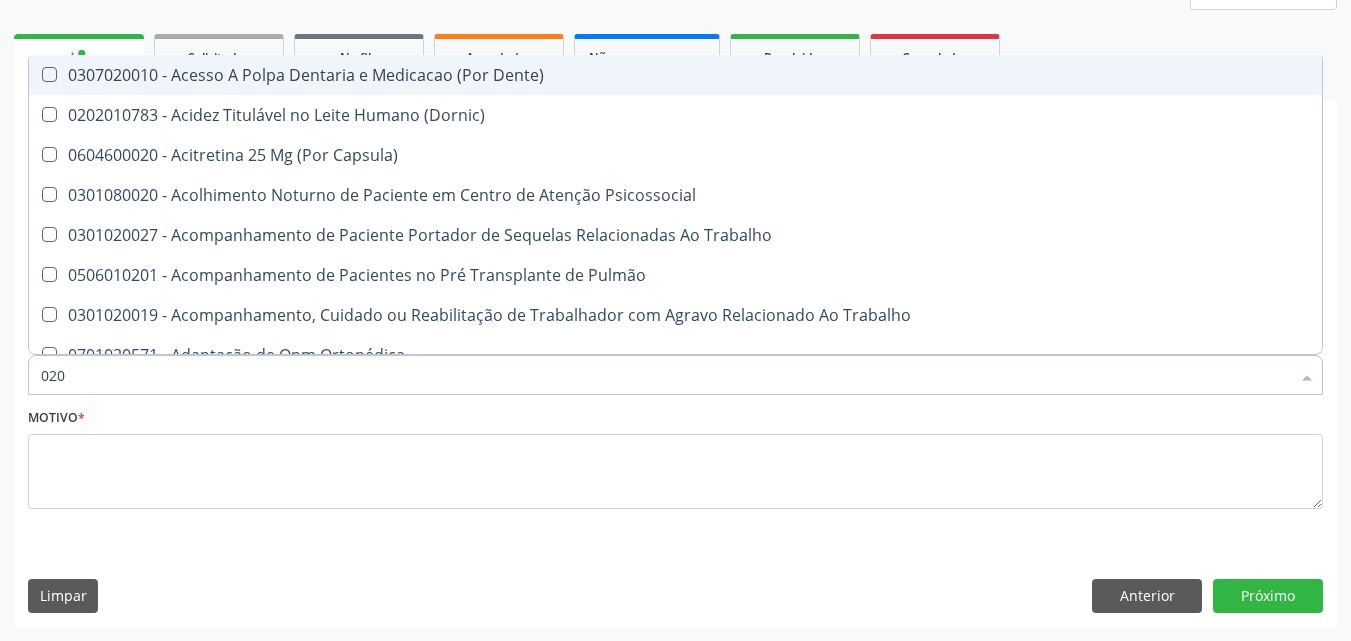 type on "0202" 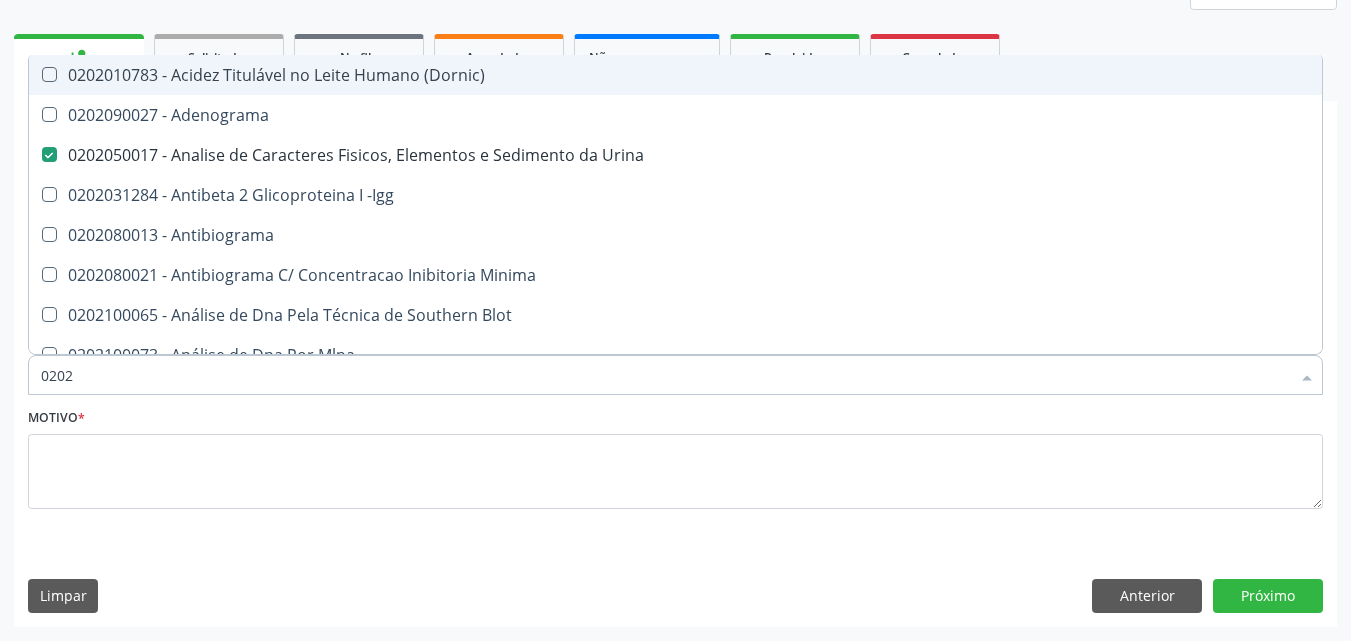 type on "02020" 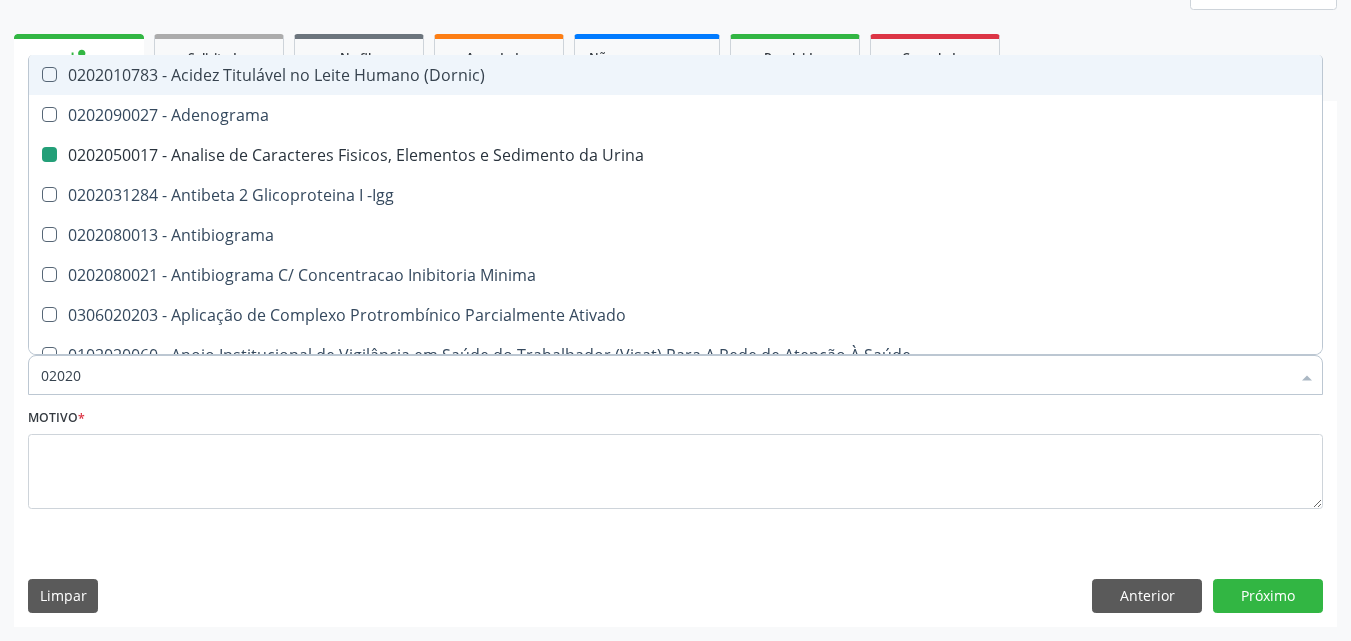 type on "020202" 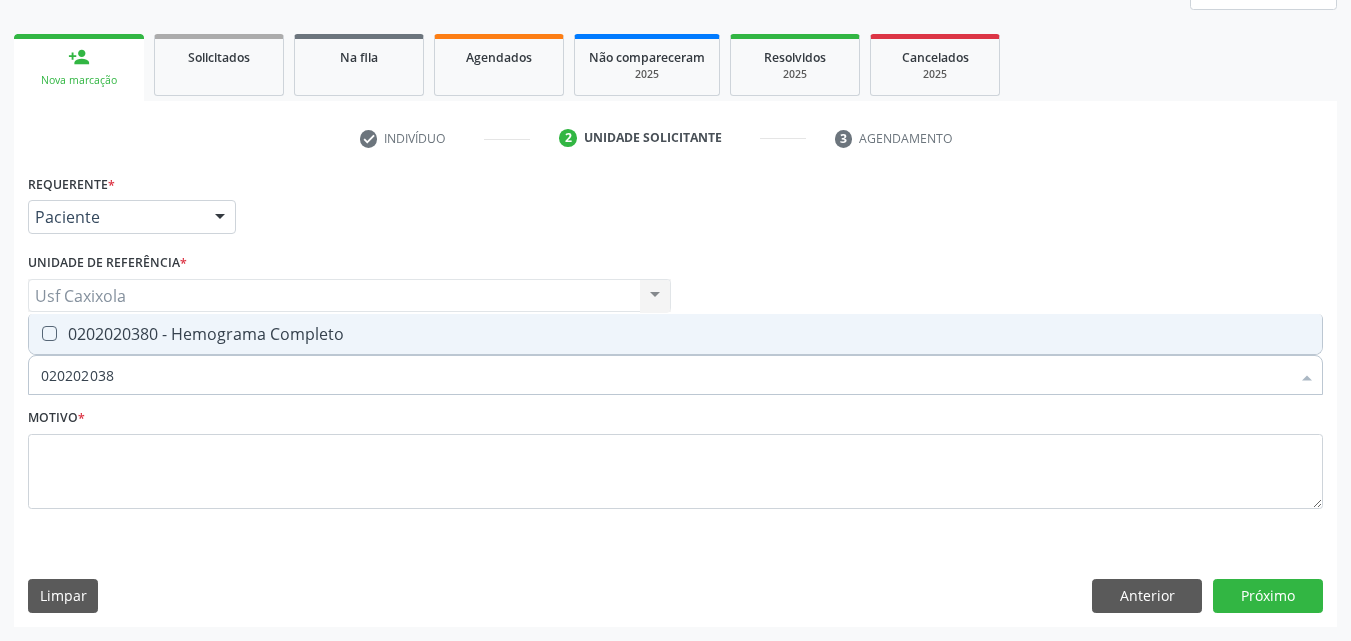 type on "0202020380" 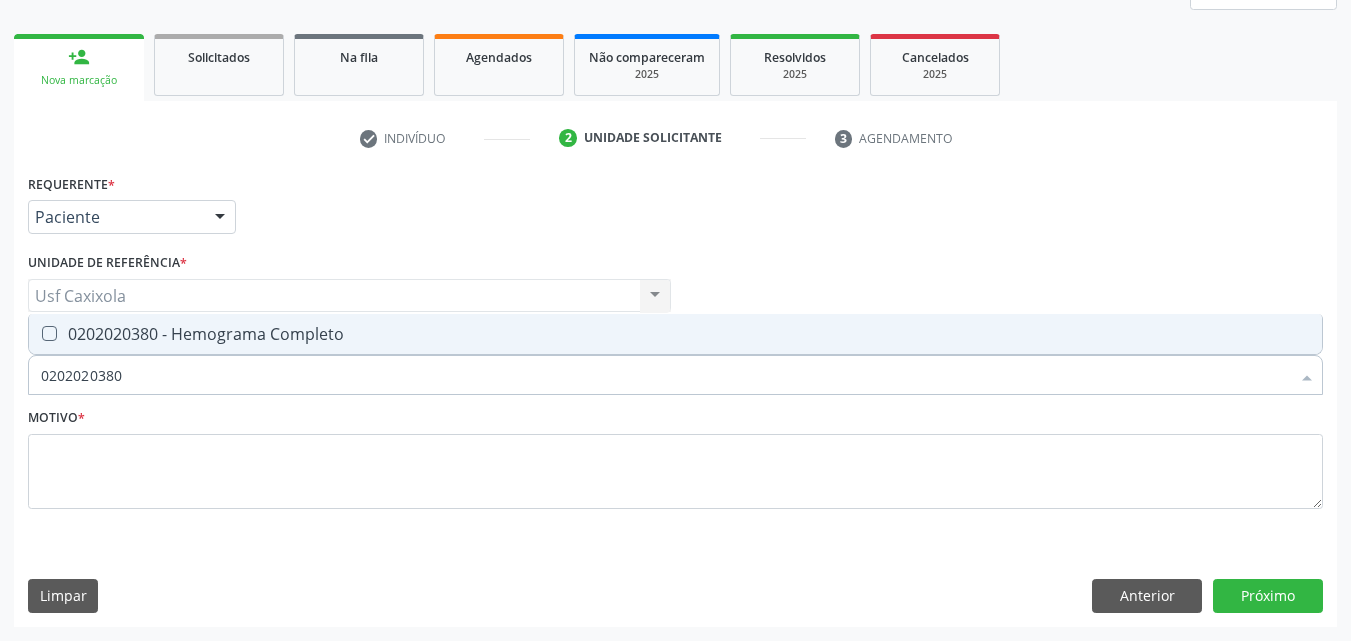 click on "0202020380 - Hemograma Completo" at bounding box center (675, 334) 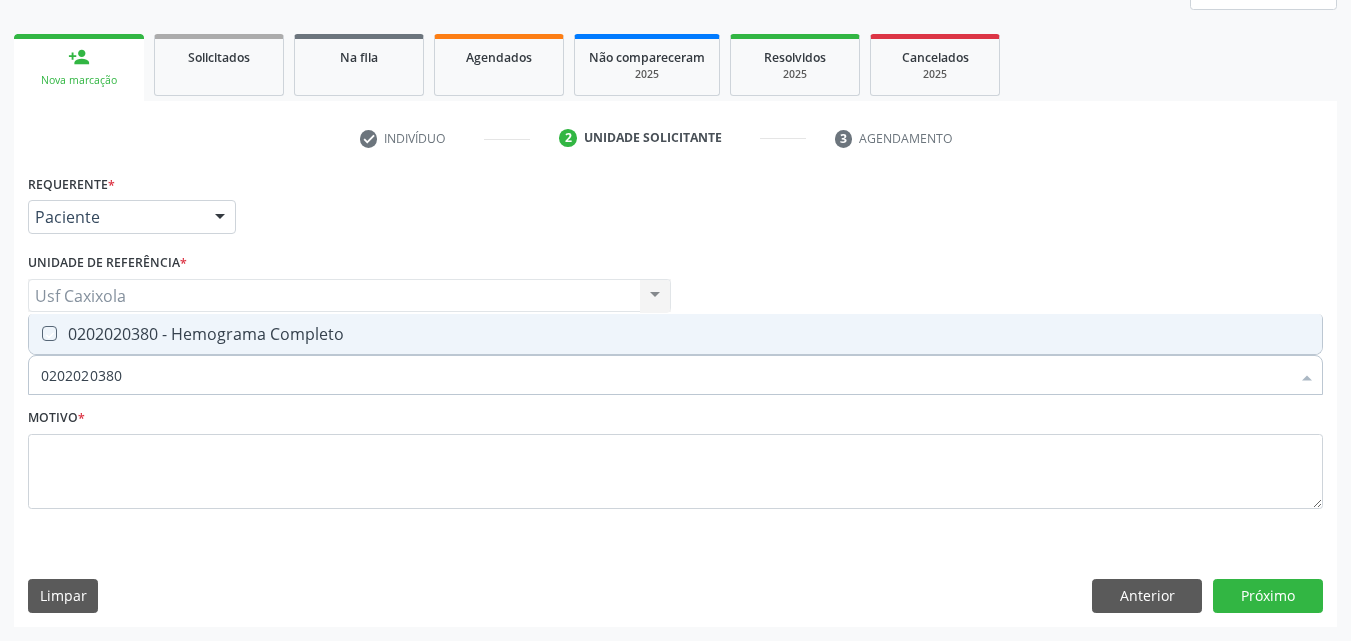 checkbox on "true" 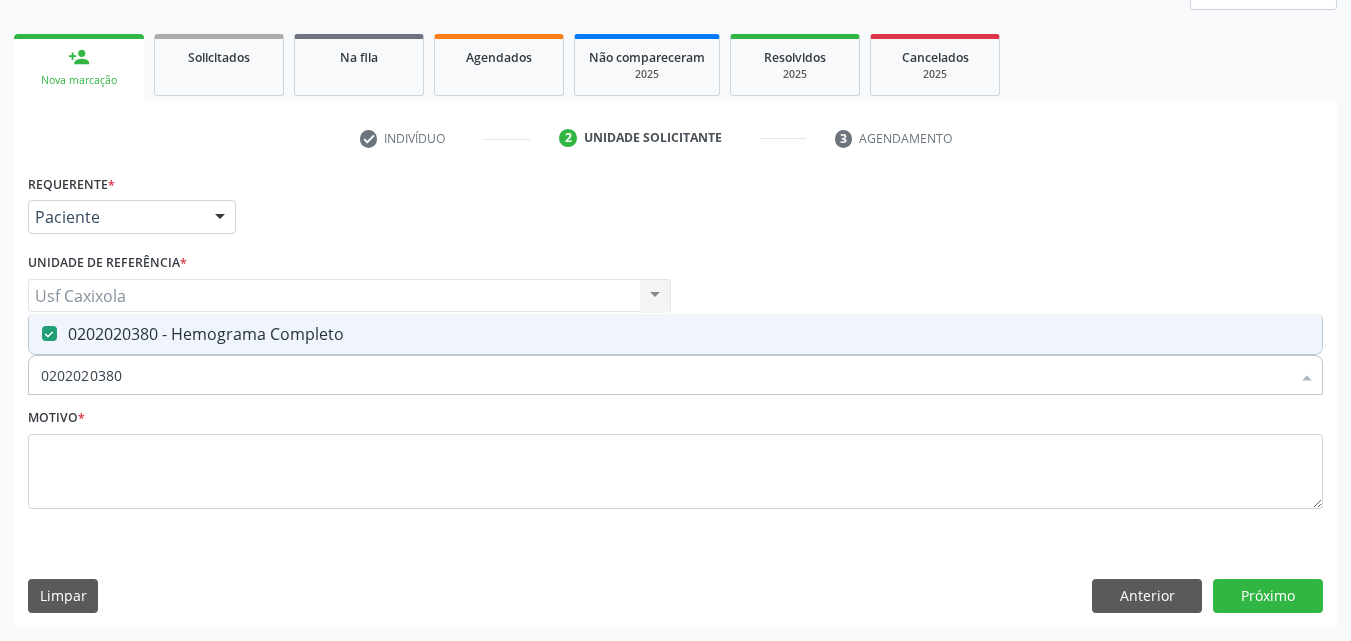 drag, startPoint x: 65, startPoint y: 376, endPoint x: 5, endPoint y: 383, distance: 60.40695 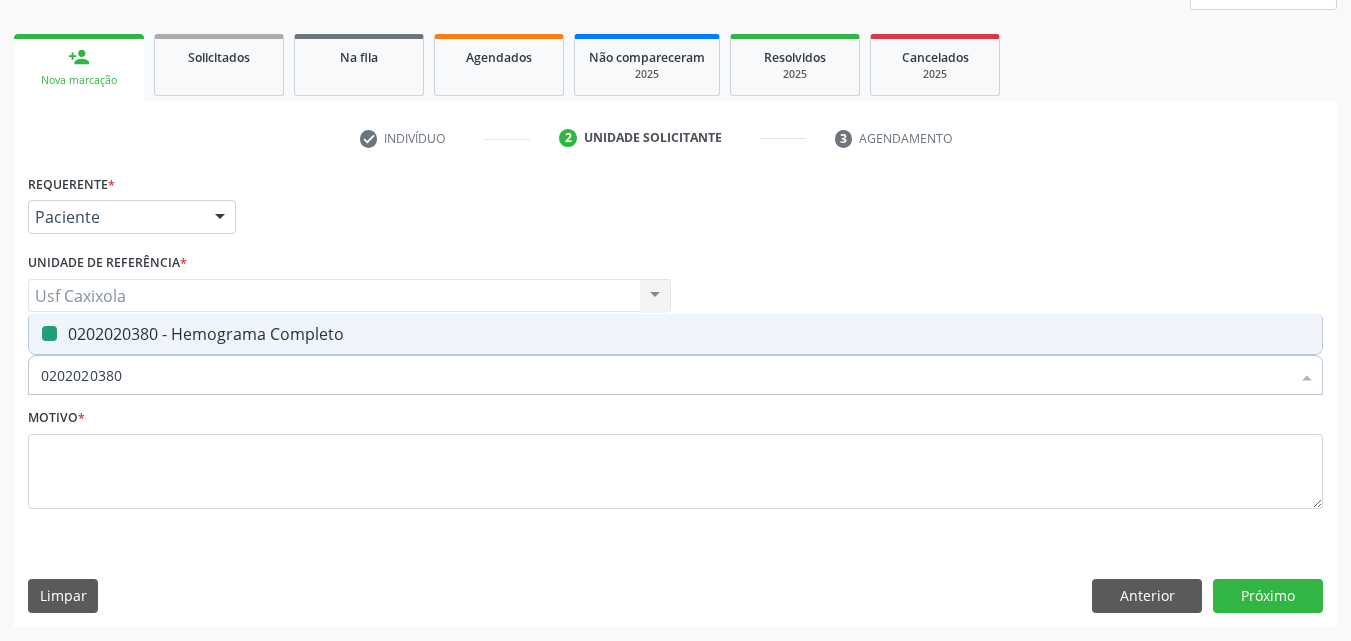 type on "0" 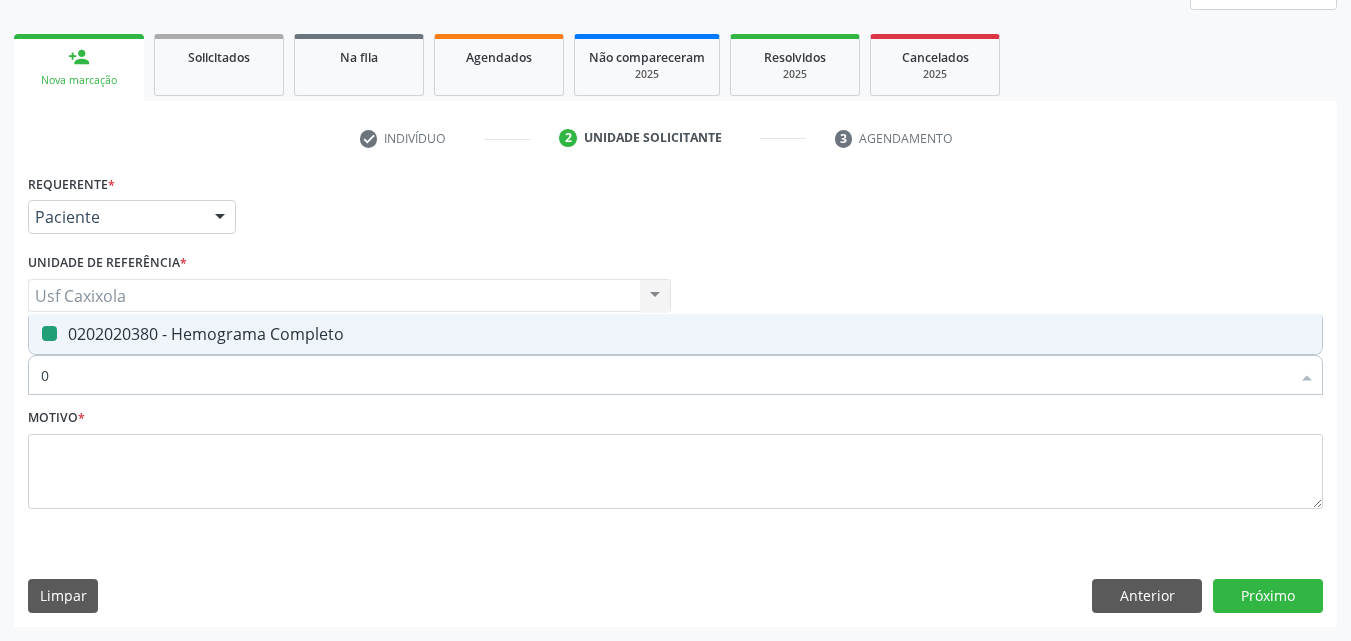 checkbox on "false" 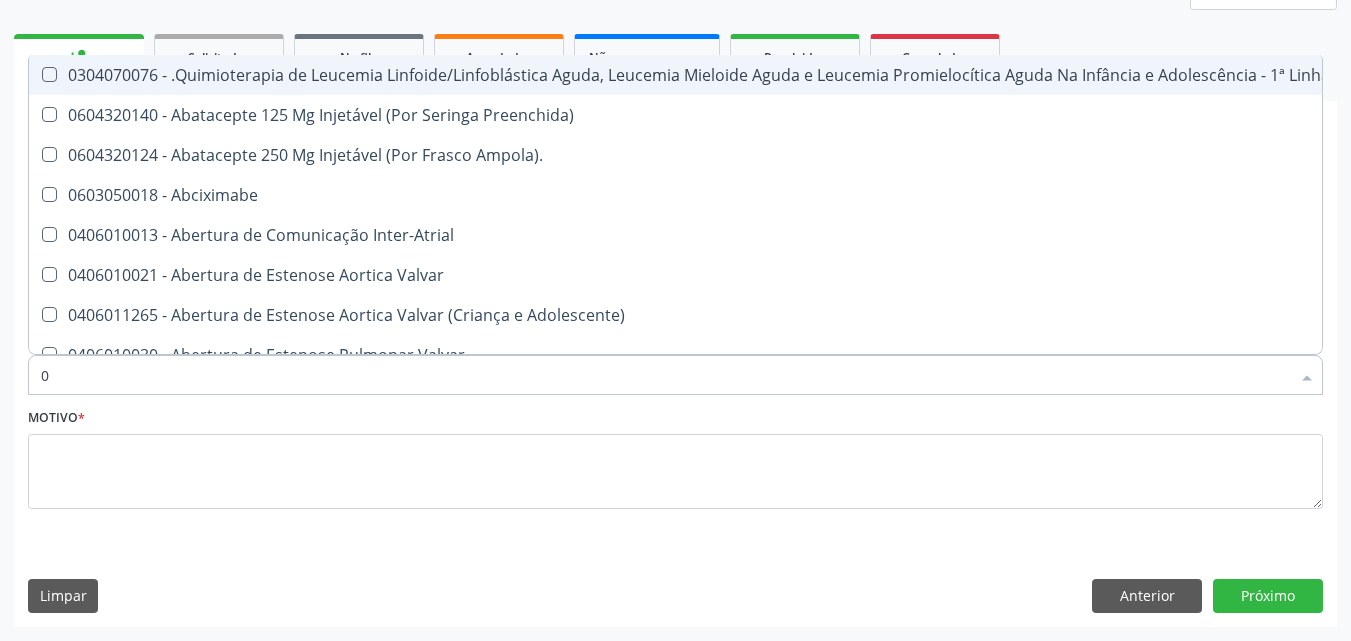 type on "02" 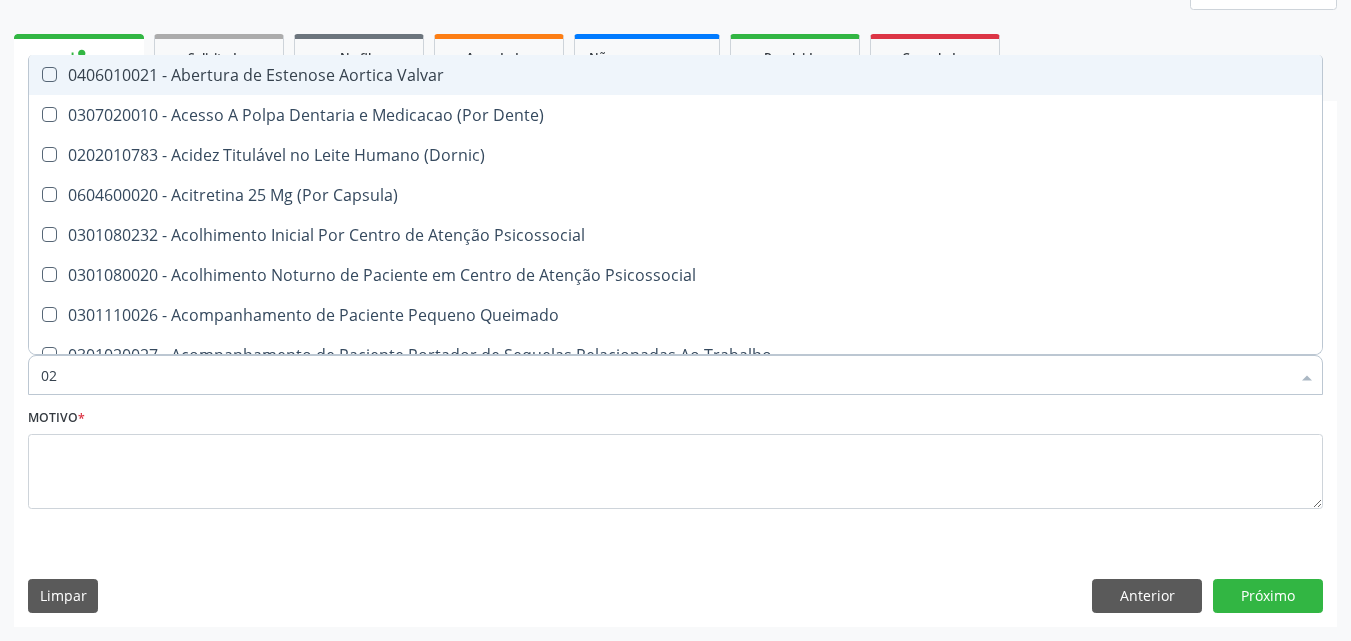 type on "020" 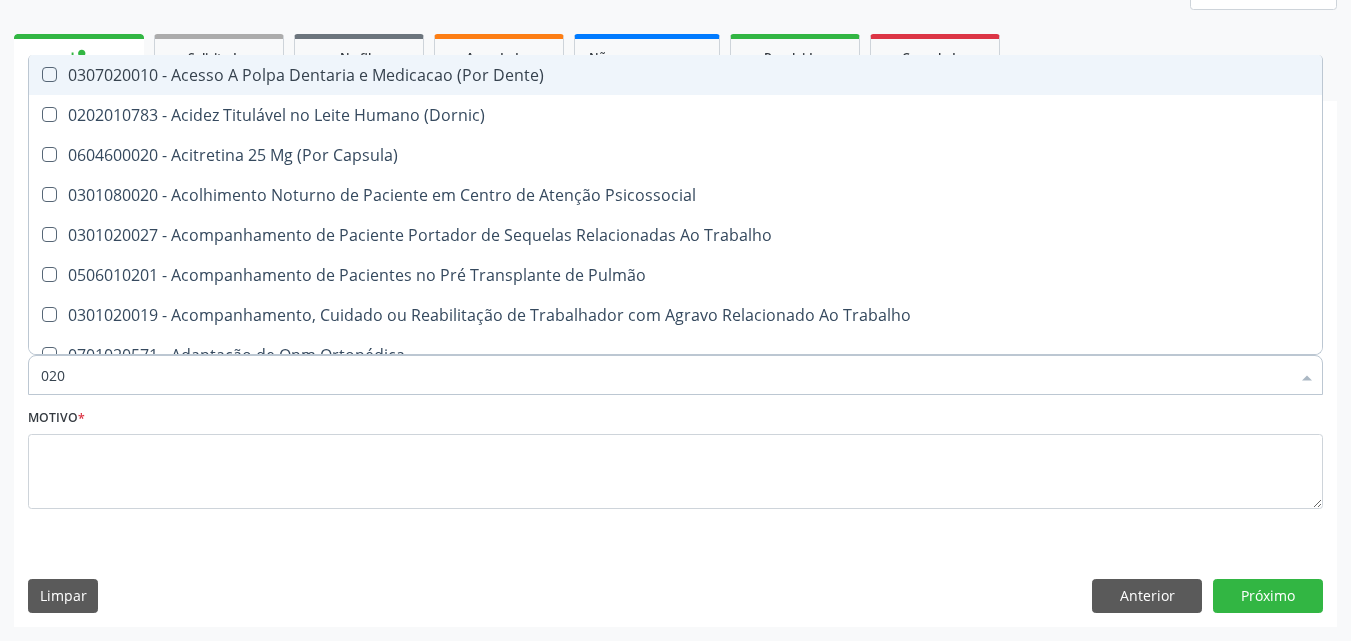 type on "0202" 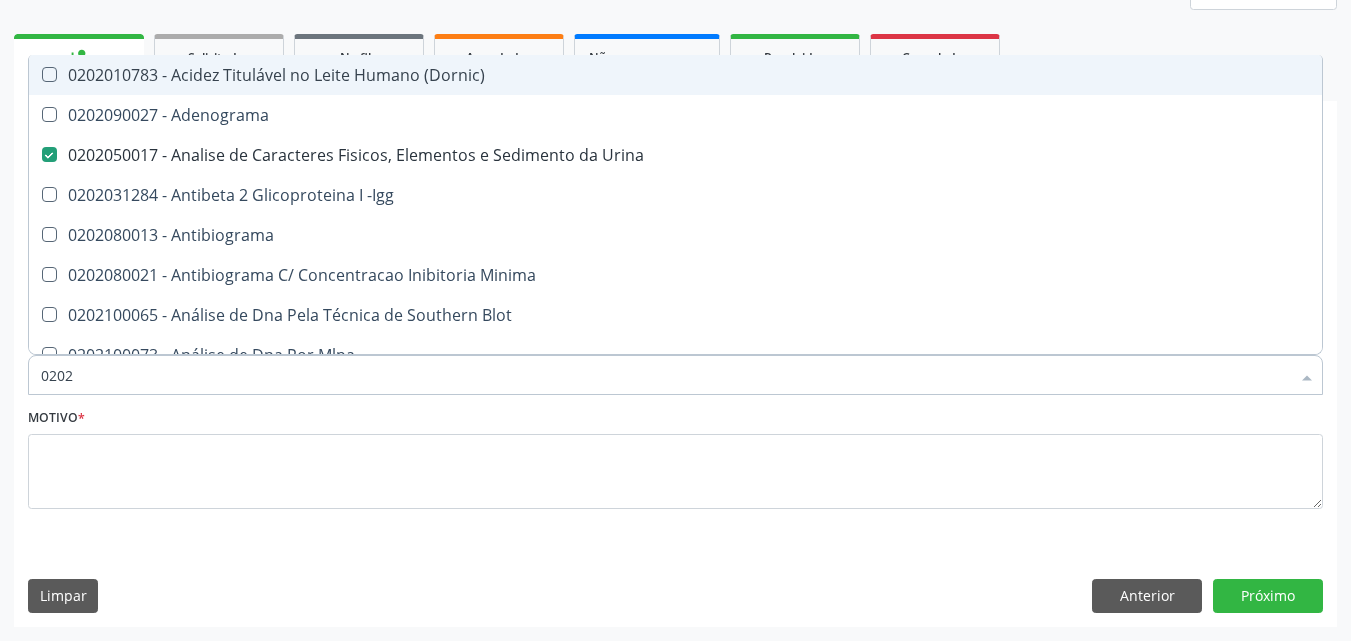 type on "02020" 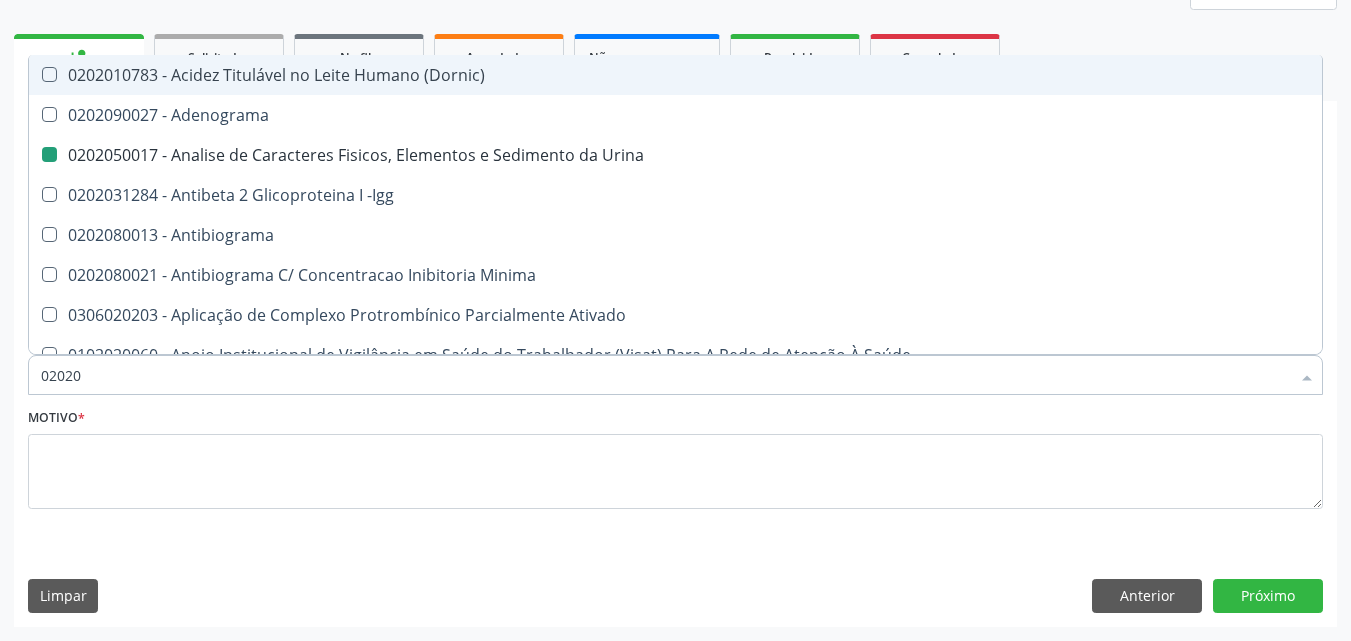 type on "020203" 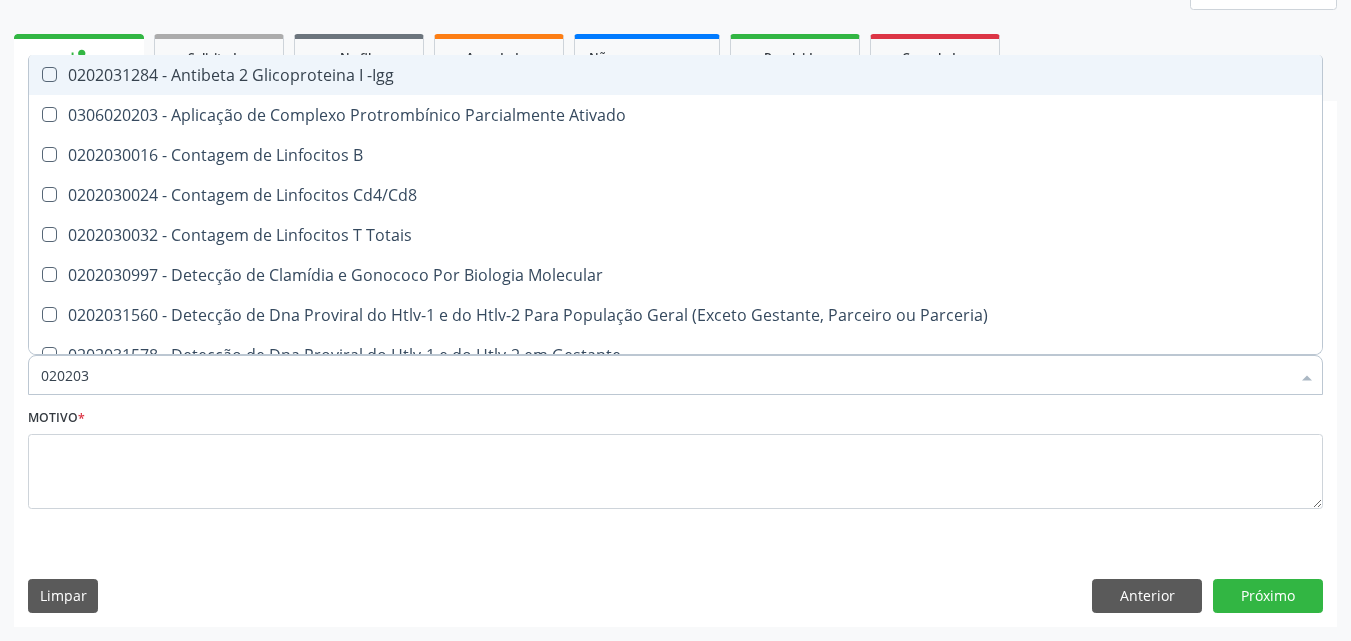 type on "0202030" 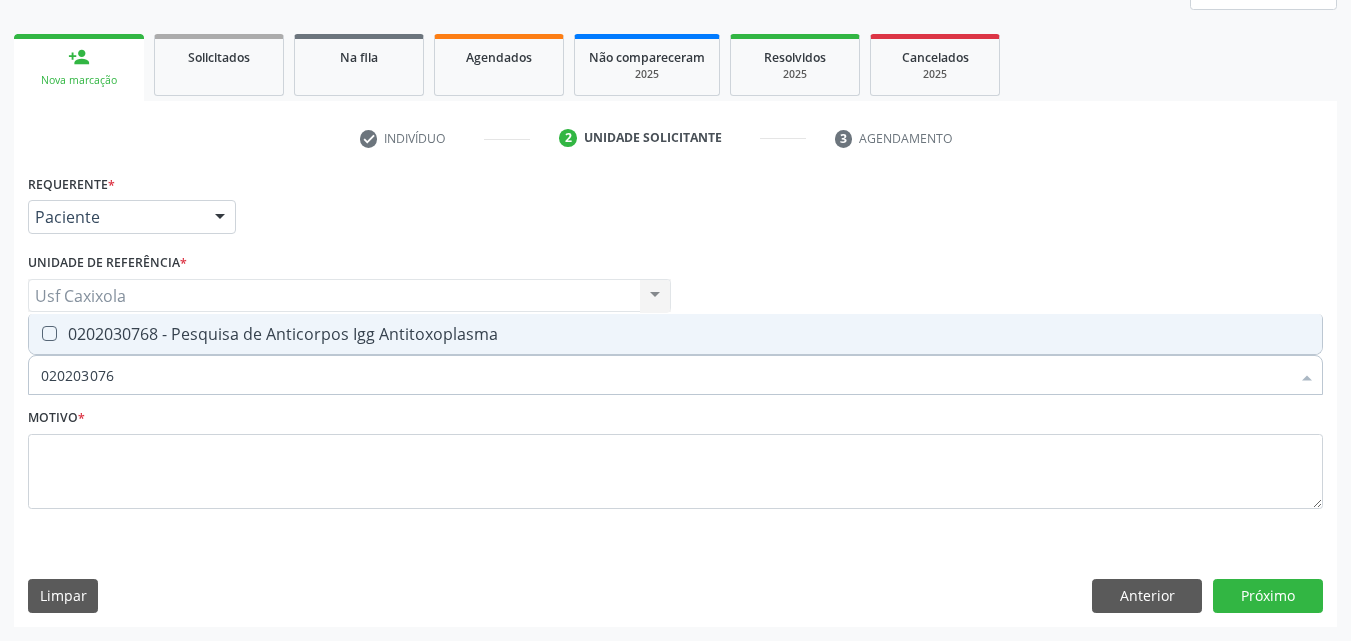 type on "0202030768" 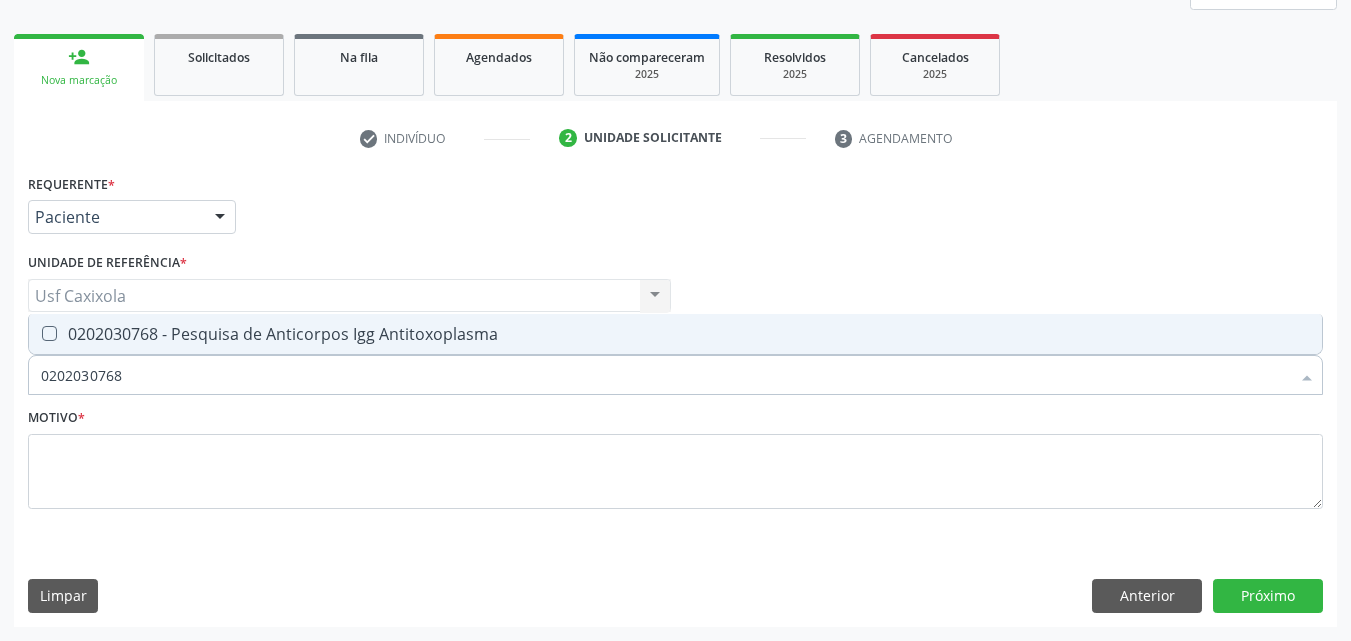 click on "0202030768 - Pesquisa de Anticorpos Igg Antitoxoplasma" at bounding box center (675, 334) 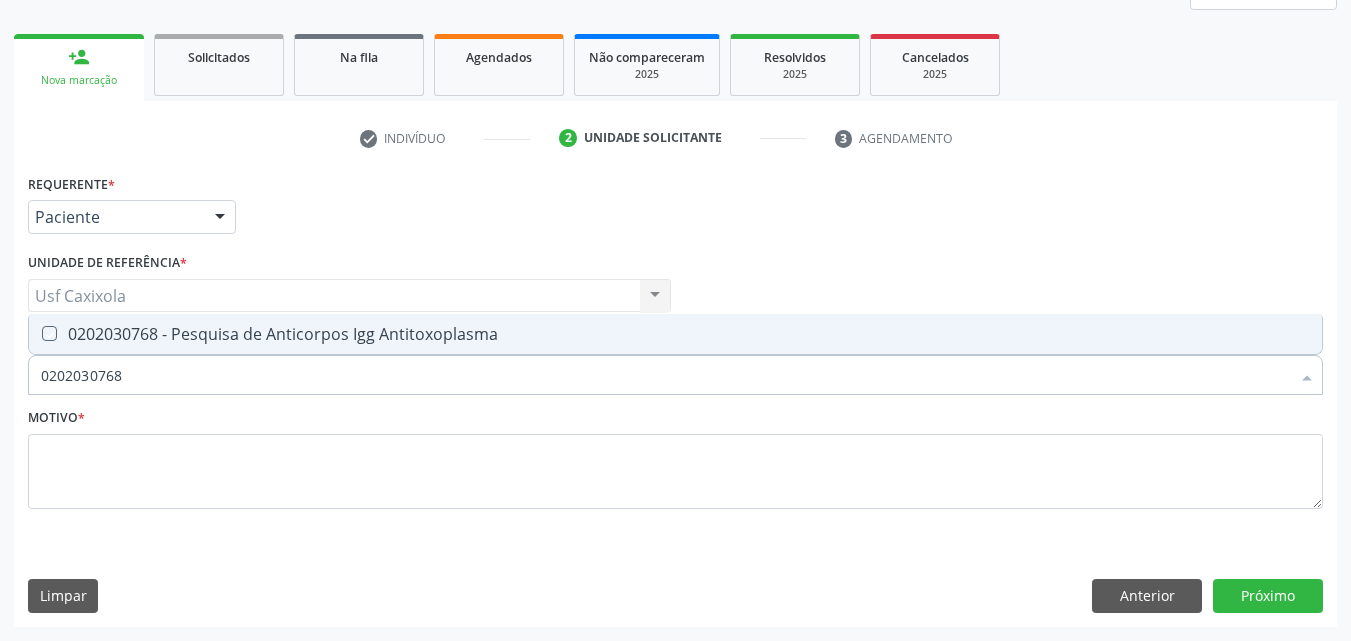 checkbox on "true" 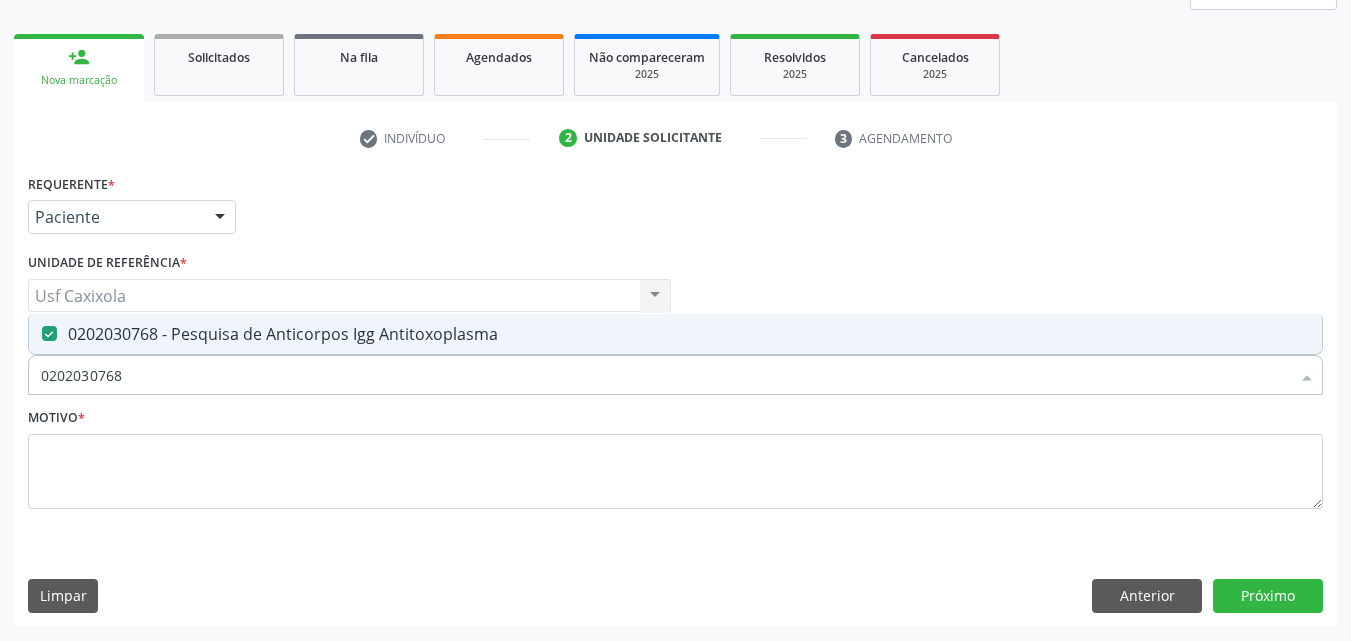 drag, startPoint x: 130, startPoint y: 385, endPoint x: 23, endPoint y: 385, distance: 107 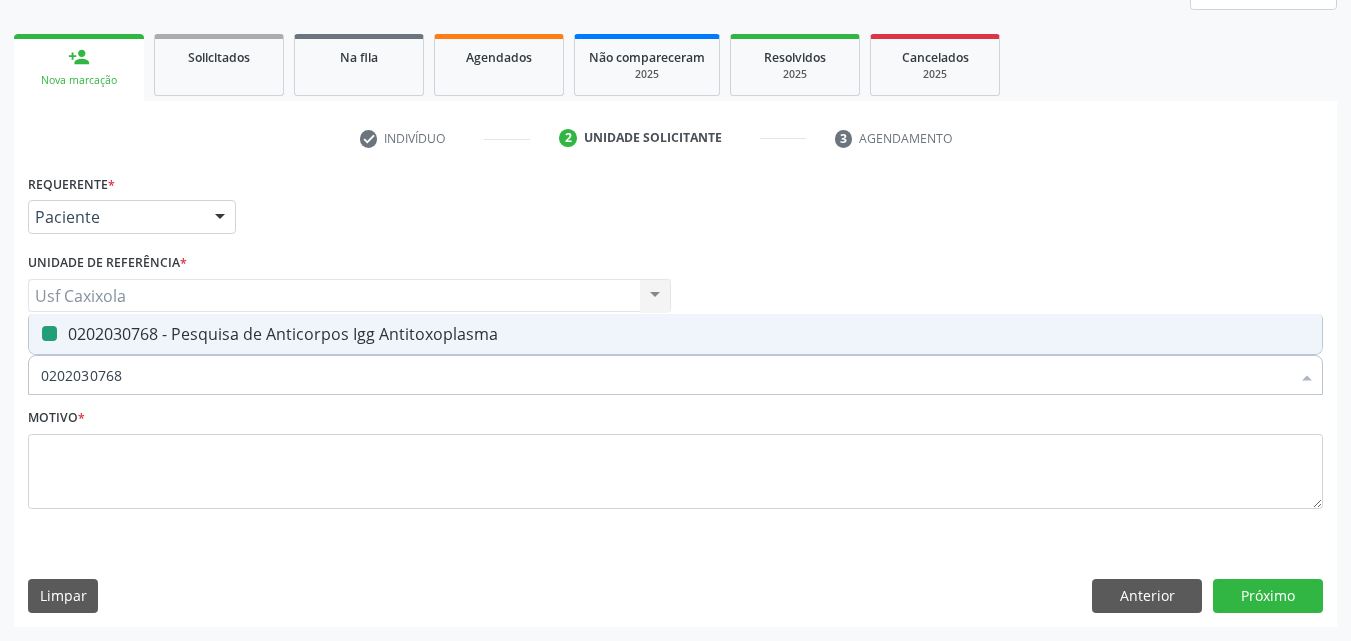 type on "0" 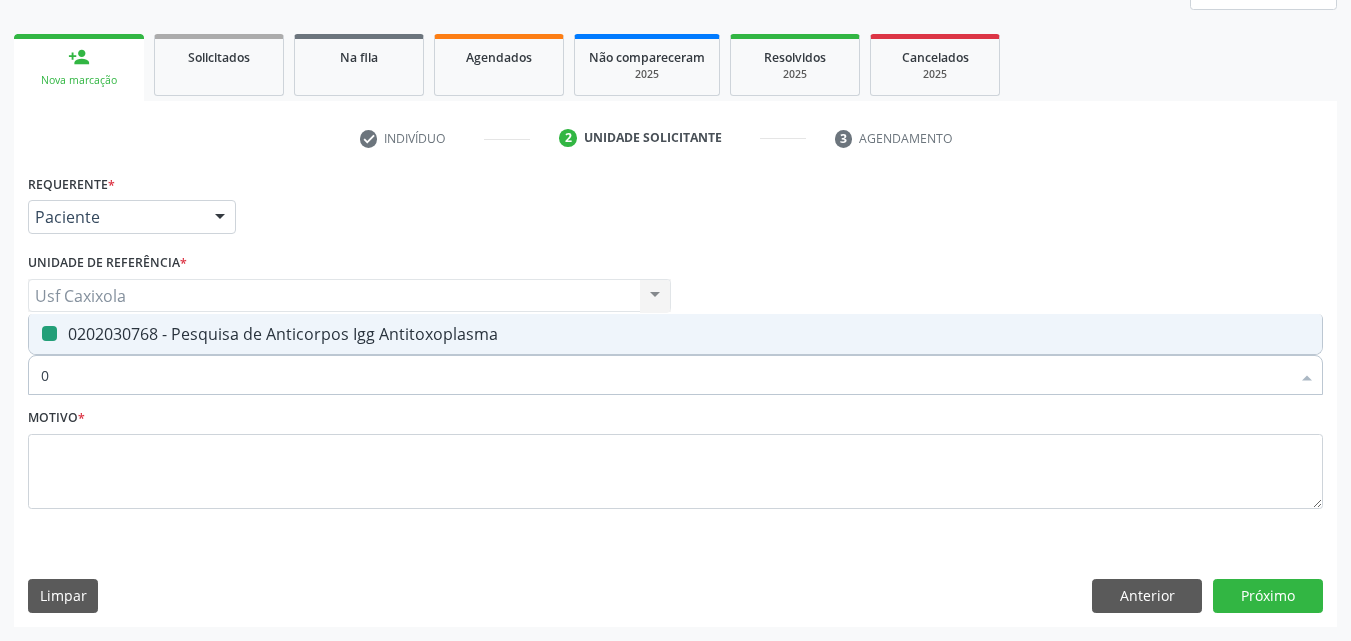 checkbox on "false" 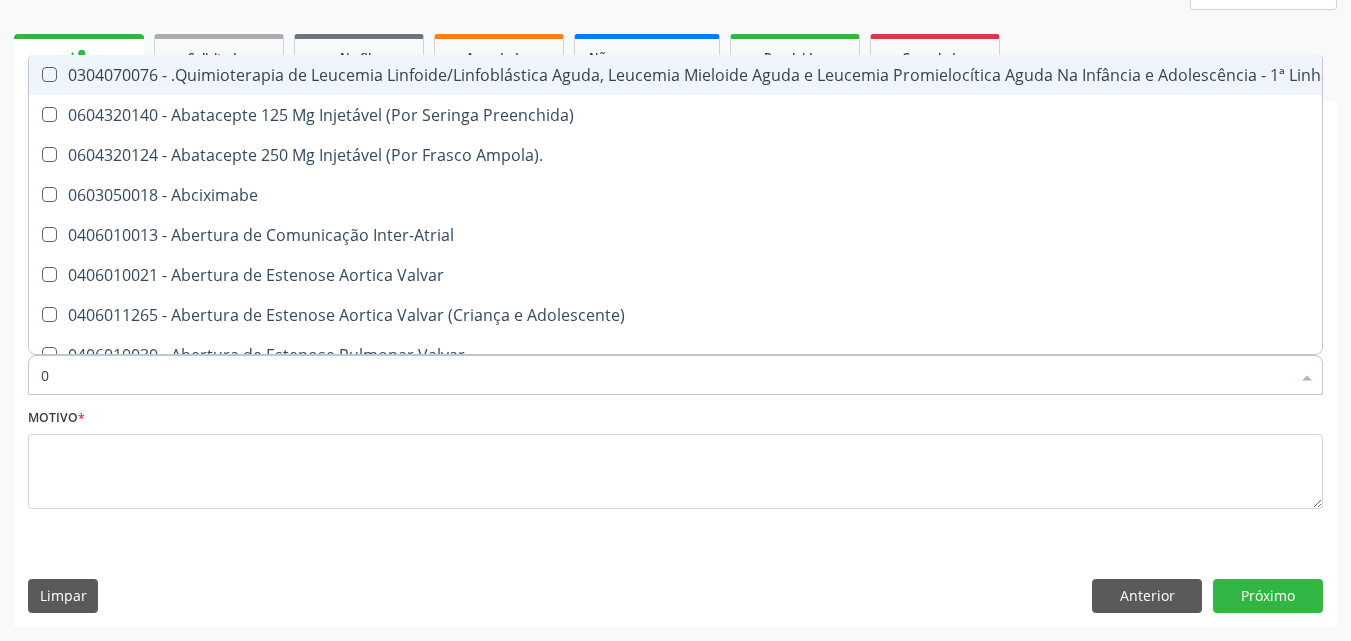 type on "02" 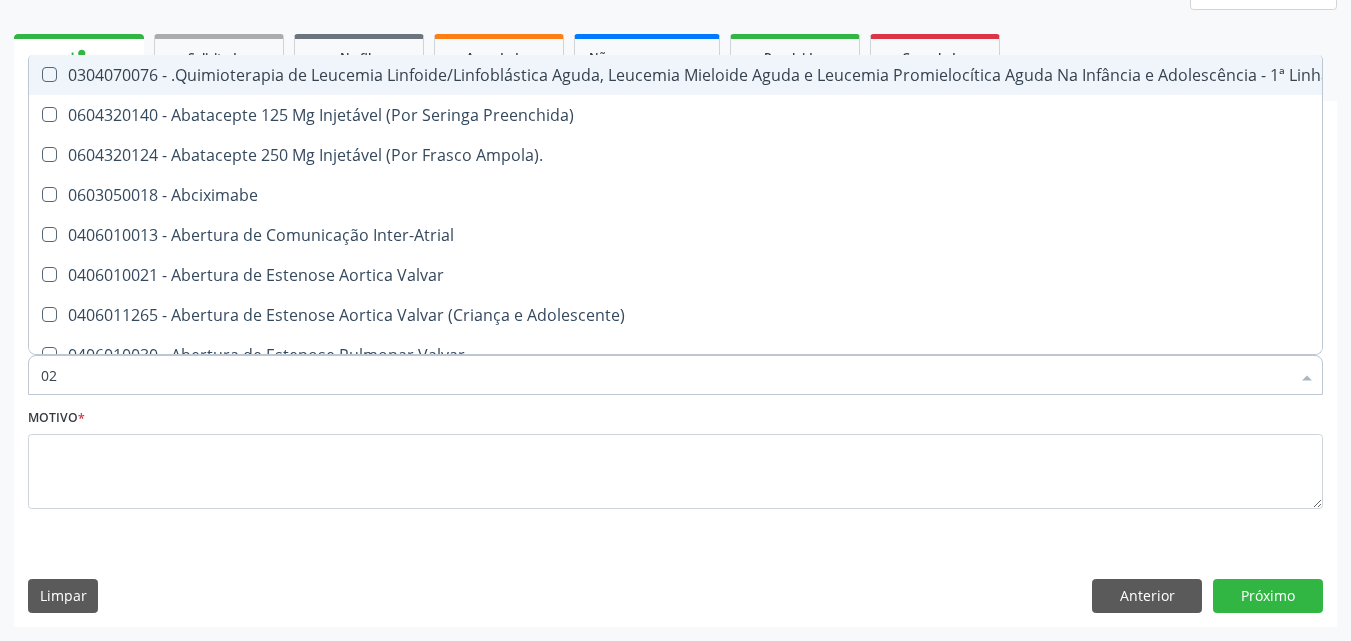 checkbox on "true" 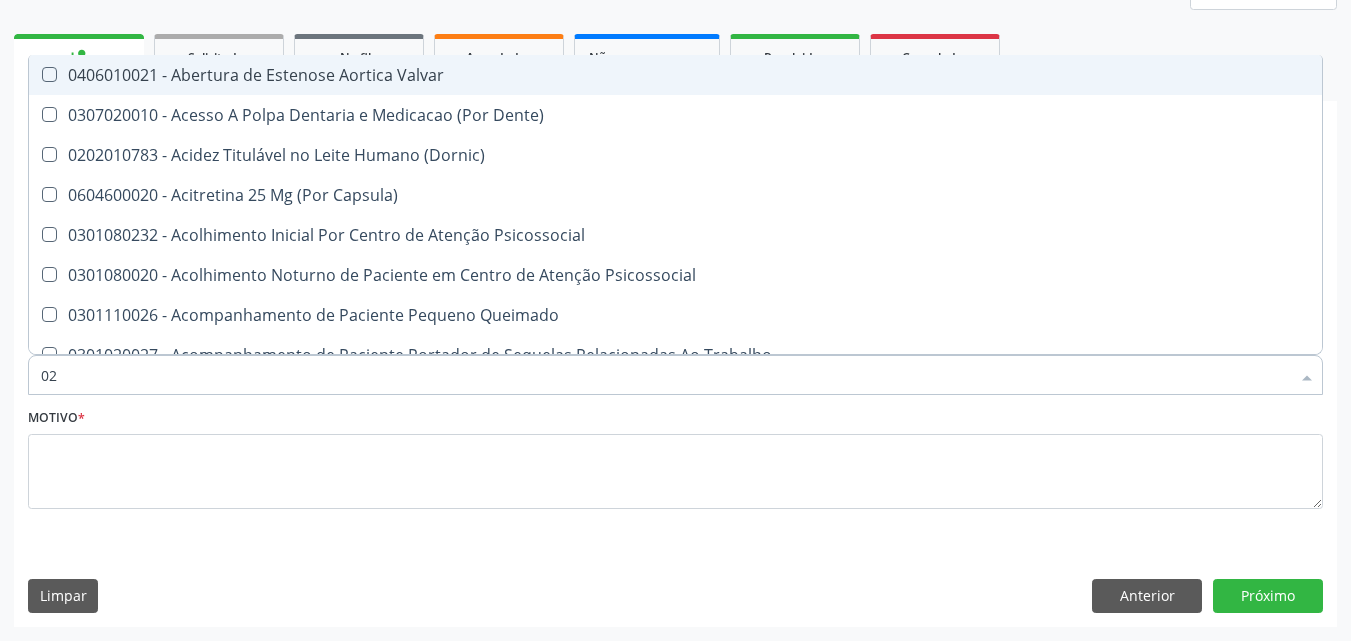 type on "020" 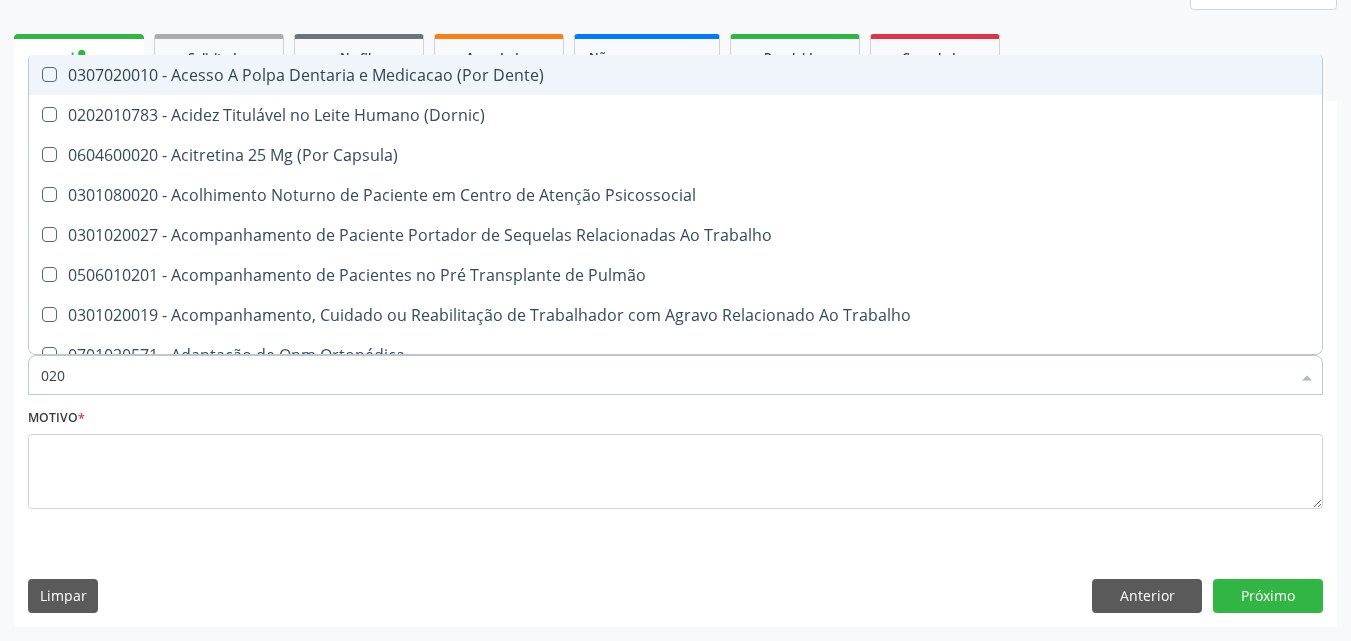 type on "0202" 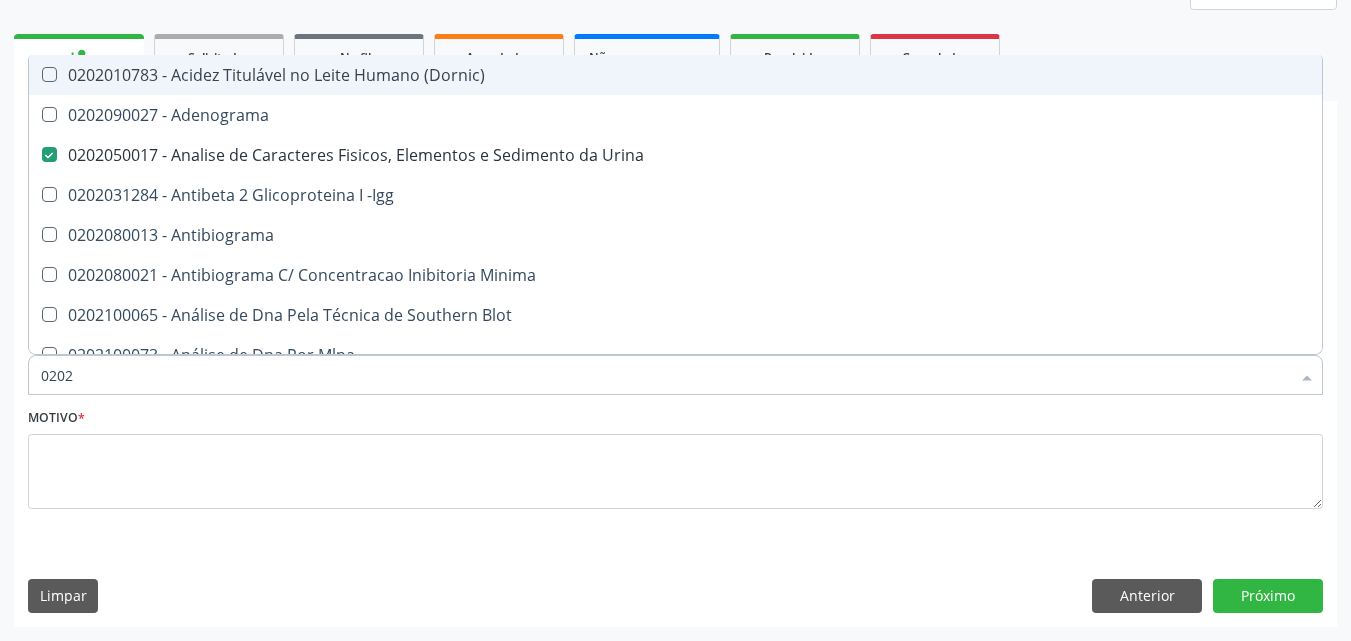 type on "02020" 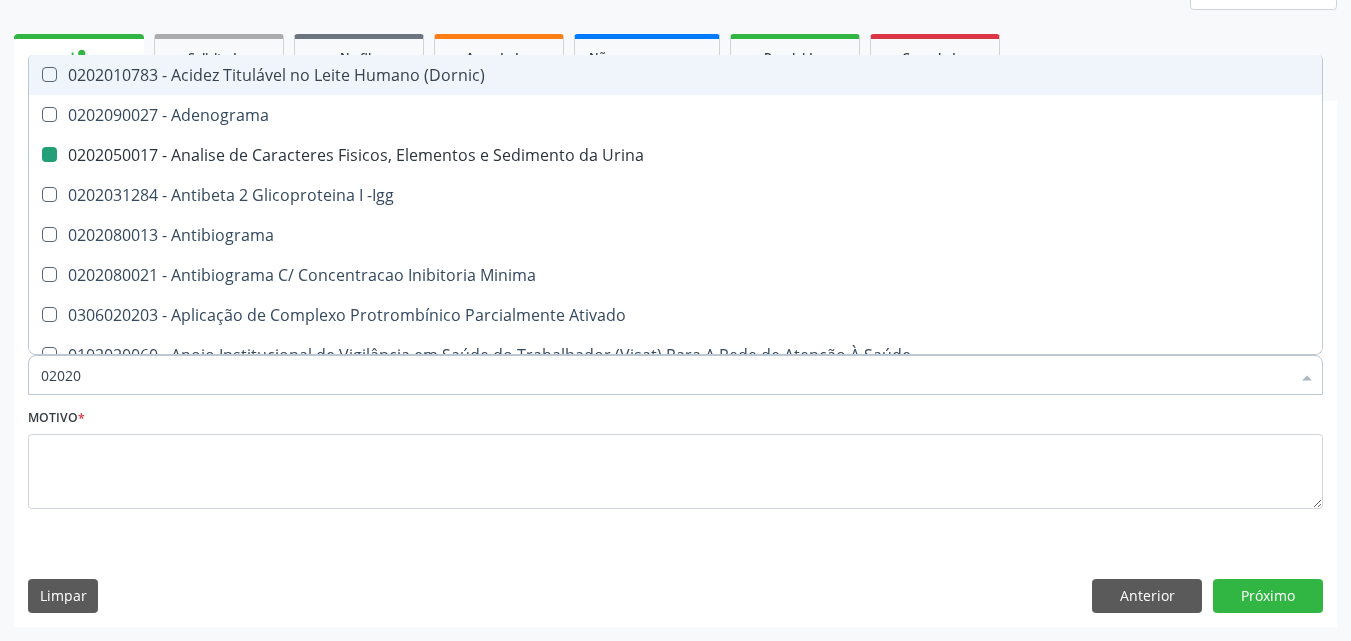 type on "020203" 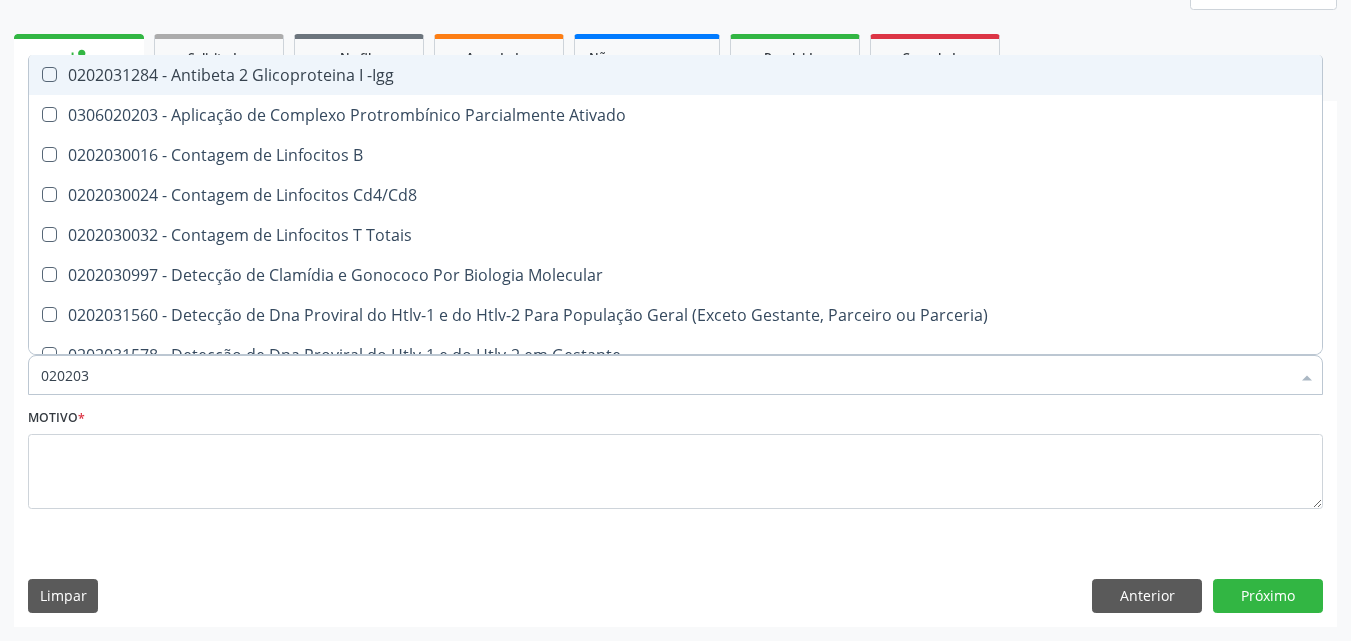 type on "0202030" 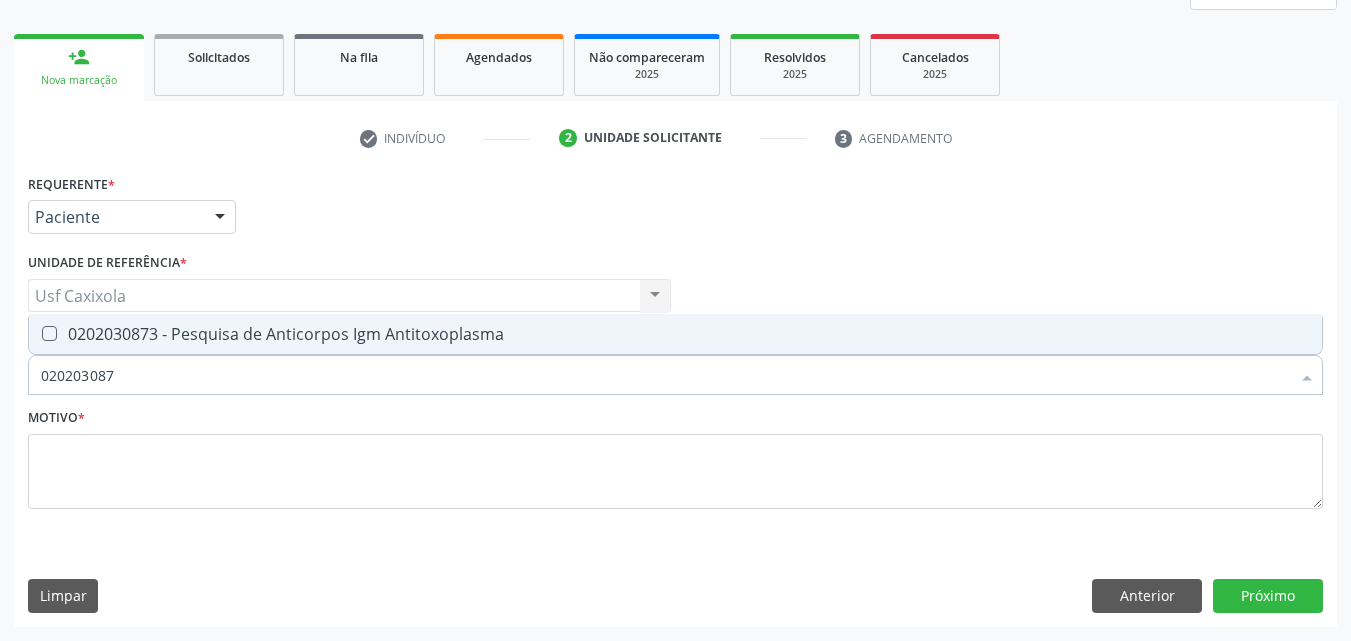 type on "0202030873" 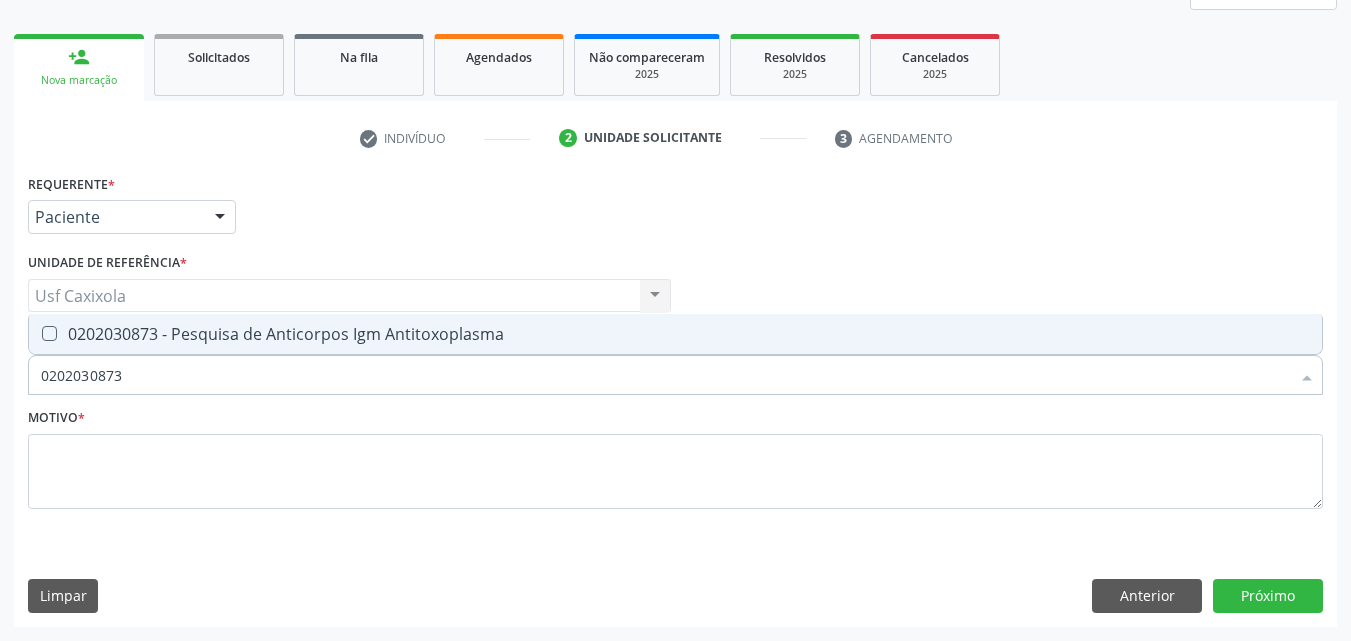 click on "0202030873 - Pesquisa de Anticorpos Igm Antitoxoplasma" at bounding box center (675, 334) 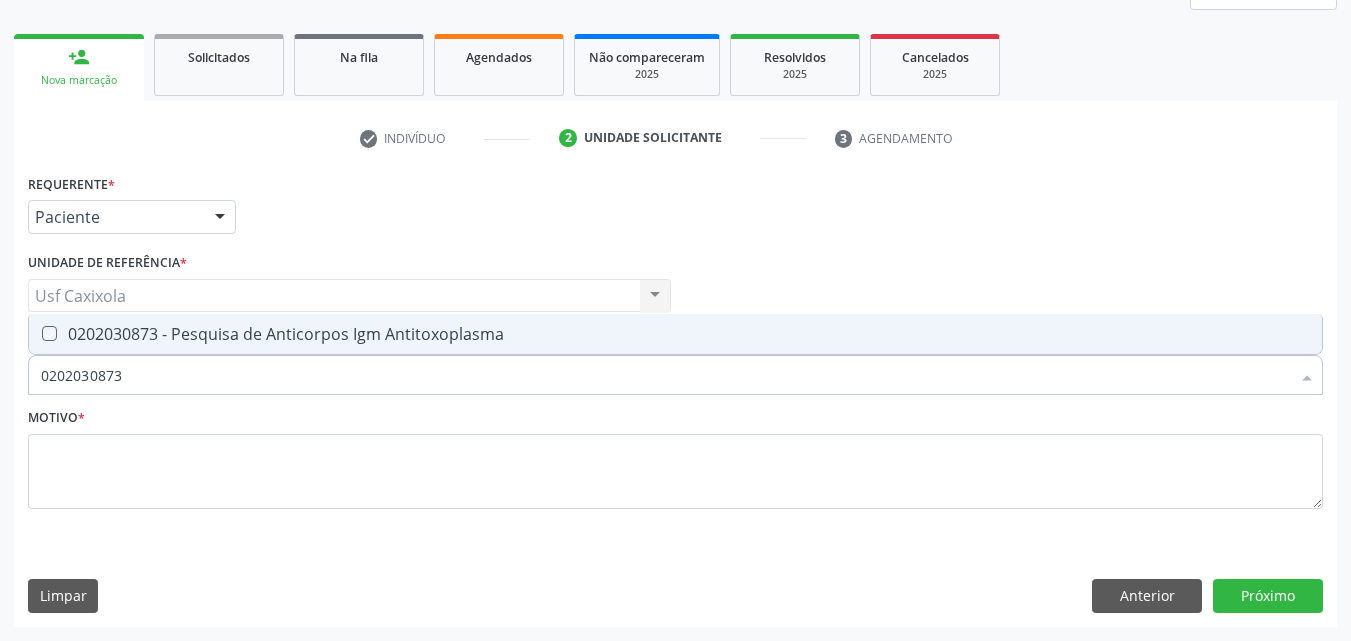checkbox on "true" 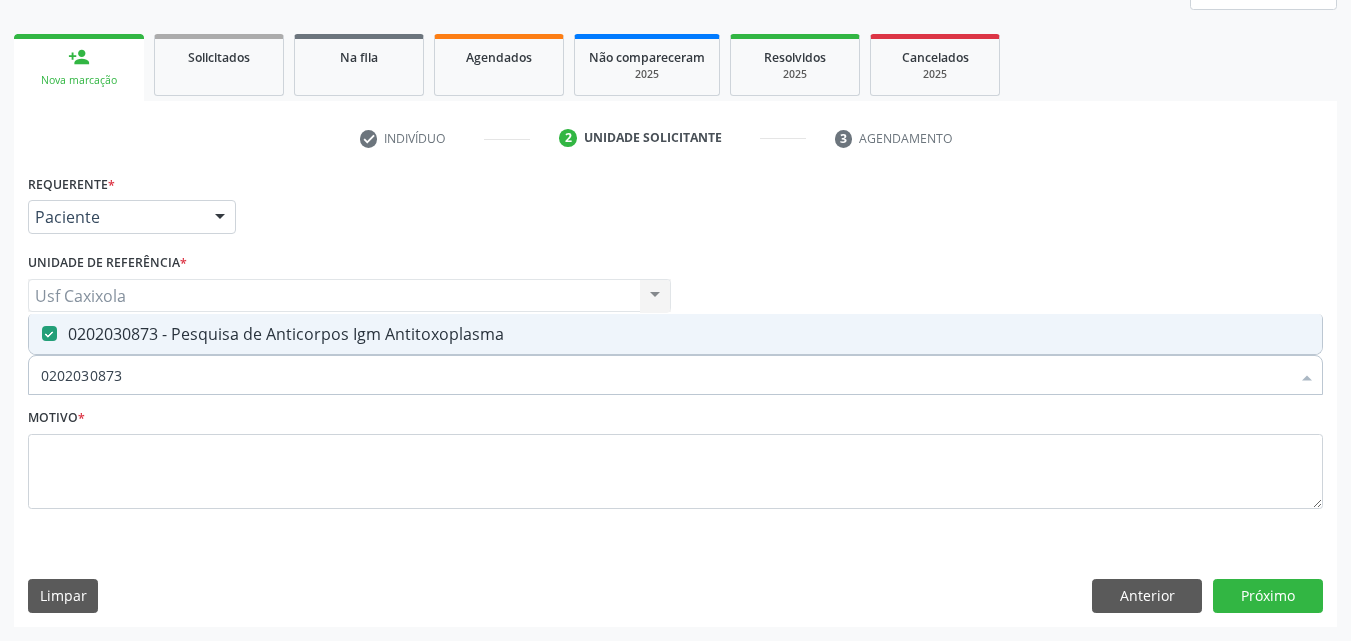 drag, startPoint x: 133, startPoint y: 379, endPoint x: 17, endPoint y: 372, distance: 116.21101 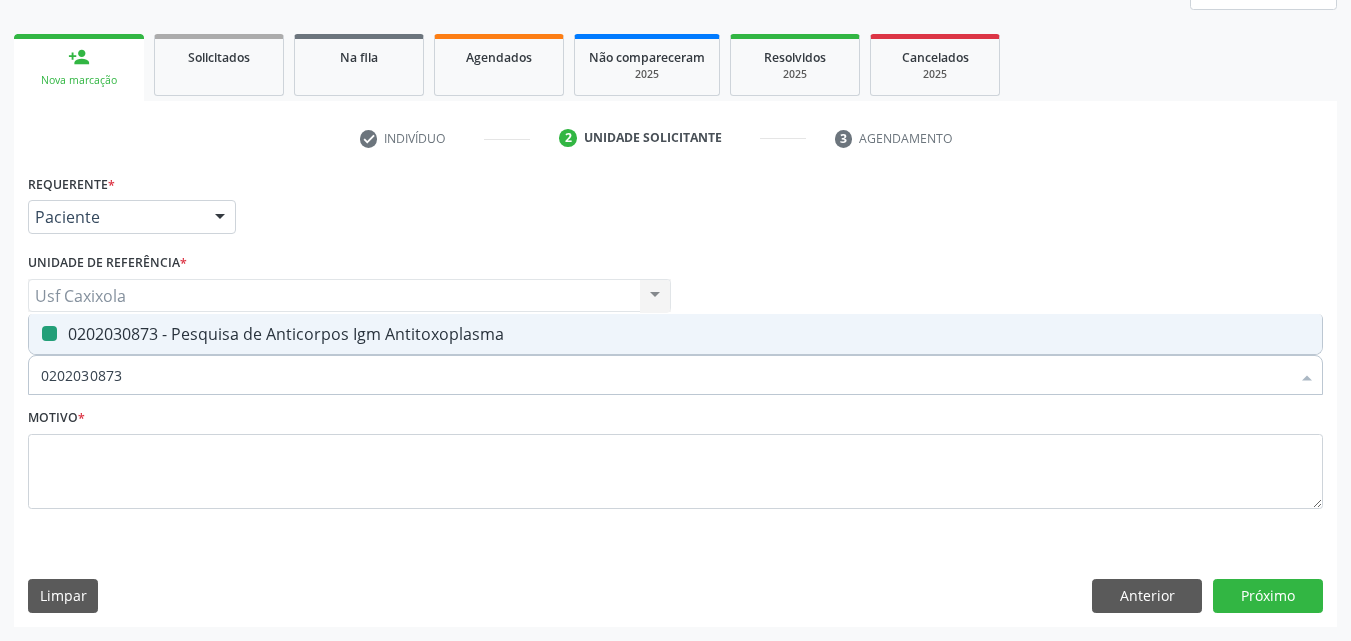 type on "0" 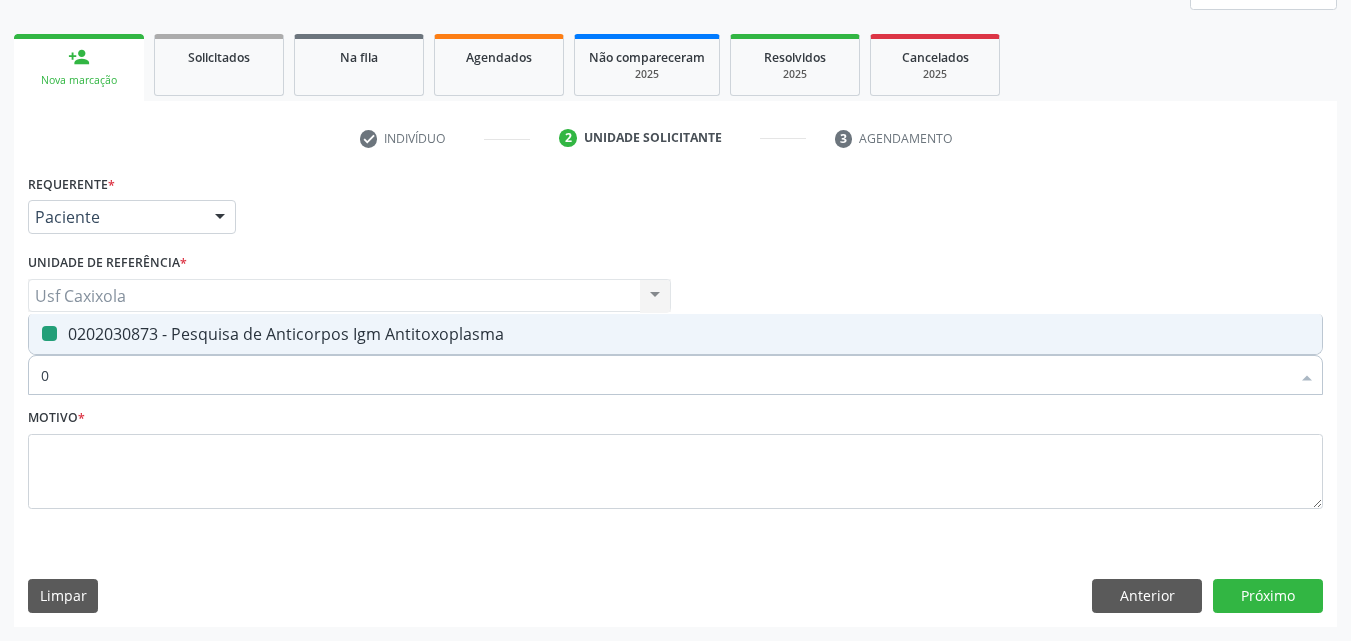 checkbox on "false" 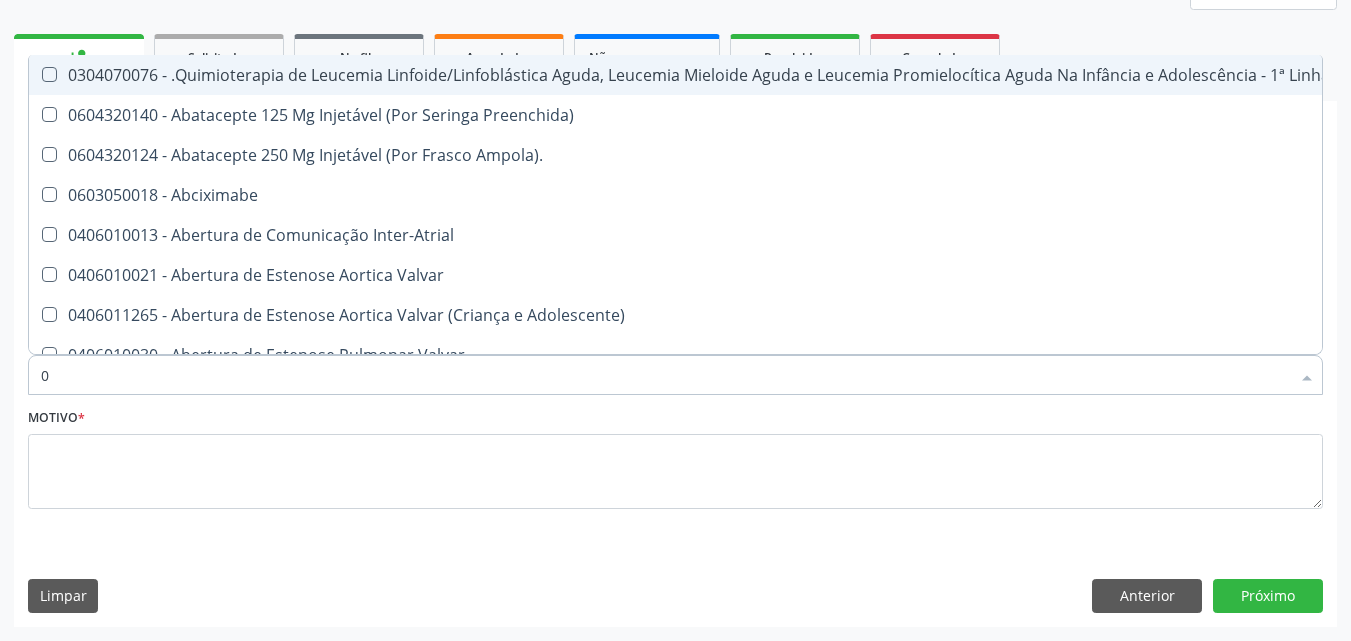type on "02" 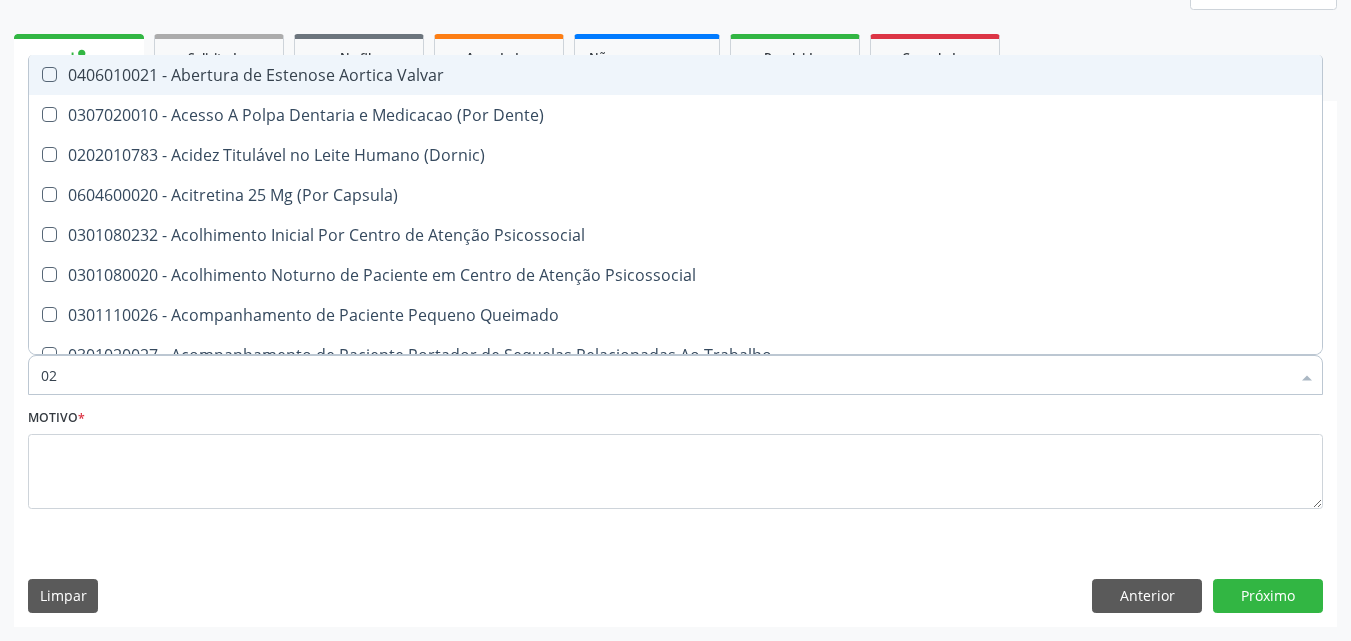 checkbox on "true" 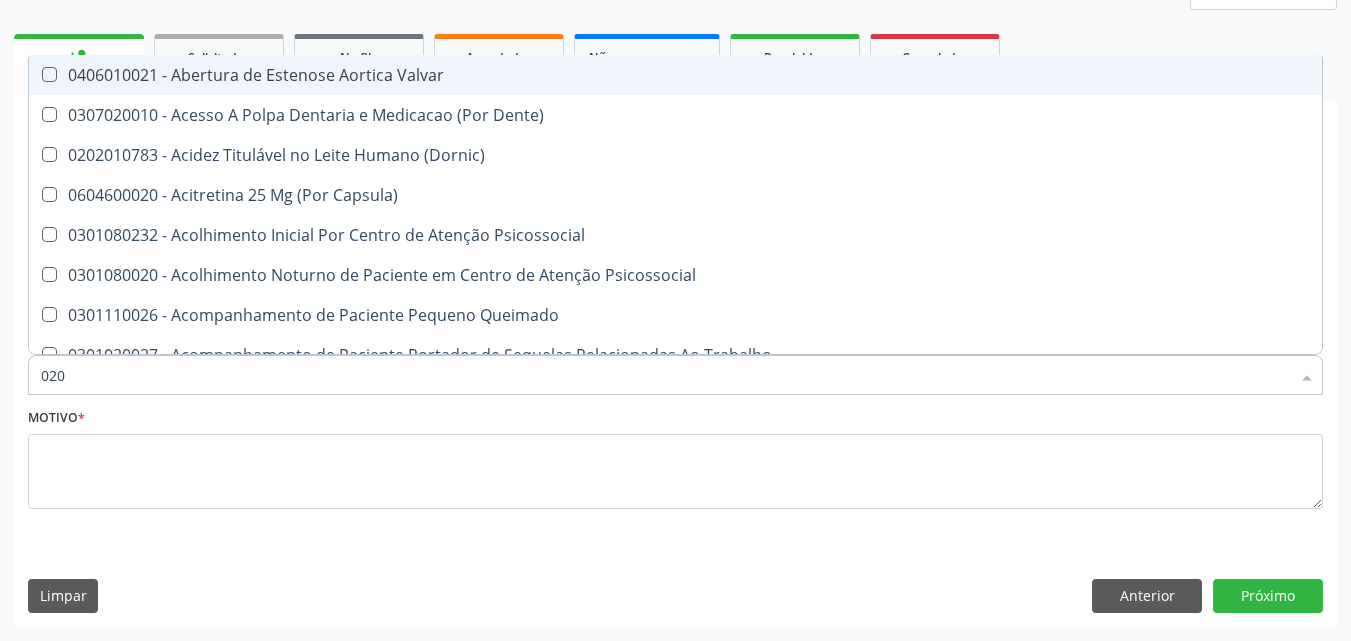 checkbox on "true" 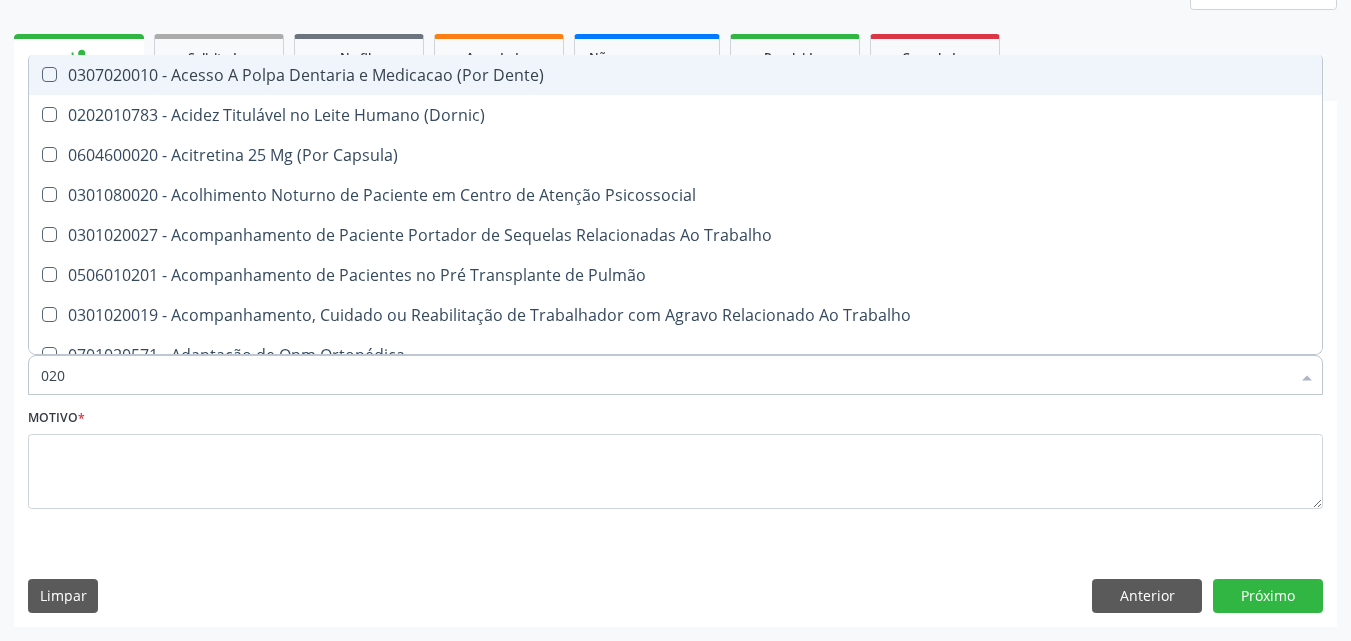 type on "0202" 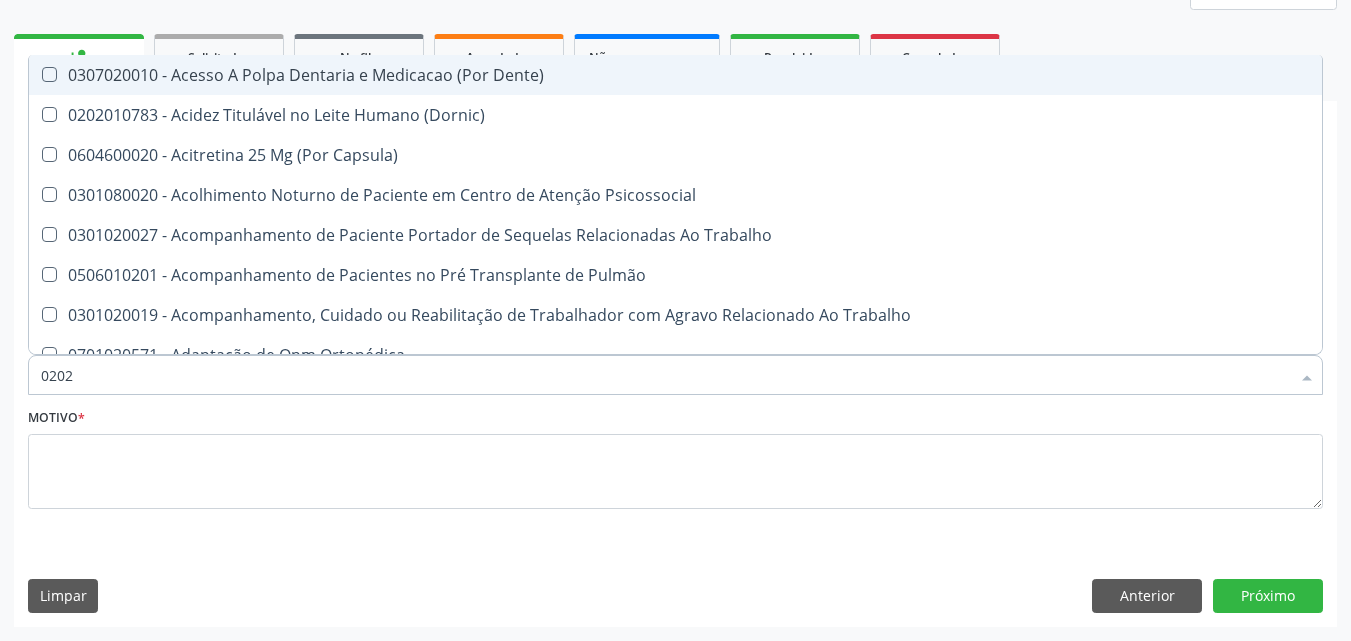 checkbox on "true" 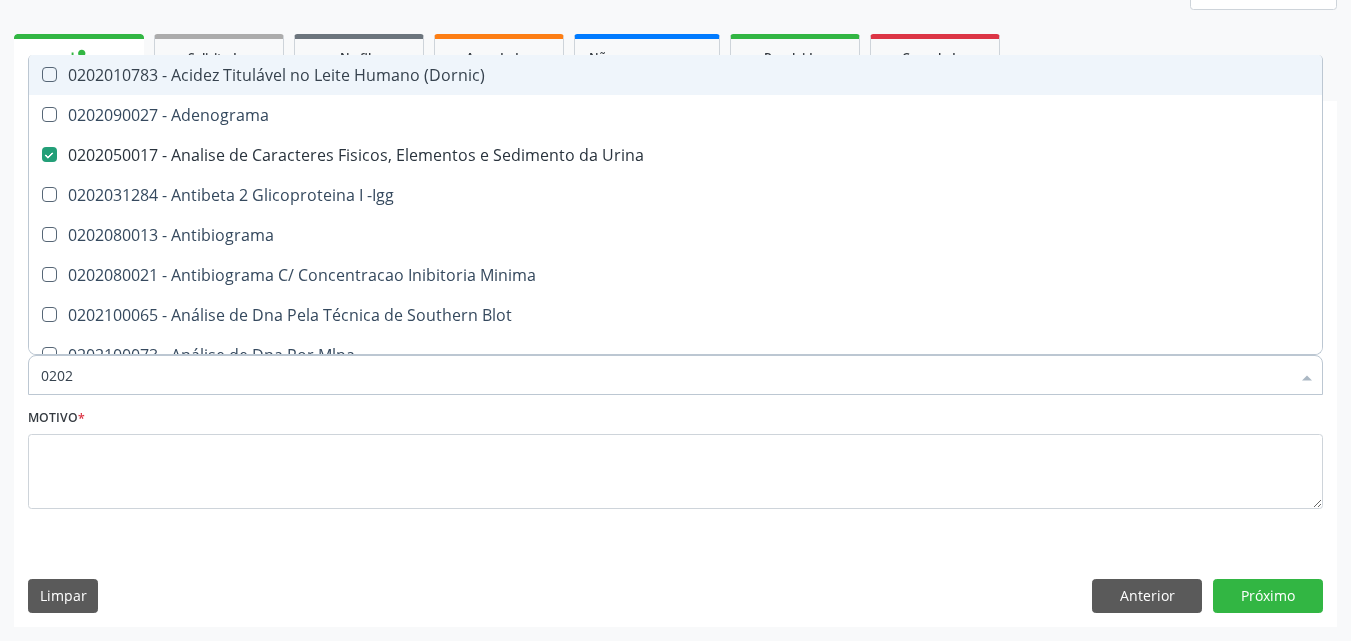 type on "02020" 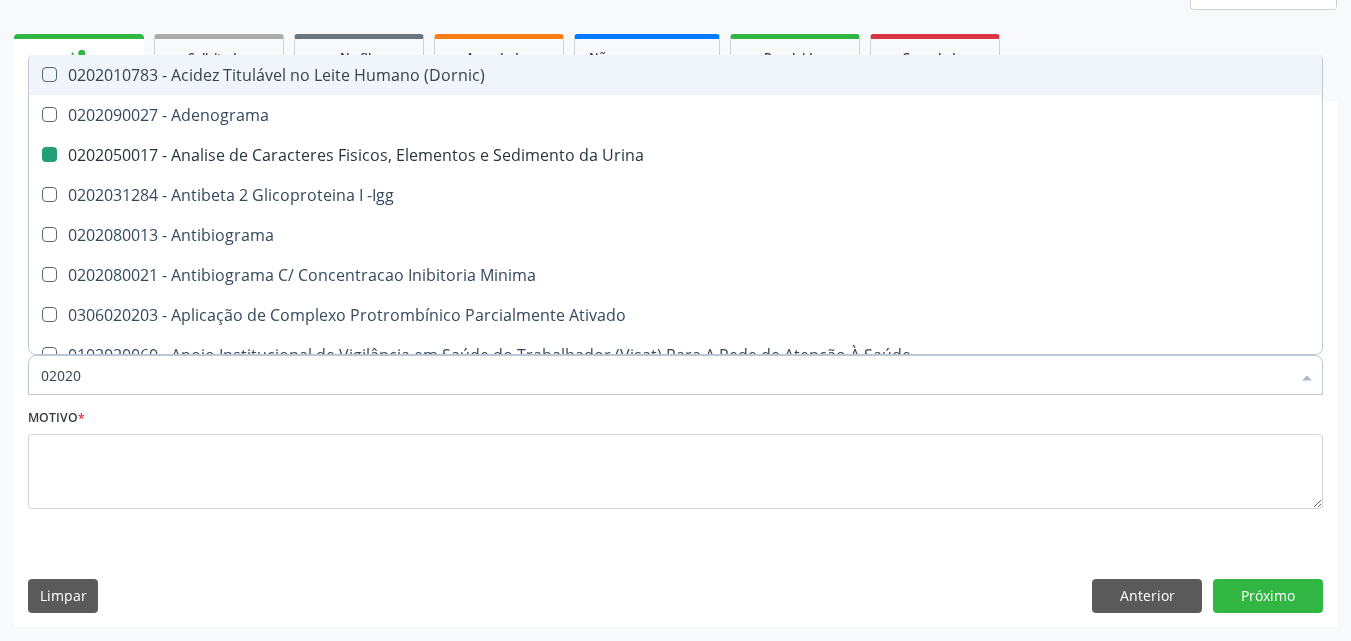 type on "020208" 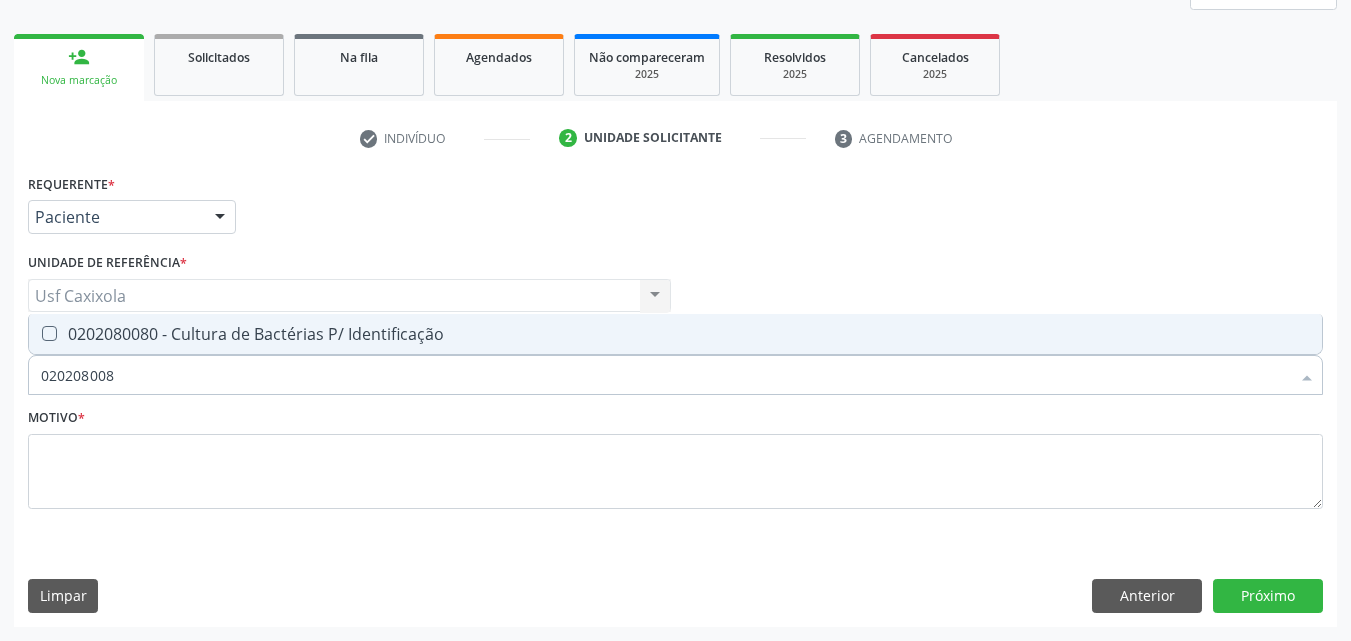 type on "0202080080" 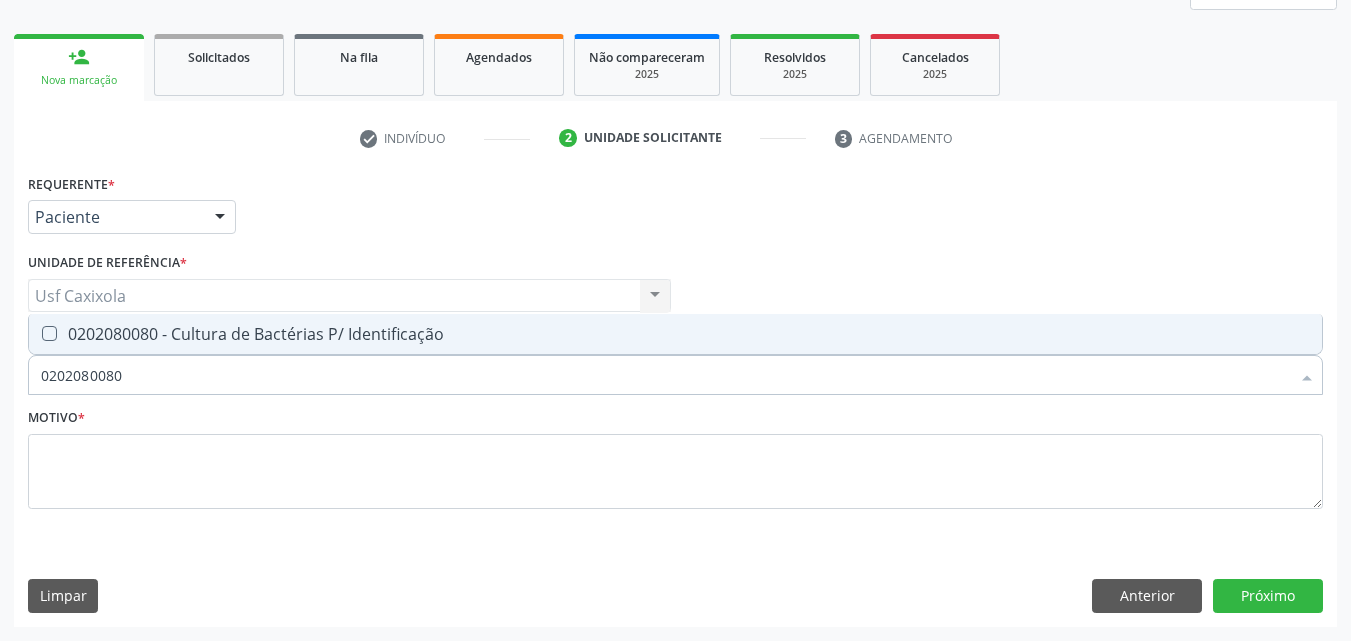 click on "0202080080 - Cultura de Bactérias P/ Identificação" at bounding box center (675, 334) 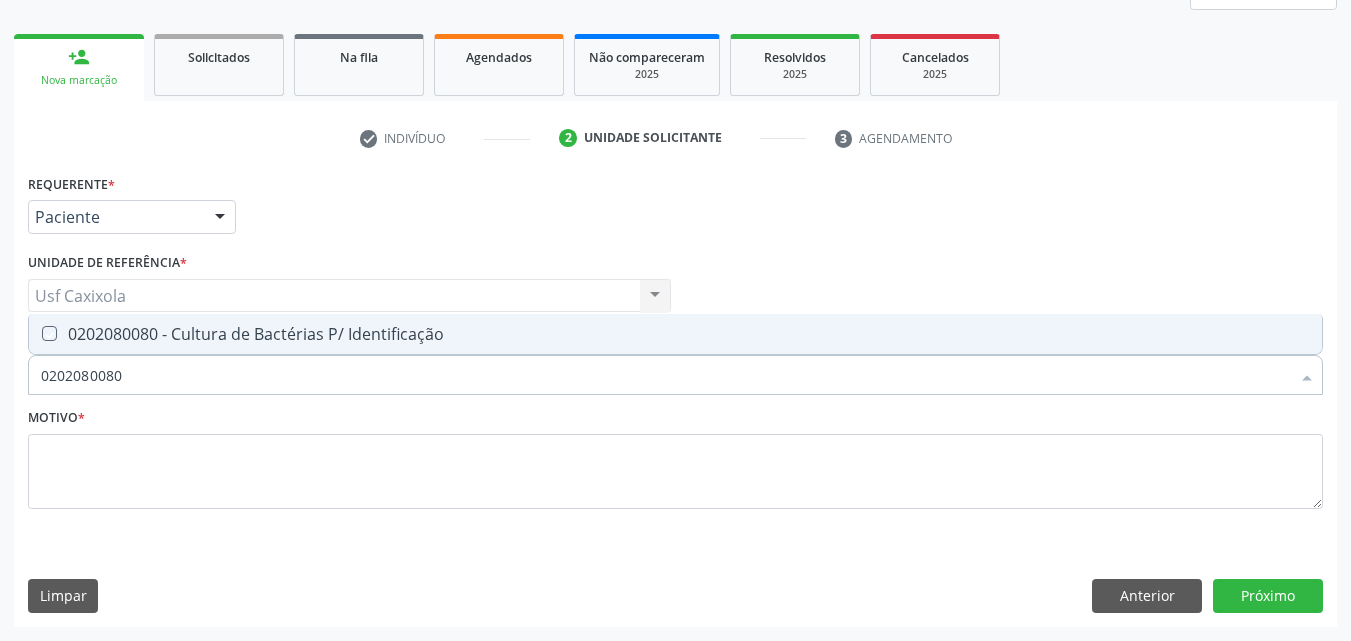checkbox on "true" 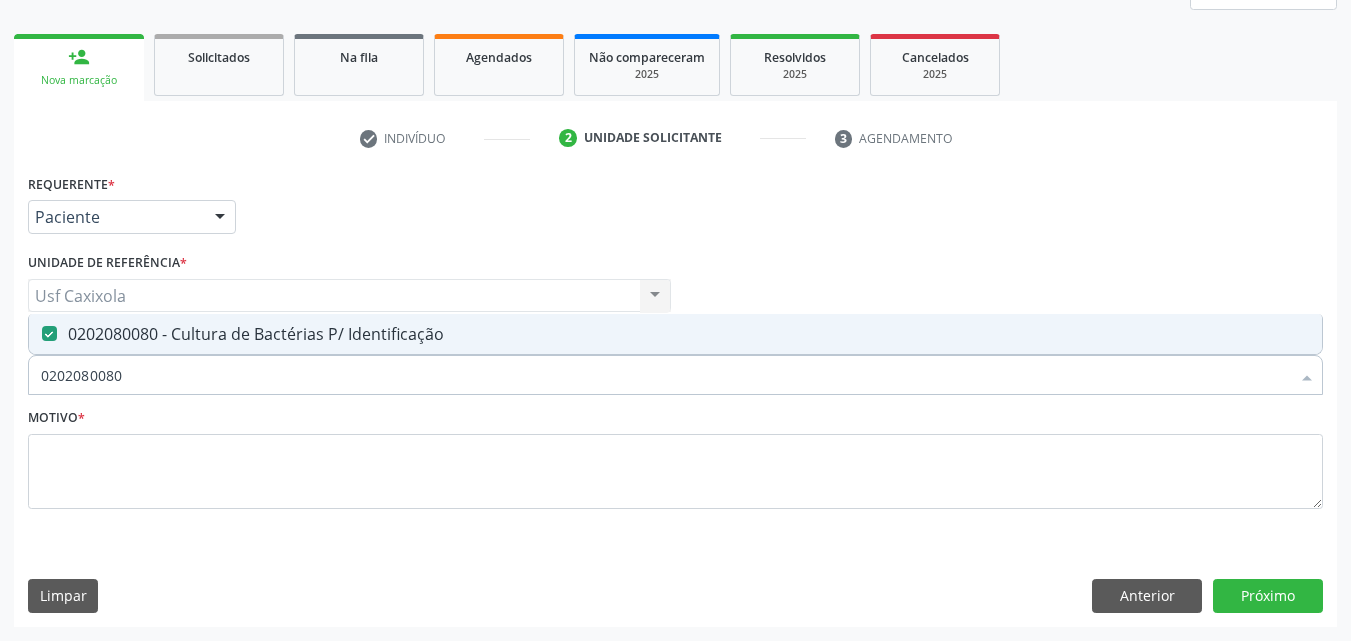 drag, startPoint x: 131, startPoint y: 376, endPoint x: 11, endPoint y: 380, distance: 120.06665 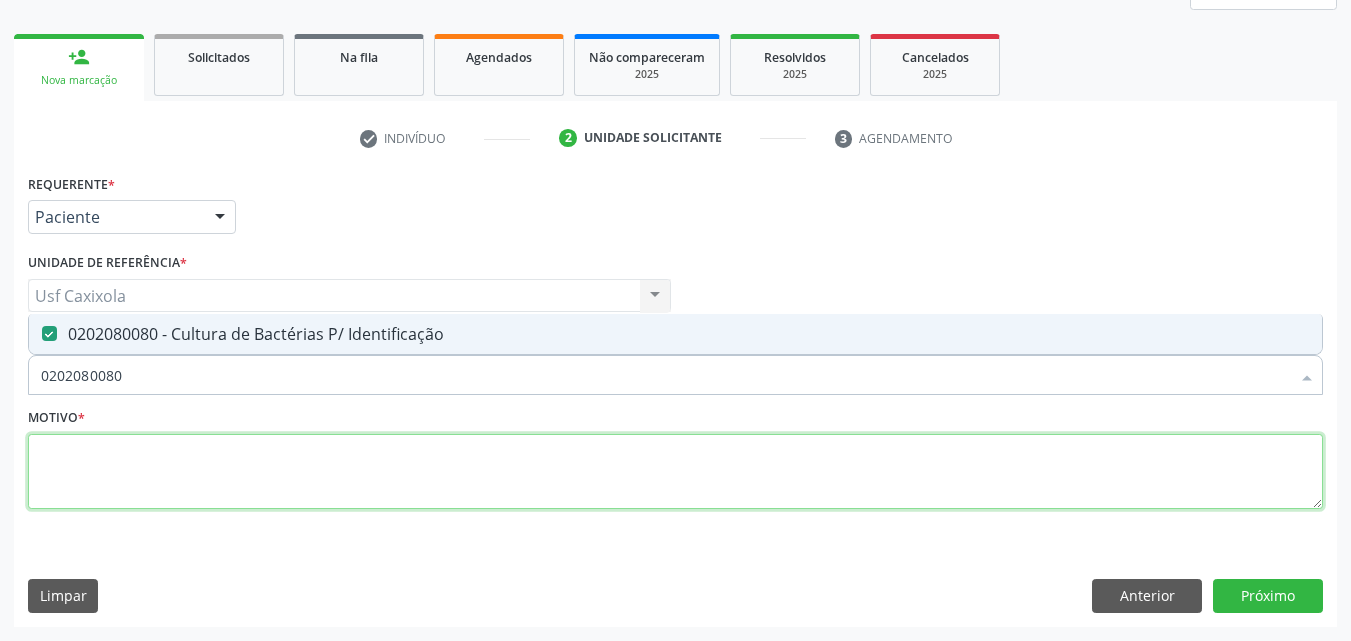 click at bounding box center (675, 472) 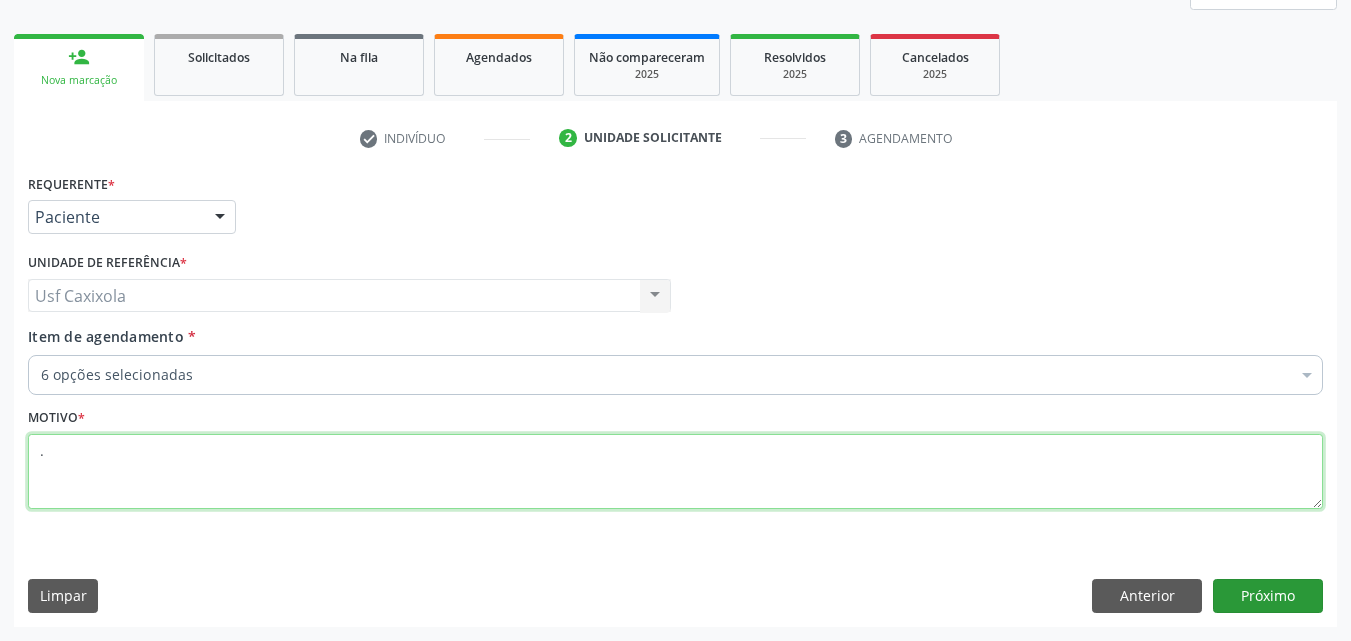 type on "." 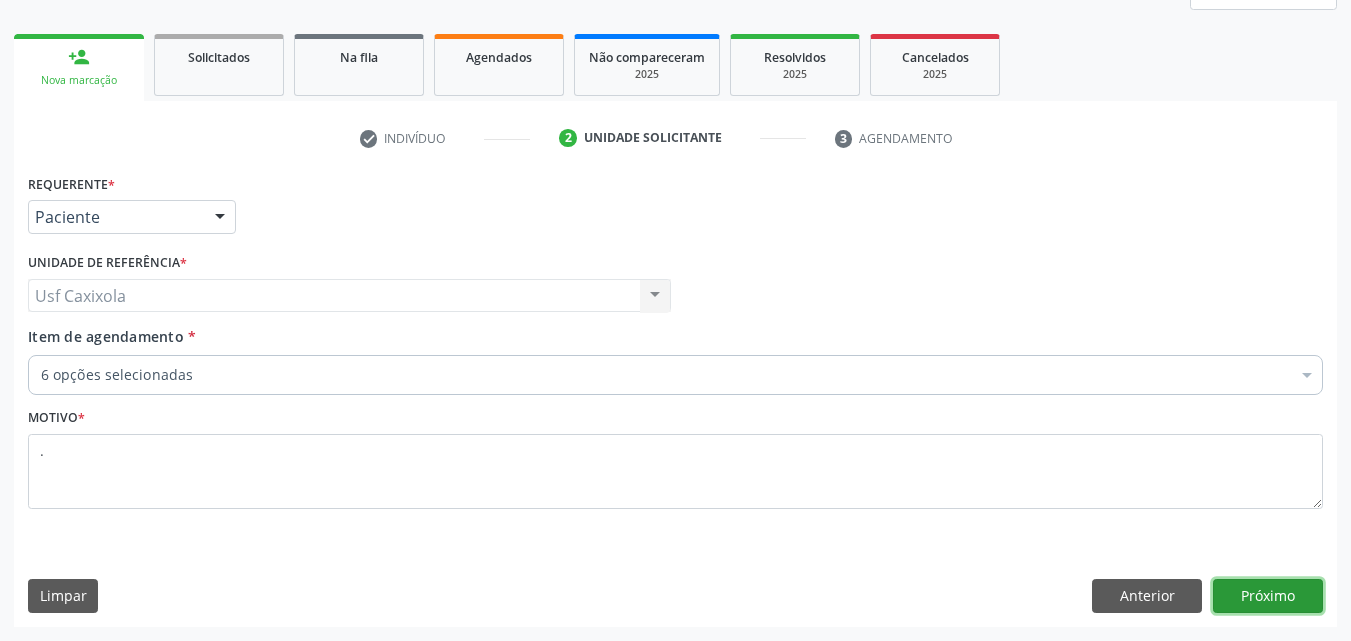 click on "Próximo" at bounding box center (1268, 596) 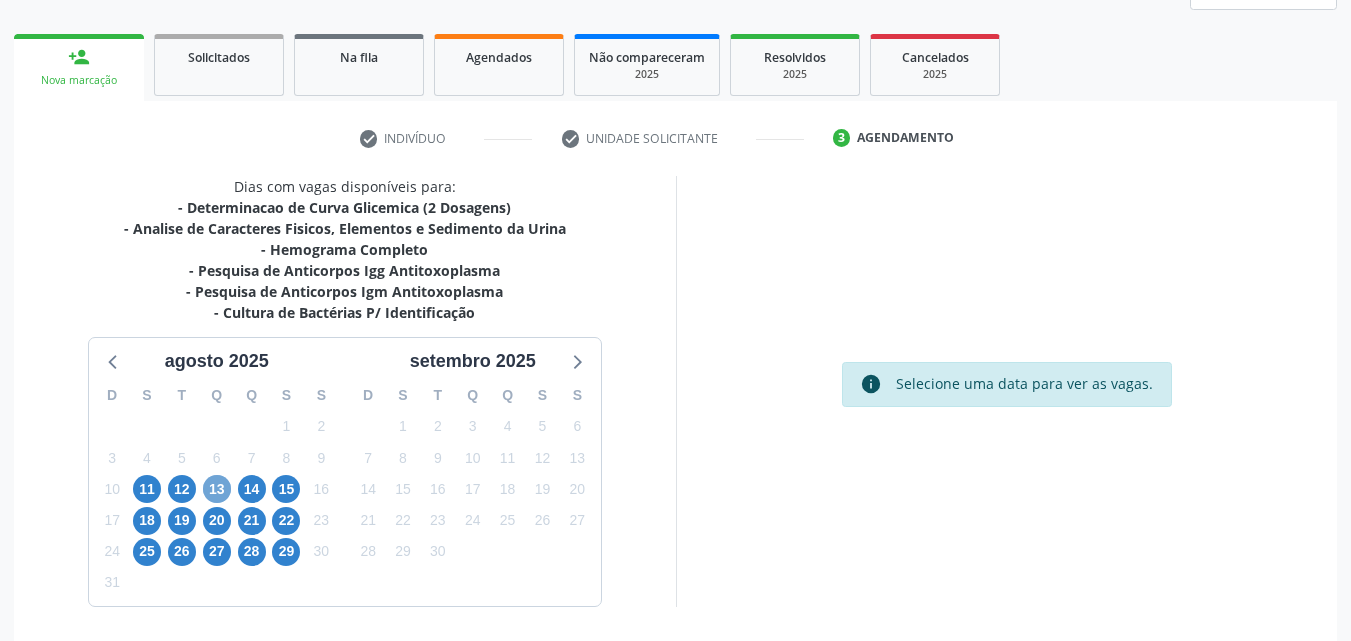 click on "13" at bounding box center (217, 489) 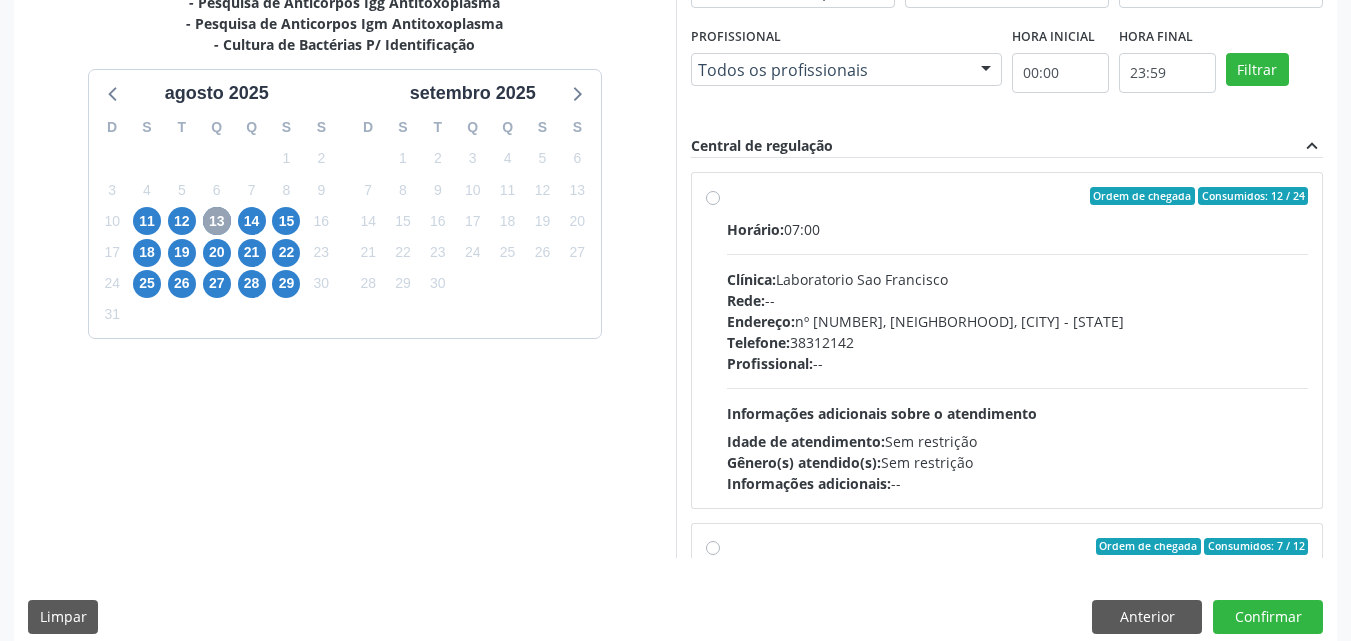 scroll, scrollTop: 554, scrollLeft: 0, axis: vertical 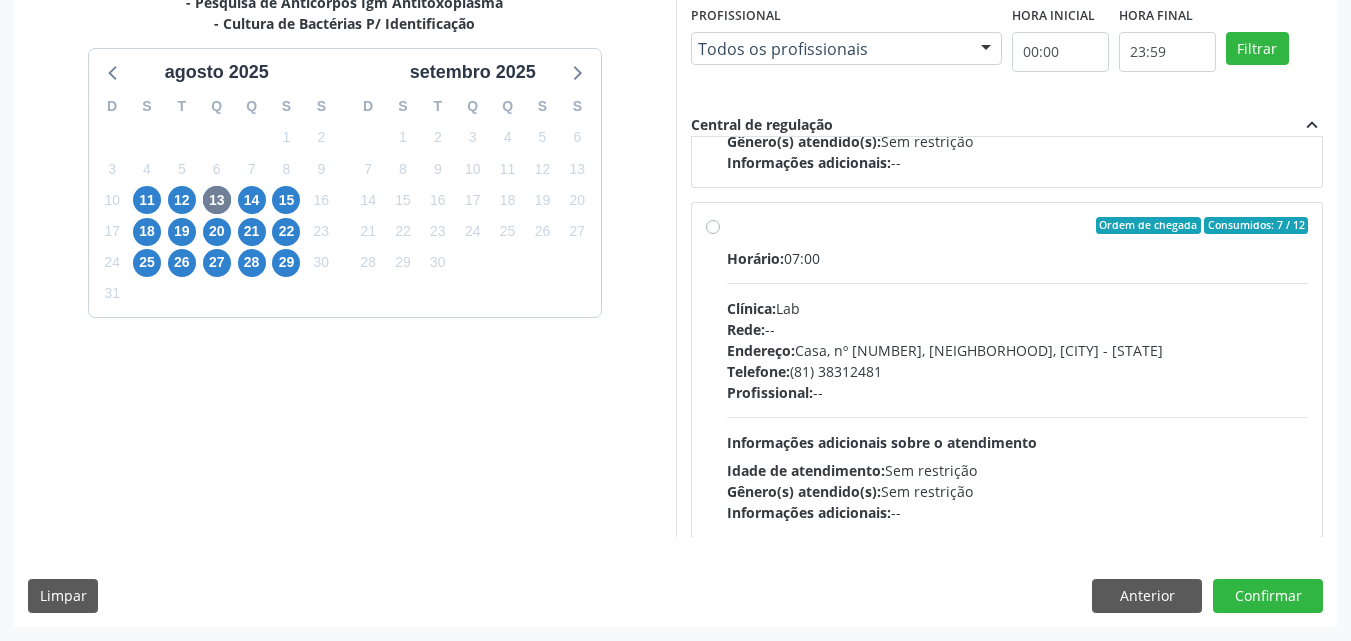 click on "Ordem de chegada
Consumidos: 7 / 12
Horário:   07:00
Clínica:  Lab
Rede:
--
Endereço:   Casa, nº 1037, N S da Penha, Serra Talhada - PE
Telefone:   (81) 38312481
Profissional:
--
Informações adicionais sobre o atendimento
Idade de atendimento:
Sem restrição
Gênero(s) atendido(s):
Sem restrição
Informações adicionais:
--" at bounding box center (1018, 370) 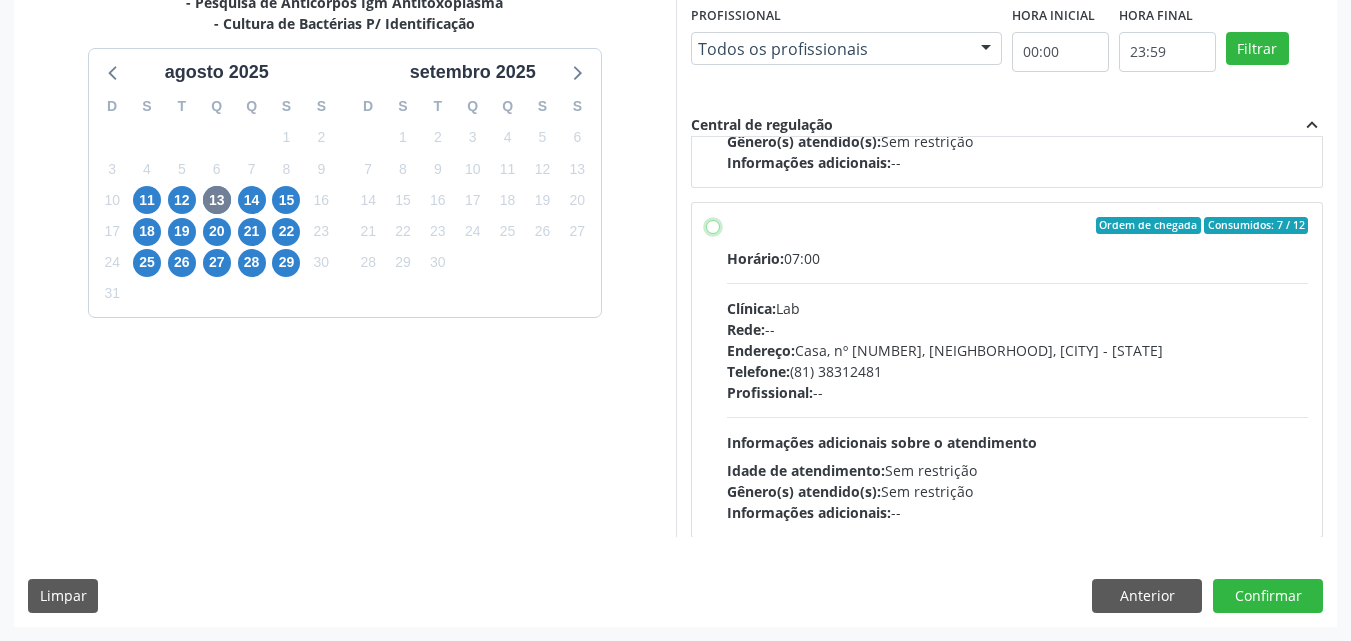 click on "Ordem de chegada
Consumidos: 7 / 12
Horário:   07:00
Clínica:  Lab
Rede:
--
Endereço:   Casa, nº 1037, N S da Penha, Serra Talhada - PE
Telefone:   (81) 38312481
Profissional:
--
Informações adicionais sobre o atendimento
Idade de atendimento:
Sem restrição
Gênero(s) atendido(s):
Sem restrição
Informações adicionais:
--" at bounding box center (713, 226) 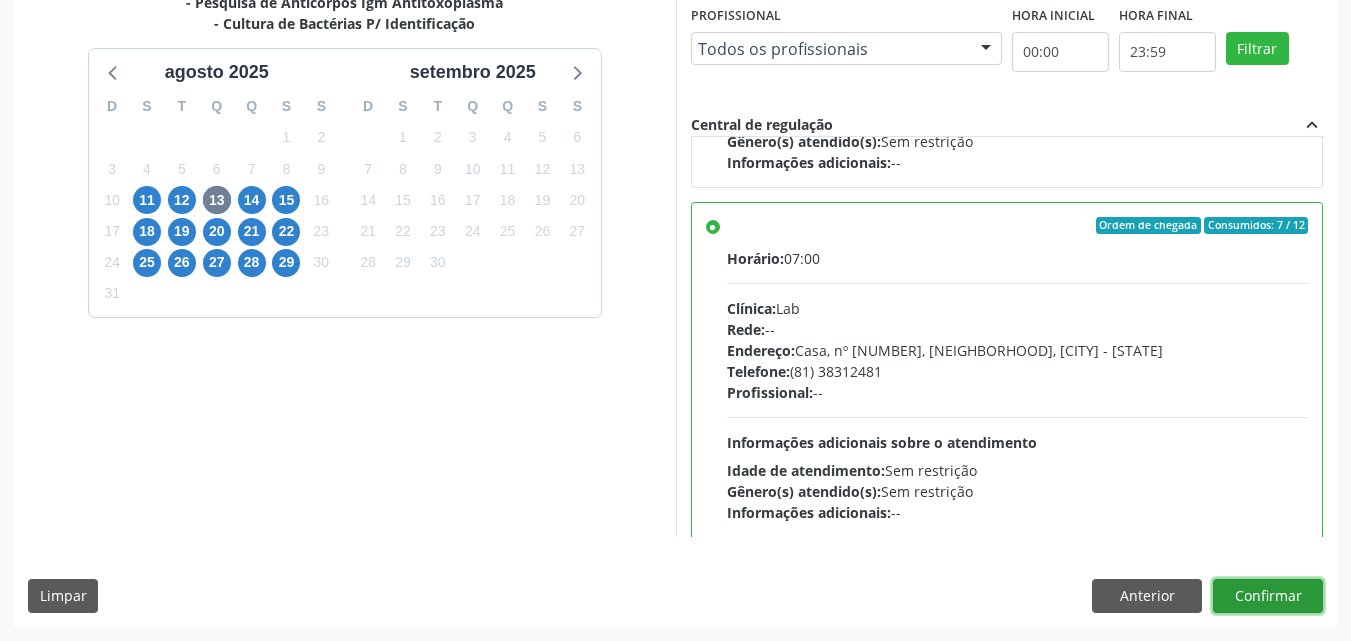 click on "Confirmar" at bounding box center [1268, 596] 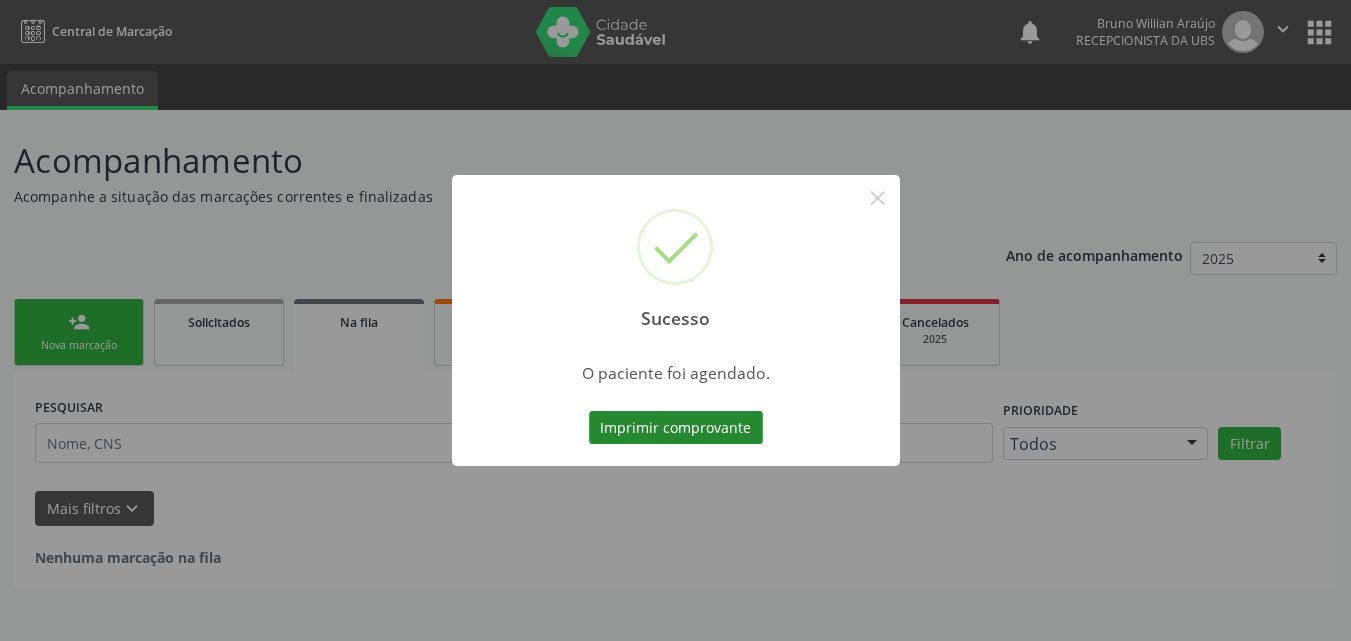 scroll, scrollTop: 0, scrollLeft: 0, axis: both 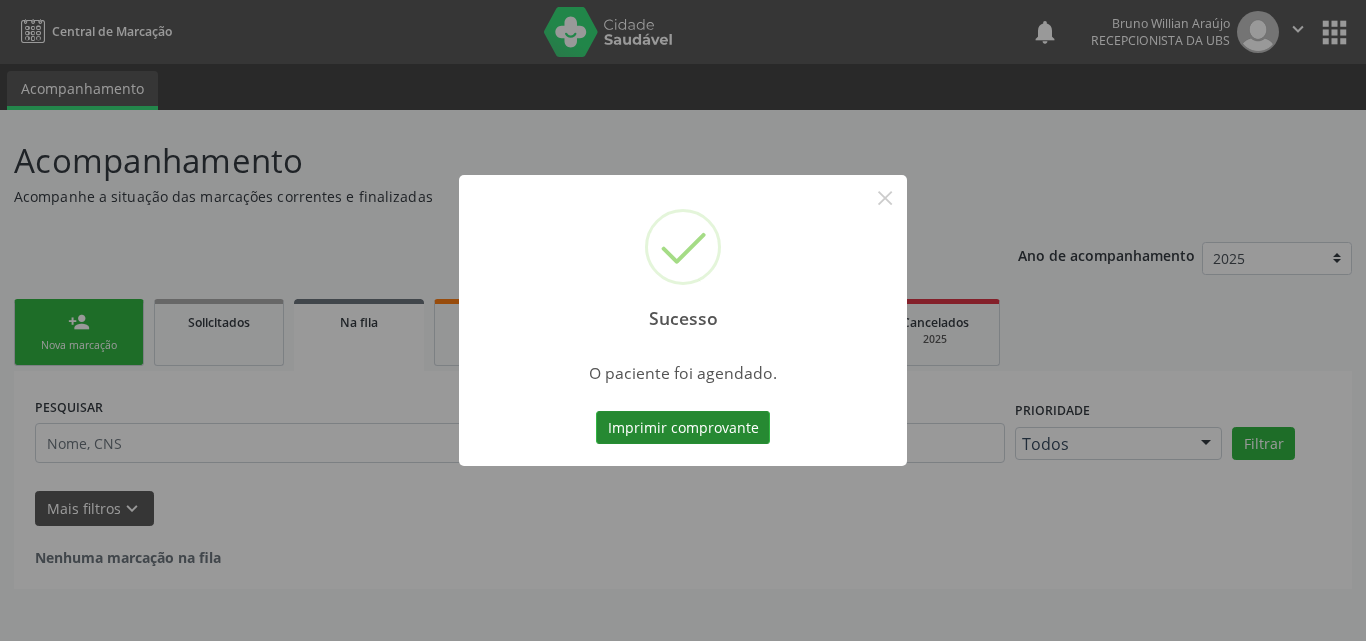 click on "Imprimir comprovante" at bounding box center (683, 428) 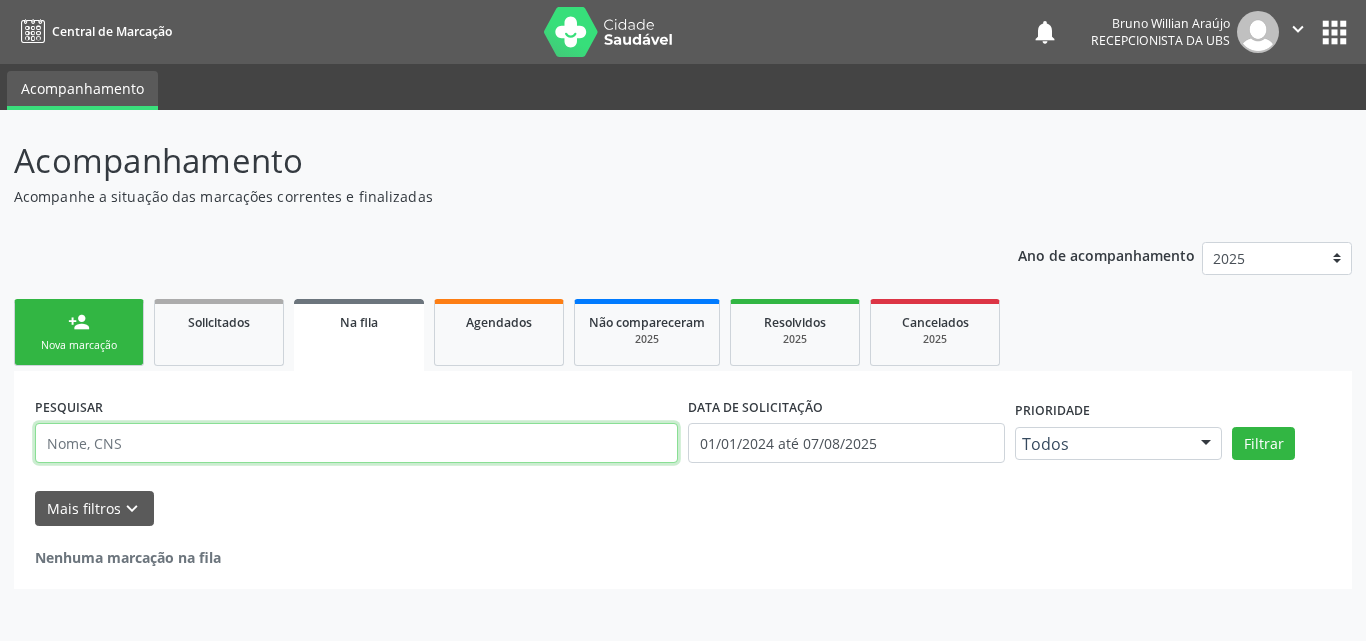click at bounding box center [356, 443] 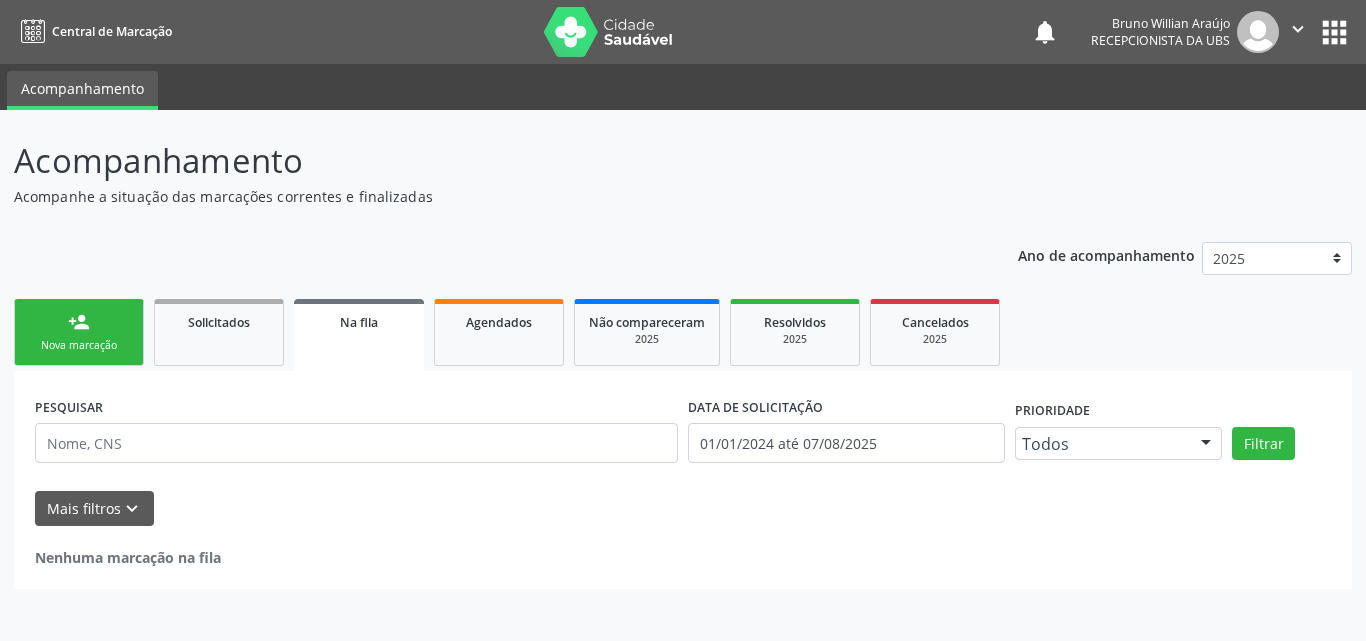 drag, startPoint x: 57, startPoint y: 323, endPoint x: 57, endPoint y: 339, distance: 16 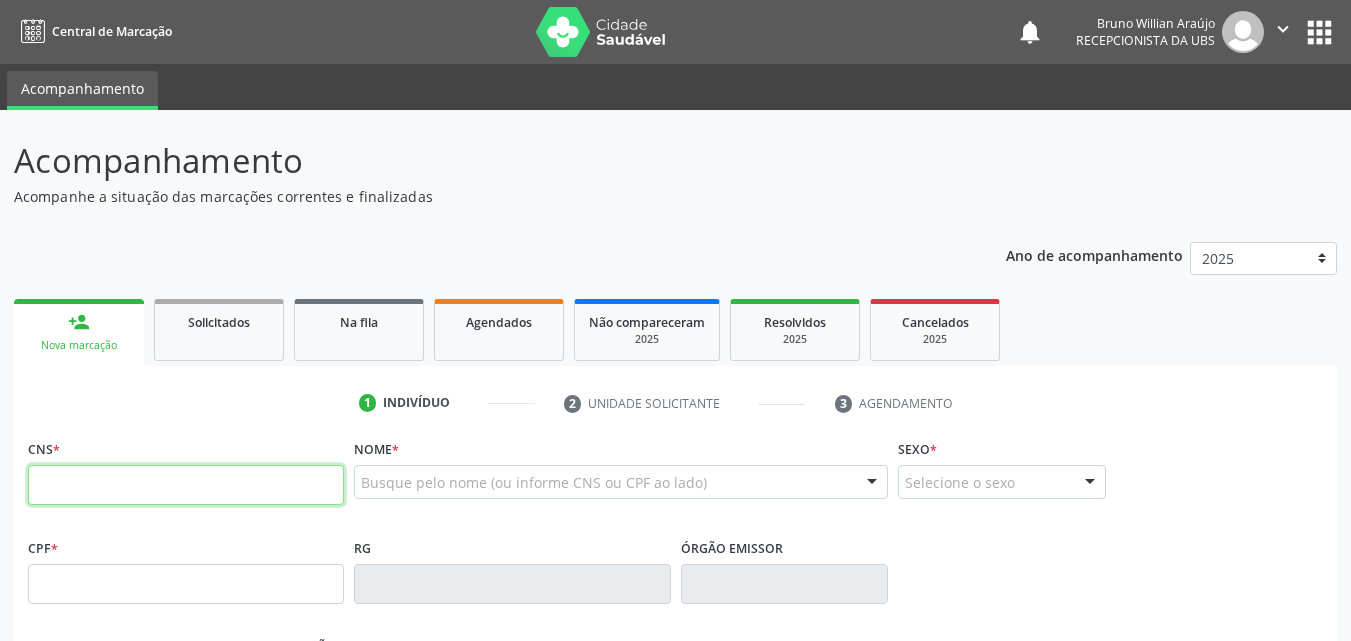 click at bounding box center [186, 485] 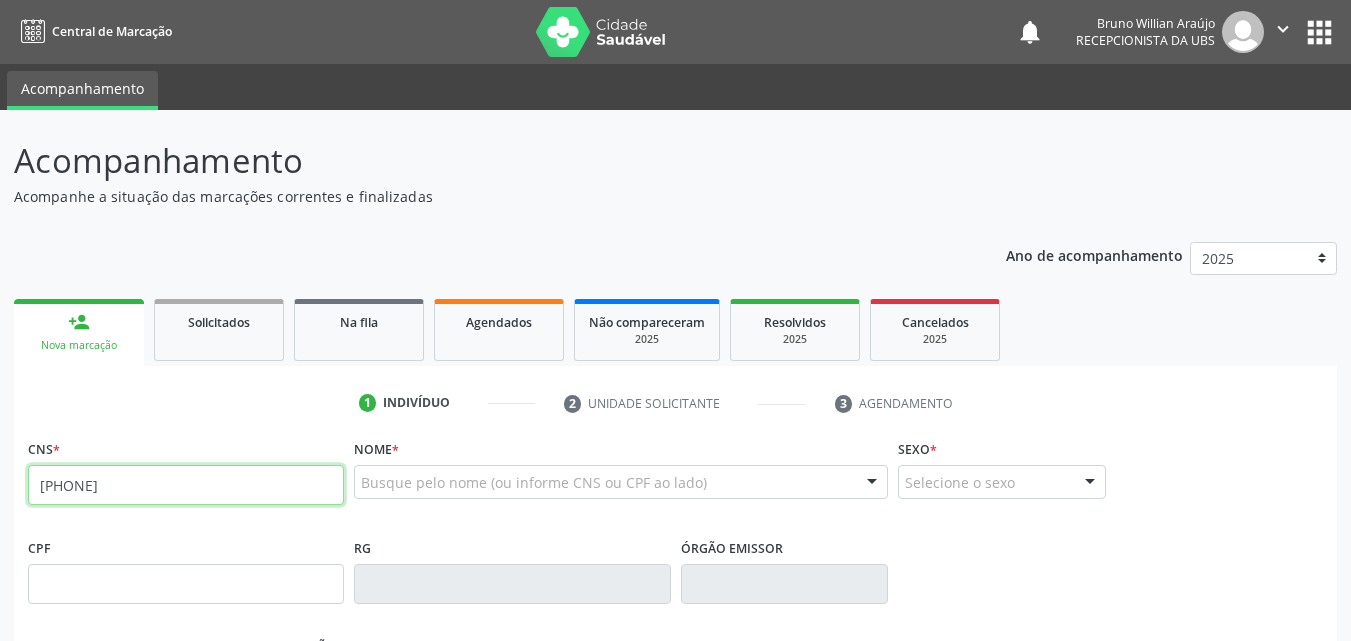 type on "164 2613 0231 0004" 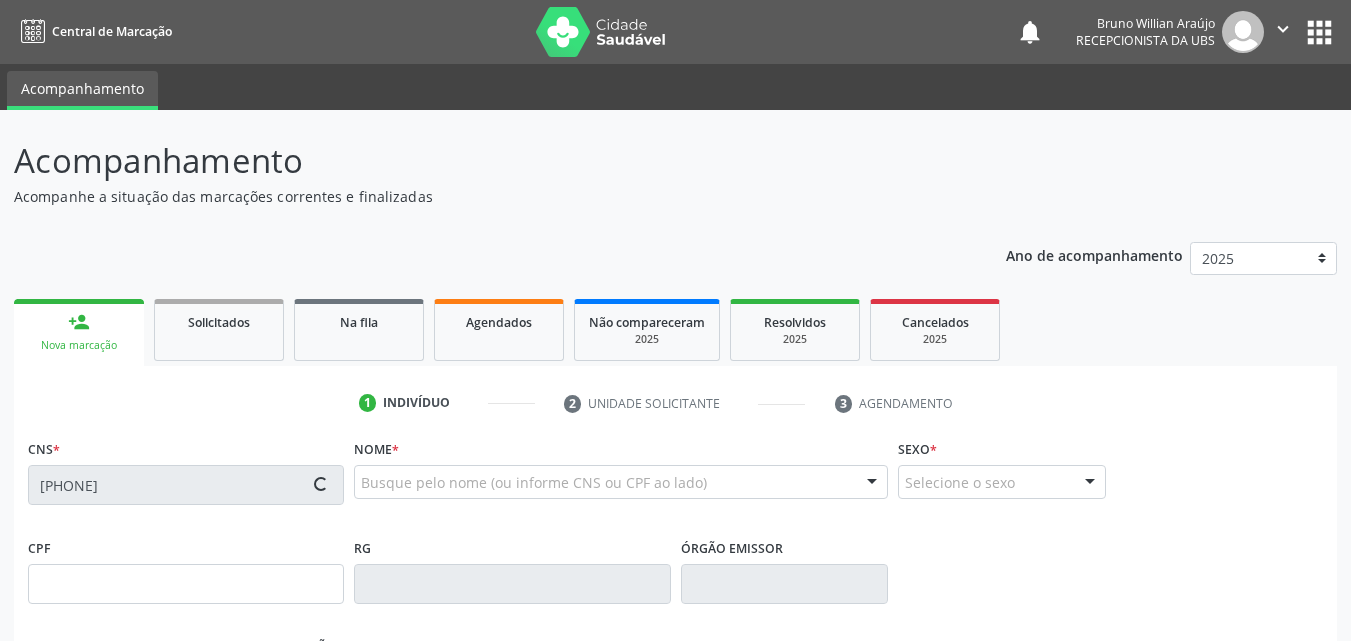 type on "065.270.744-09" 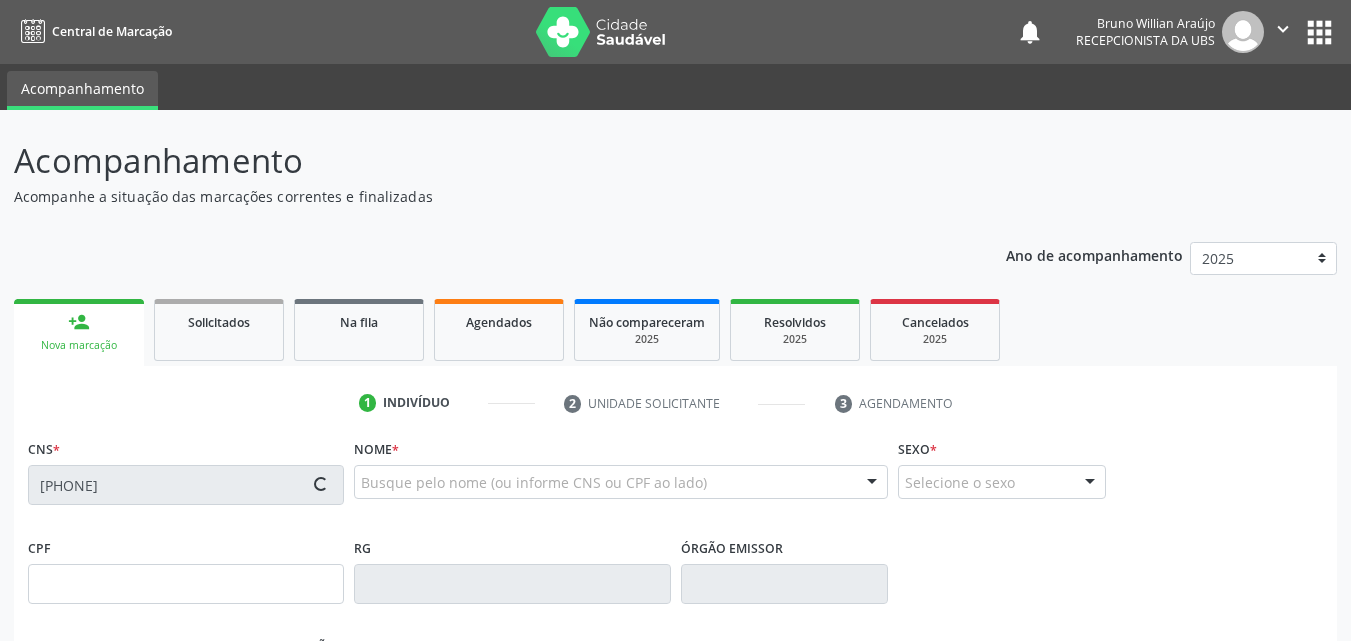 type on "25/05/1995" 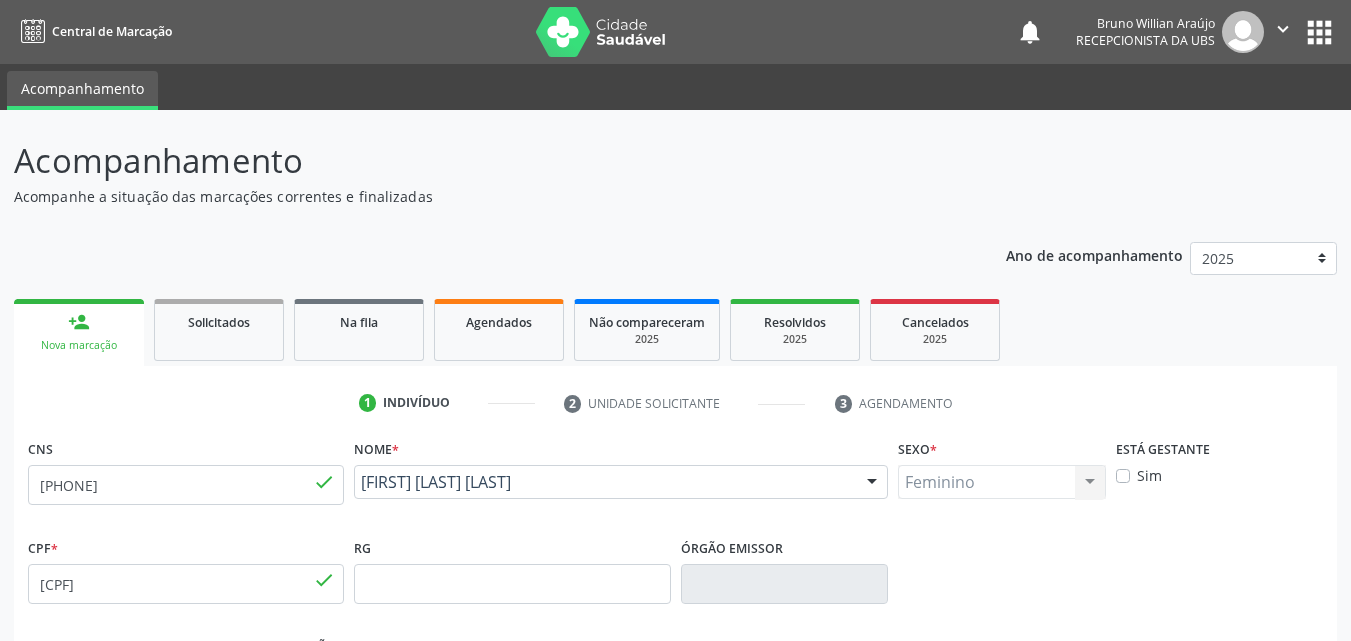 drag, startPoint x: 620, startPoint y: 504, endPoint x: 360, endPoint y: 490, distance: 260.37665 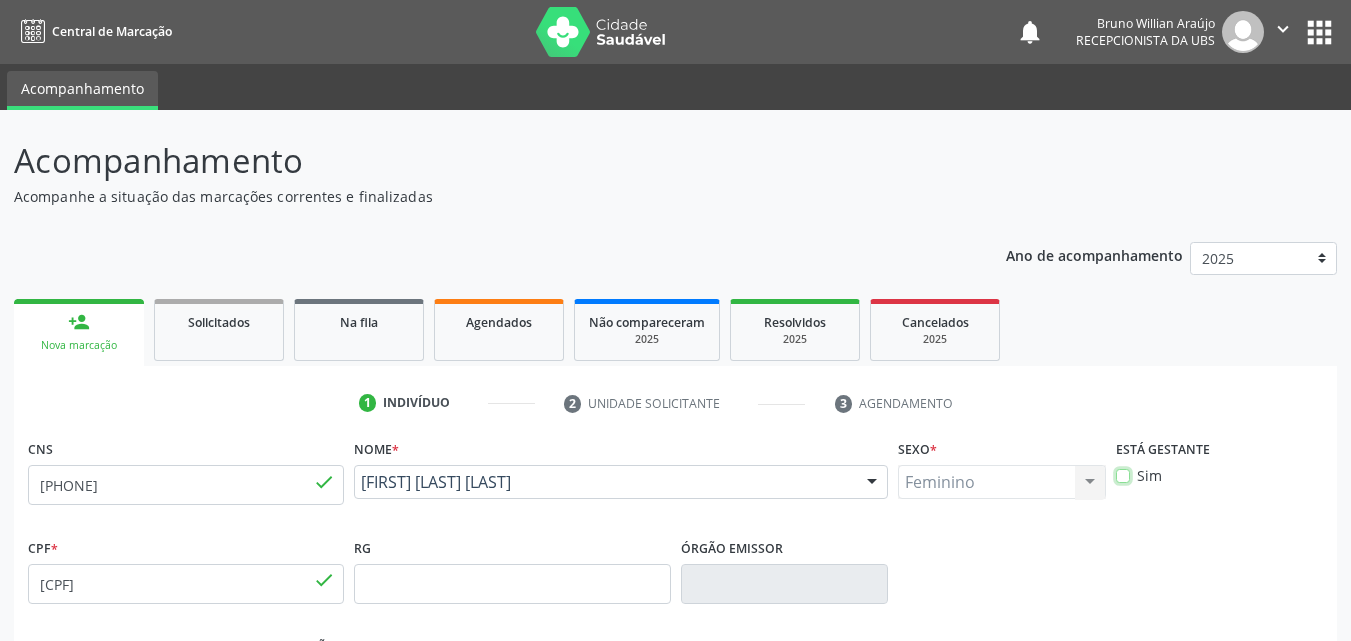 click on "Sim" at bounding box center [1123, 474] 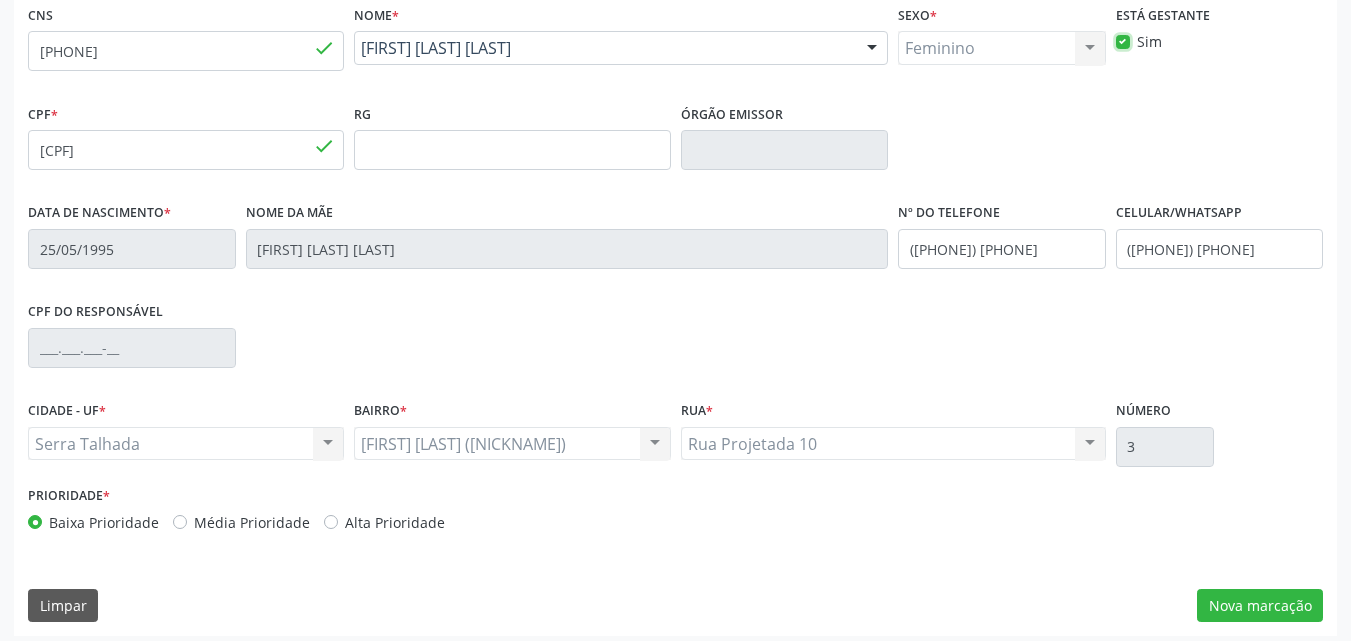 scroll, scrollTop: 443, scrollLeft: 0, axis: vertical 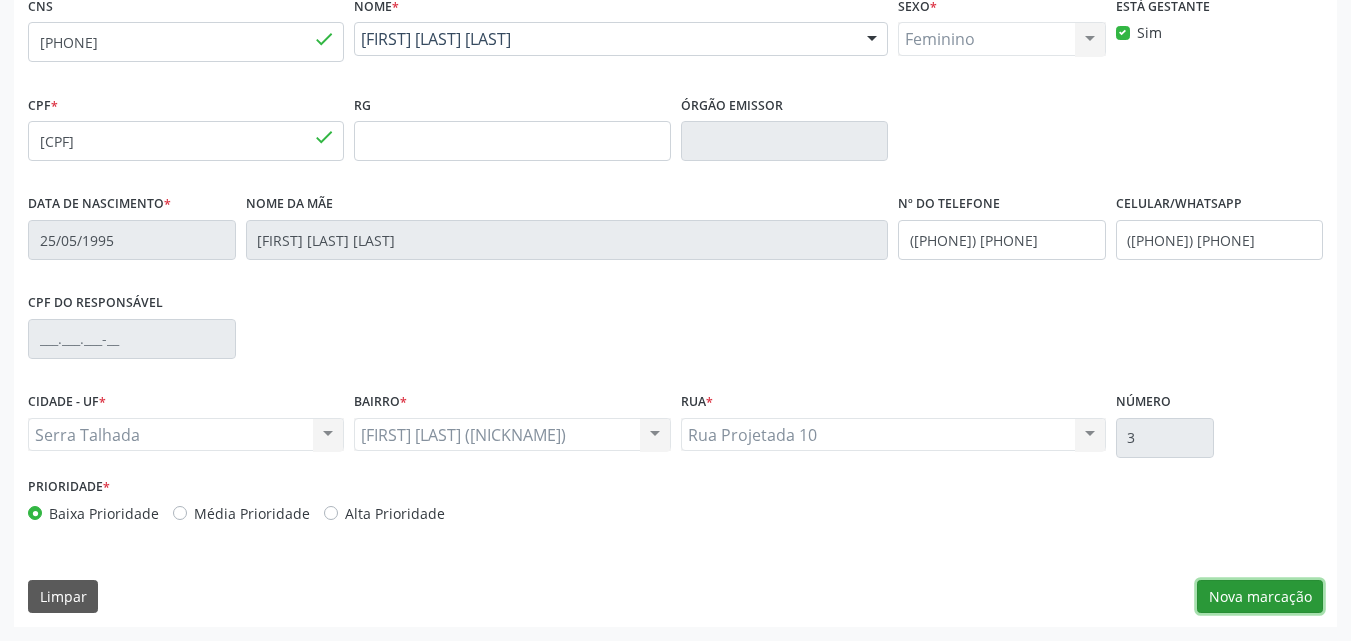 click on "Nova marcação" at bounding box center (1260, 597) 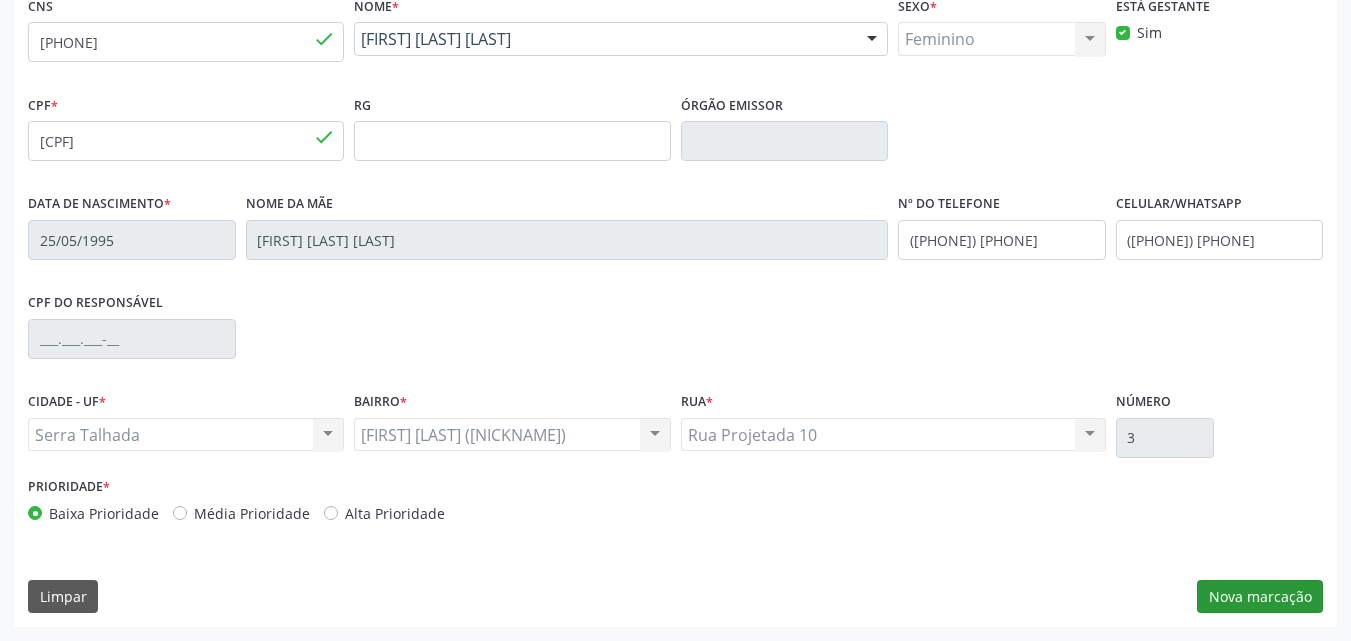scroll, scrollTop: 265, scrollLeft: 0, axis: vertical 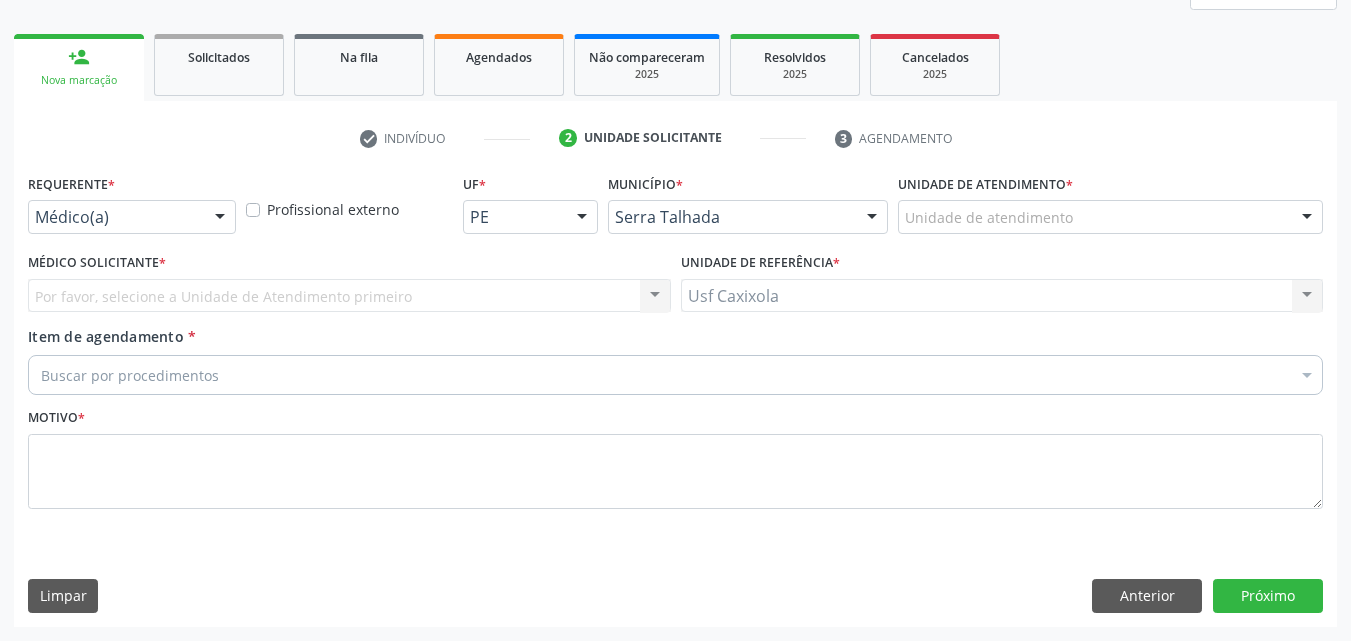 click at bounding box center [220, 218] 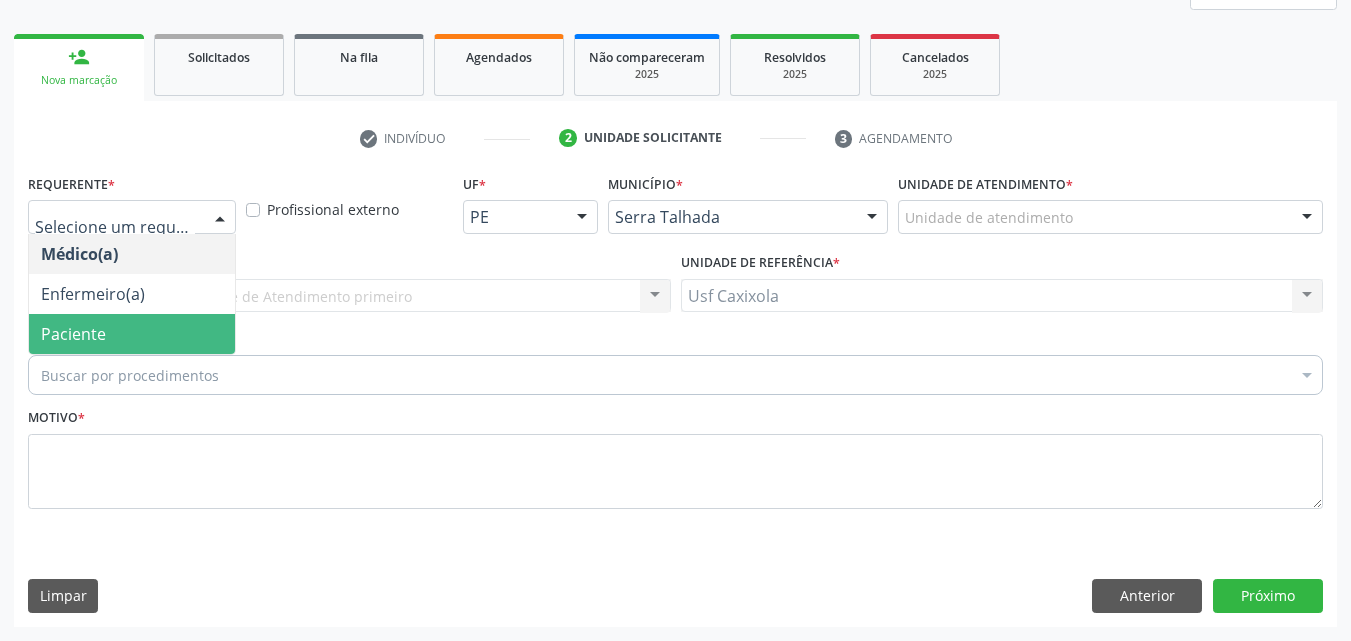 click on "Paciente" at bounding box center [132, 334] 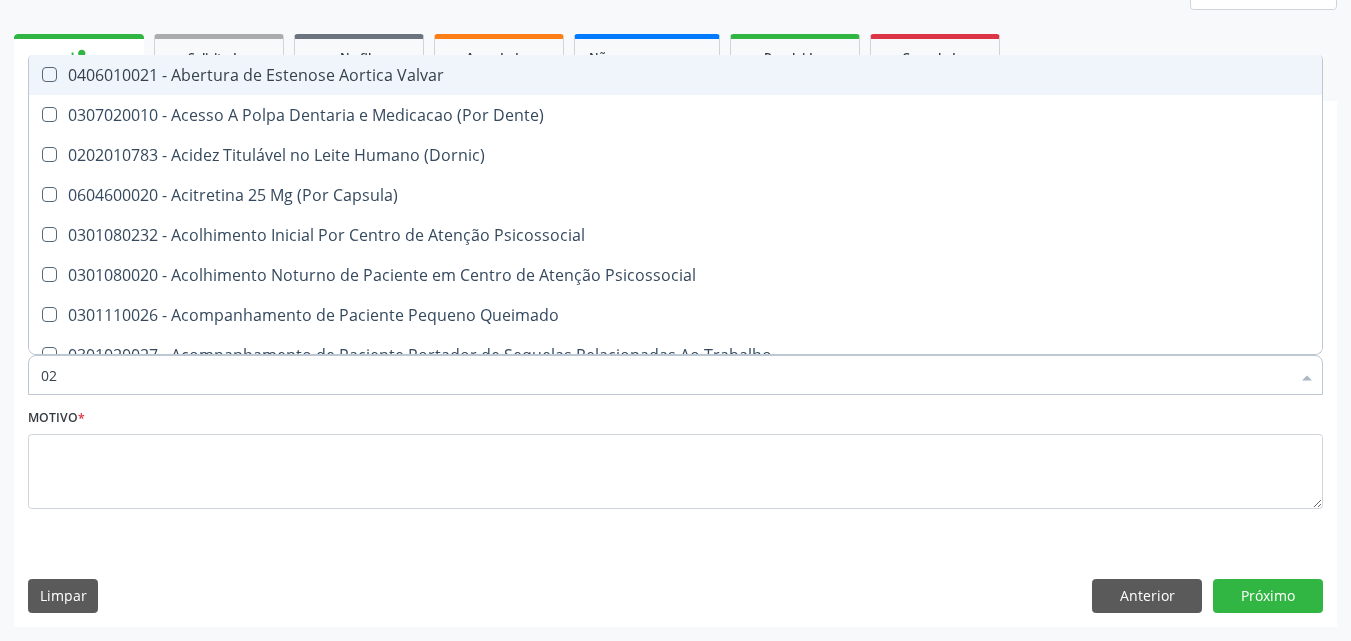 type on "020" 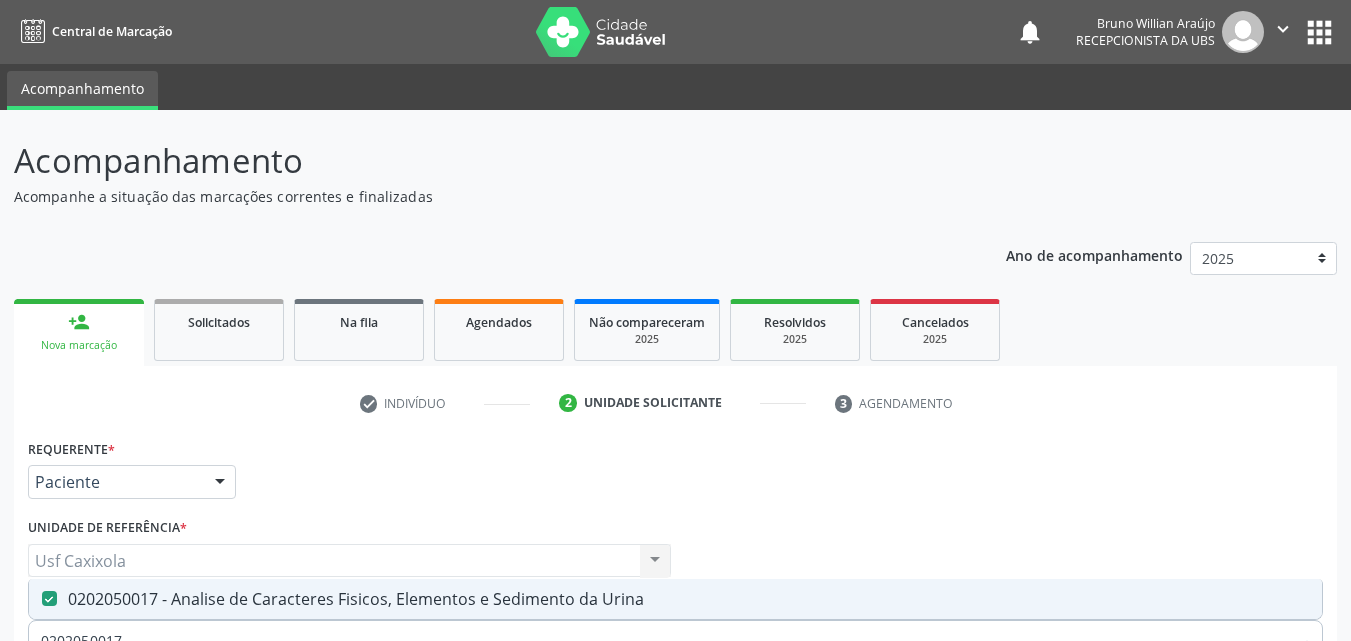 scroll, scrollTop: 265, scrollLeft: 0, axis: vertical 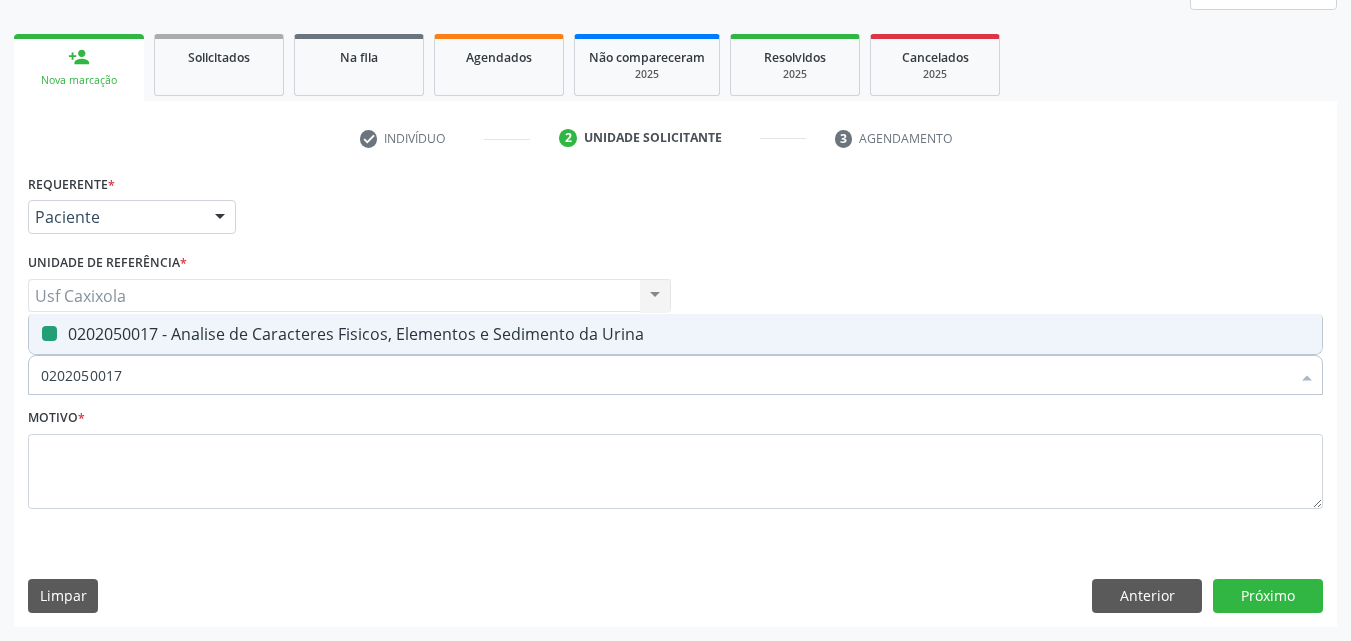 type on "0" 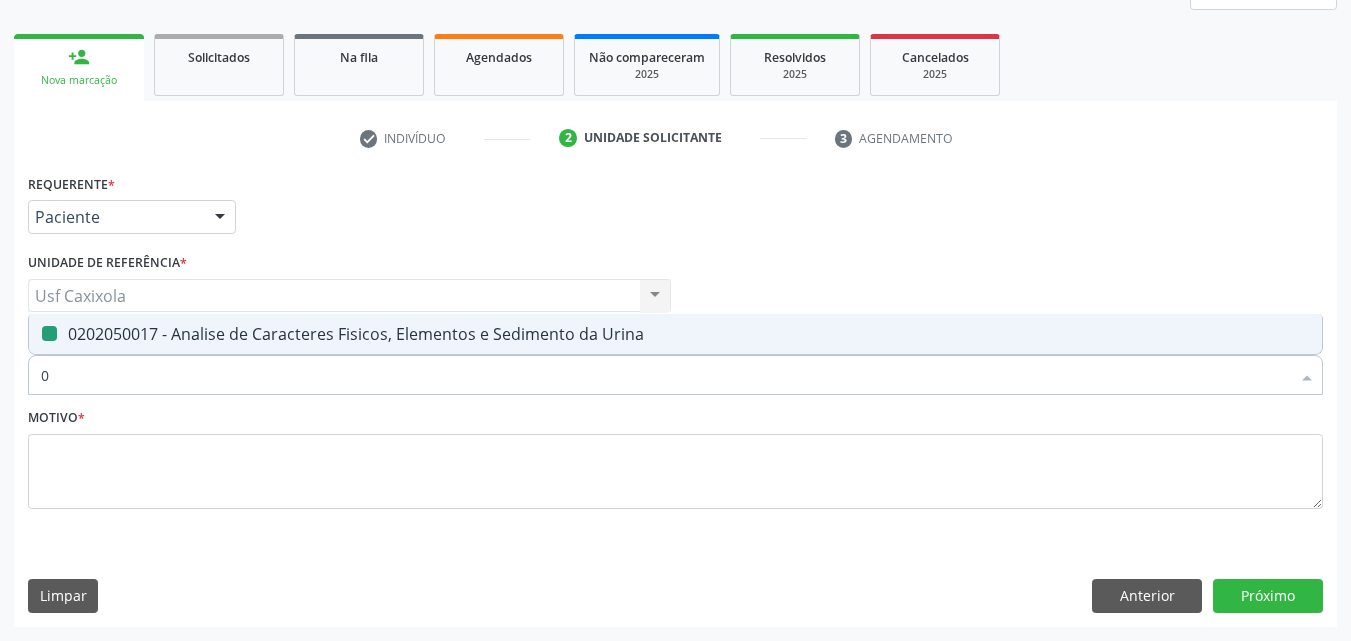 checkbox on "false" 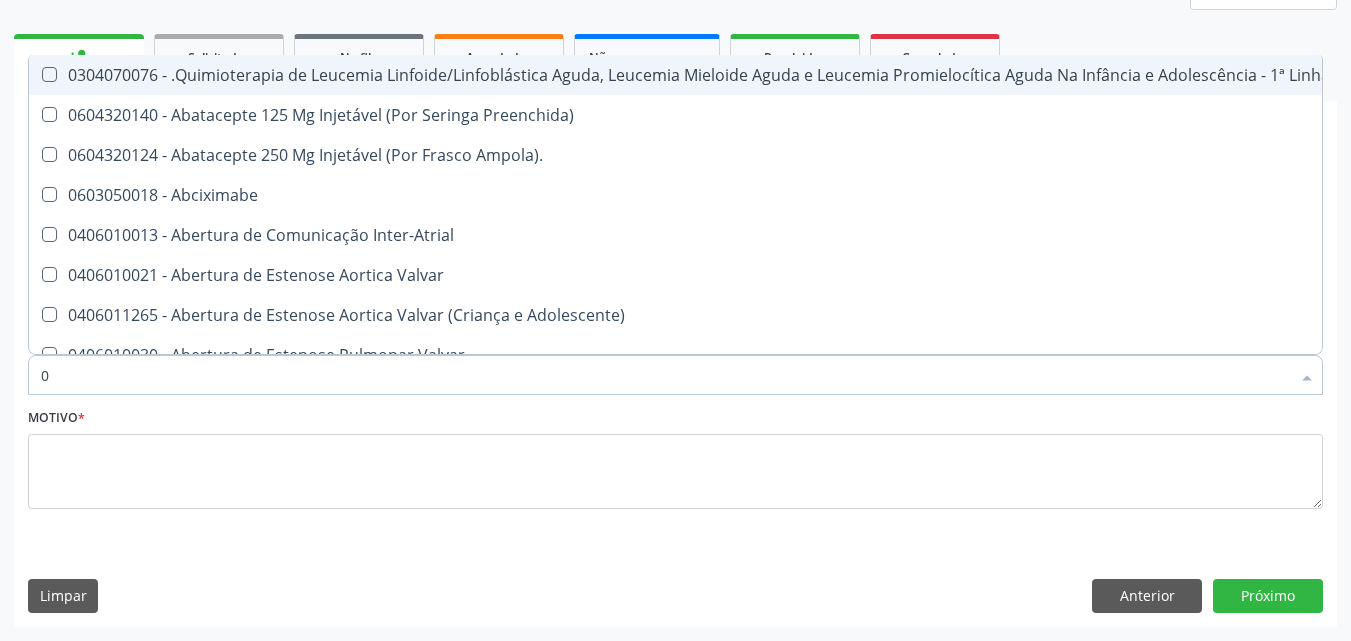 type on "02" 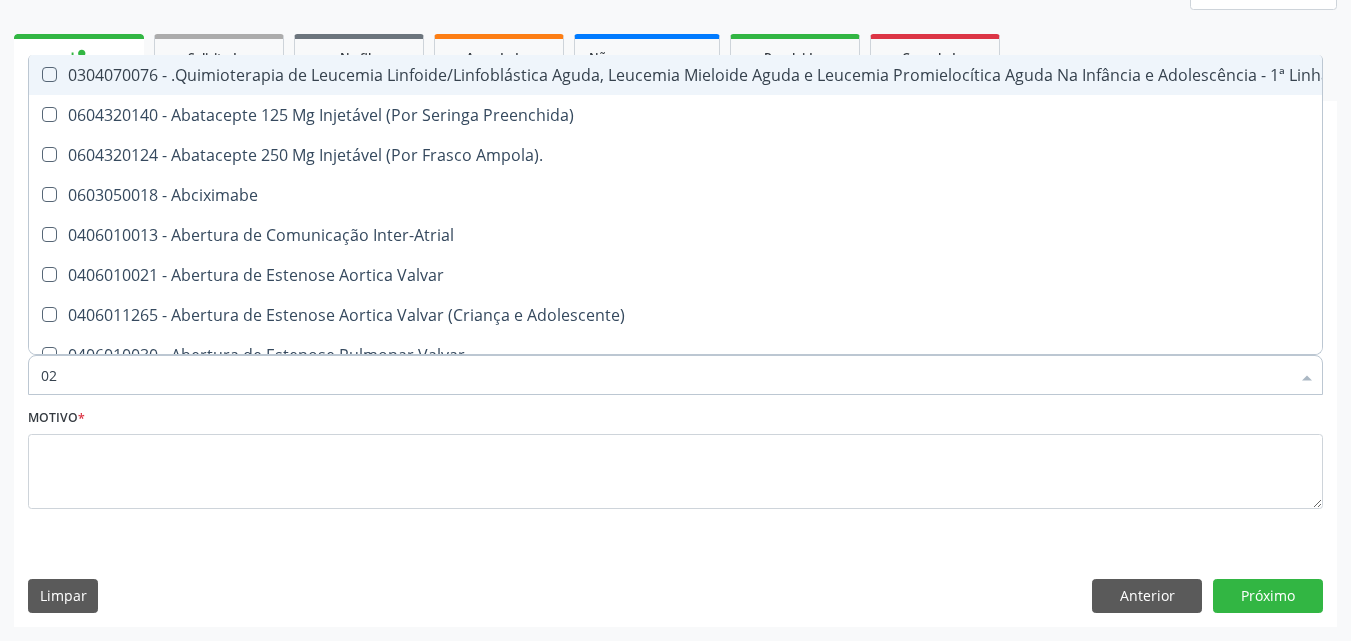 checkbox on "true" 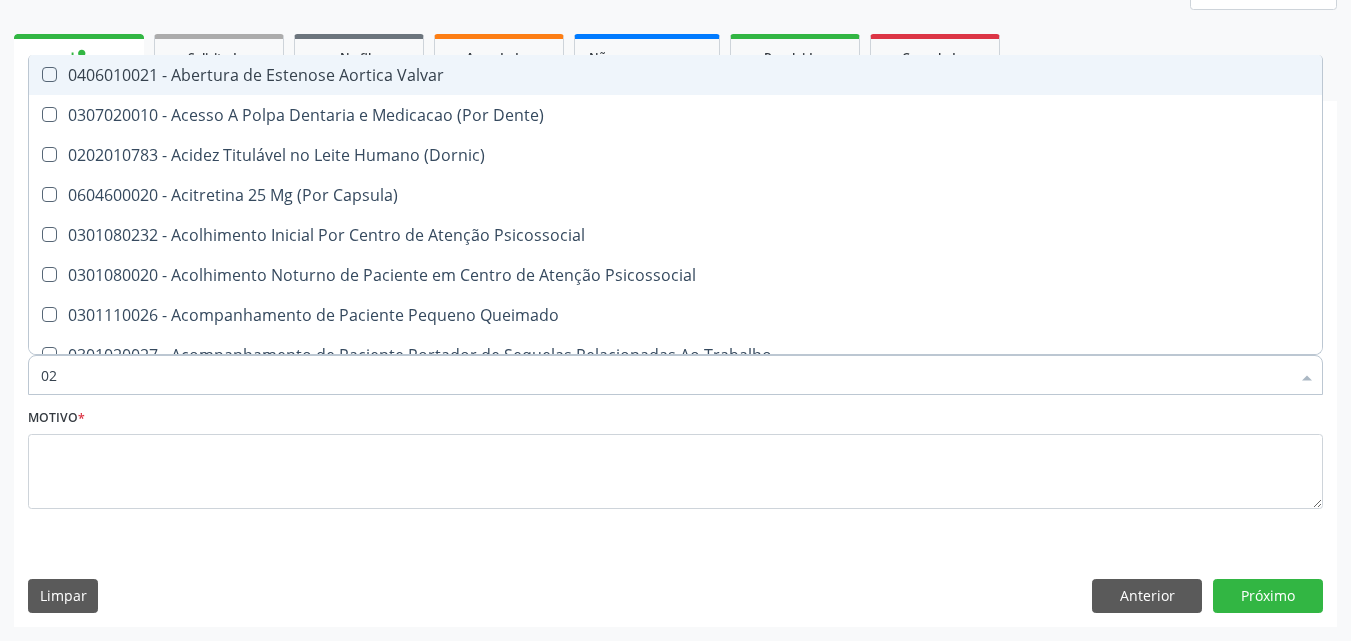 type on "020" 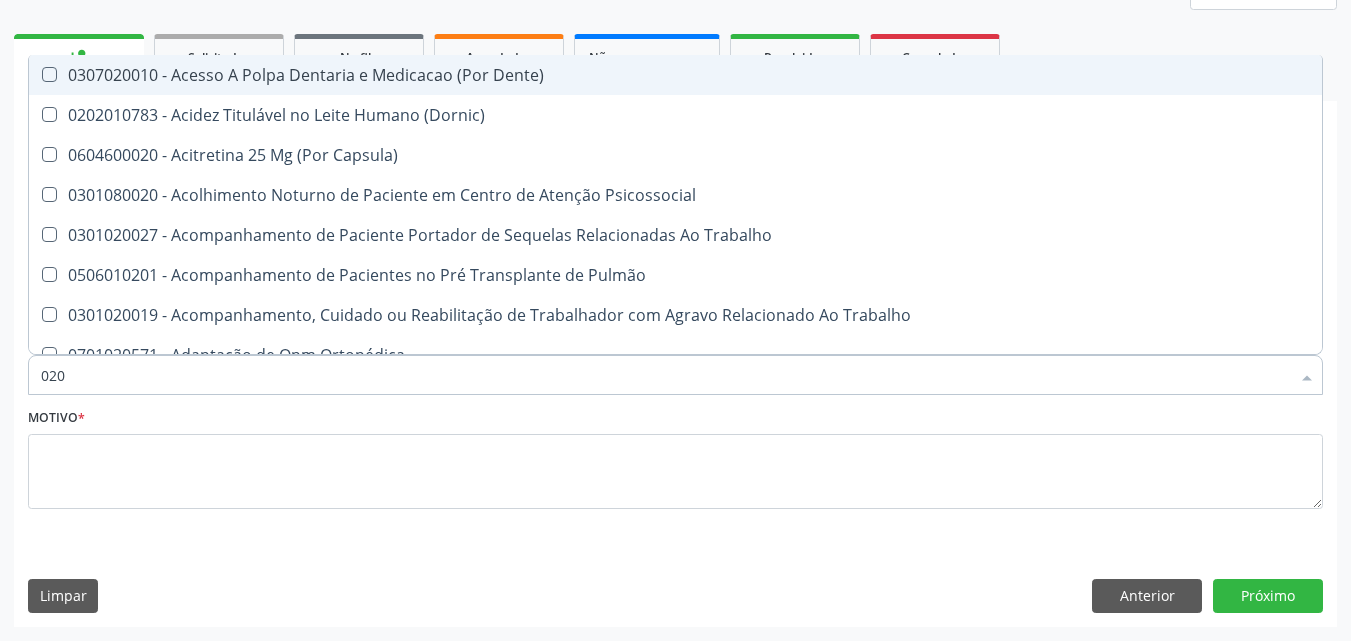 type on "0202" 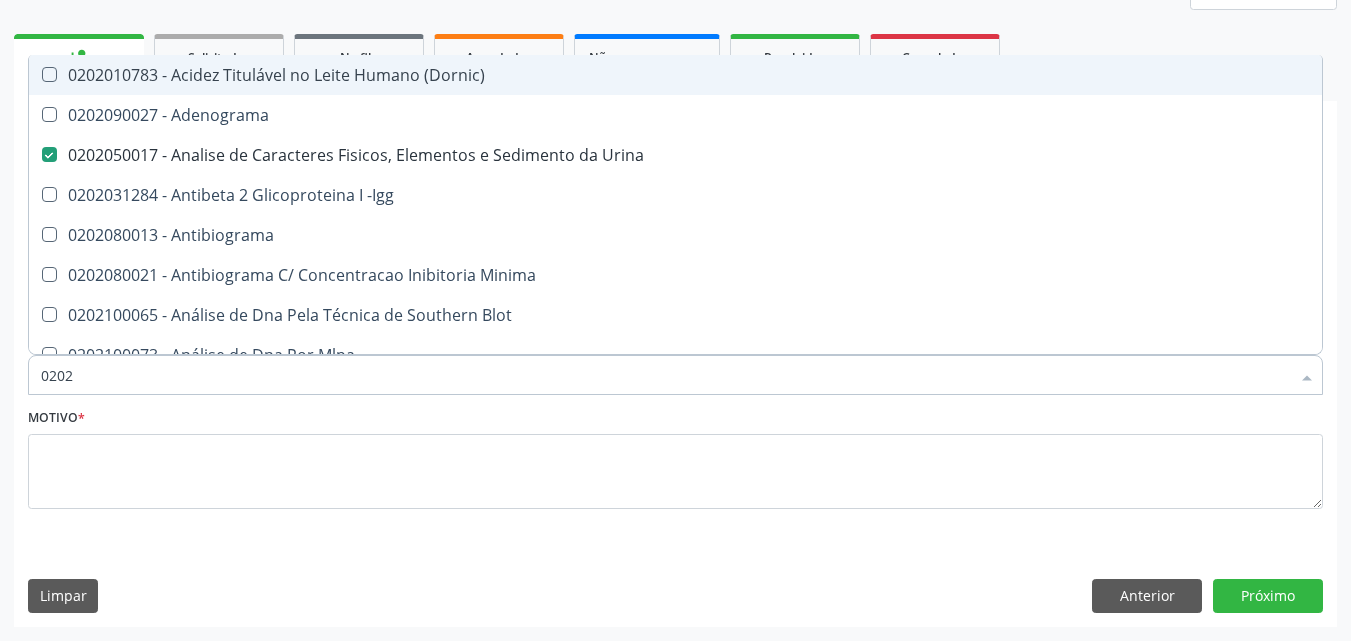 type on "02020" 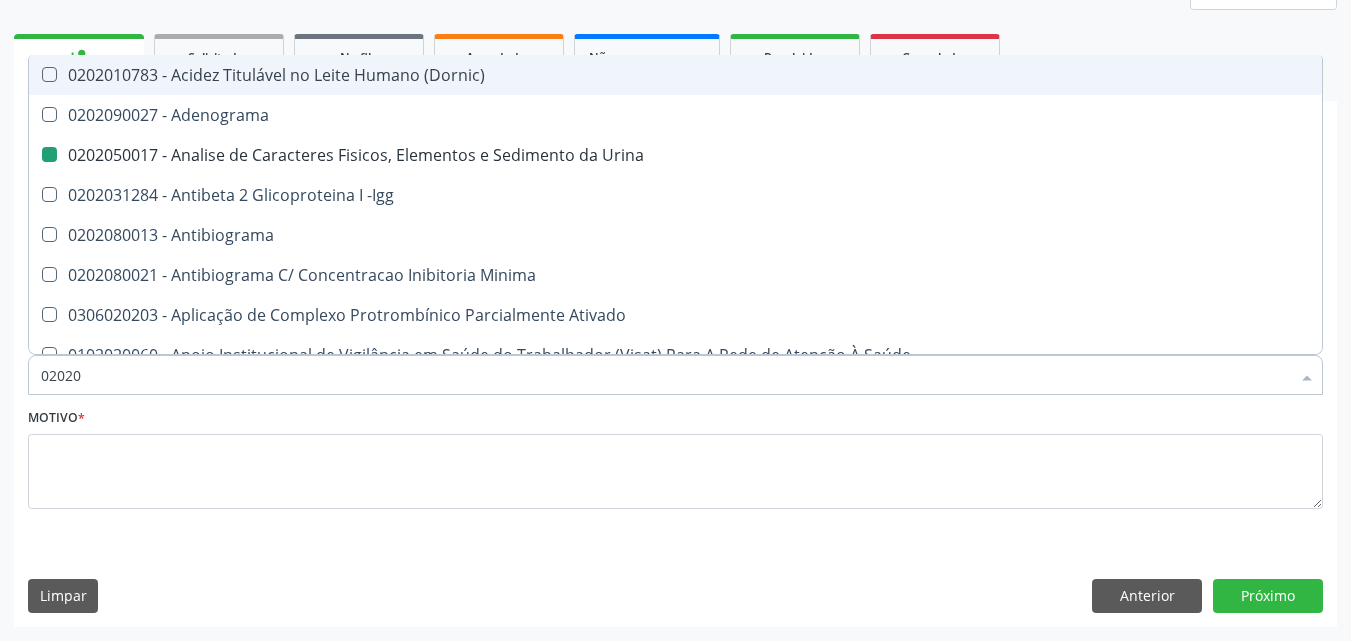 type on "020201" 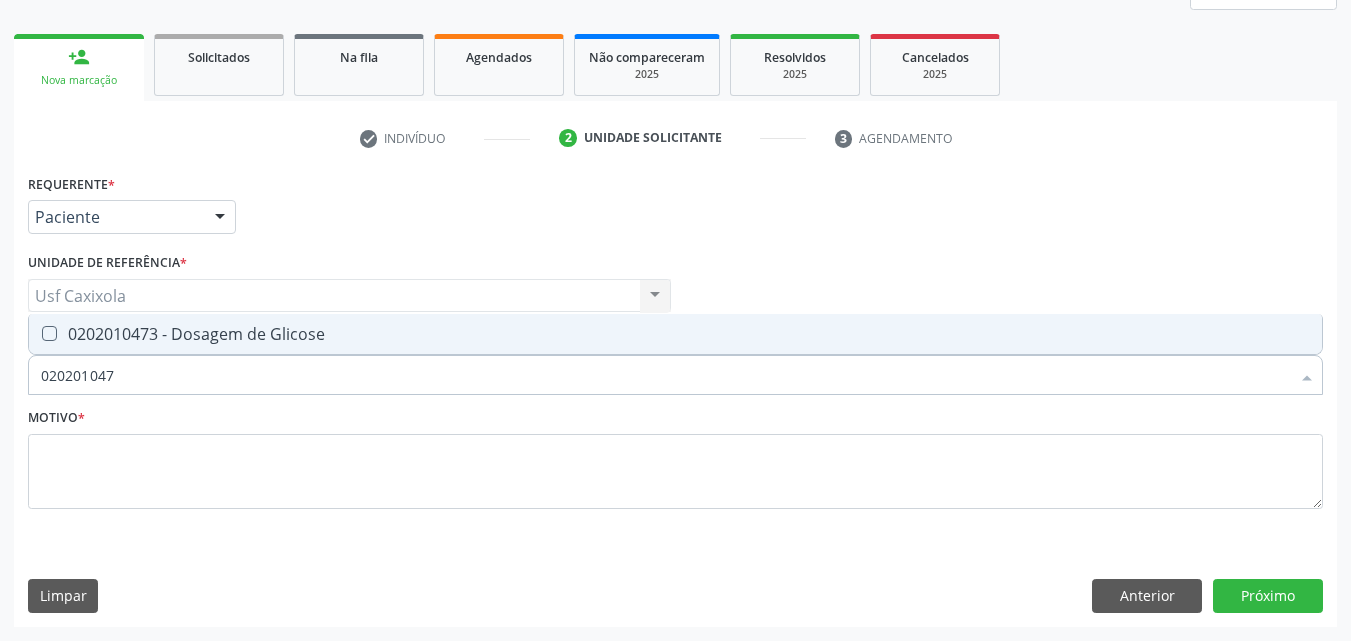 type on "0202010473" 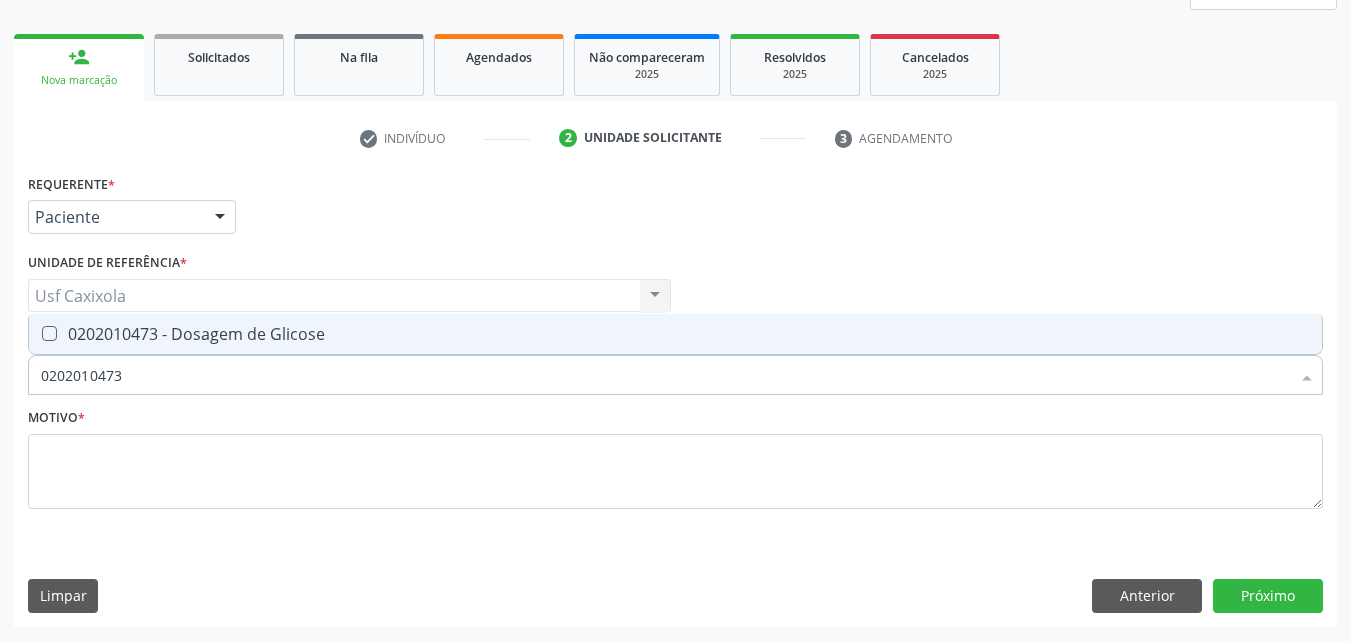 click on "0202010473 - Dosagem de Glicose" at bounding box center [675, 334] 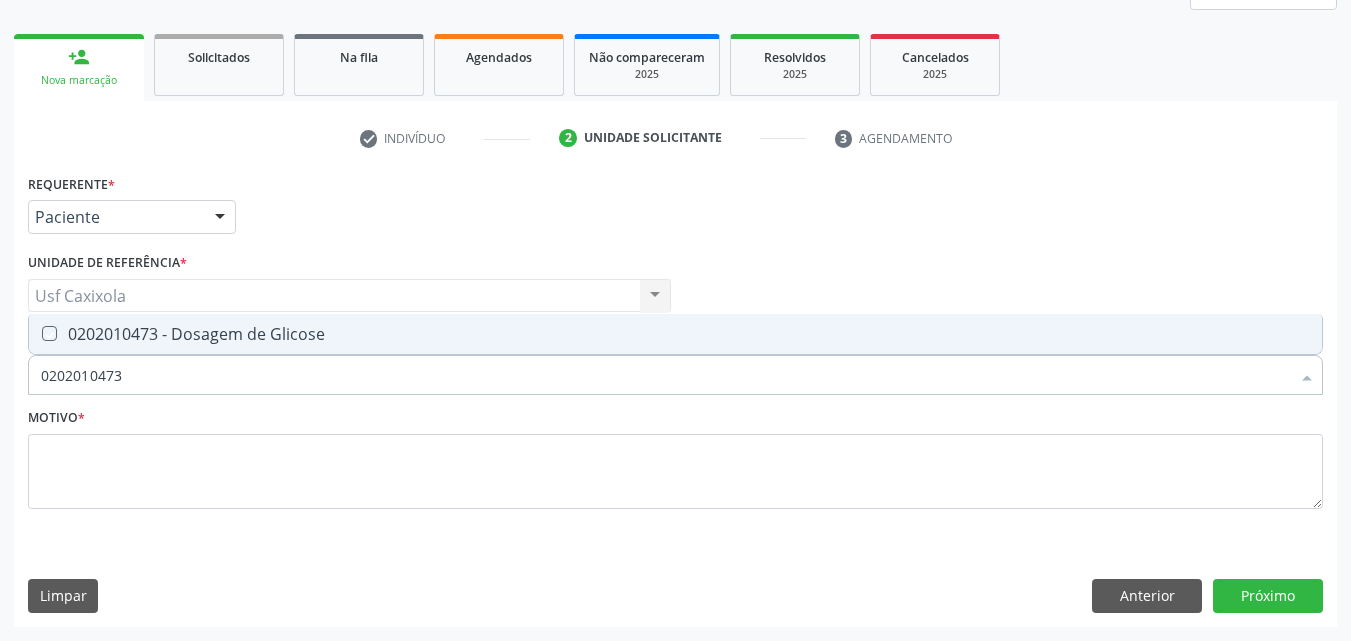 checkbox on "true" 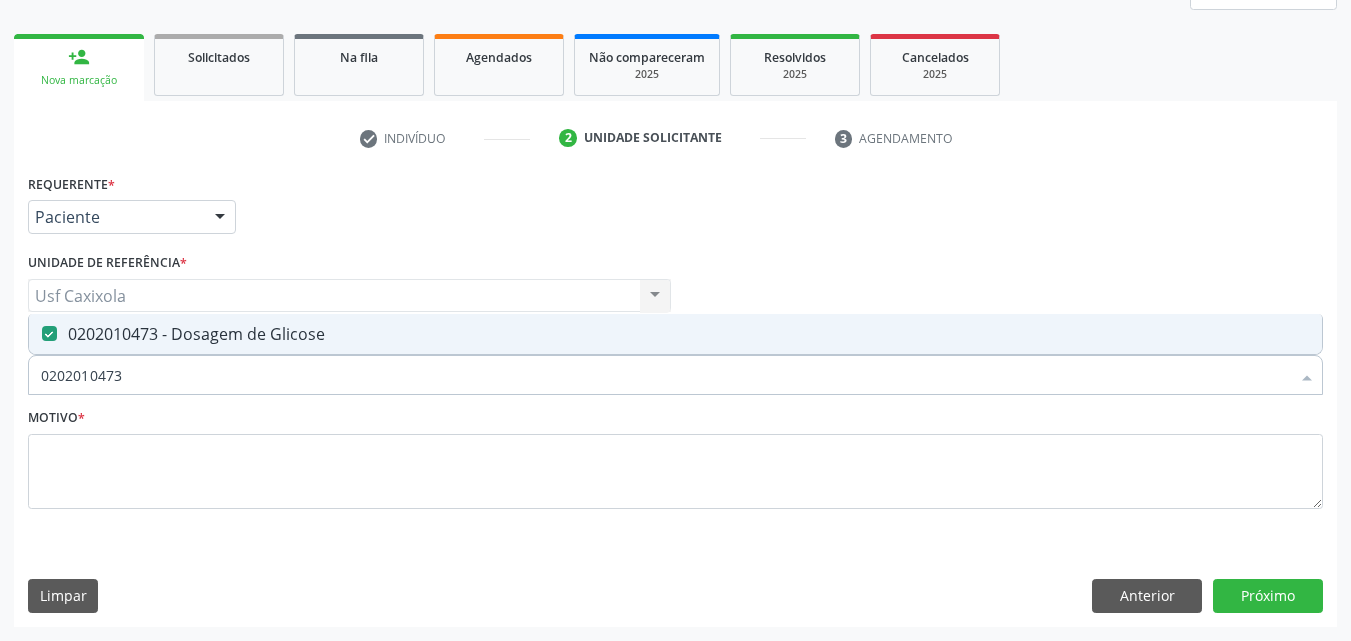 drag, startPoint x: 127, startPoint y: 383, endPoint x: 12, endPoint y: 382, distance: 115.00435 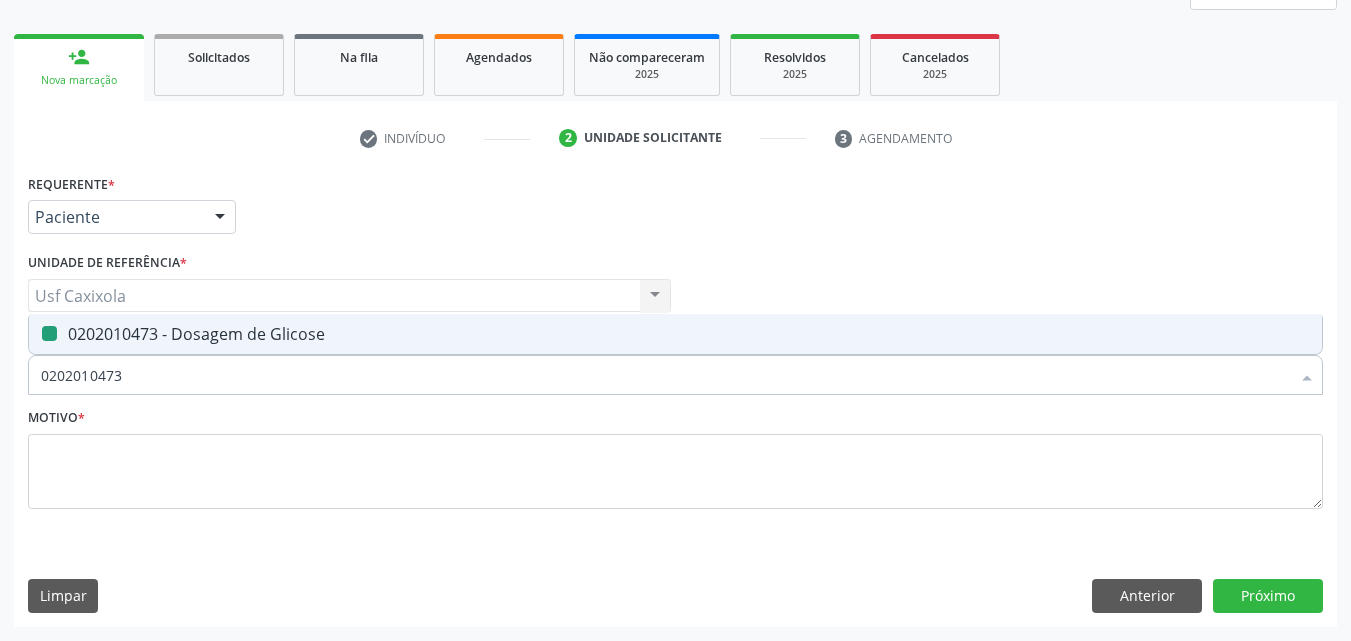 type on "0" 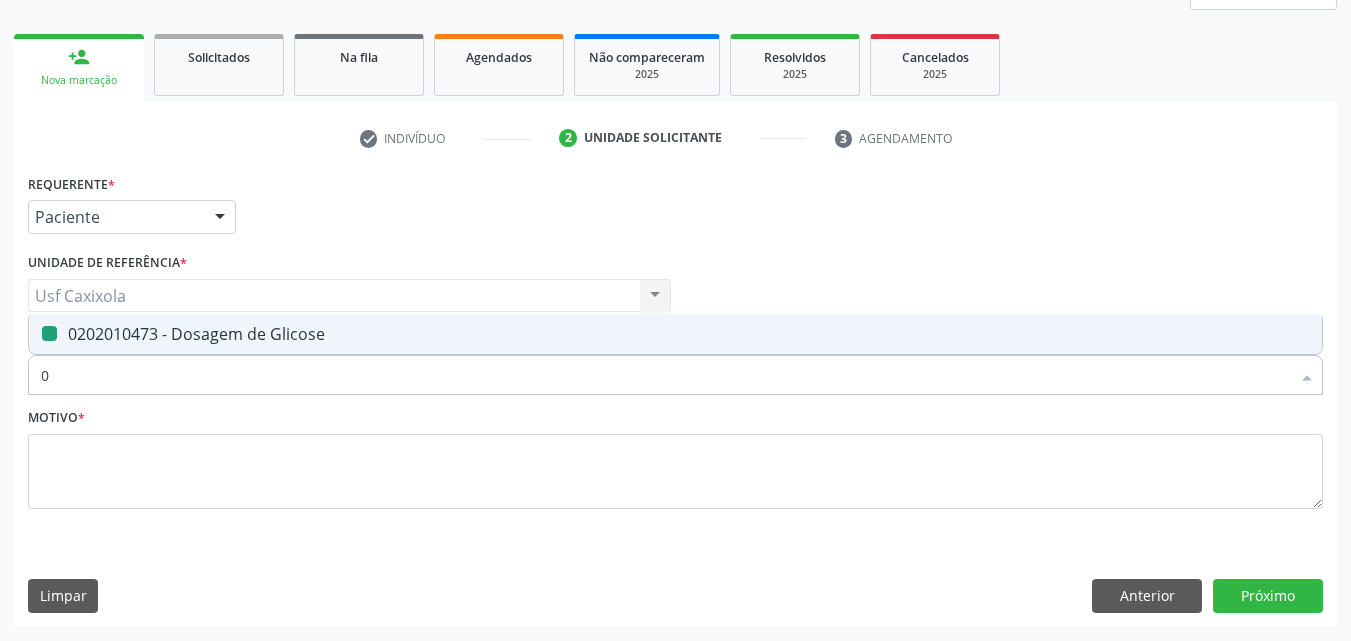 checkbox on "false" 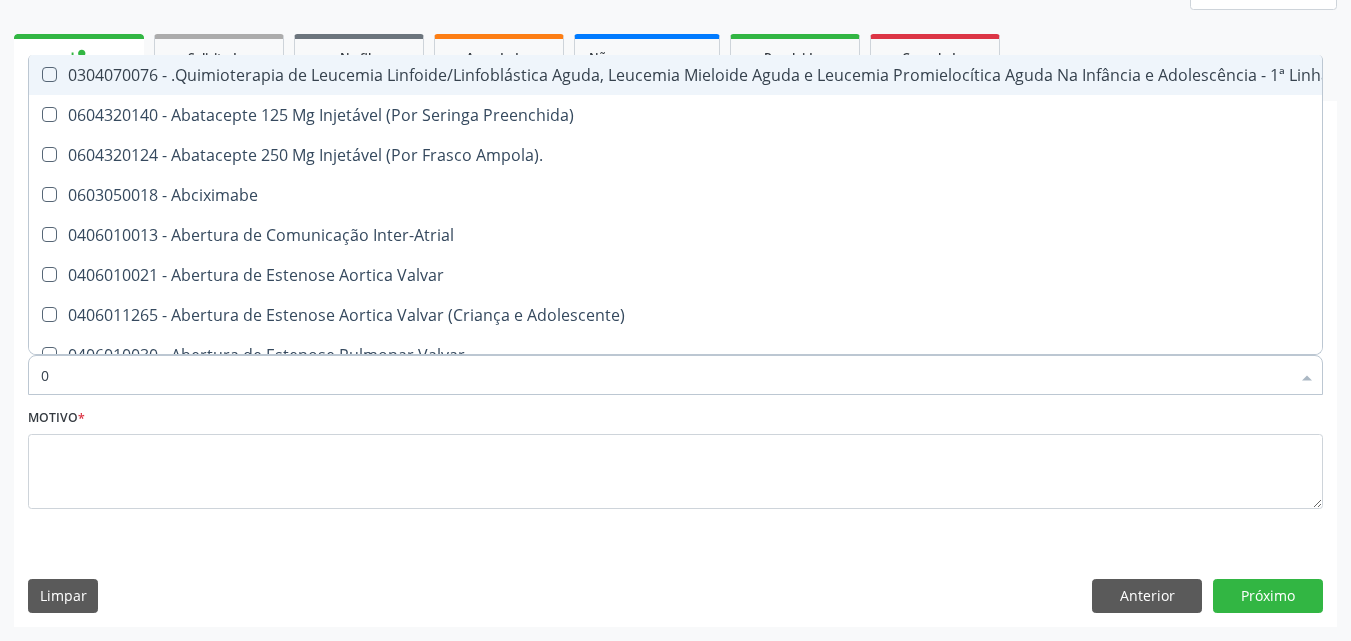 type on "02" 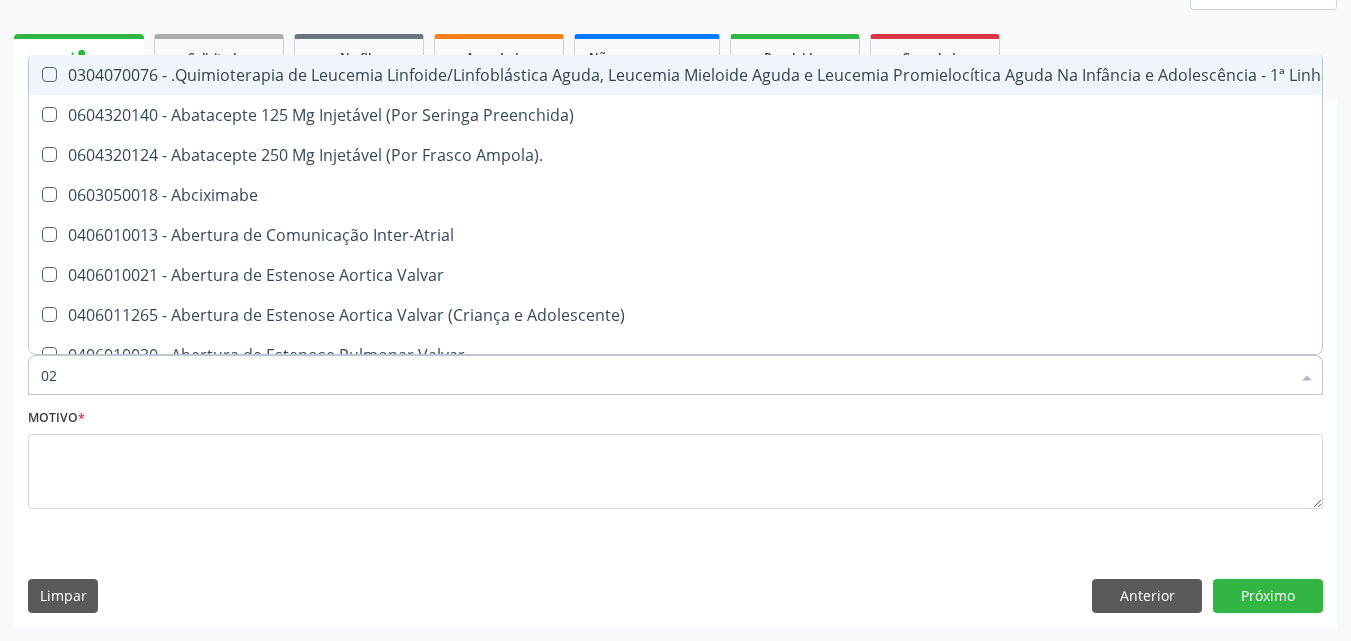 checkbox on "true" 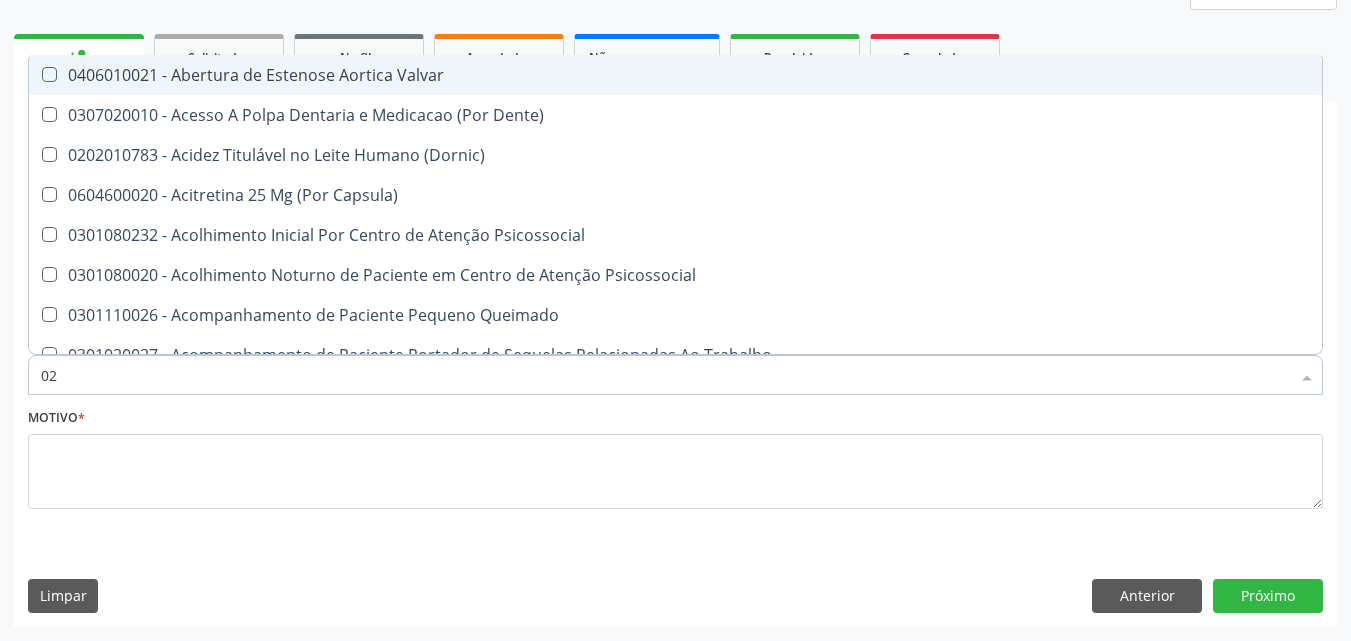 type on "020" 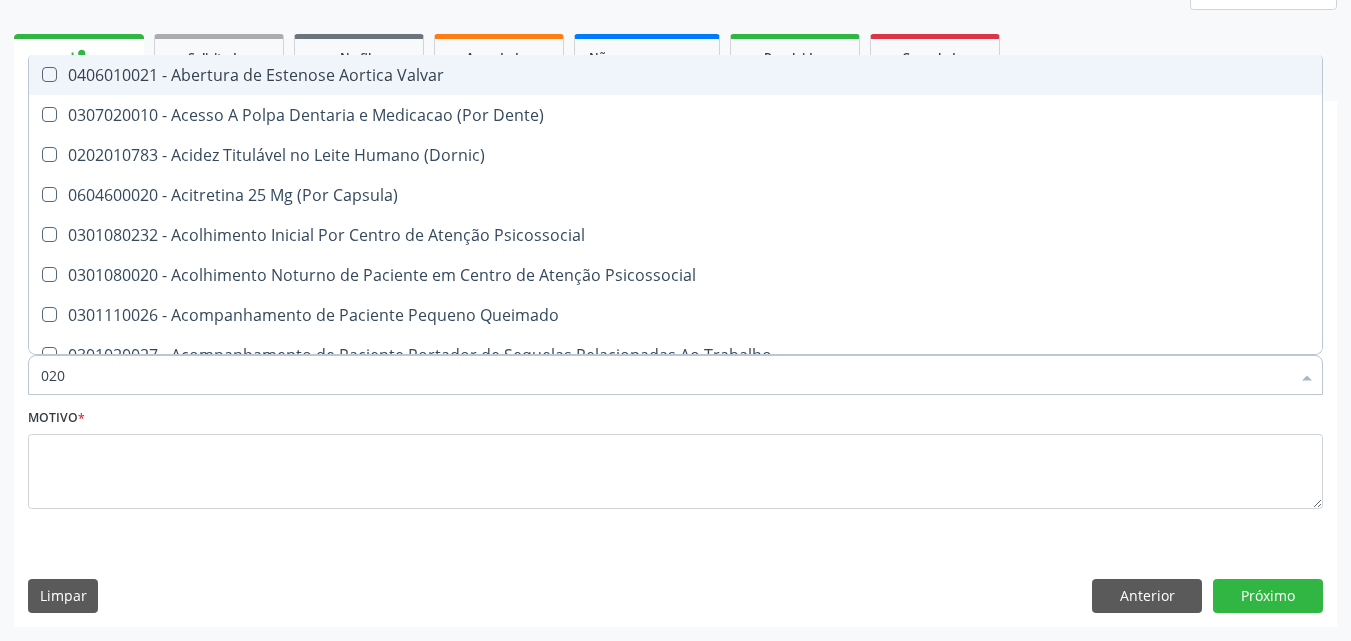 checkbox on "true" 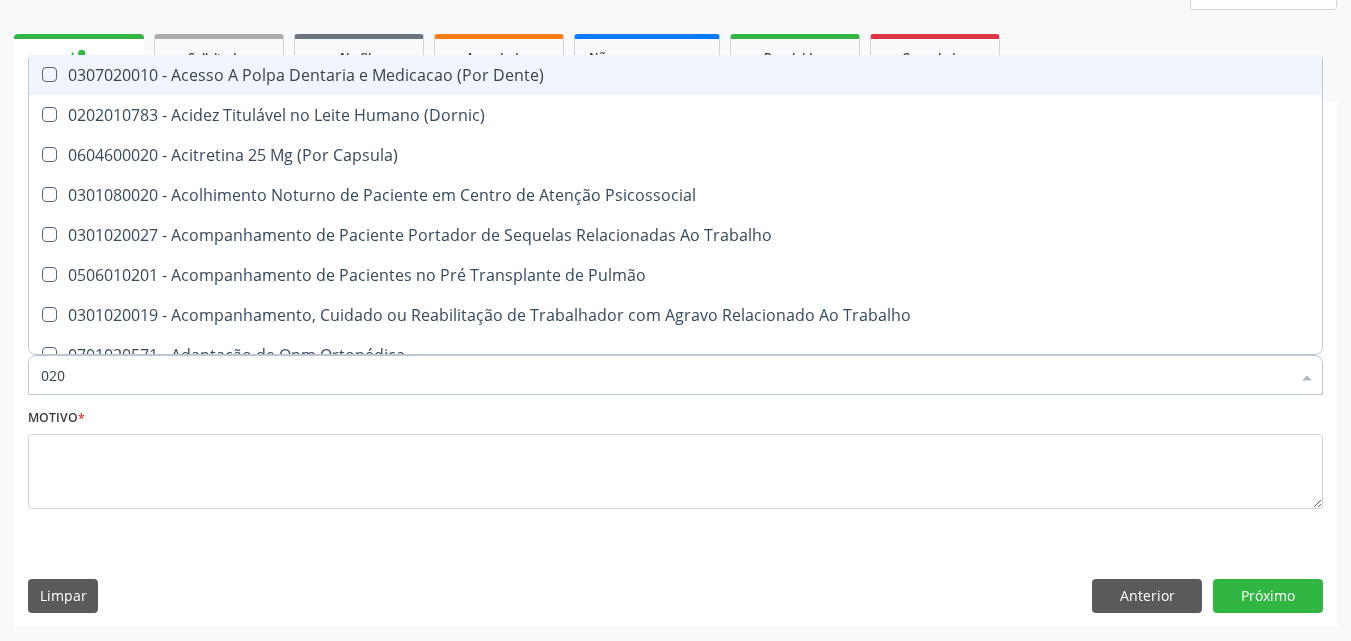 type on "0202" 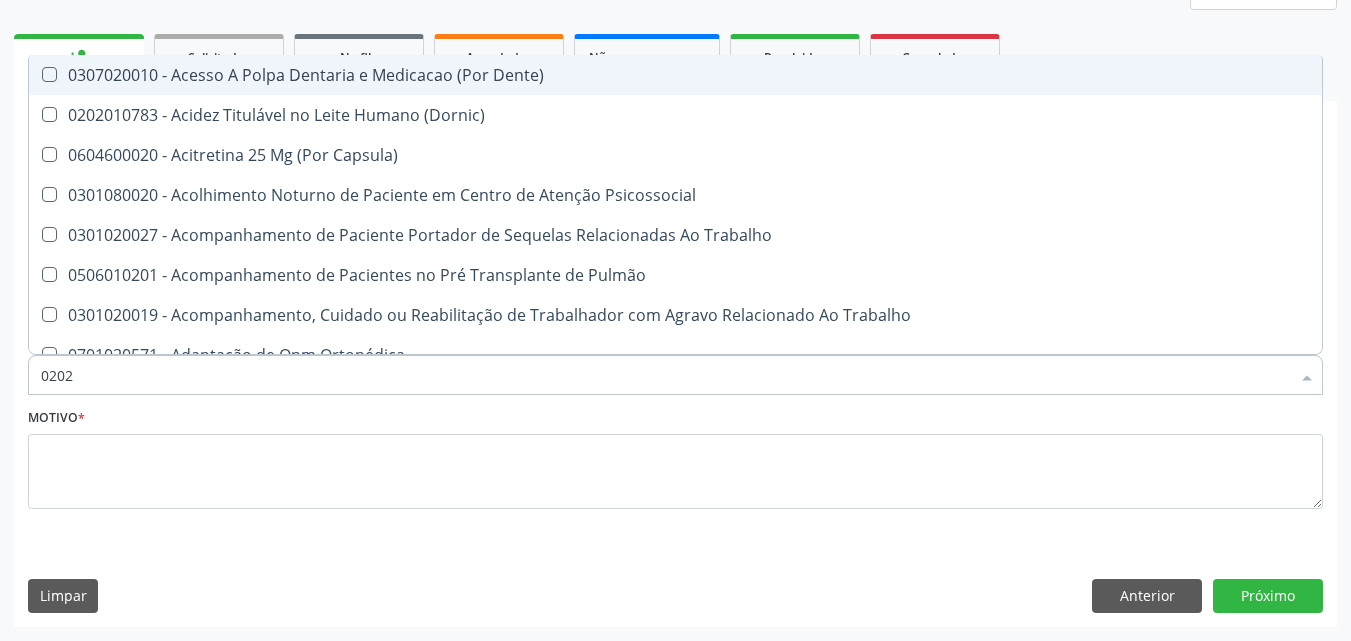 checkbox on "true" 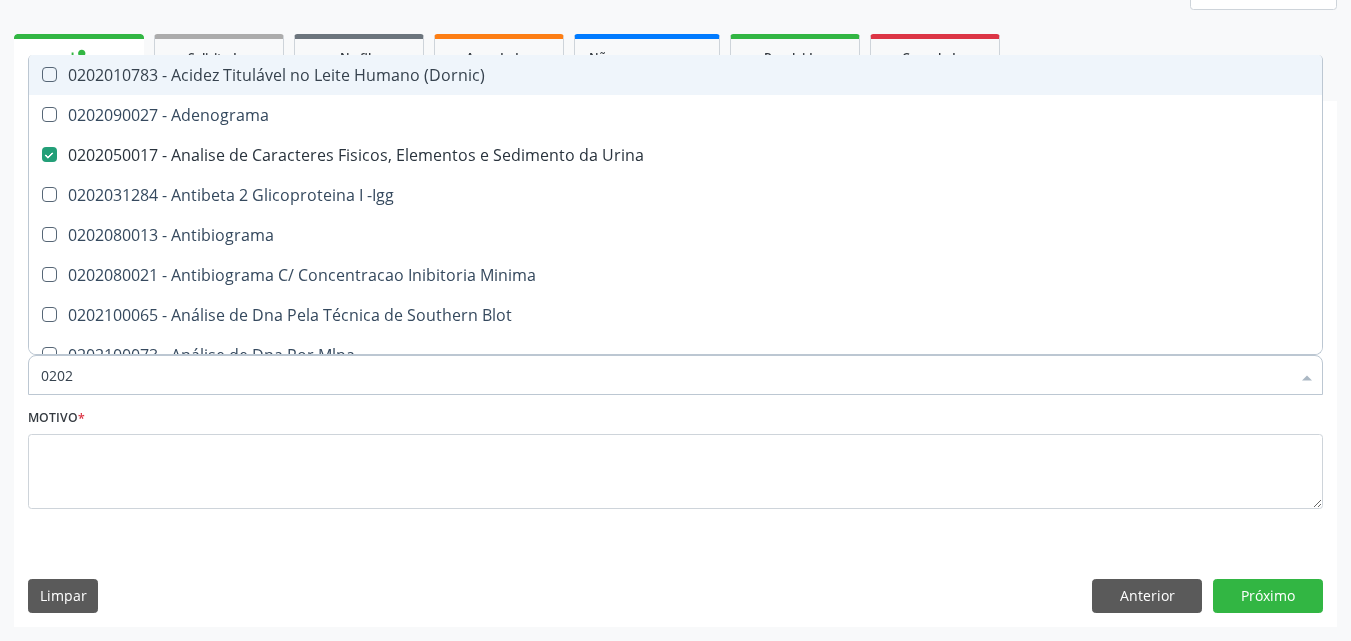 type on "02020" 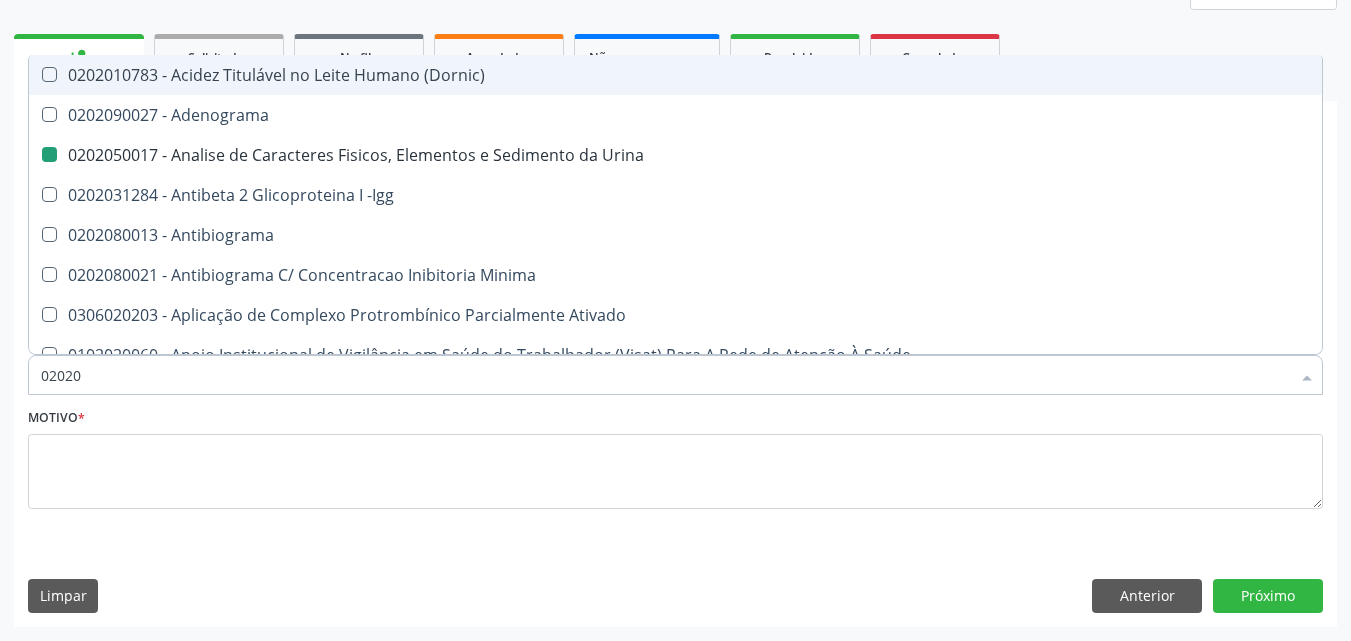 type on "020202" 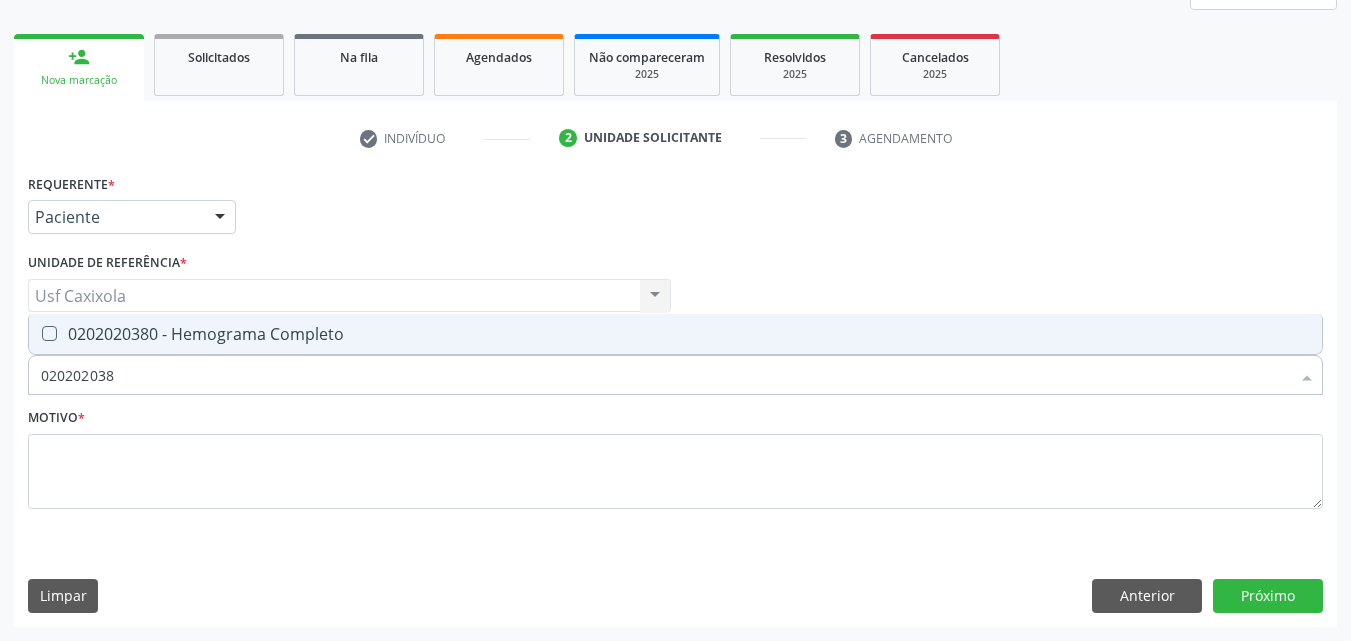 type on "0202020380" 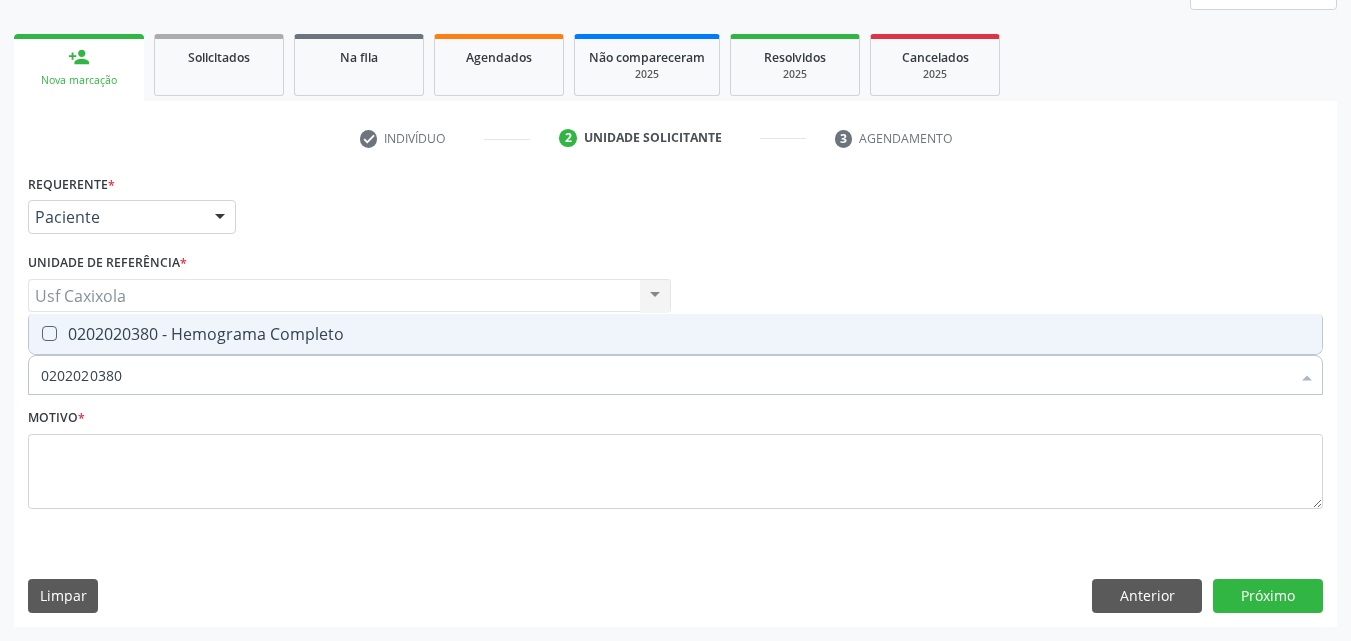 click on "0202020380 - Hemograma Completo" at bounding box center [675, 334] 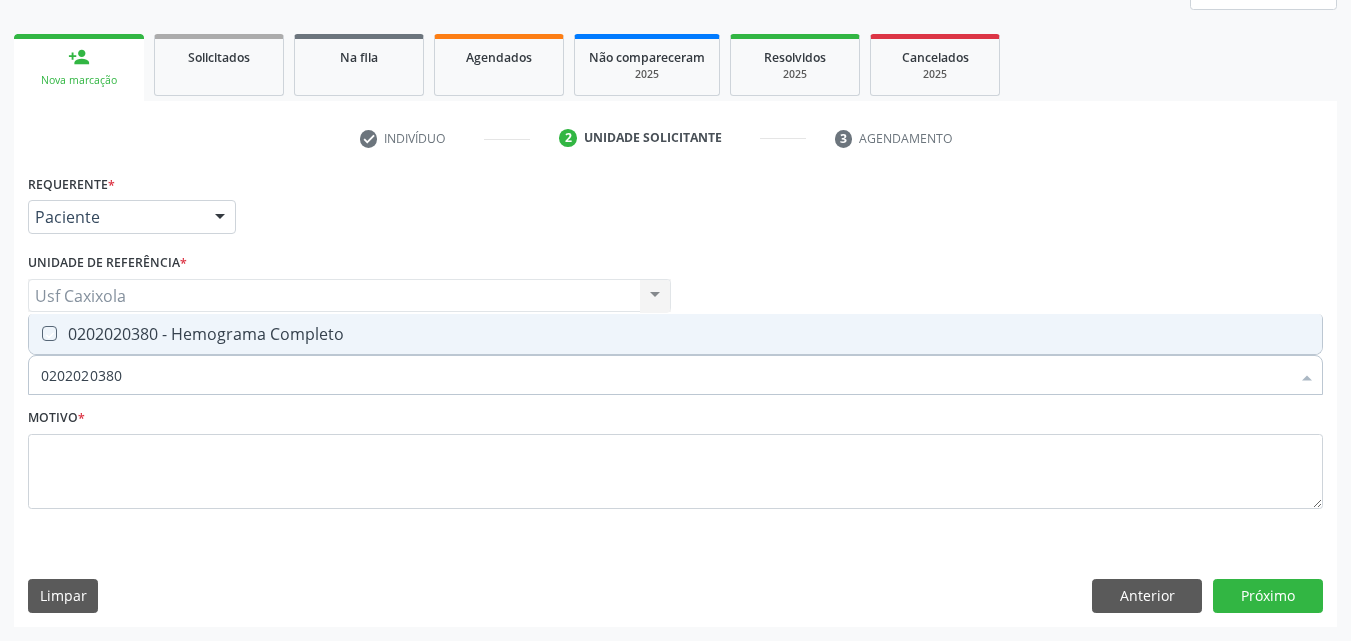 checkbox on "true" 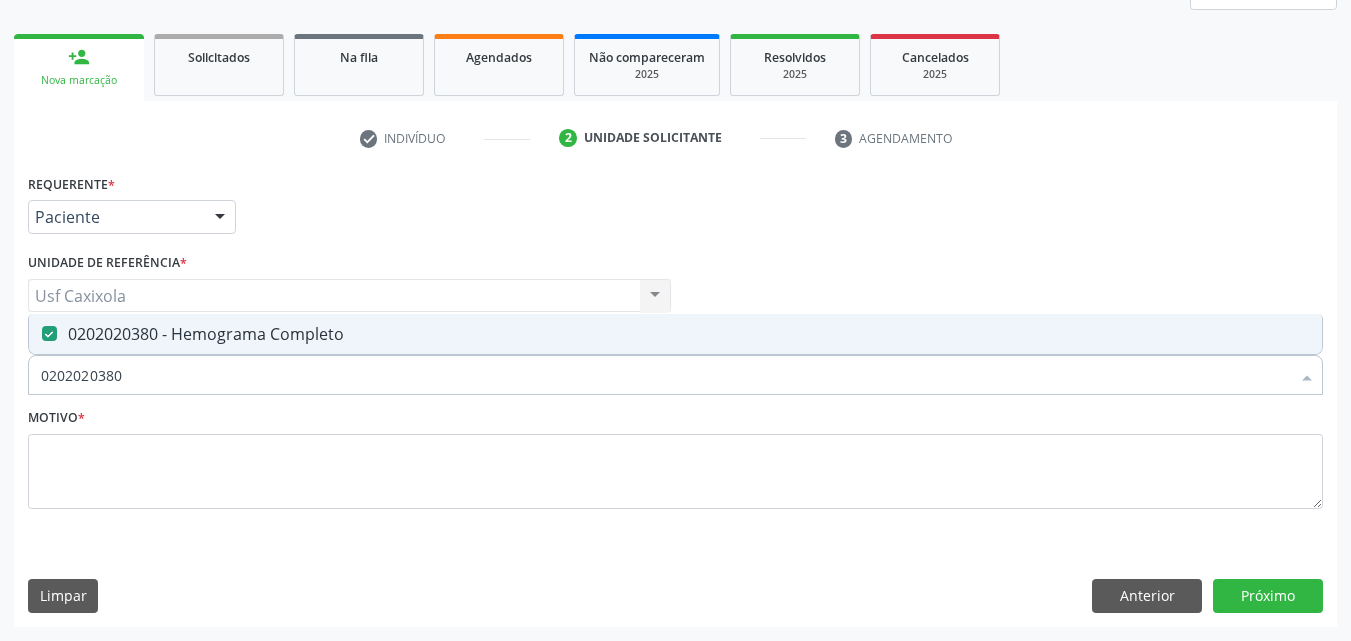drag, startPoint x: 154, startPoint y: 376, endPoint x: 0, endPoint y: 390, distance: 154.63506 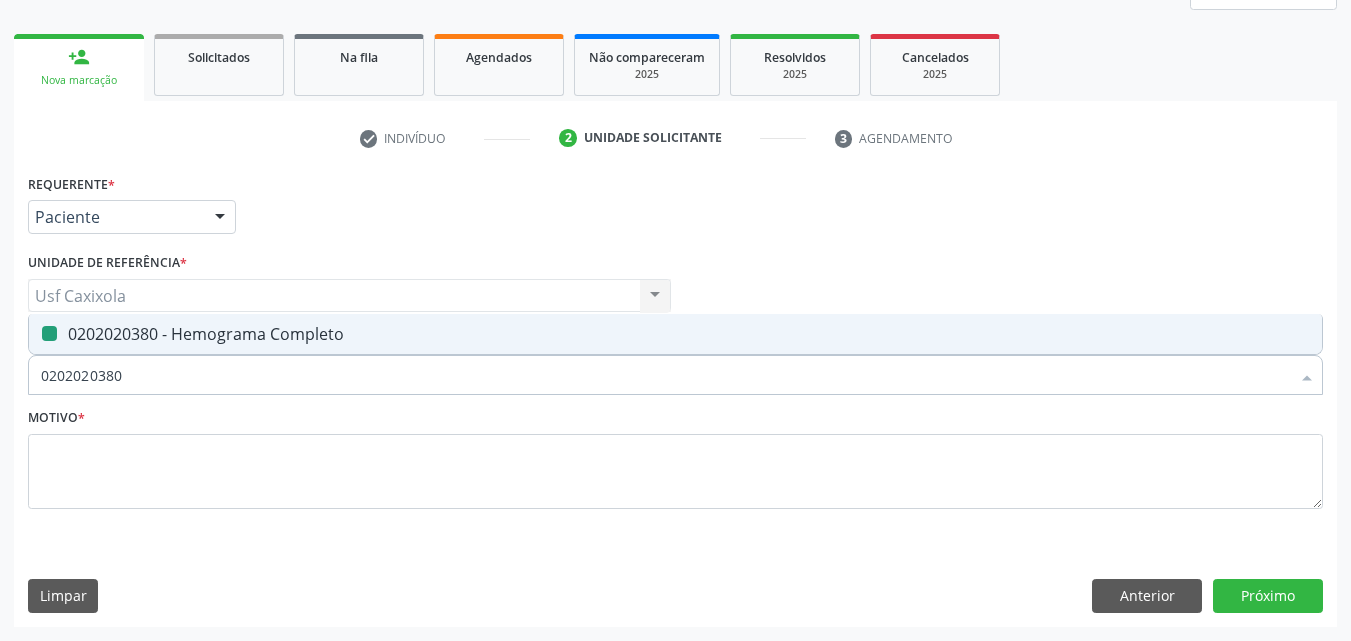 type on "0" 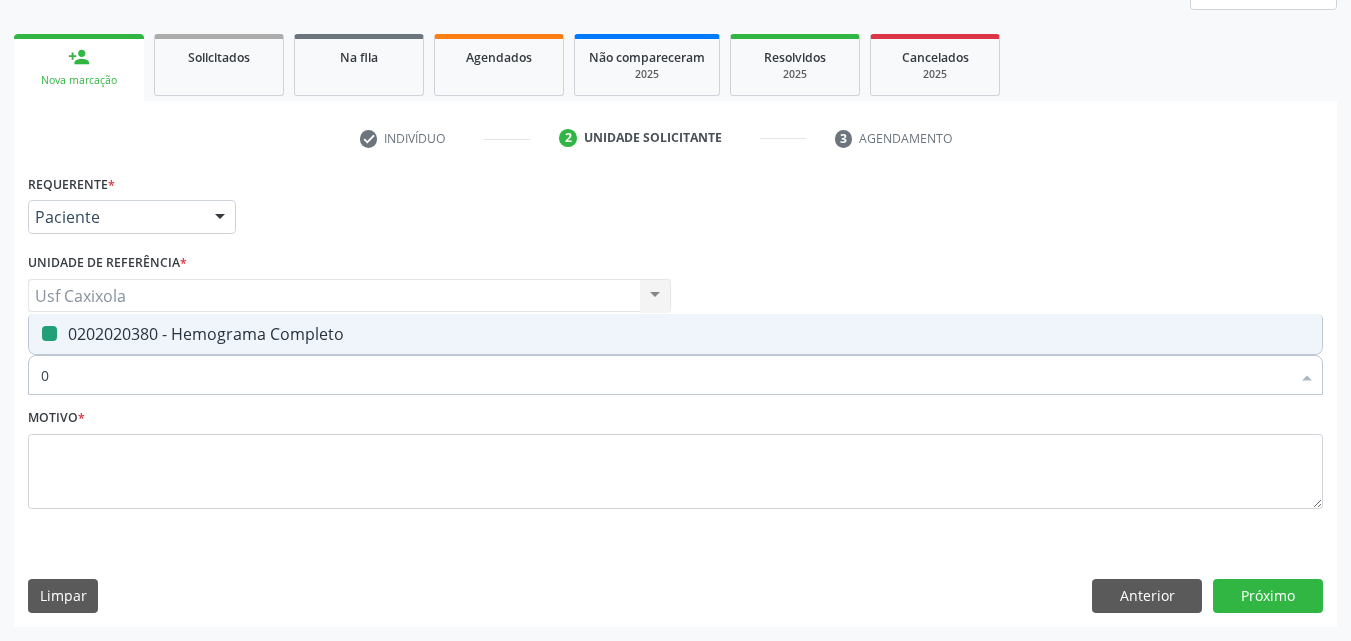 checkbox on "false" 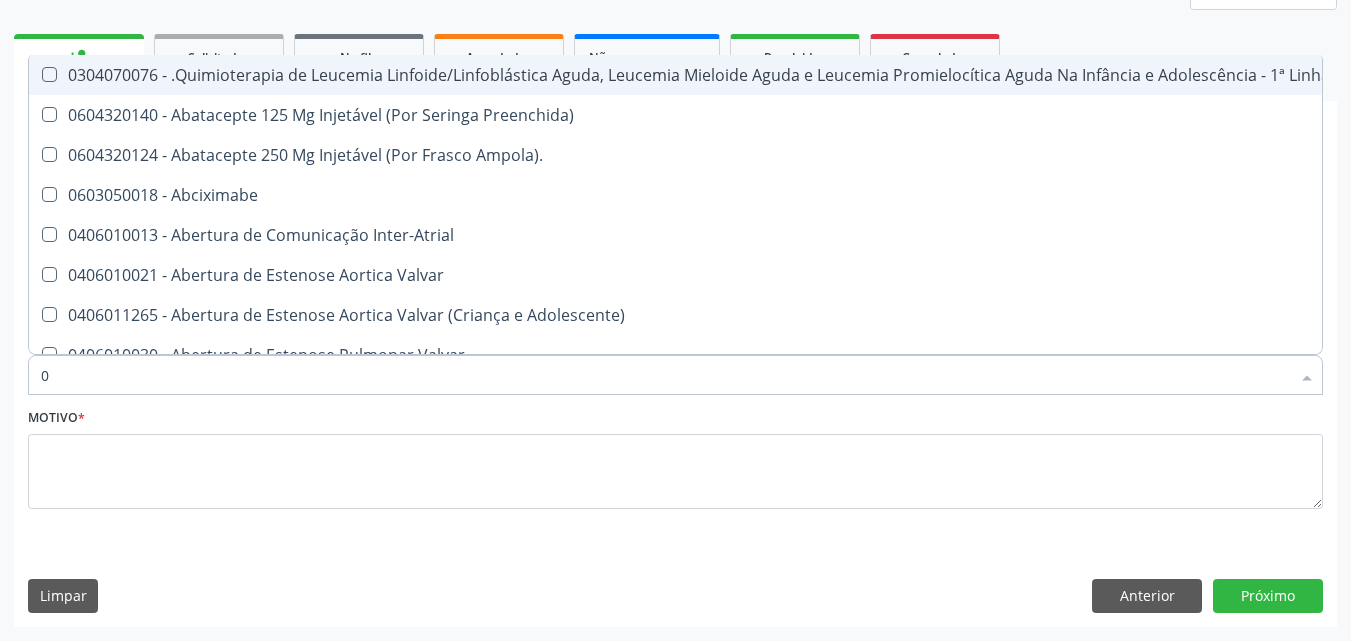 type on "02" 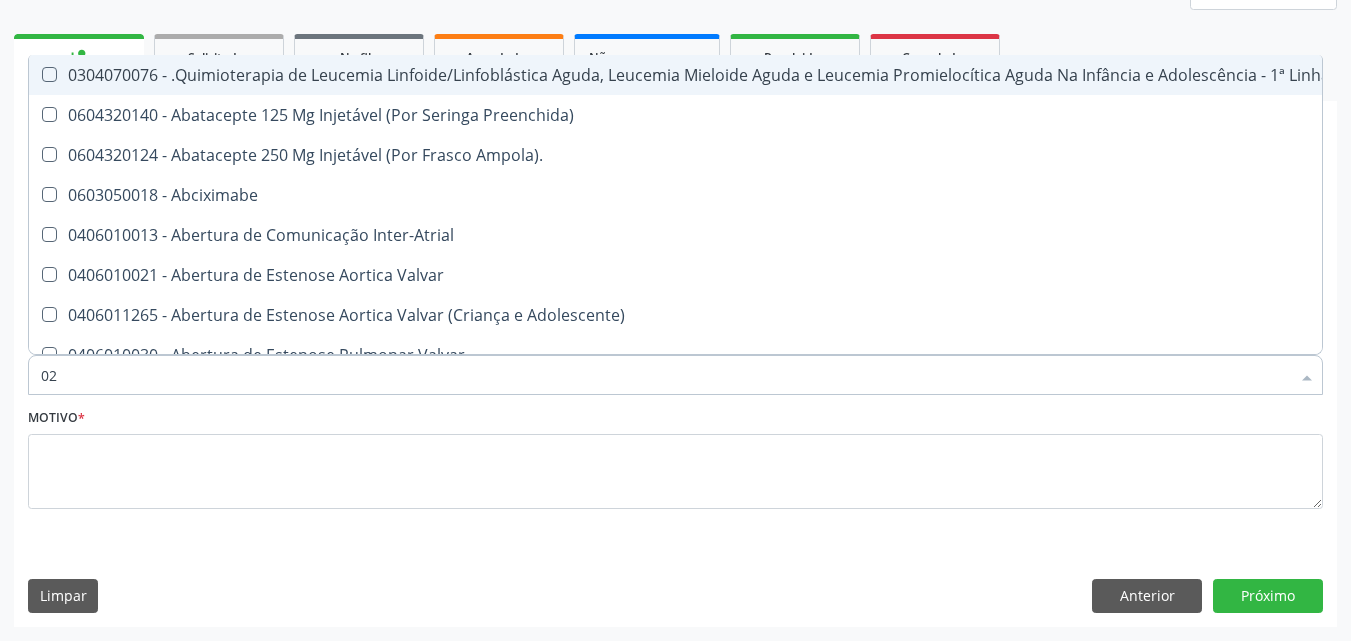 checkbox on "true" 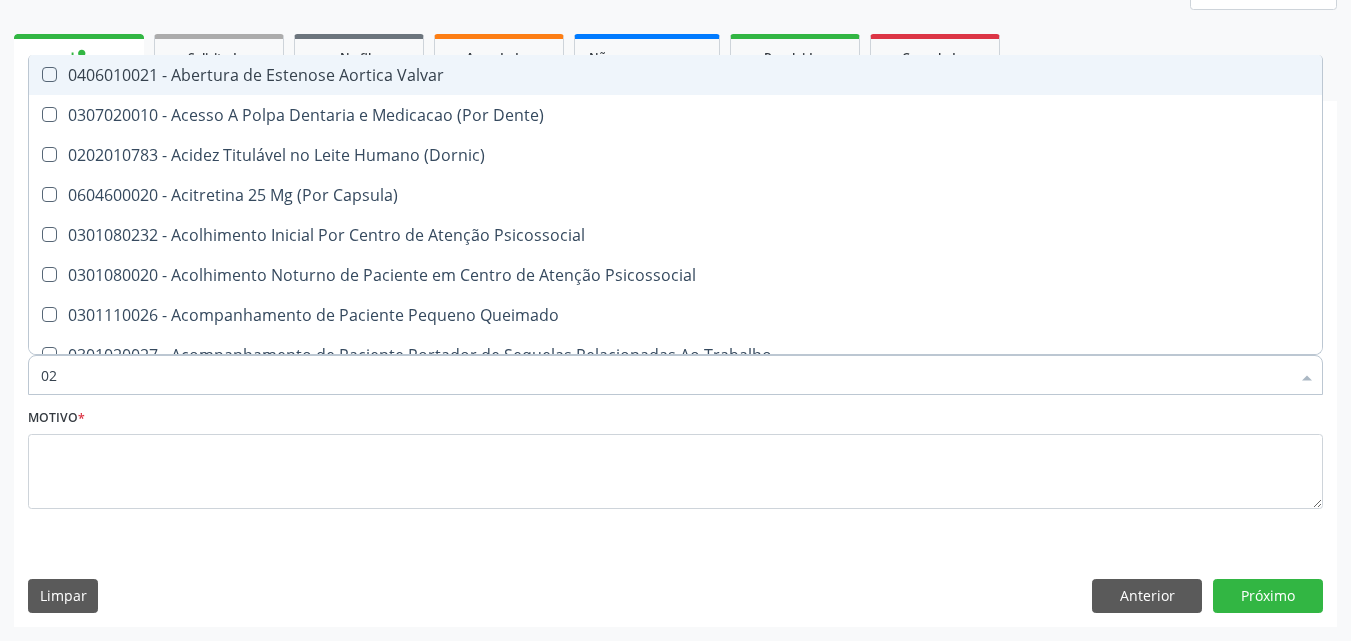 type on "020" 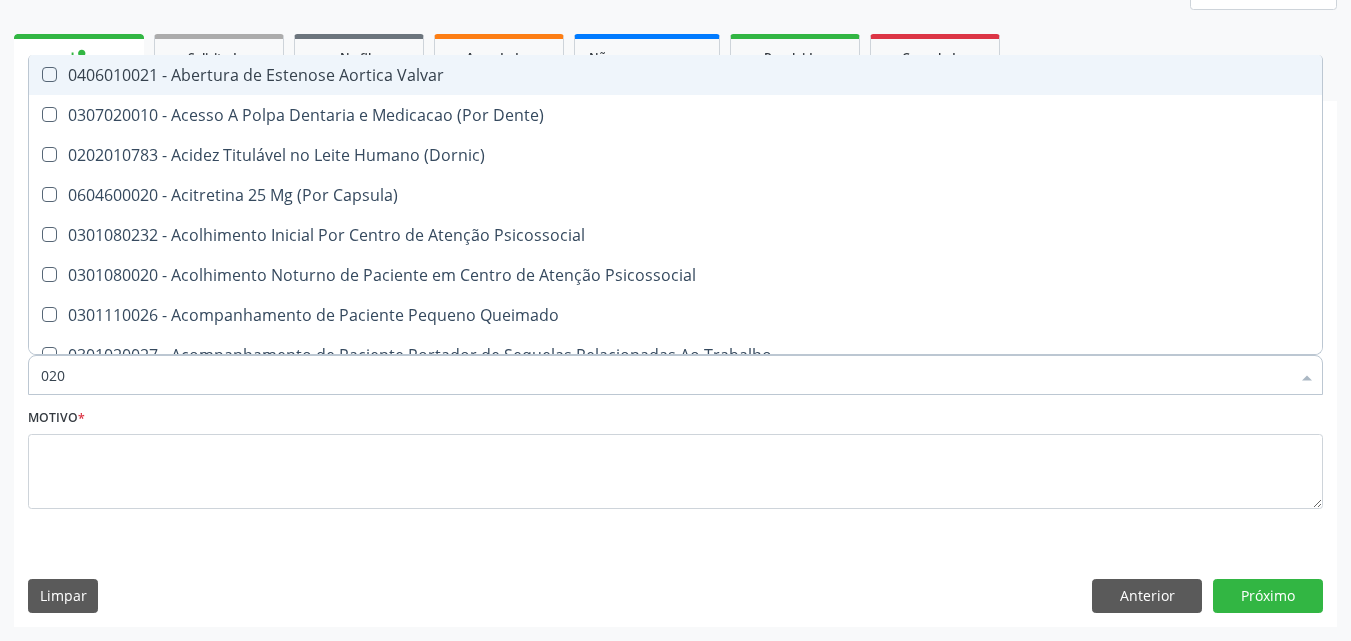checkbox on "true" 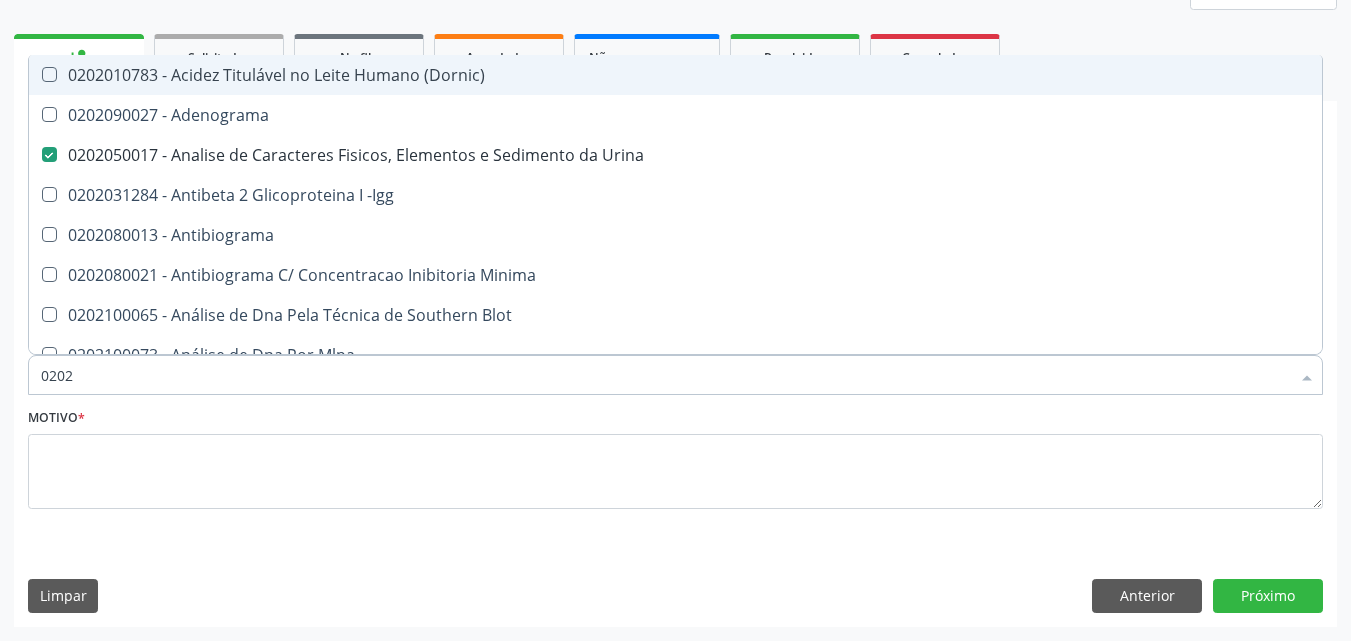 checkbox on "true" 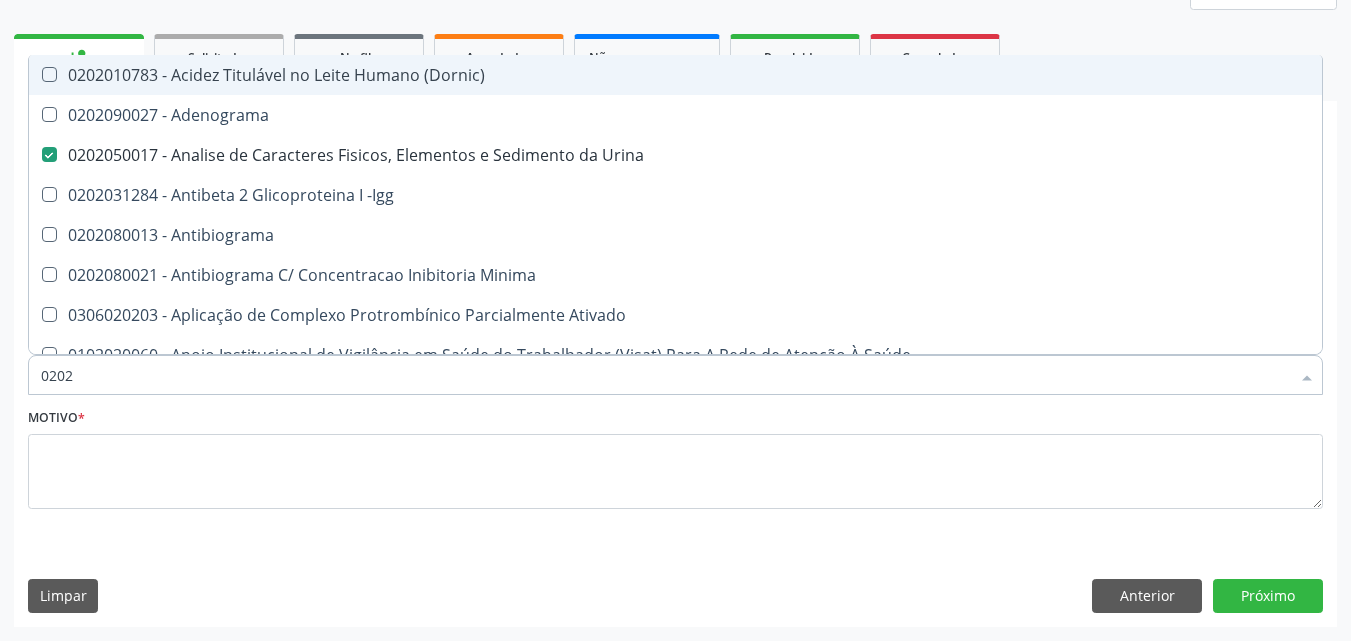 type on "02020" 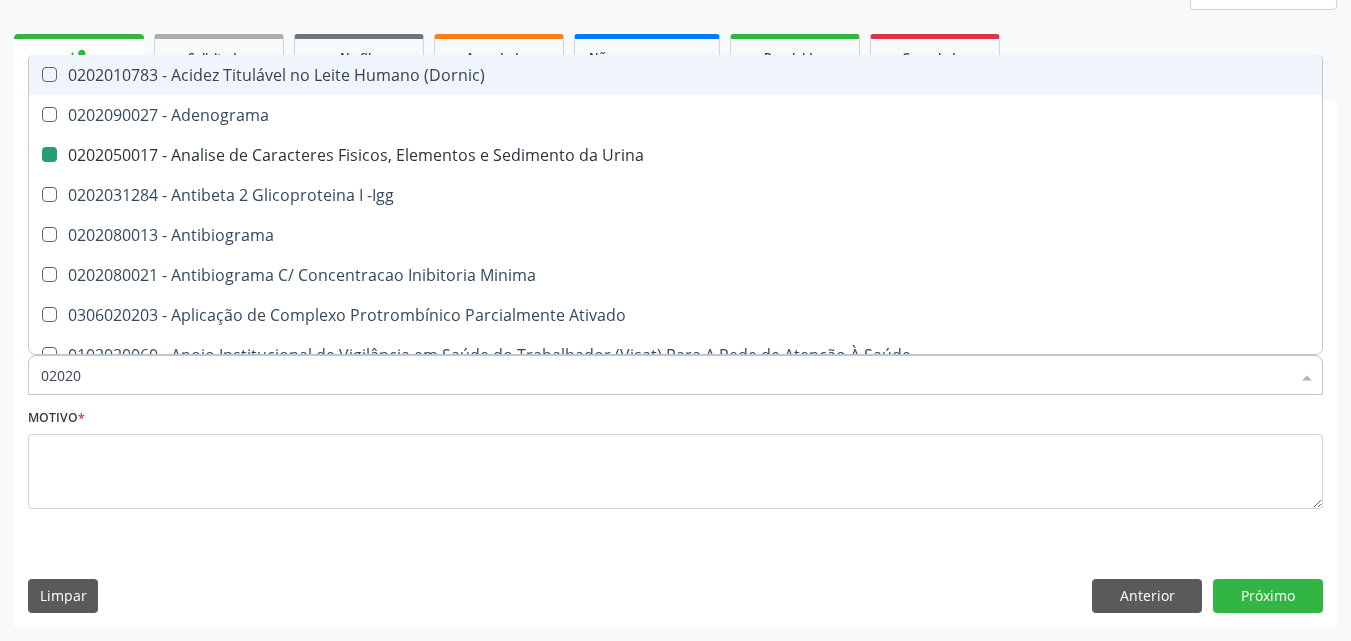 type on "020203" 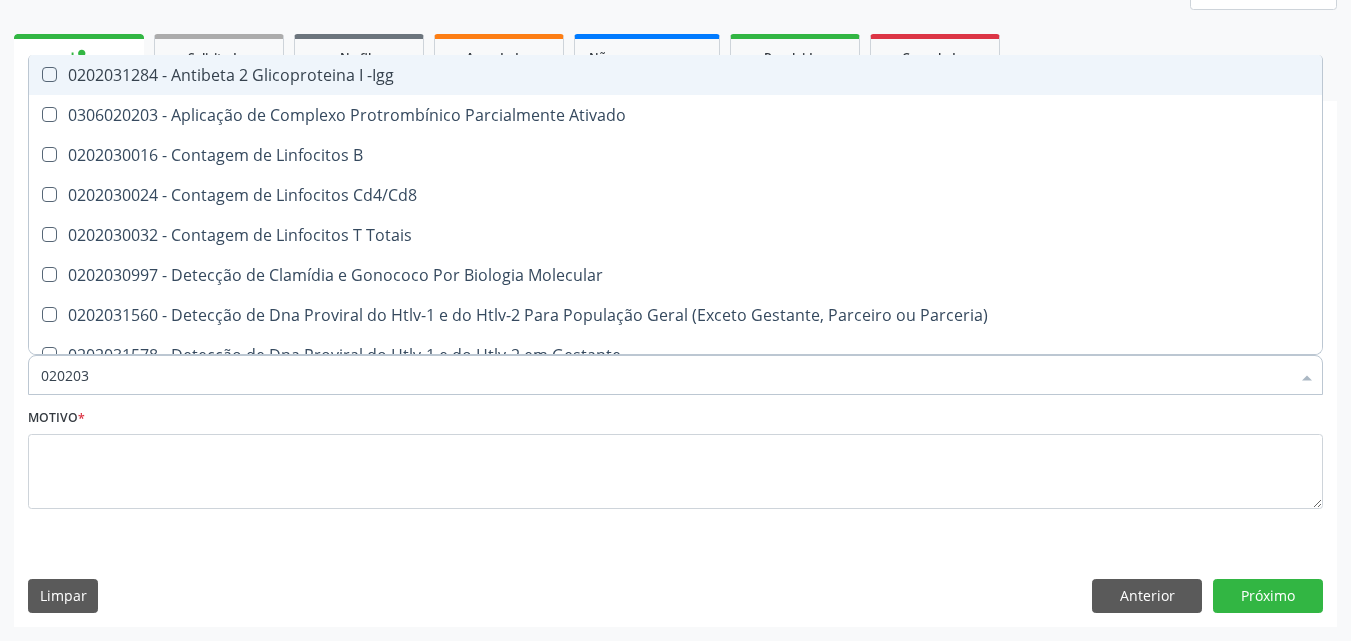type on "0202030" 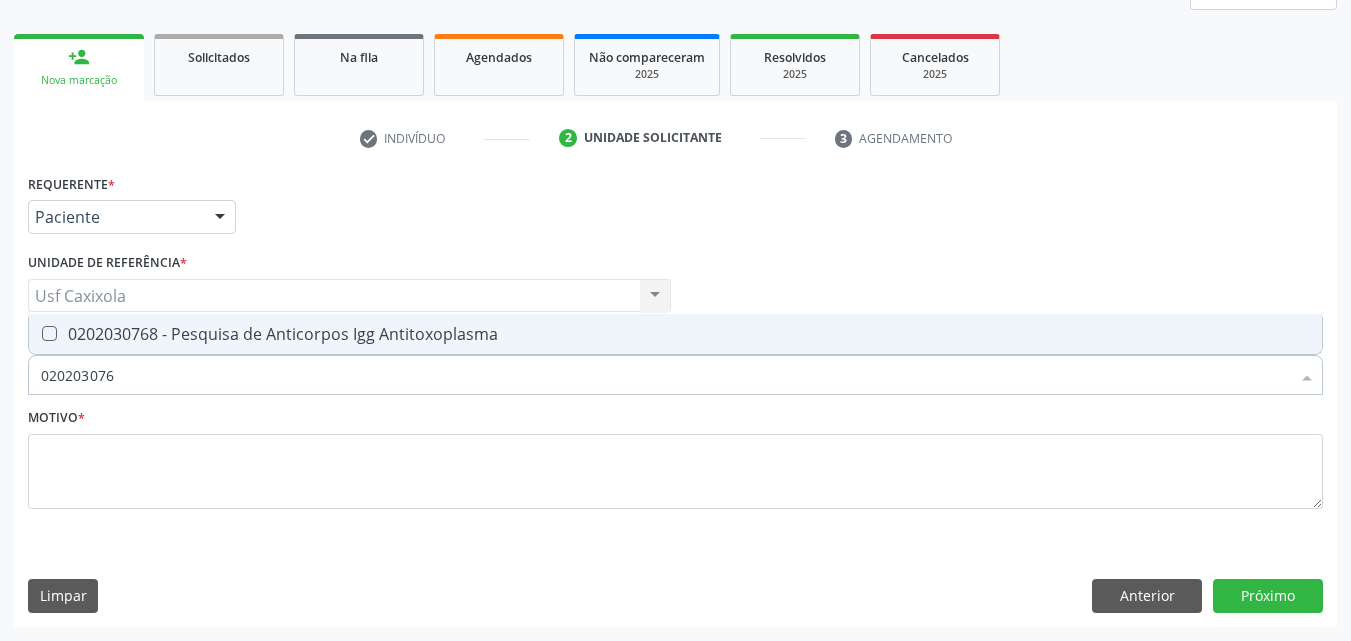 type on "0202030768" 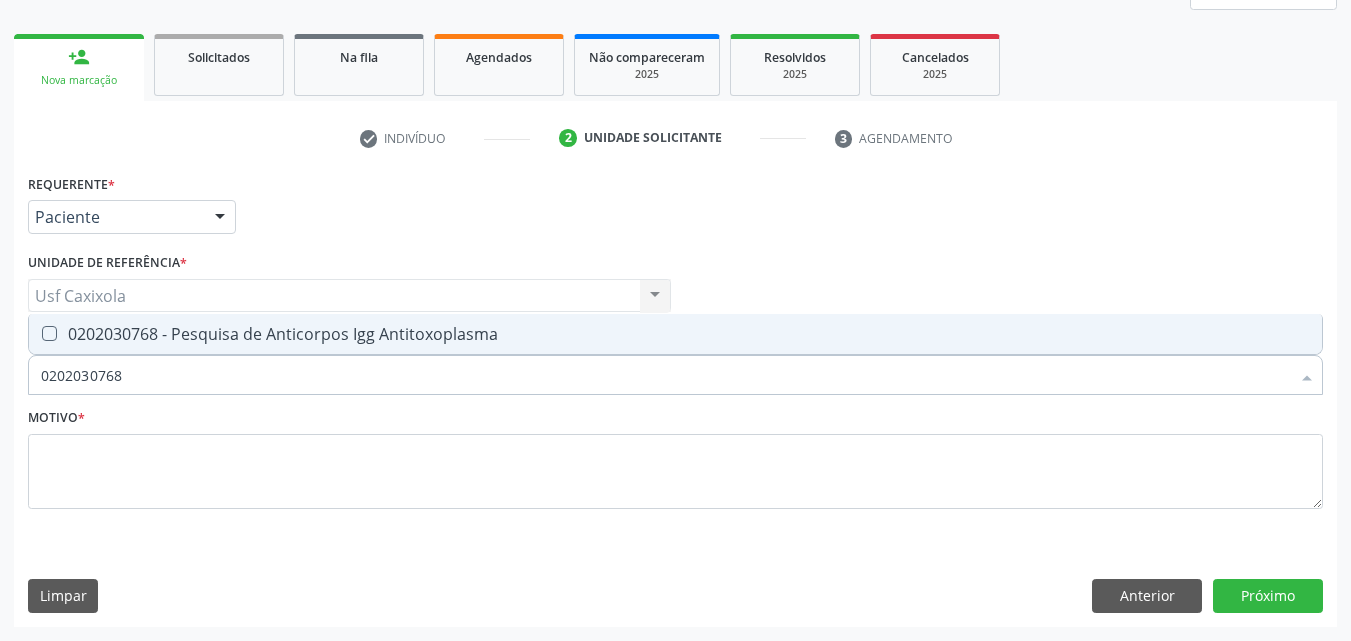 click on "0202030768 - Pesquisa de Anticorpos Igg Antitoxoplasma" at bounding box center (675, 334) 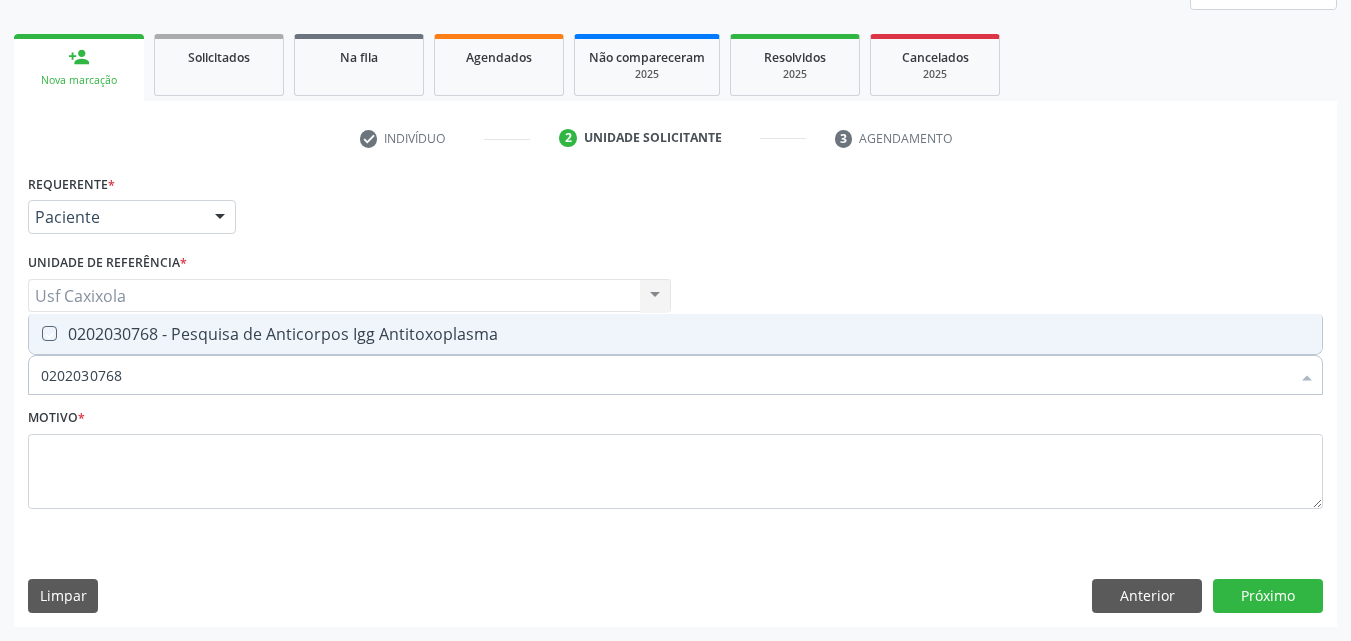 checkbox on "true" 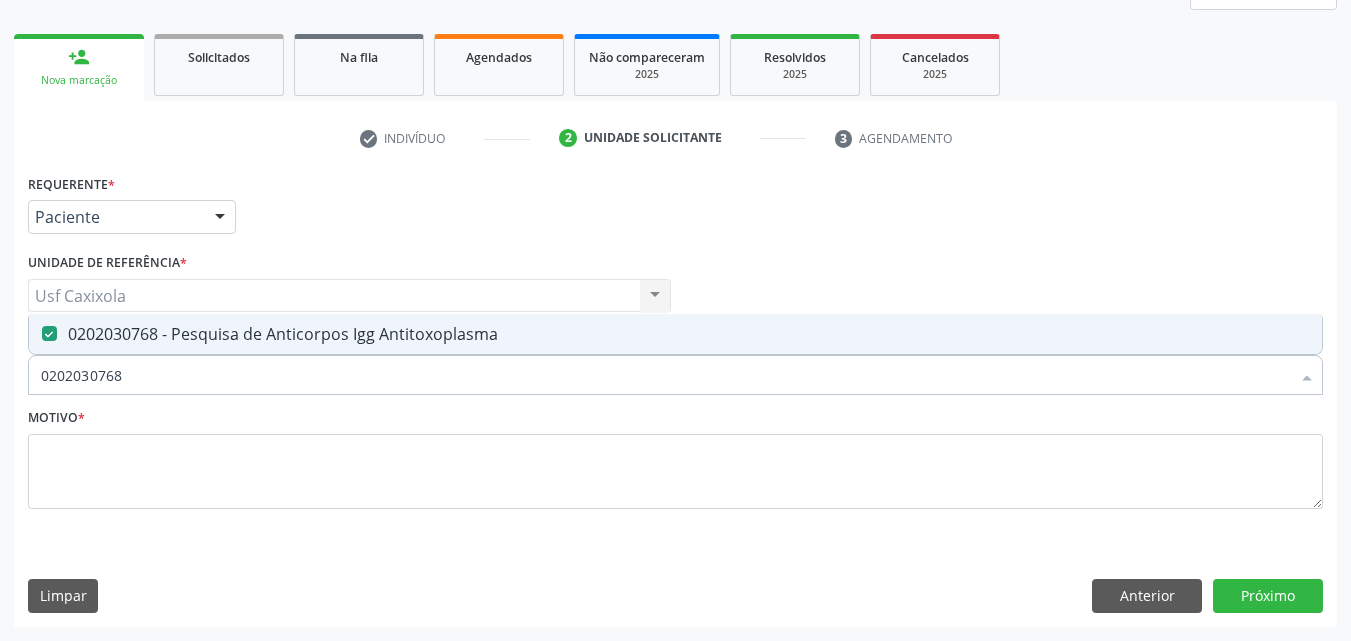 drag, startPoint x: 75, startPoint y: 398, endPoint x: 23, endPoint y: 399, distance: 52.009613 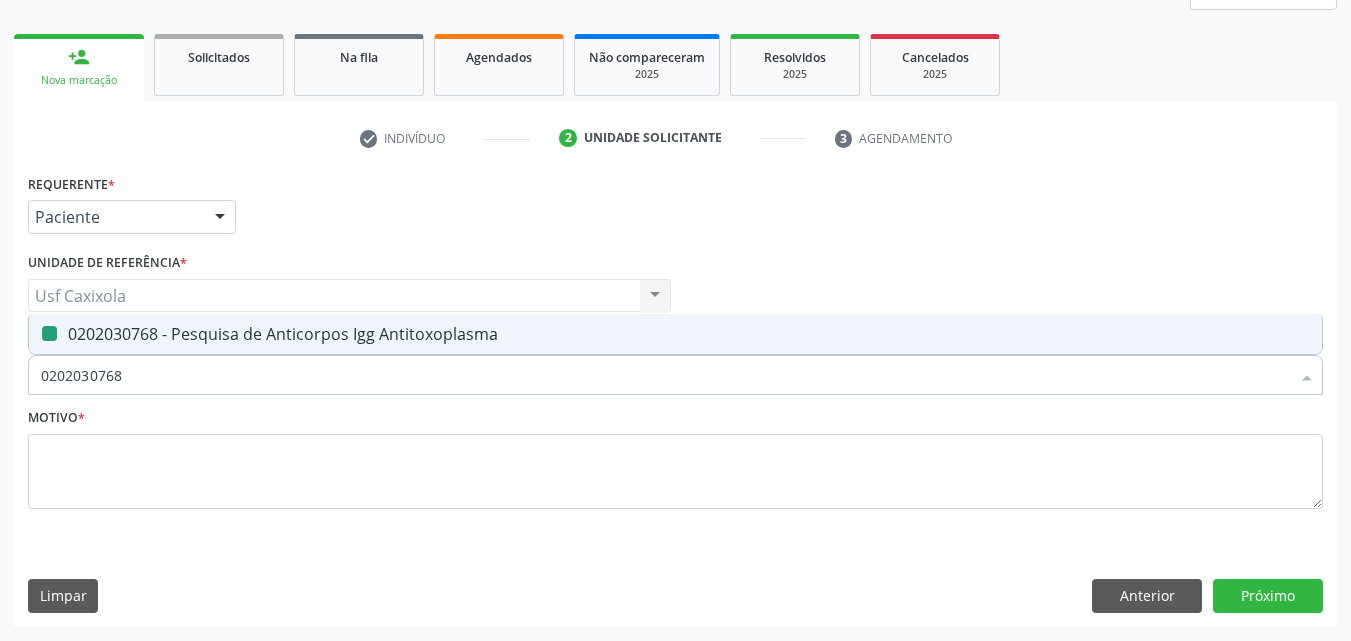 type on "0" 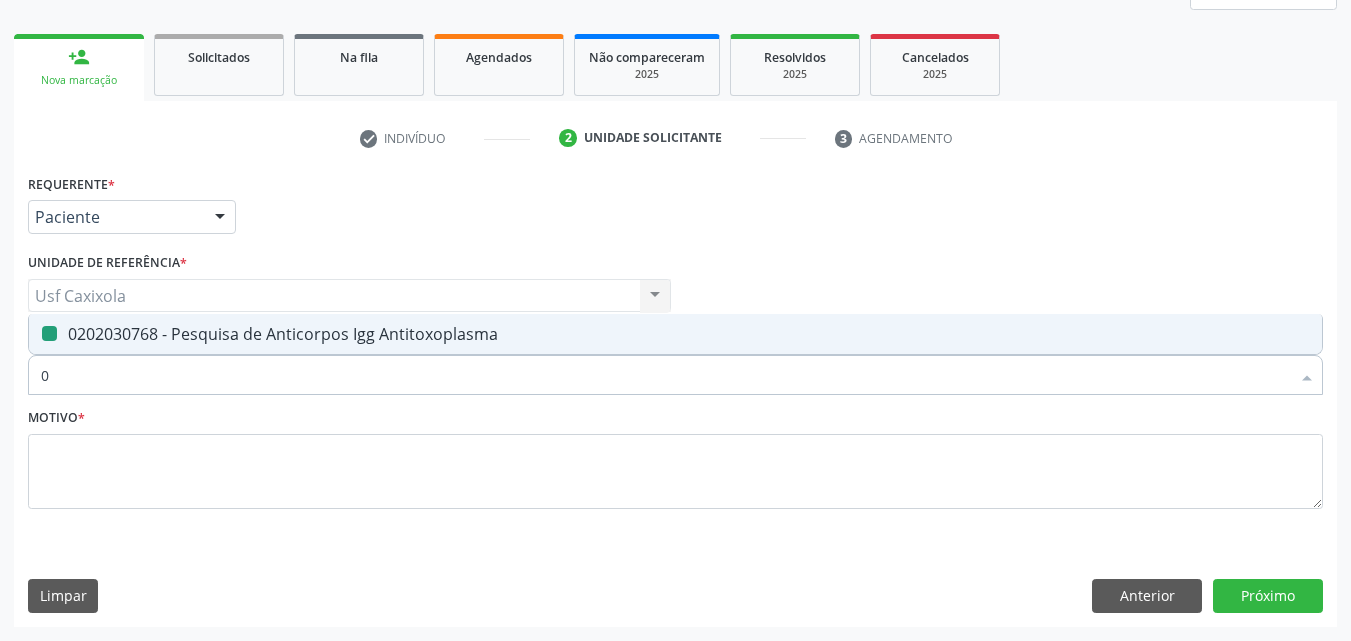 checkbox on "false" 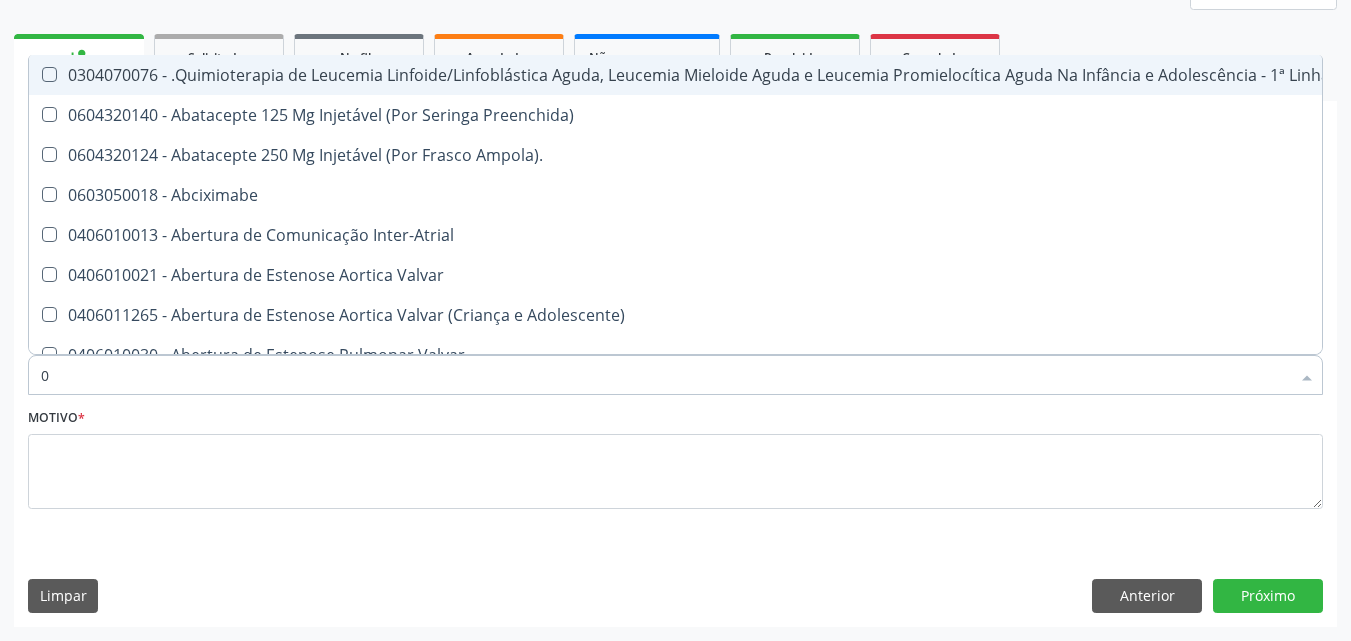 type on "02" 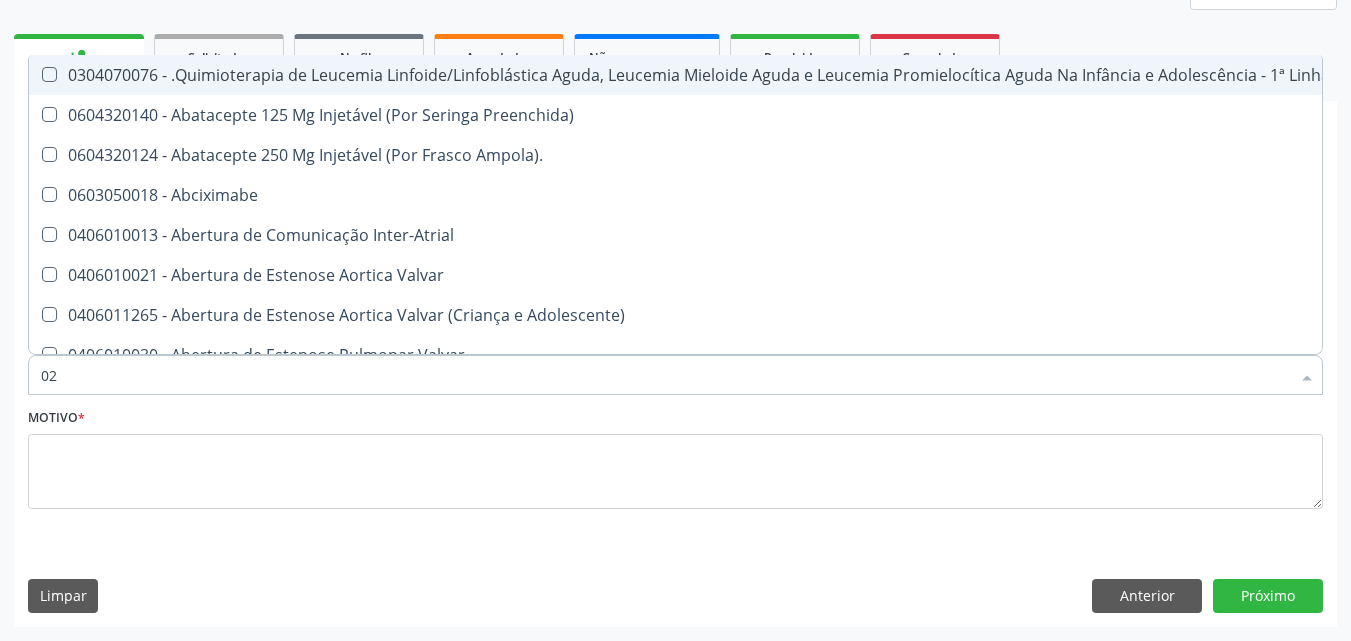 checkbox on "true" 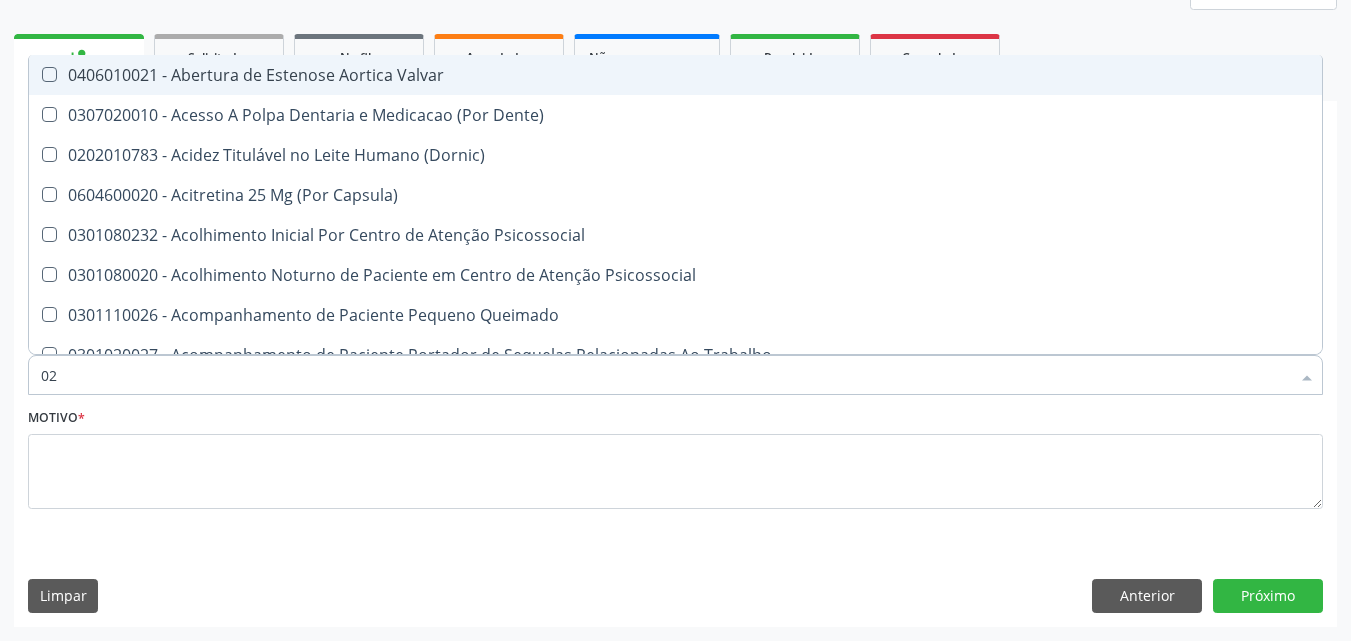 type on "020" 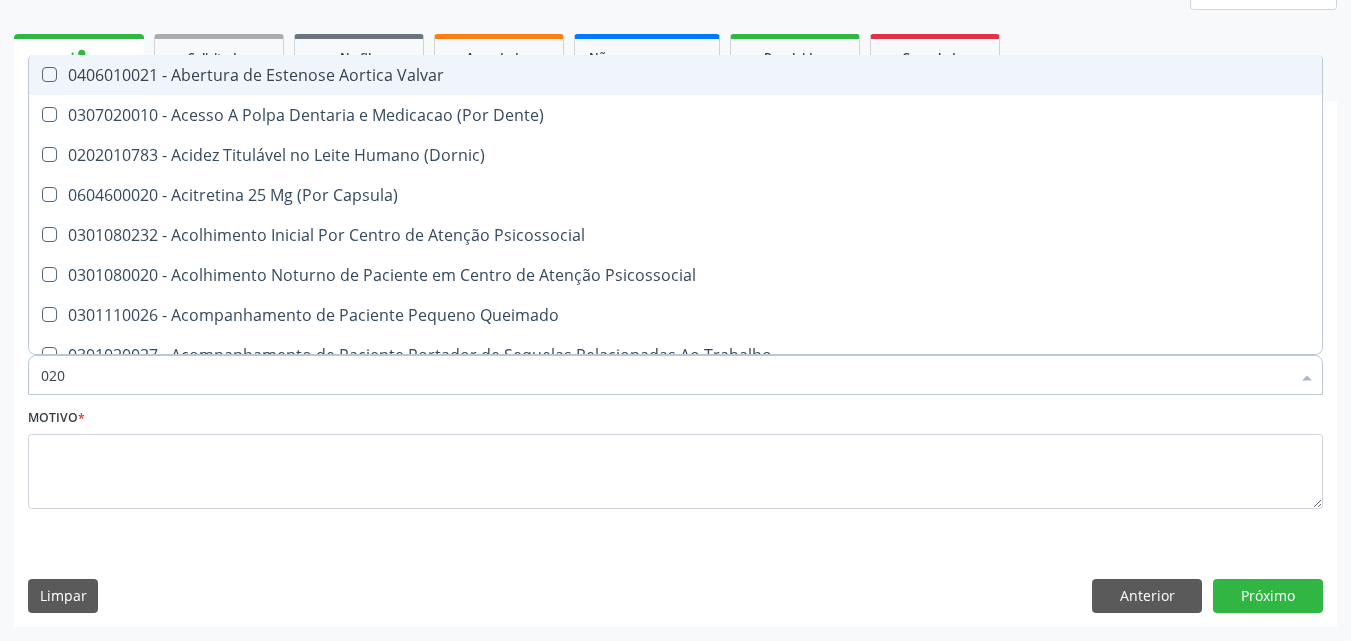 checkbox on "true" 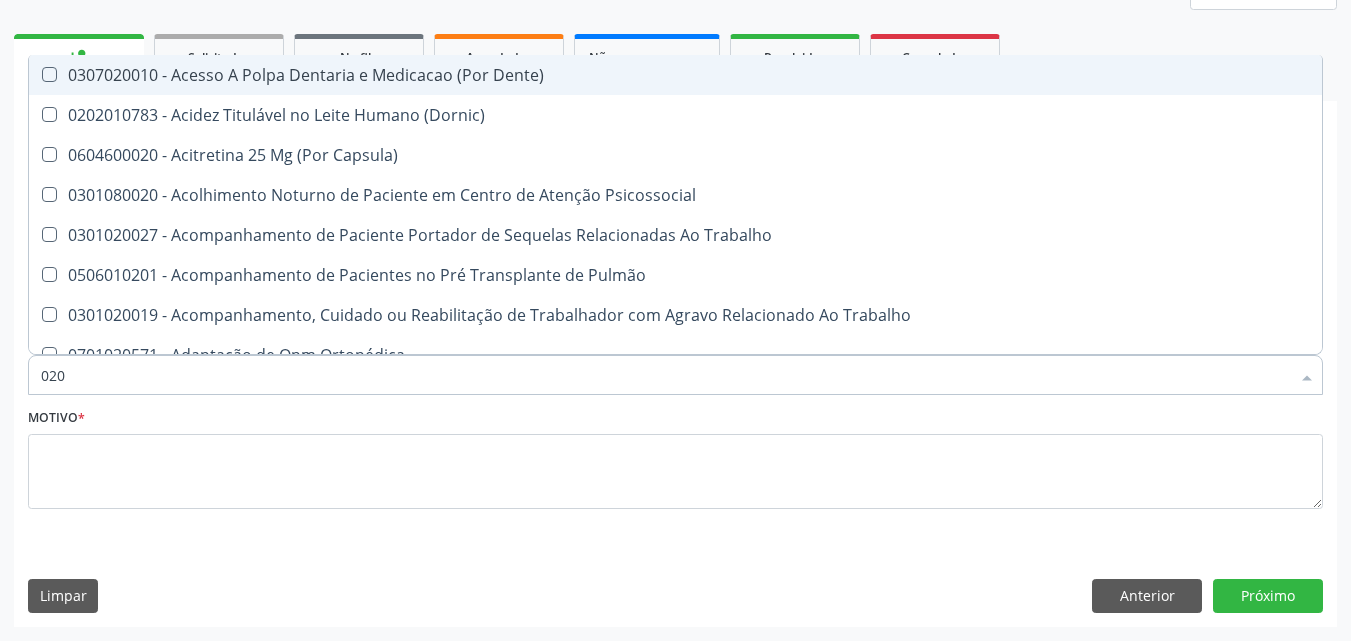 type on "0202" 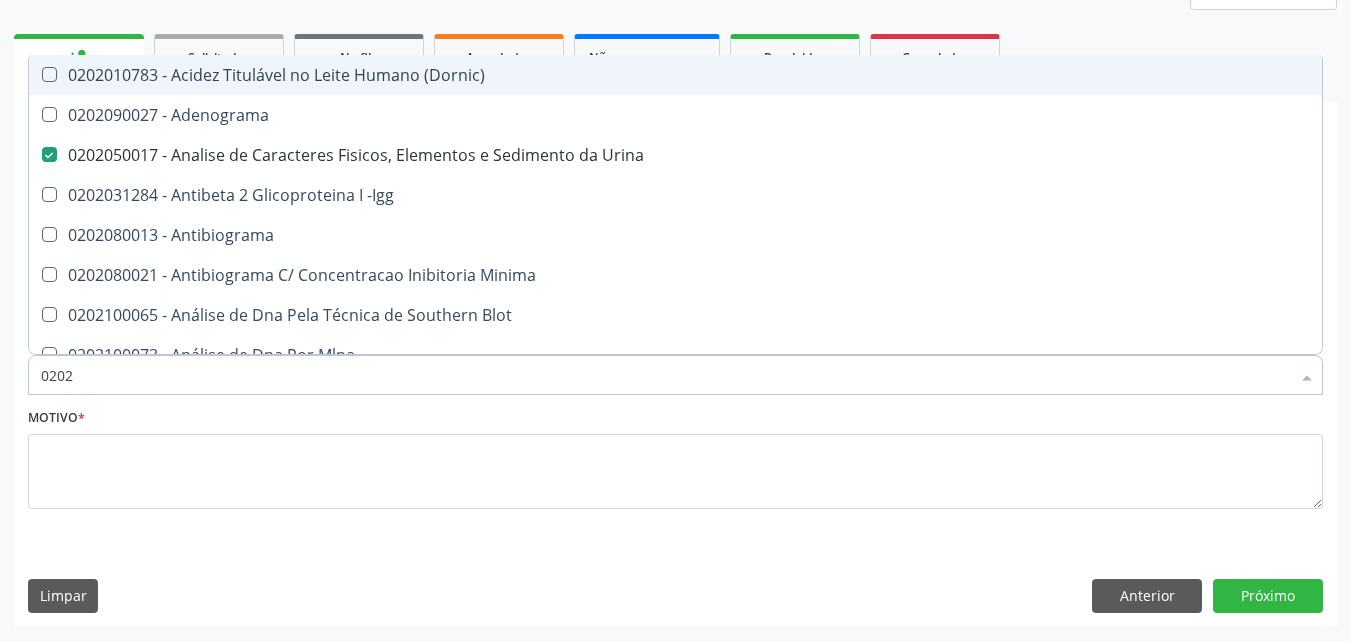type on "02020" 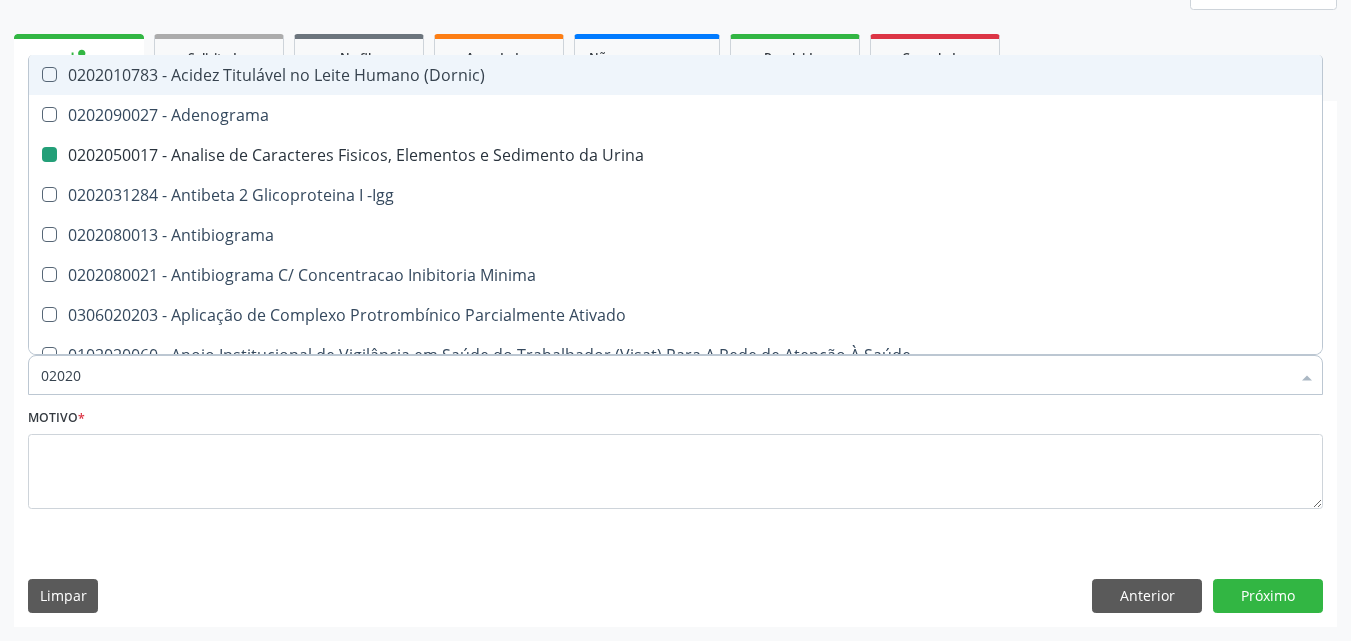 type on "020203" 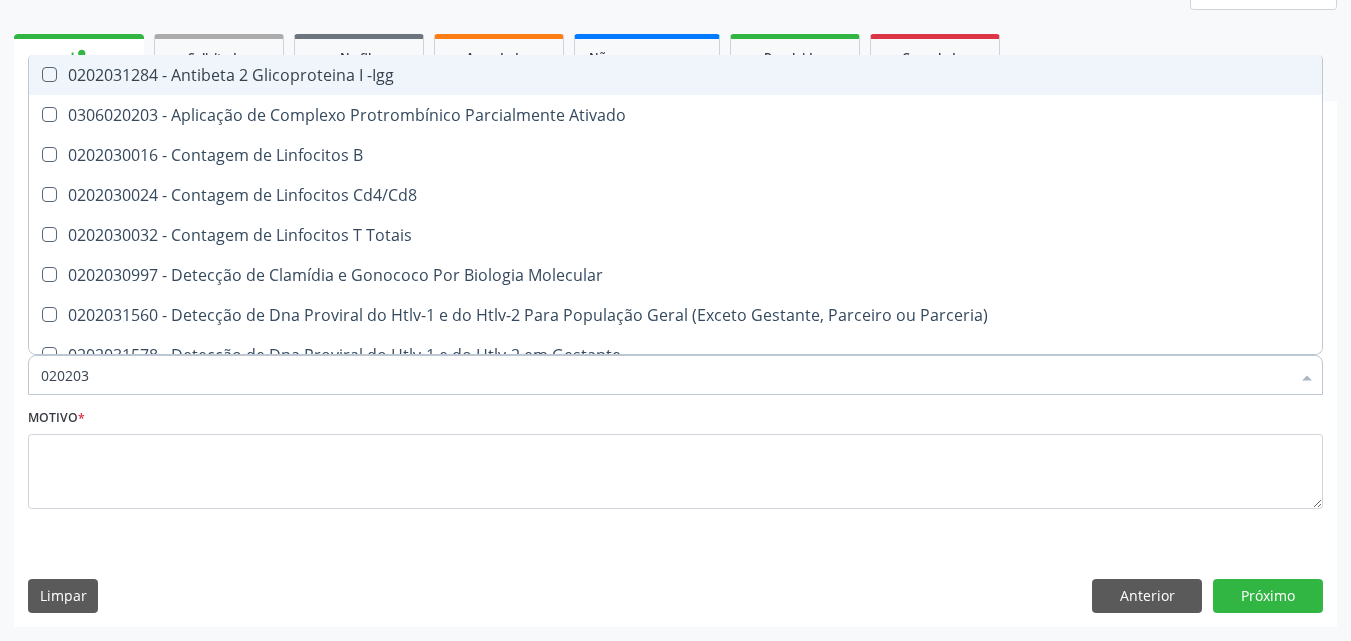 type on "0202030" 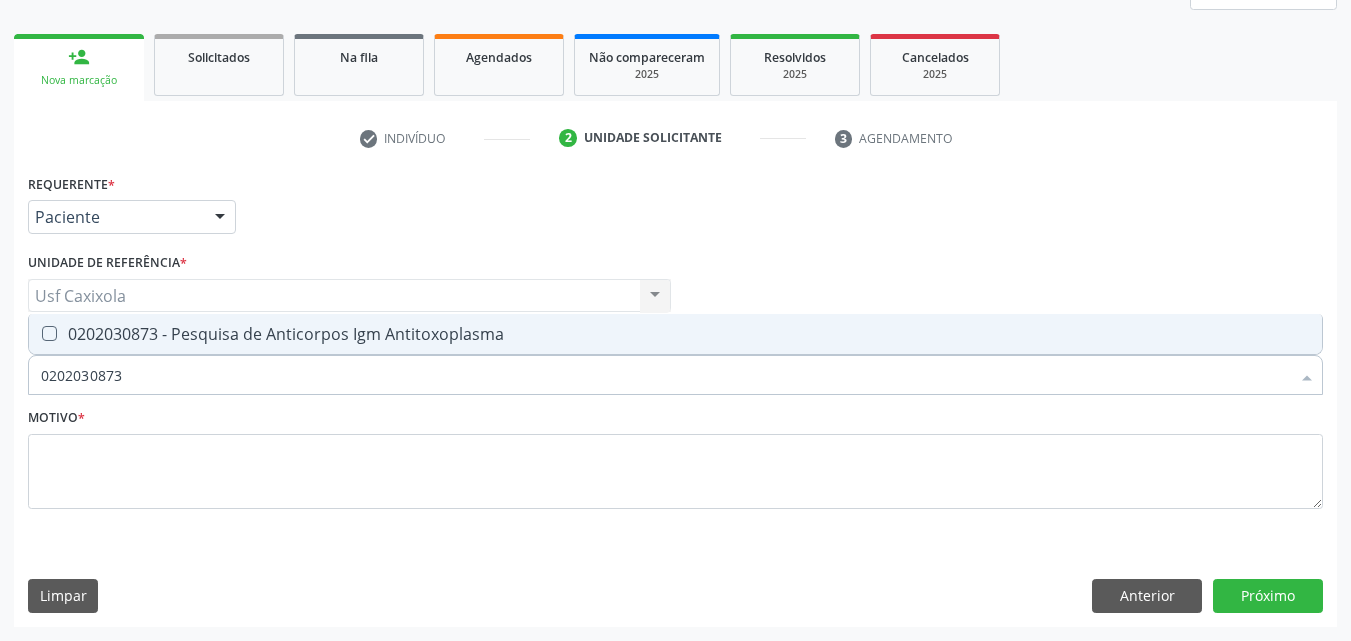 click on "Requerente
*
Paciente         Médico(a)   Enfermeiro(a)   Paciente
Nenhum resultado encontrado para: "   "
Não há nenhuma opção para ser exibida.
UF
PE         PE
Nenhum resultado encontrado para: "   "
Não há nenhuma opção para ser exibida.
Município
Serra Talhada         Serra Talhada
Nenhum resultado encontrado para: "   "
Não há nenhuma opção para ser exibida.
Médico Solicitante
Por favor, selecione a Unidade de Atendimento primeiro
Nenhum resultado encontrado para: "   "
Não há nenhuma opção para ser exibida.
Unidade de referência
*
Usf Caxixola         Usf Caxixola
Nenhum resultado encontrado para: "   "
Não há nenhuma opção para ser exibida.
Item de agendamento
*" at bounding box center (675, 353) 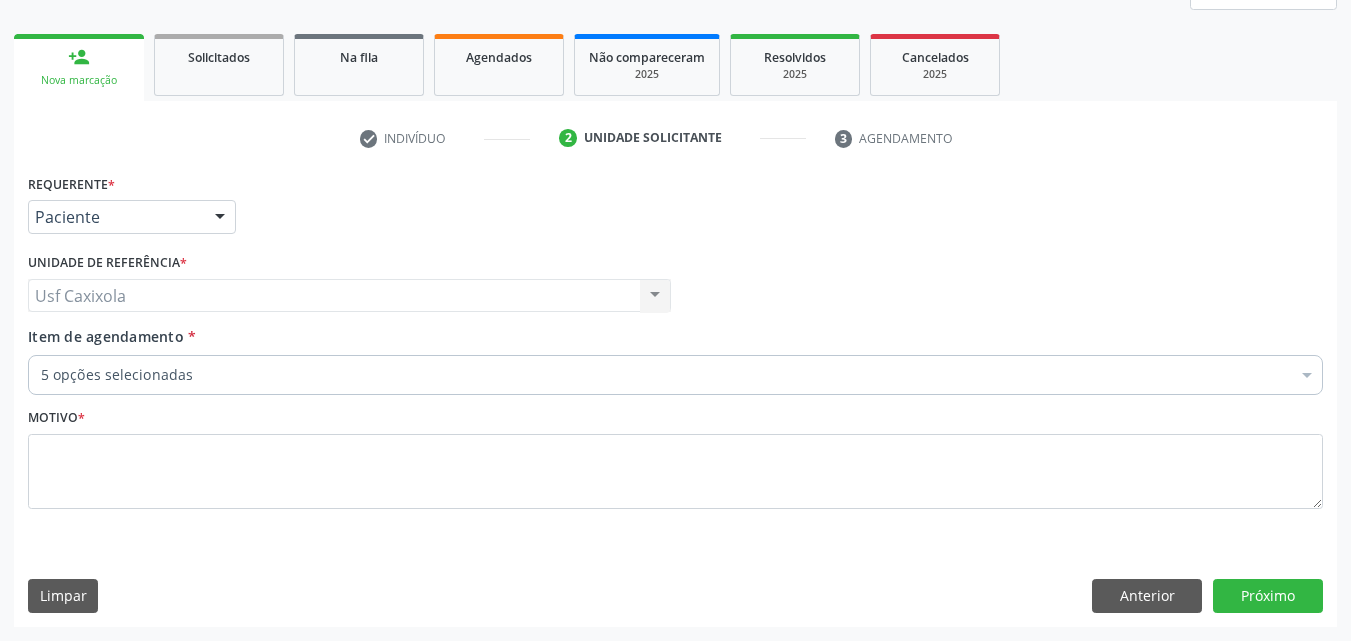 click on "Item de agendamento" at bounding box center (106, 336) 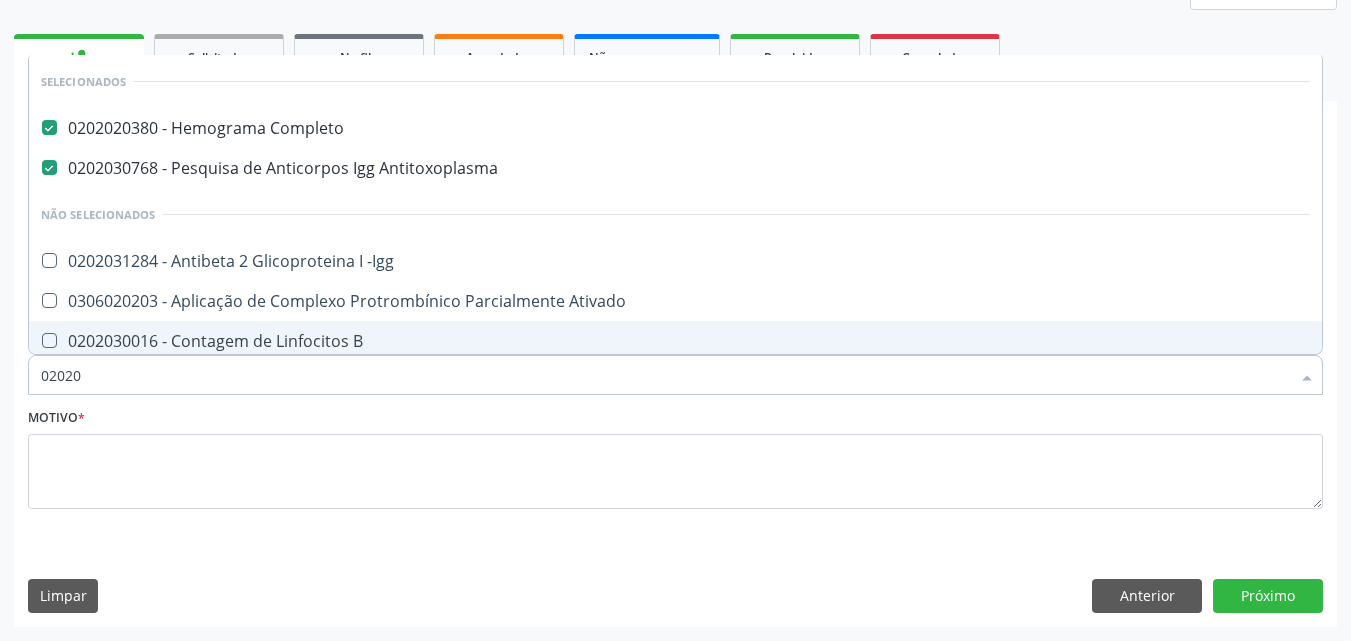 type on "020203" 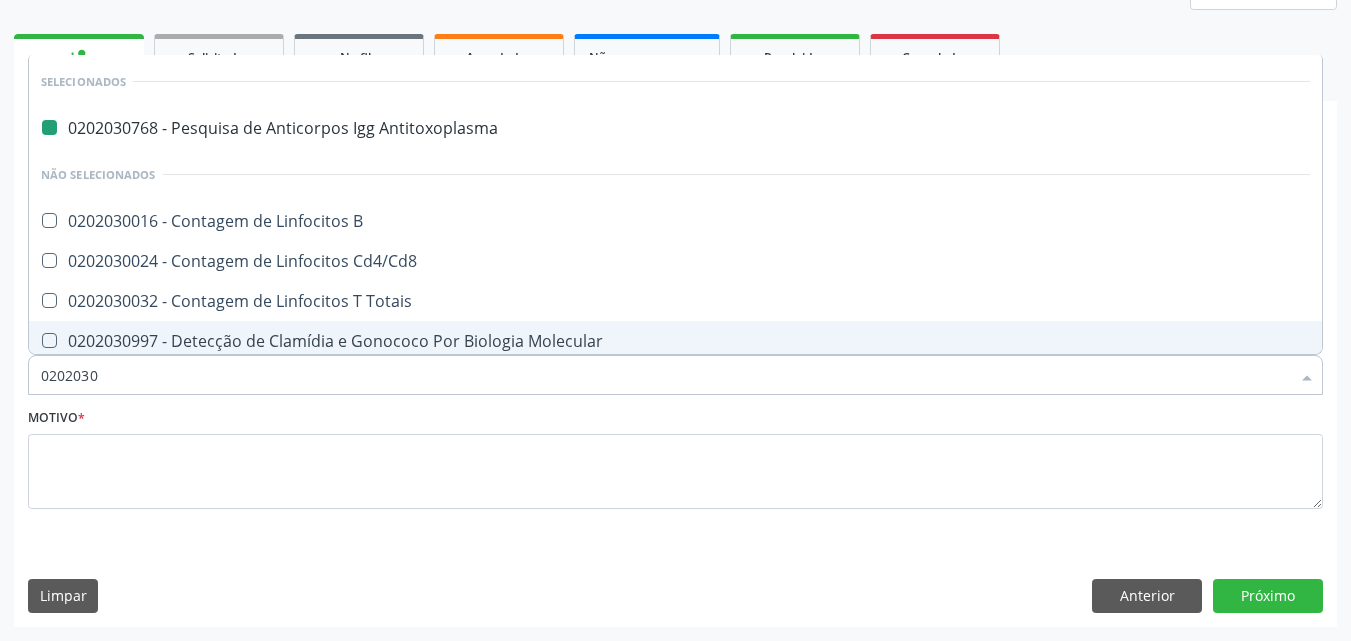 type on "02020308" 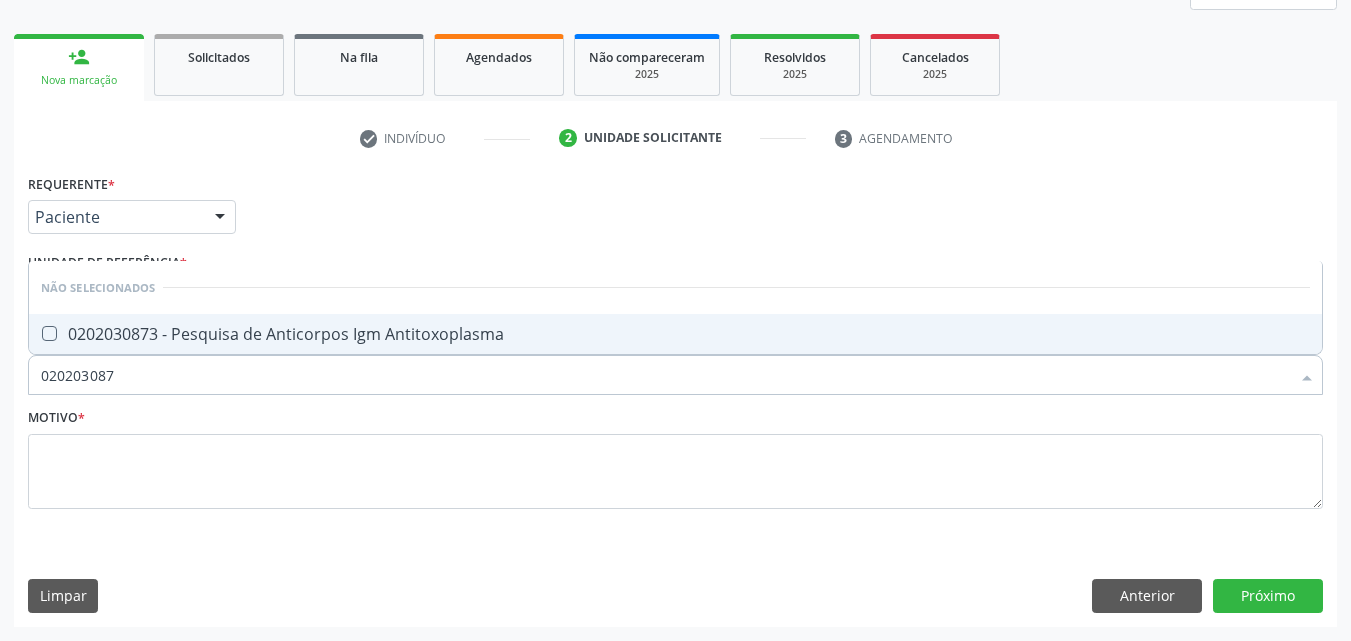 type on "0202030873" 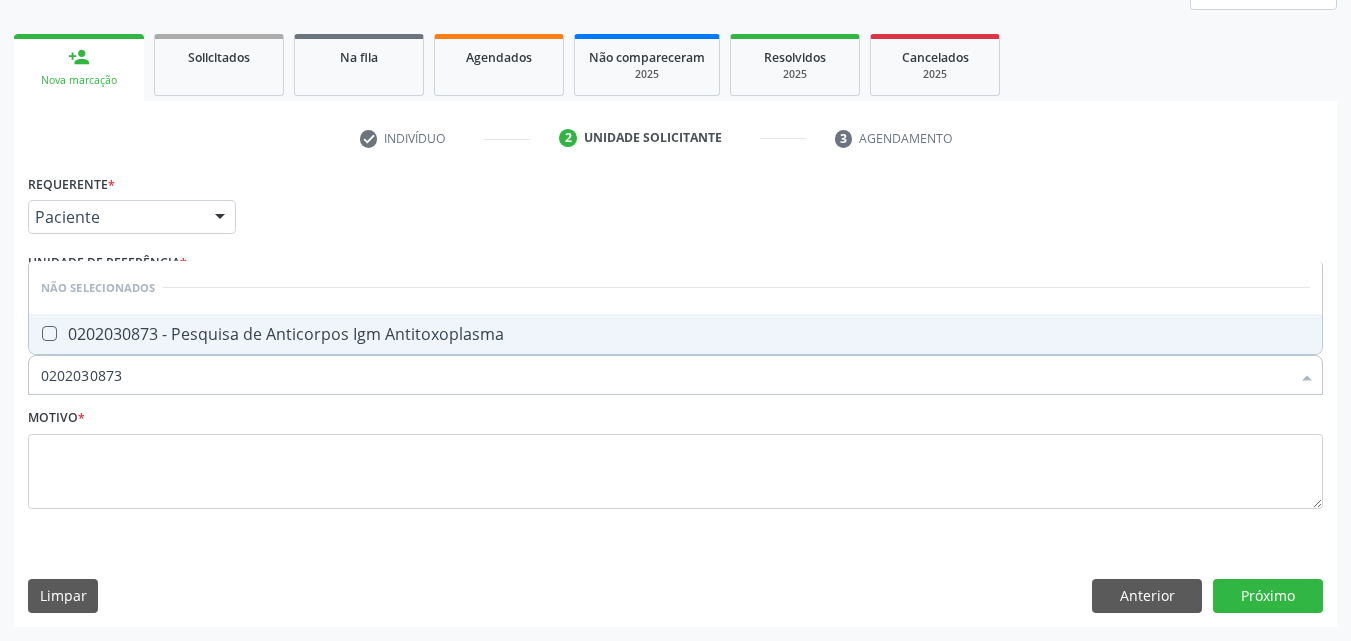 click on "0202030873 - Pesquisa de Anticorpos Igm Antitoxoplasma" at bounding box center [675, 334] 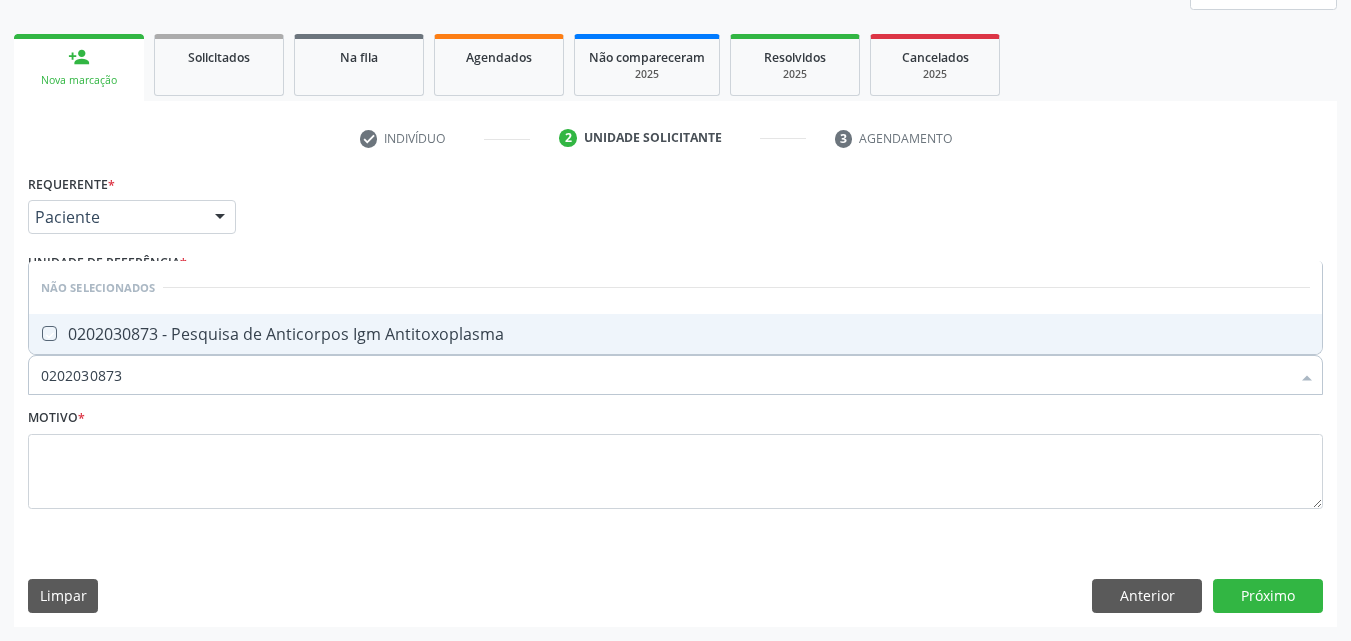 checkbox on "true" 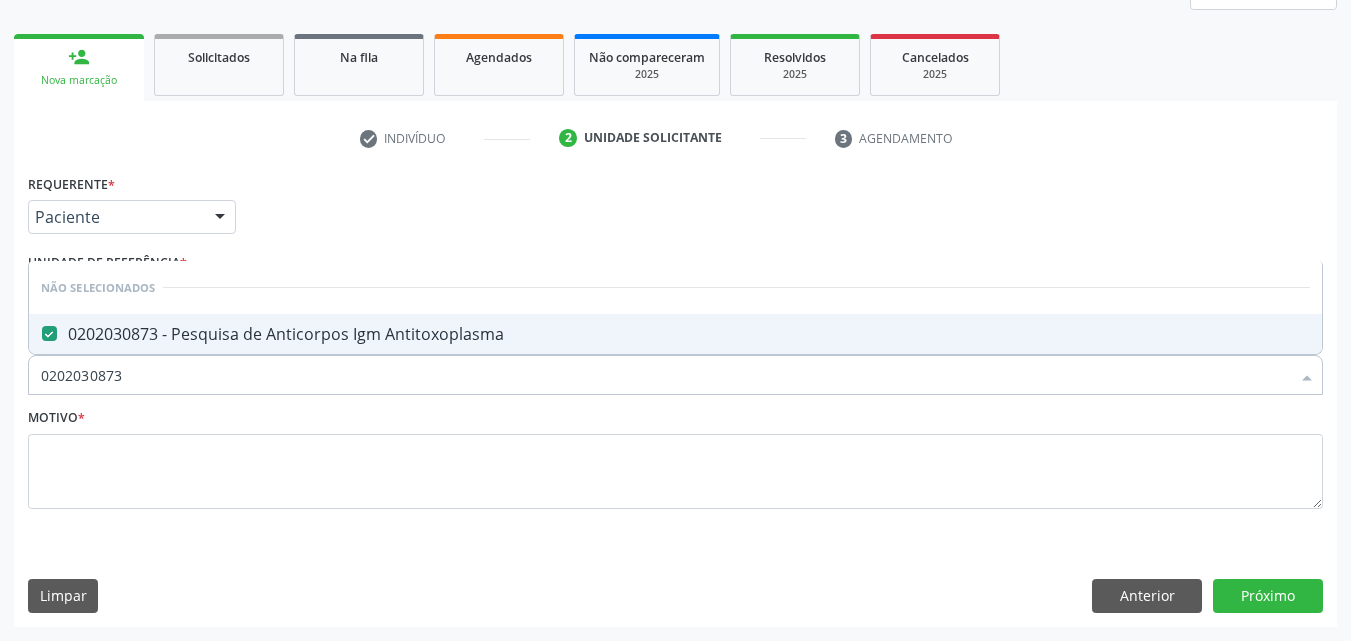 drag, startPoint x: 83, startPoint y: 378, endPoint x: 29, endPoint y: 382, distance: 54.147945 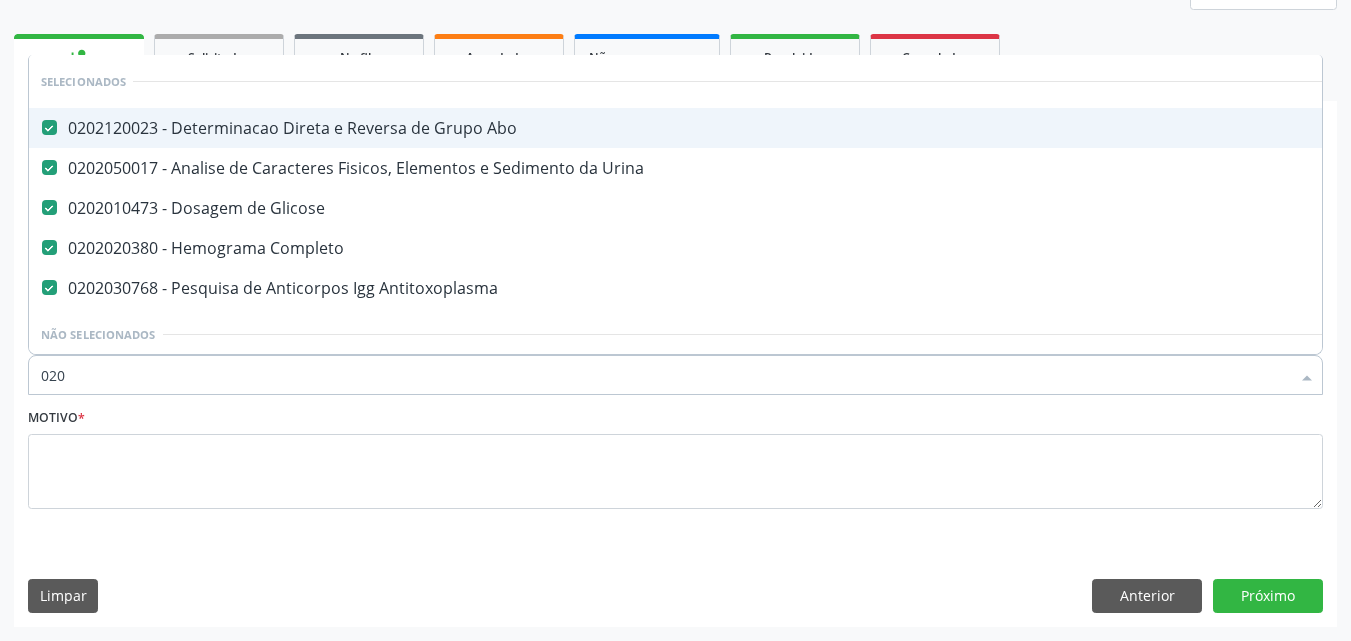 type on "0202" 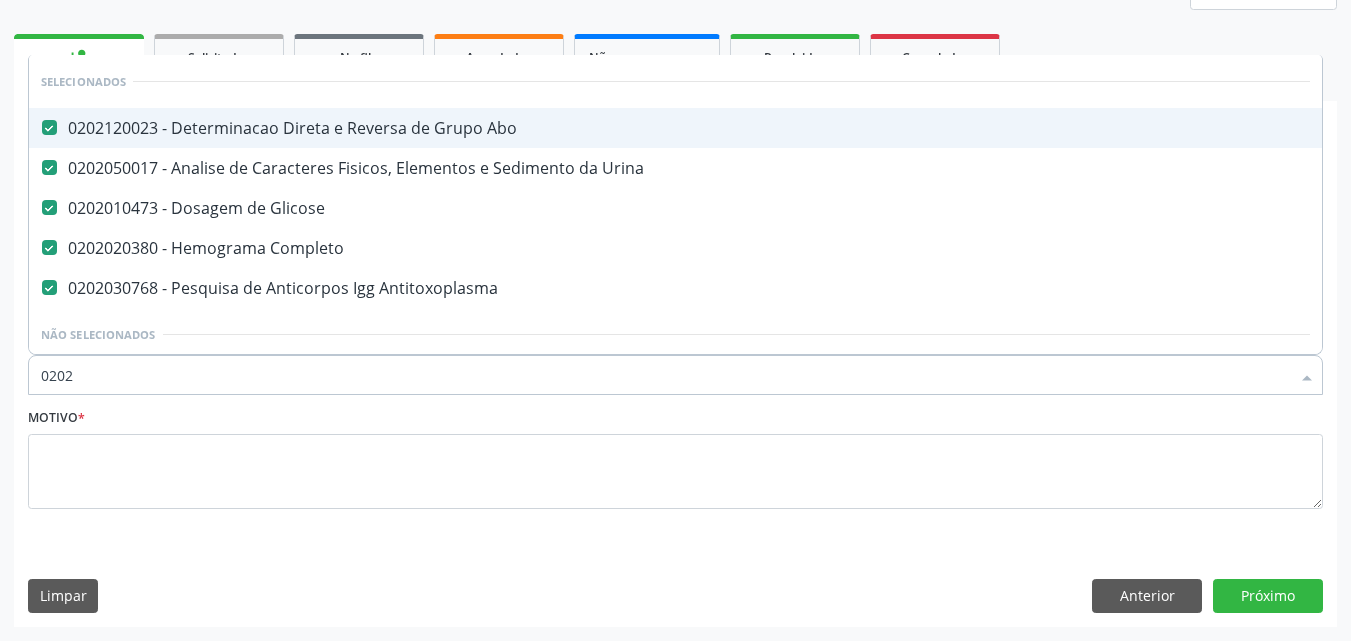 type on "02020" 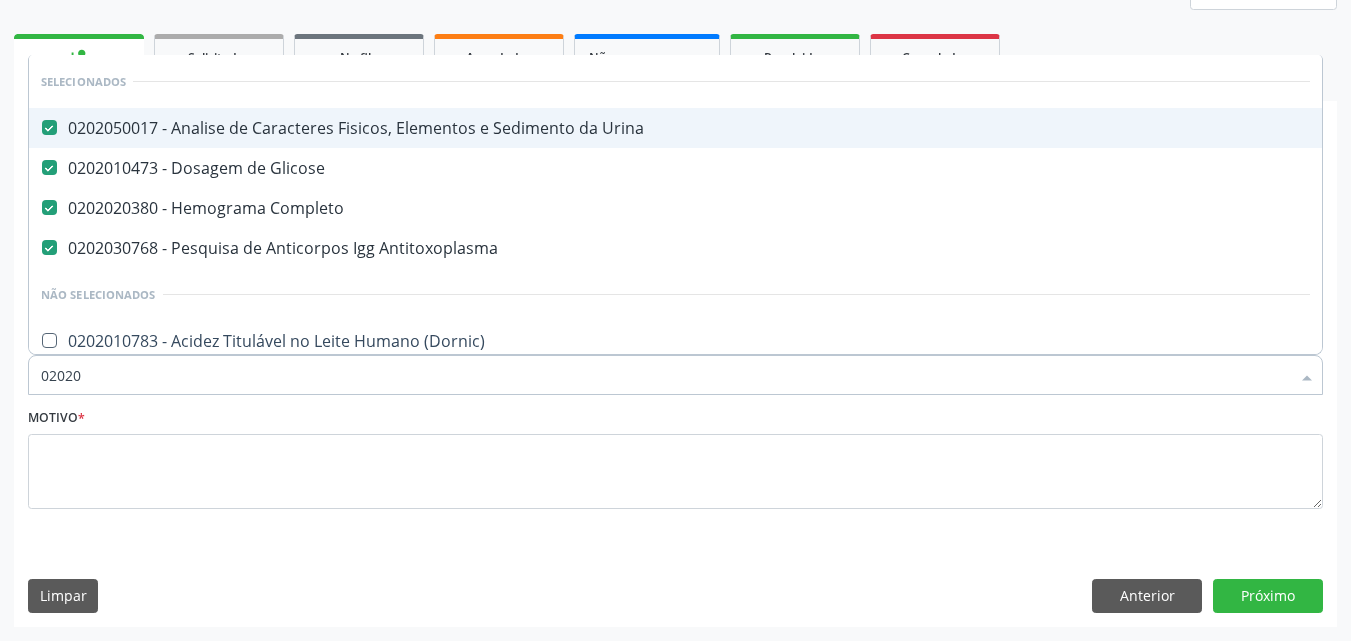 type on "0202" 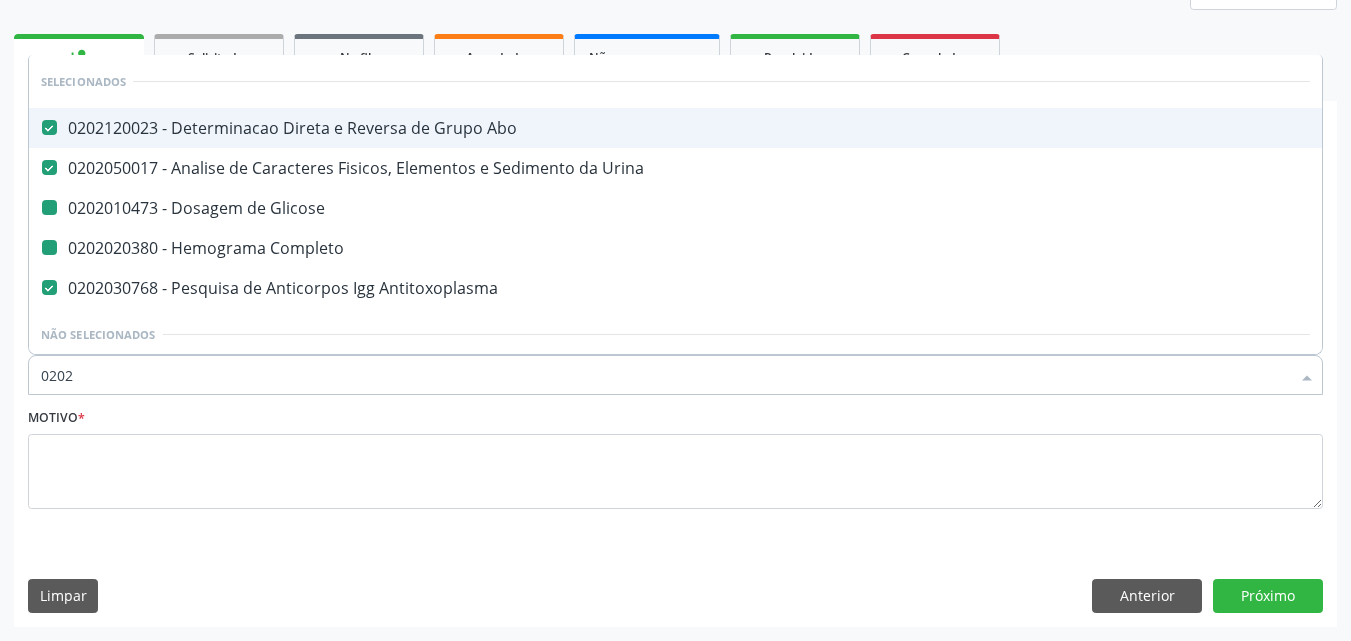 type on "02021" 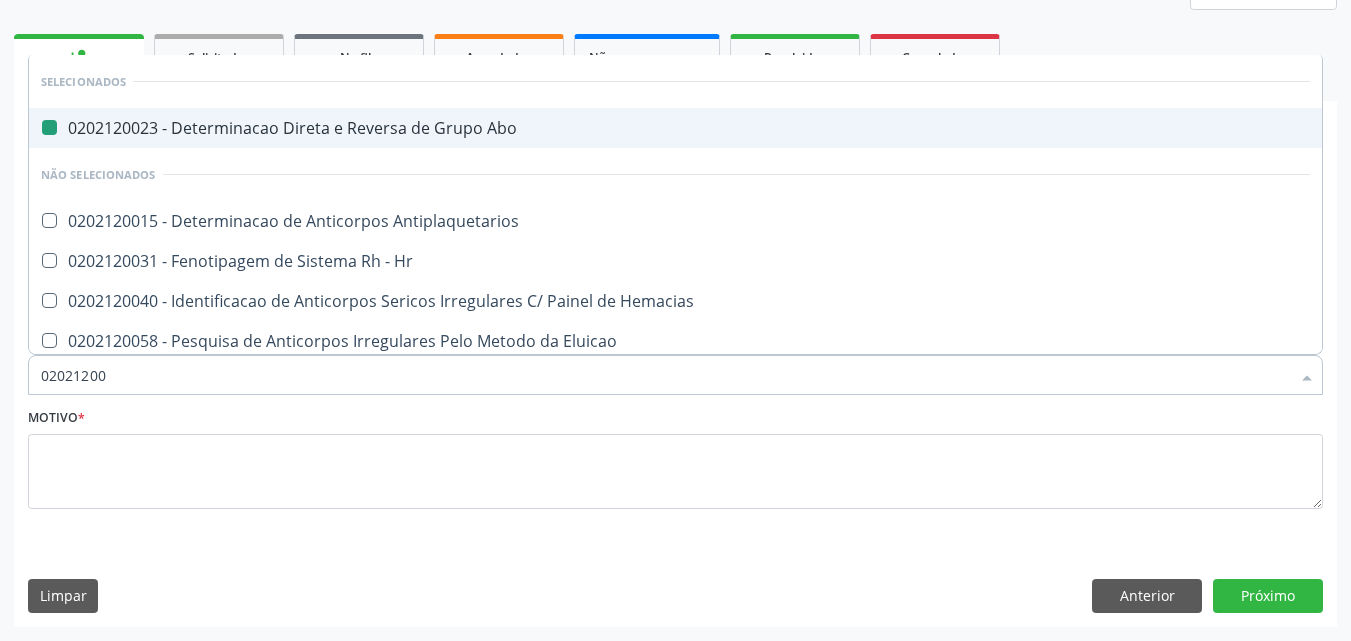 type on "[ID_NUMBER]" 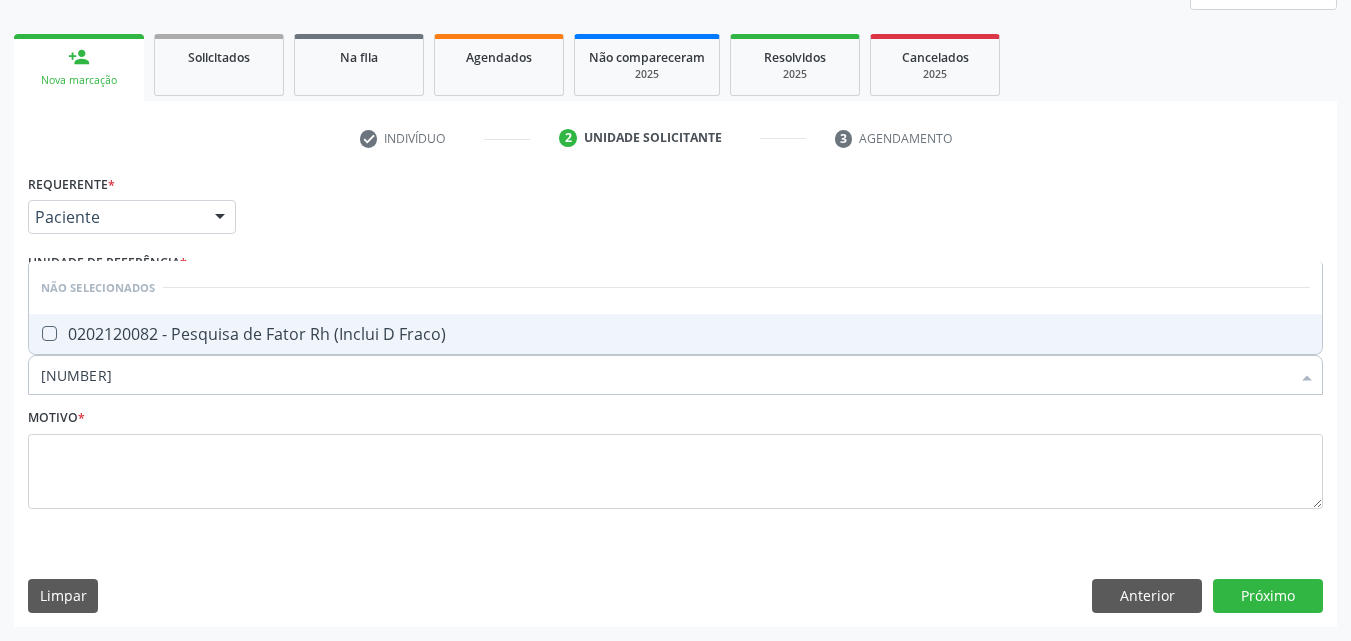 type on "[ID_NUMBER]" 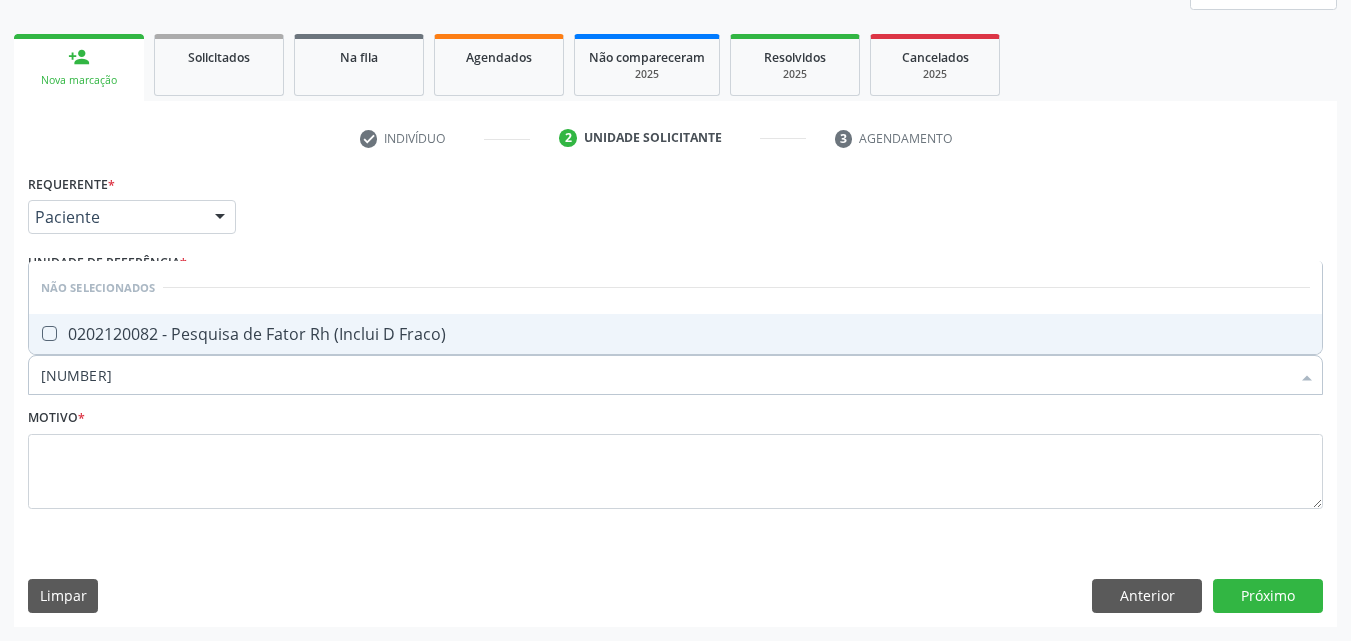 click on "0202120082 - Pesquisa de Fator Rh (Inclui D Fraco)" at bounding box center (675, 334) 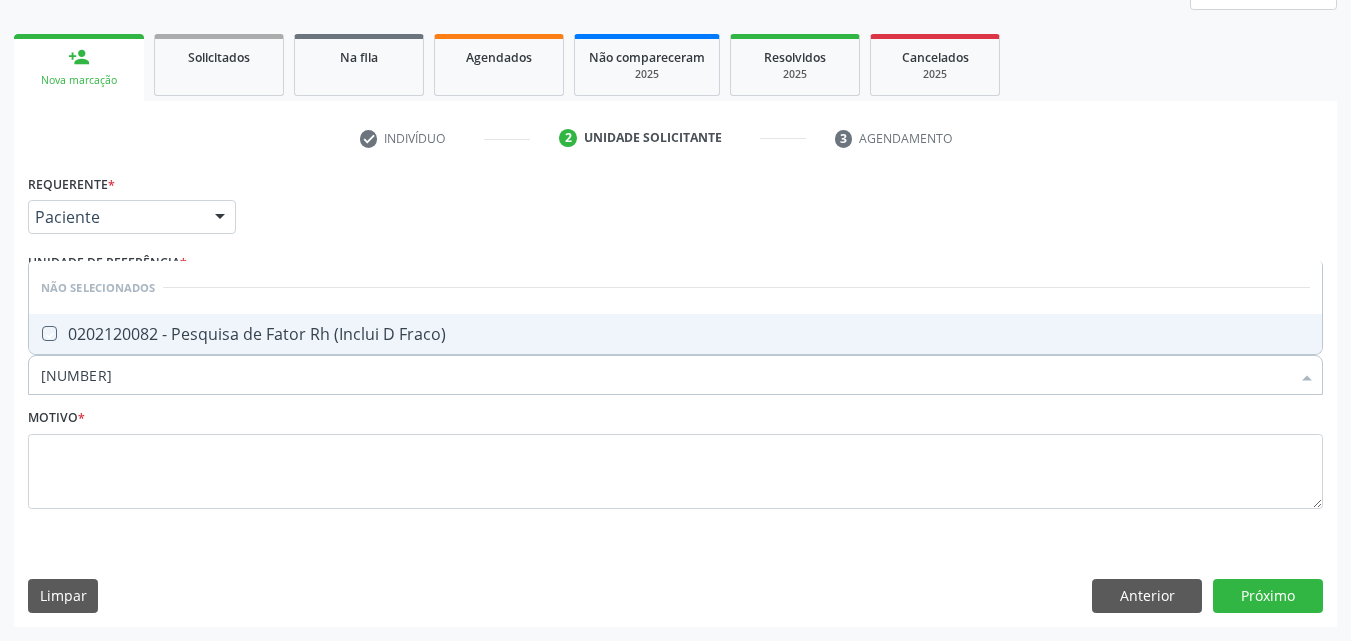 checkbox on "true" 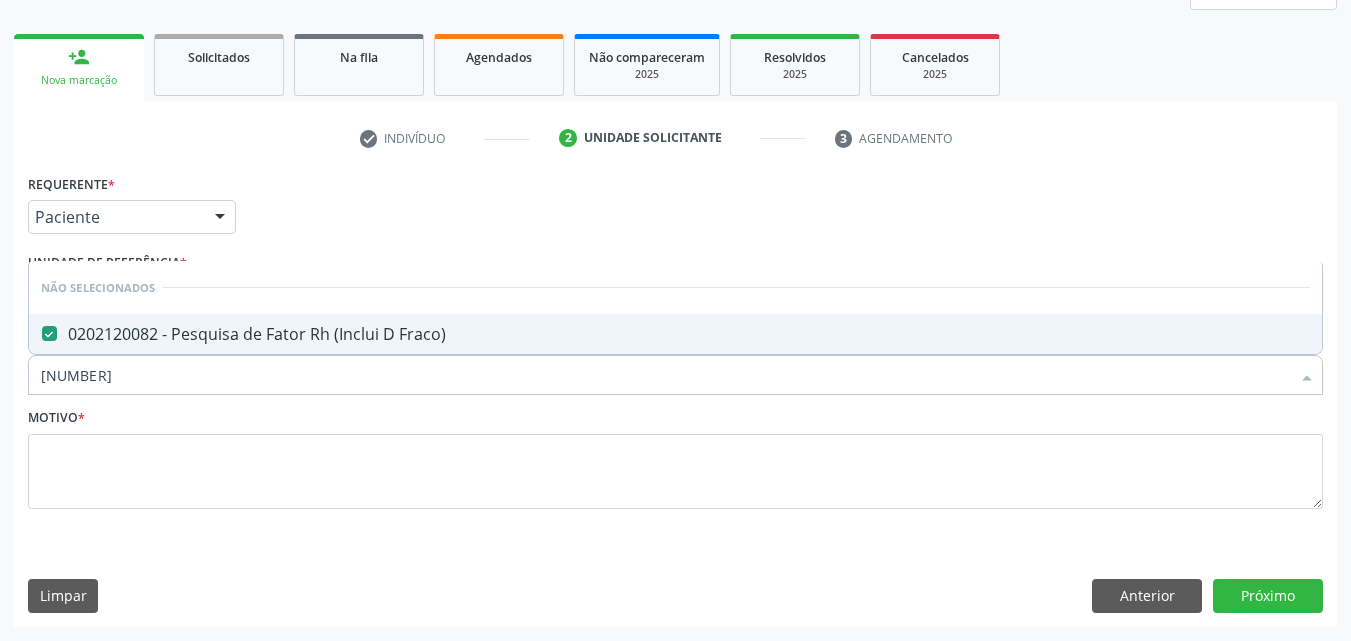drag, startPoint x: 125, startPoint y: 379, endPoint x: 12, endPoint y: 388, distance: 113.35784 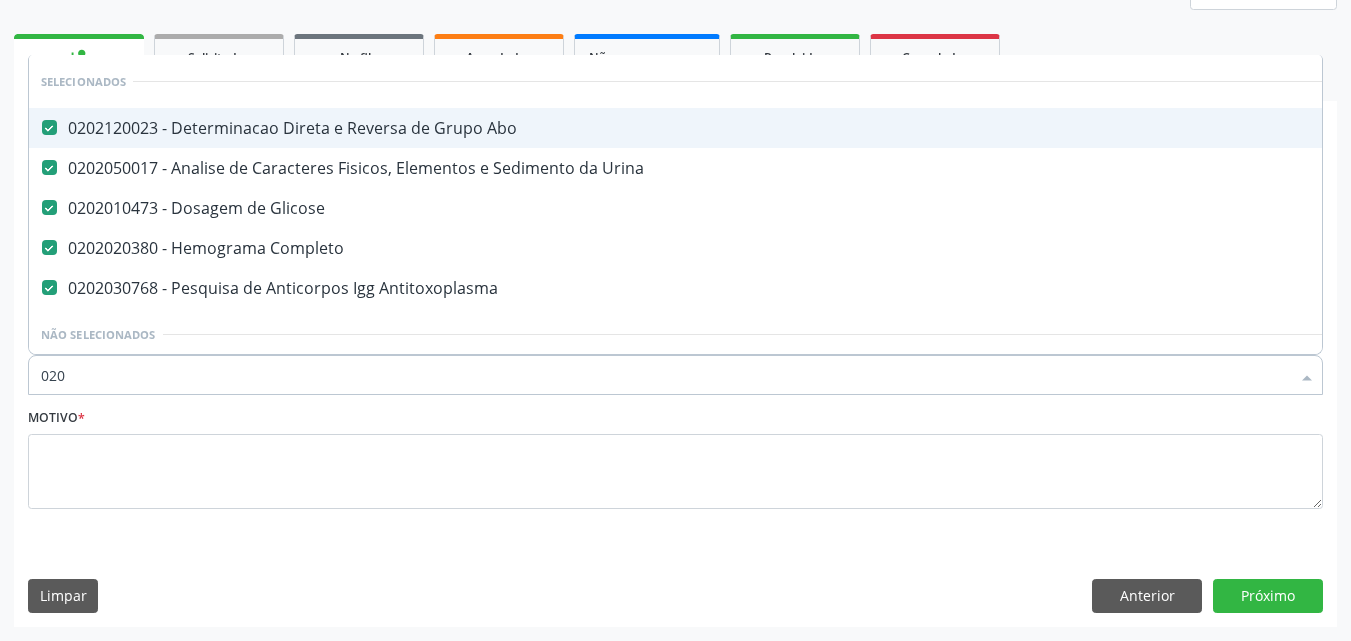 type on "0202" 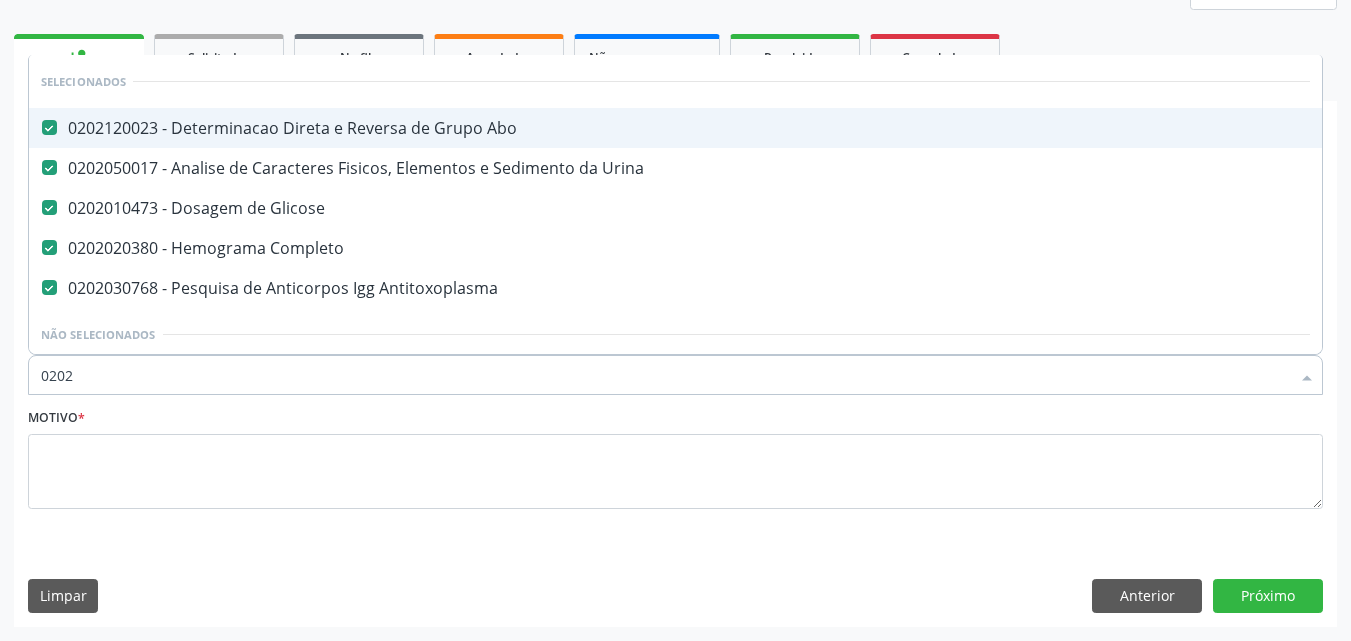 type on "02020" 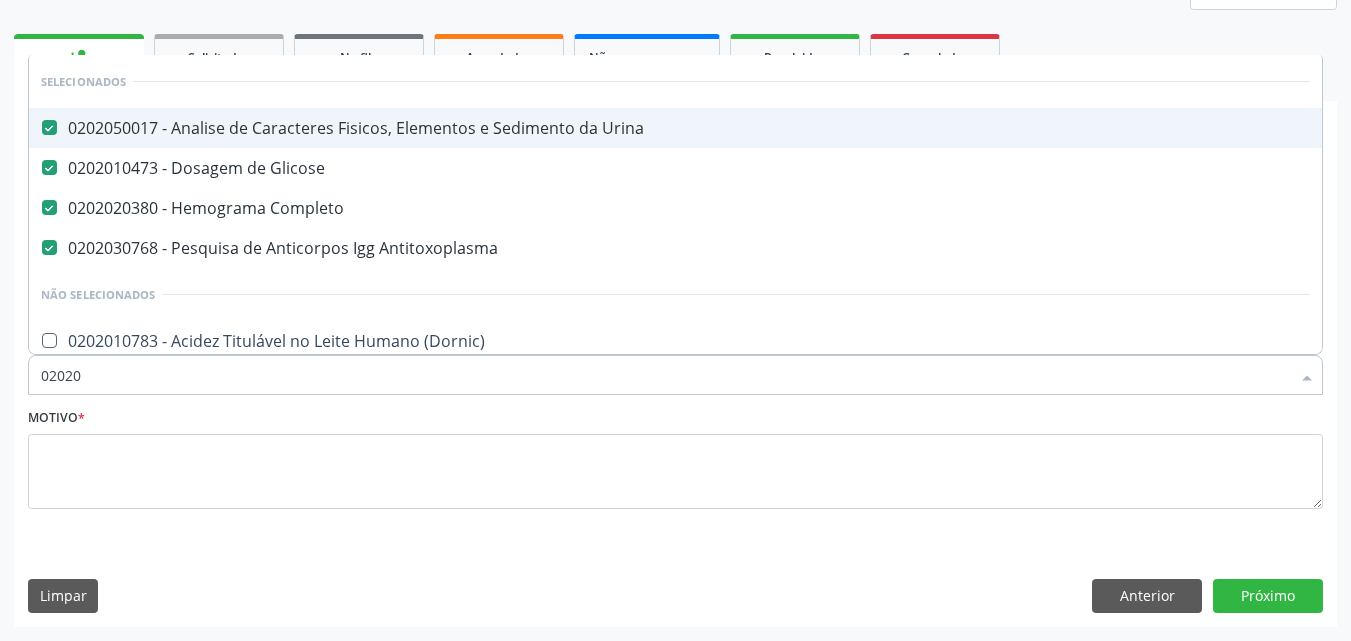 type on "0202" 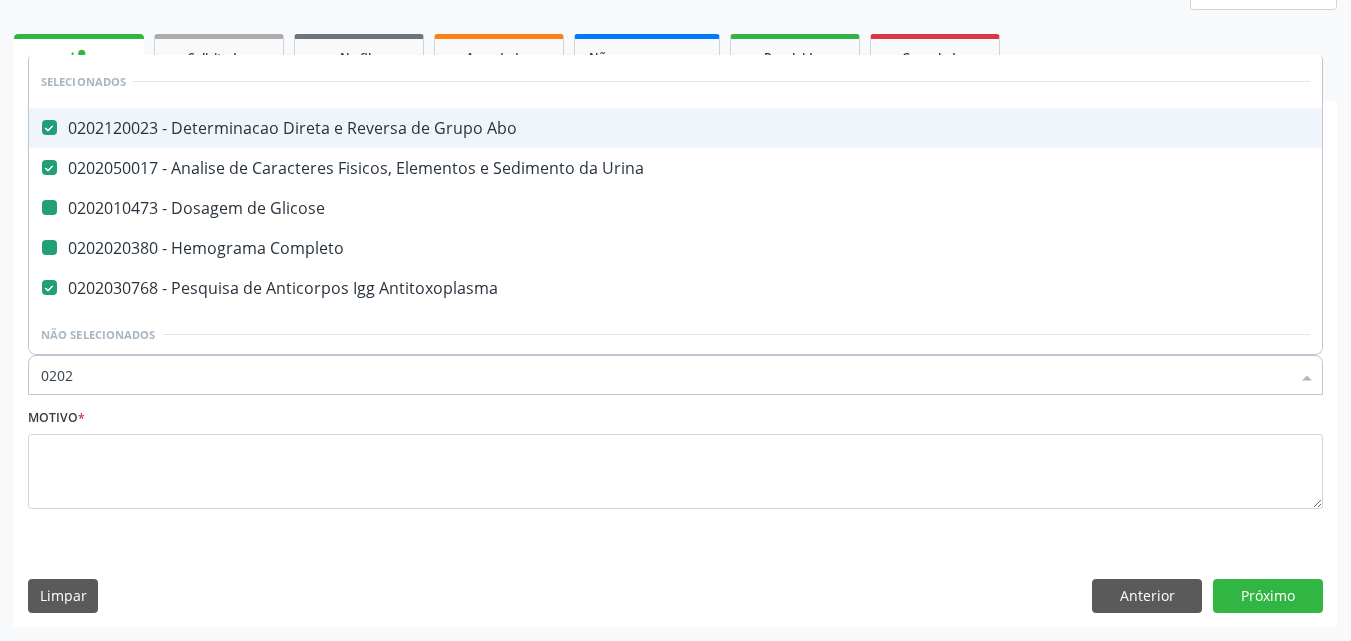 type on "02021" 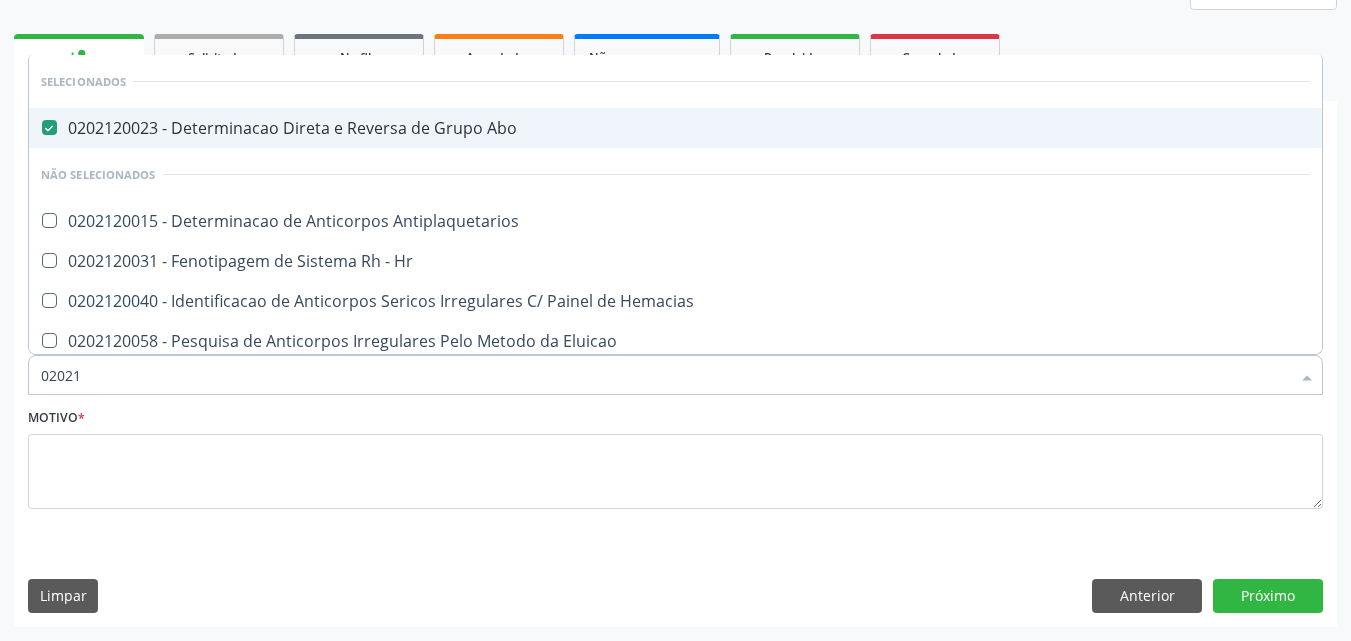 type on "020212" 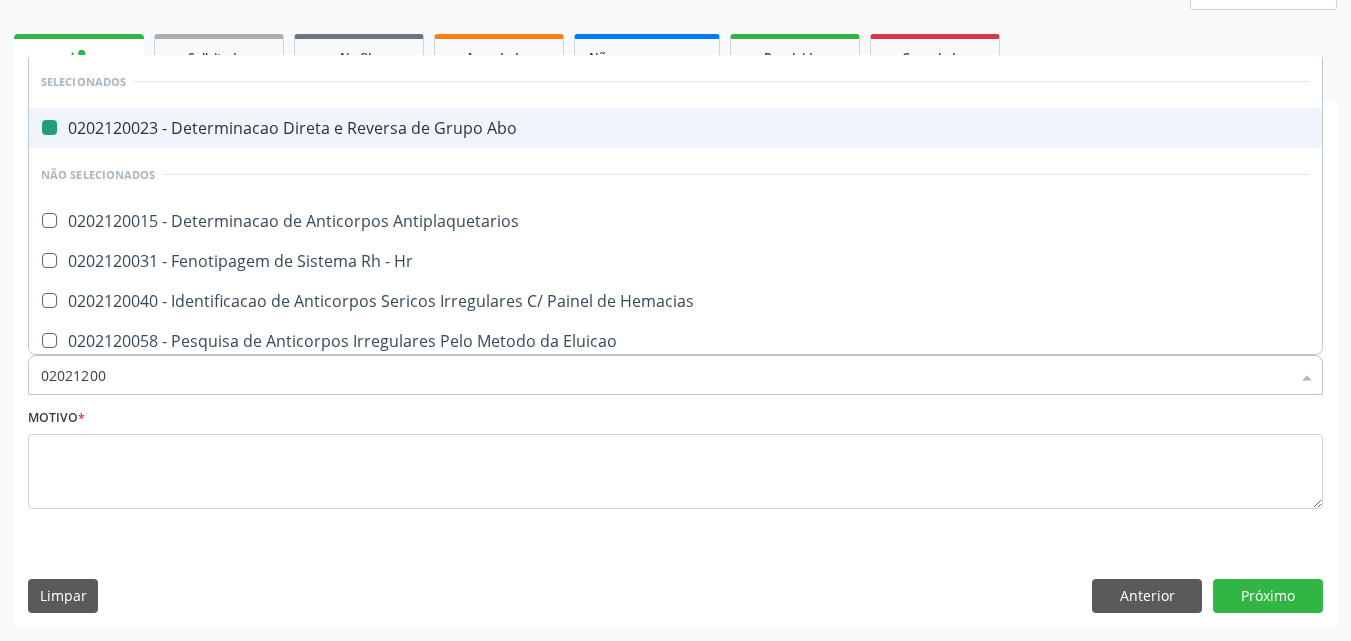 type on "020212009" 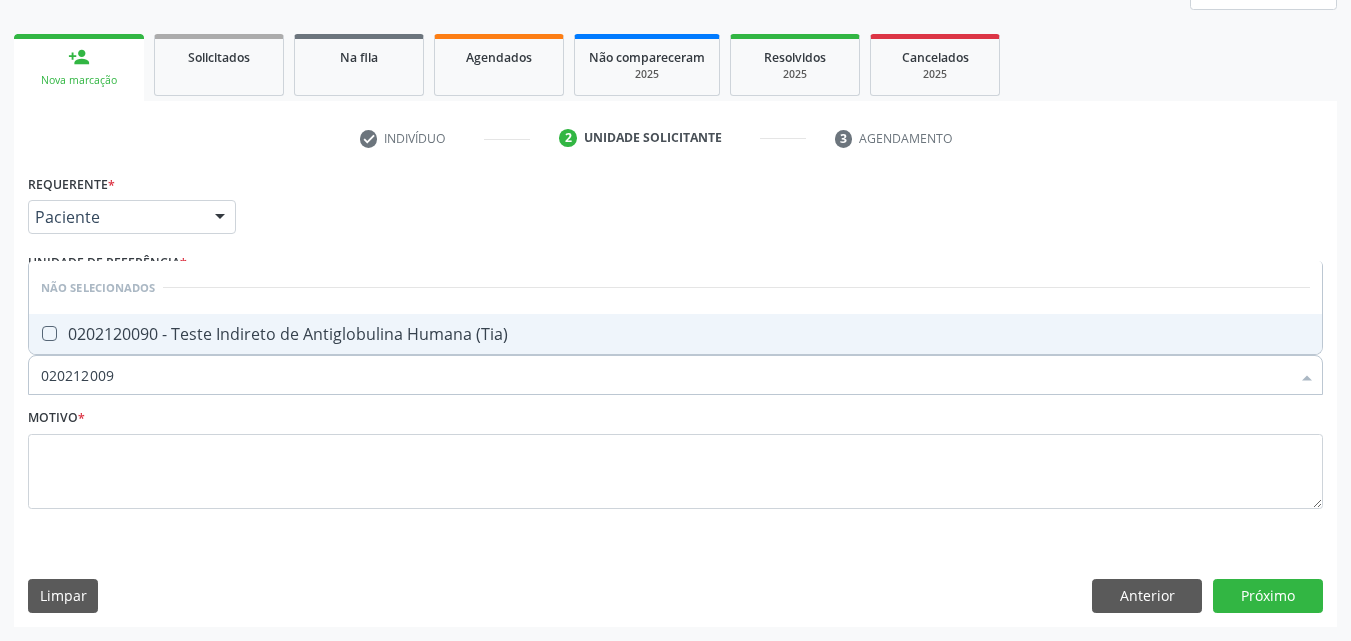 type on "0202120090" 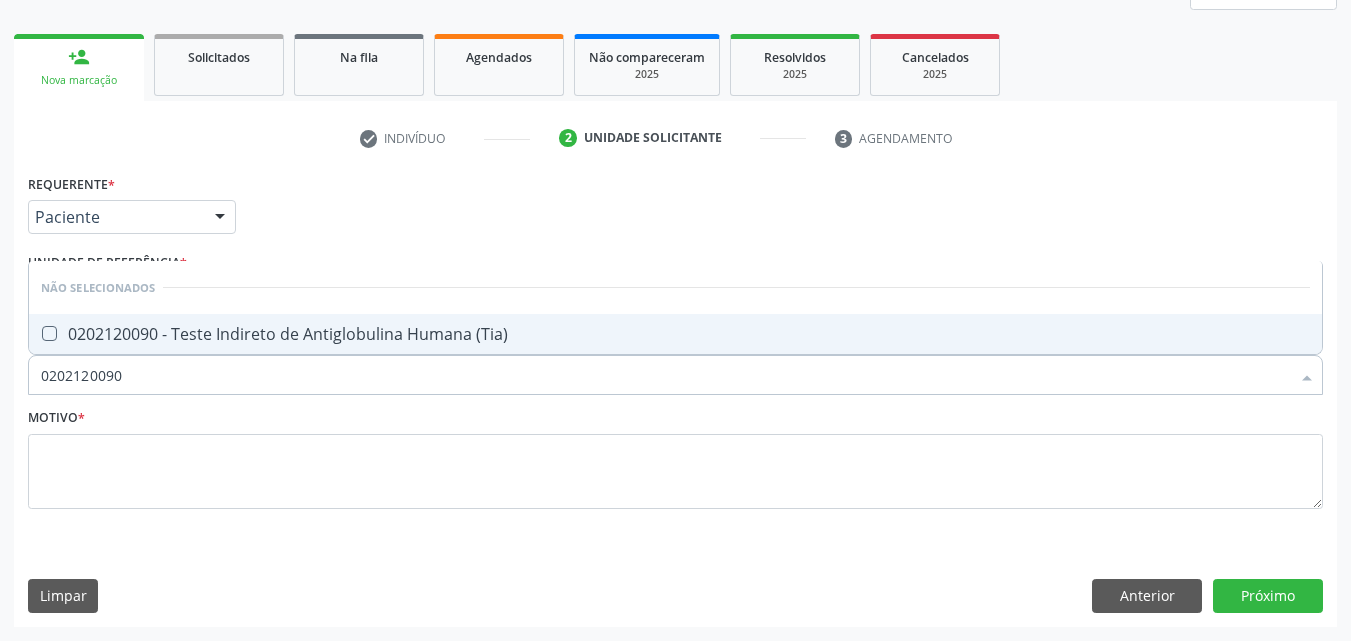 click on "0202120090 - Teste Indireto de Antiglobulina Humana (Tia)" at bounding box center (675, 334) 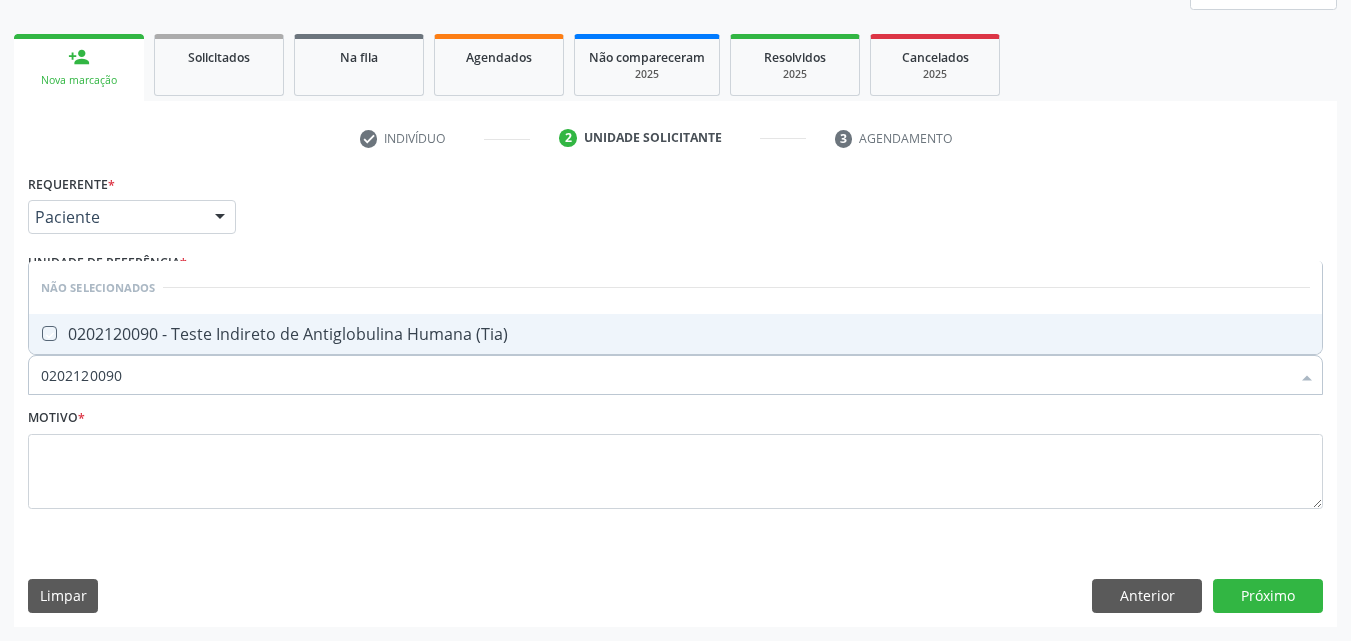 checkbox on "true" 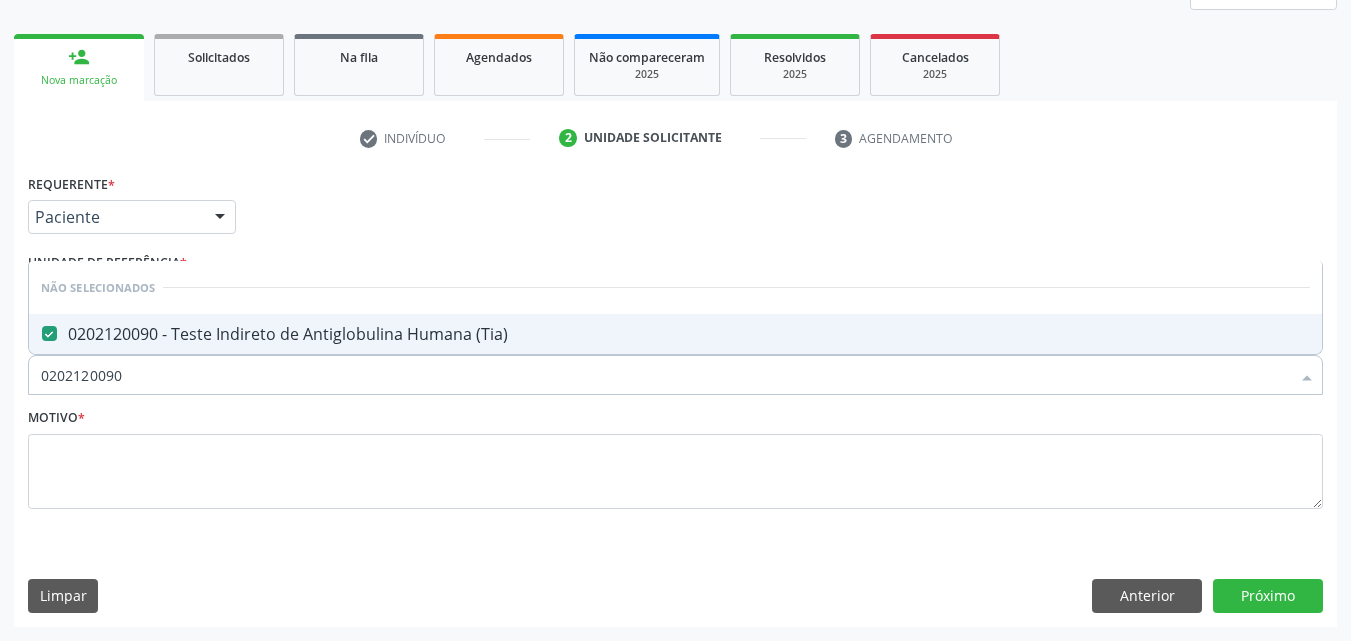 drag, startPoint x: 56, startPoint y: 393, endPoint x: 21, endPoint y: 395, distance: 35.057095 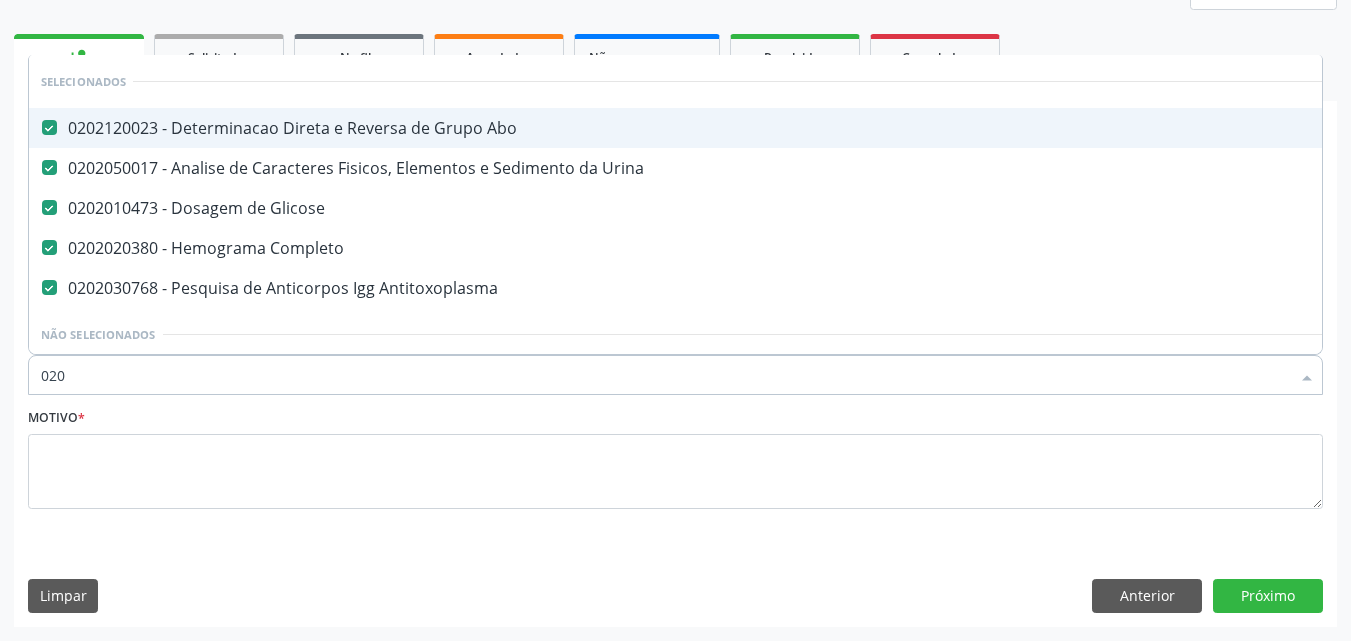 type on "0202" 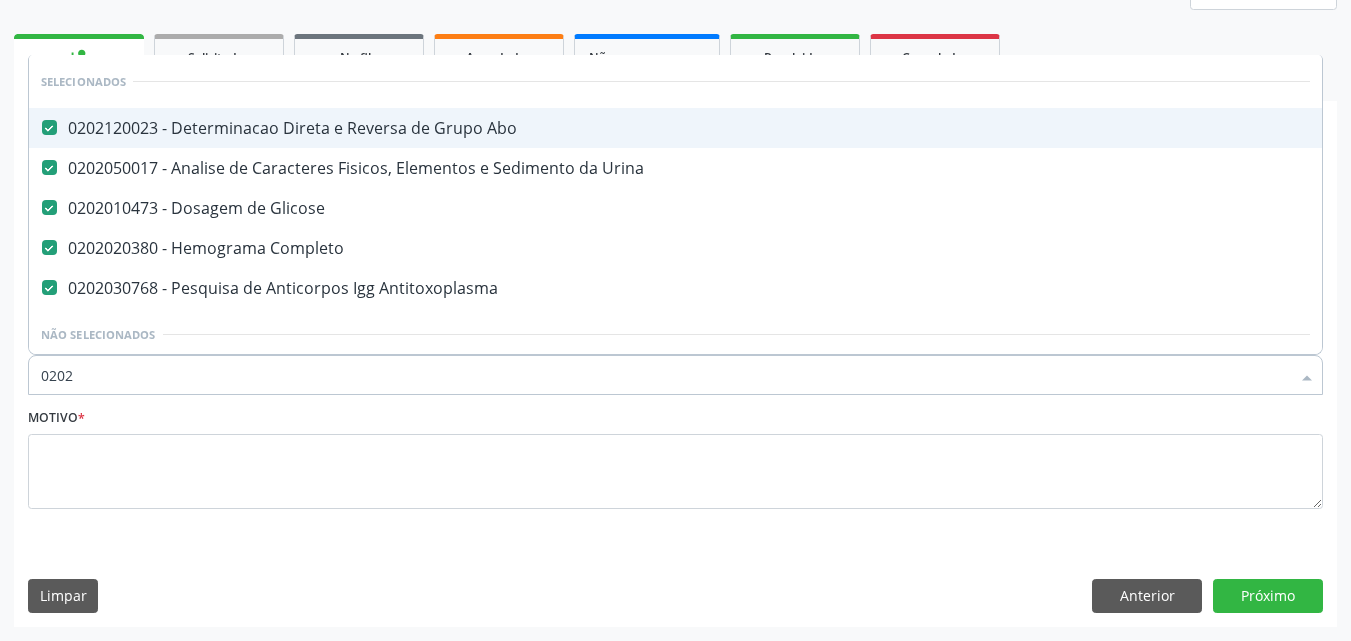 type on "02020" 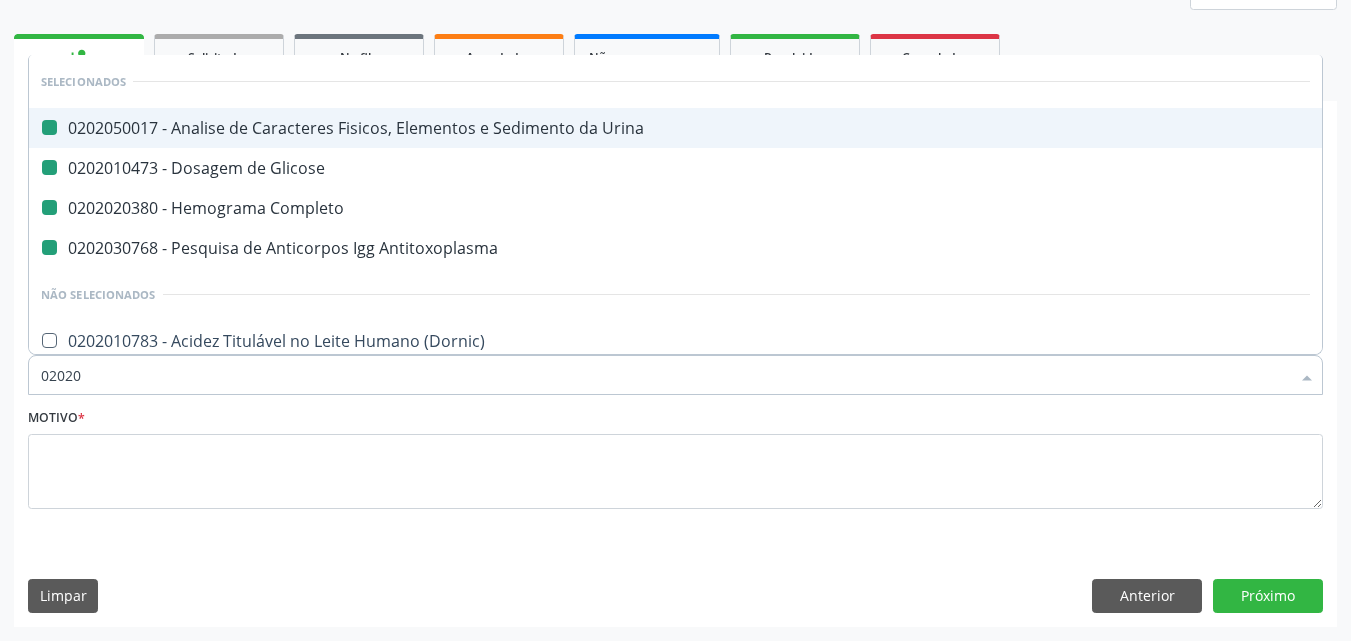 type on "020208" 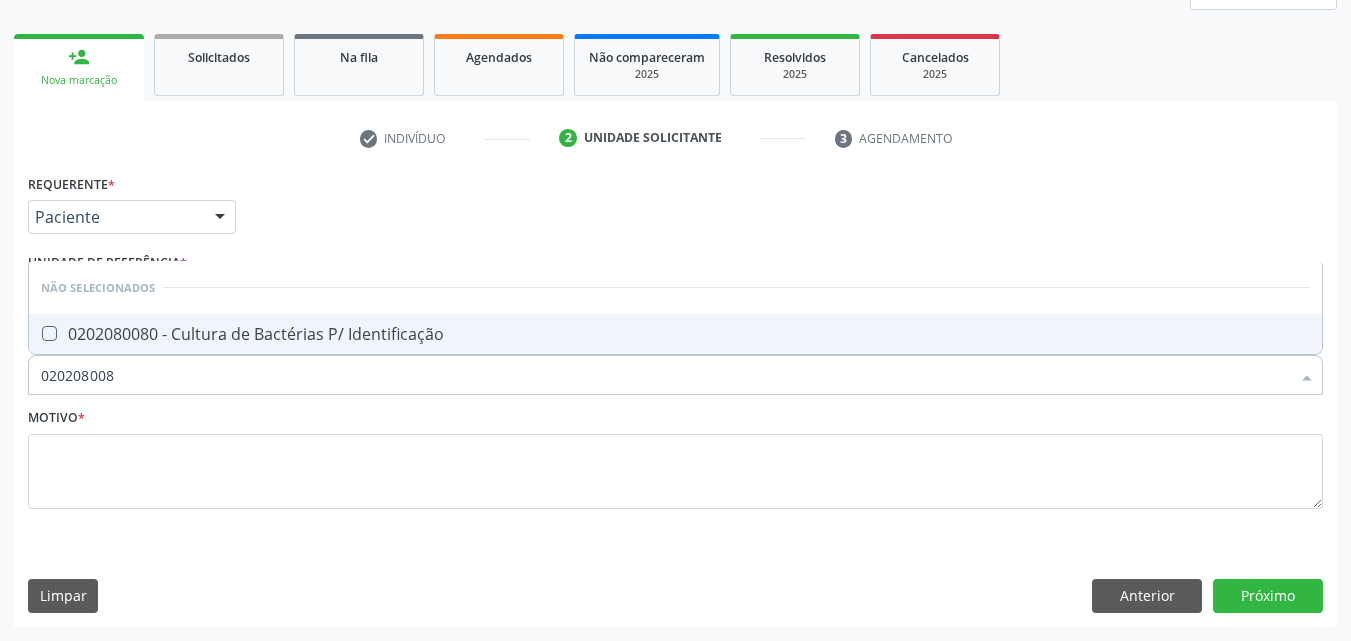 type on "0202080080" 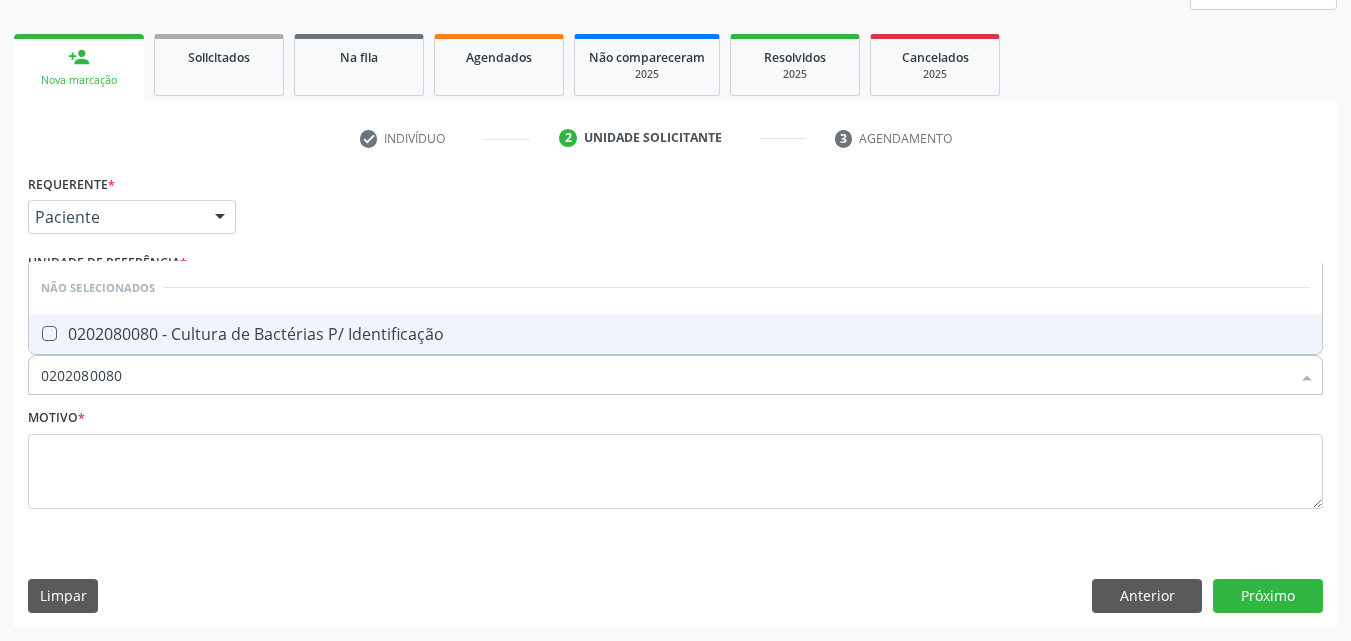 click on "0202080080 - Cultura de Bactérias P/ Identificação" at bounding box center (675, 334) 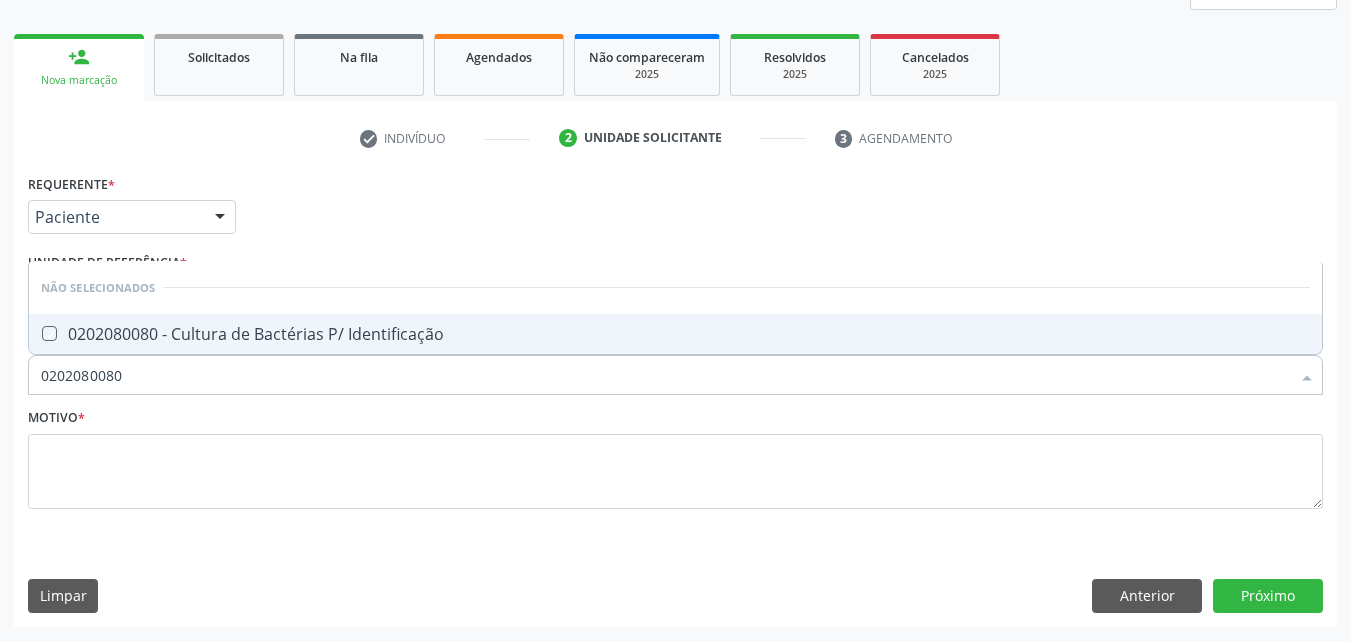 checkbox on "true" 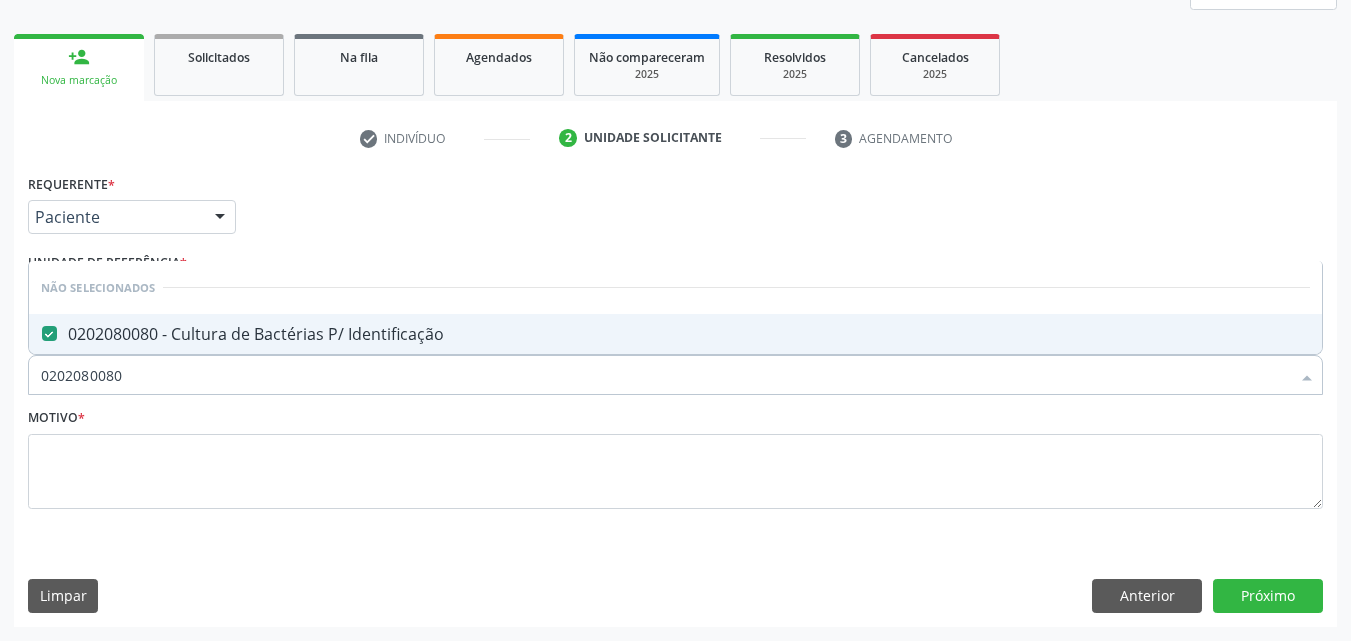 drag, startPoint x: 100, startPoint y: 374, endPoint x: 0, endPoint y: 381, distance: 100.2447 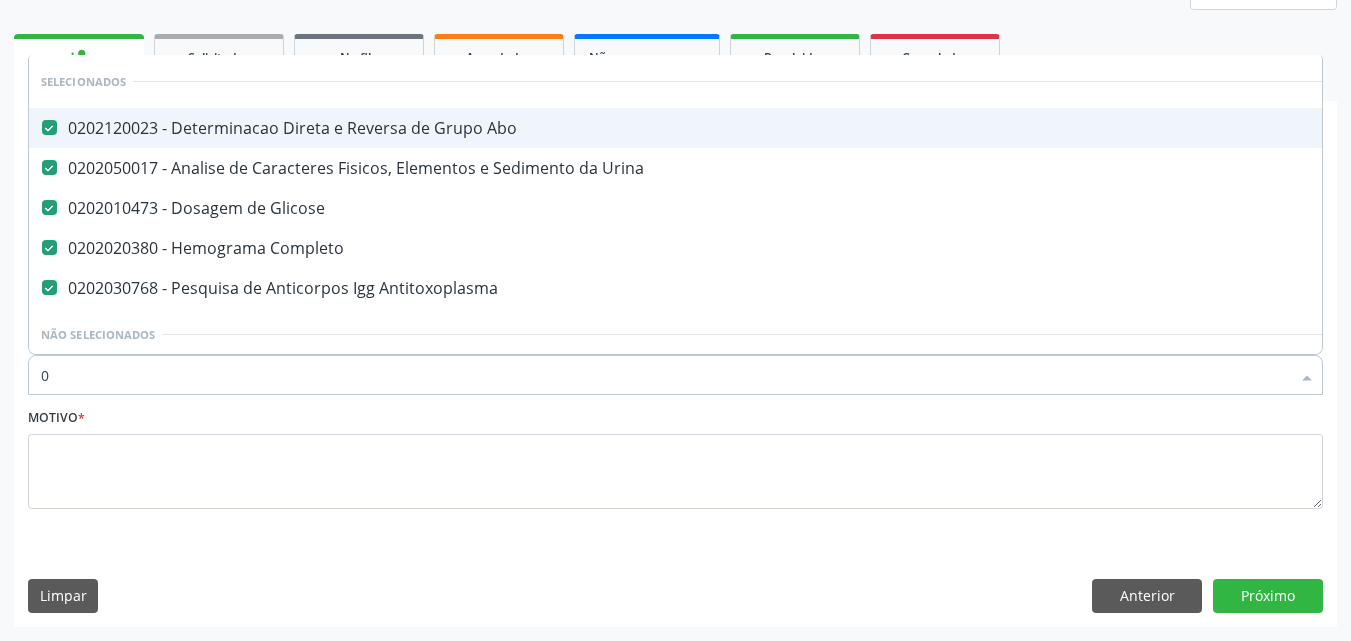 type on "02" 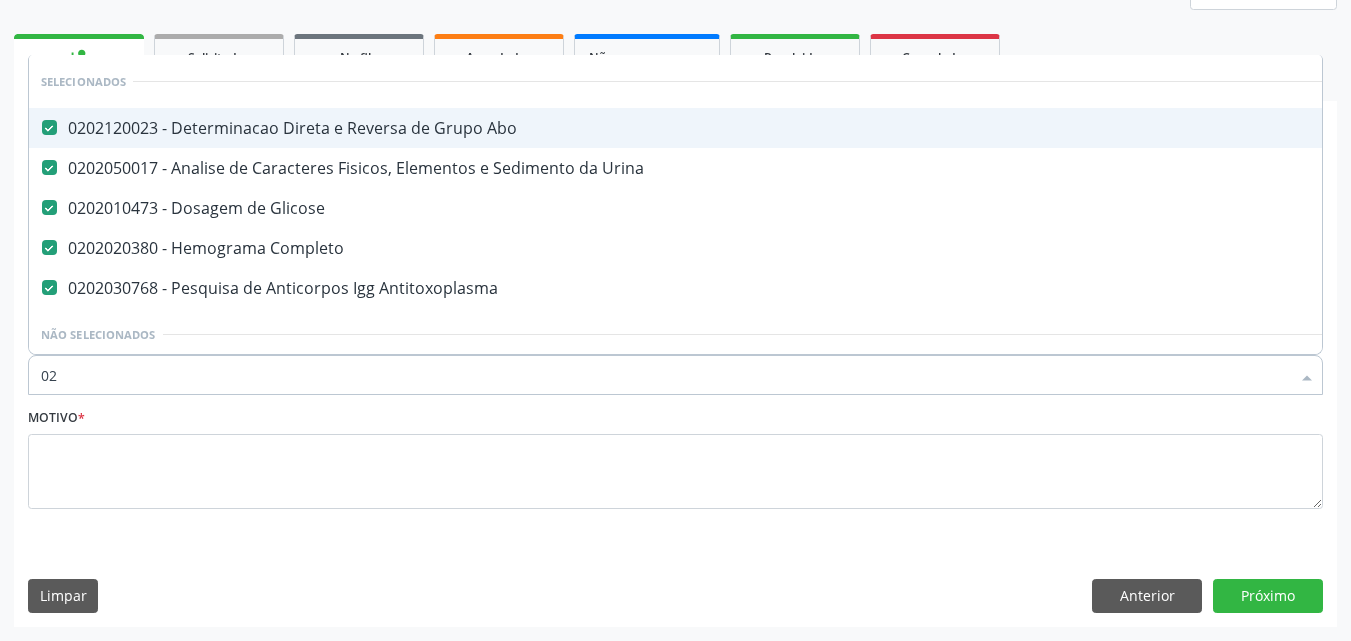 checkbox on "true" 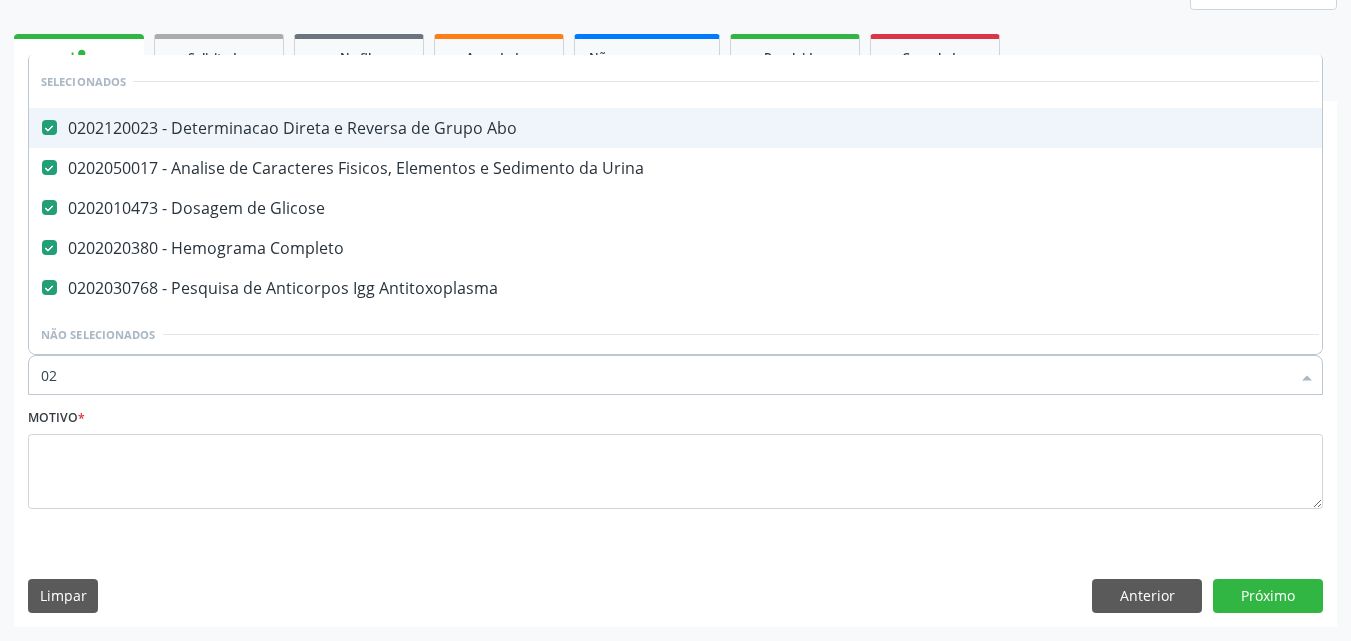 type on "020" 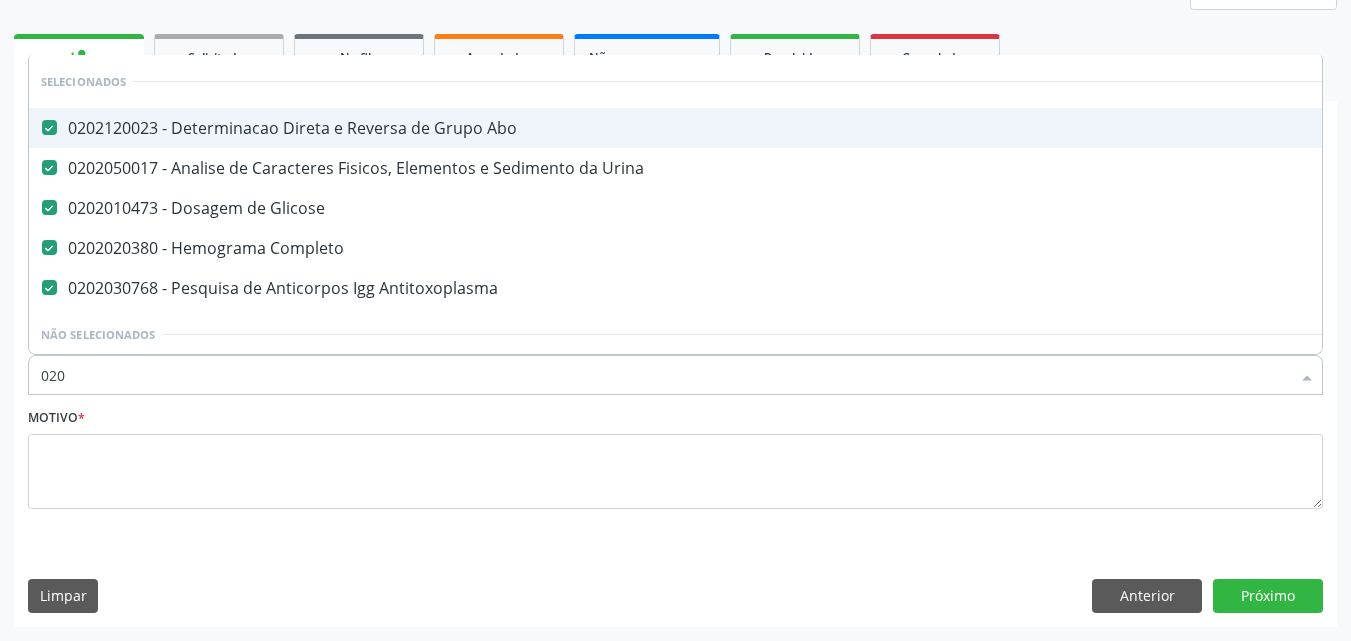 type on "0202" 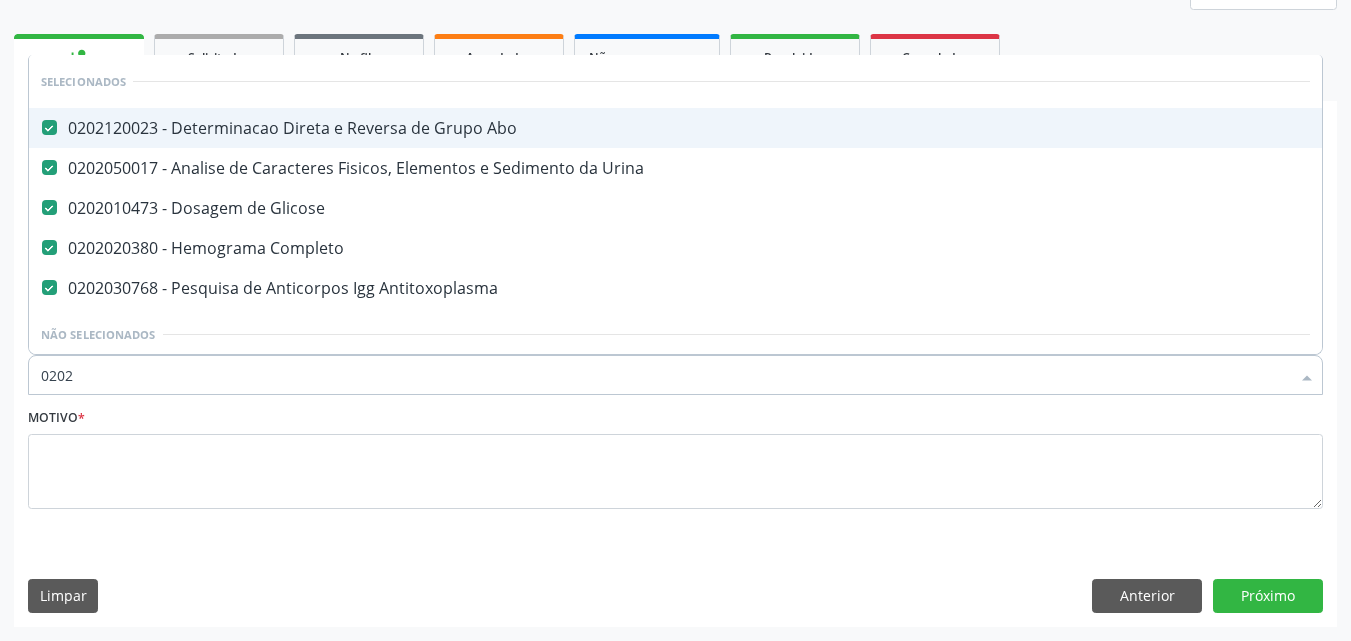 type on "02020" 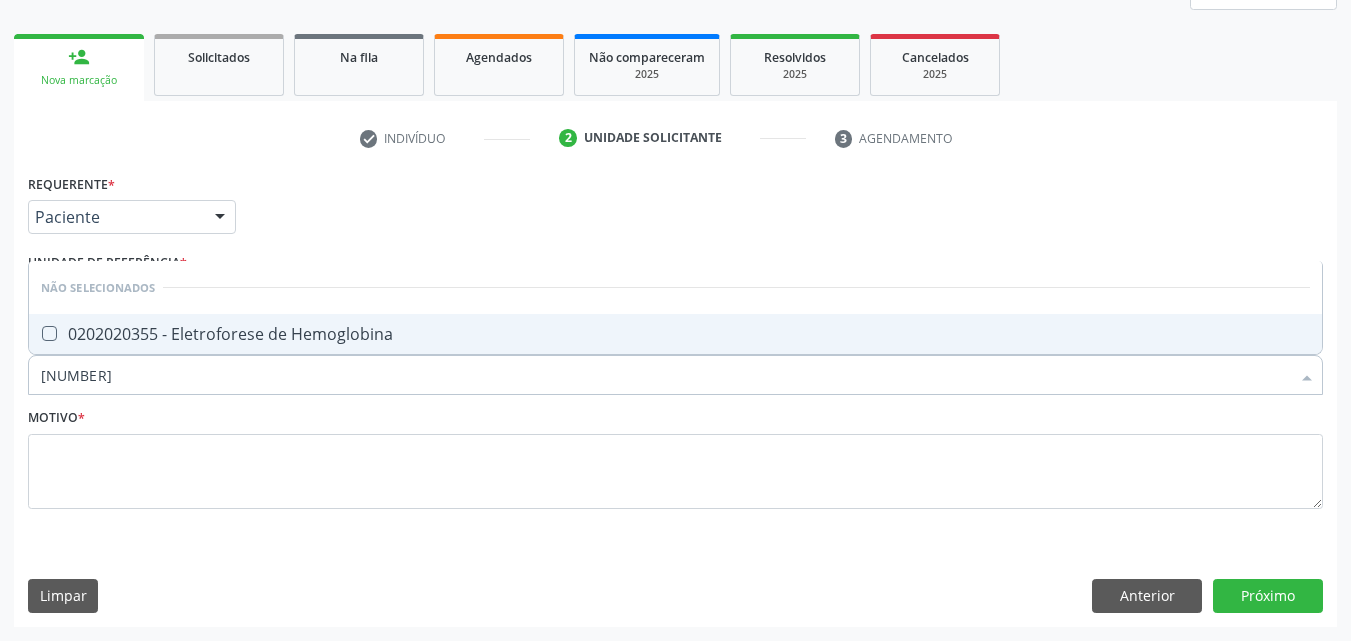 click on "0202020355 - Eletroforese de Hemoglobina" at bounding box center (675, 334) 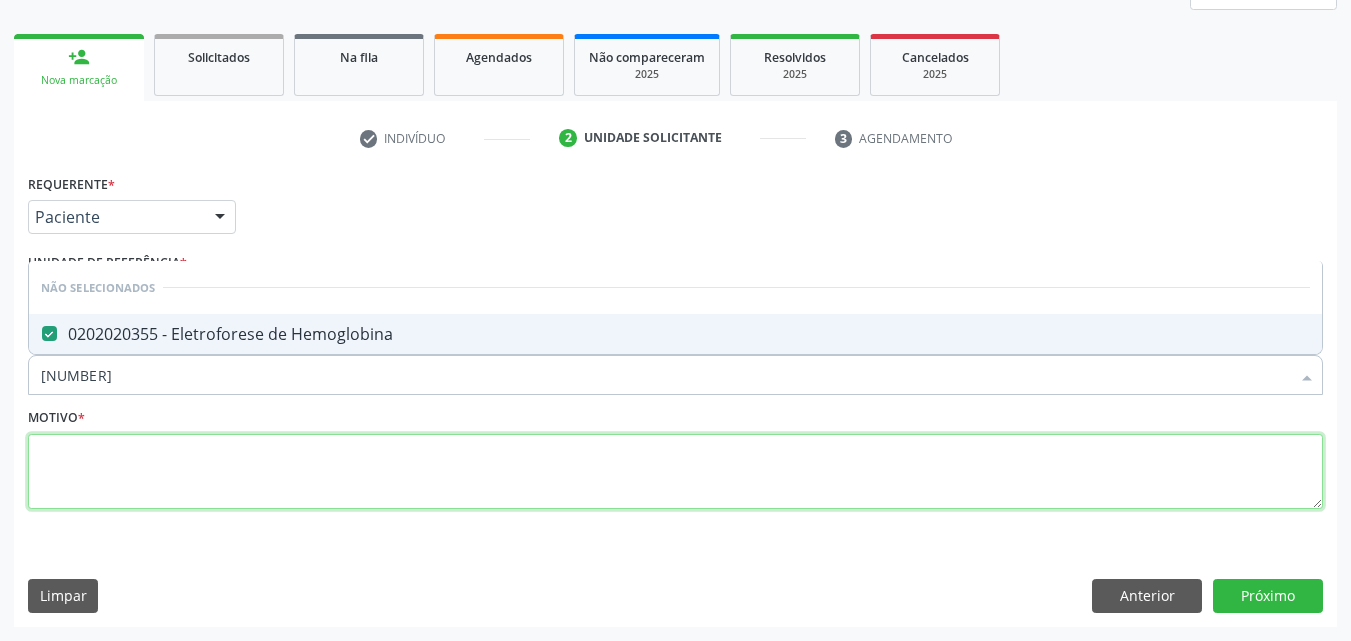 click at bounding box center [675, 472] 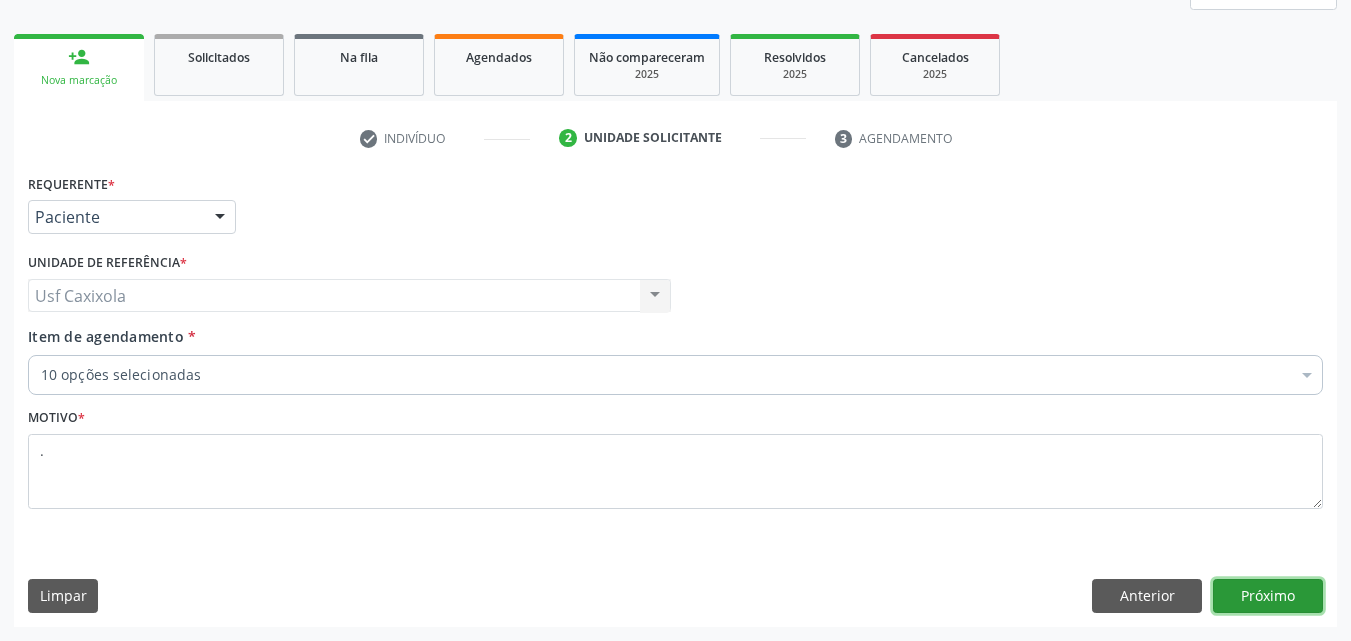 click on "Próximo" at bounding box center (1268, 596) 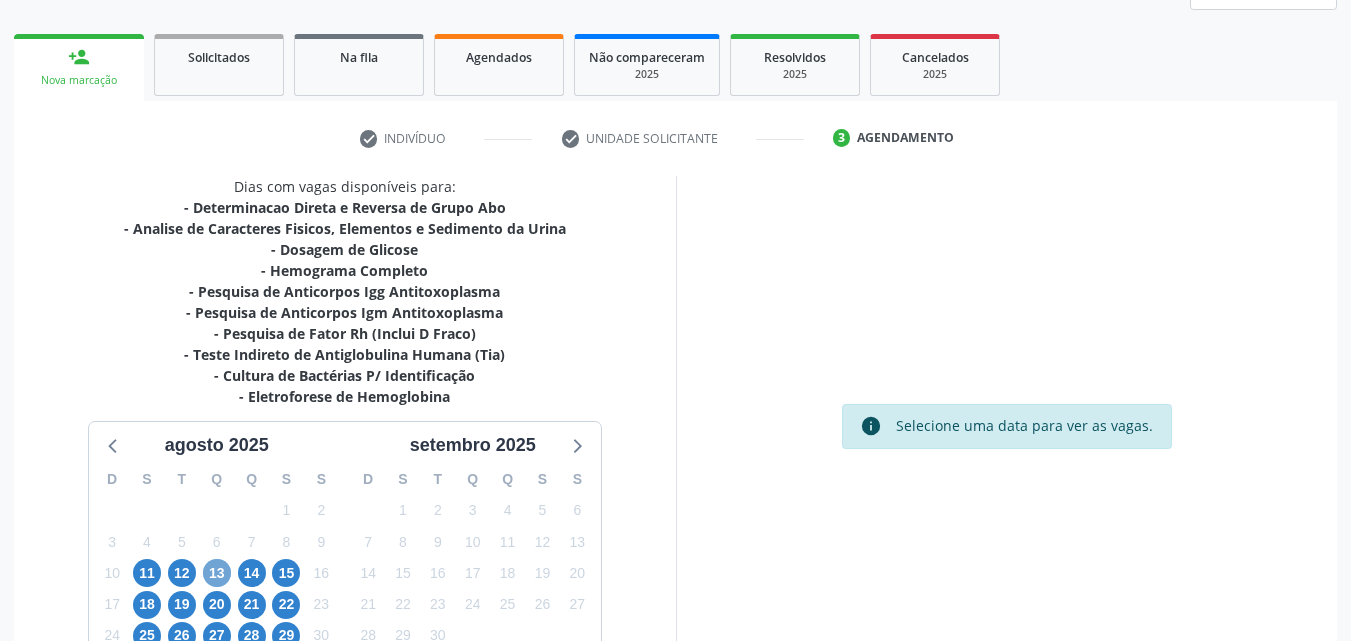 click on "13" at bounding box center (217, 573) 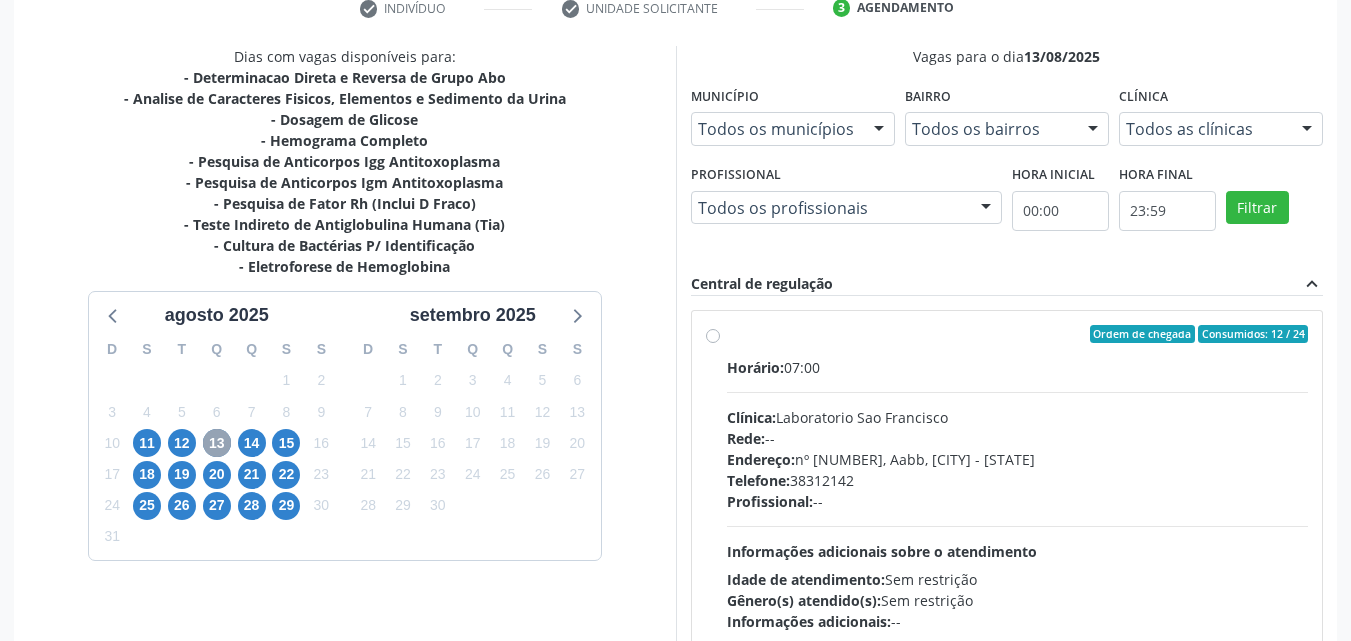 scroll, scrollTop: 465, scrollLeft: 0, axis: vertical 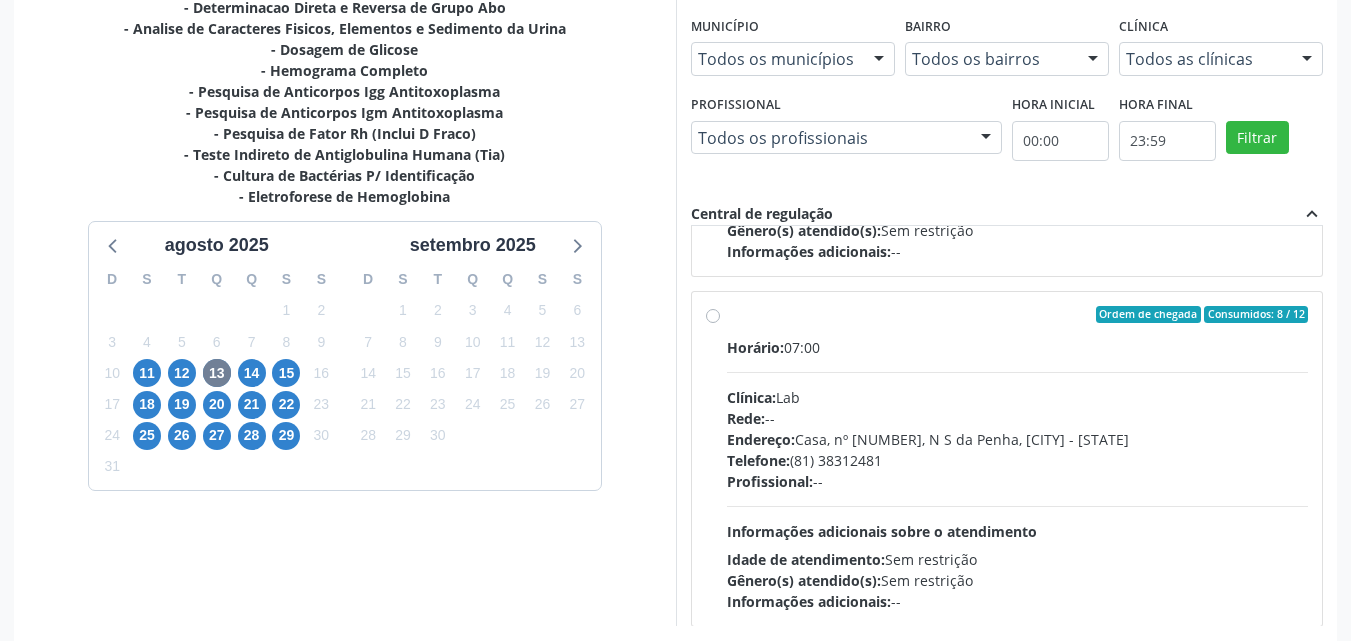 click on "Ordem de chegada
Consumidos: 8 / 12
Horário:   07:00
Clínica:  Lab
Rede:
--
Endereço:   Casa, nº 1037, N S da Penha, Serra Talhada - PE
Telefone:   (81) 38312481
Profissional:
--
Informações adicionais sobre o atendimento
Idade de atendimento:
Sem restrição
Gênero(s) atendido(s):
Sem restrição
Informações adicionais:
--" at bounding box center (1018, 459) 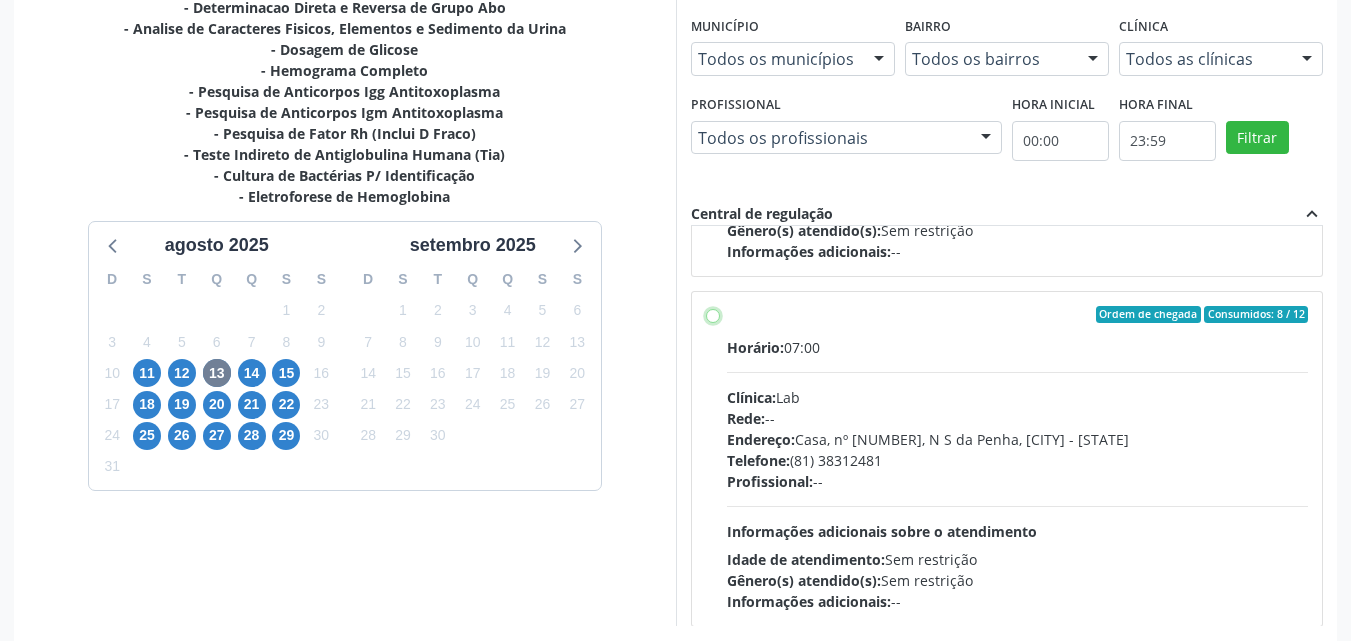 click on "Ordem de chegada
Consumidos: 8 / 12
Horário:   07:00
Clínica:  Lab
Rede:
--
Endereço:   Casa, nº 1037, N S da Penha, Serra Talhada - PE
Telefone:   (81) 38312481
Profissional:
--
Informações adicionais sobre o atendimento
Idade de atendimento:
Sem restrição
Gênero(s) atendido(s):
Sem restrição
Informações adicionais:
--" at bounding box center (713, 315) 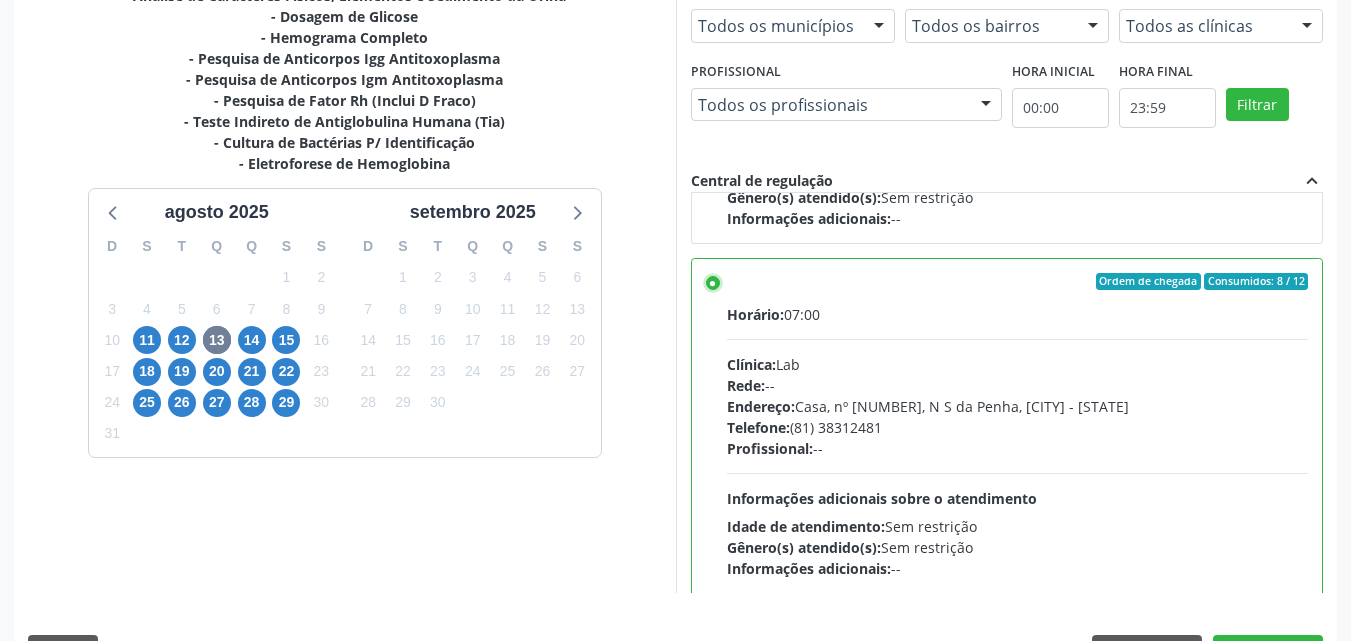 scroll, scrollTop: 554, scrollLeft: 0, axis: vertical 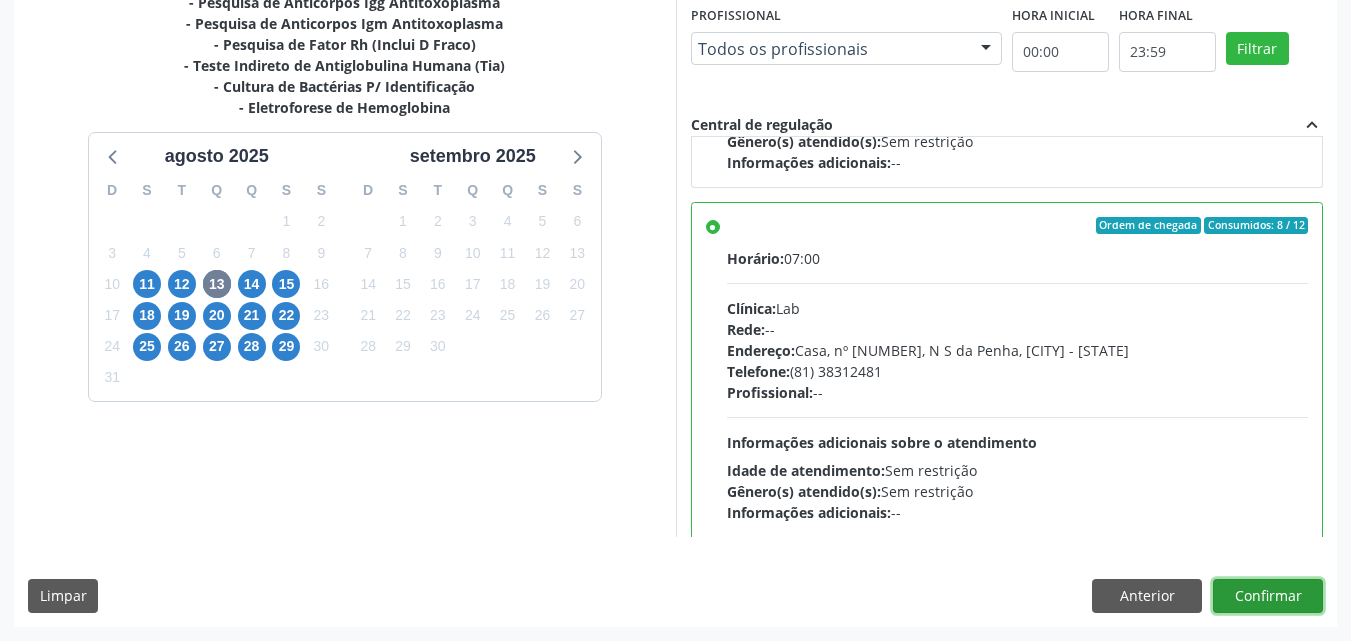 click on "Confirmar" at bounding box center (1268, 596) 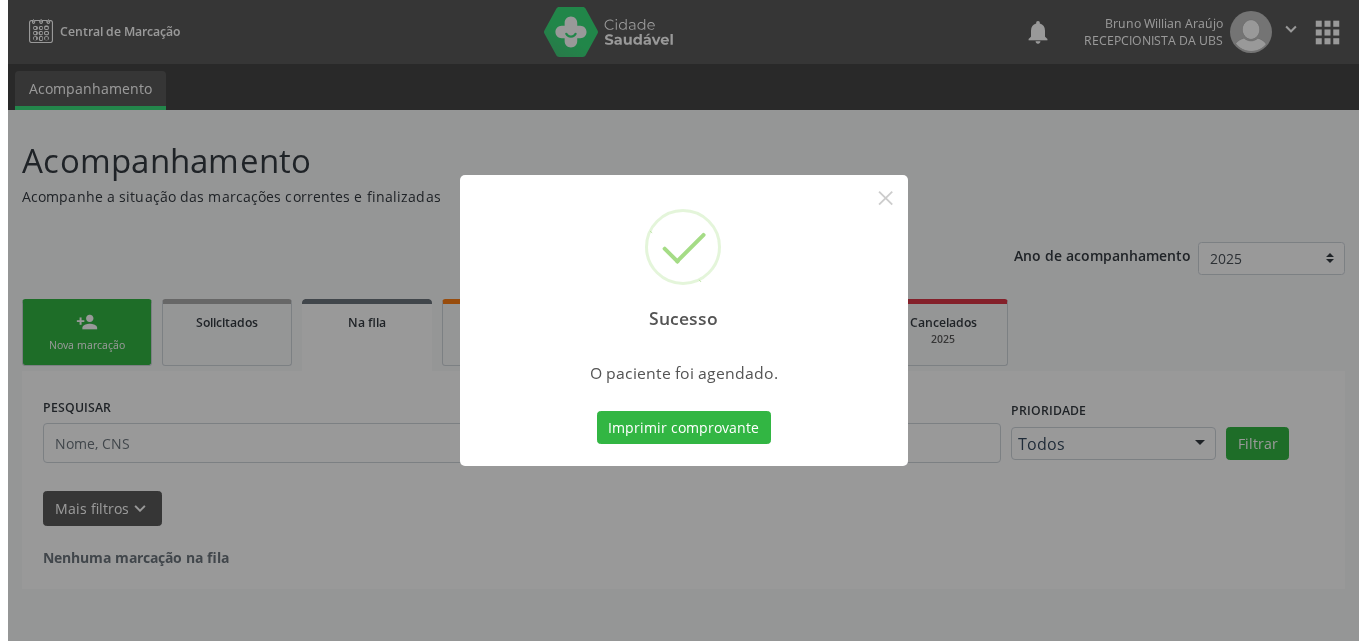 scroll, scrollTop: 0, scrollLeft: 0, axis: both 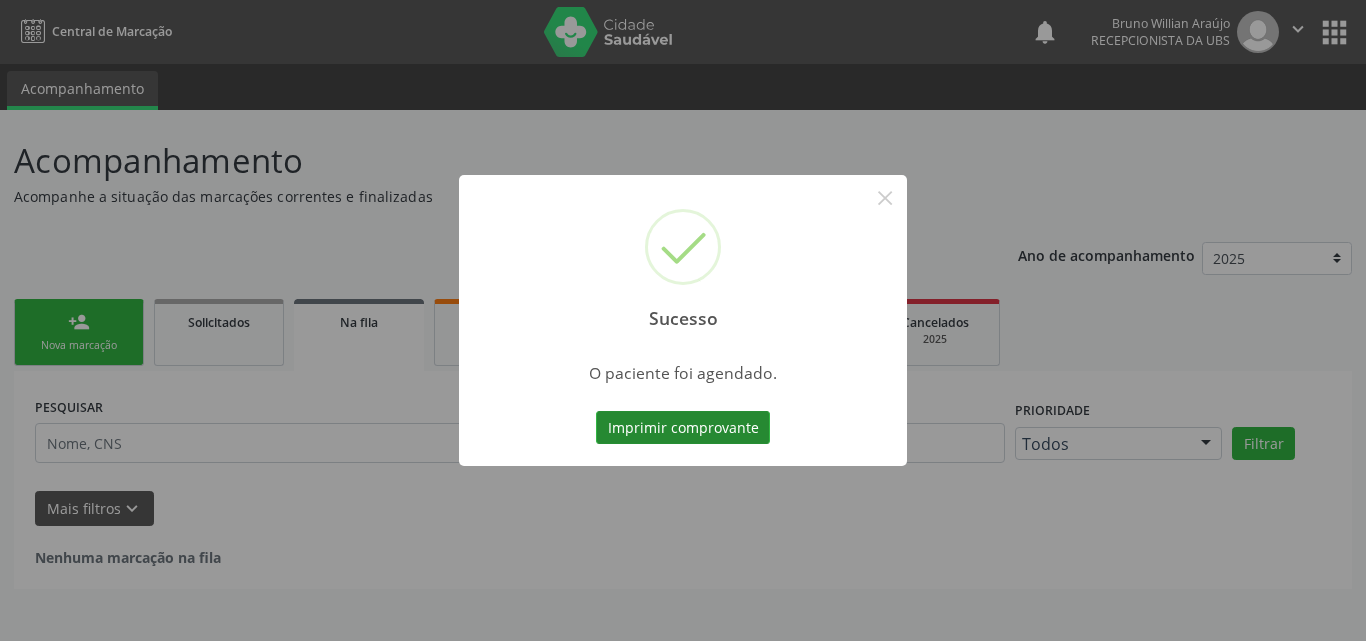 click on "Imprimir comprovante" at bounding box center (683, 428) 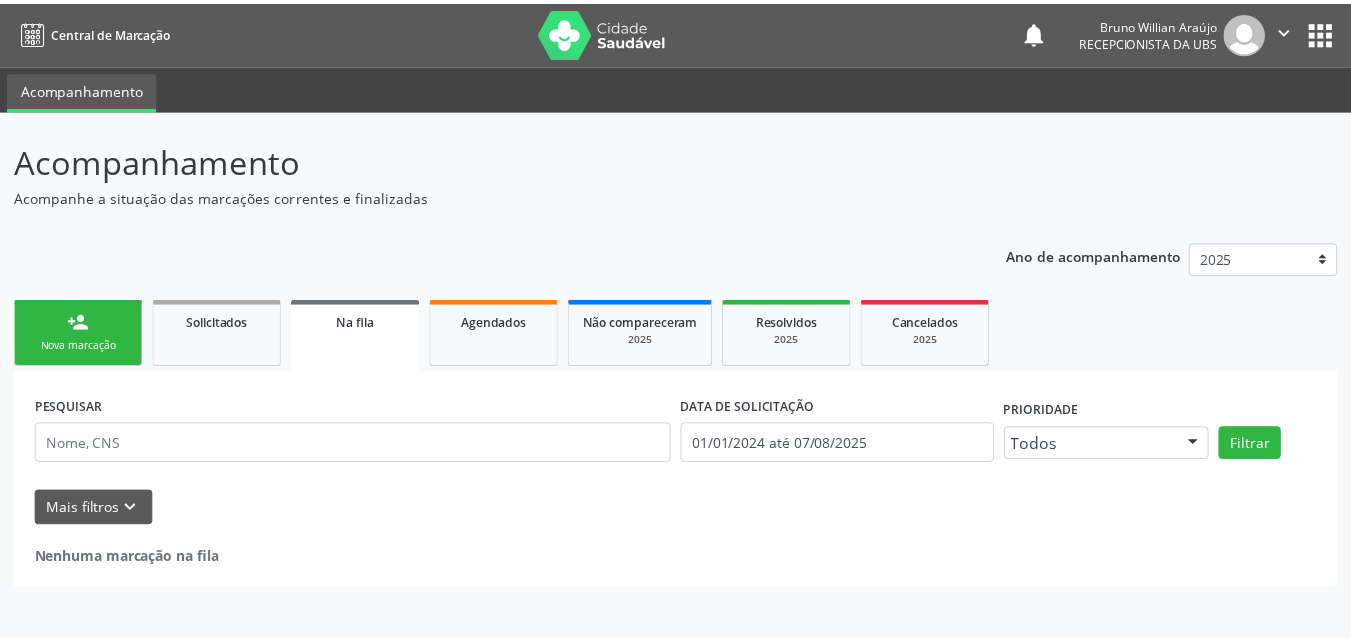 scroll, scrollTop: 0, scrollLeft: 0, axis: both 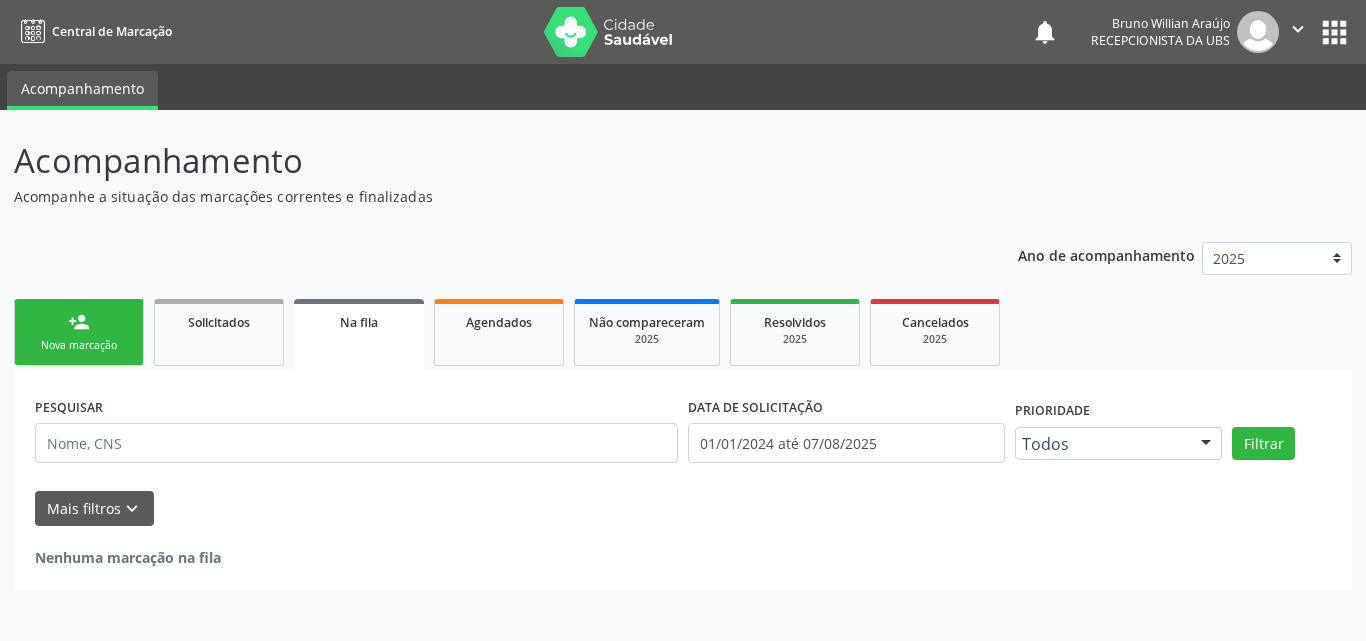click on "Nova marcação" at bounding box center (79, 345) 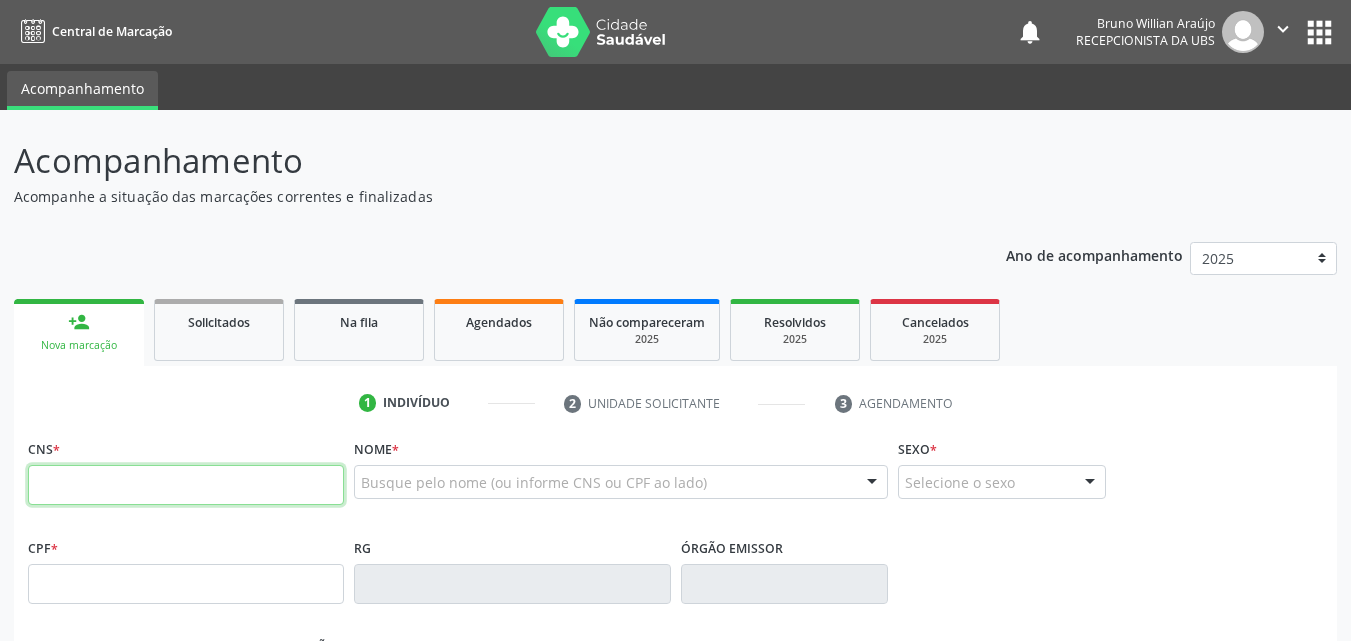 click at bounding box center [186, 485] 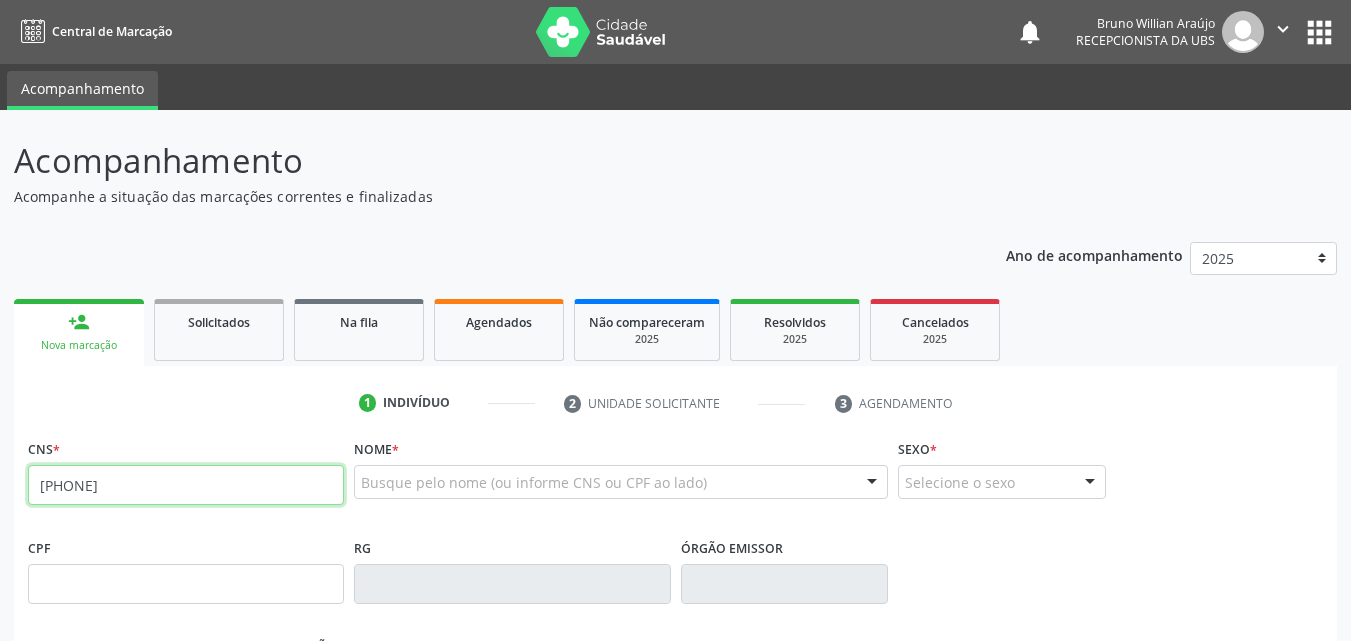 type on "[PHONE]" 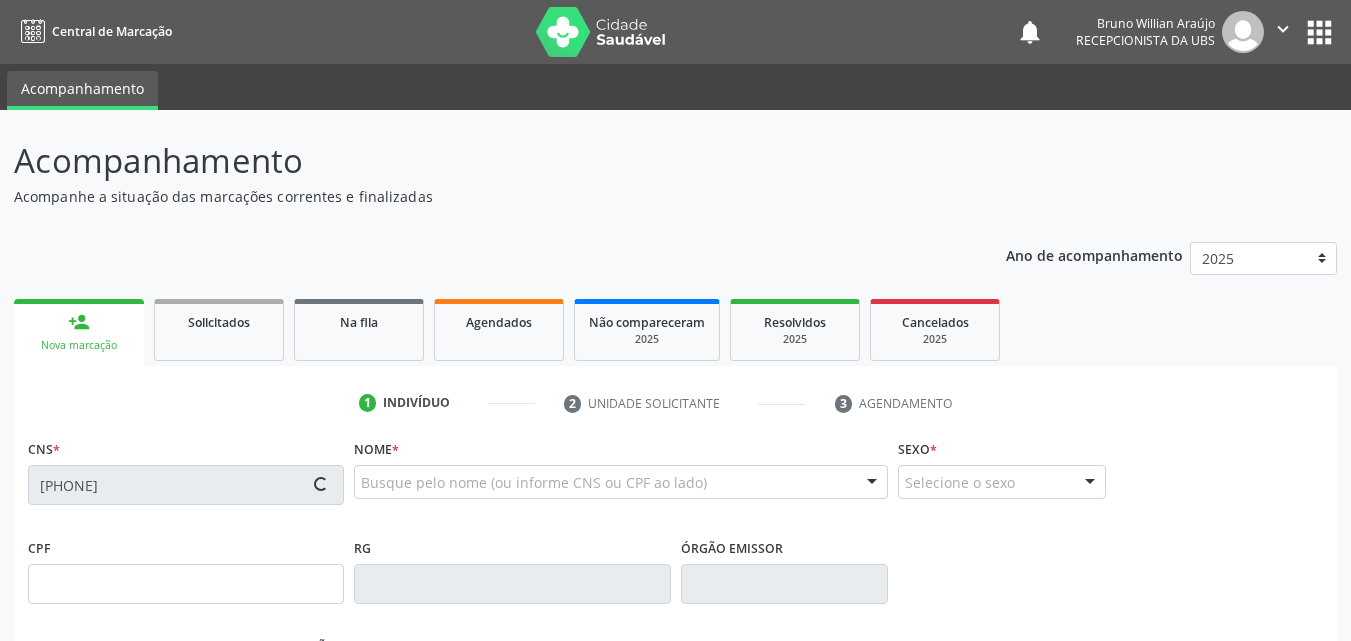 type on "[CPF]" 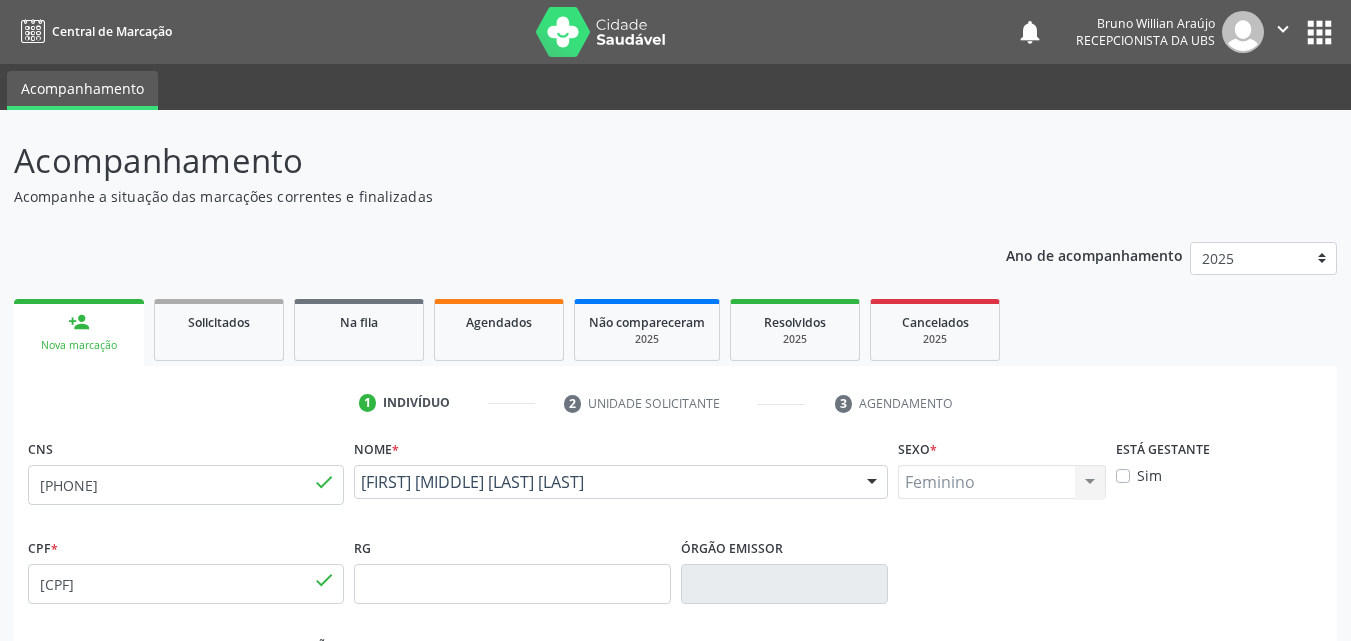 drag, startPoint x: 595, startPoint y: 500, endPoint x: 359, endPoint y: 481, distance: 236.7636 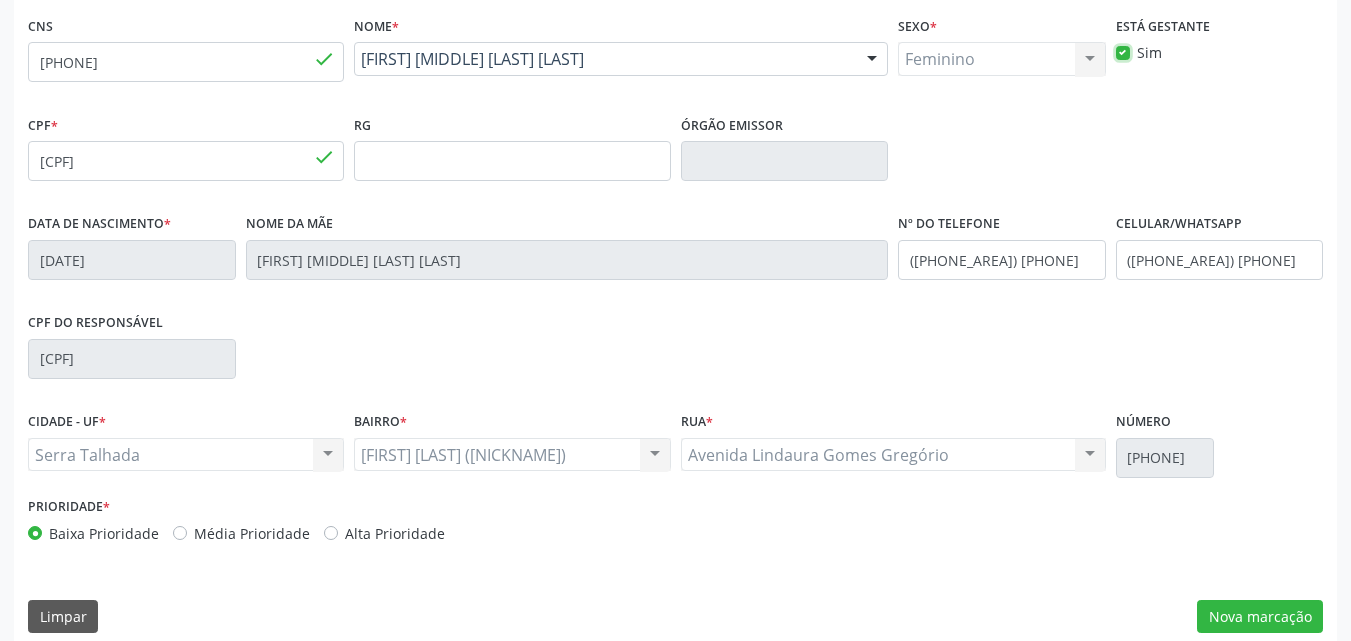 scroll, scrollTop: 443, scrollLeft: 0, axis: vertical 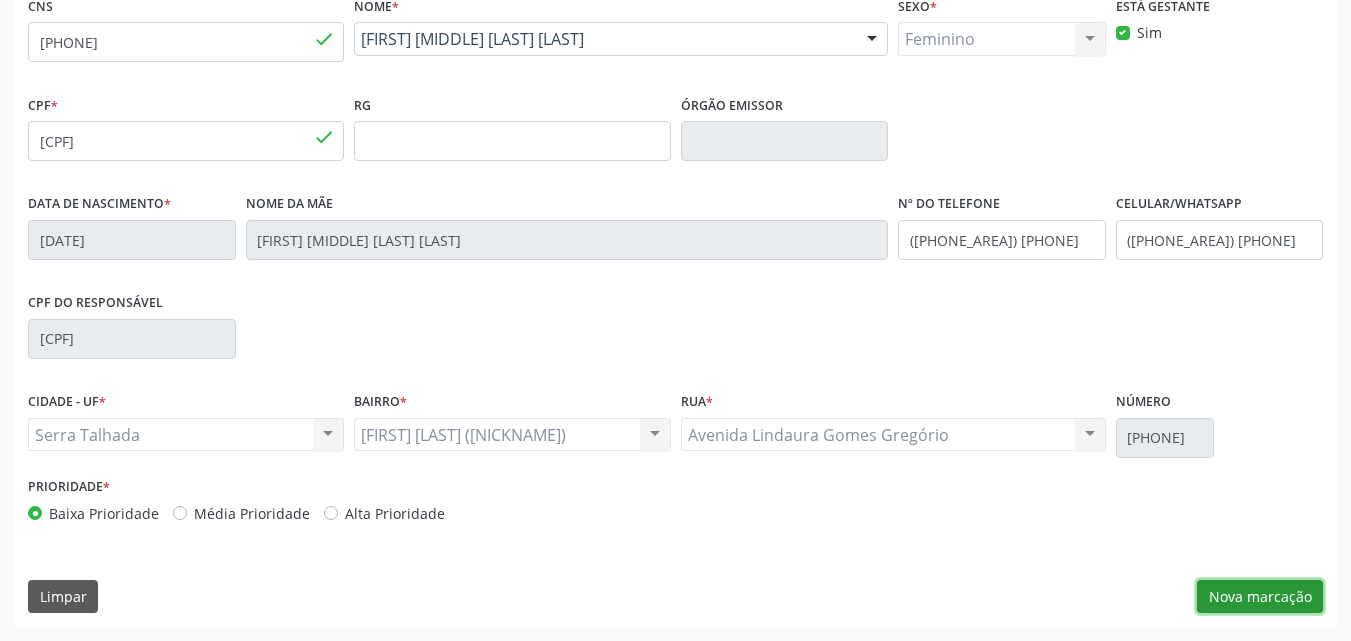 click on "Nova marcação" at bounding box center (1260, 597) 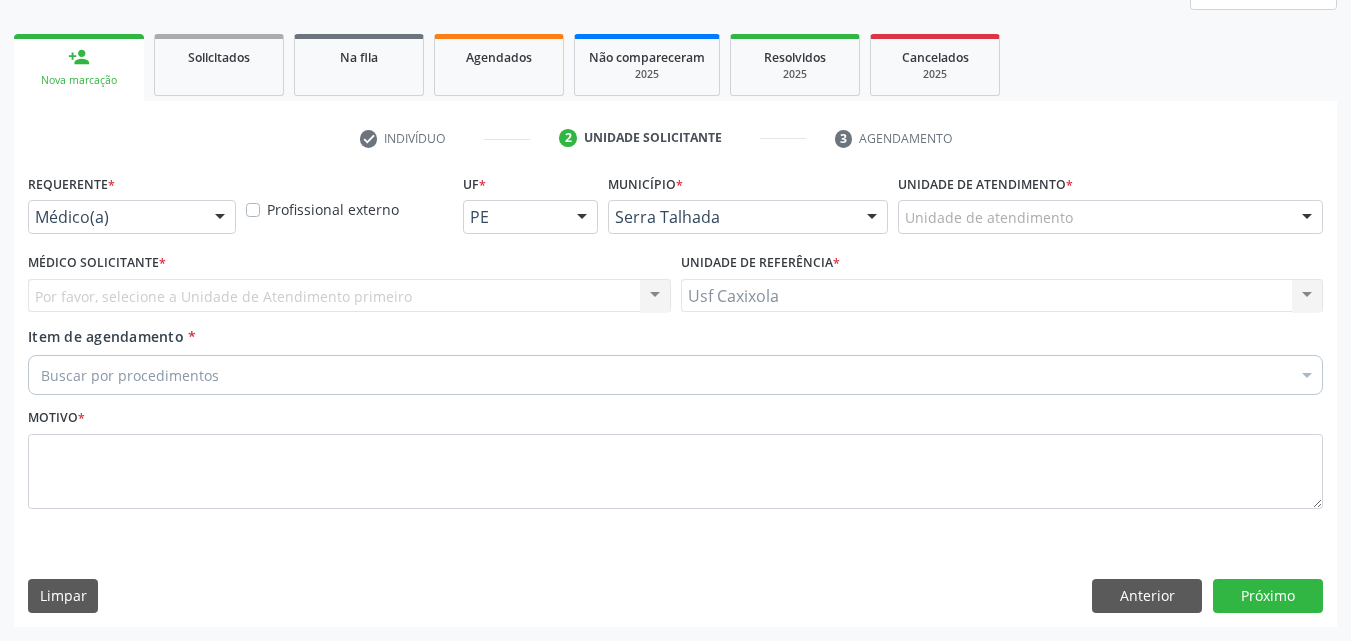 scroll, scrollTop: 265, scrollLeft: 0, axis: vertical 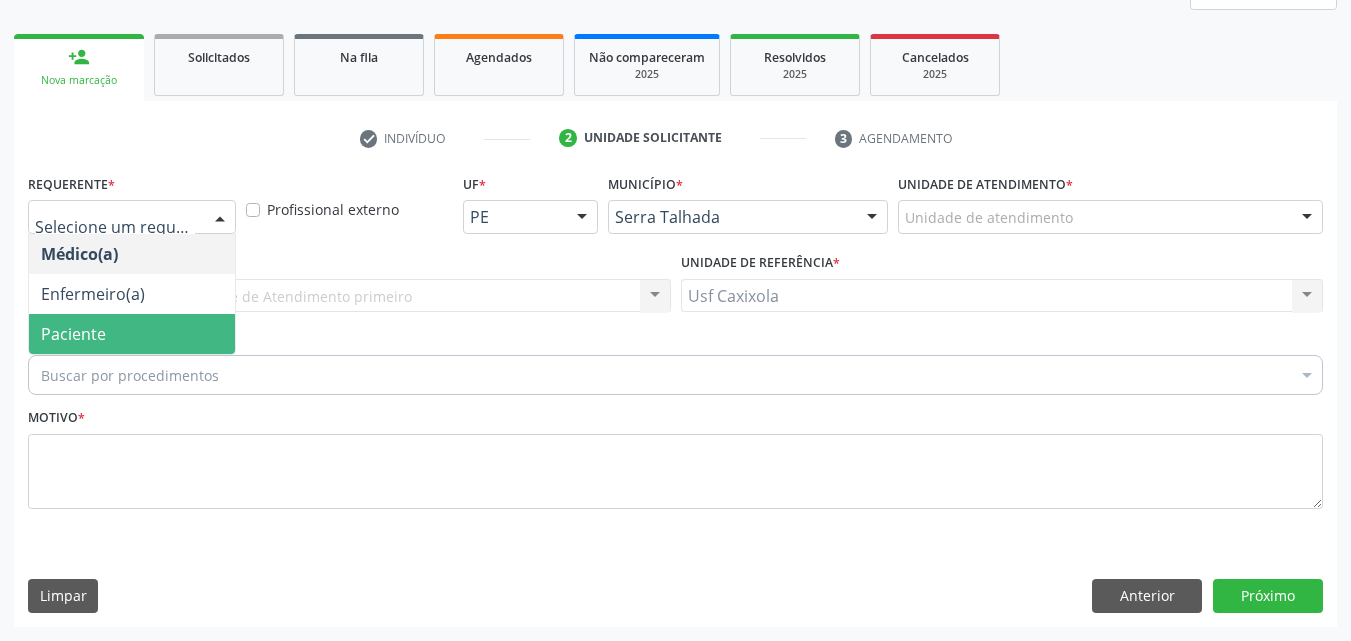 click on "Paciente" at bounding box center [132, 334] 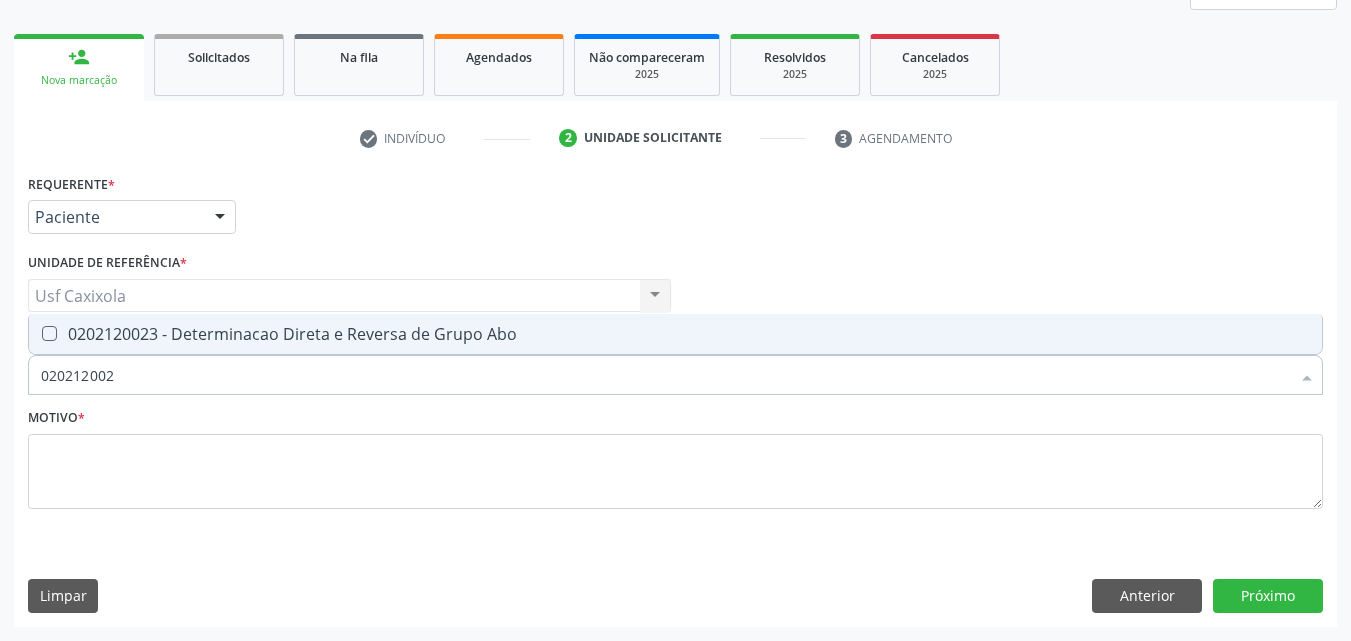 type on "0202120023" 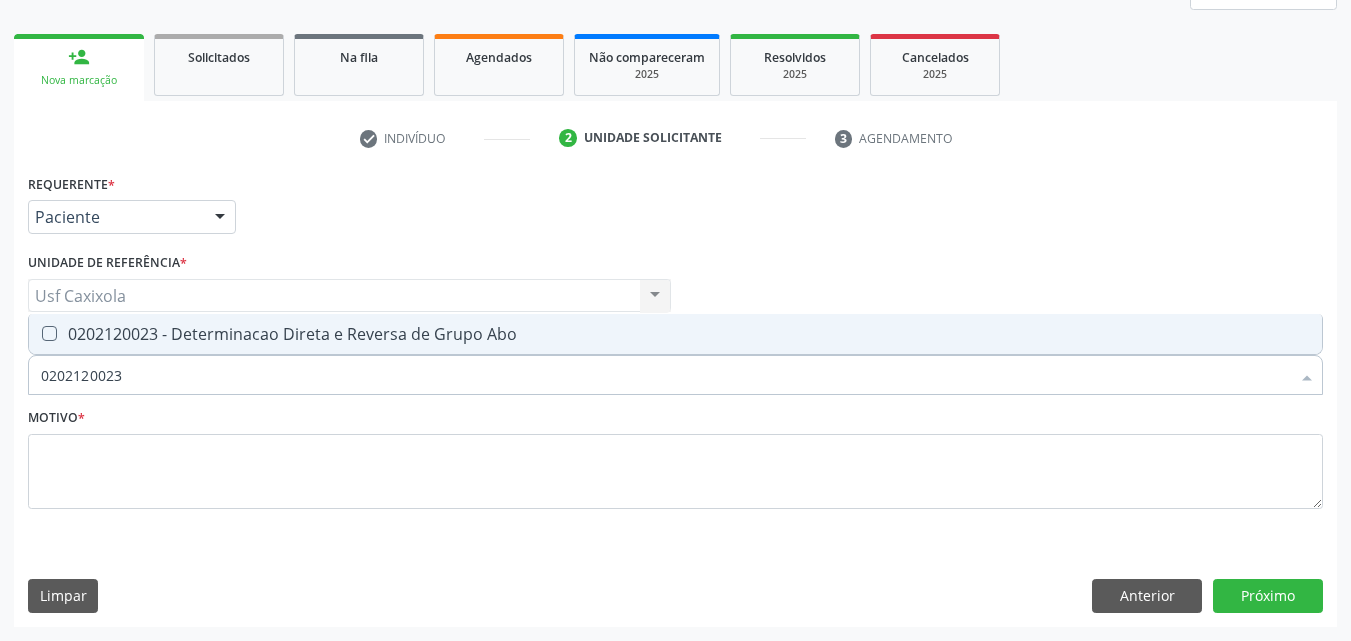 click on "0202120023 - Determinacao Direta e Reversa de Grupo Abo" at bounding box center [675, 334] 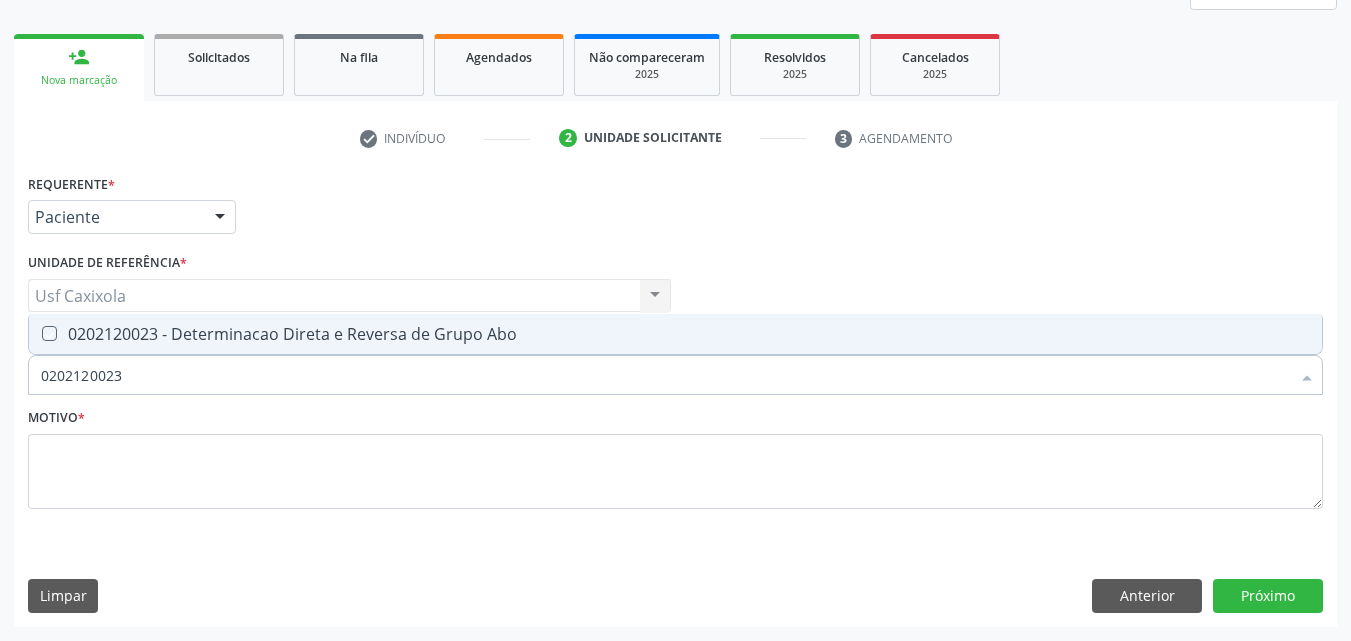 checkbox on "true" 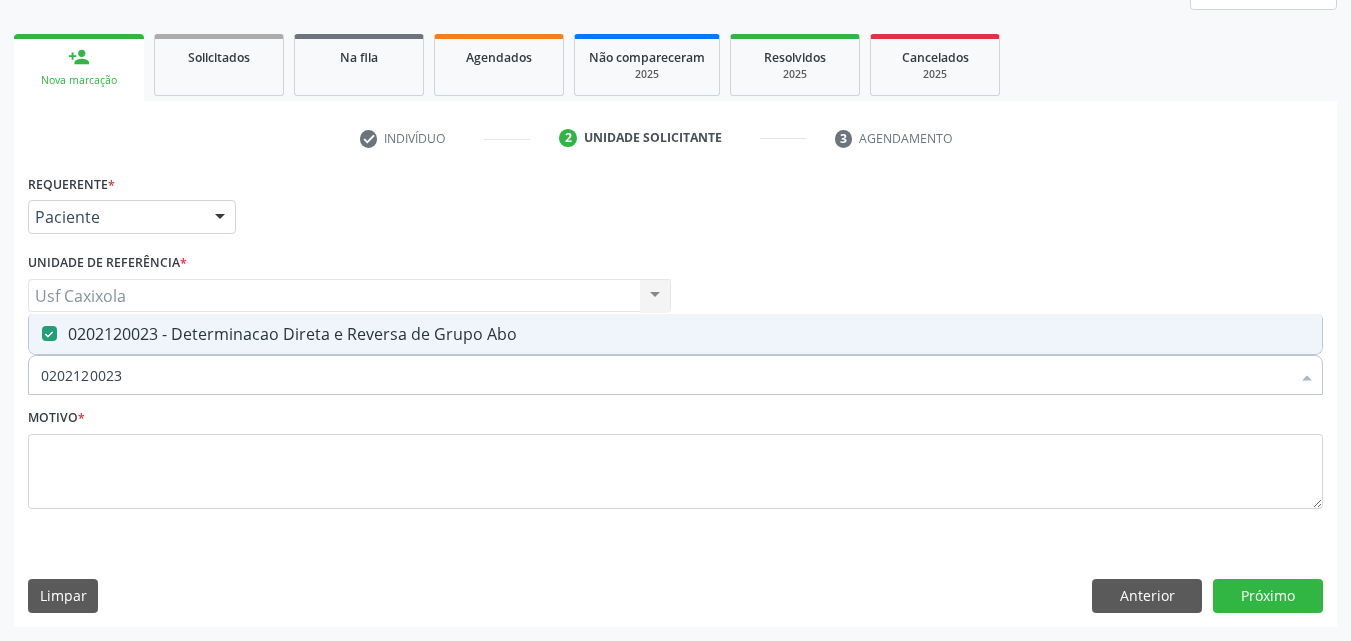 drag, startPoint x: 124, startPoint y: 381, endPoint x: 0, endPoint y: 365, distance: 125.028 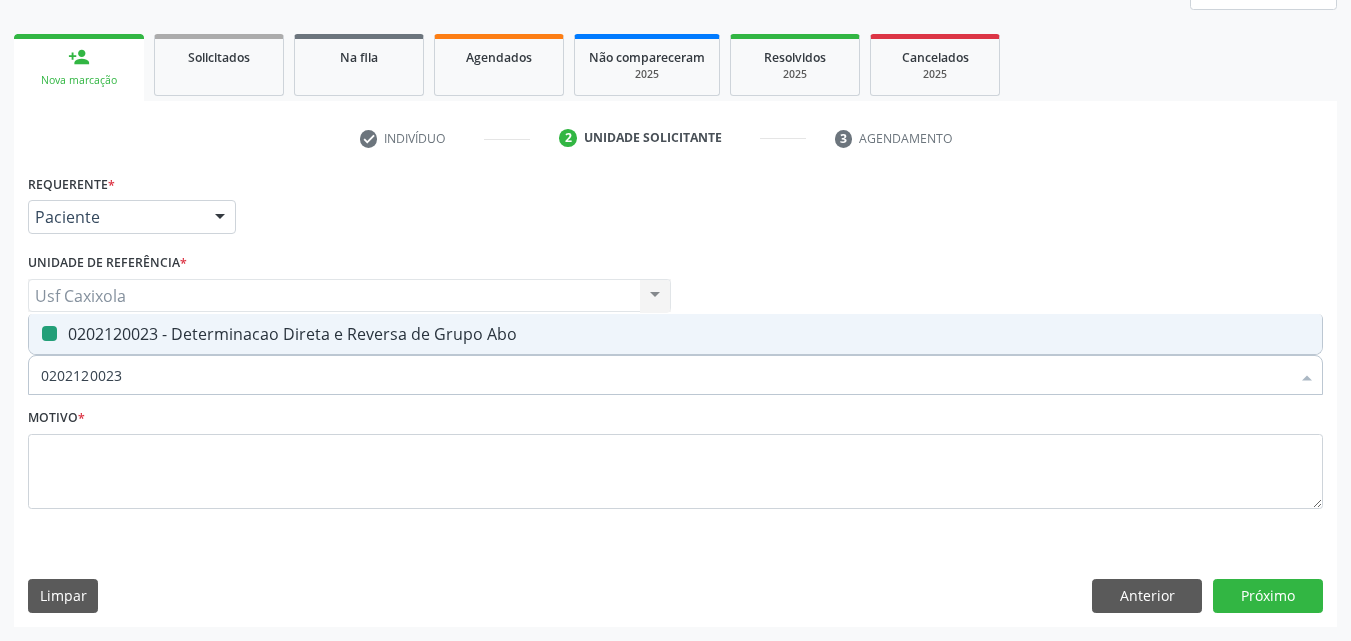 type on "0" 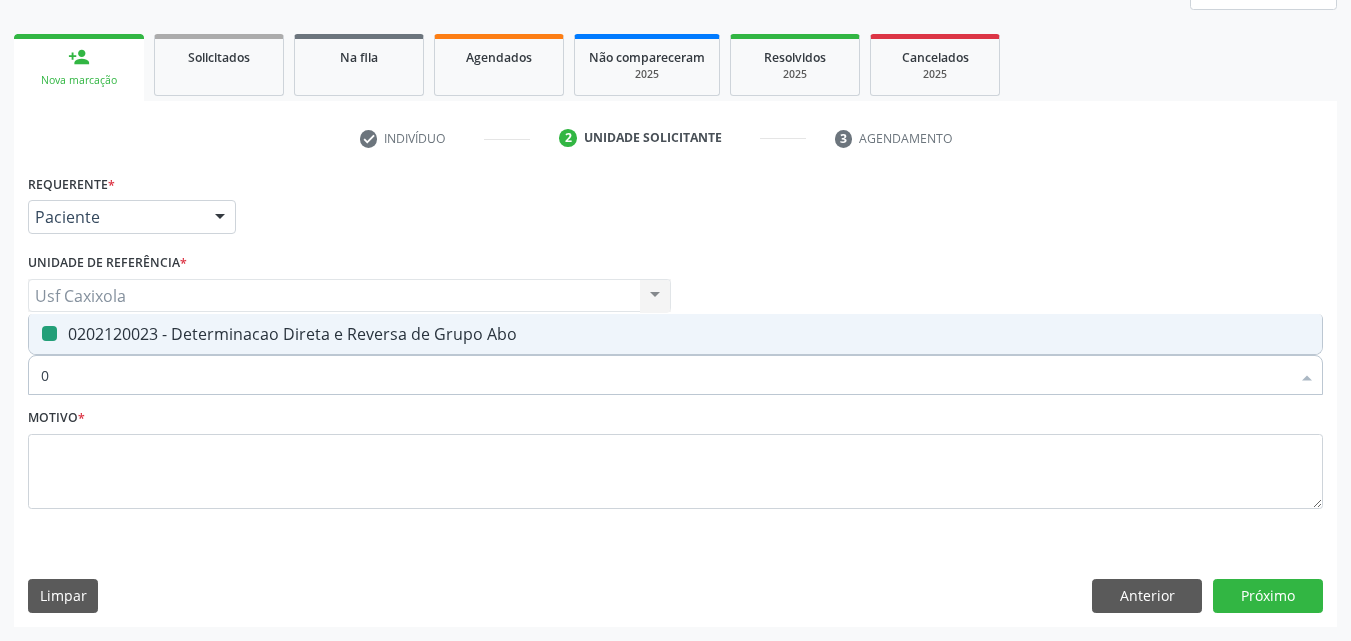 checkbox on "false" 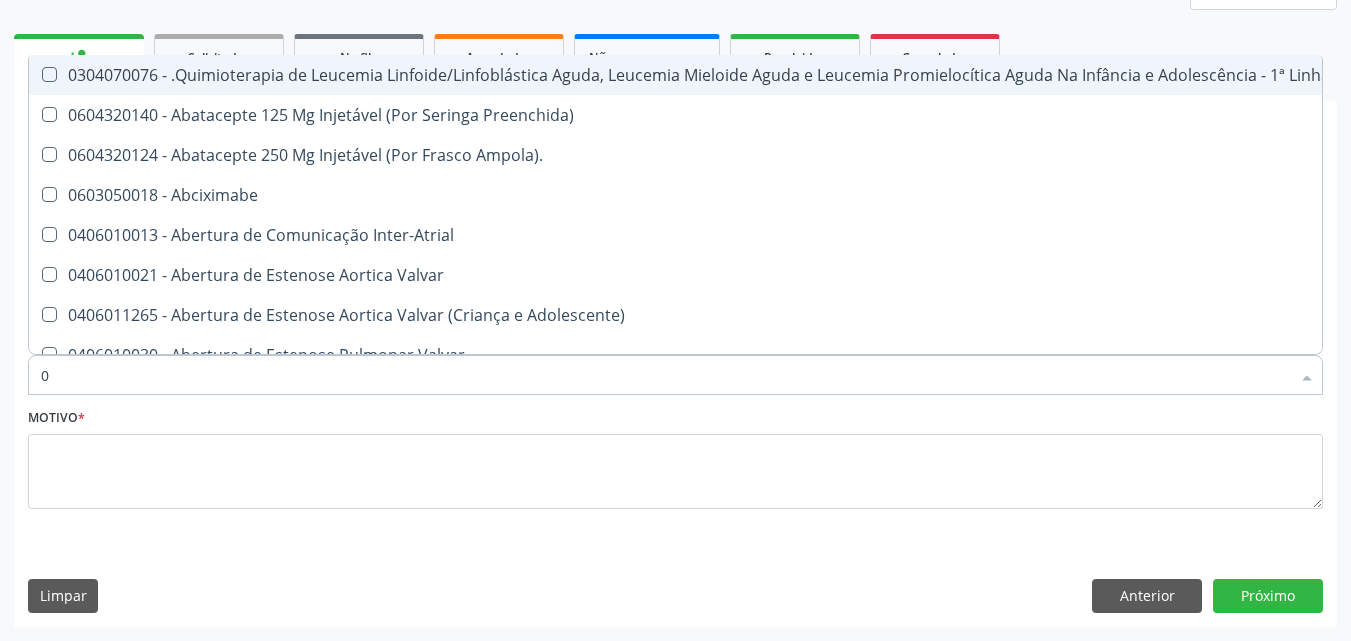 type on "02" 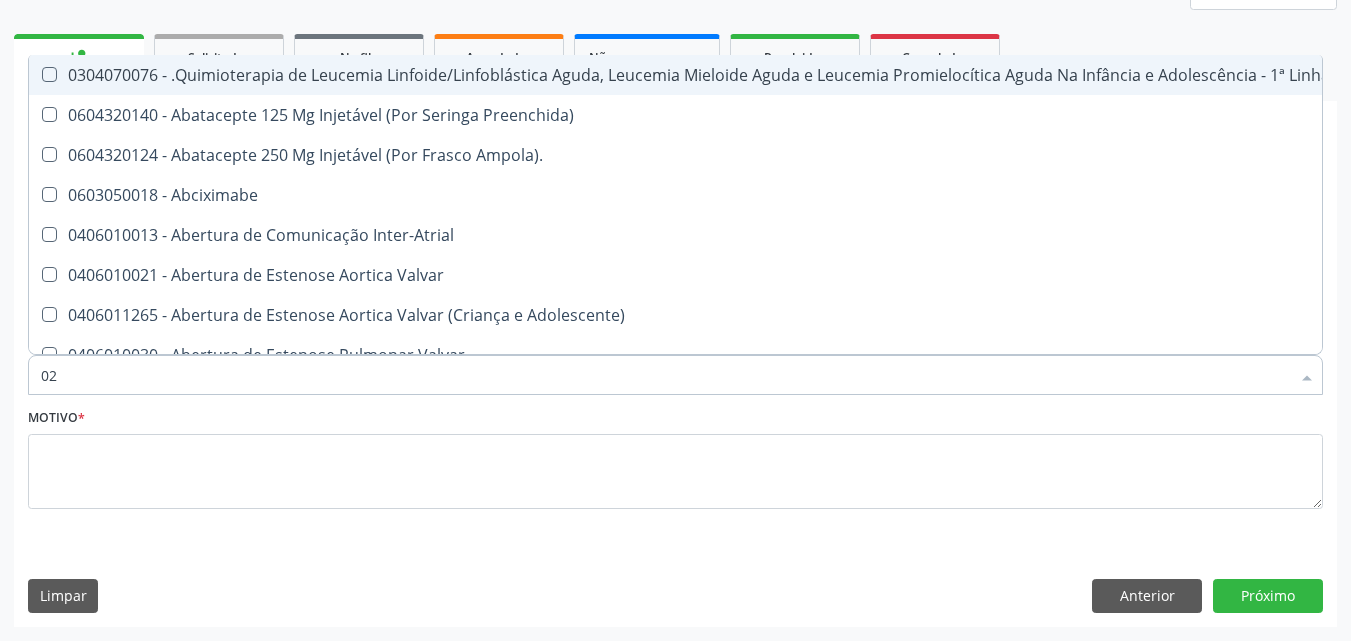 checkbox on "true" 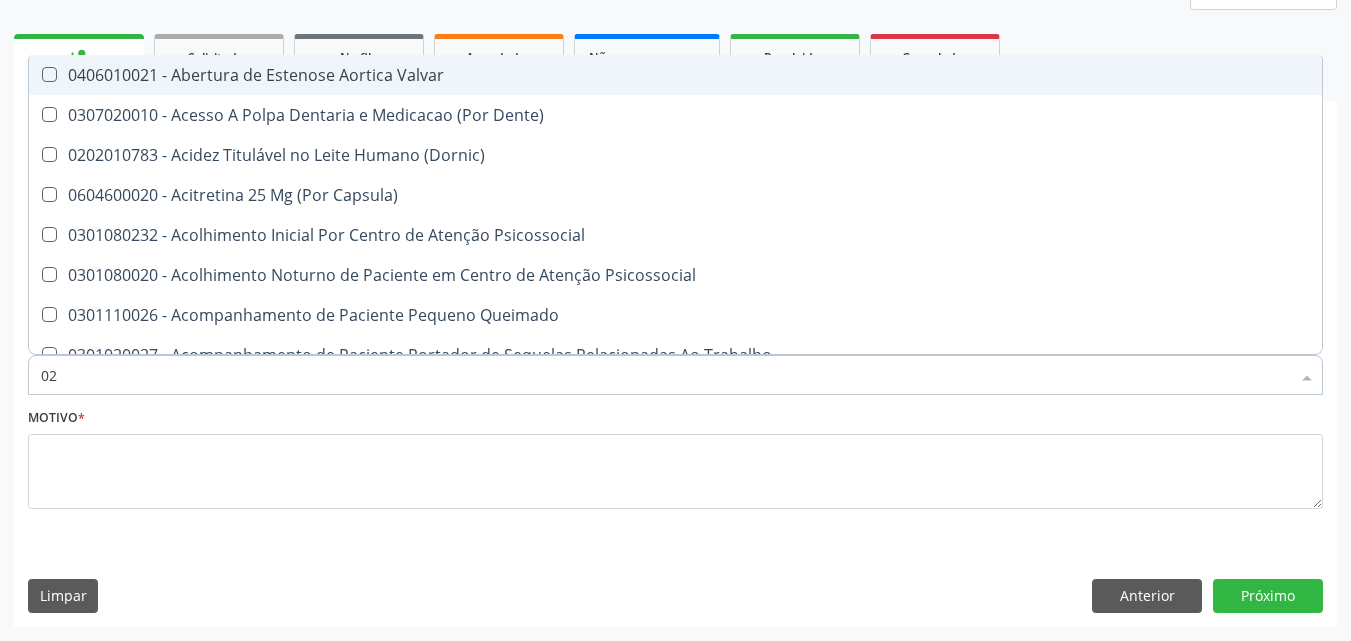 type on "020" 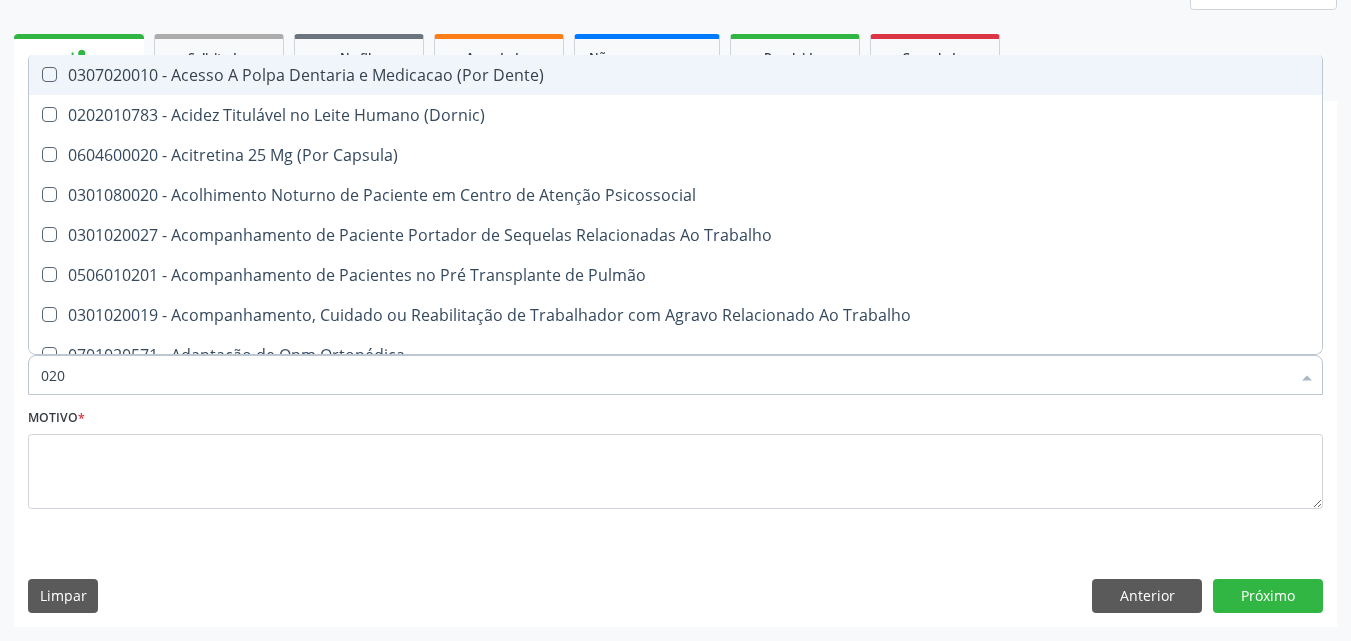 type on "0202" 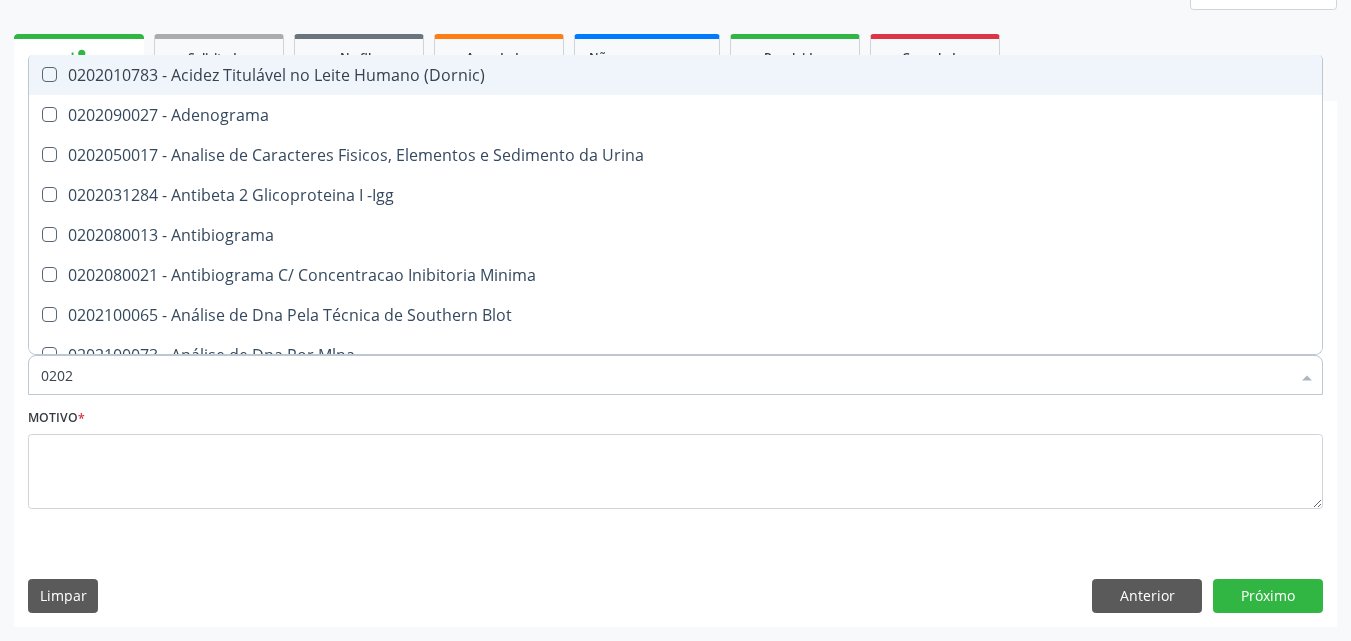 type on "02020" 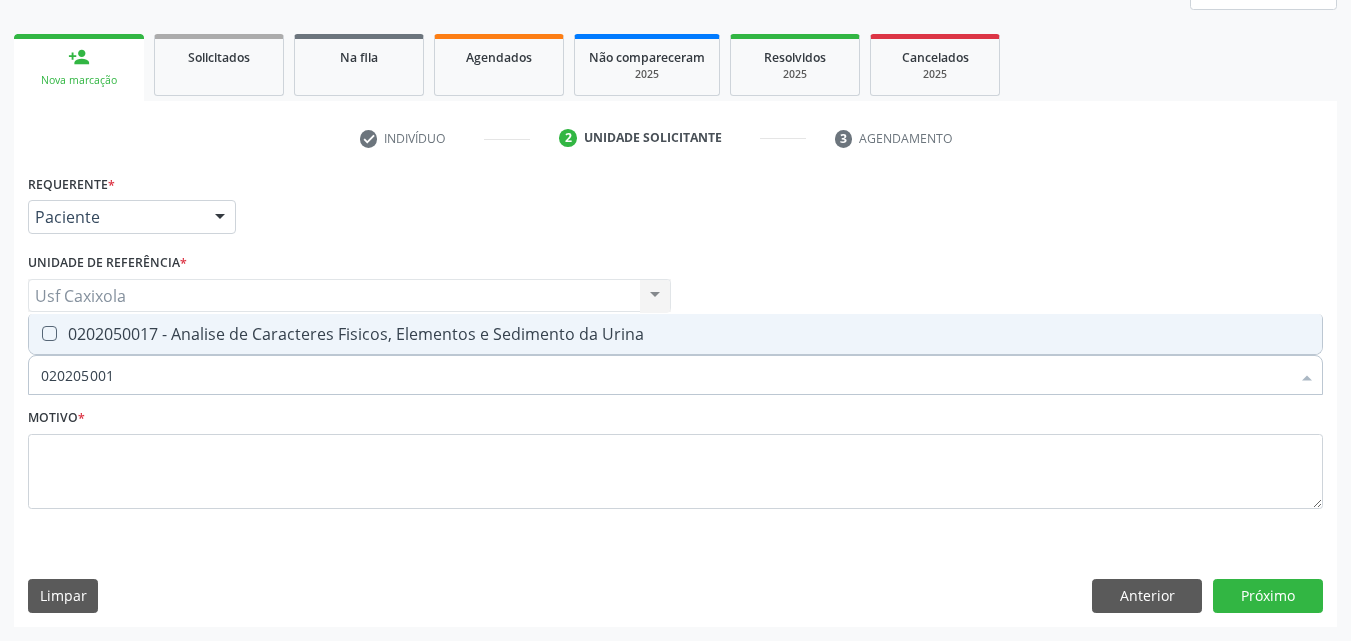 type on "0202050017" 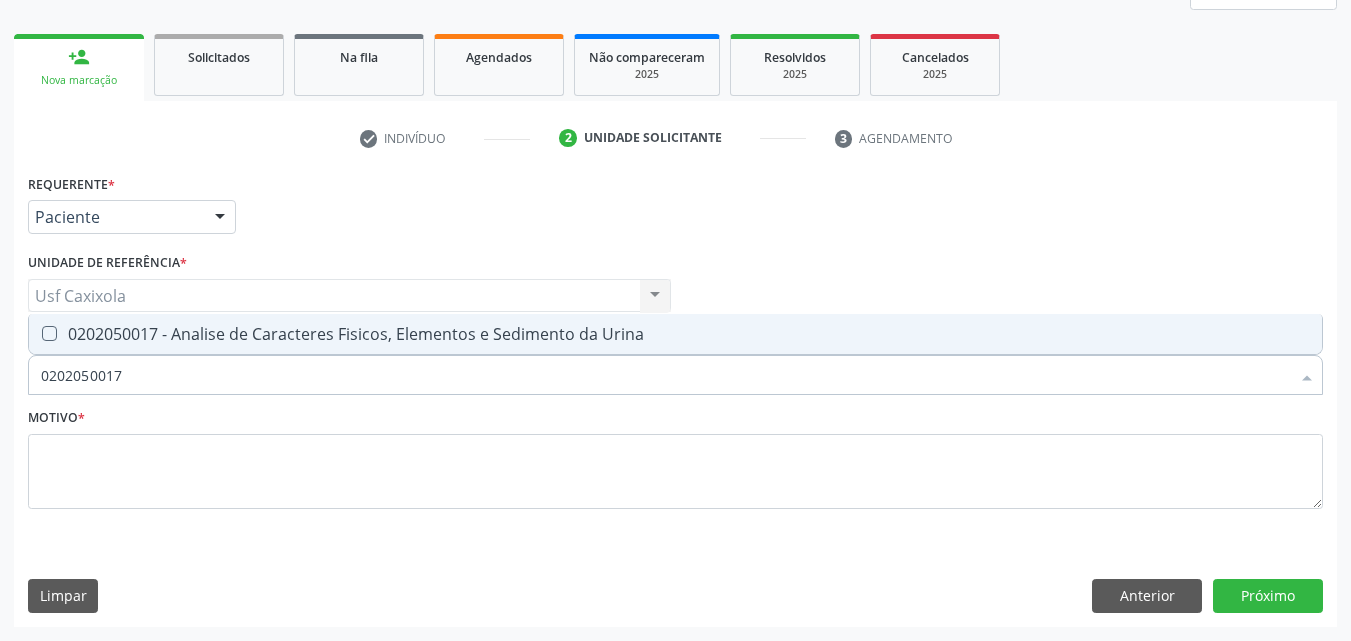 click at bounding box center (36, 334) 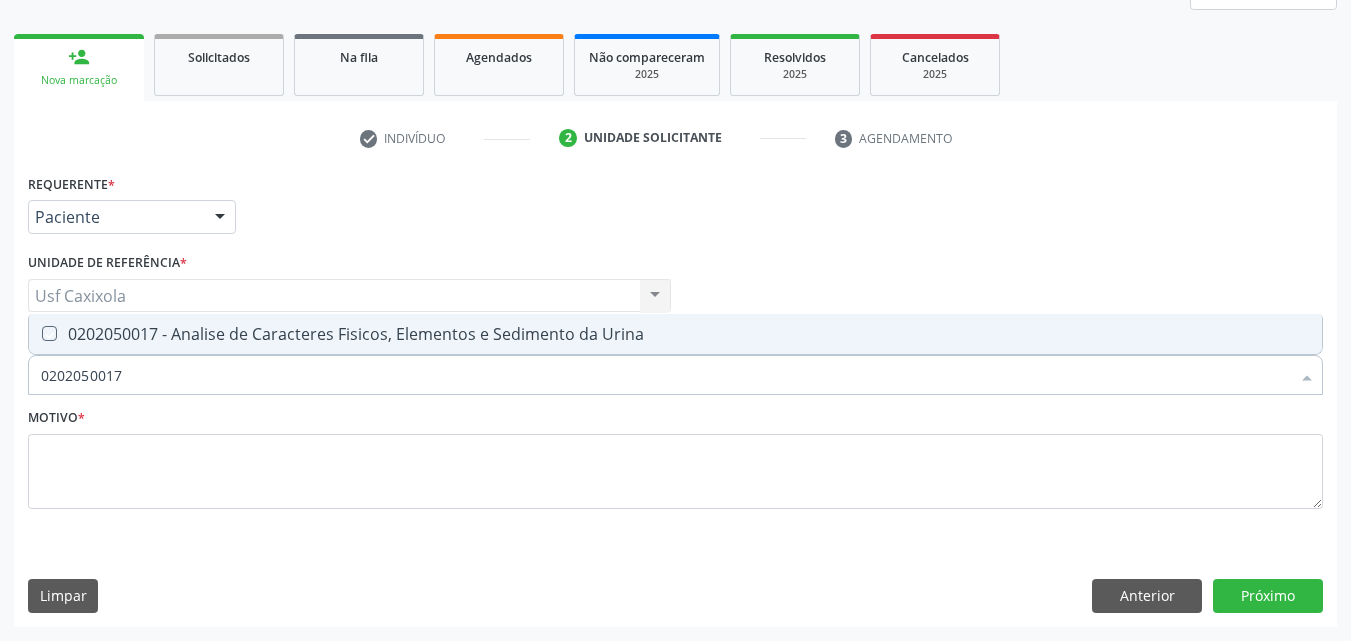checkbox on "true" 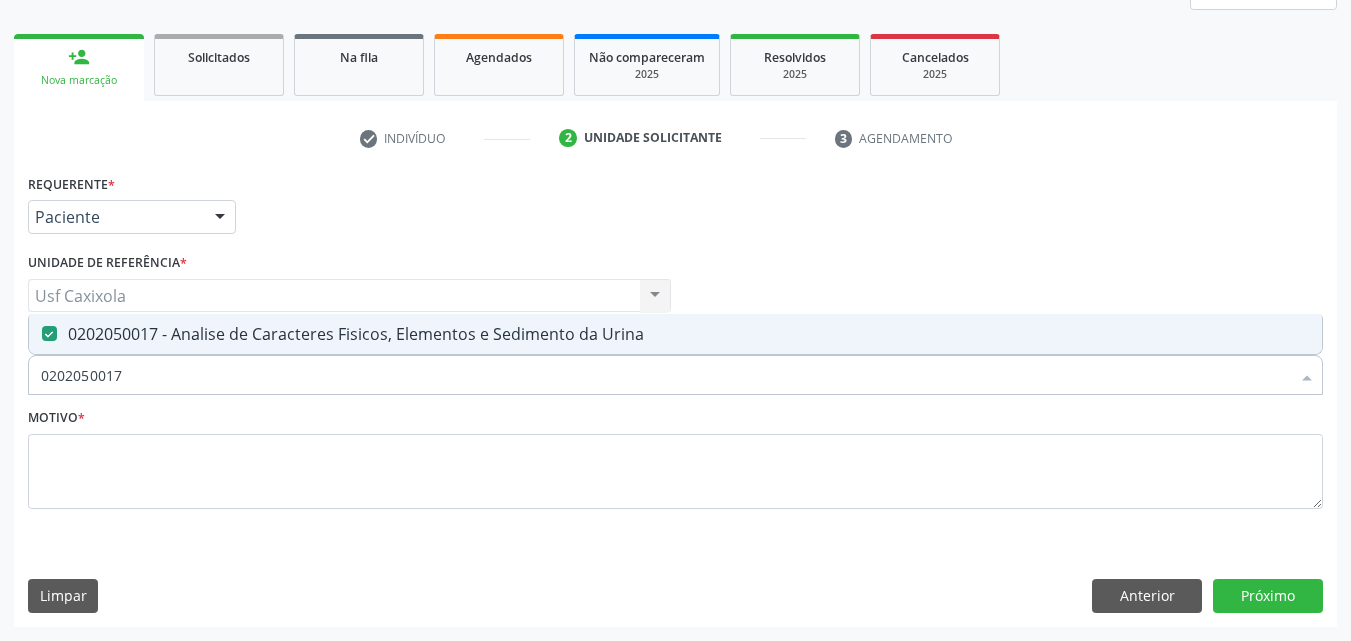 drag, startPoint x: 135, startPoint y: 373, endPoint x: 0, endPoint y: 374, distance: 135.00371 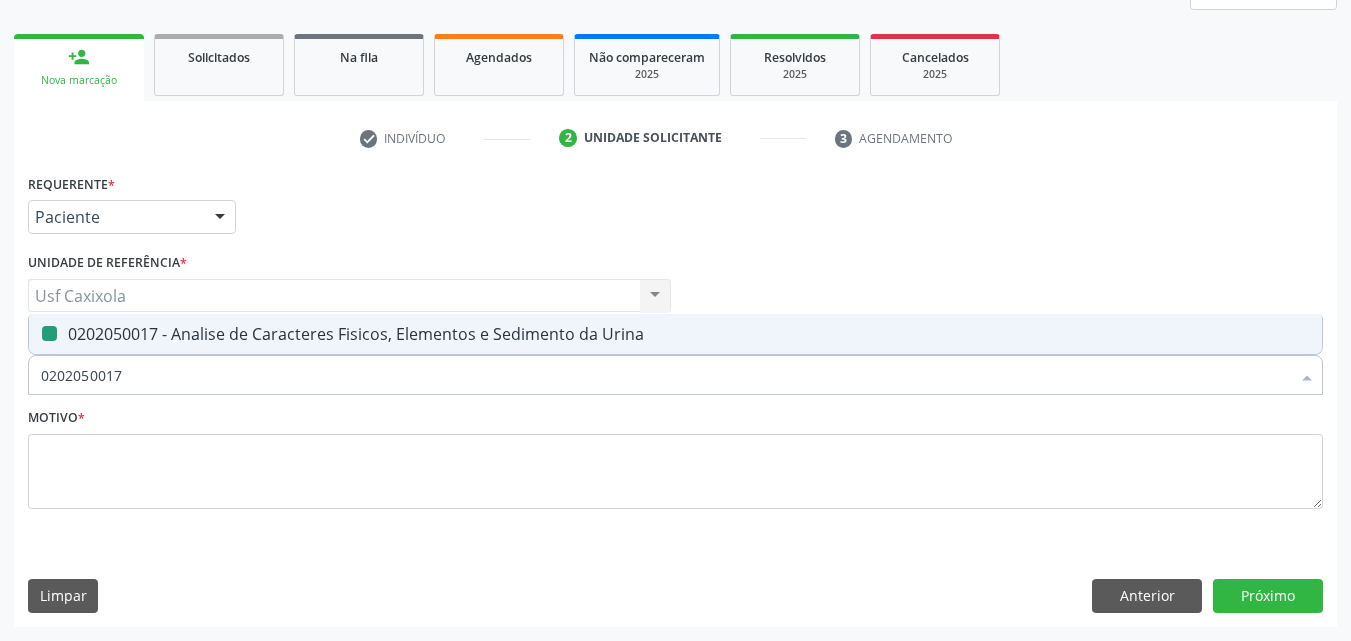 type on "0" 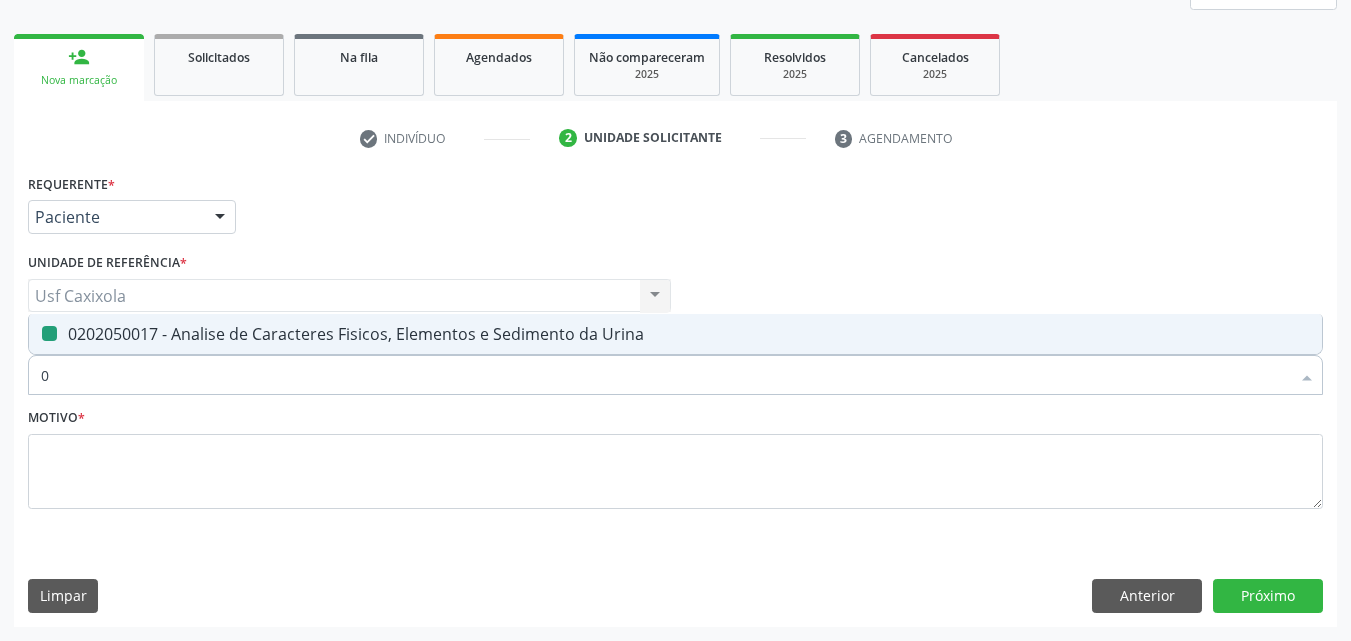 checkbox on "false" 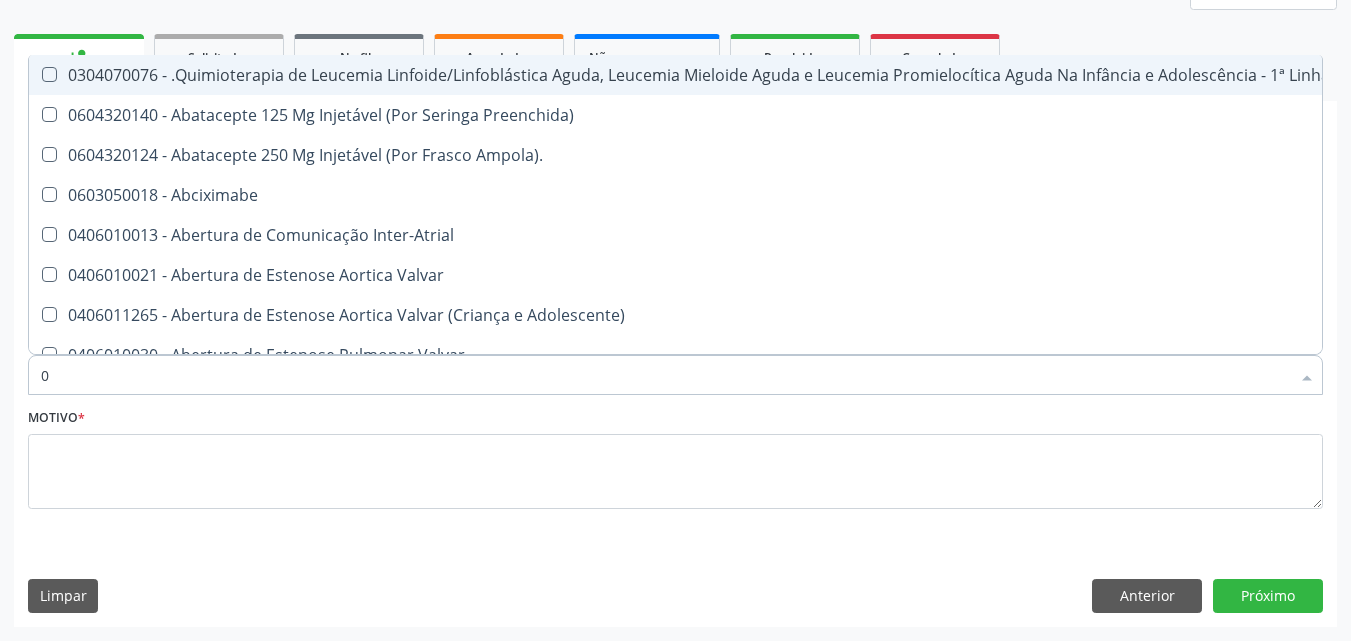 type on "02" 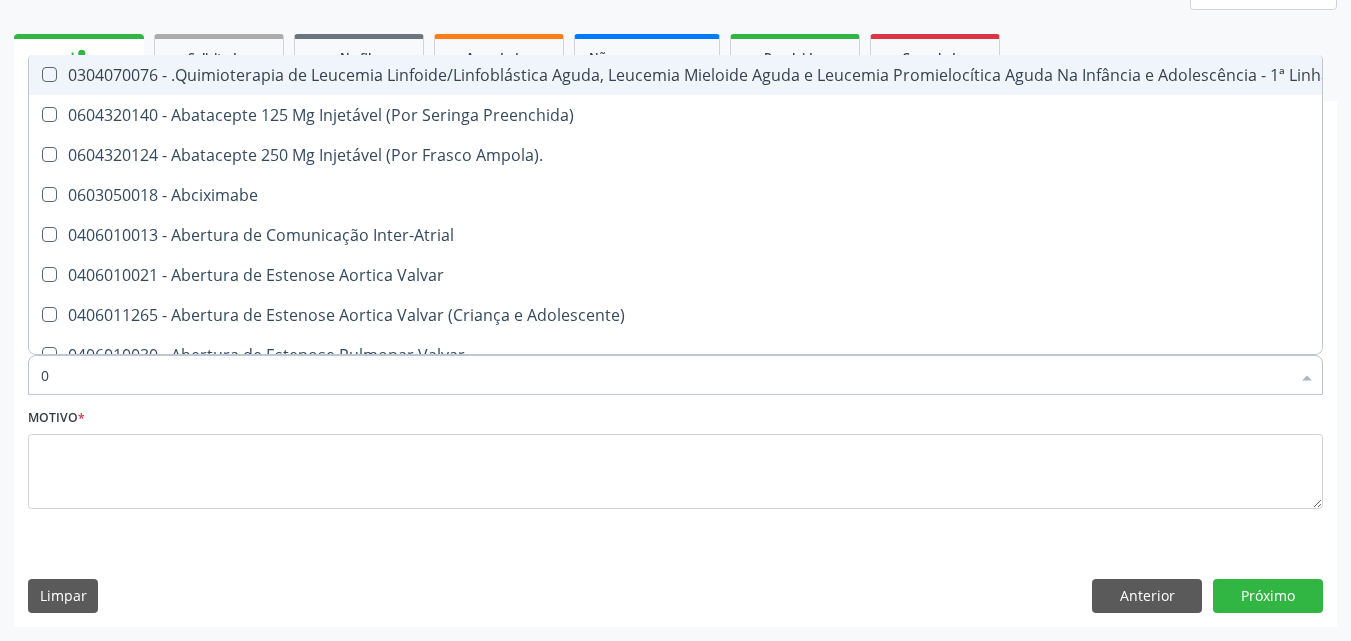 checkbox on "true" 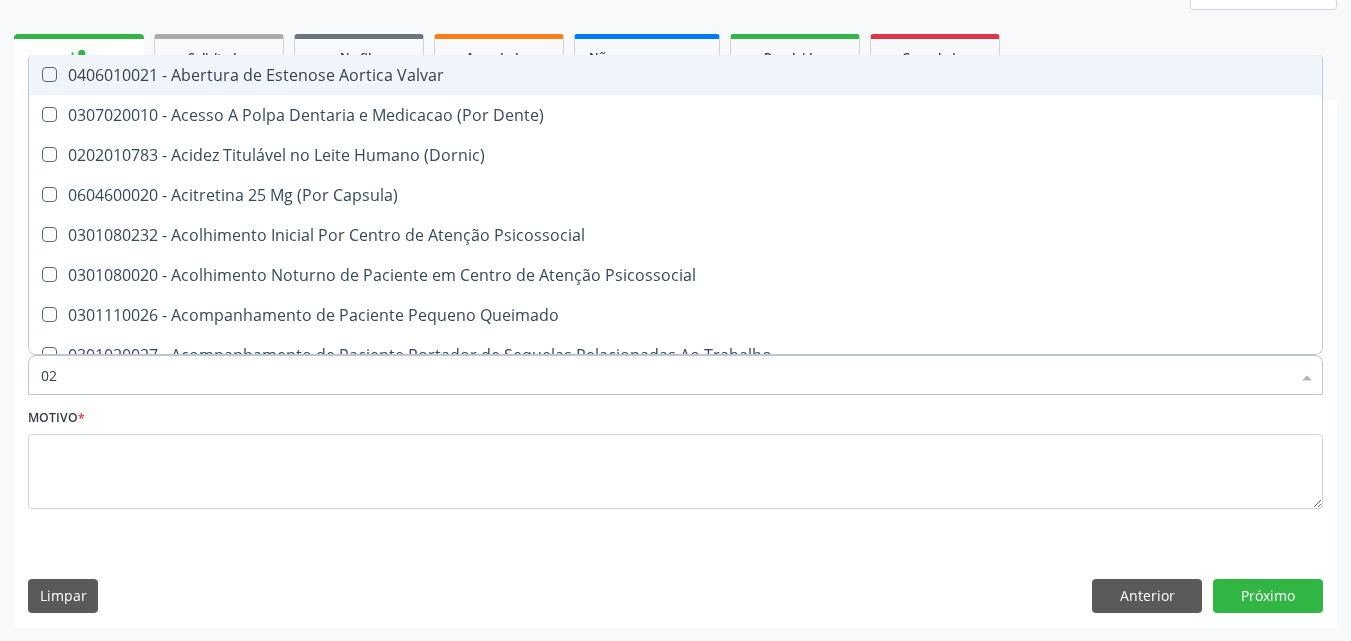 type on "020" 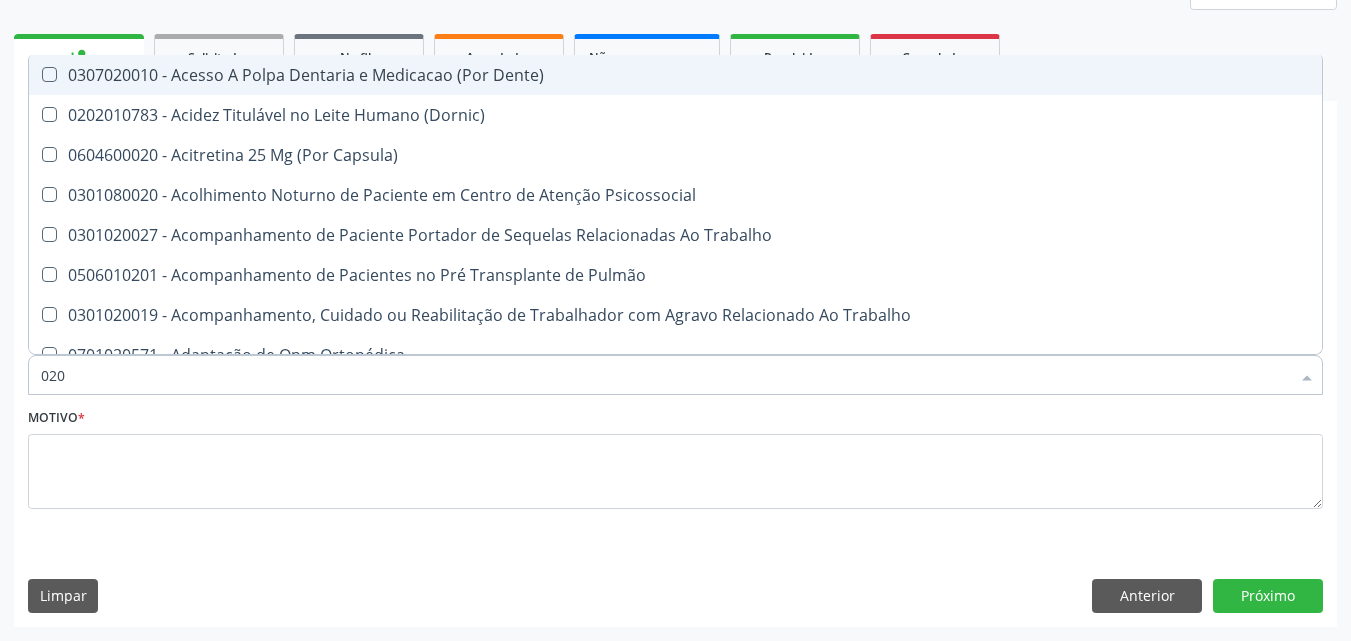 type on "0202" 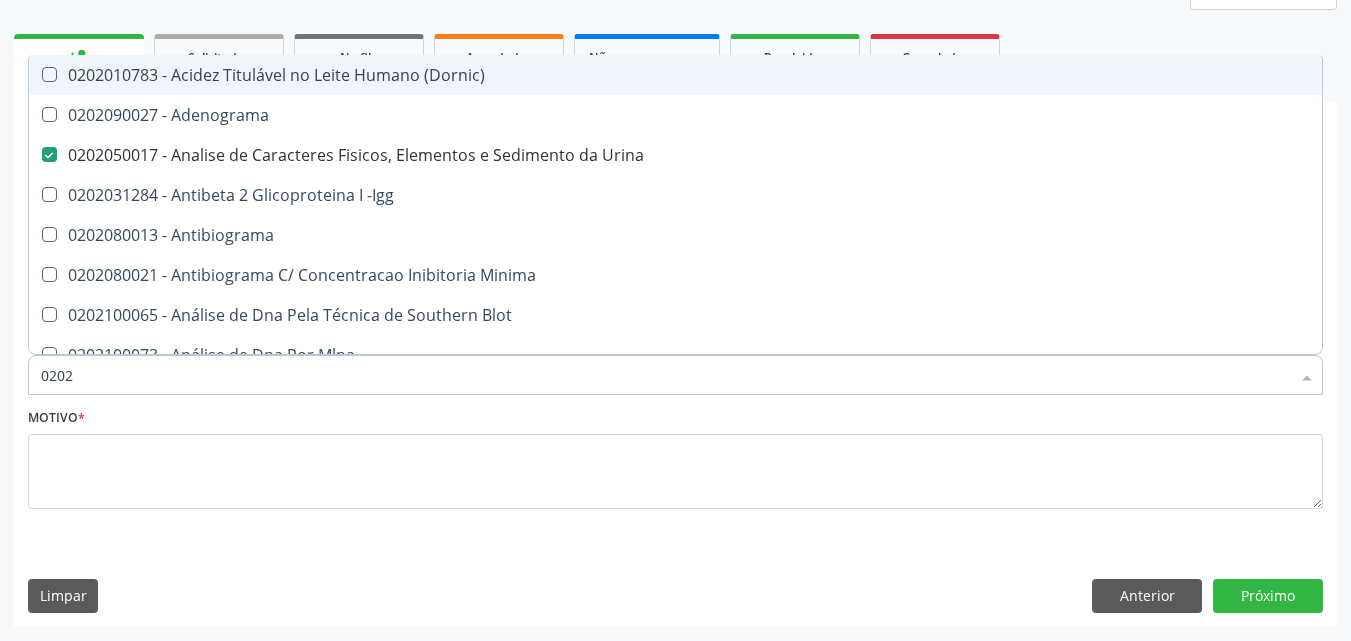 type on "02020" 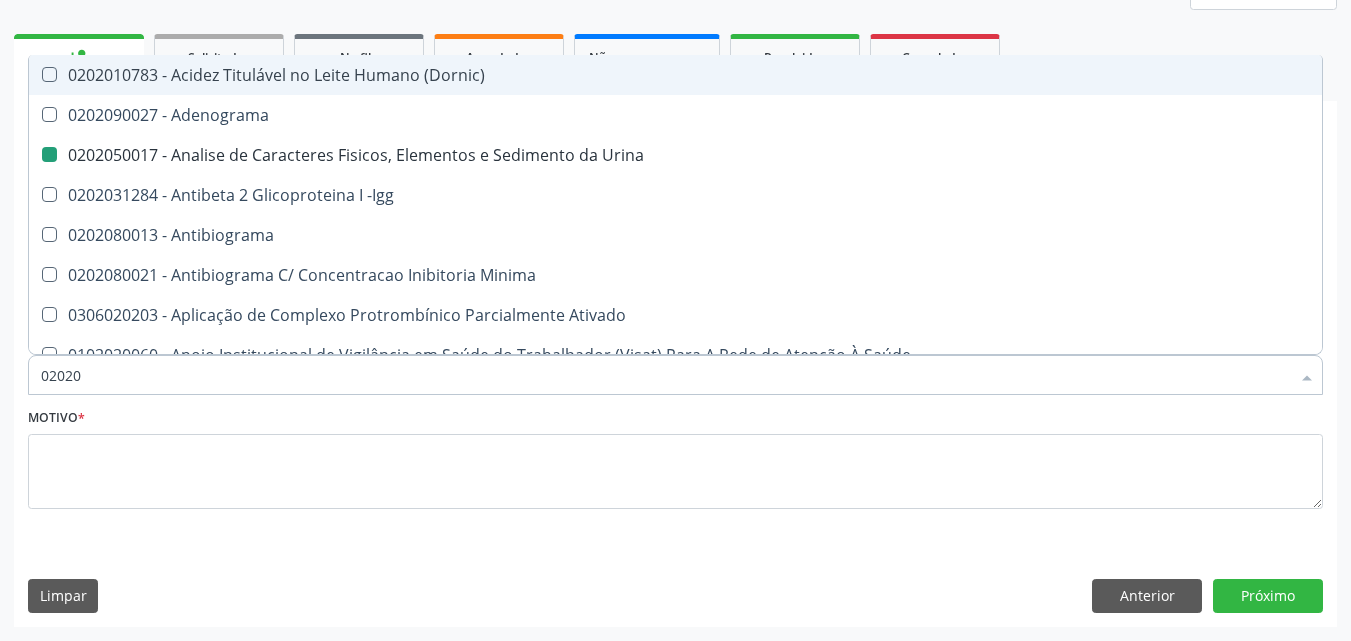 type on "020201" 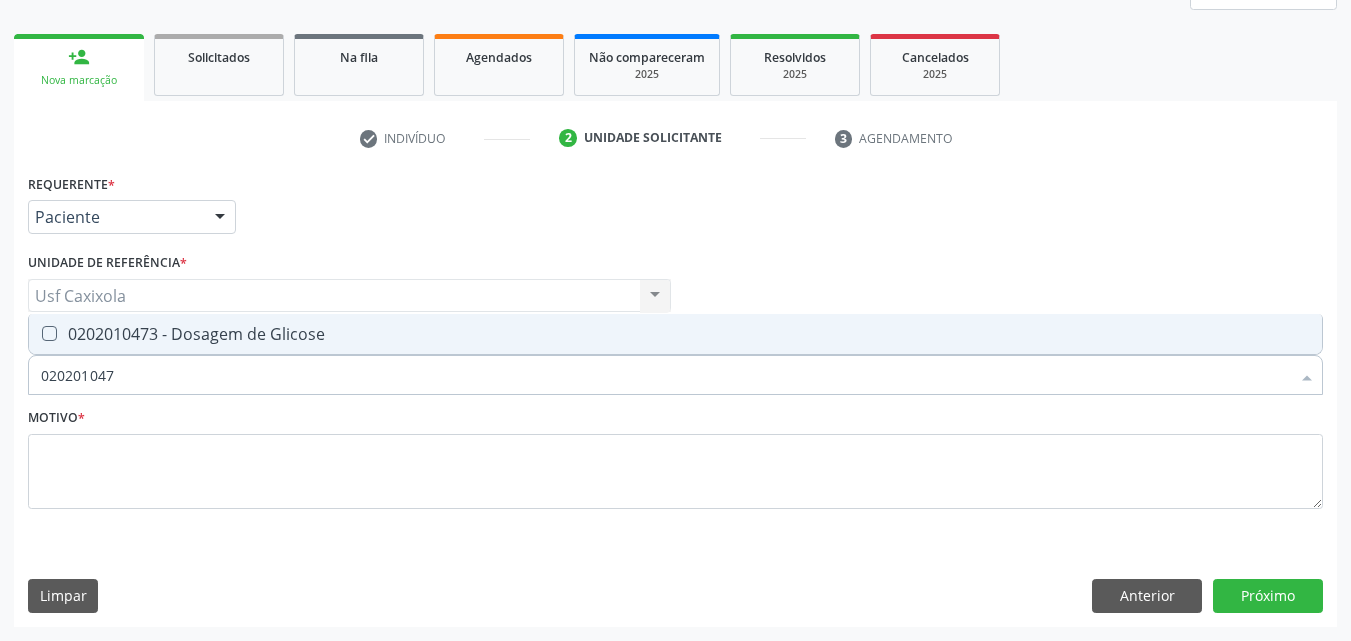 type on "0202010473" 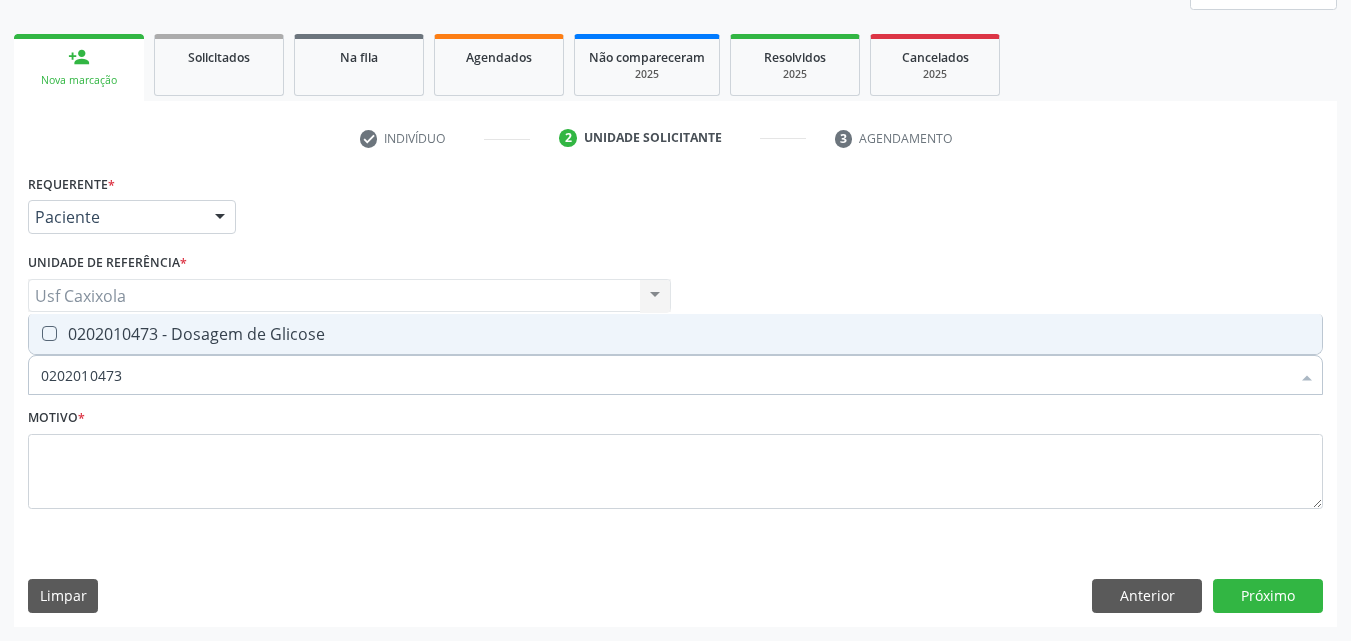 click on "0202010473 - Dosagem de Glicose" at bounding box center [675, 334] 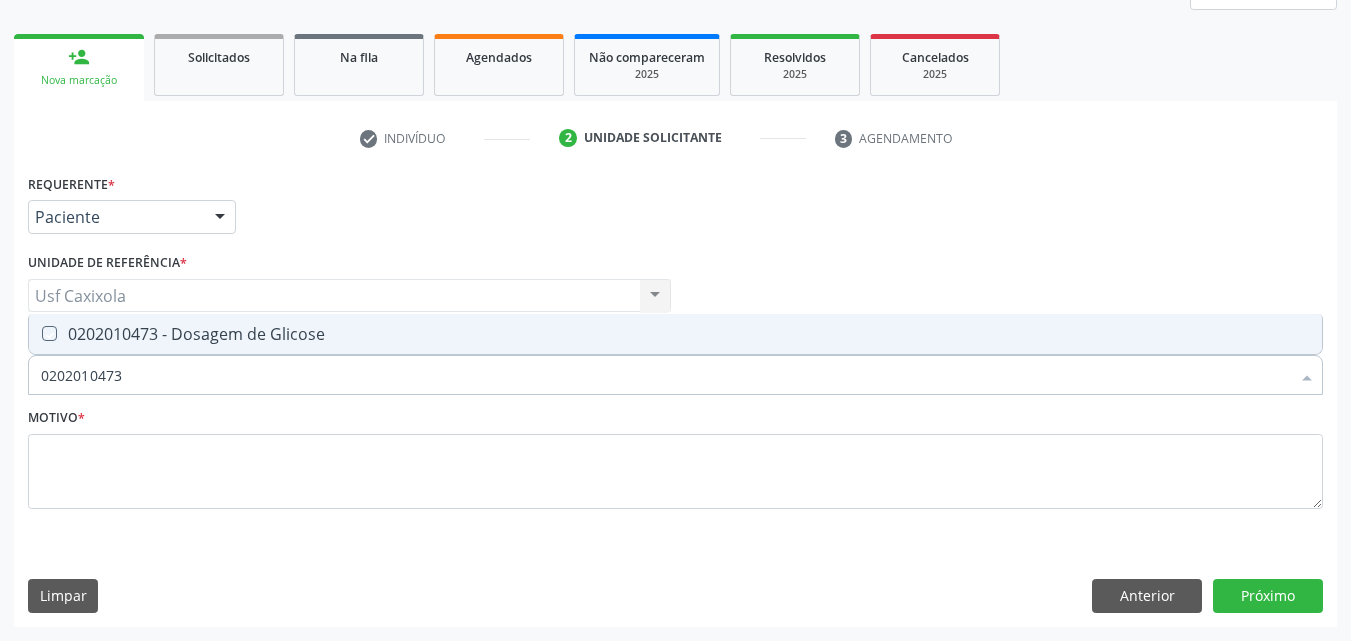 checkbox on "true" 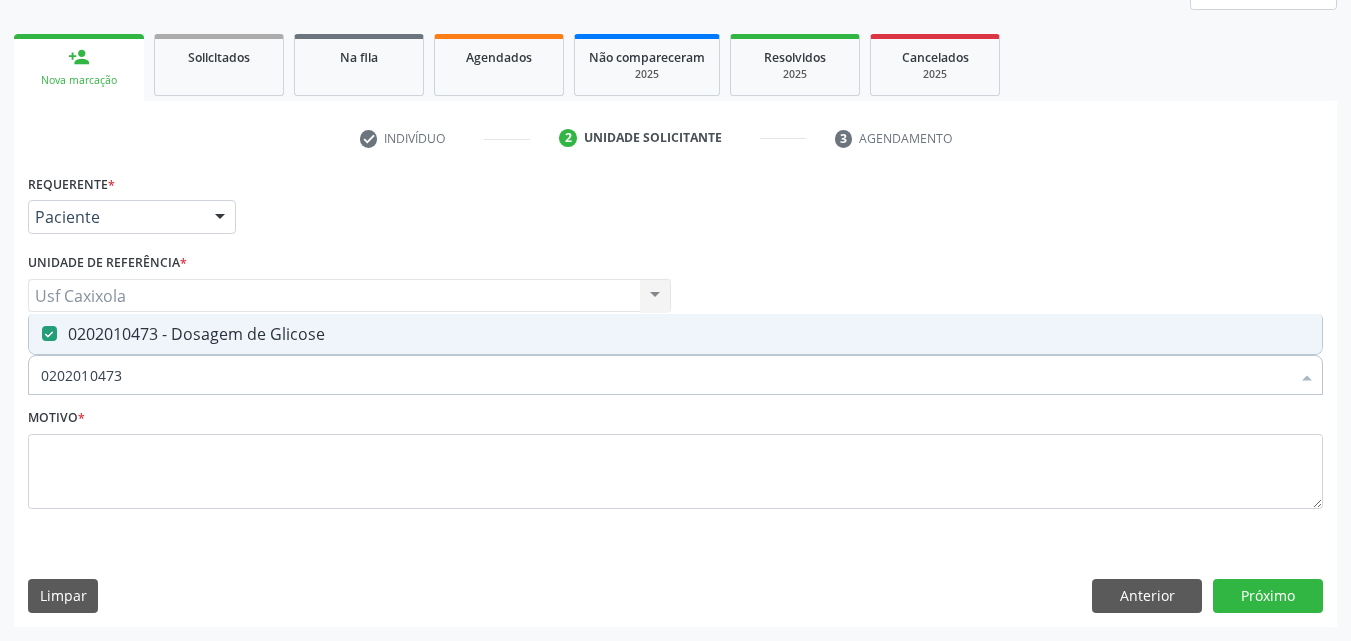 drag, startPoint x: 168, startPoint y: 388, endPoint x: 5, endPoint y: 388, distance: 163 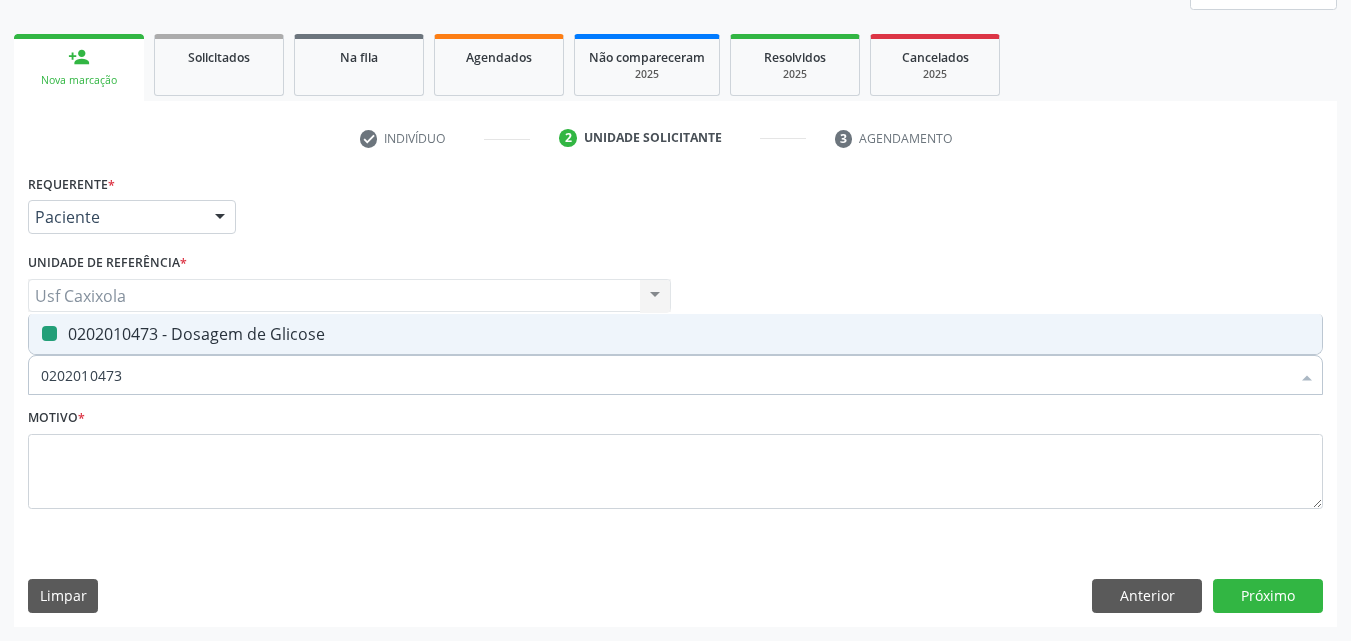 type on "0" 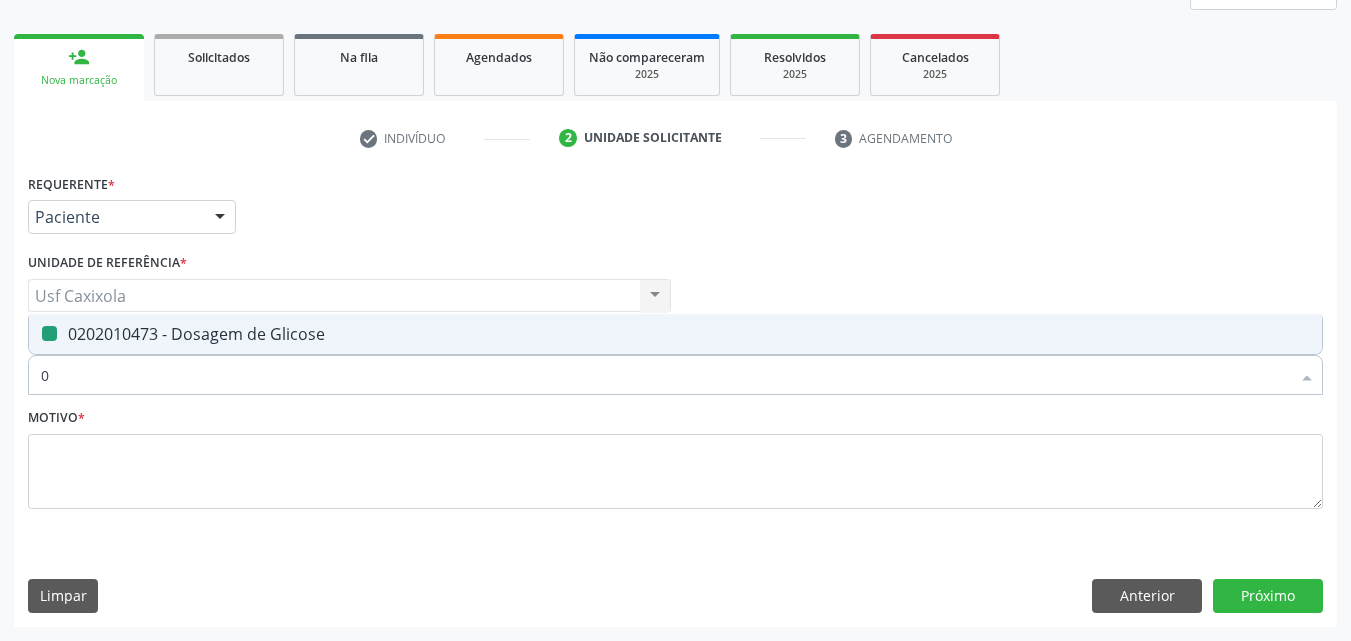checkbox on "false" 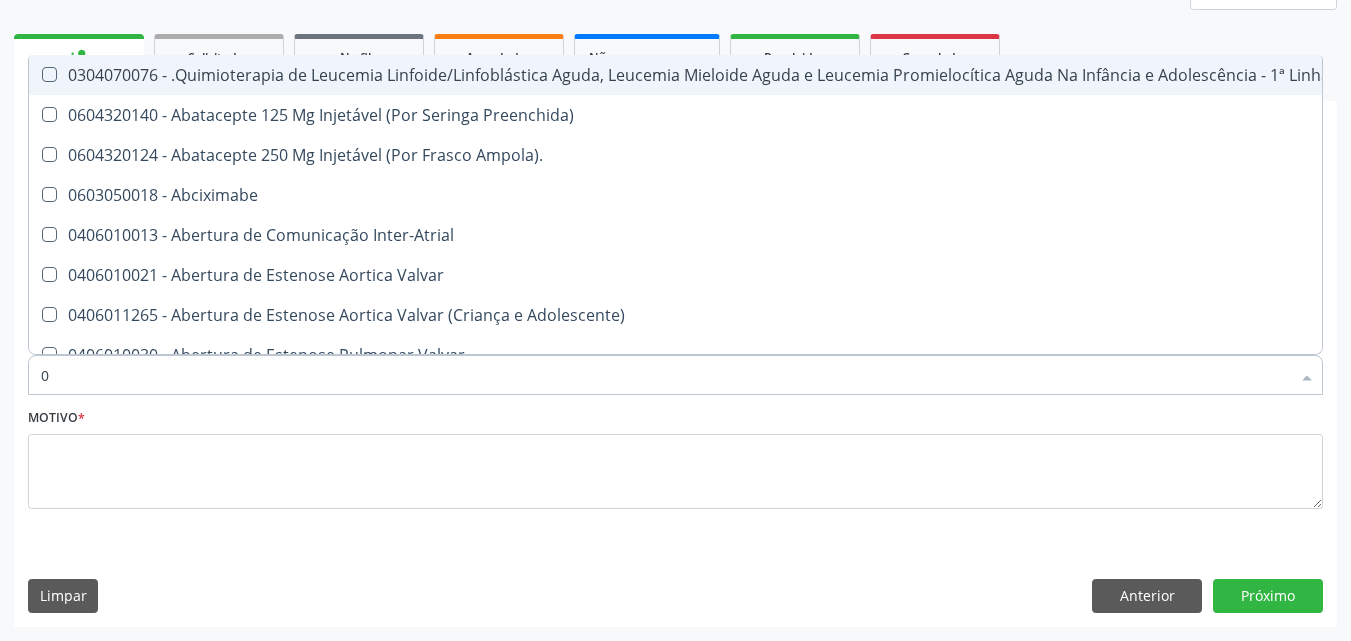 type on "02" 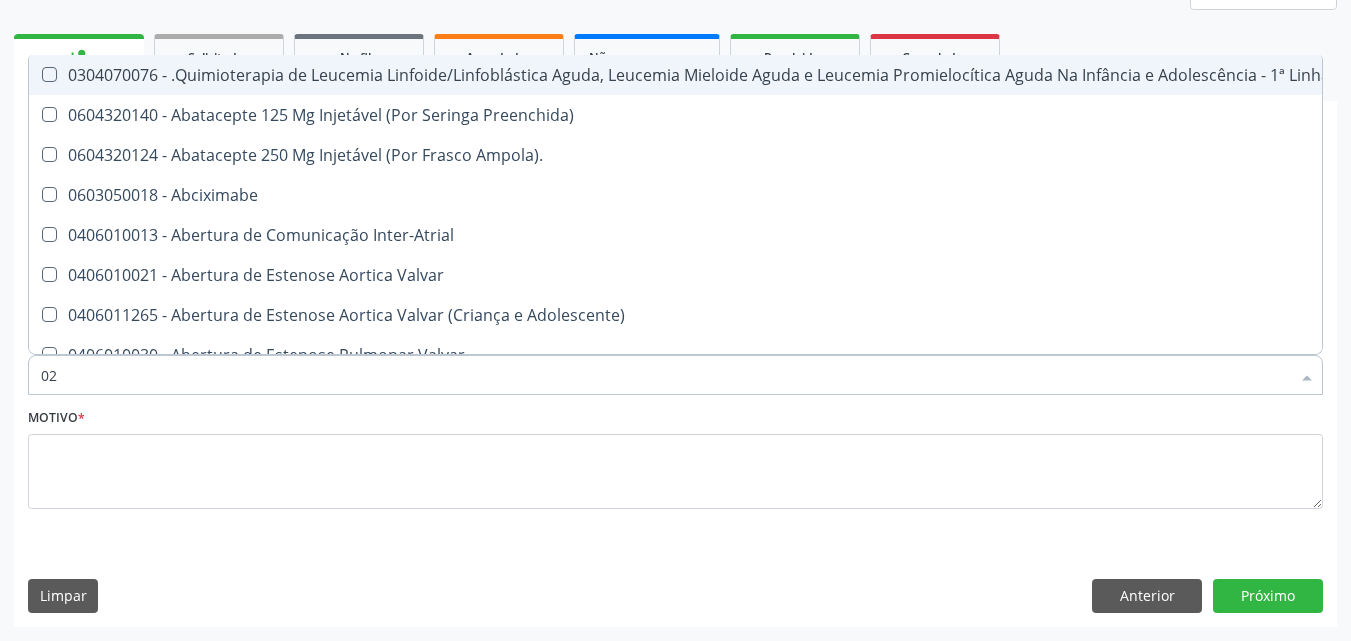 checkbox on "true" 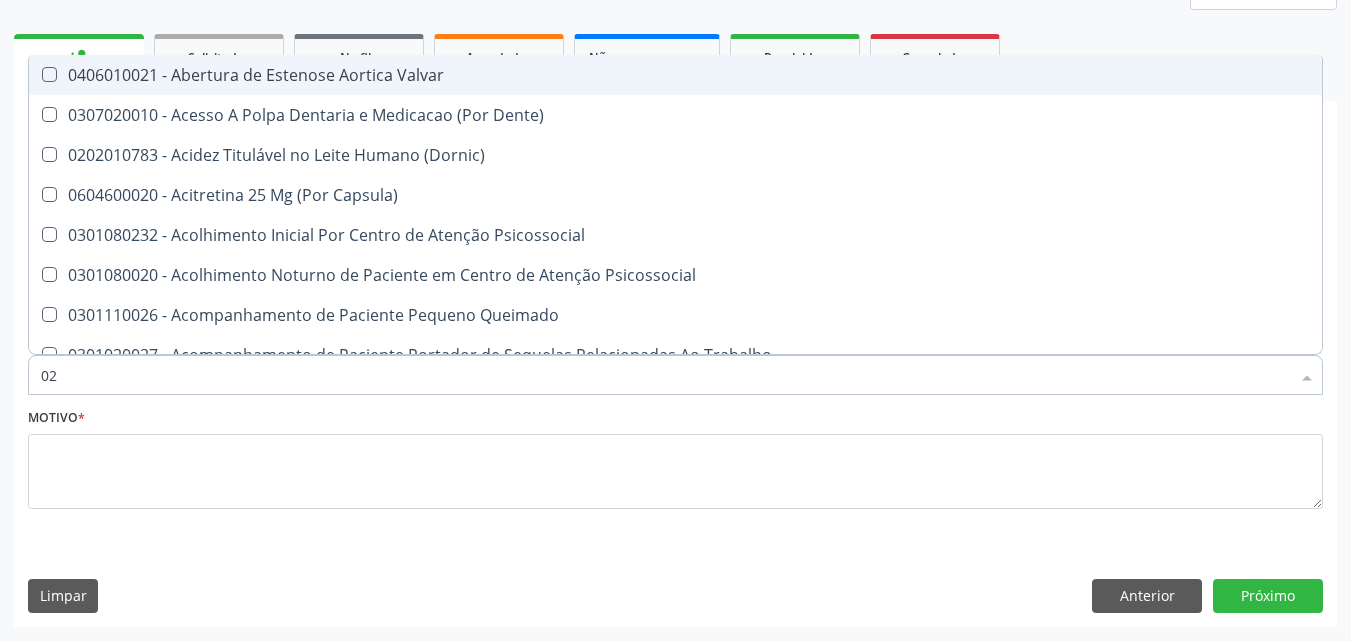 type on "020" 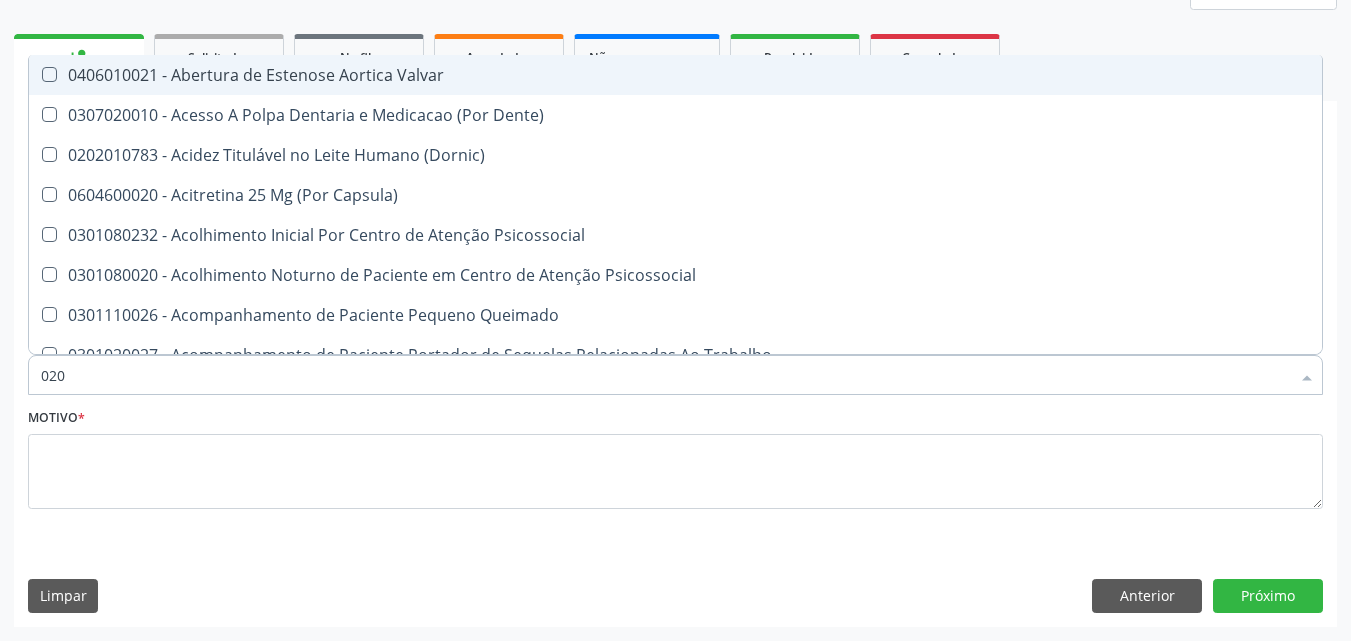 checkbox on "true" 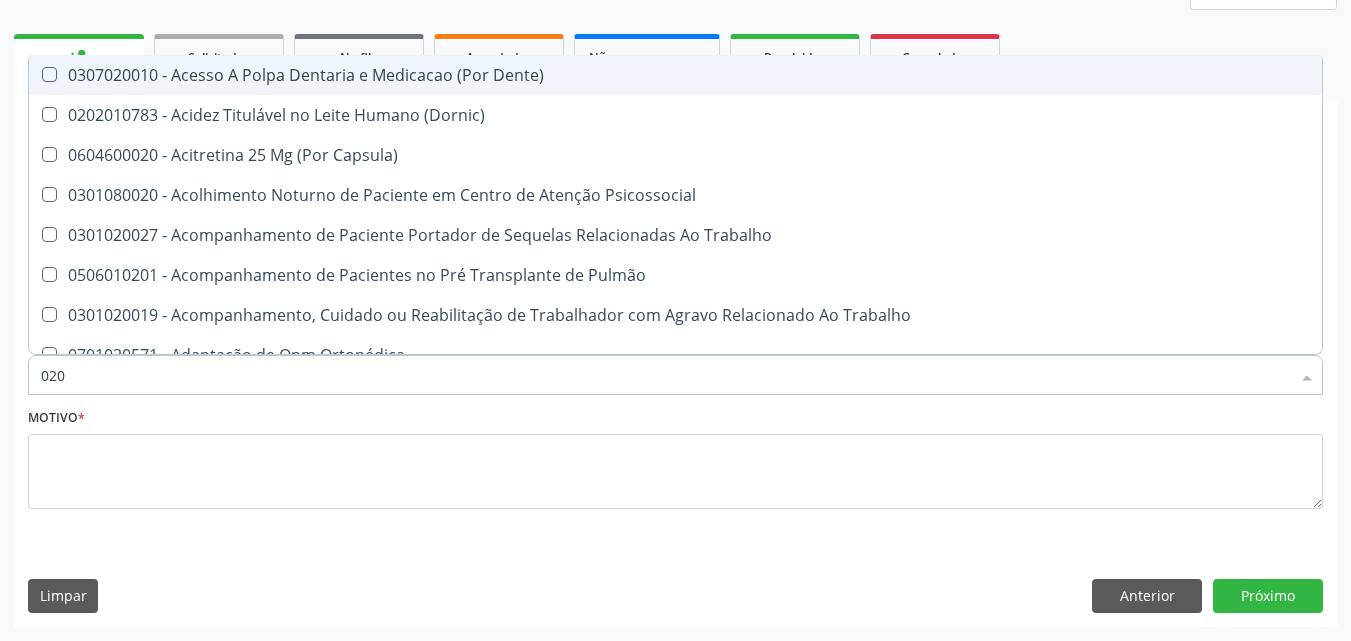 type on "0202" 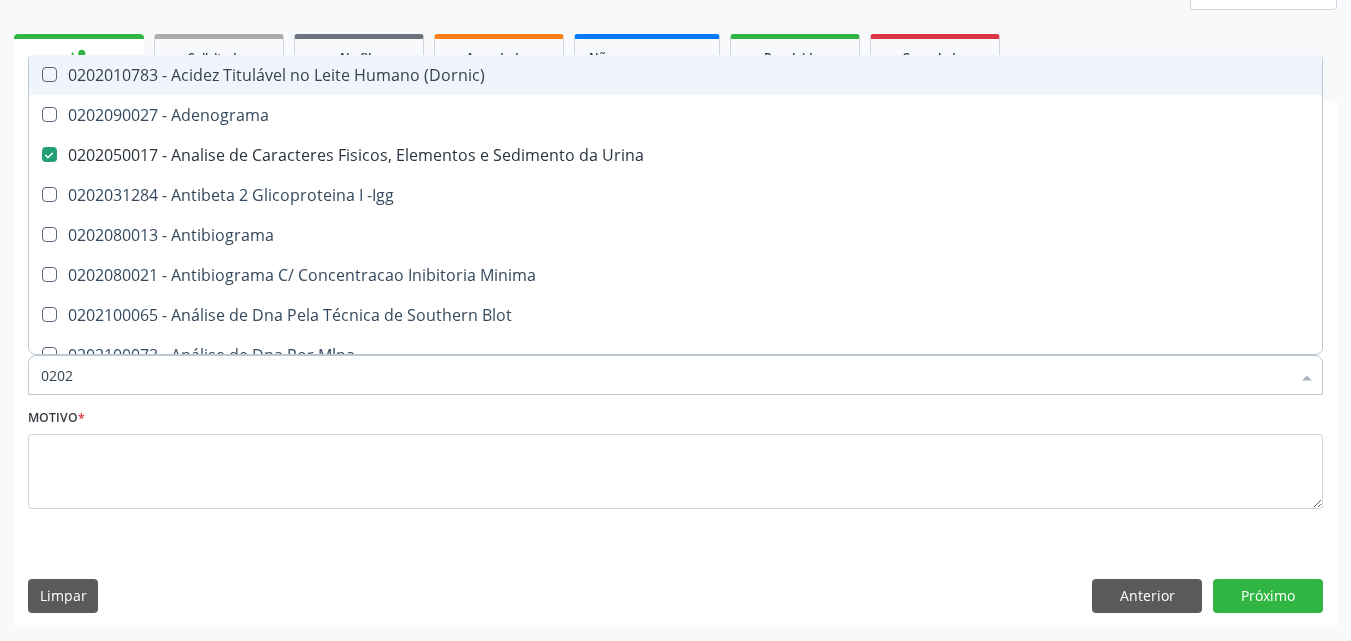 type on "02020" 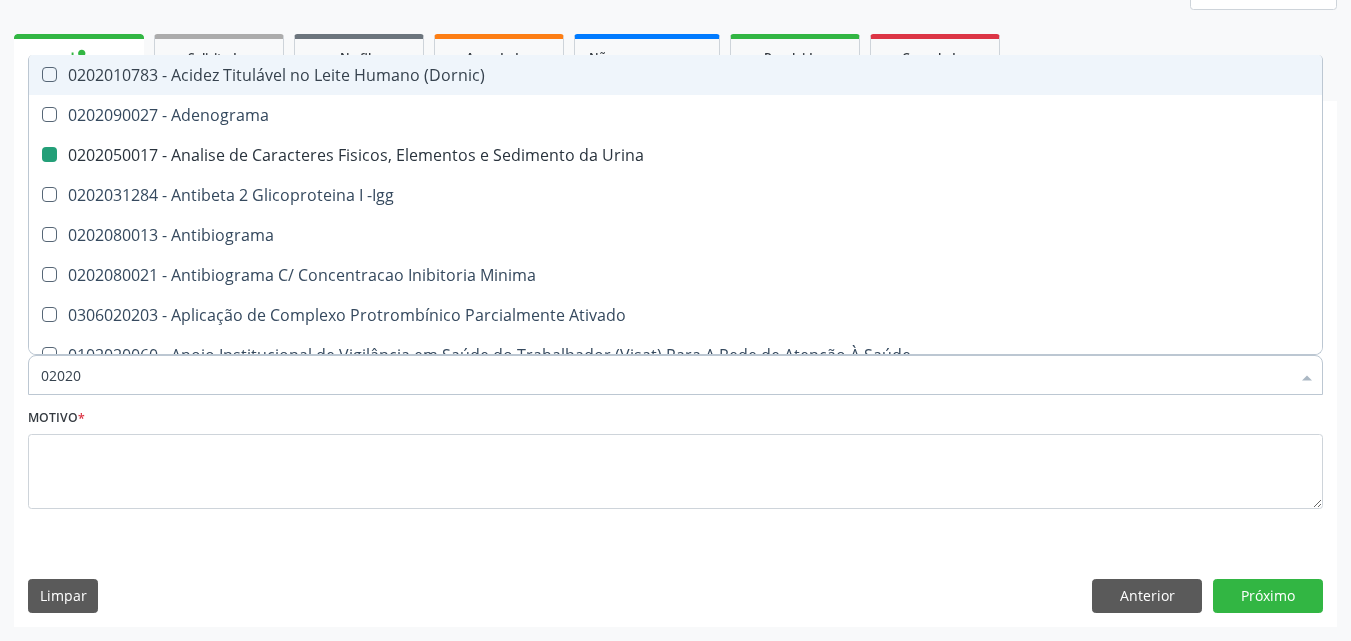 type on "020202" 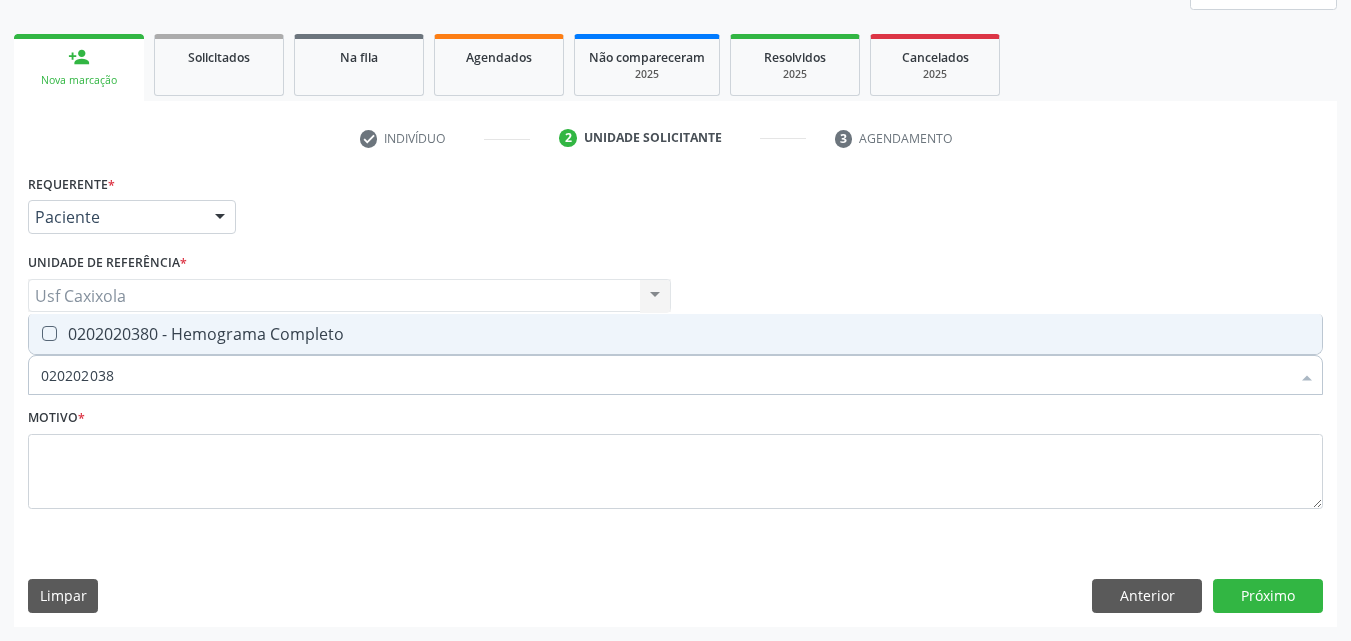 type on "0202020380" 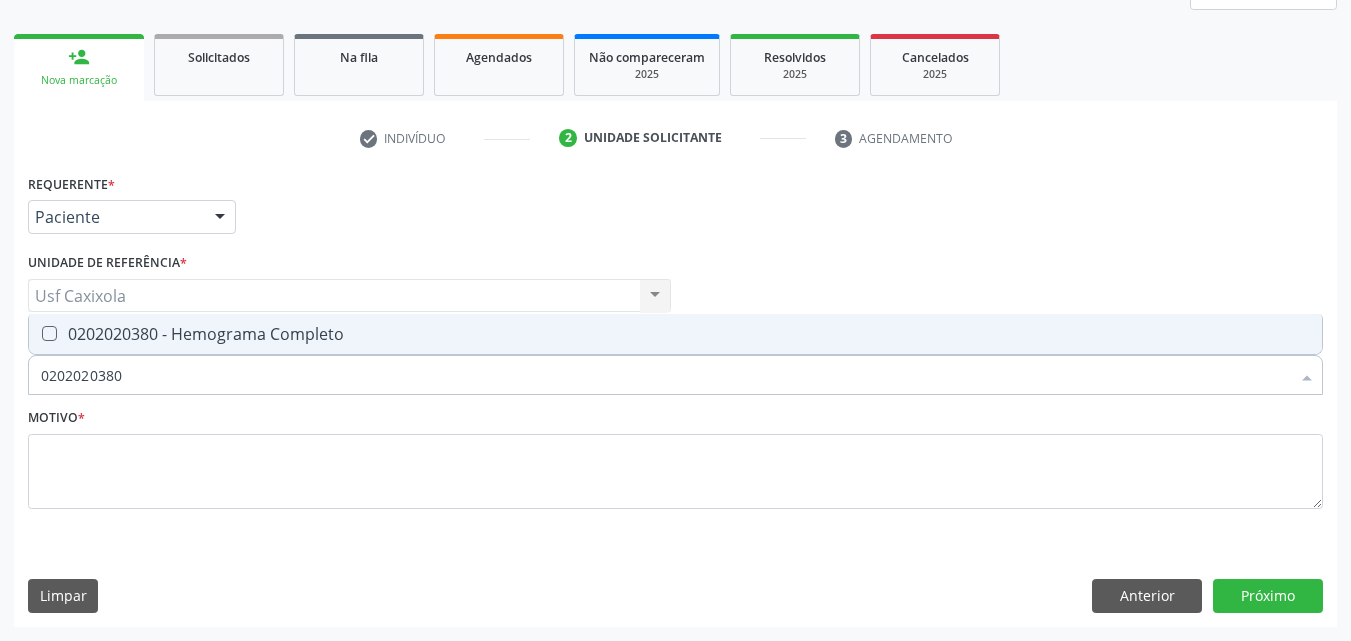 click on "0202020380 - Hemograma Completo" at bounding box center (675, 334) 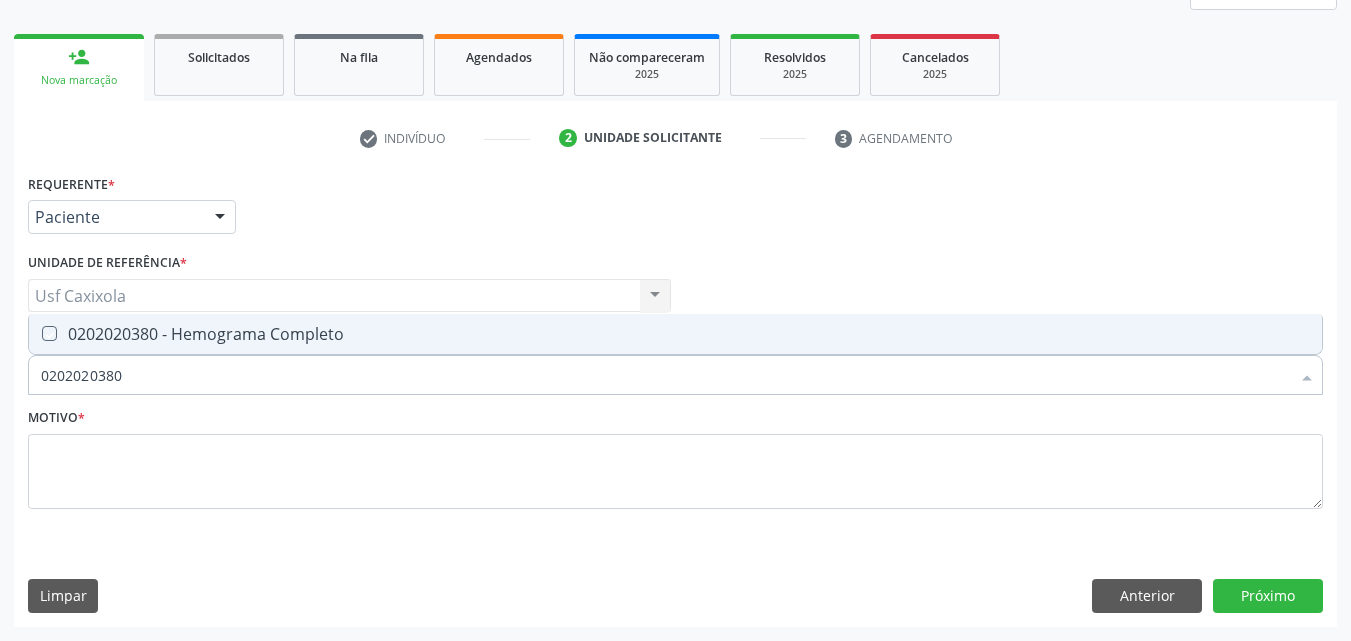 checkbox on "true" 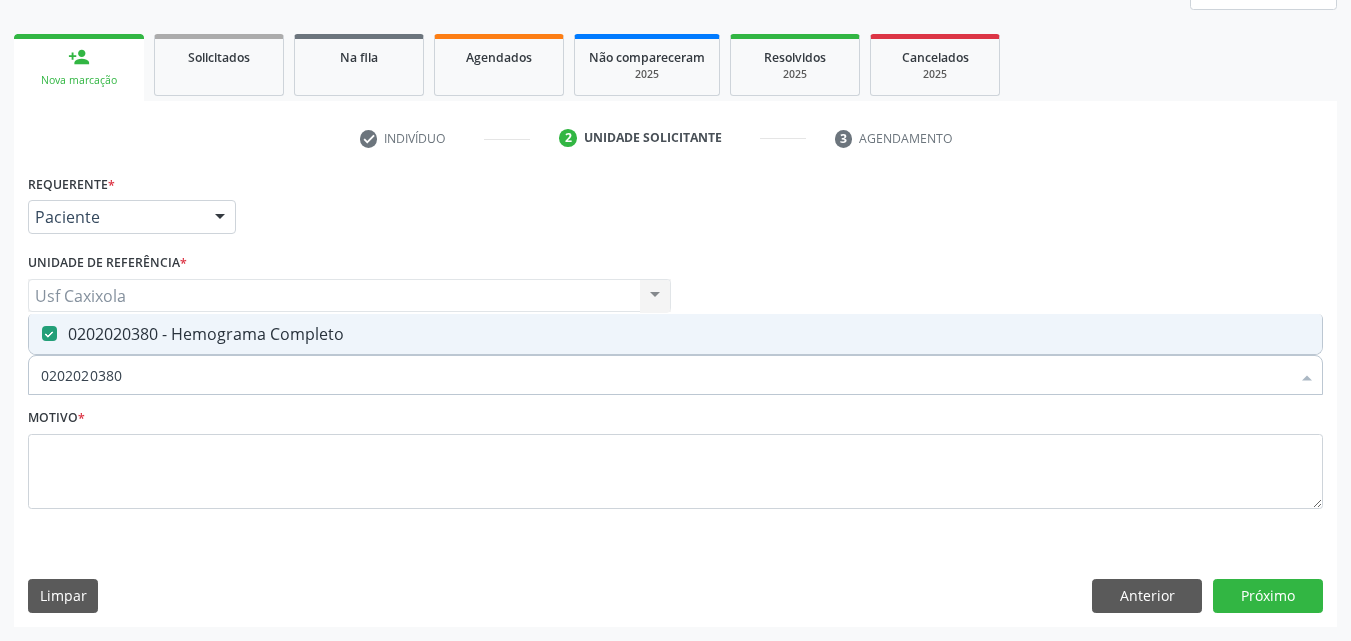 drag, startPoint x: 85, startPoint y: 376, endPoint x: 29, endPoint y: 376, distance: 56 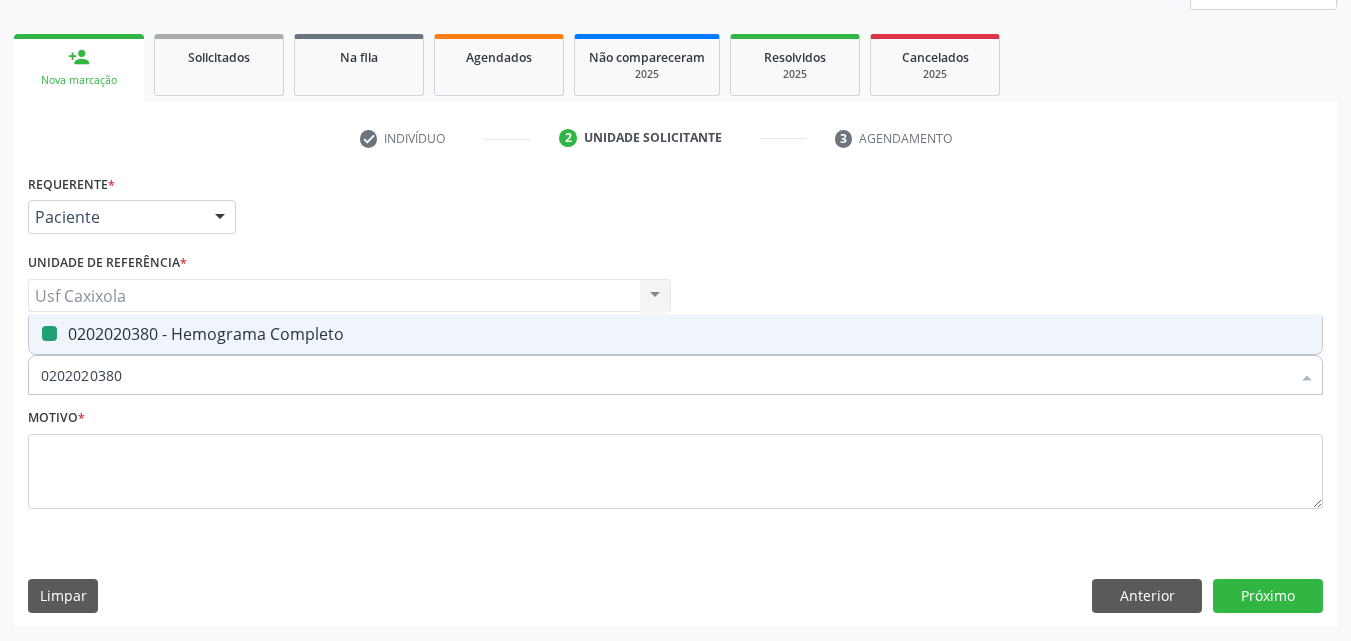 type on "0" 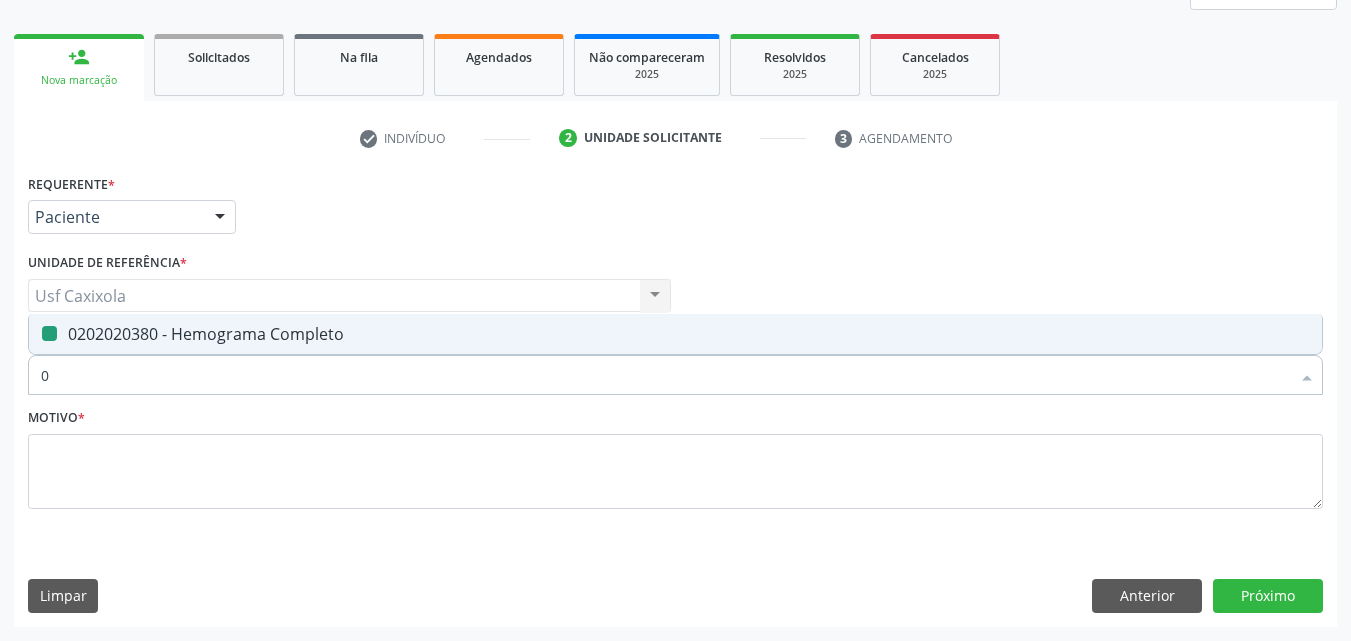 checkbox on "false" 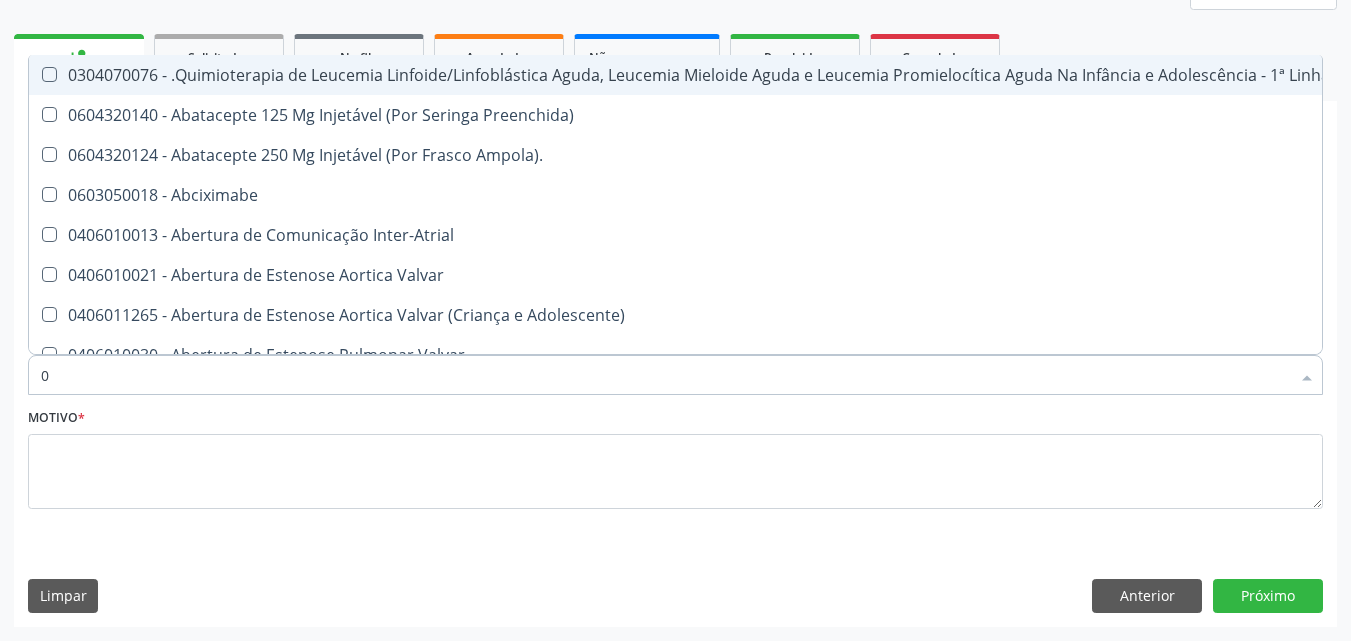 type on "02" 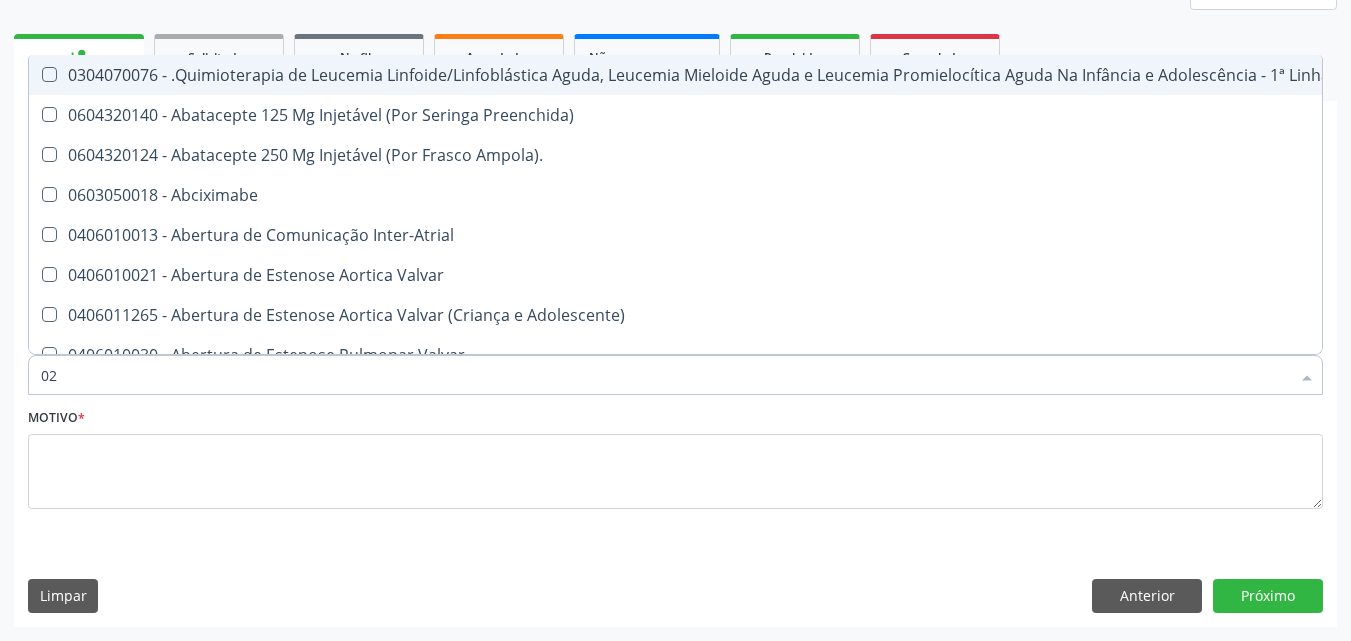 checkbox on "true" 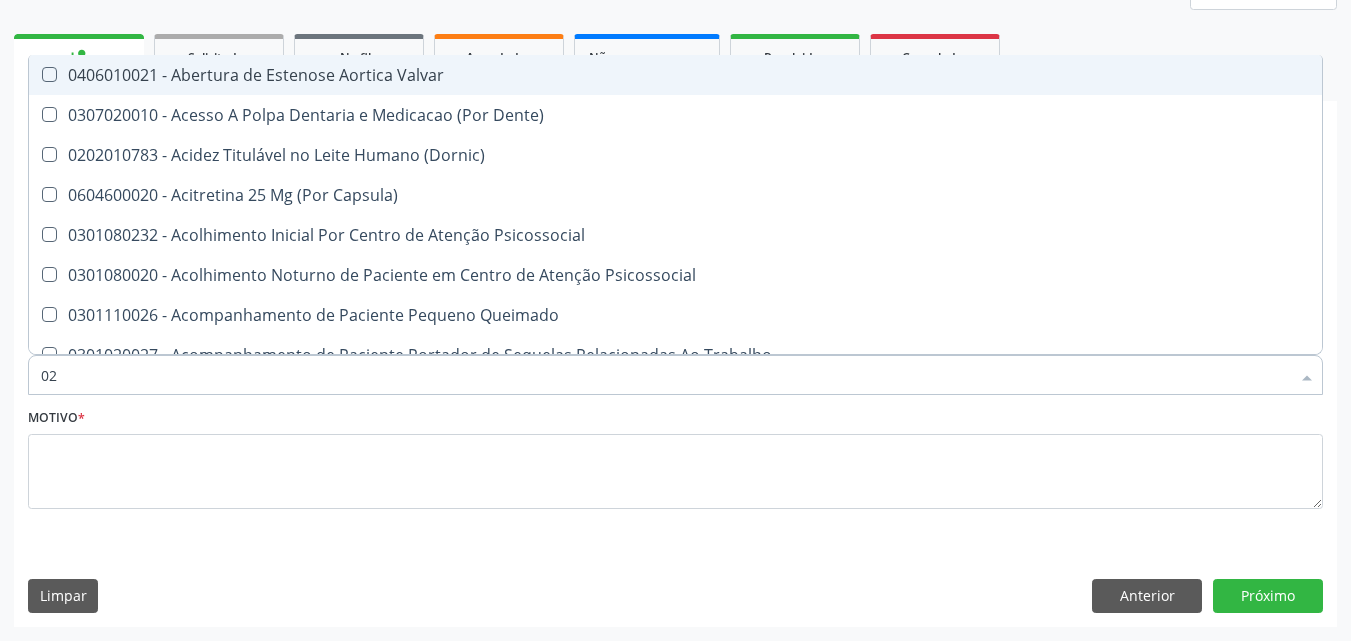 type on "020" 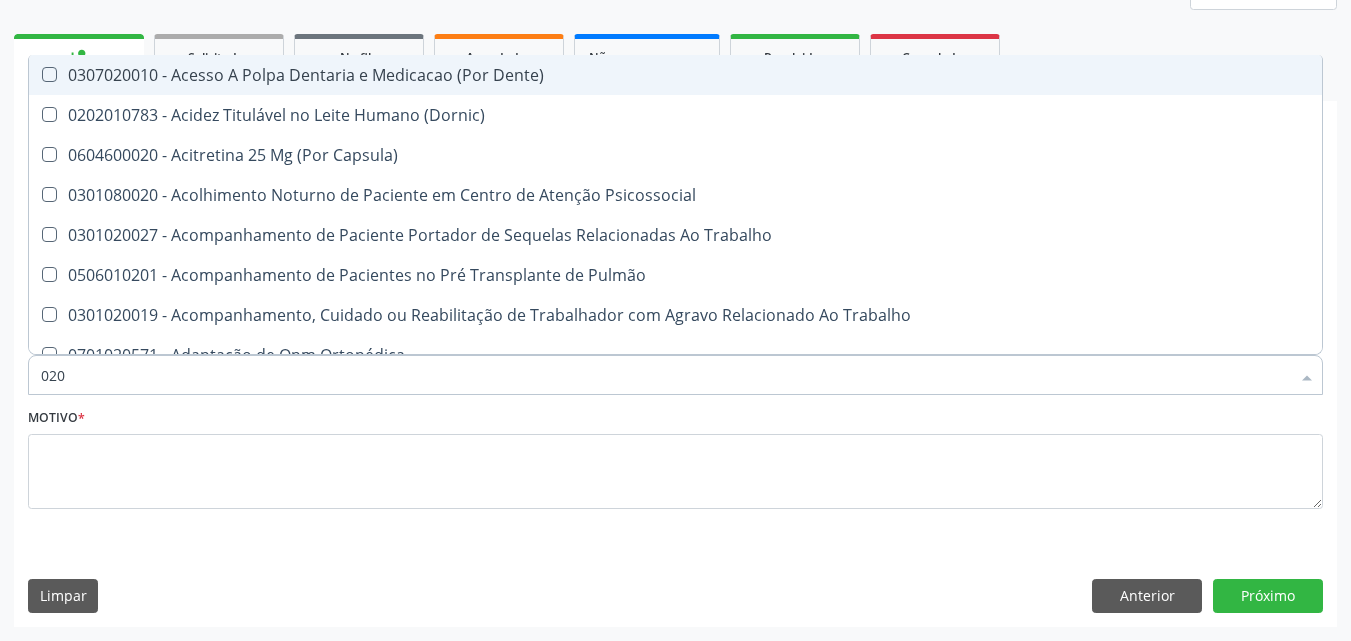 type on "0202" 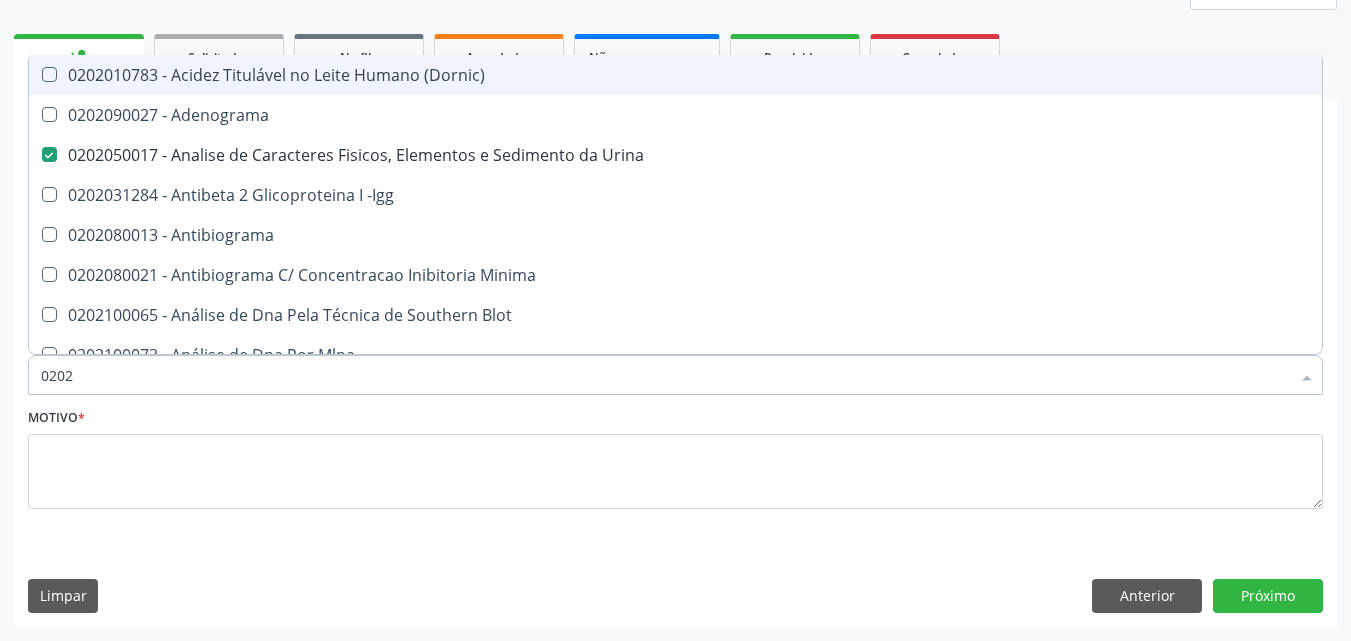 type on "02020" 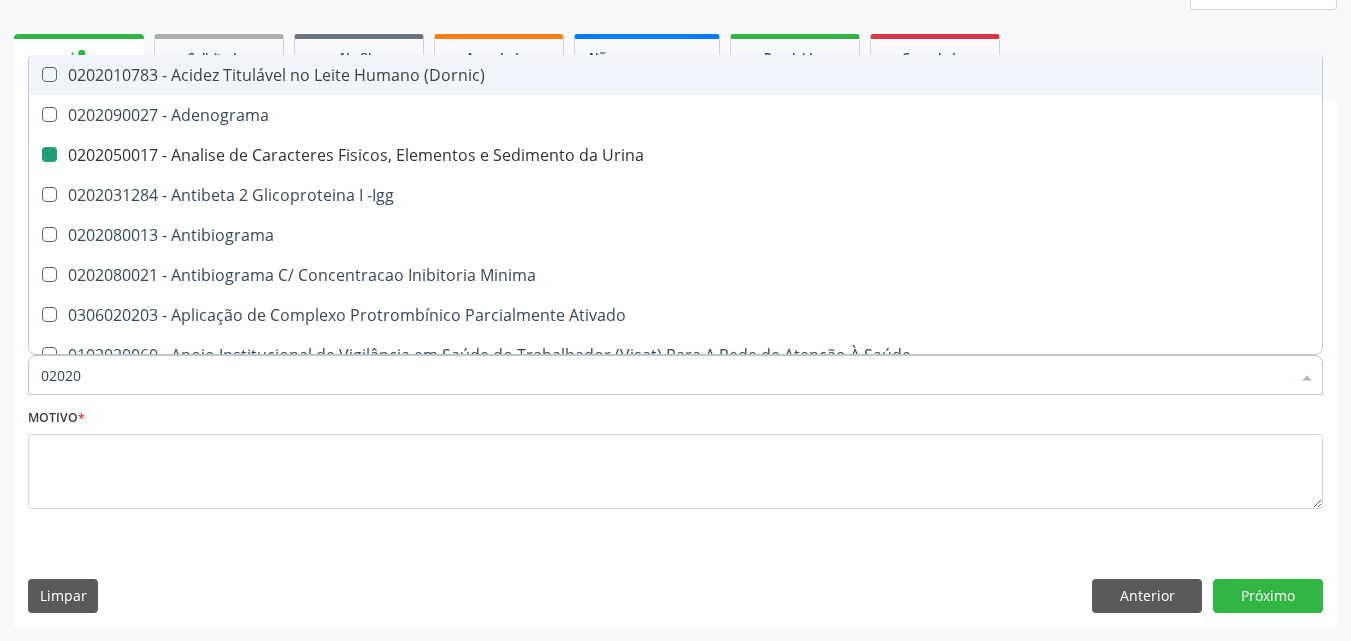 type on "020203" 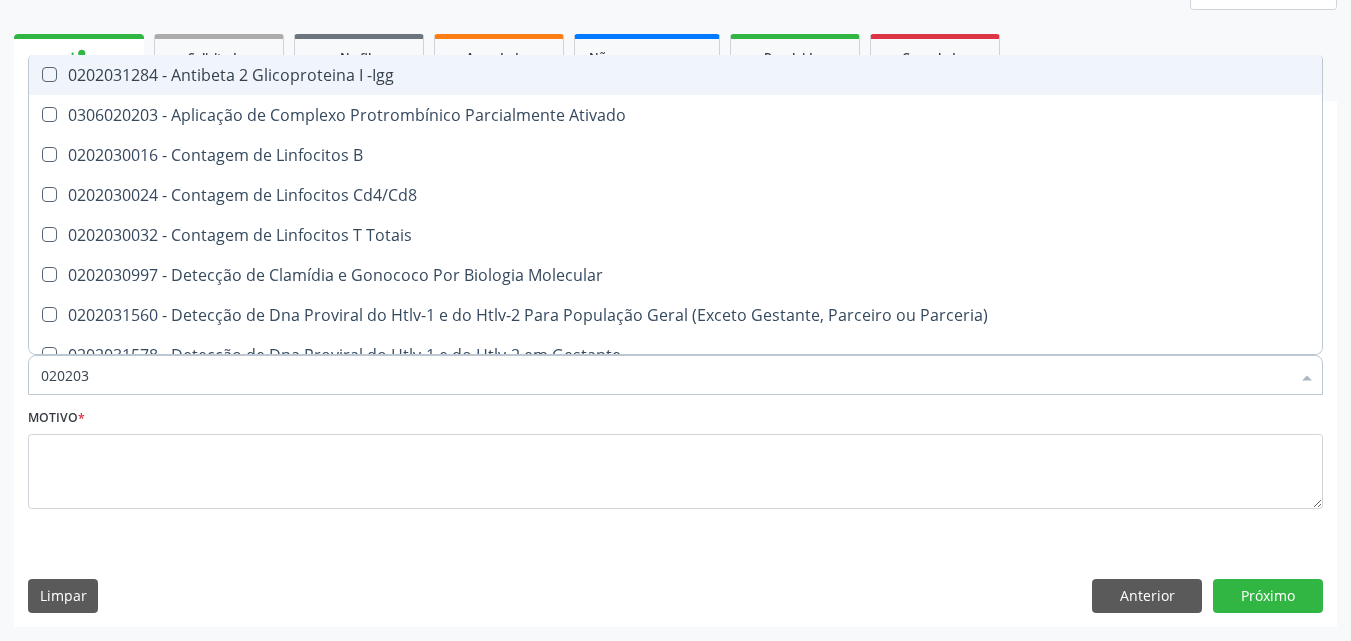 type on "0202030" 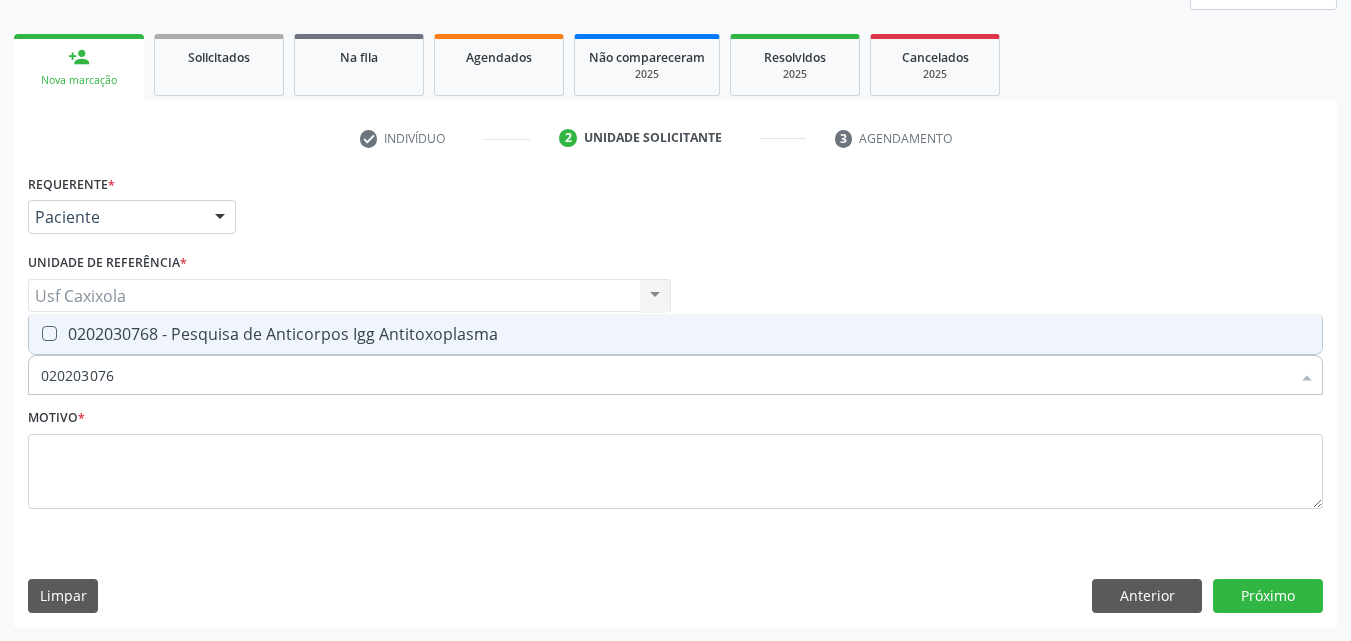 type on "0202030768" 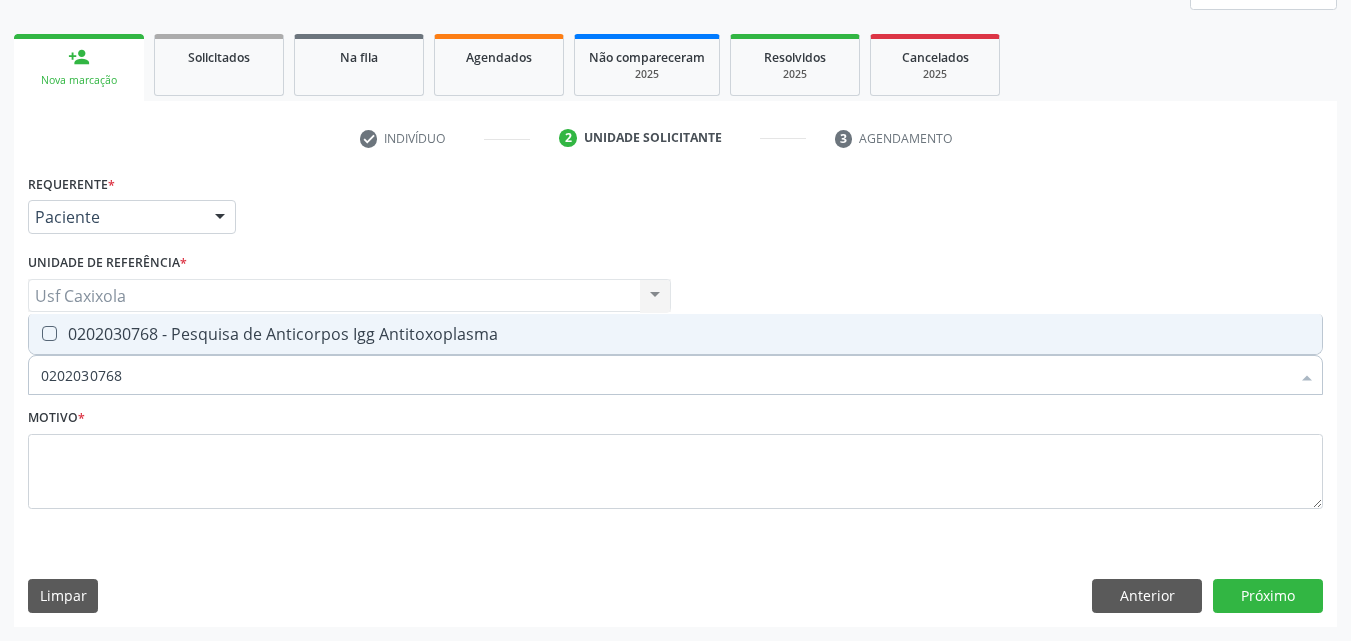 click on "0202030768 - Pesquisa de Anticorpos Igg Antitoxoplasma" at bounding box center (675, 334) 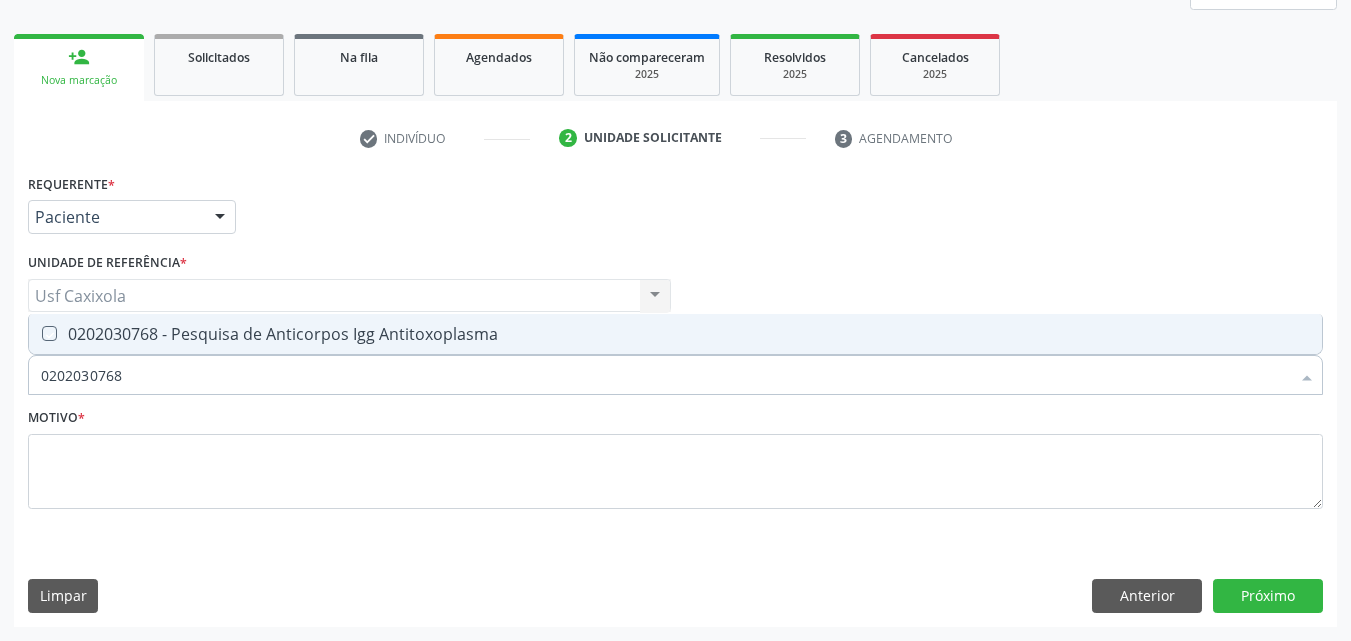 checkbox on "true" 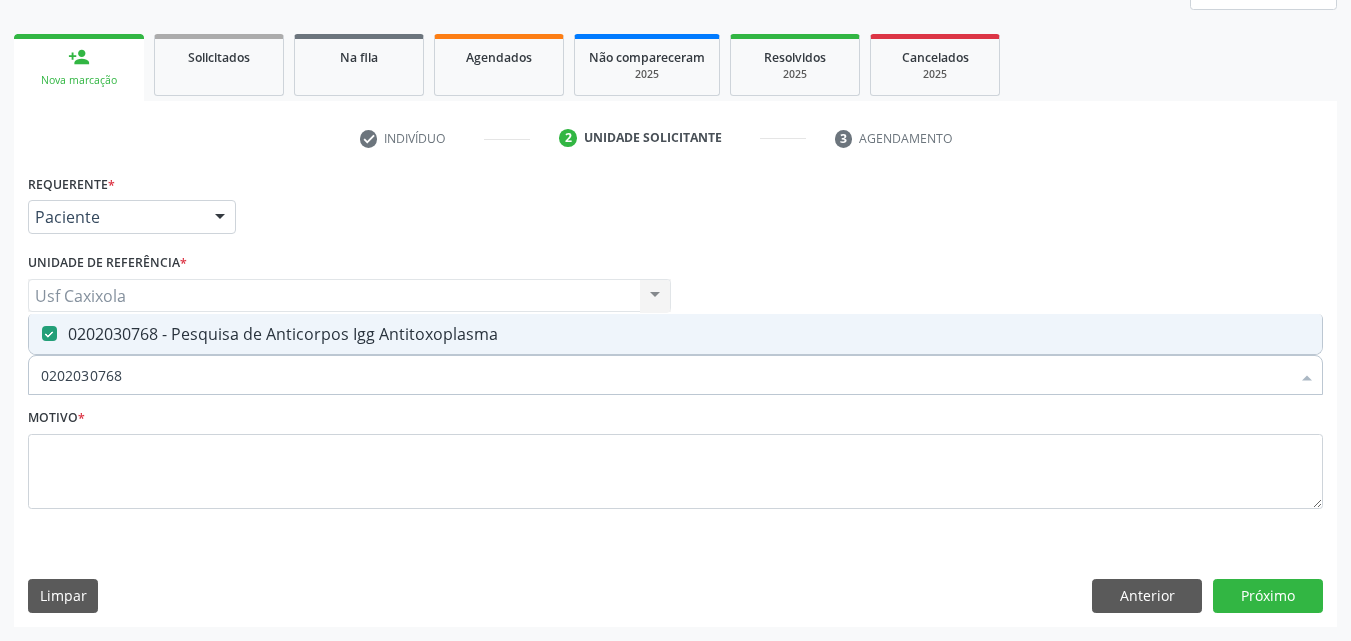 drag, startPoint x: 135, startPoint y: 376, endPoint x: 5, endPoint y: 376, distance: 130 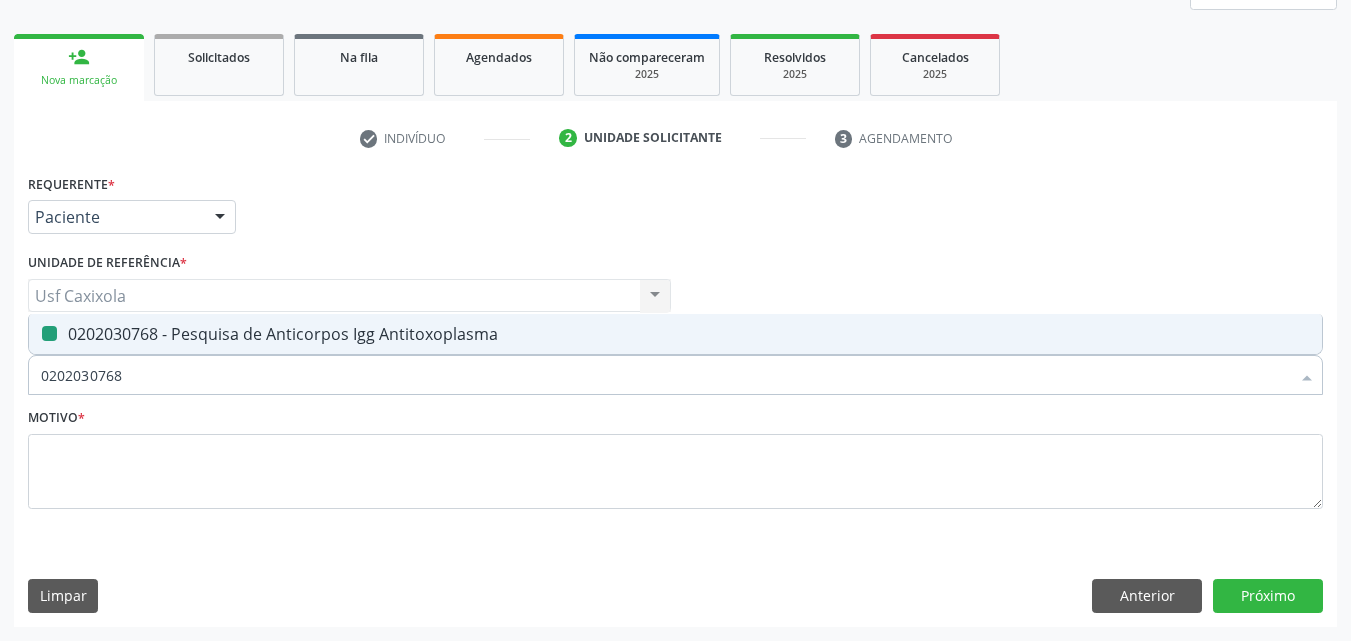 type on "0" 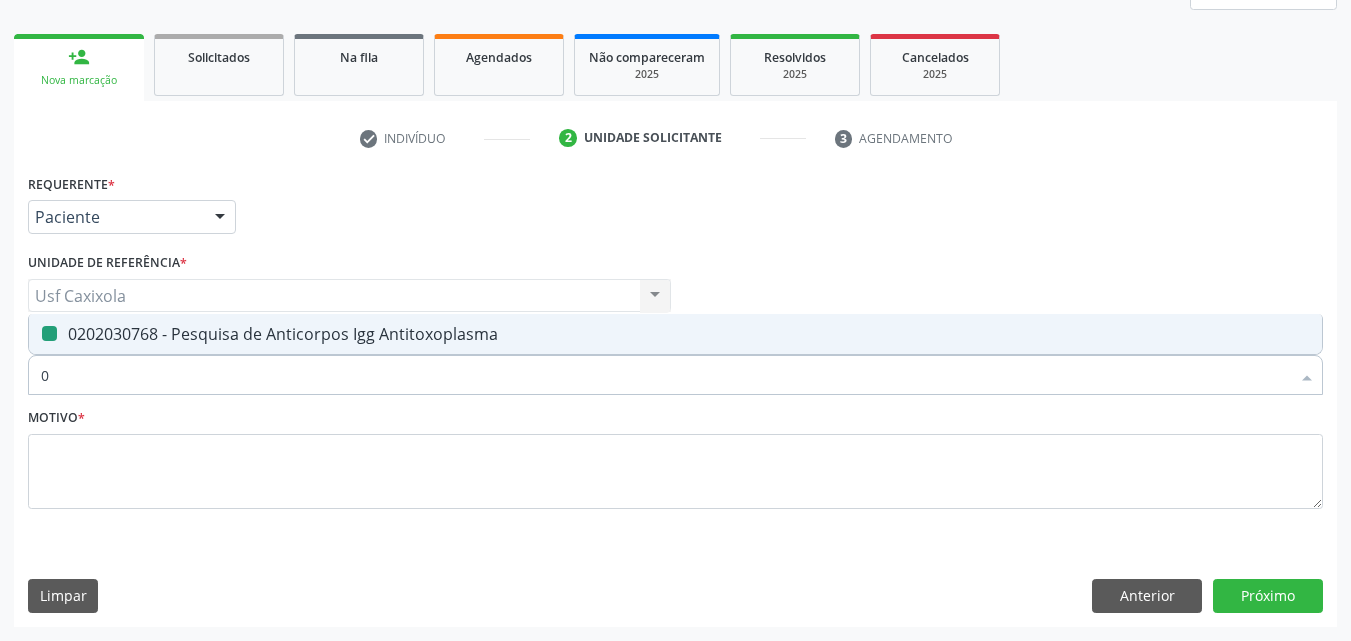 checkbox on "false" 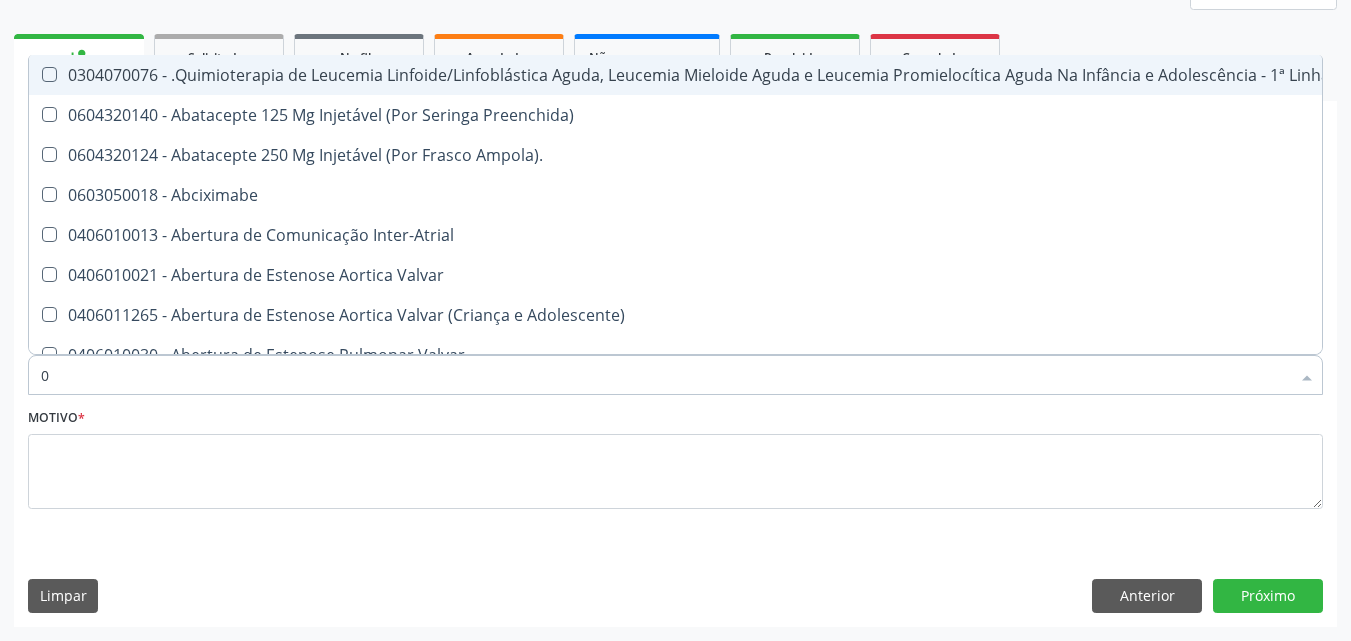 type on "02" 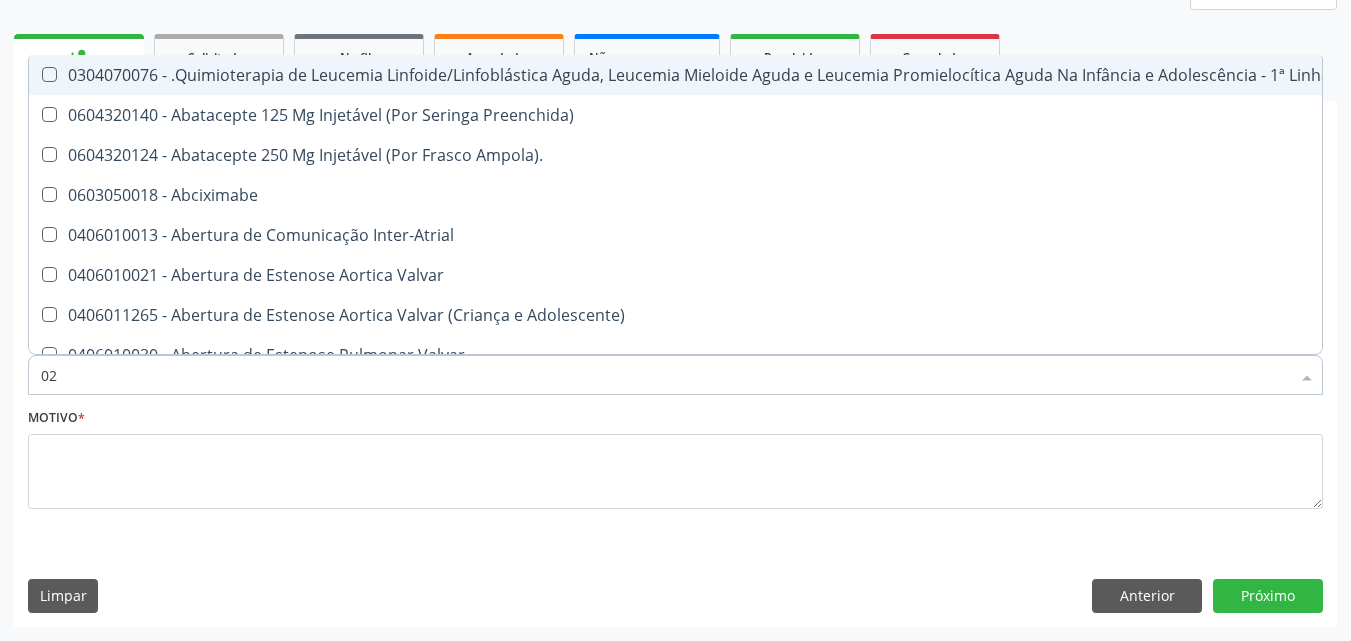checkbox on "true" 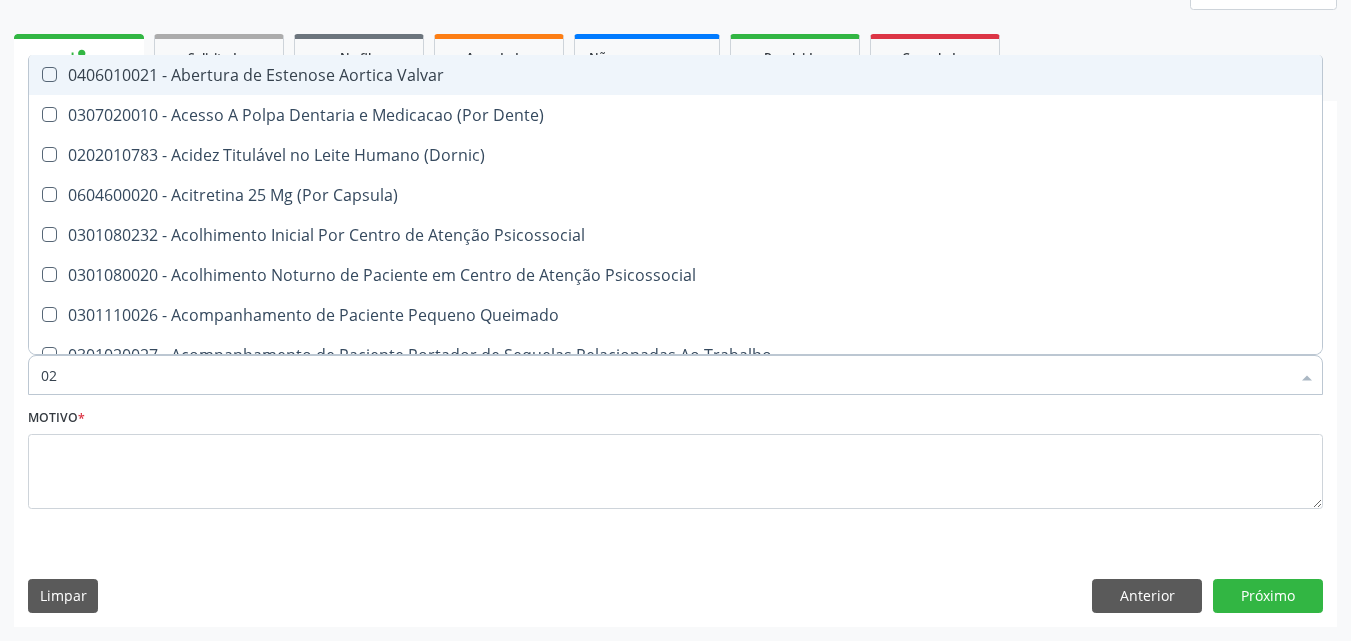 type on "020" 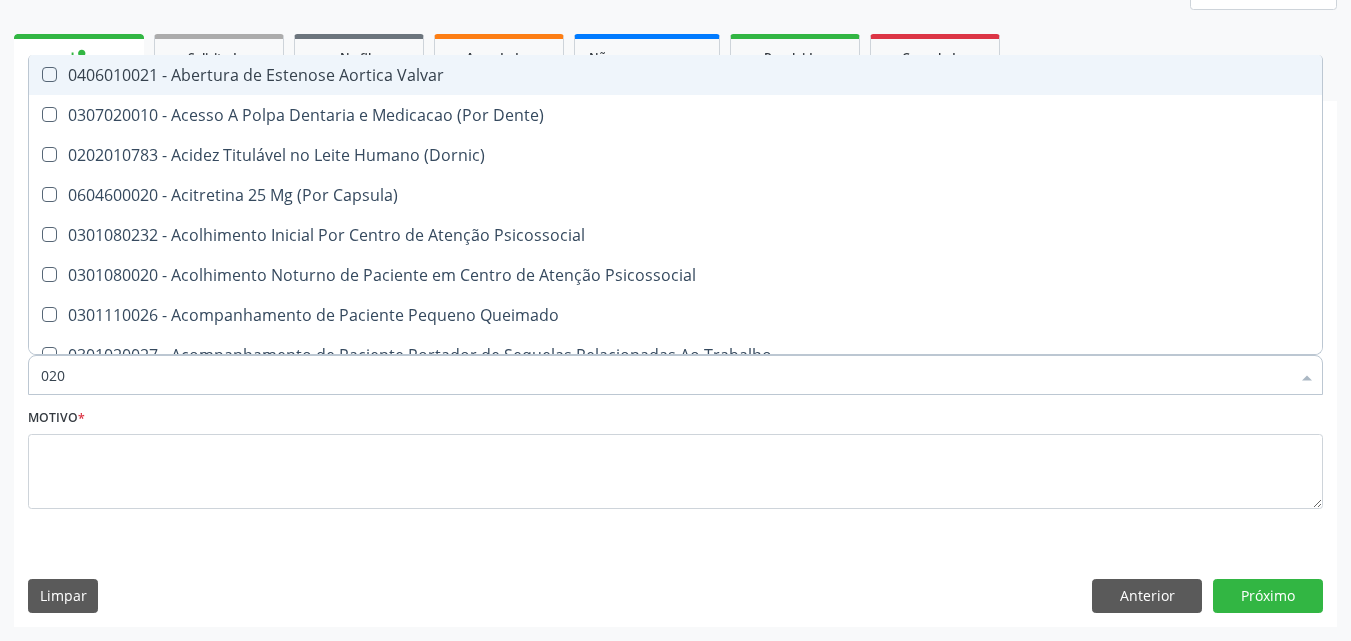 checkbox on "true" 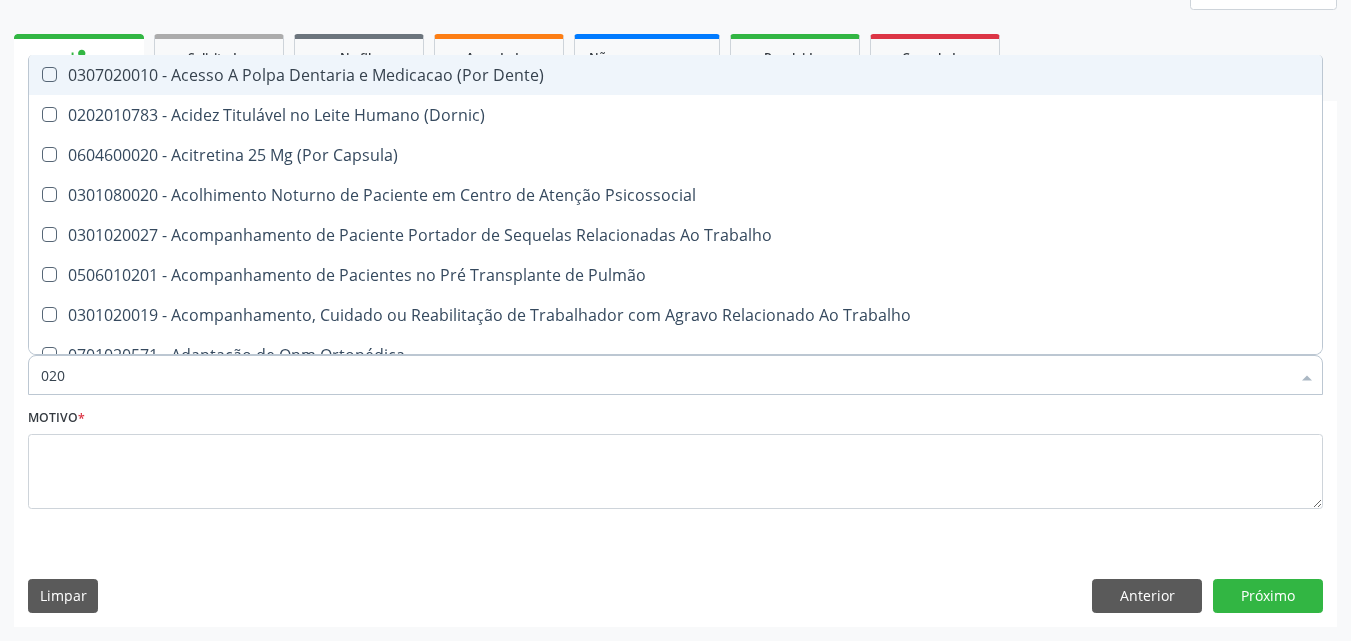 type on "0202" 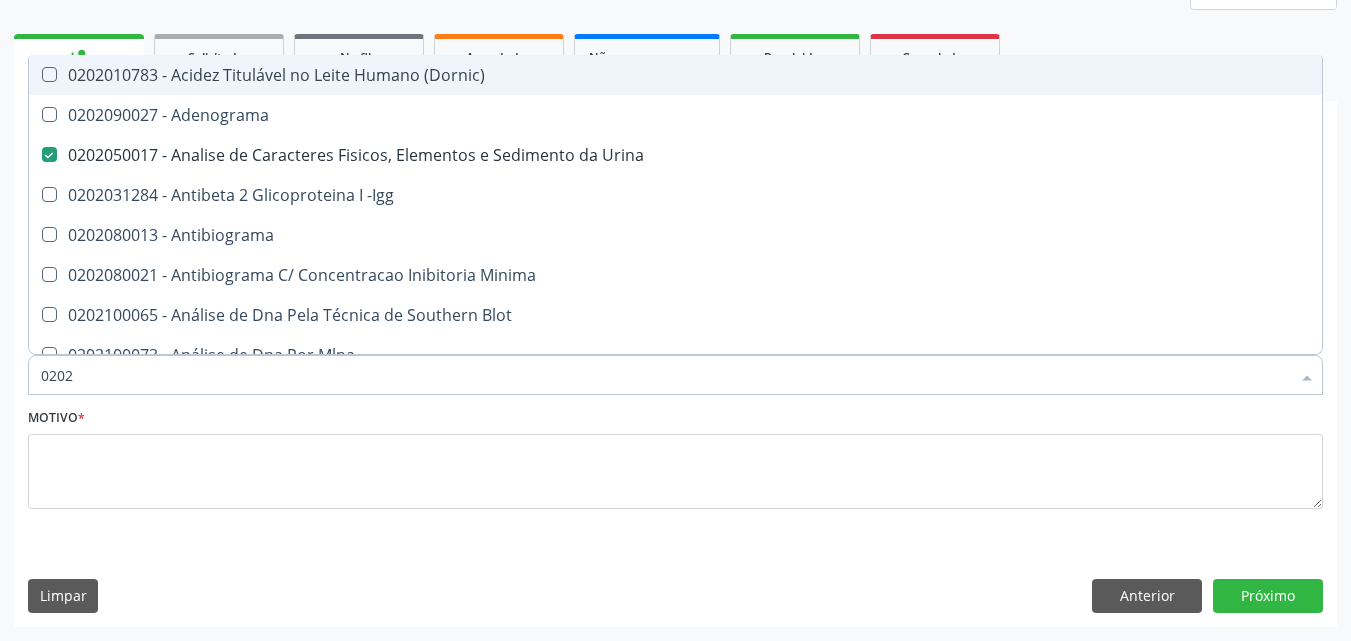 type on "02020" 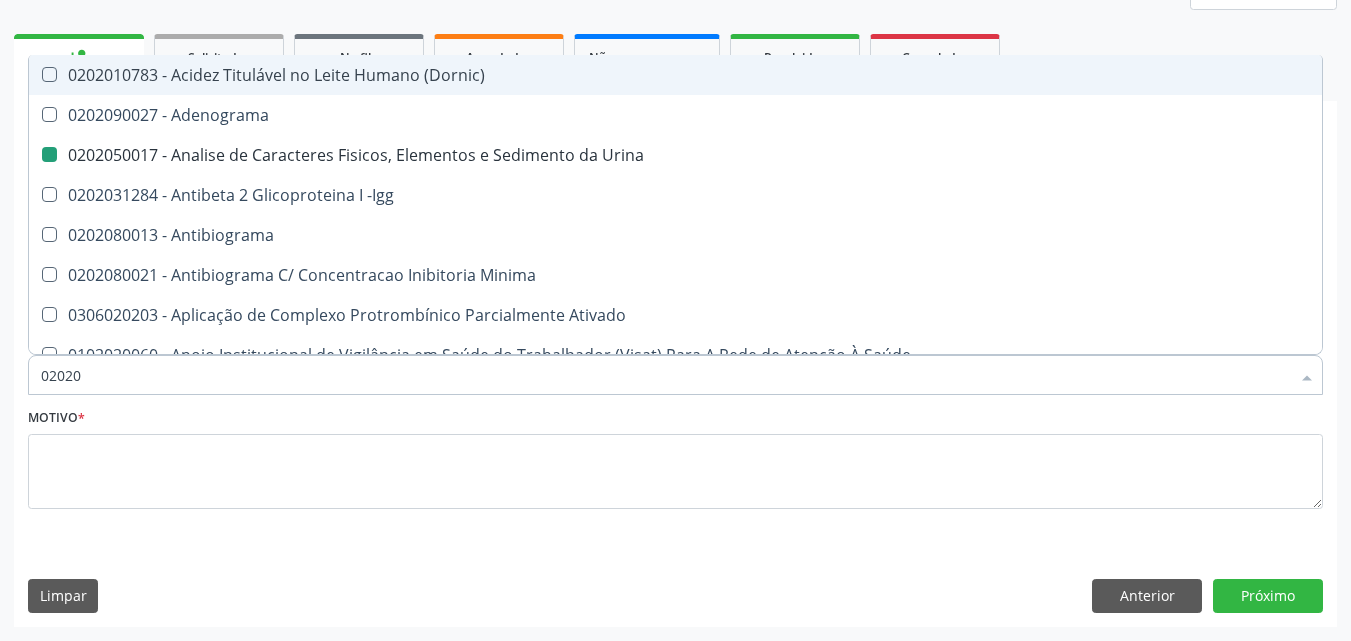 type on "020203" 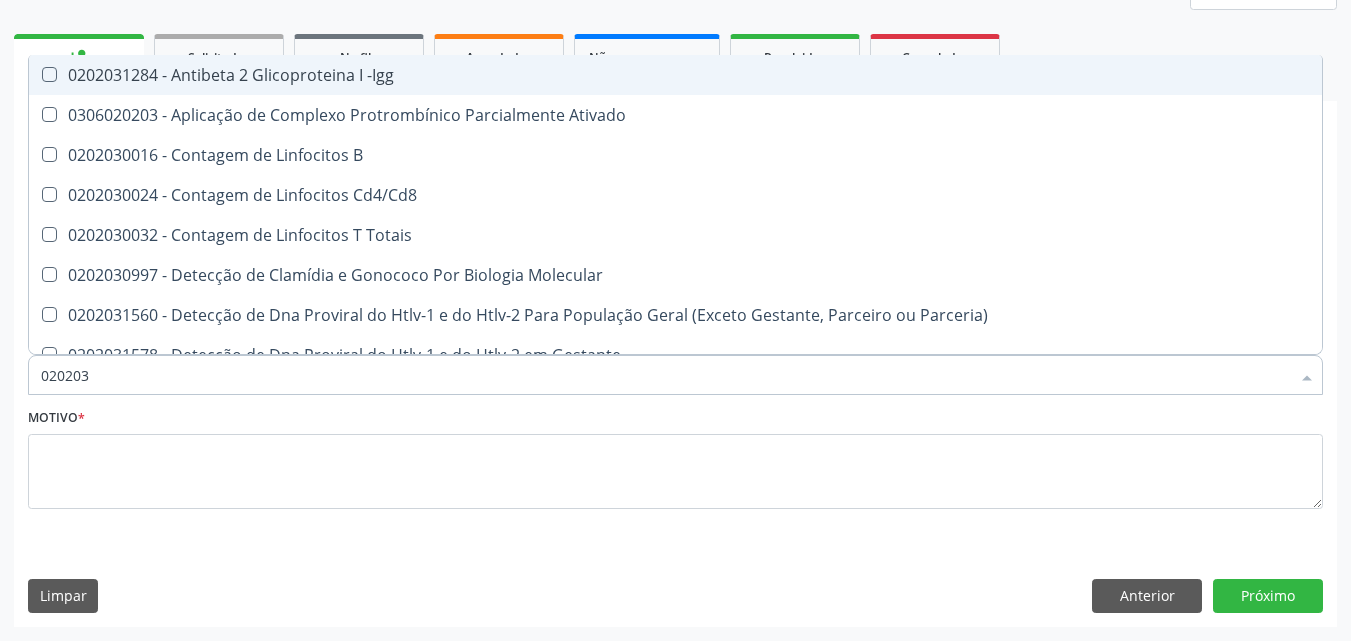 type on "0202030" 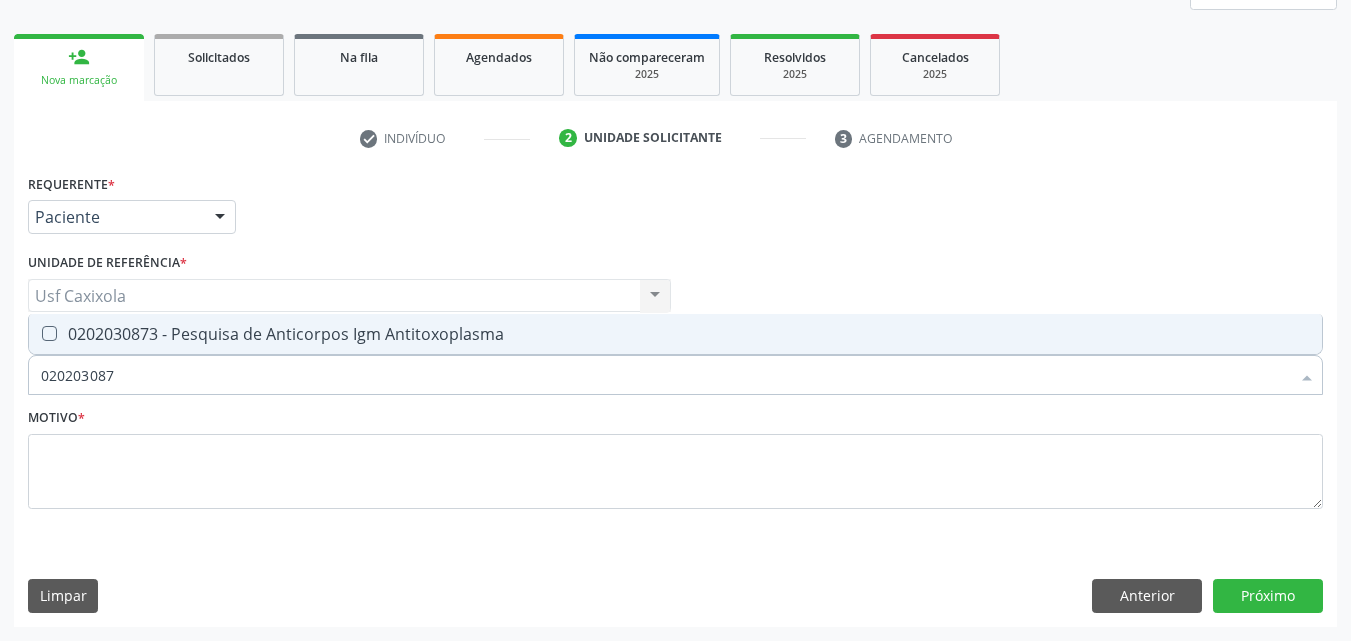 type on "0202030873" 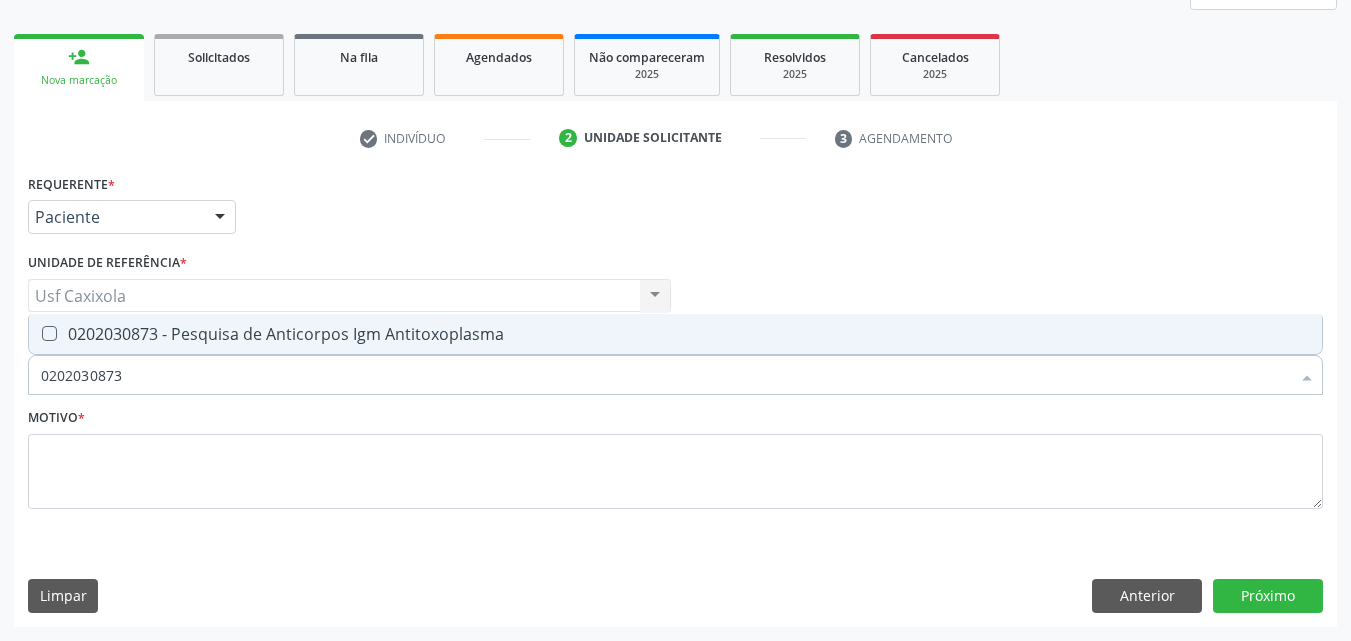 click on "0202030873 - Pesquisa de Anticorpos Igm Antitoxoplasma" at bounding box center [675, 334] 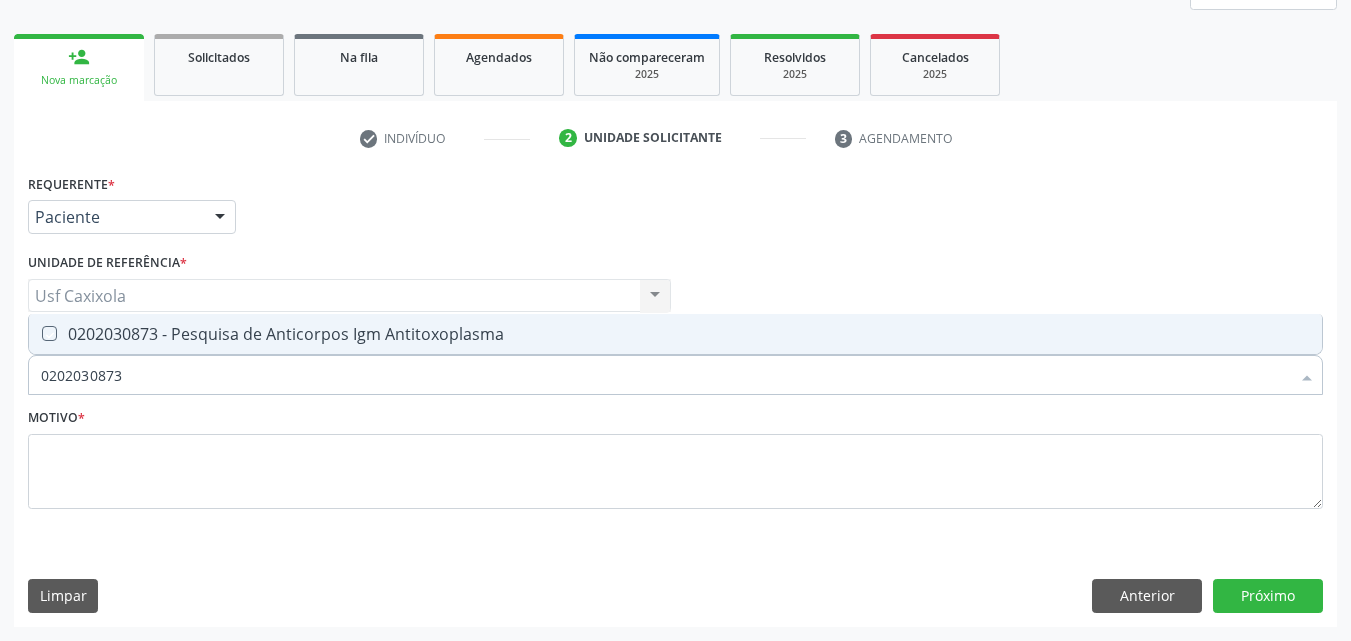 checkbox on "true" 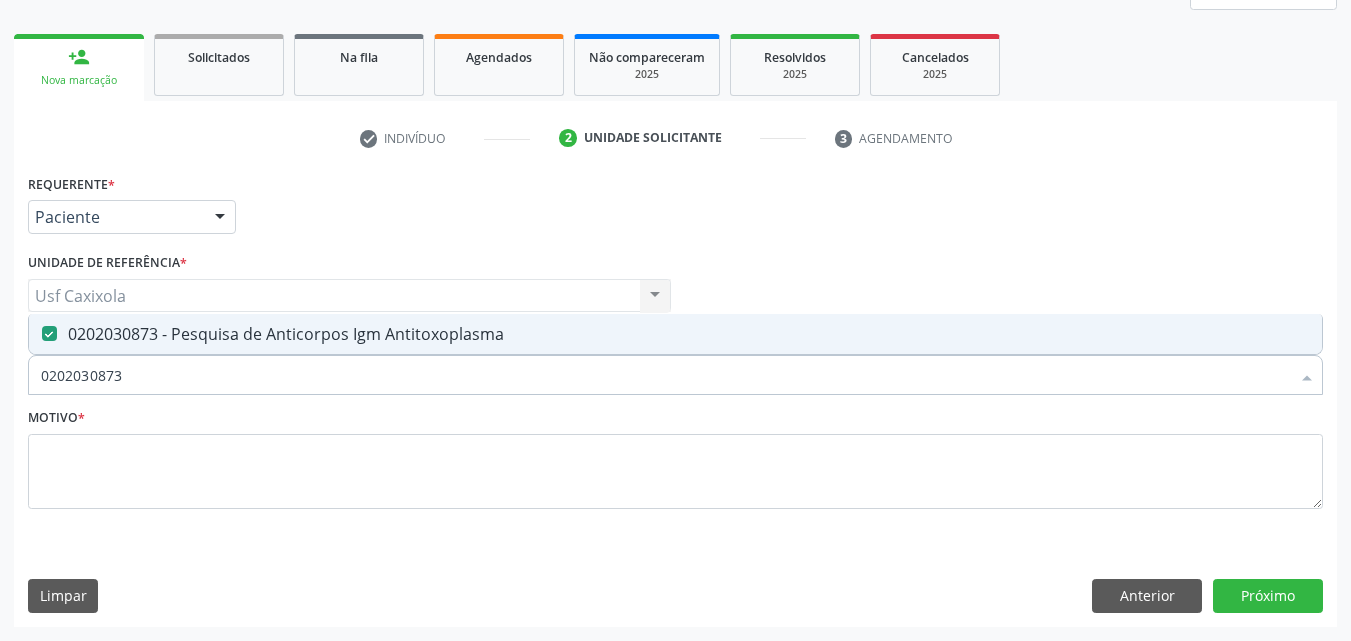 drag, startPoint x: 103, startPoint y: 378, endPoint x: 0, endPoint y: 378, distance: 103 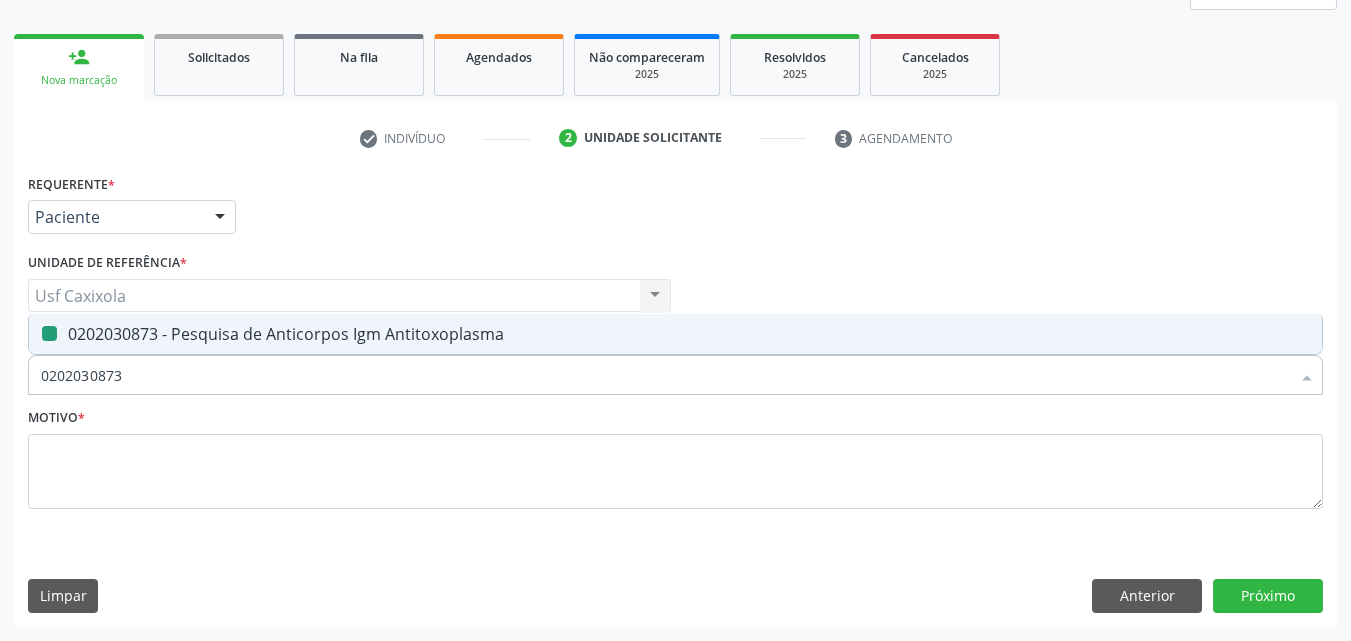 type on "0" 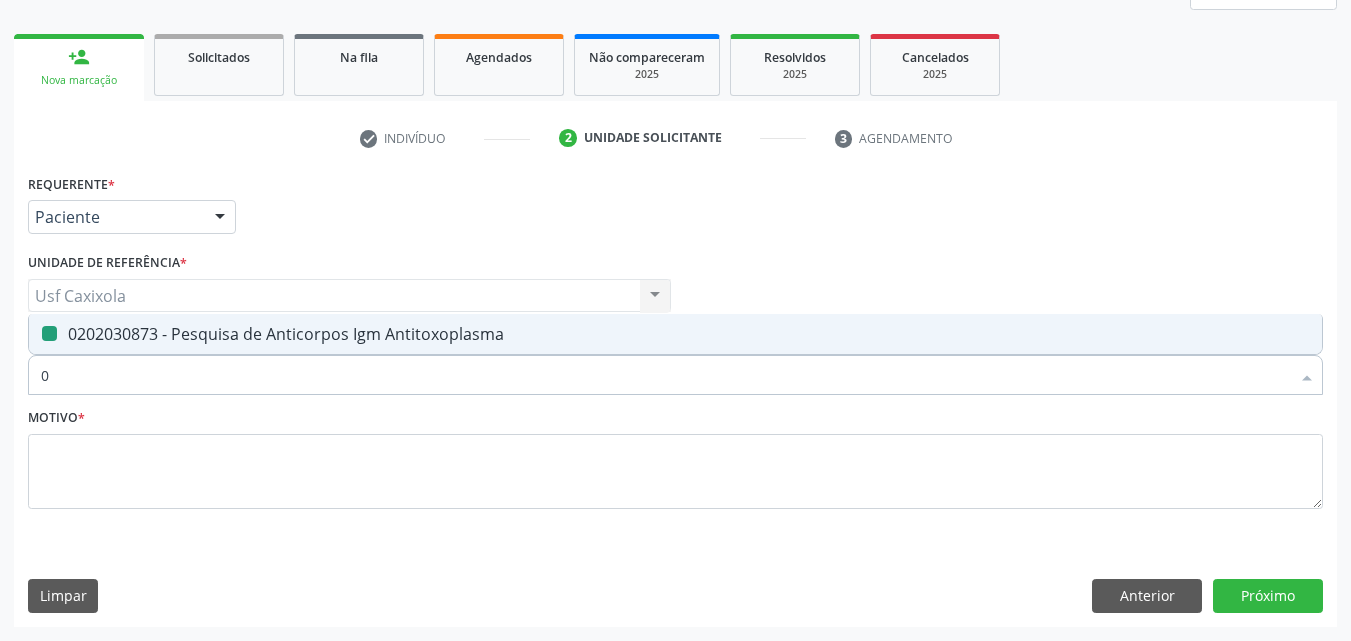 checkbox on "false" 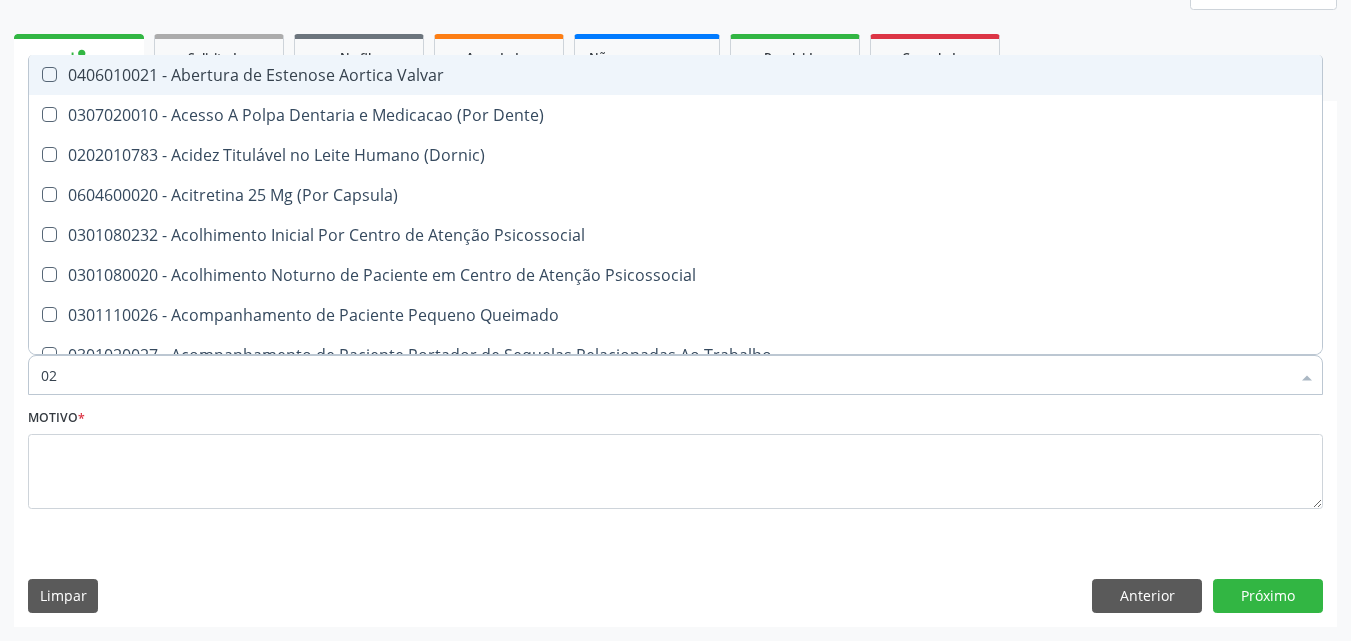 type on "020" 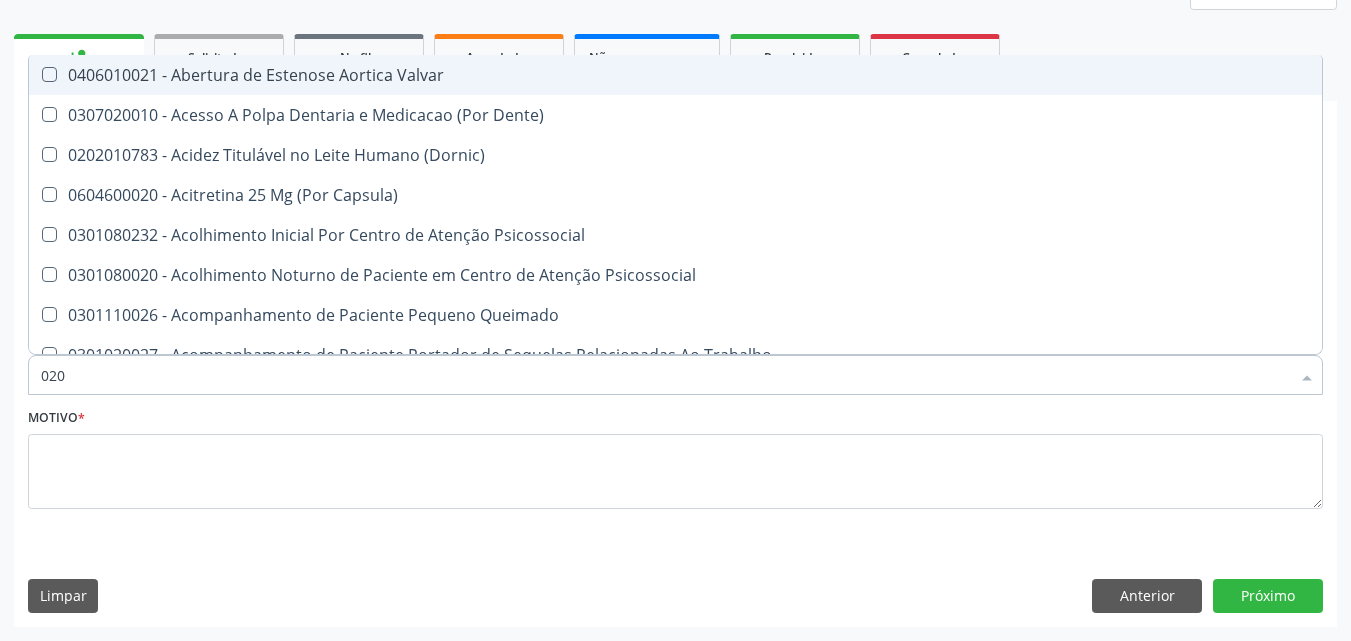 checkbox on "true" 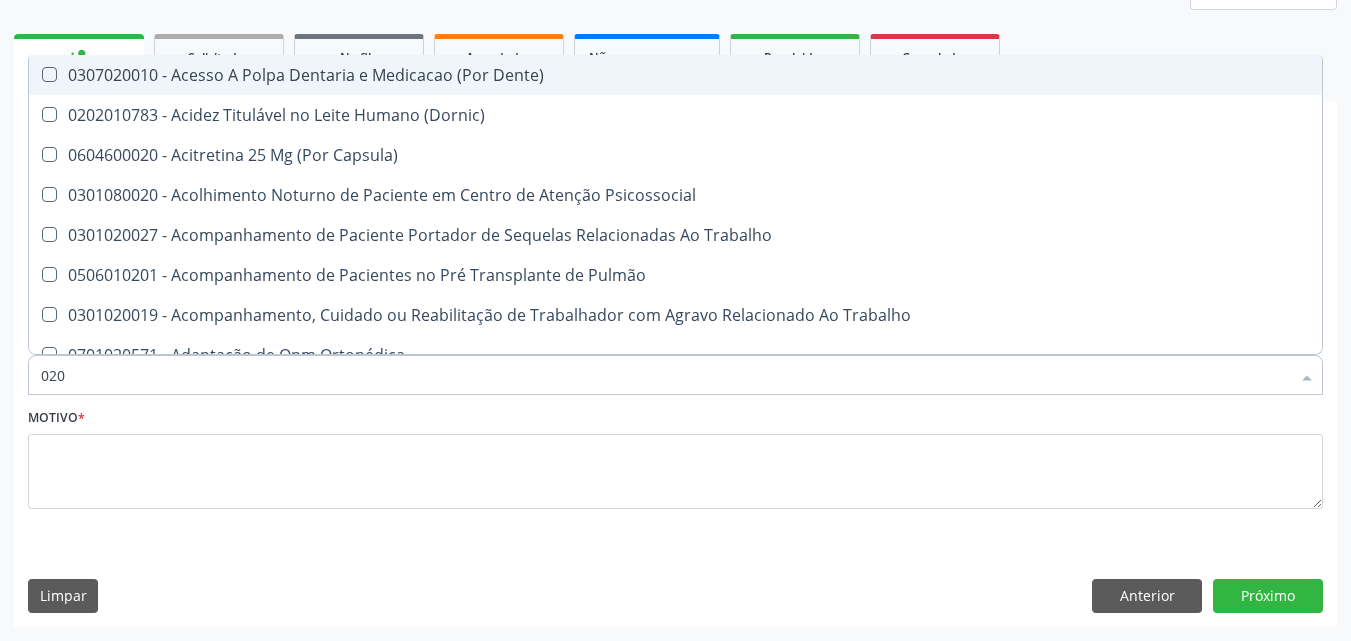 type on "0202" 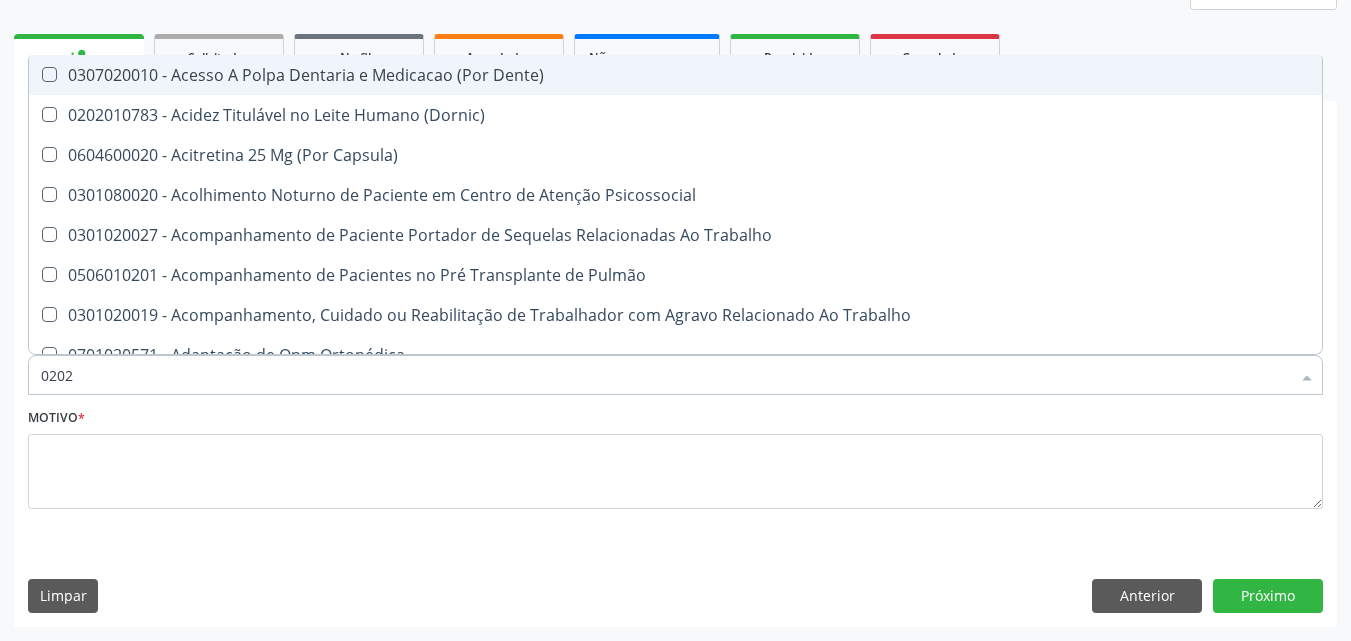 checkbox on "false" 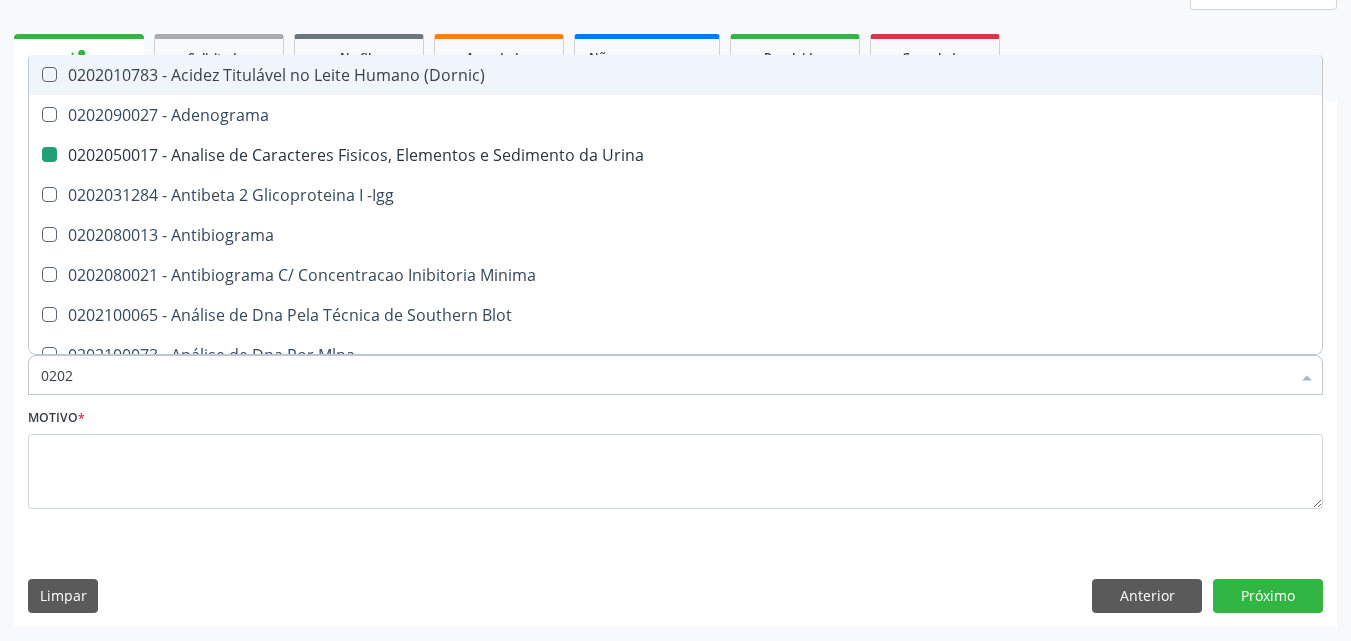 type on "02021" 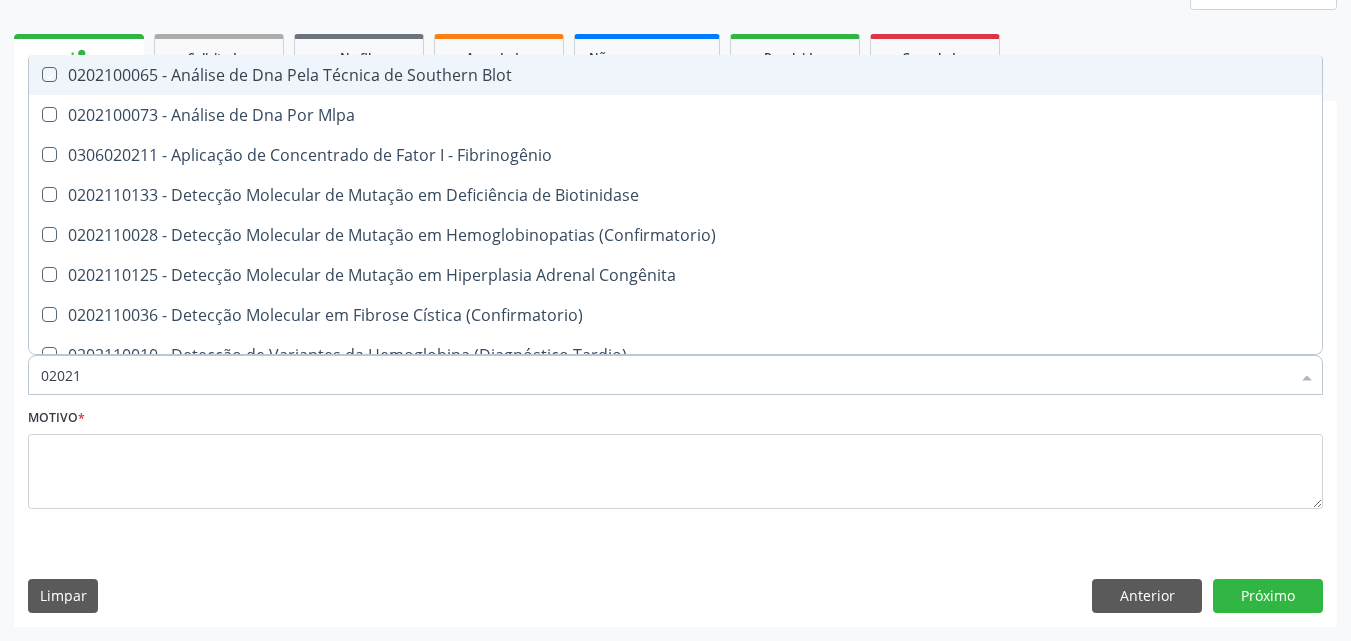 type on "020212" 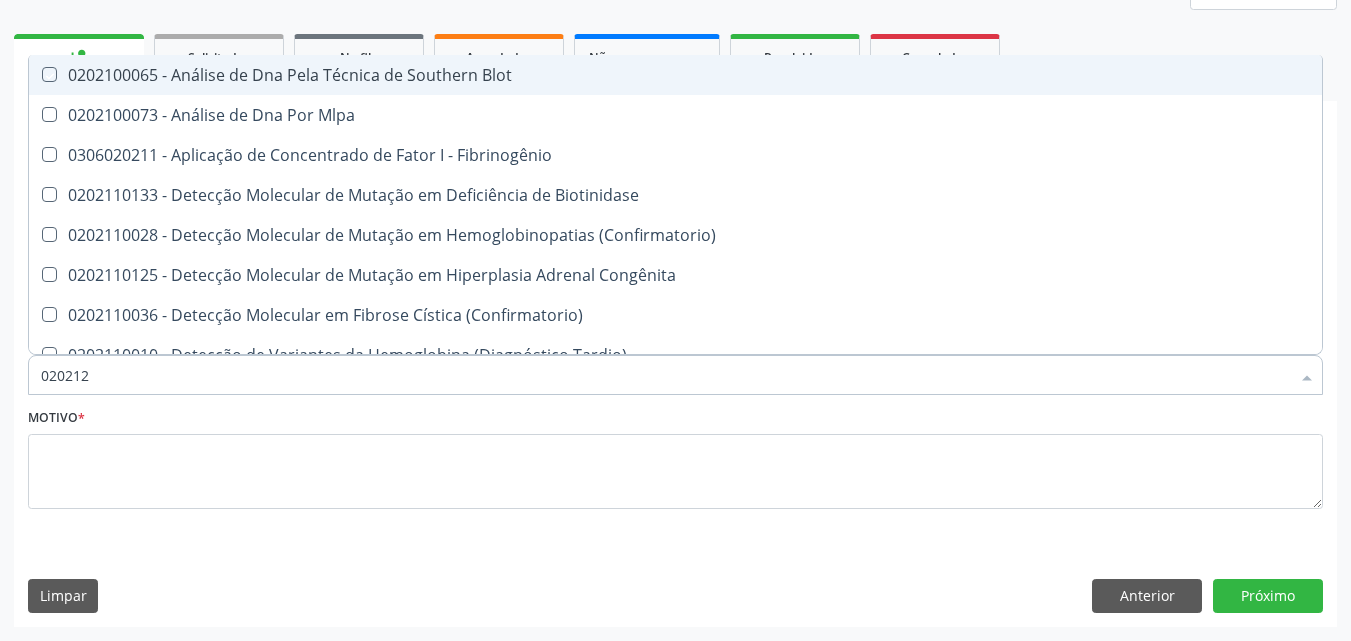 checkbox on "false" 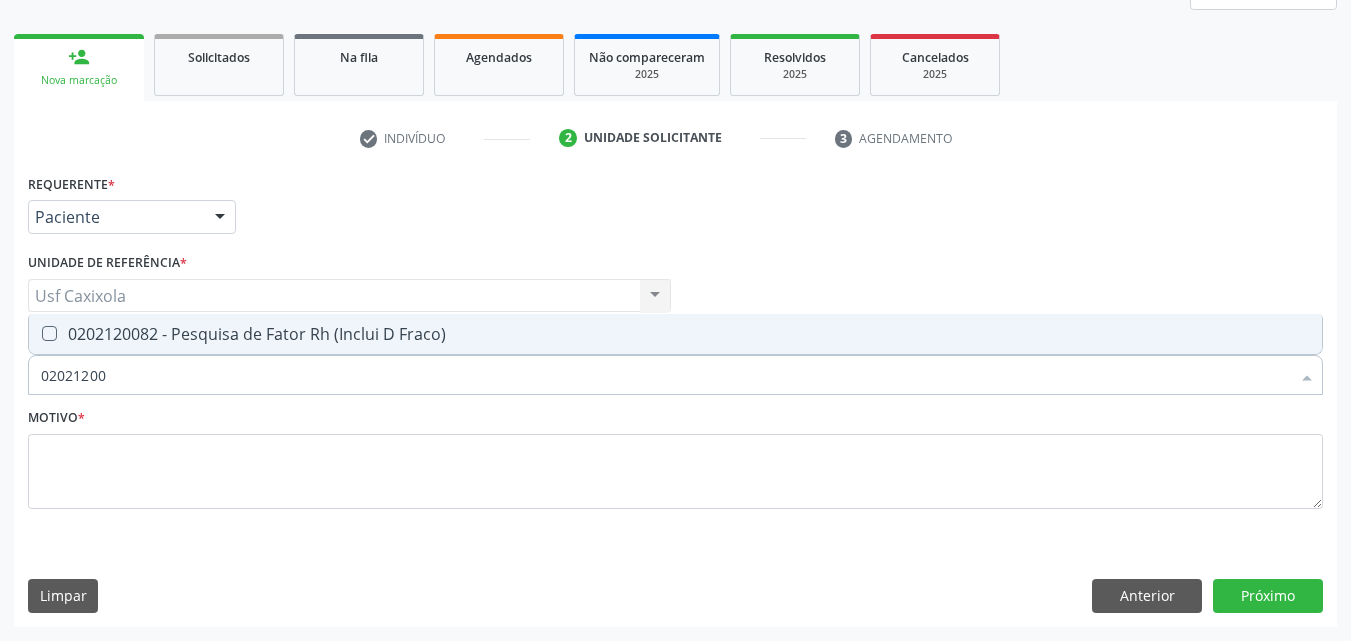 type on "020212008" 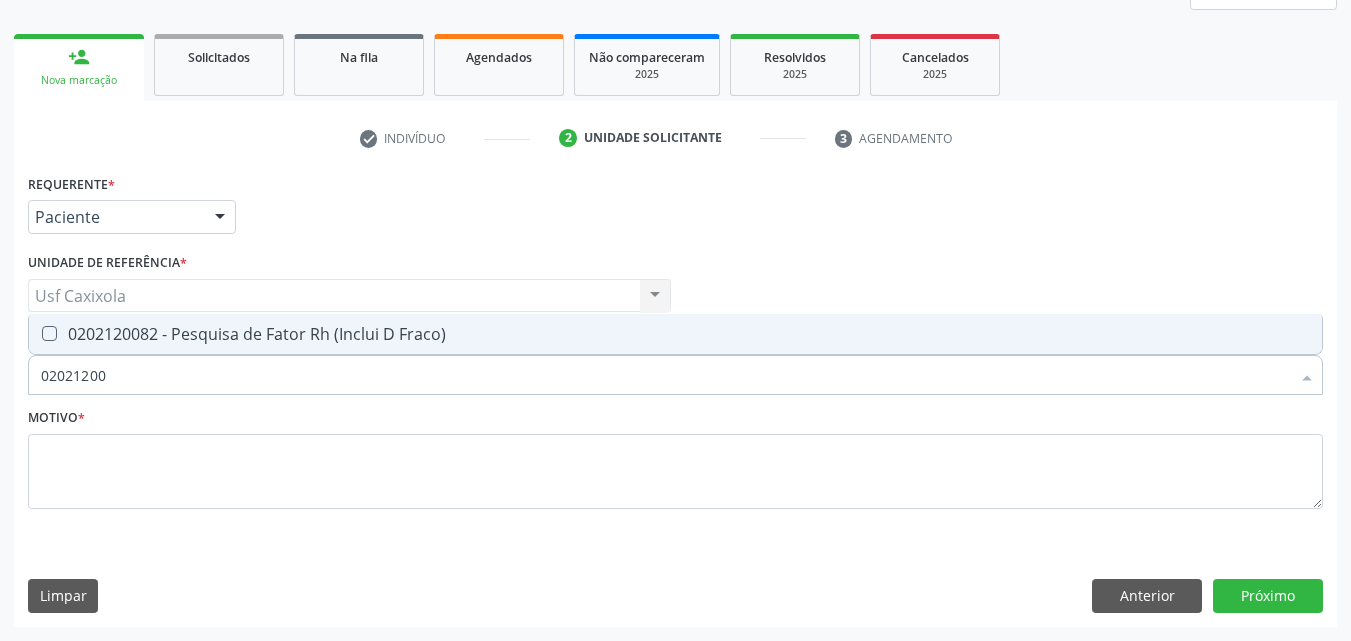 checkbox on "false" 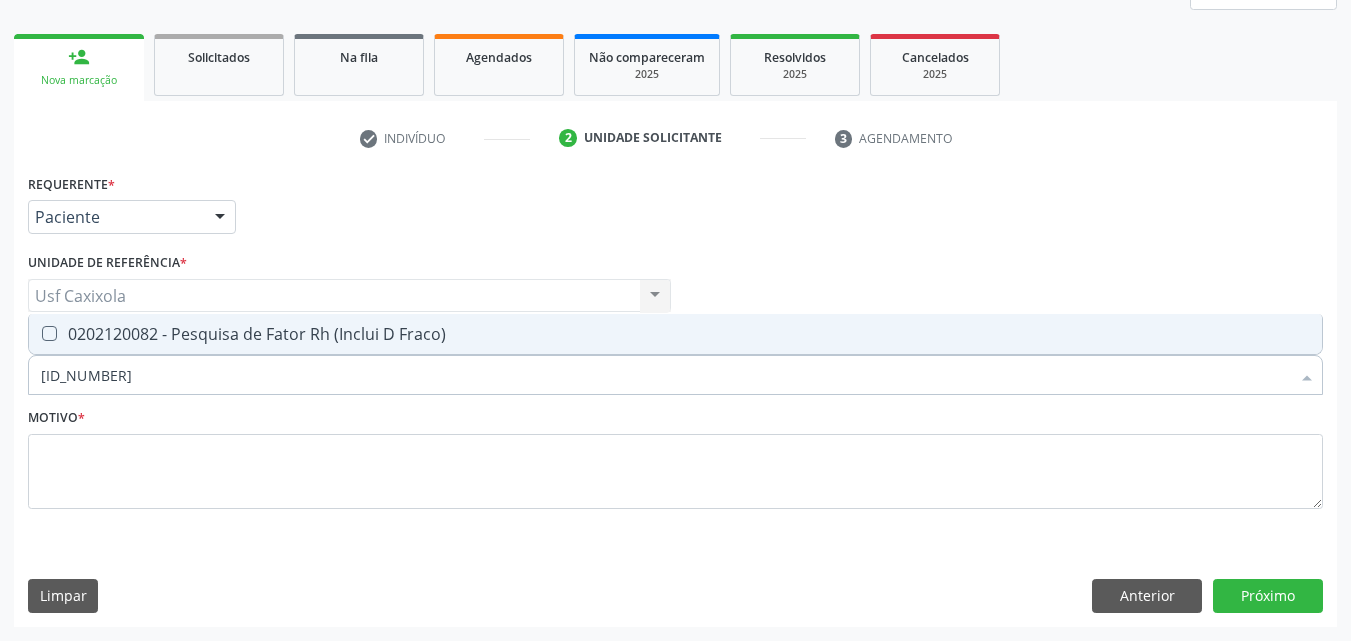 type on "0202120082" 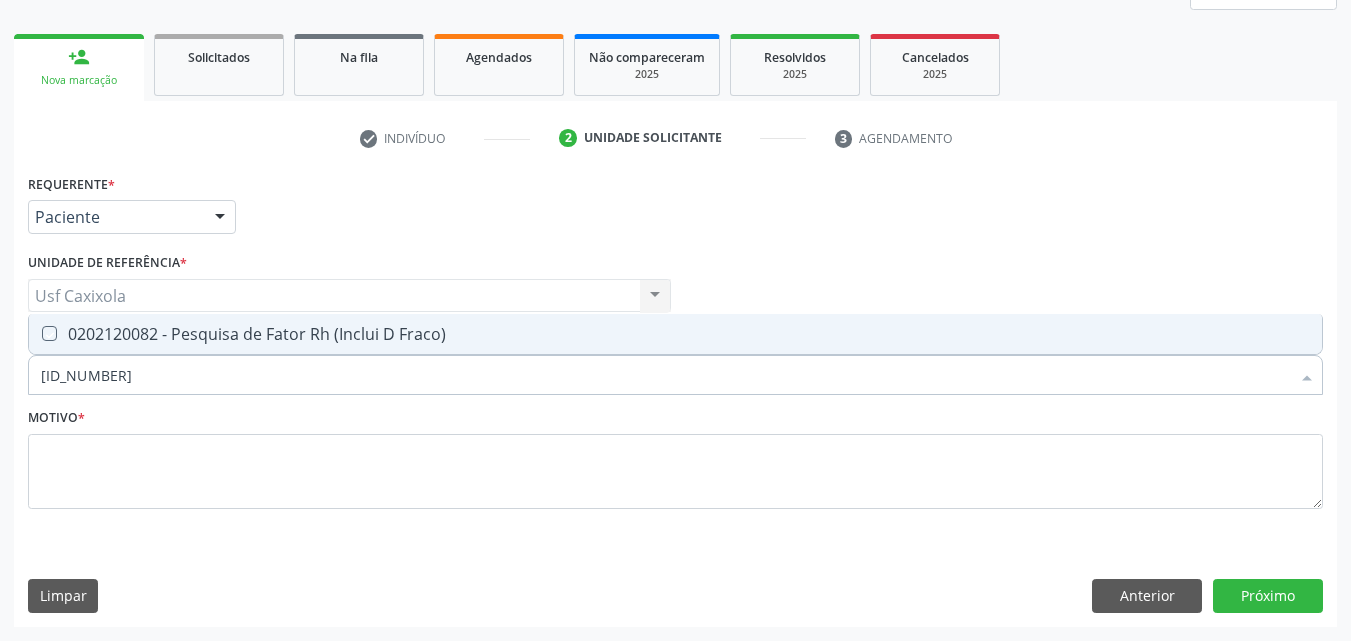 checkbox on "true" 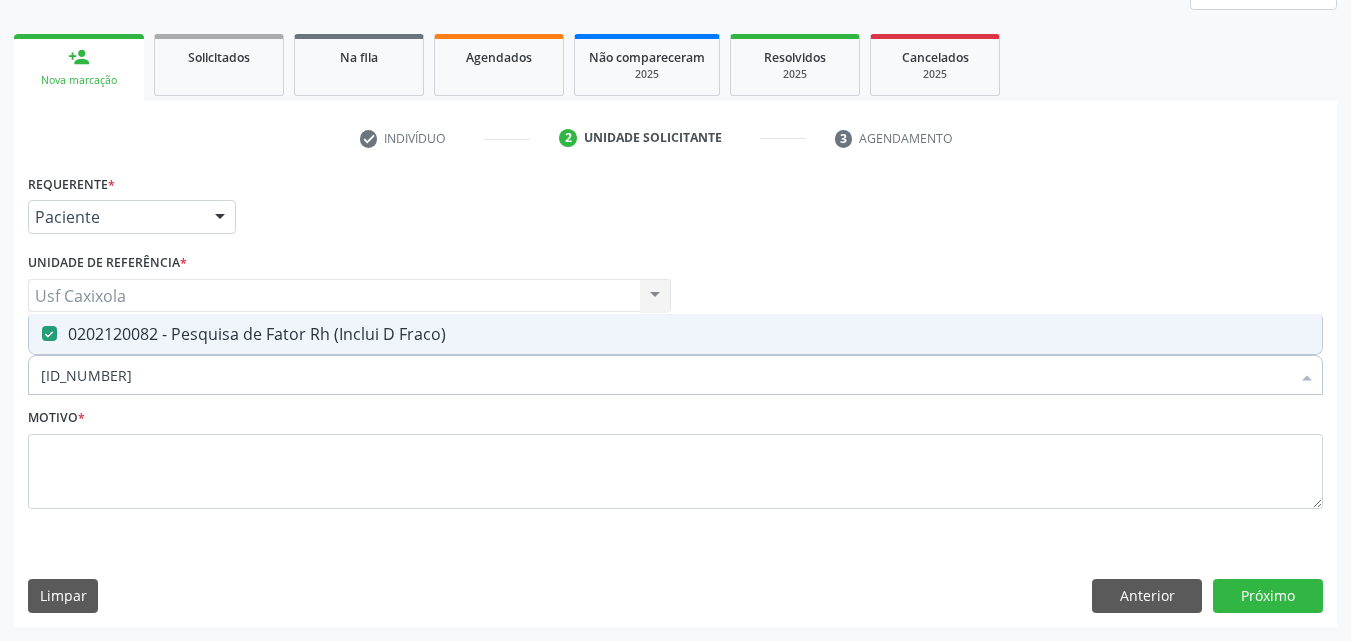 drag, startPoint x: 94, startPoint y: 378, endPoint x: 0, endPoint y: 384, distance: 94.19129 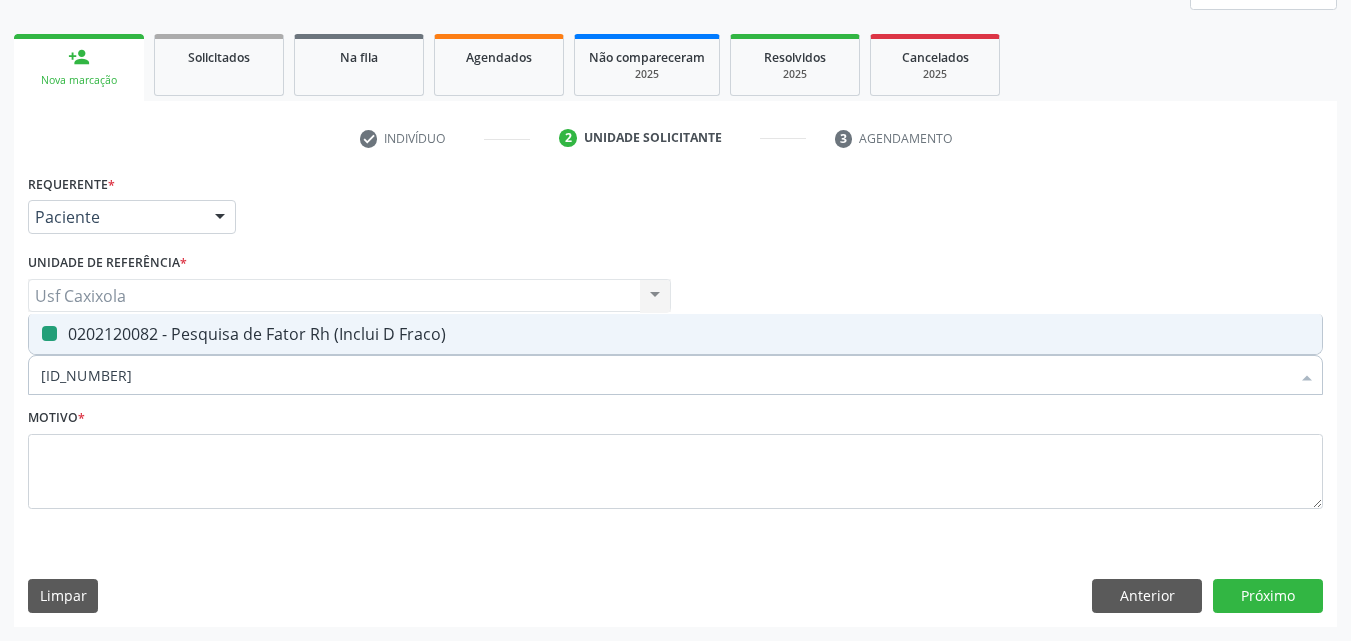 type on "0" 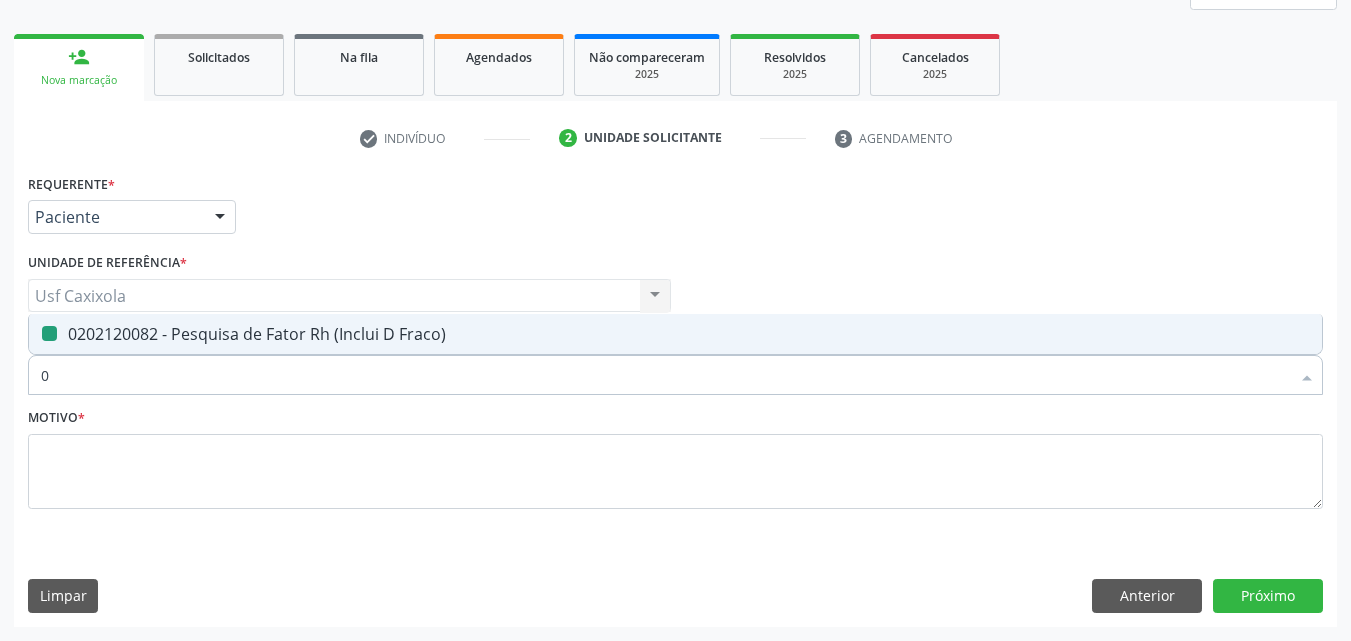 checkbox on "false" 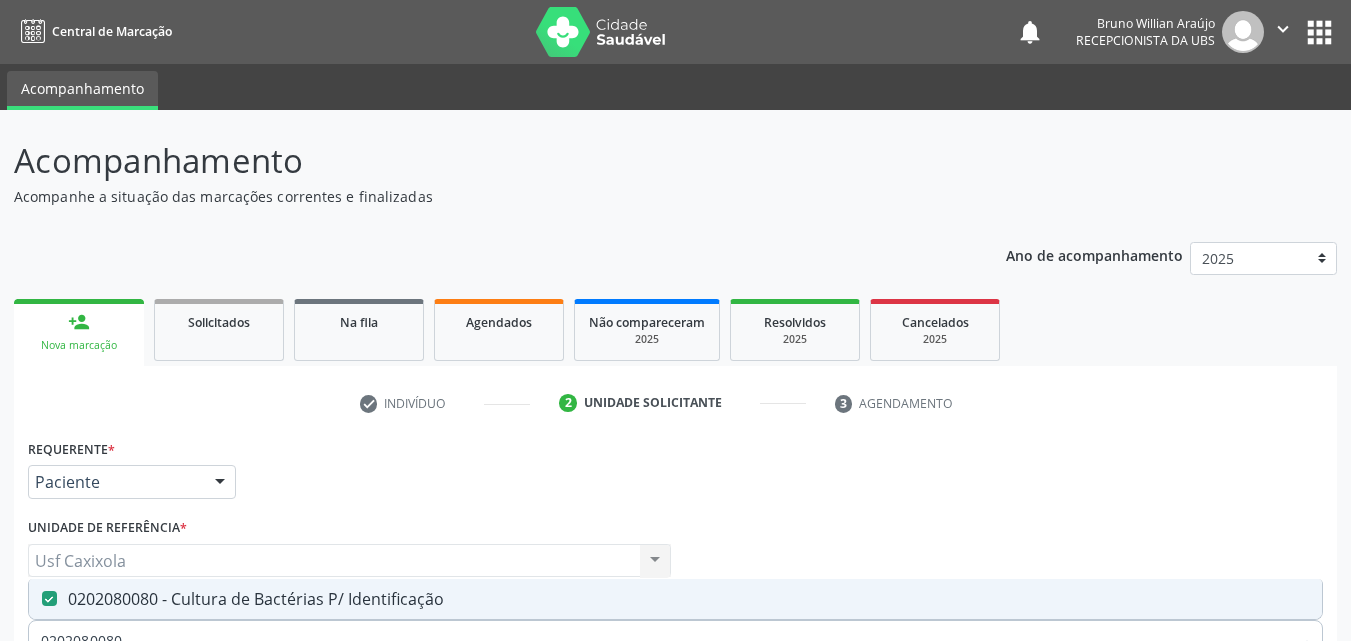 scroll, scrollTop: 265, scrollLeft: 0, axis: vertical 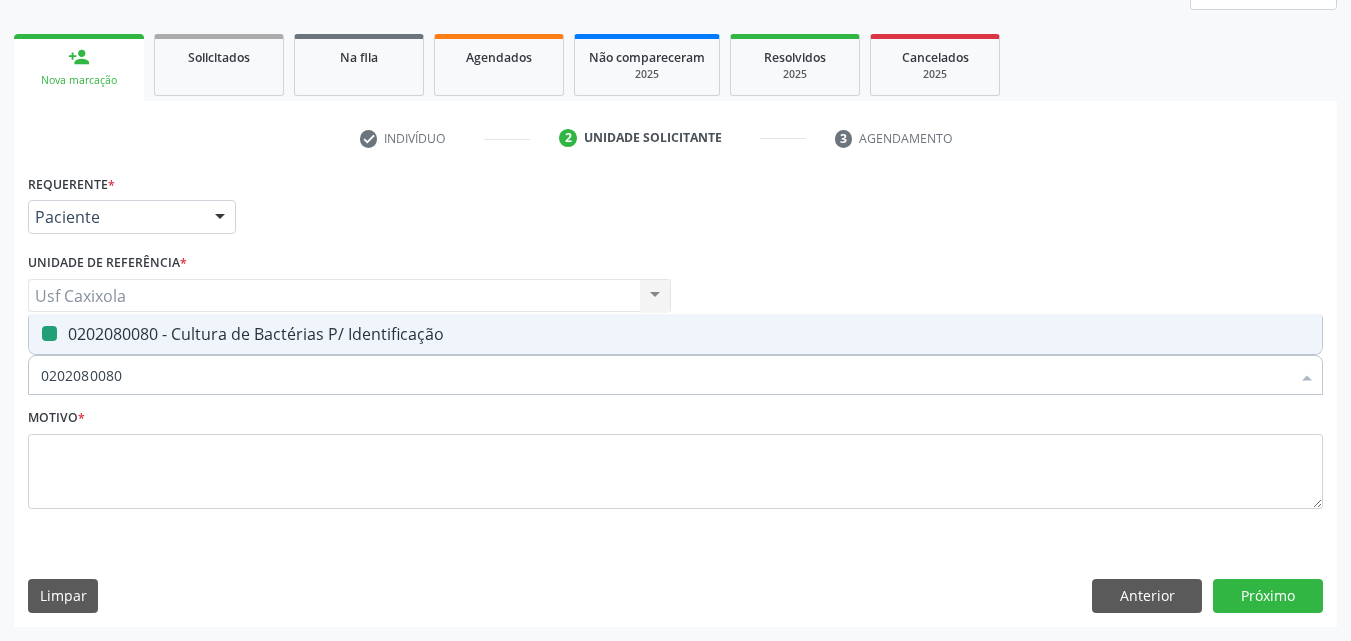 type on "0" 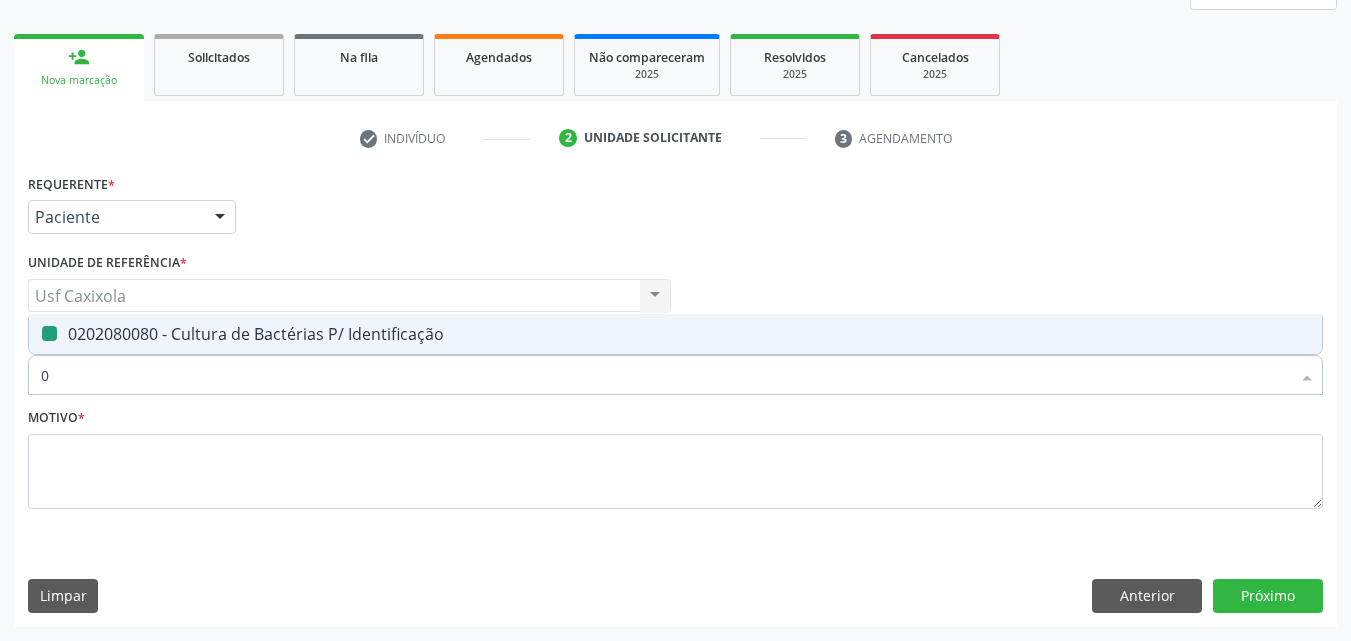 checkbox on "false" 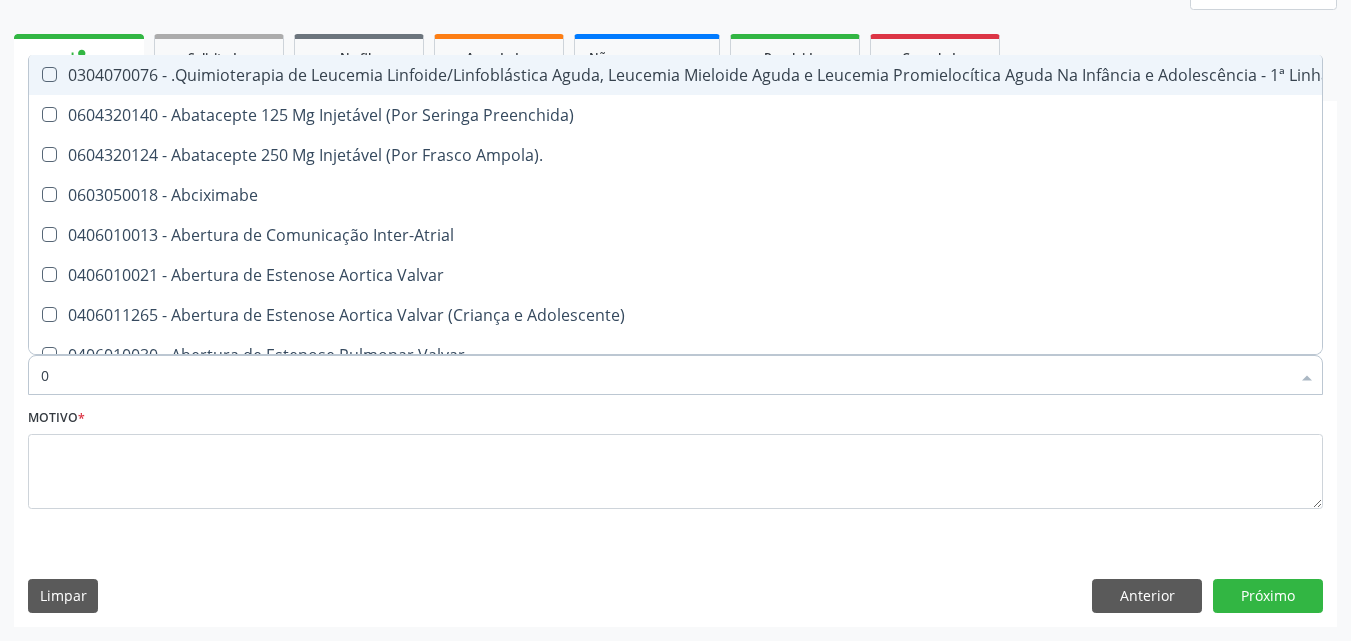 type on "02" 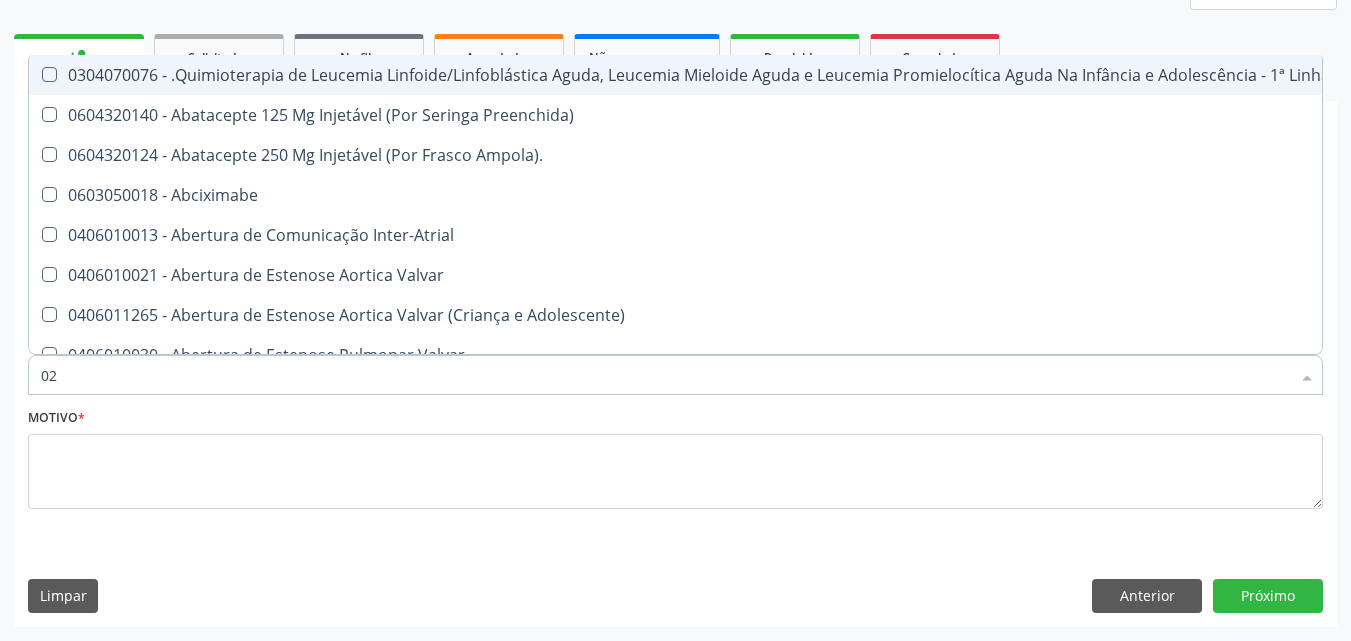 checkbox on "true" 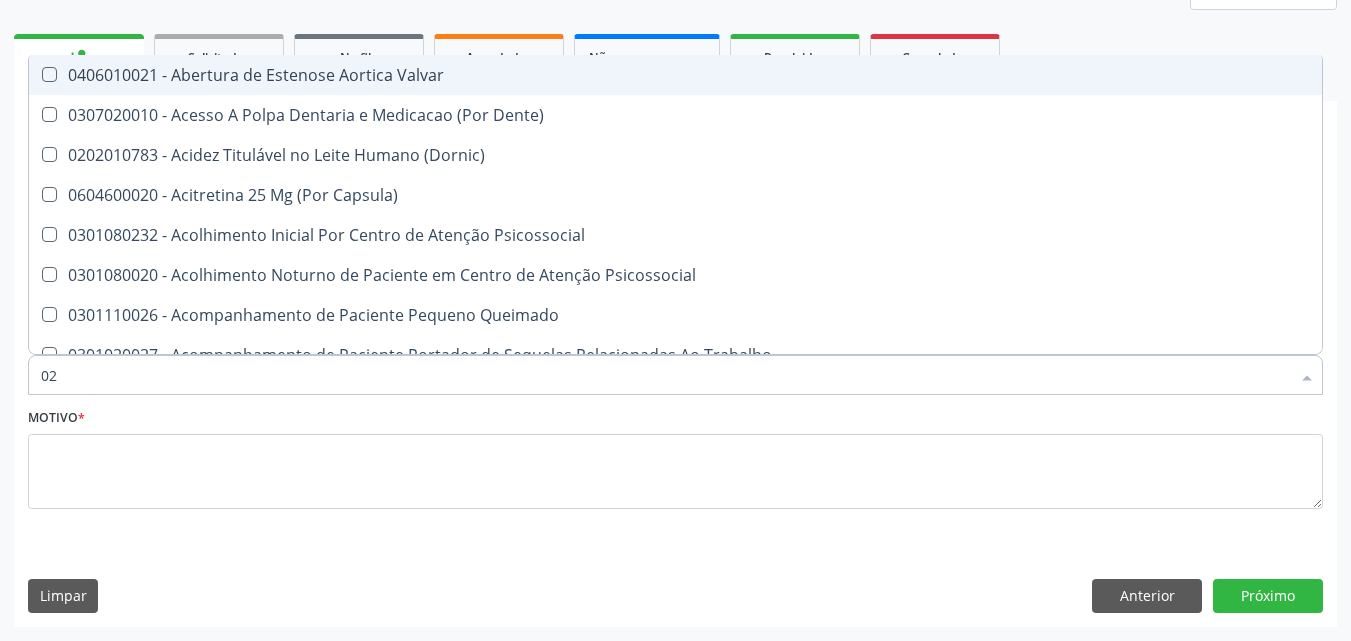 type on "020" 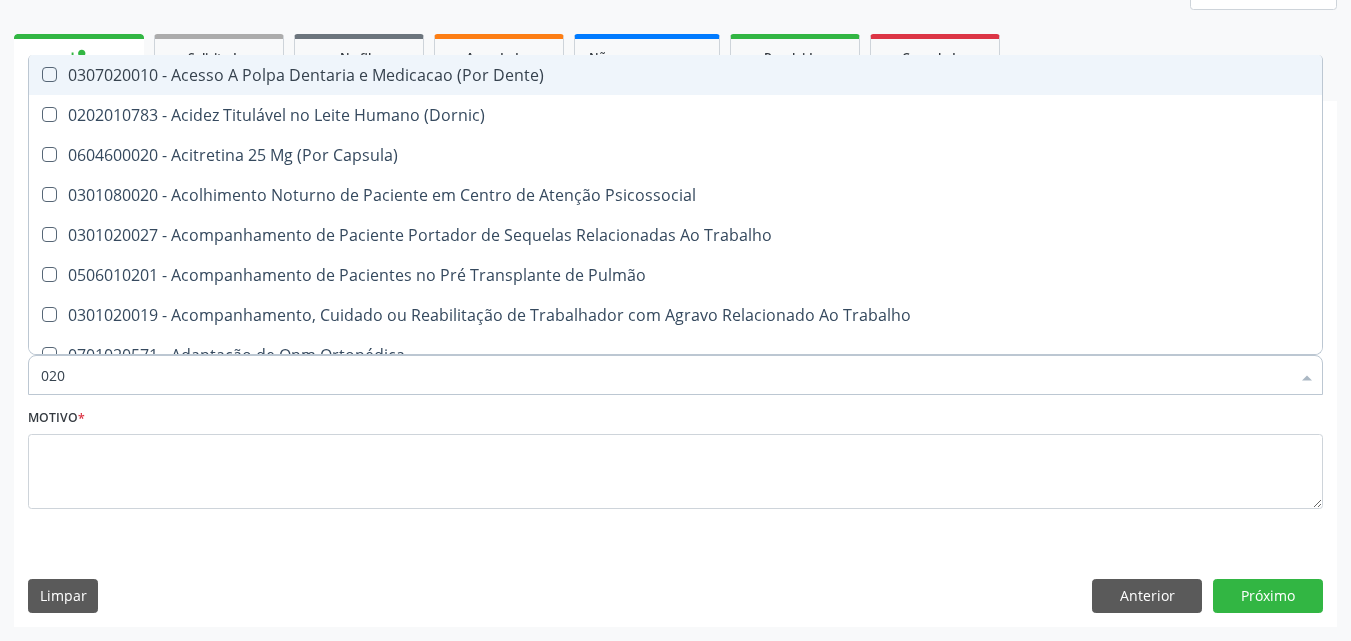 checkbox on "true" 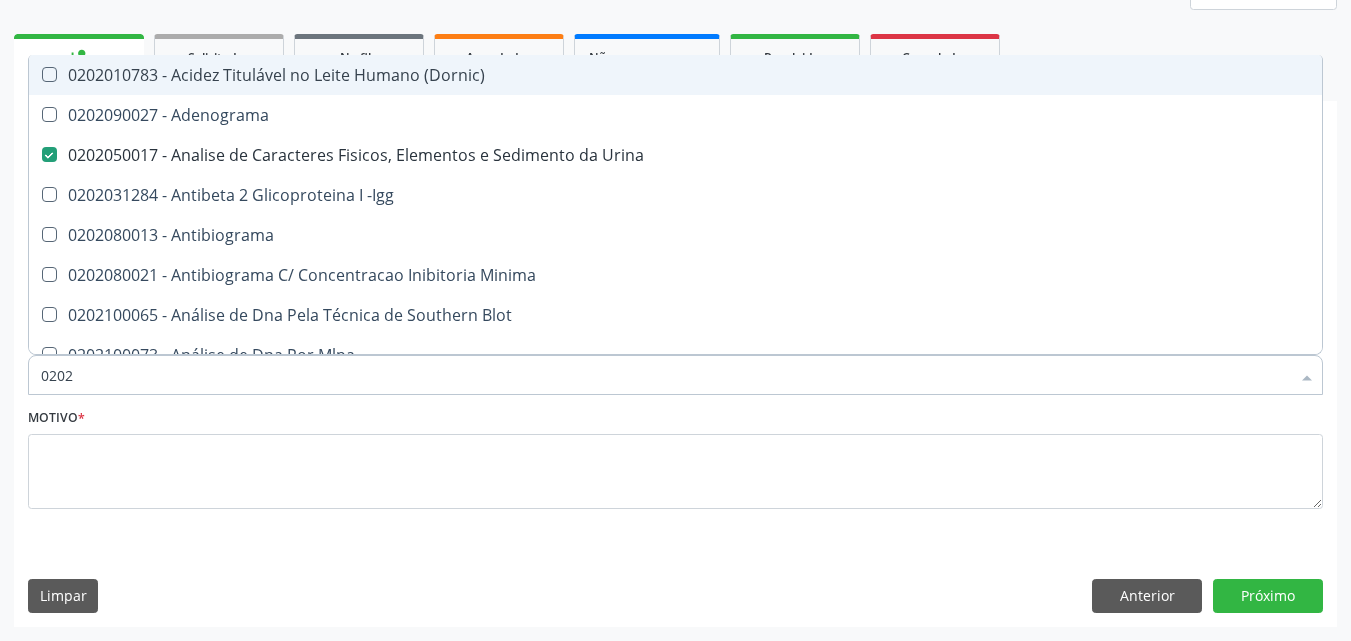 type on "02020" 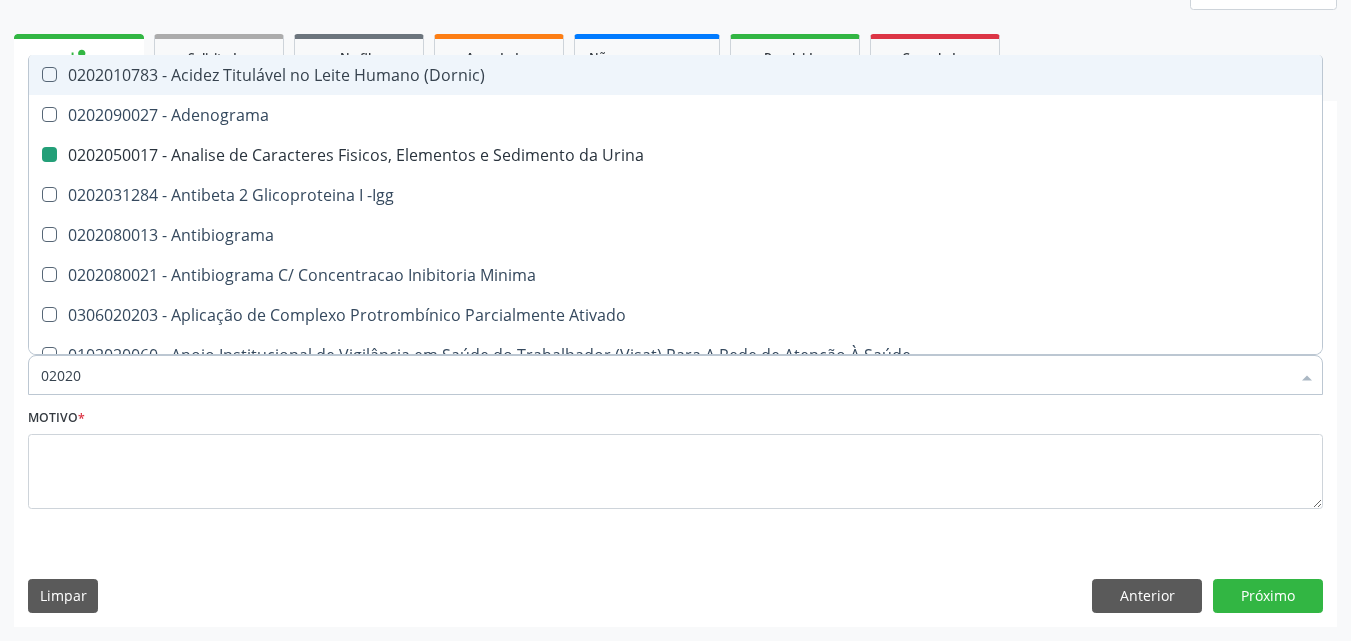 type on "020202" 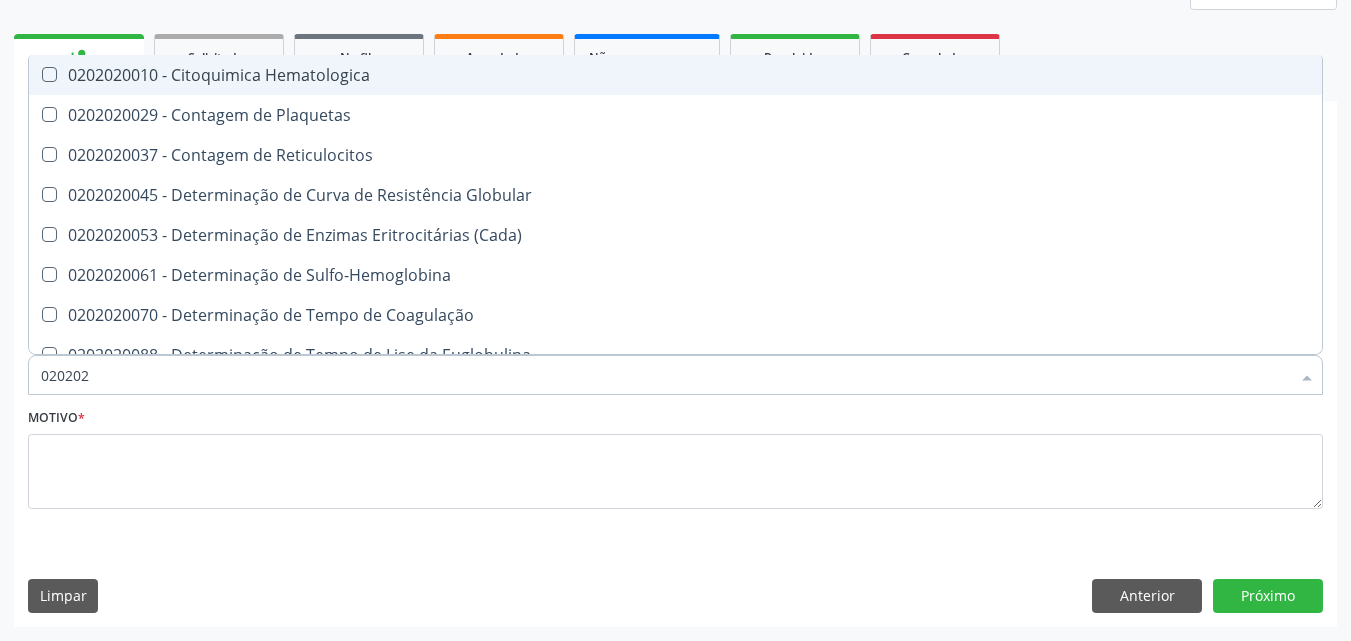 type on "0202020" 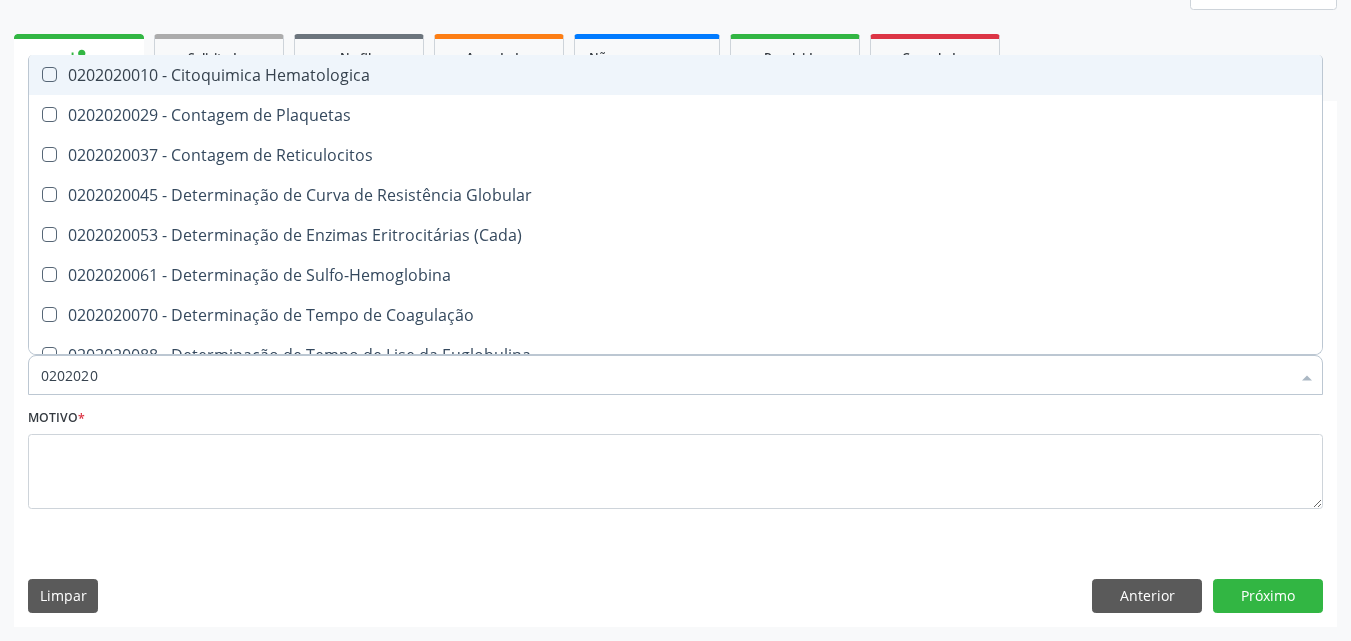 type on "02020203" 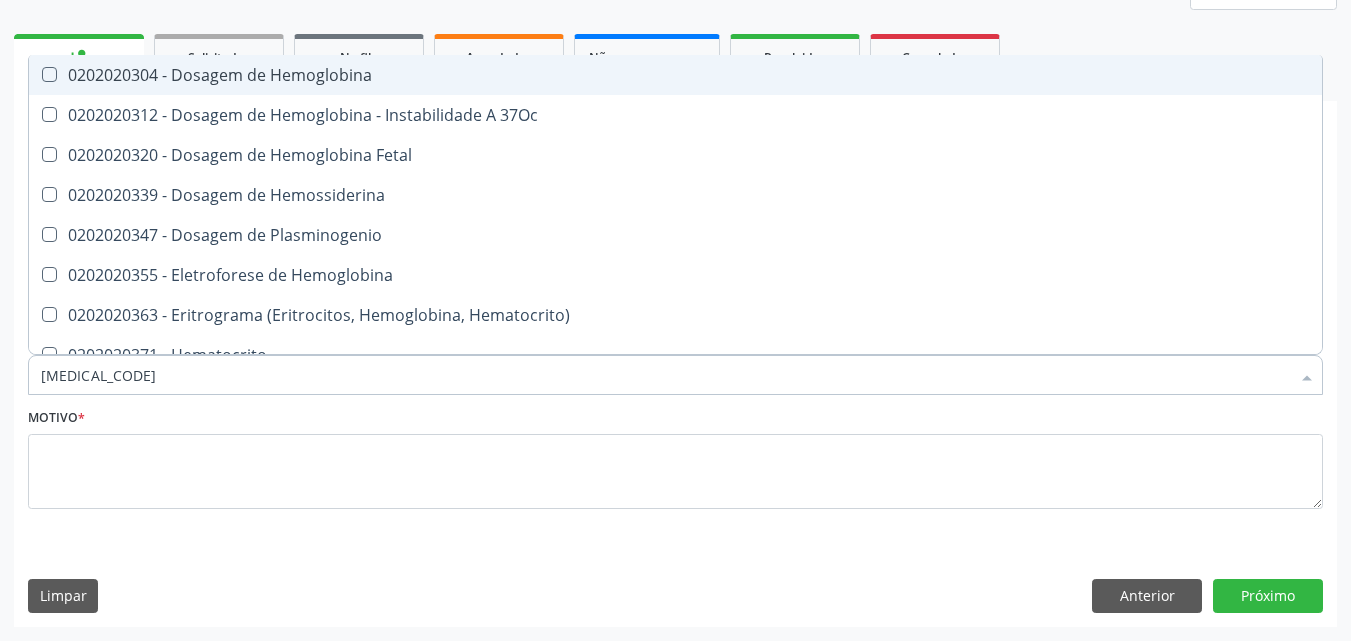type on "0202020355" 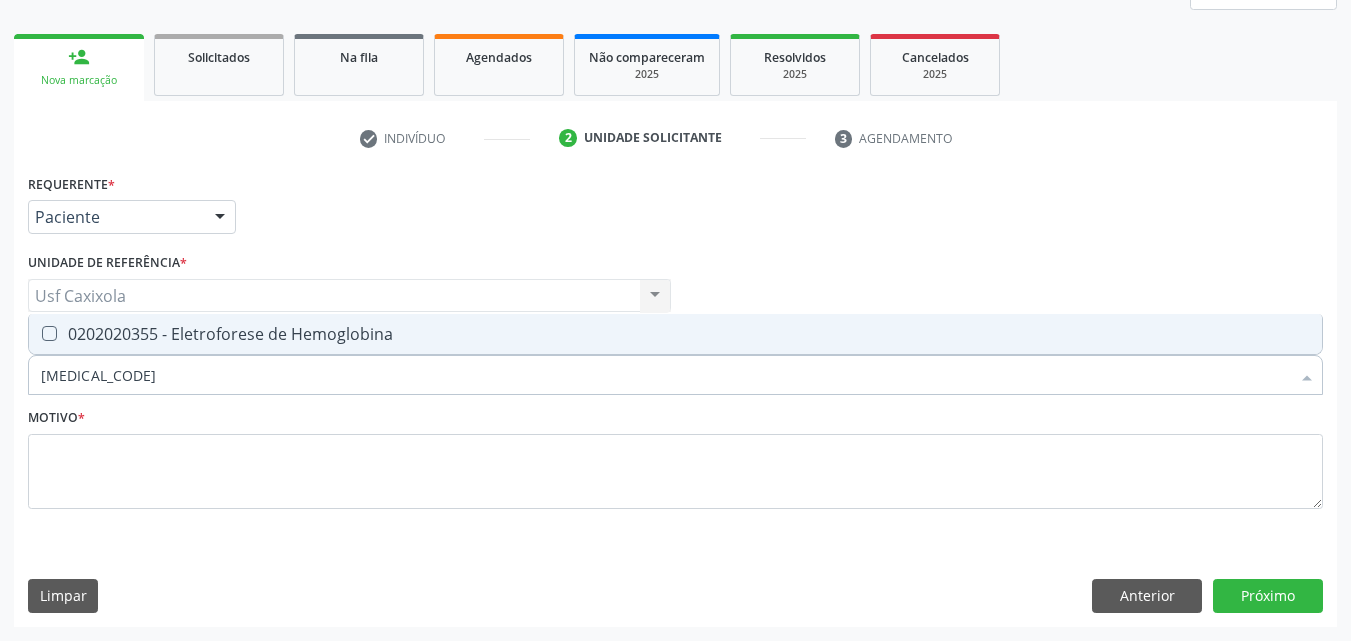 click on "0202020355 - Eletroforese de Hemoglobina" at bounding box center (675, 334) 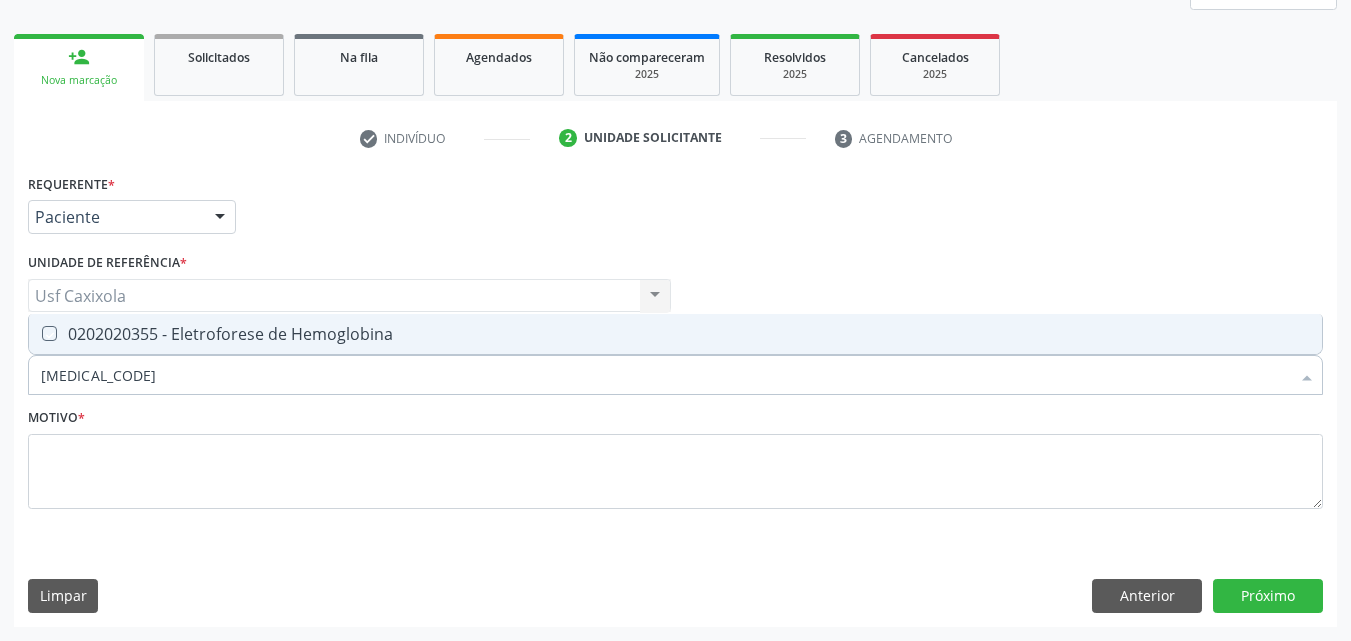 checkbox on "true" 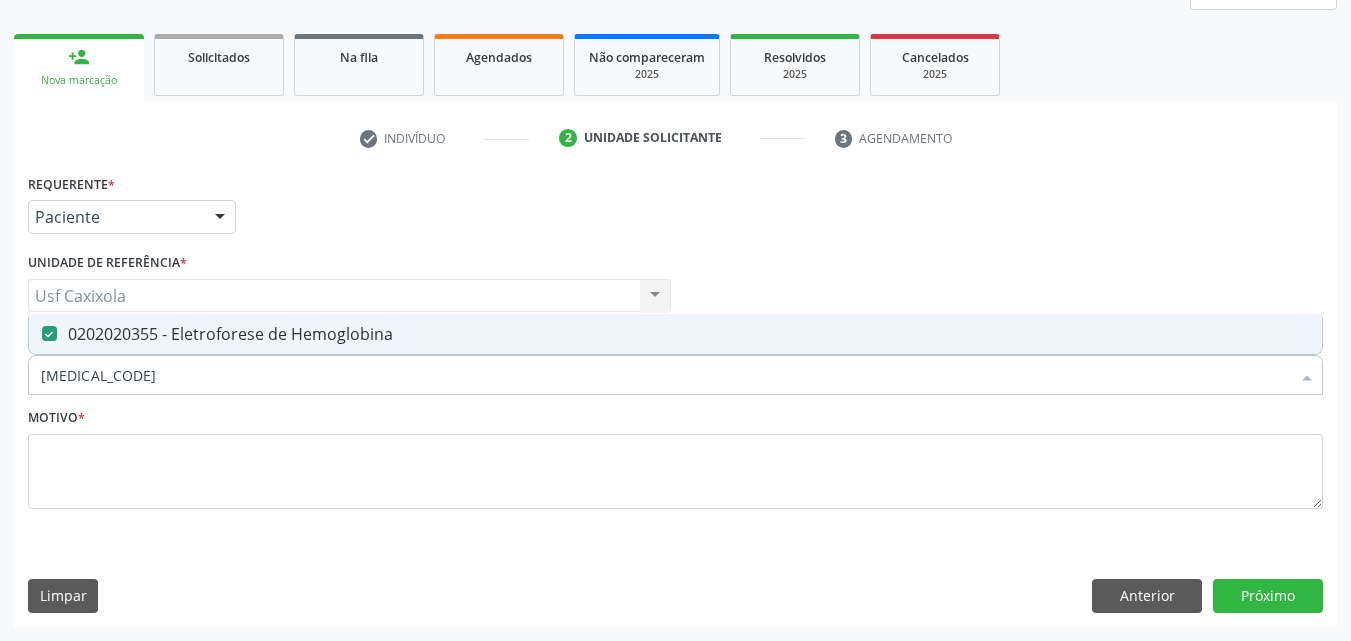 type on "0202020355" 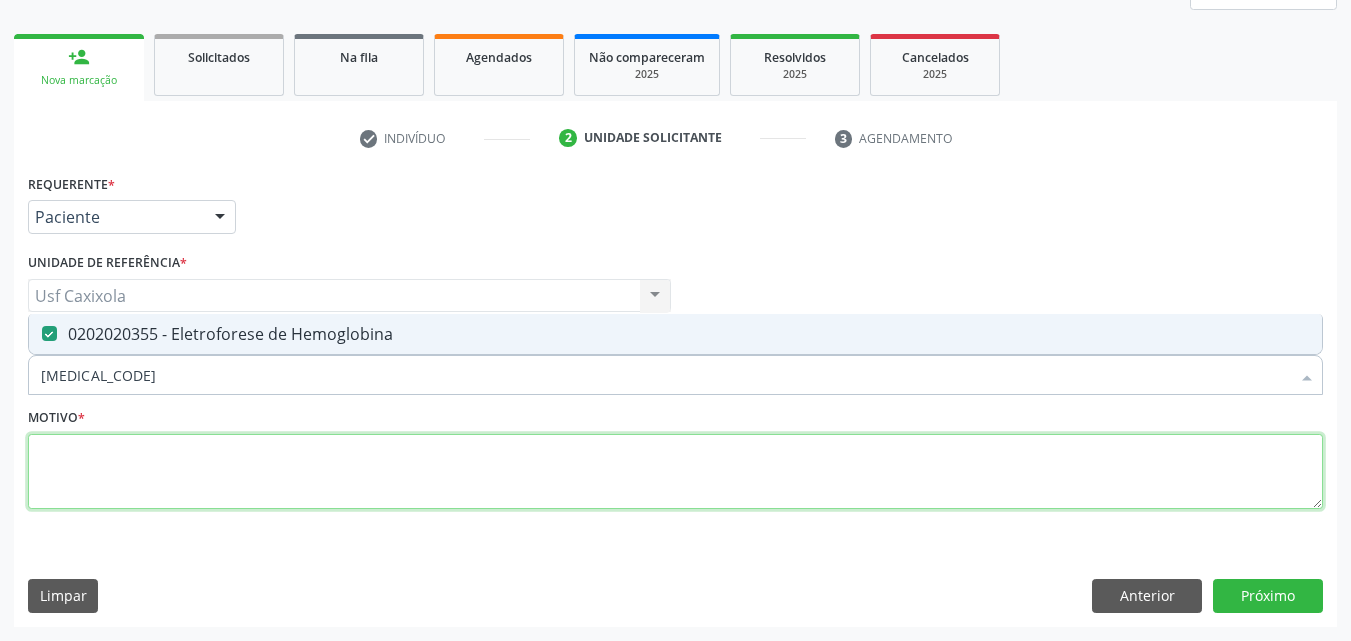 click at bounding box center (675, 472) 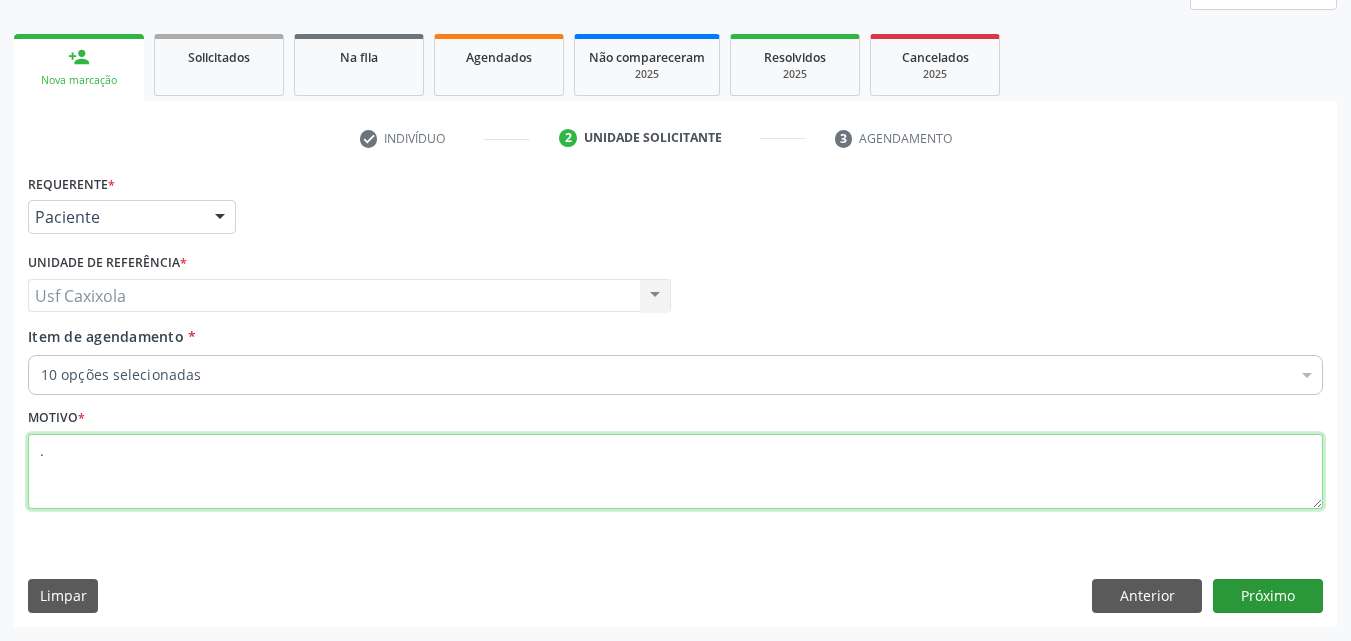 type on "." 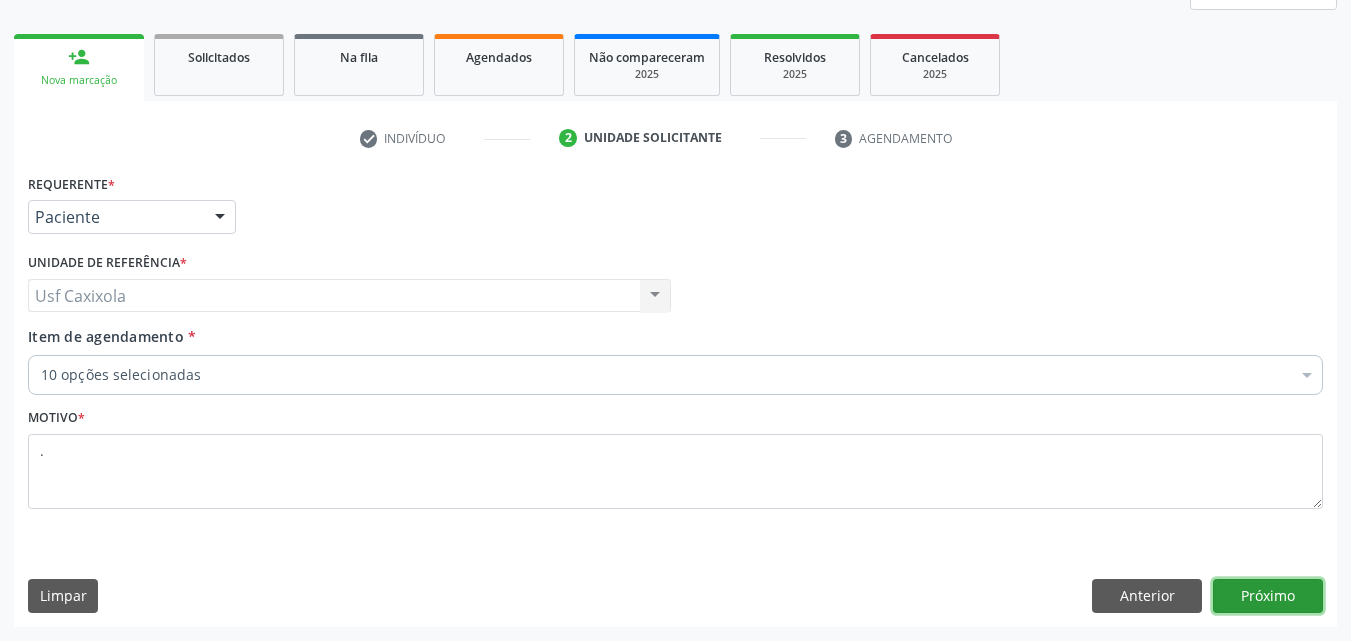 click on "Próximo" at bounding box center [1268, 596] 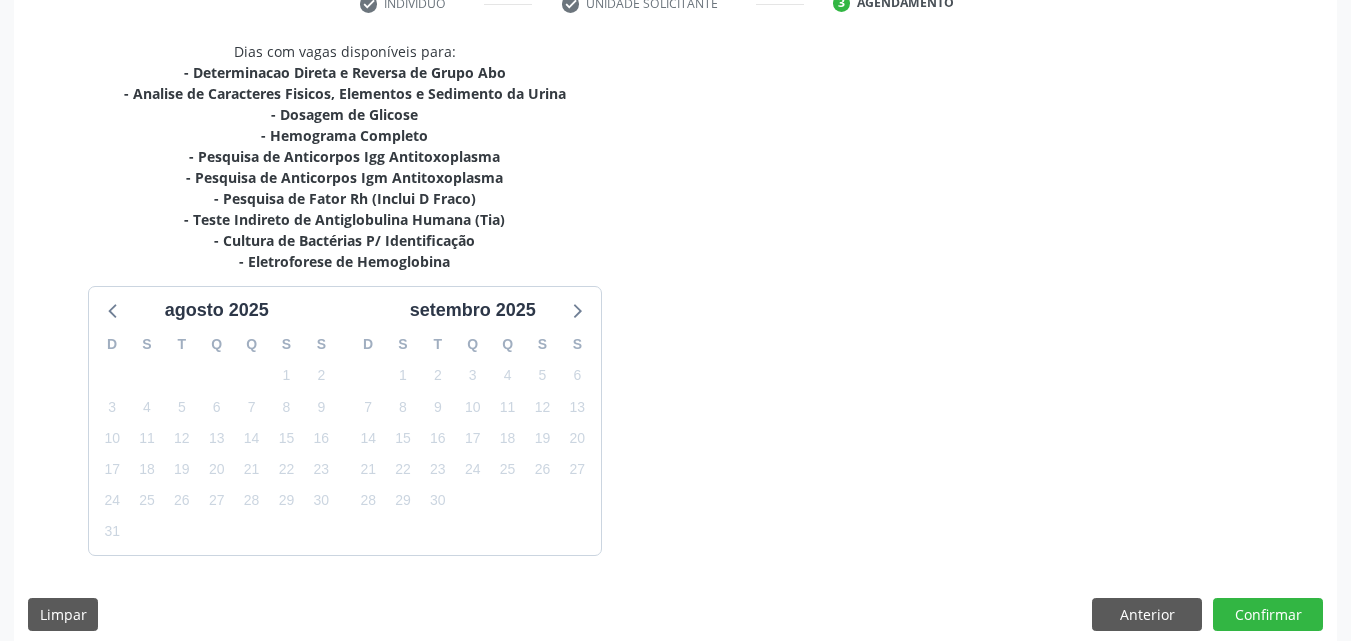 scroll, scrollTop: 418, scrollLeft: 0, axis: vertical 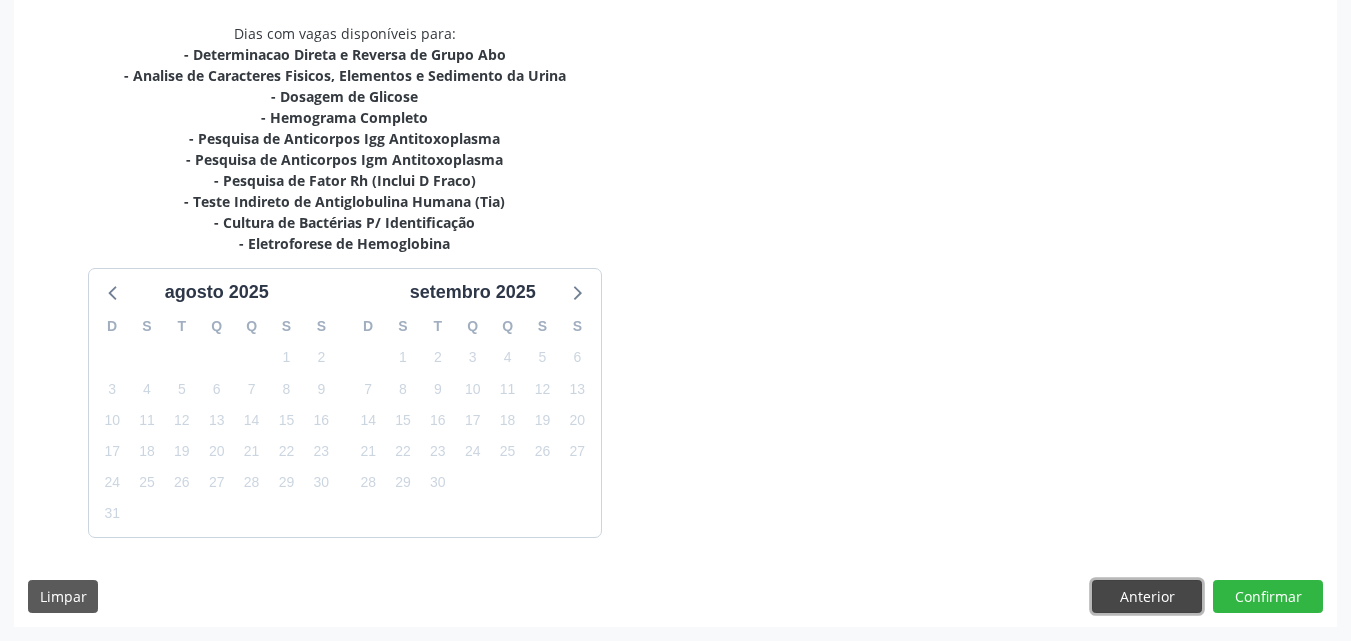 click on "Anterior" at bounding box center (1147, 597) 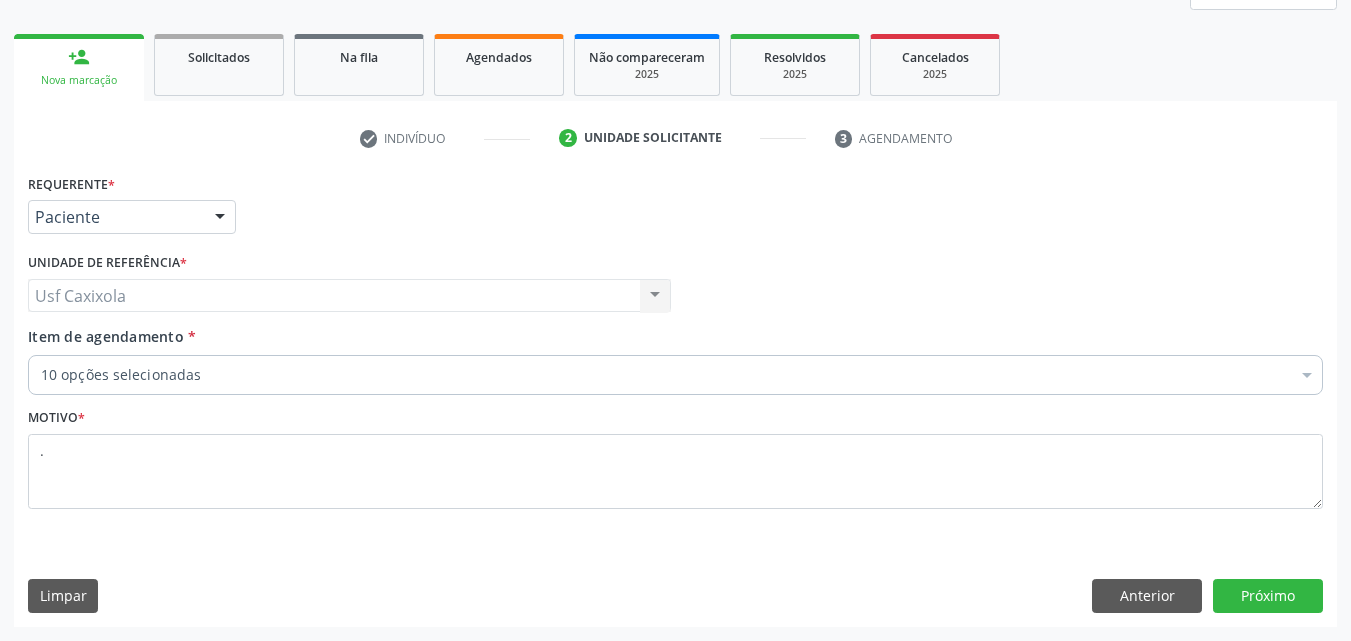 scroll, scrollTop: 265, scrollLeft: 0, axis: vertical 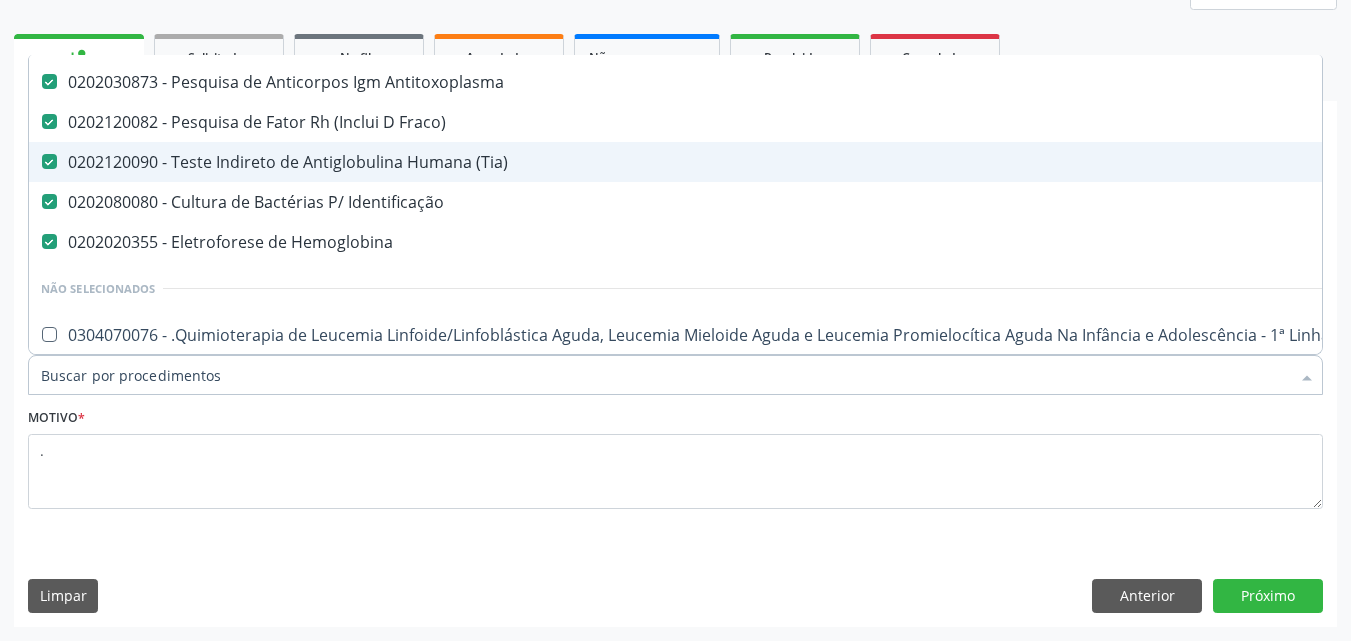 click on "0202120090 - Teste Indireto de Antiglobulina Humana (Tia)" at bounding box center (819, 162) 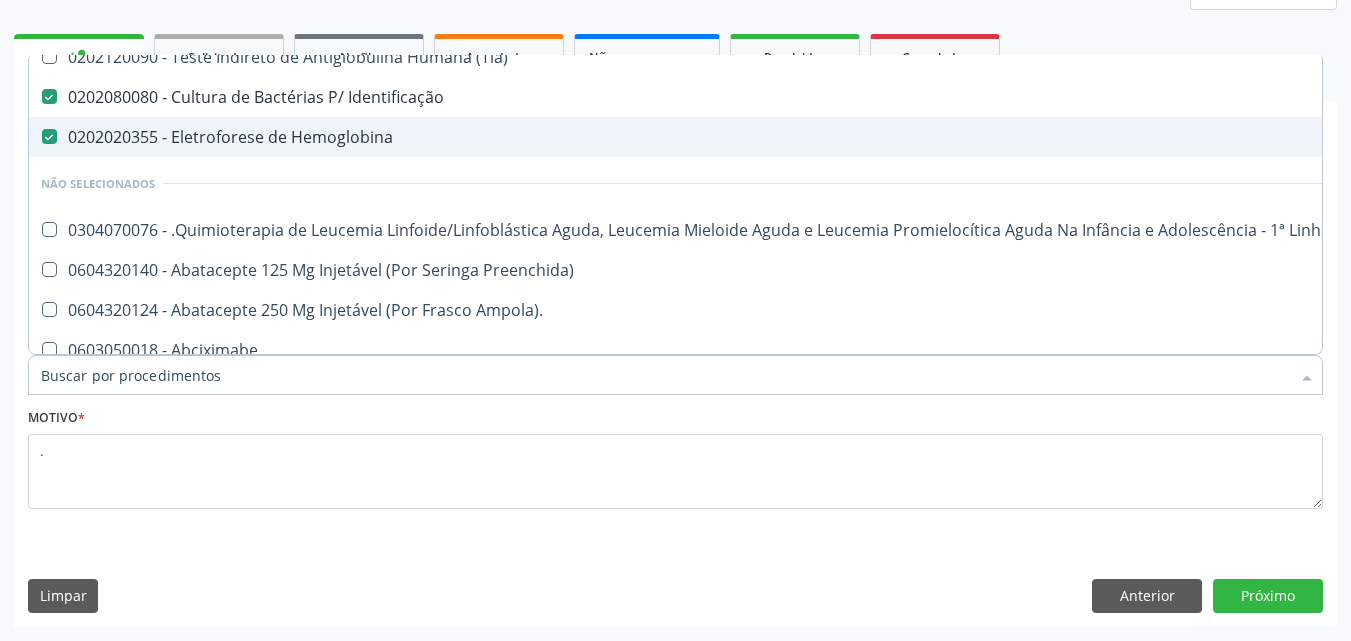 scroll, scrollTop: 600, scrollLeft: 0, axis: vertical 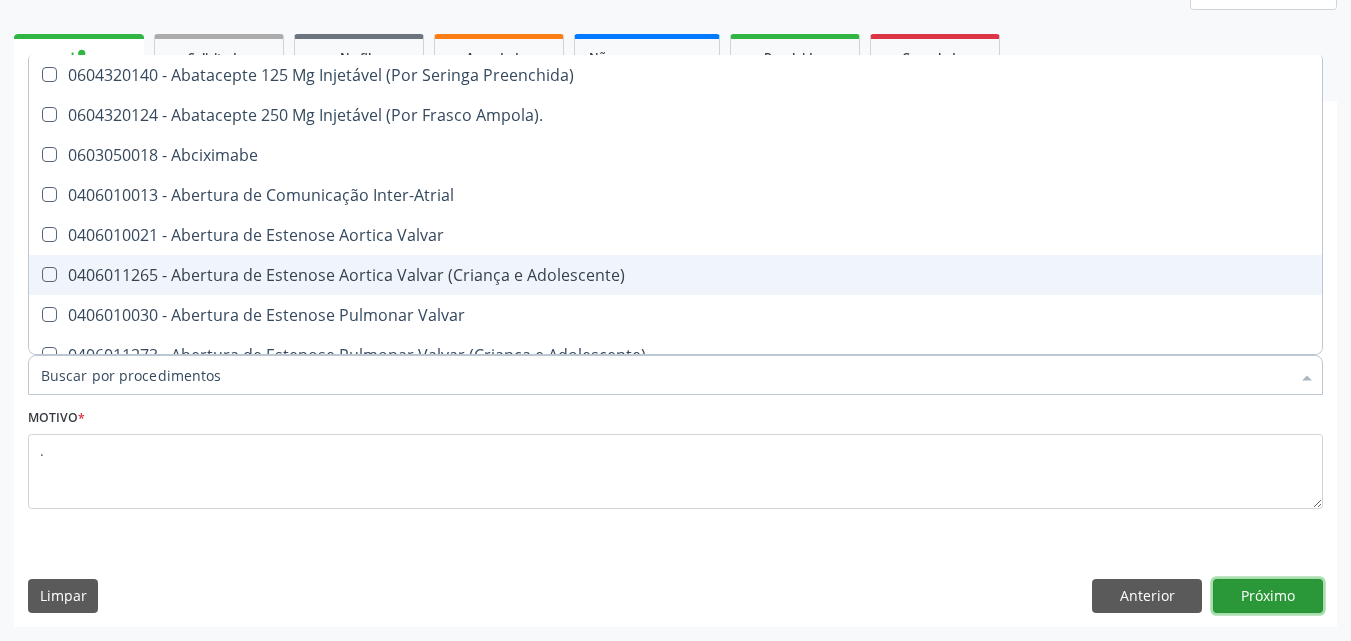 click on "Próximo" at bounding box center [1268, 596] 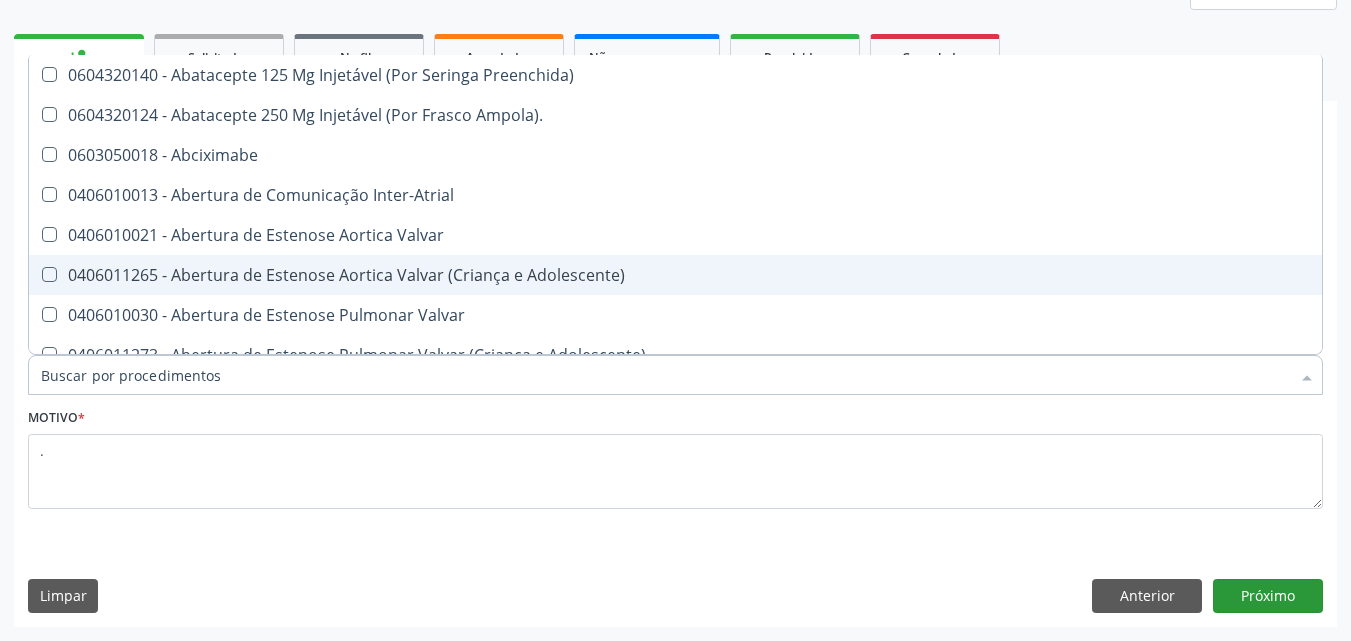 checkbox on "true" 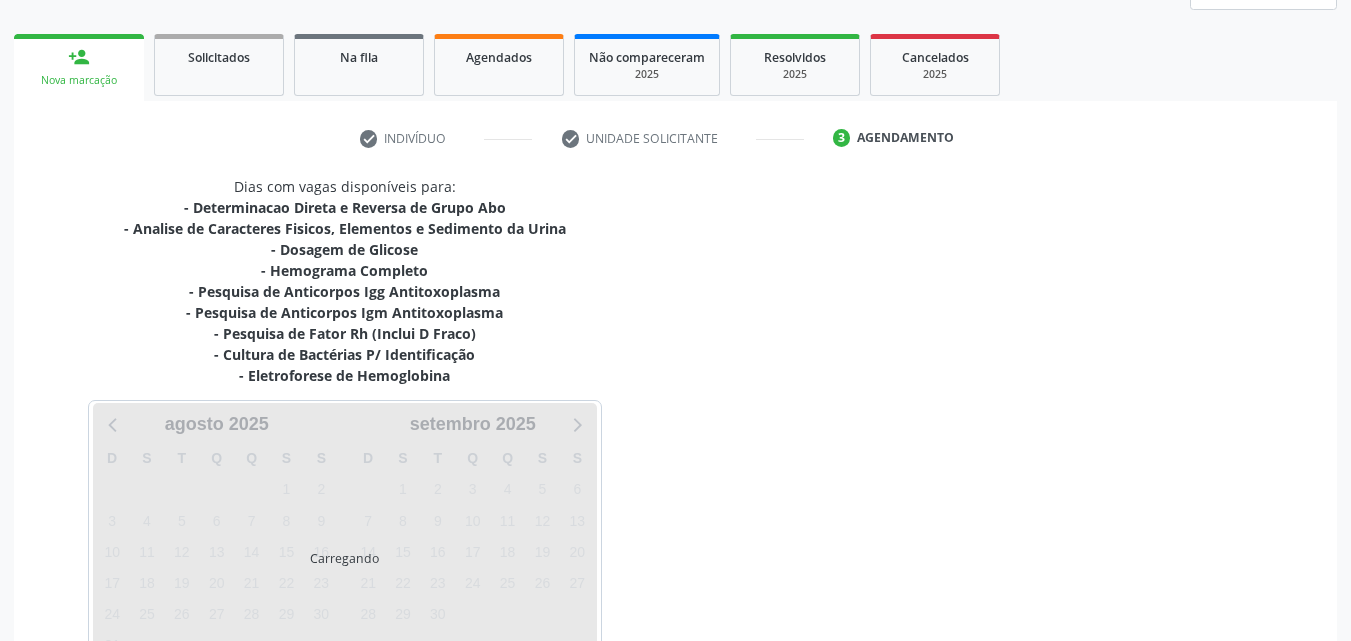 scroll, scrollTop: 0, scrollLeft: 0, axis: both 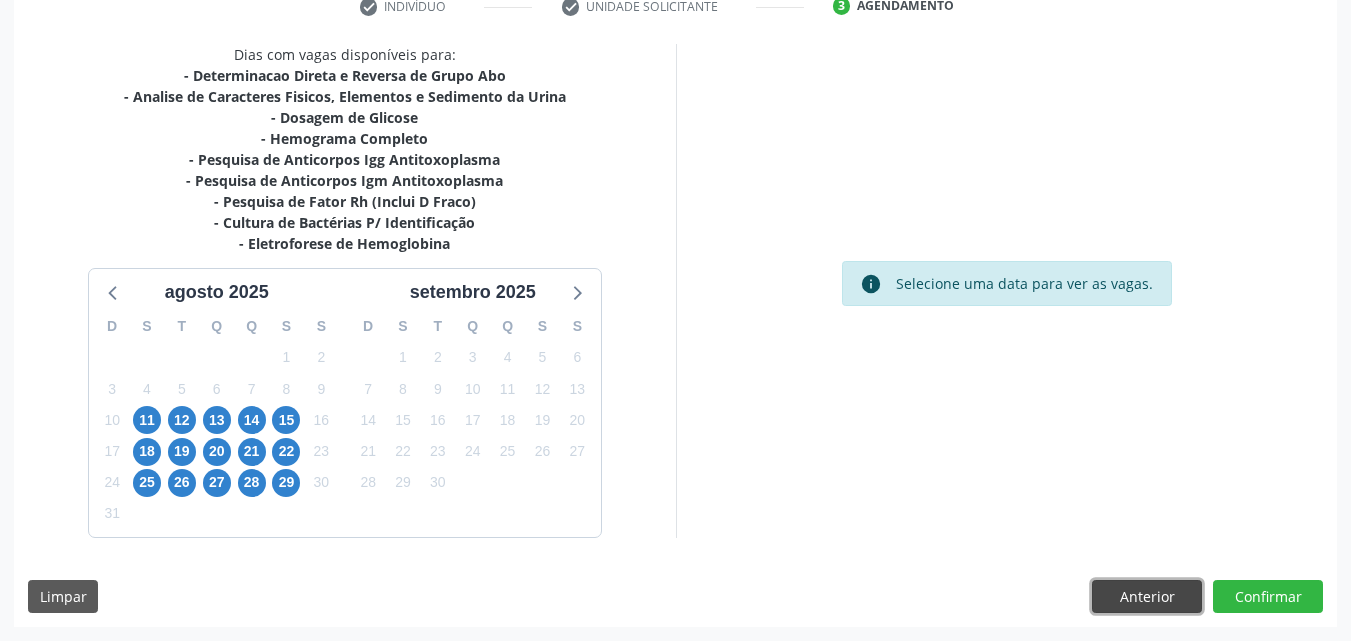 click on "Anterior" at bounding box center [1147, 597] 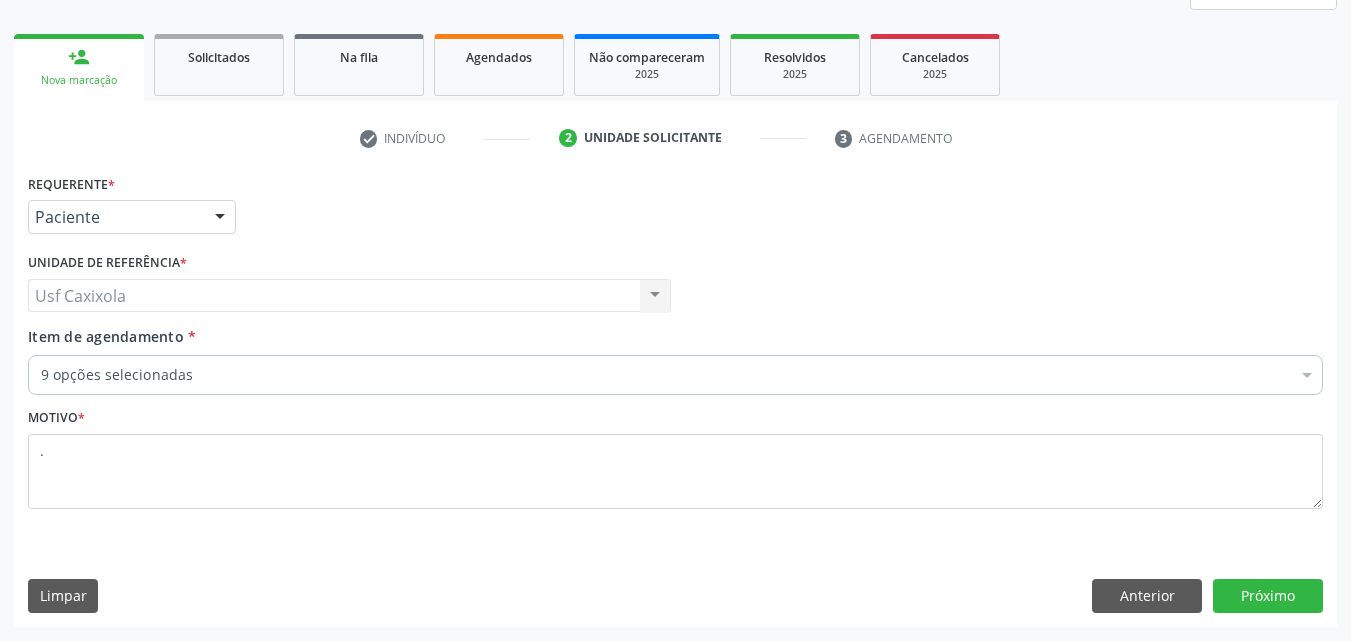 scroll, scrollTop: 265, scrollLeft: 0, axis: vertical 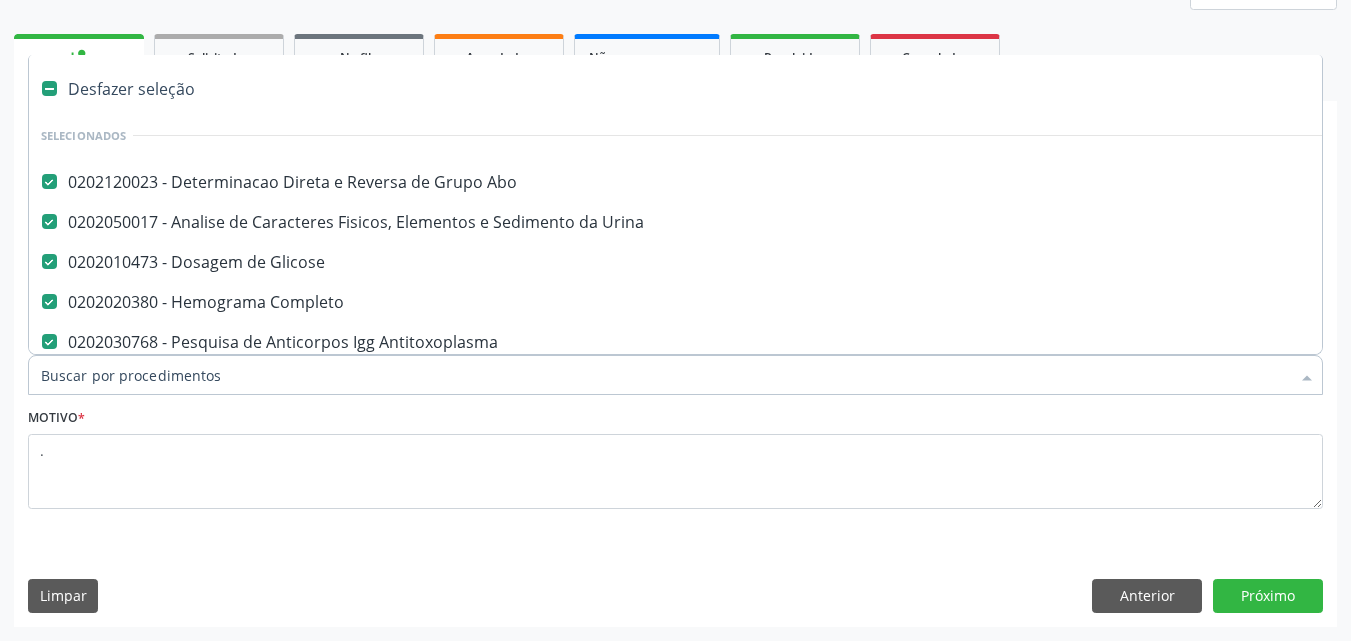click on "Item de agendamento
*" at bounding box center (665, 375) 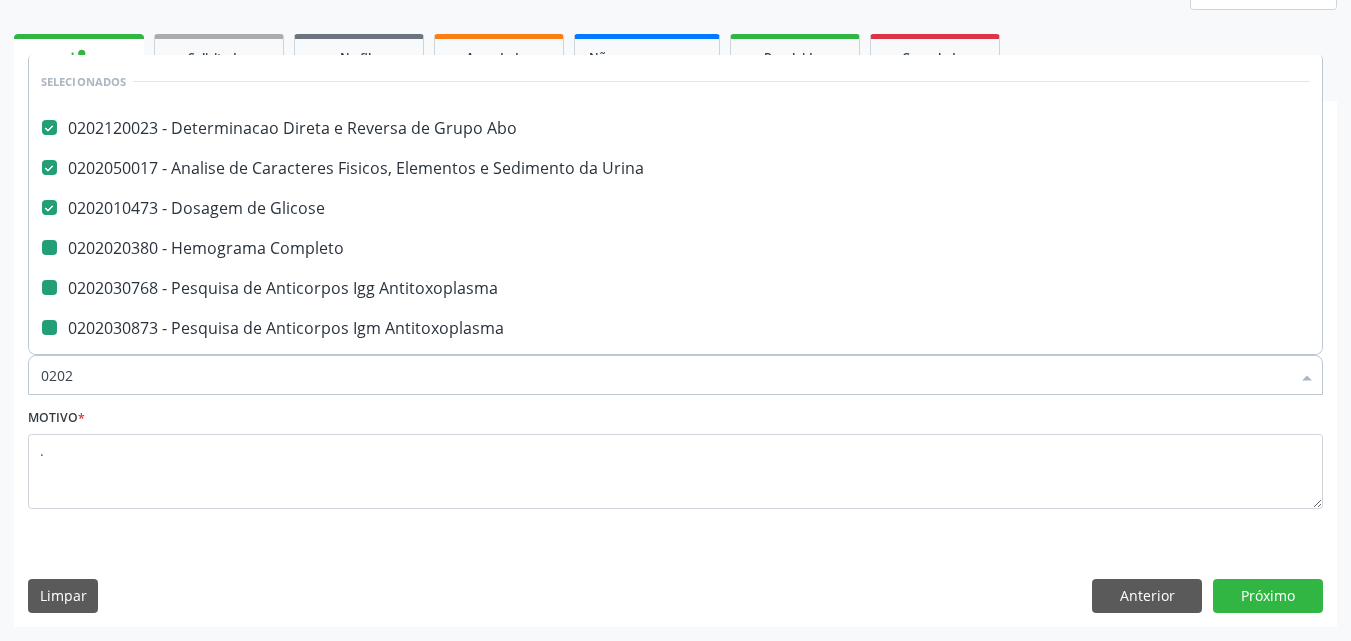 type on "02021" 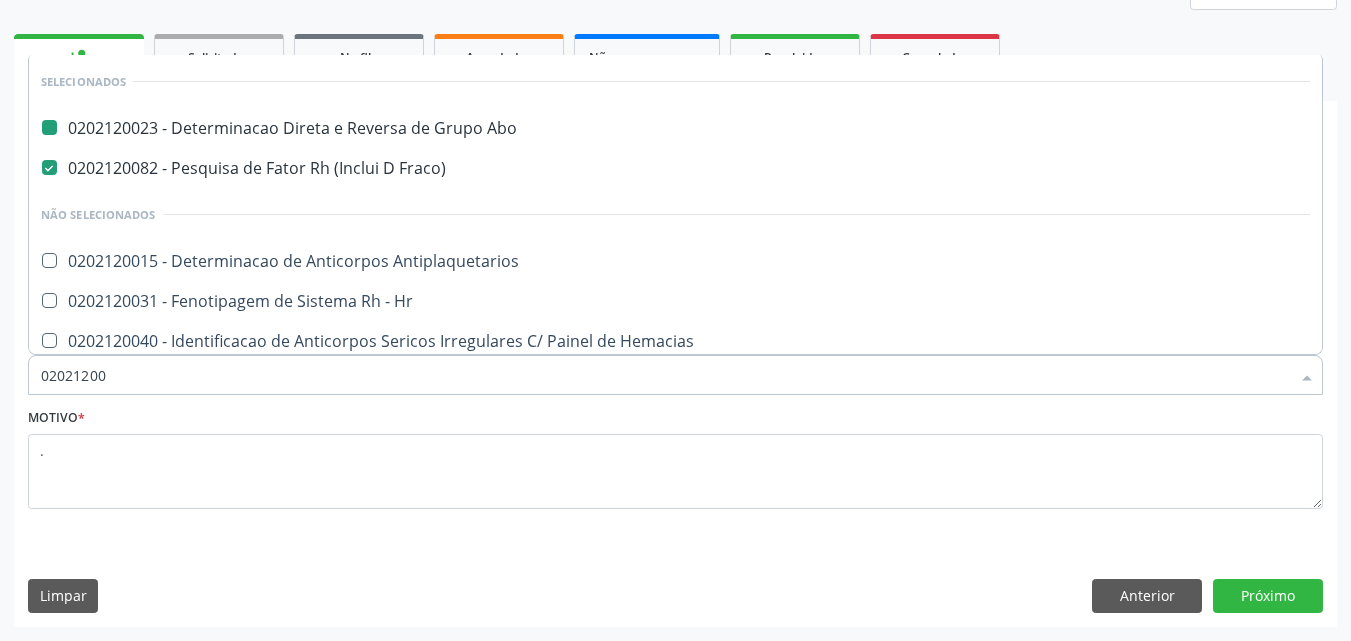 type on "020212009" 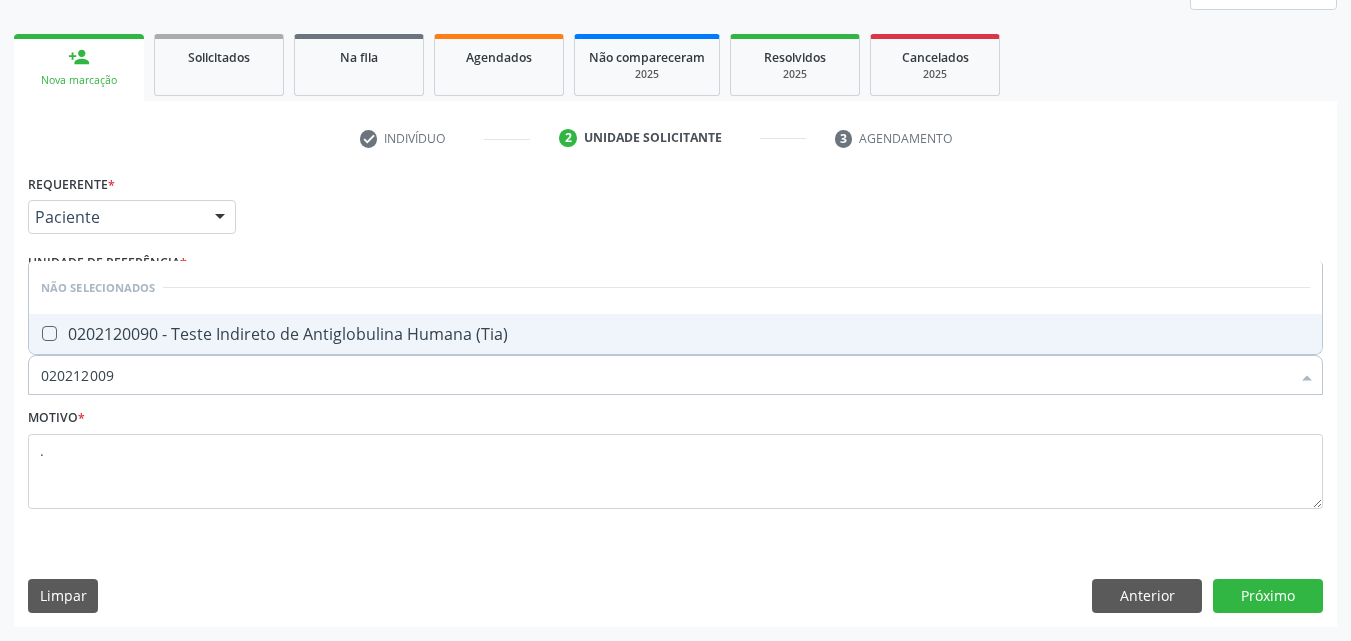 type on "0202120090" 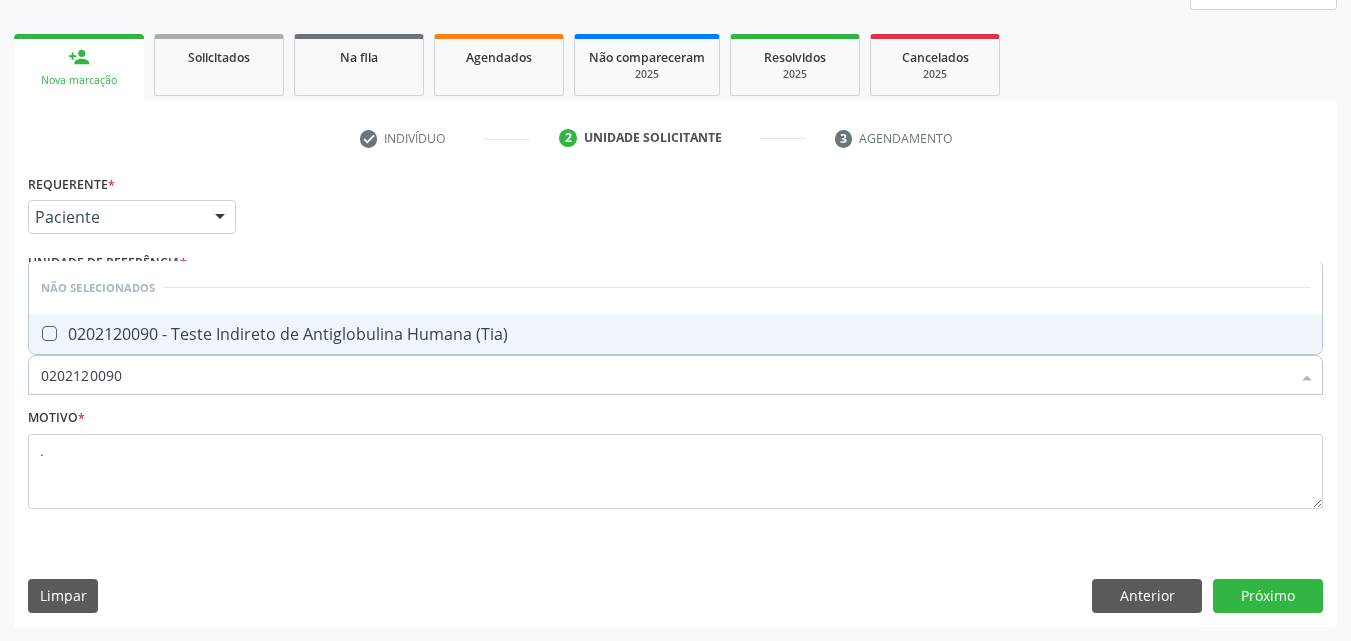 click on "0202120090 - Teste Indireto de Antiglobulina Humana (Tia)" at bounding box center (675, 334) 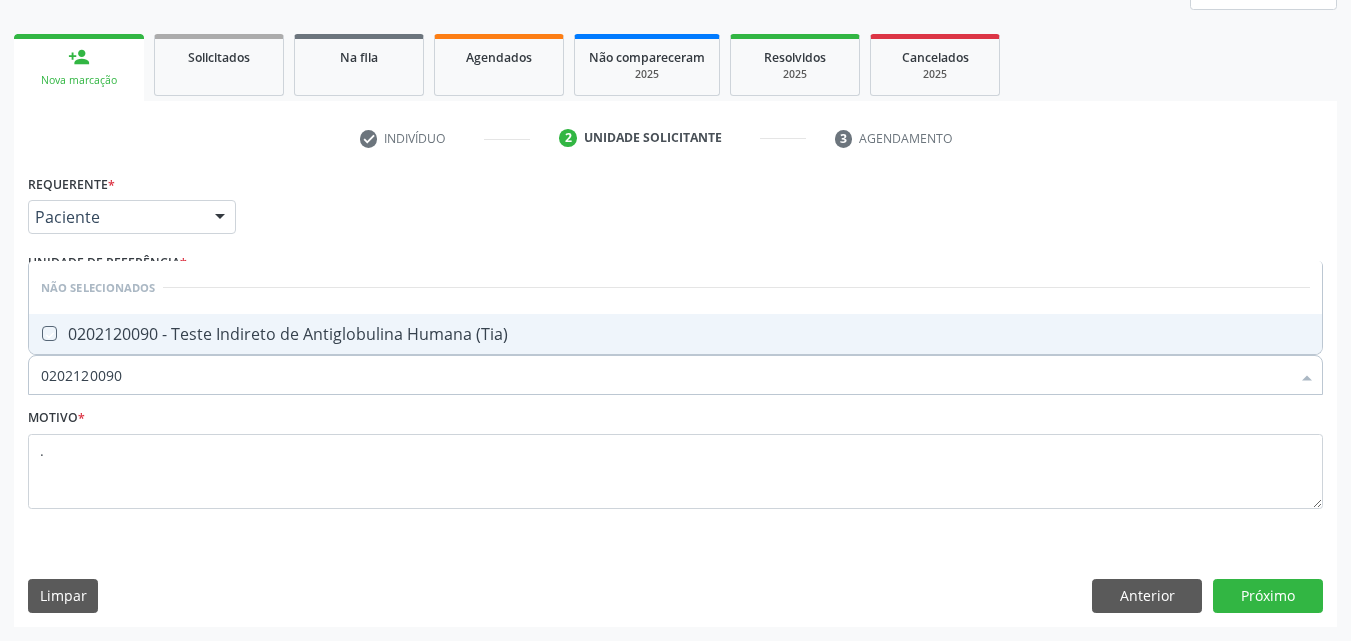 checkbox on "true" 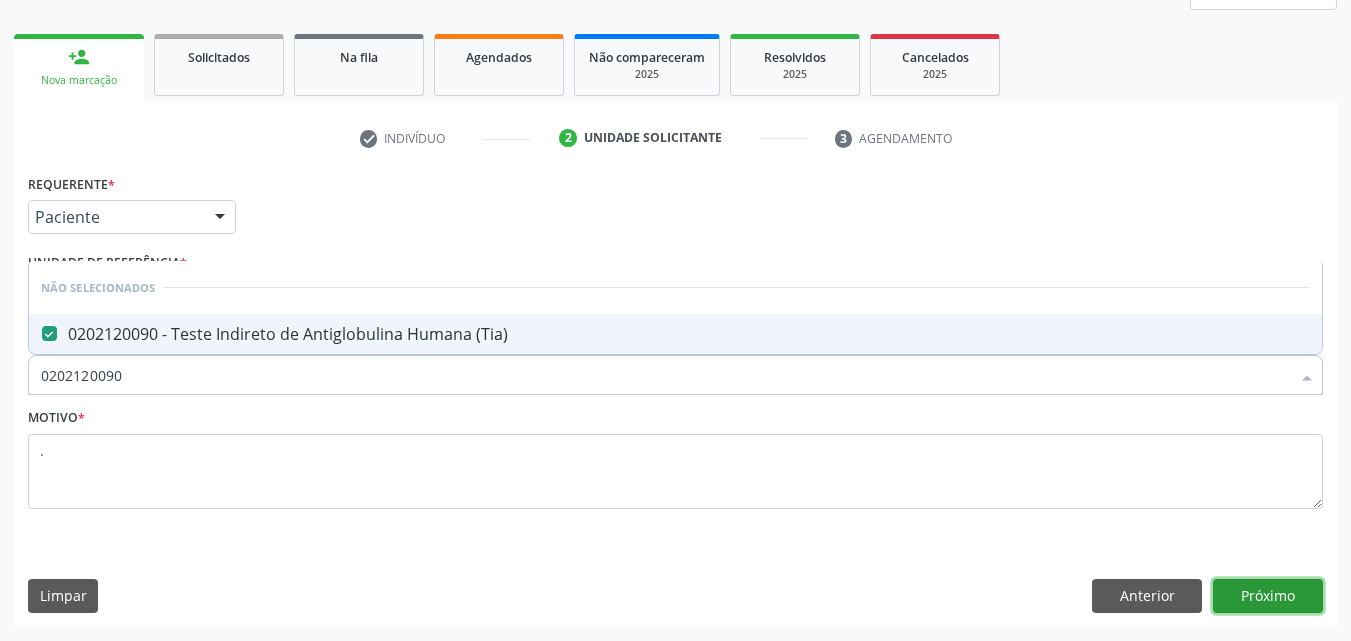 click on "Próximo" at bounding box center [1268, 596] 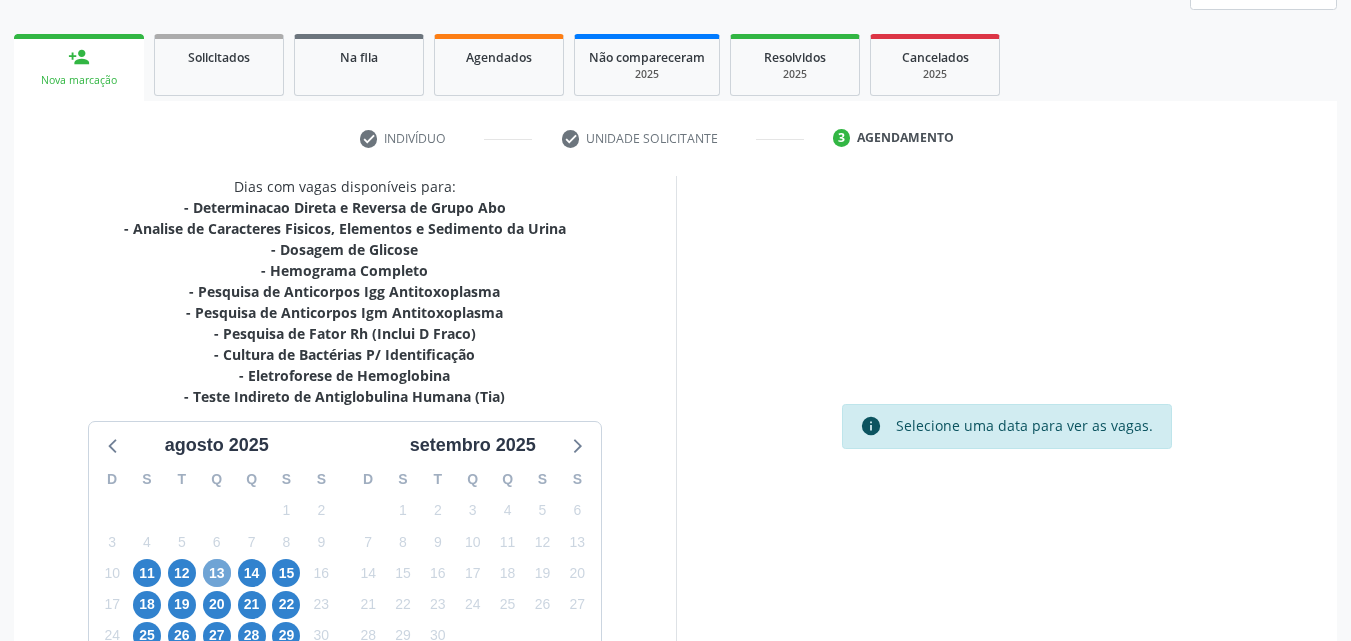 click on "13" at bounding box center [217, 573] 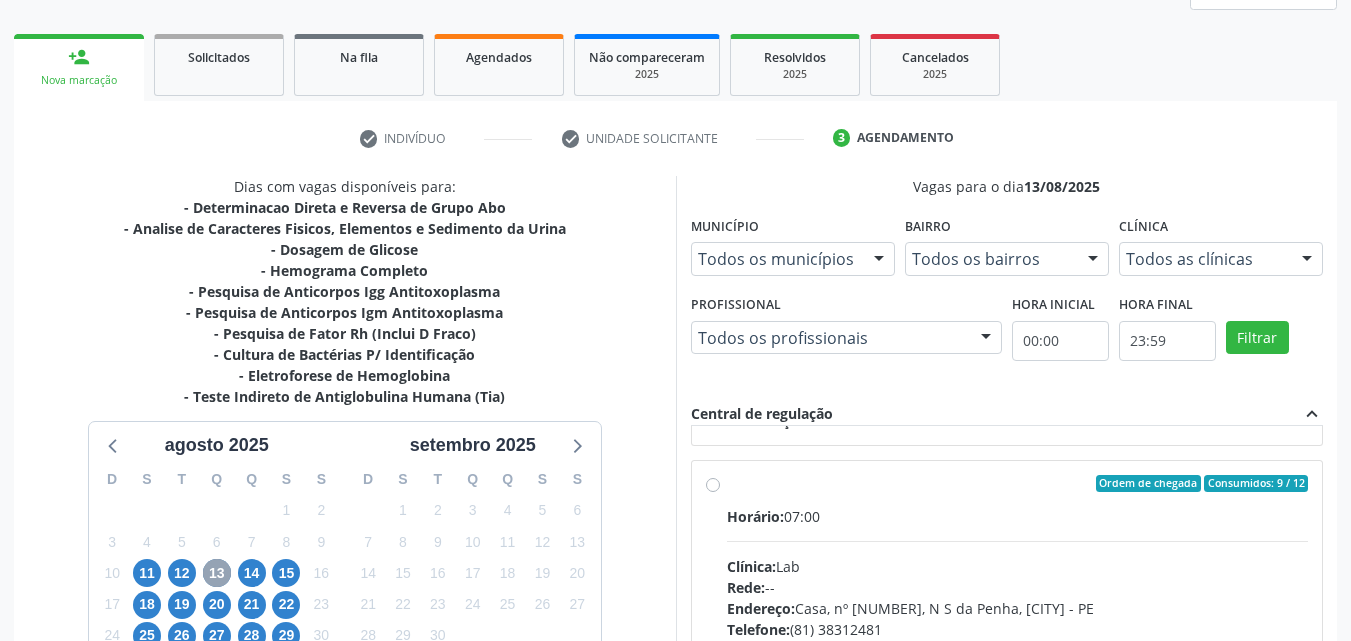 scroll, scrollTop: 300, scrollLeft: 0, axis: vertical 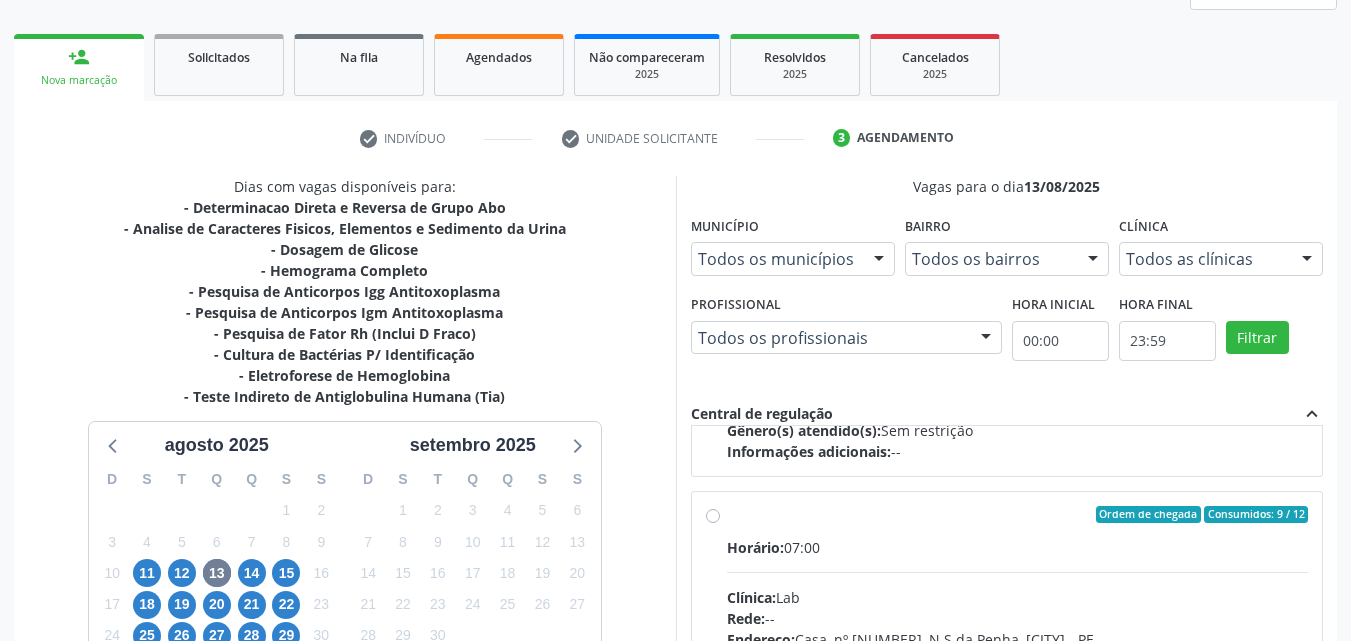 click on "Ordem de chegada
Consumidos: 9 / 12
Horário:   07:00
Clínica:  Lab
Rede:
--
Endereço:   Casa, nº 1037, N S da Penha, Serra Talhada - PE
Telefone:   (81) 38312481
Profissional:
--
Informações adicionais sobre o atendimento
Idade de atendimento:
Sem restrição
Gênero(s) atendido(s):
Sem restrição
Informações adicionais:
--" at bounding box center (1018, 659) 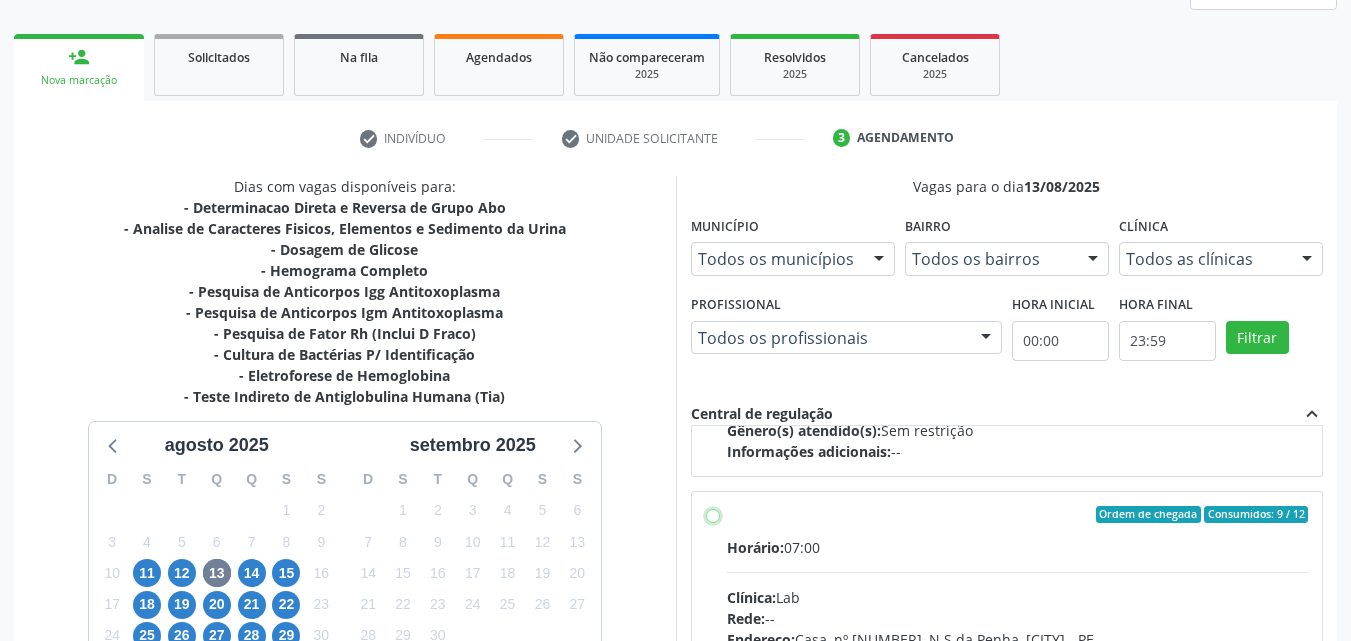 radio on "true" 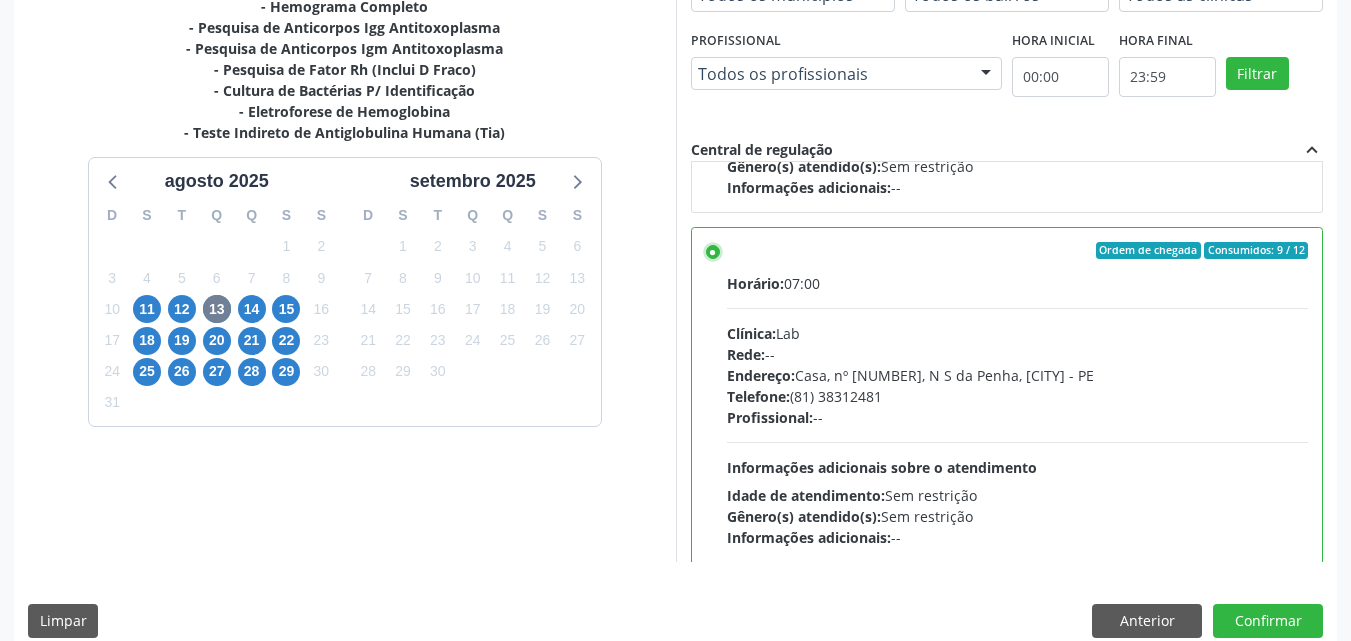 scroll, scrollTop: 554, scrollLeft: 0, axis: vertical 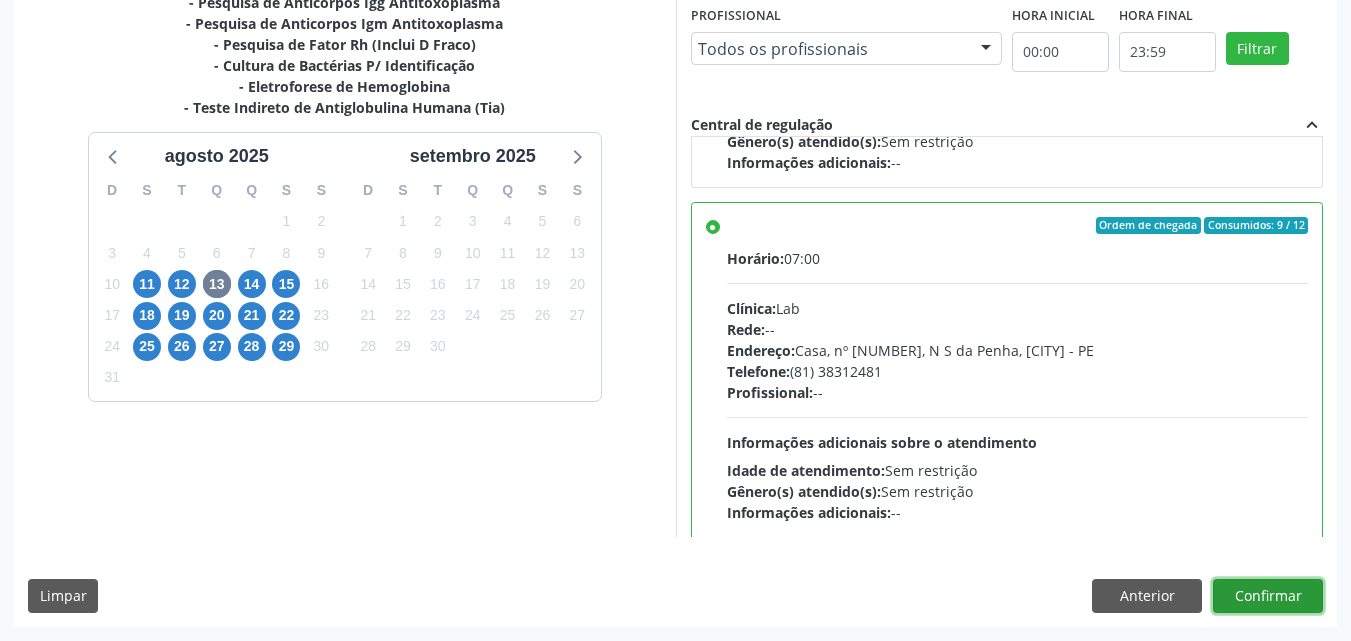 click on "Confirmar" at bounding box center (1268, 596) 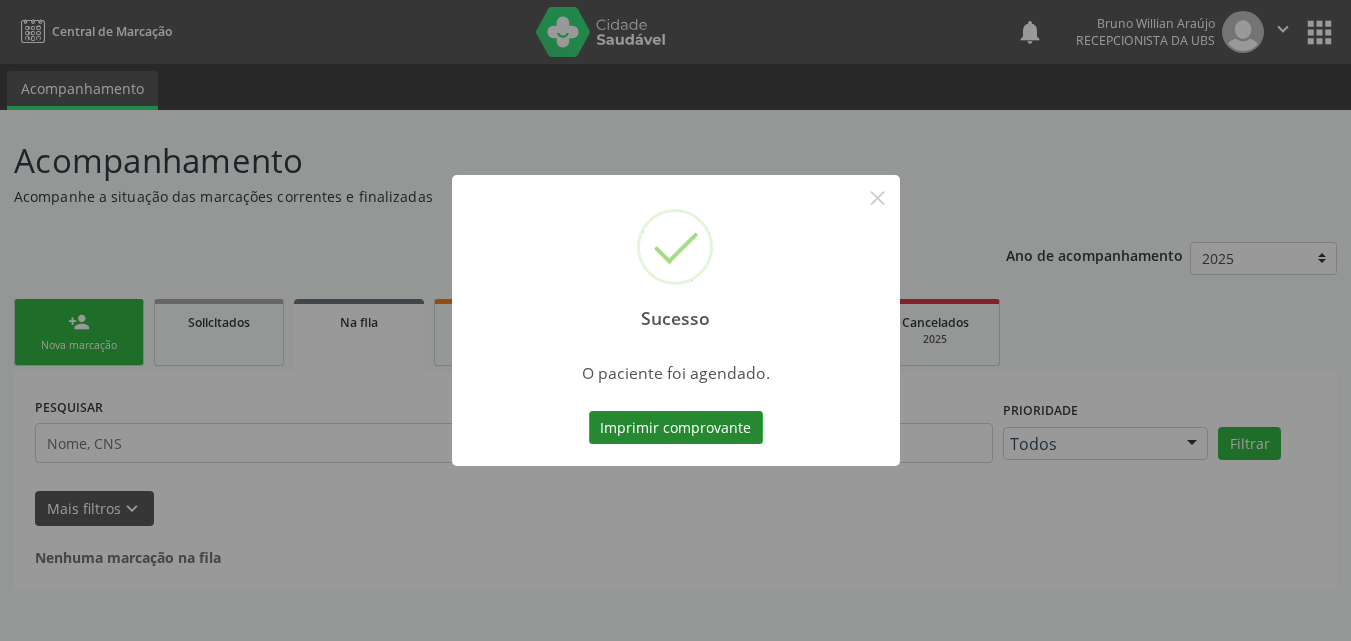 scroll, scrollTop: 0, scrollLeft: 0, axis: both 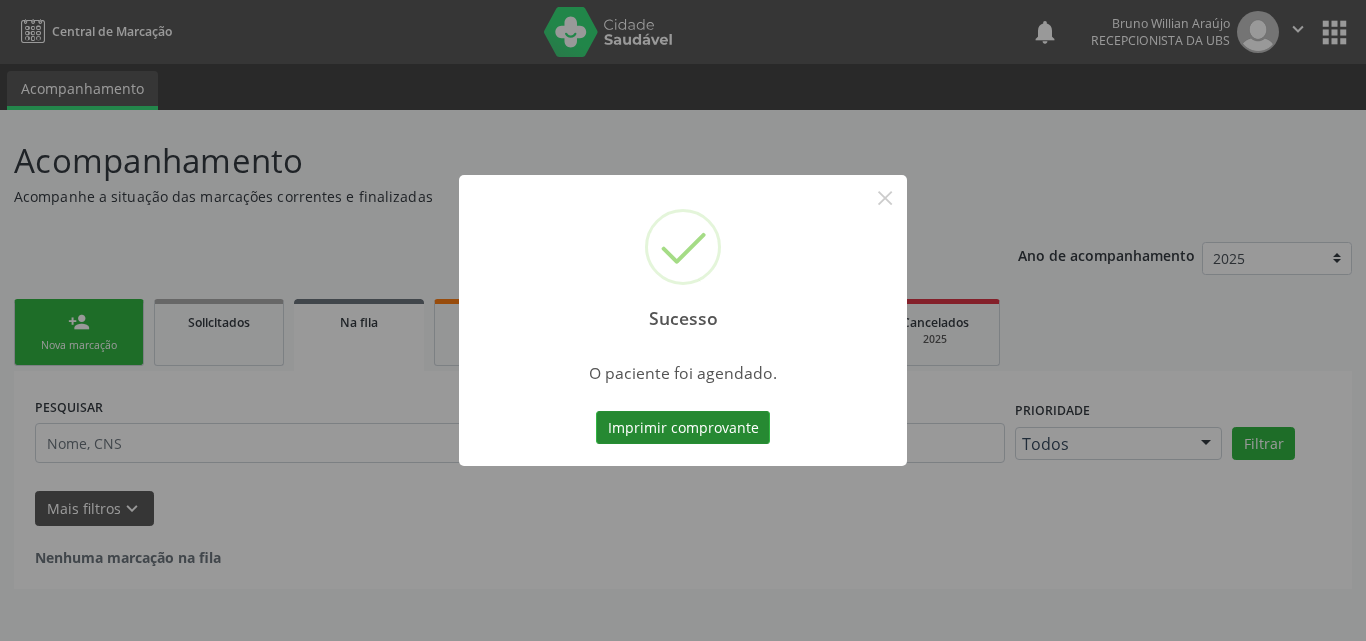 click on "Imprimir comprovante" at bounding box center (683, 428) 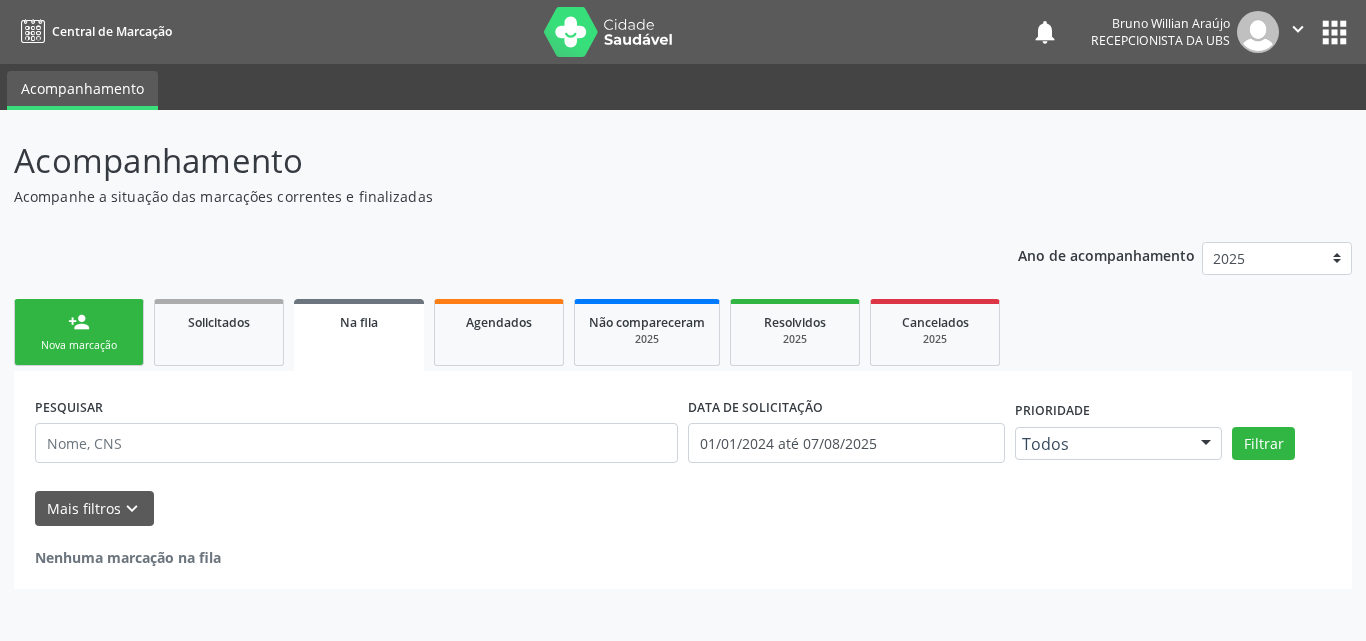 click on "person_add
Nova marcação" at bounding box center (79, 332) 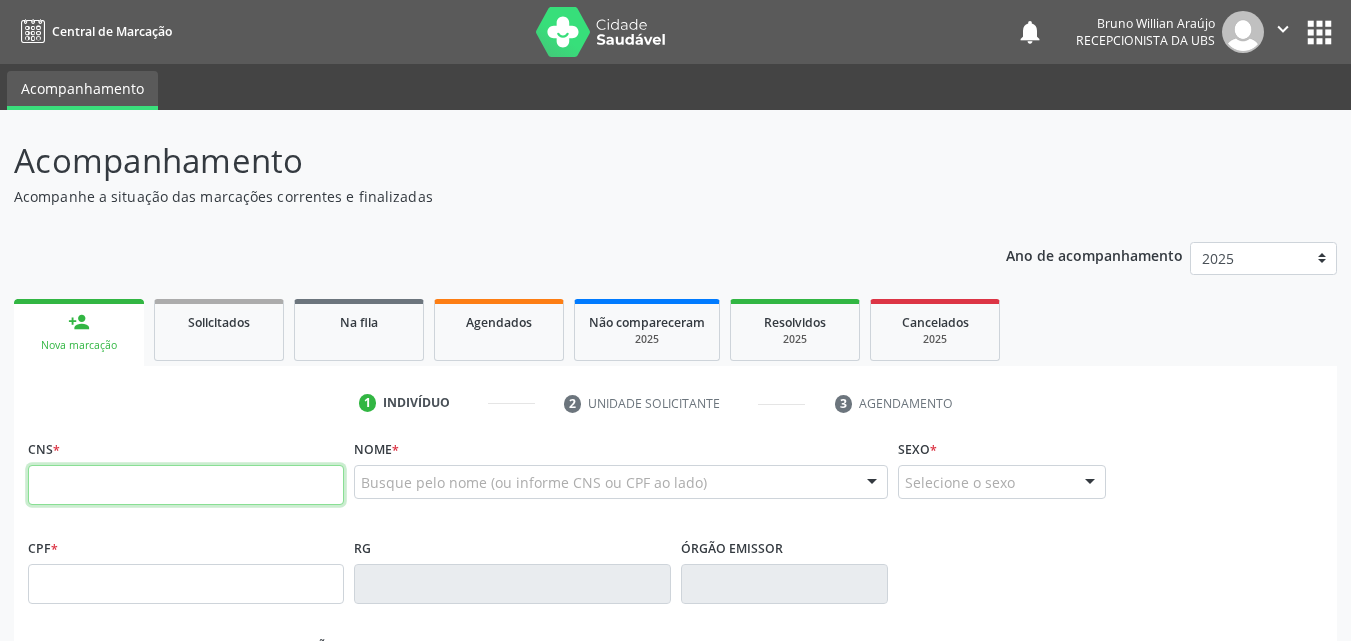 click at bounding box center (186, 485) 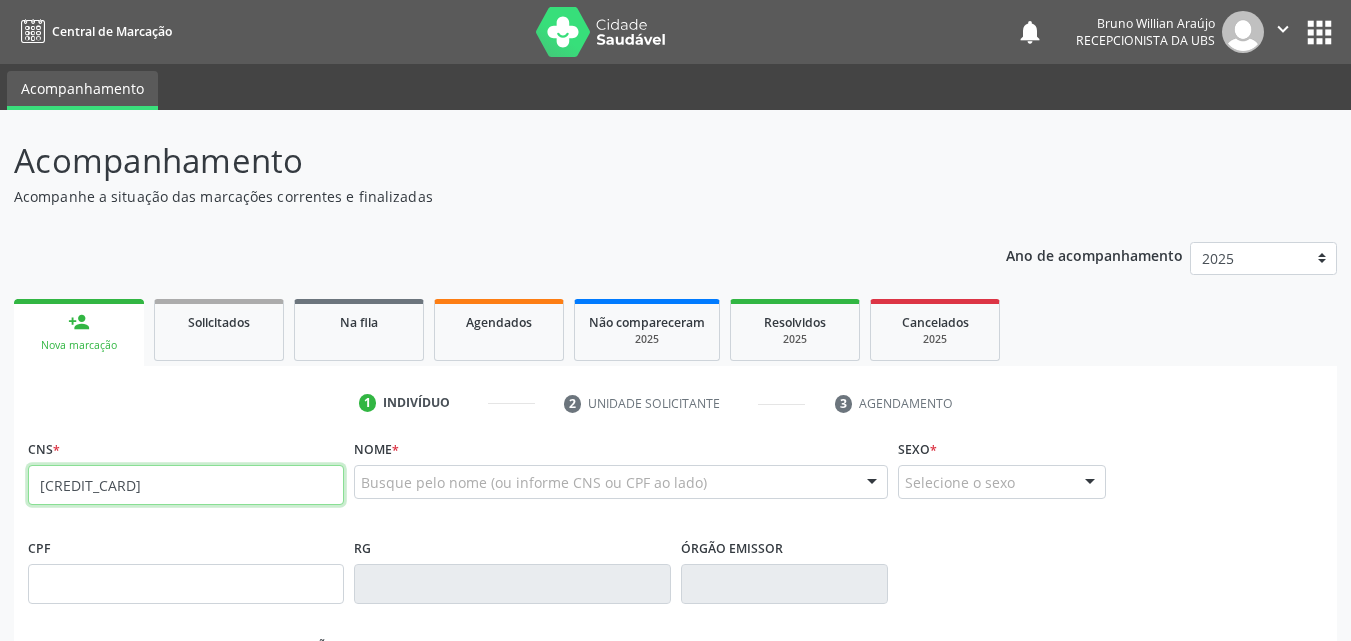 type on "898 0041 9759 7772" 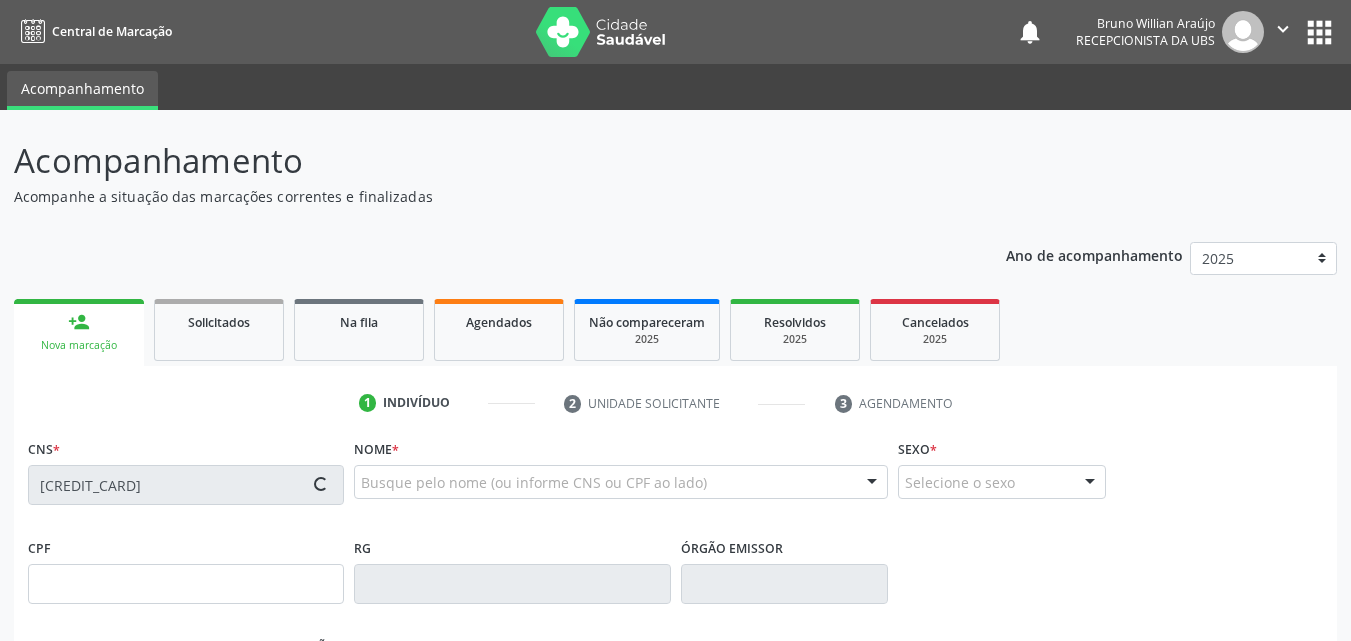 type on "04/09/2006" 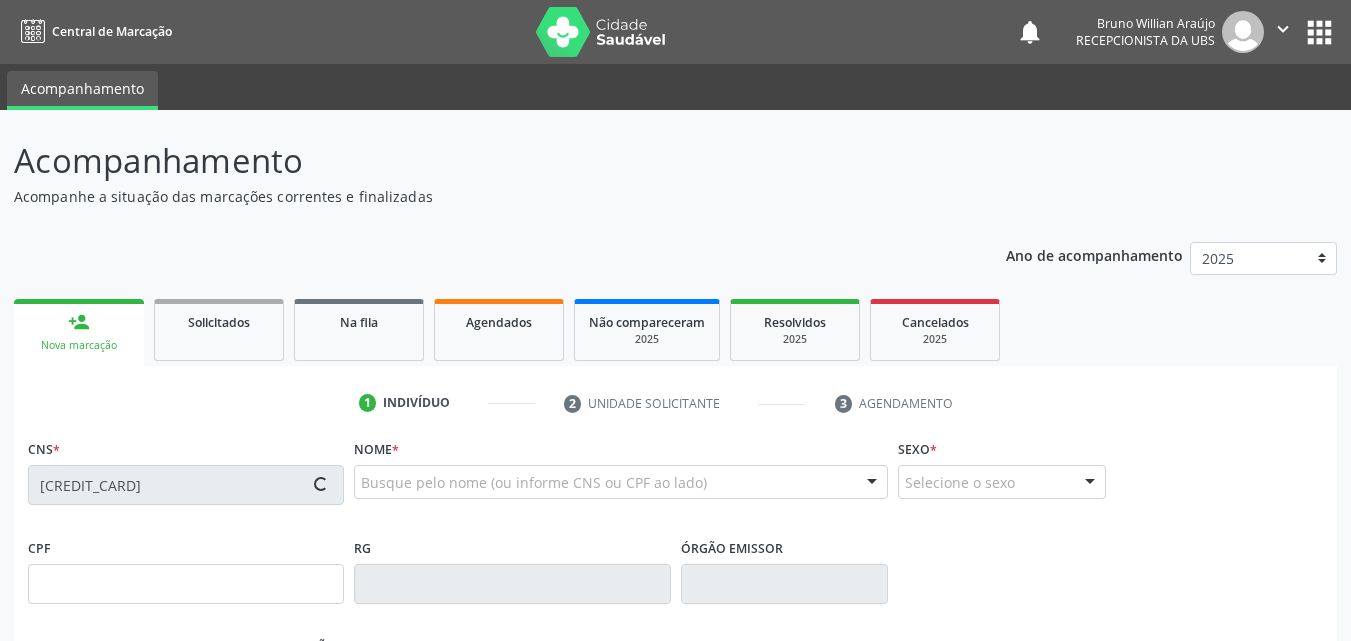 type on "Auticelia Rejane da Silva" 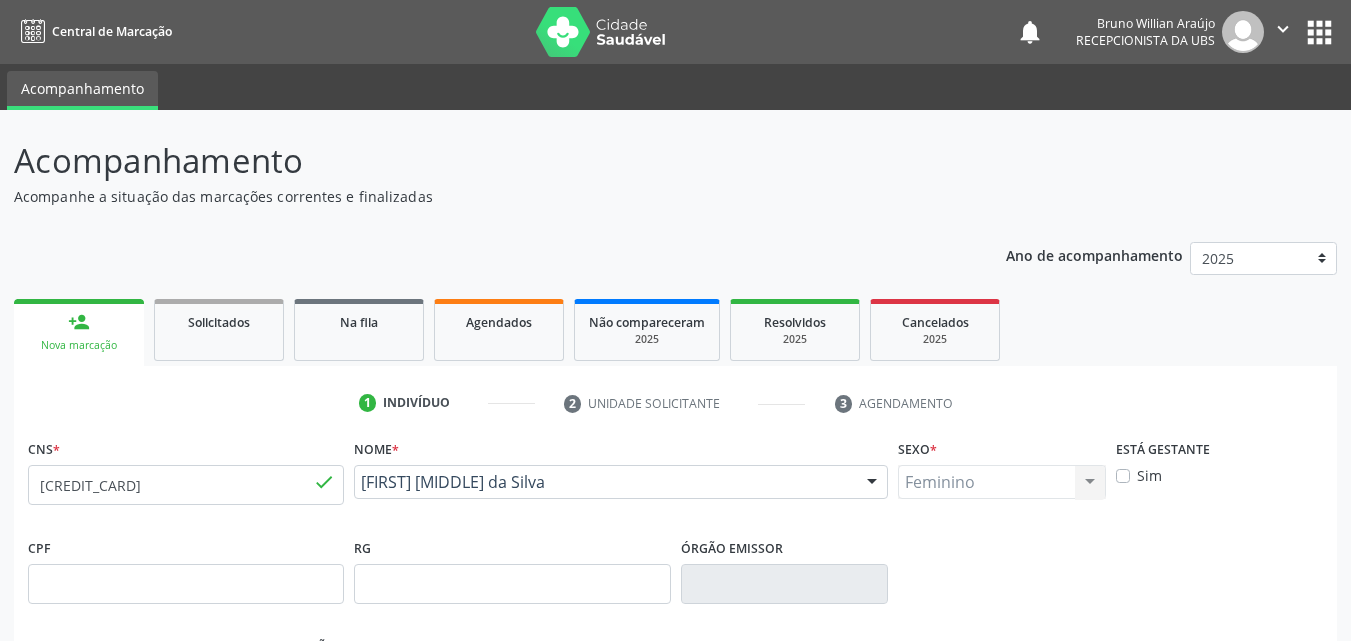 drag, startPoint x: 537, startPoint y: 507, endPoint x: 360, endPoint y: 481, distance: 178.89941 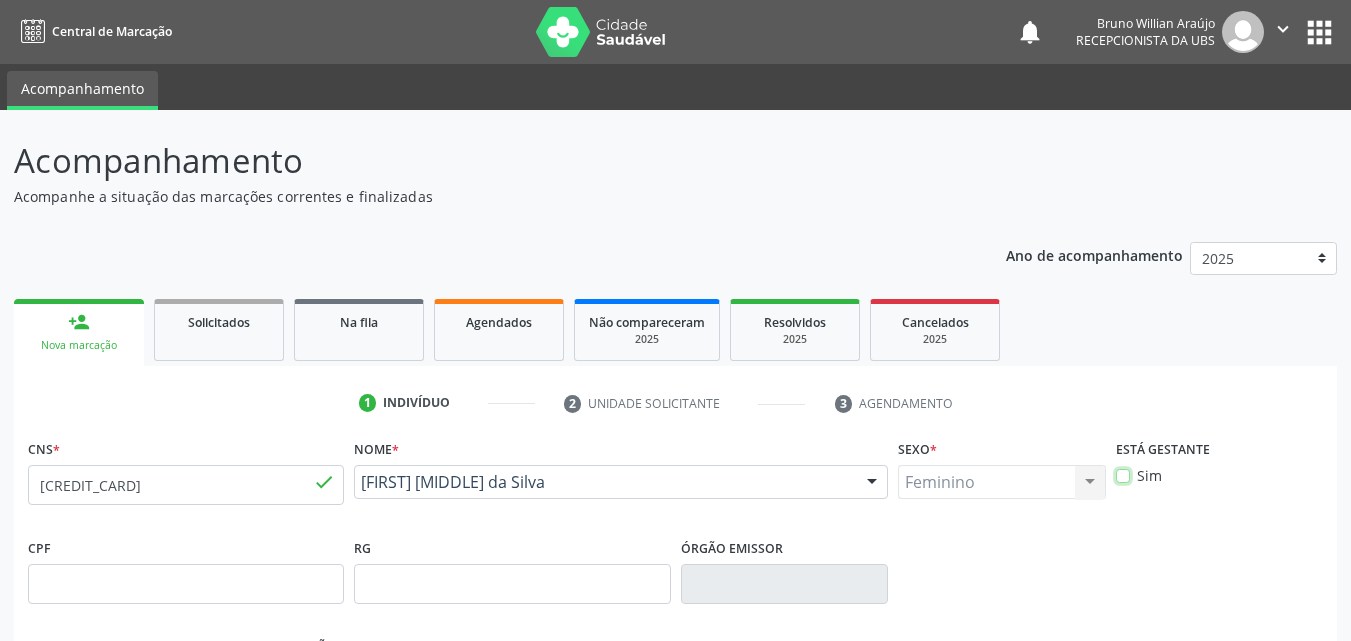 checkbox on "true" 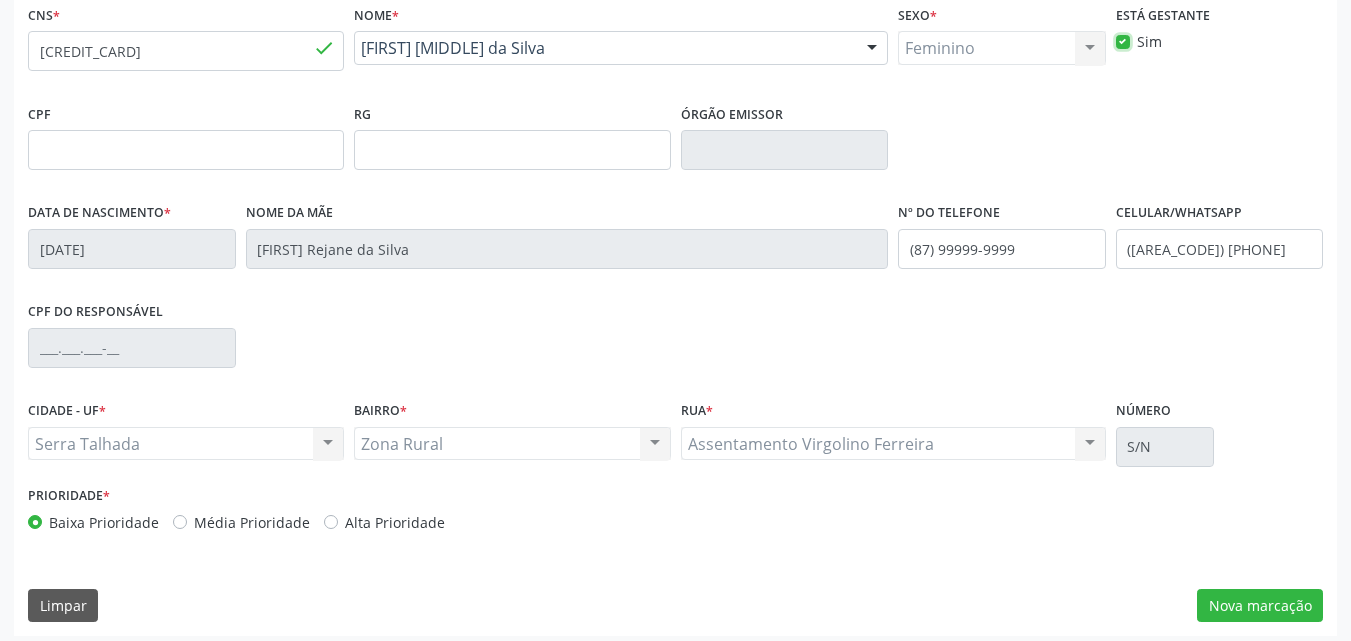 scroll, scrollTop: 443, scrollLeft: 0, axis: vertical 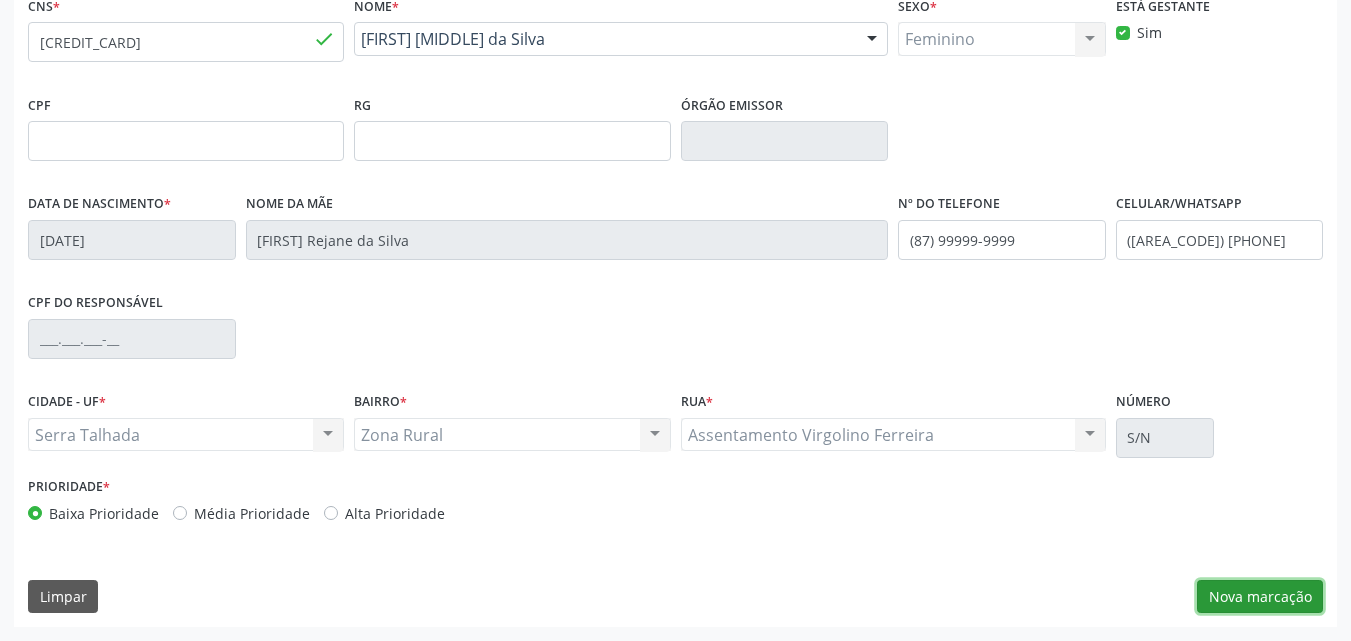 click on "Nova marcação" at bounding box center [1260, 597] 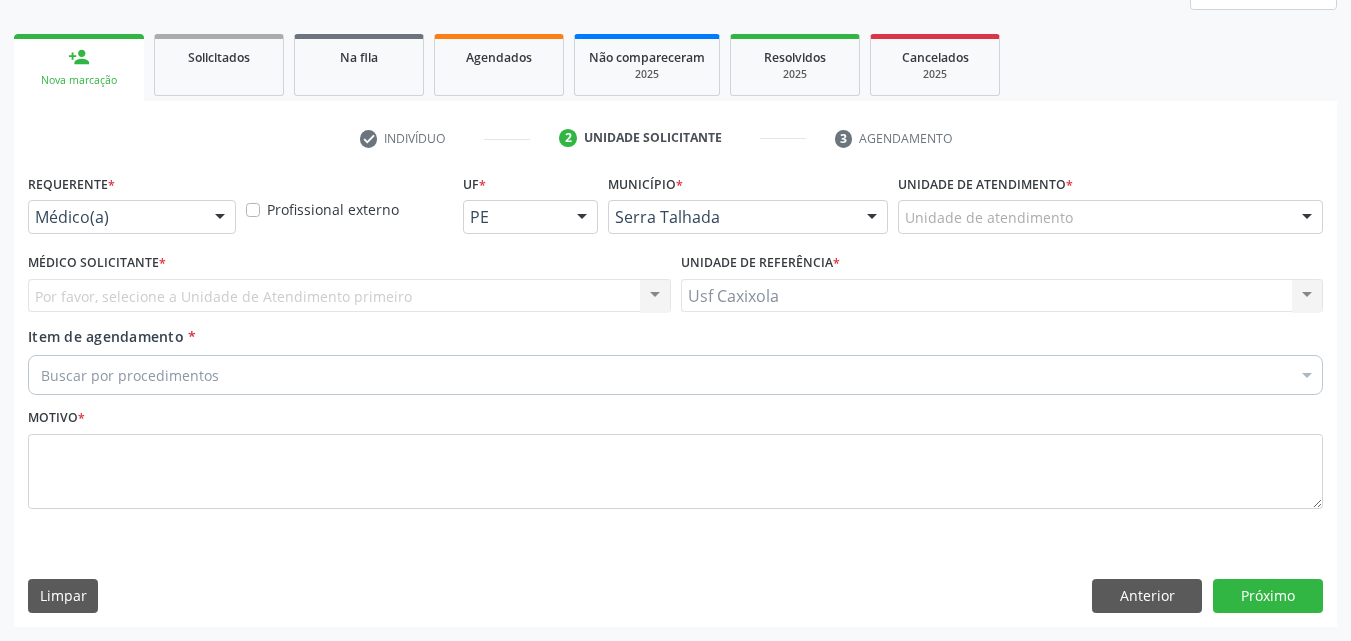 scroll, scrollTop: 265, scrollLeft: 0, axis: vertical 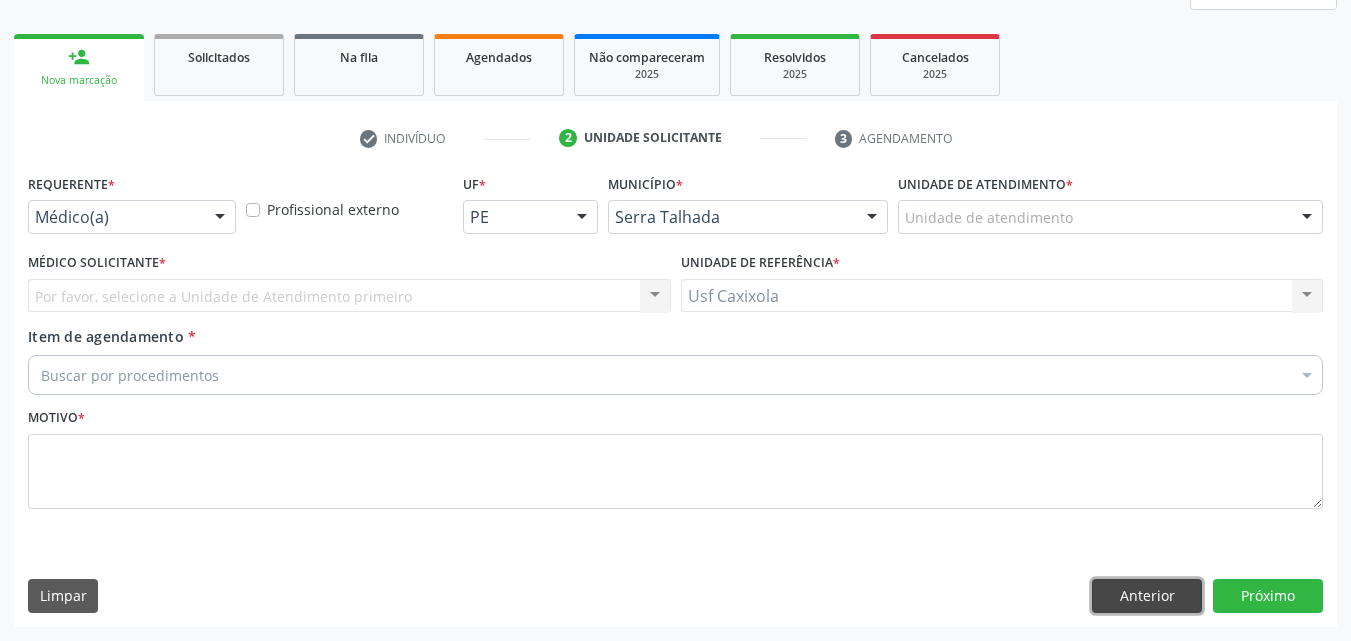 click on "Anterior" at bounding box center [1147, 596] 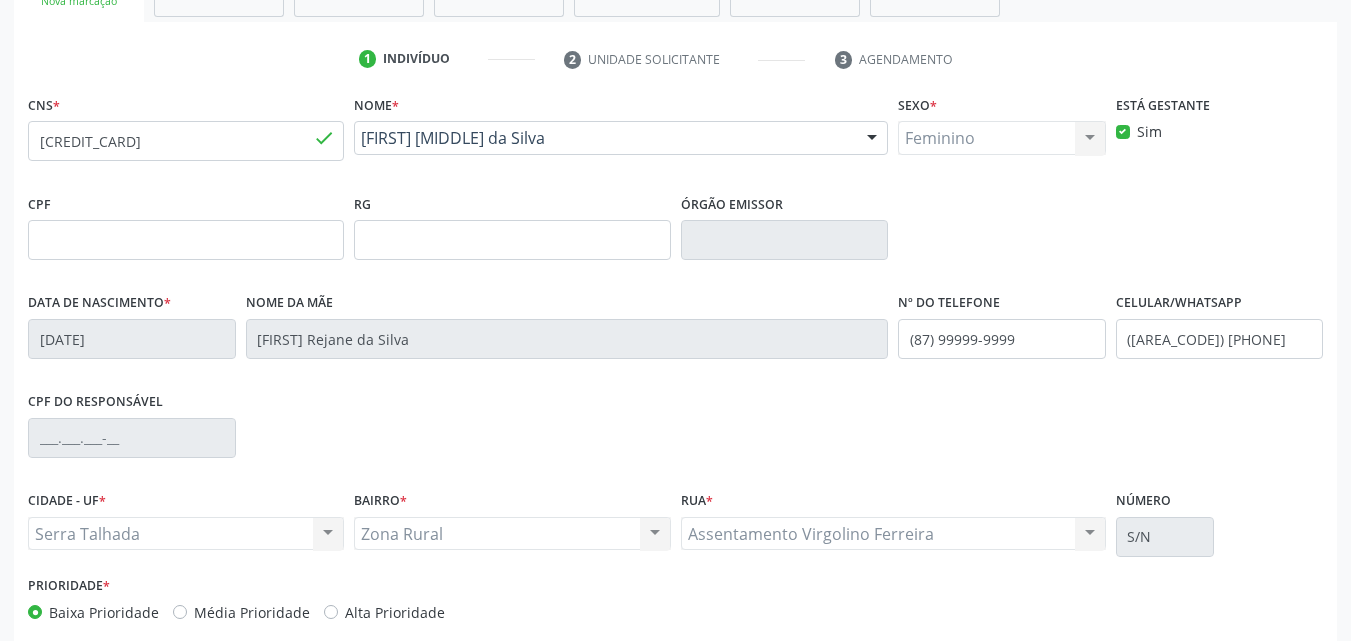 scroll, scrollTop: 443, scrollLeft: 0, axis: vertical 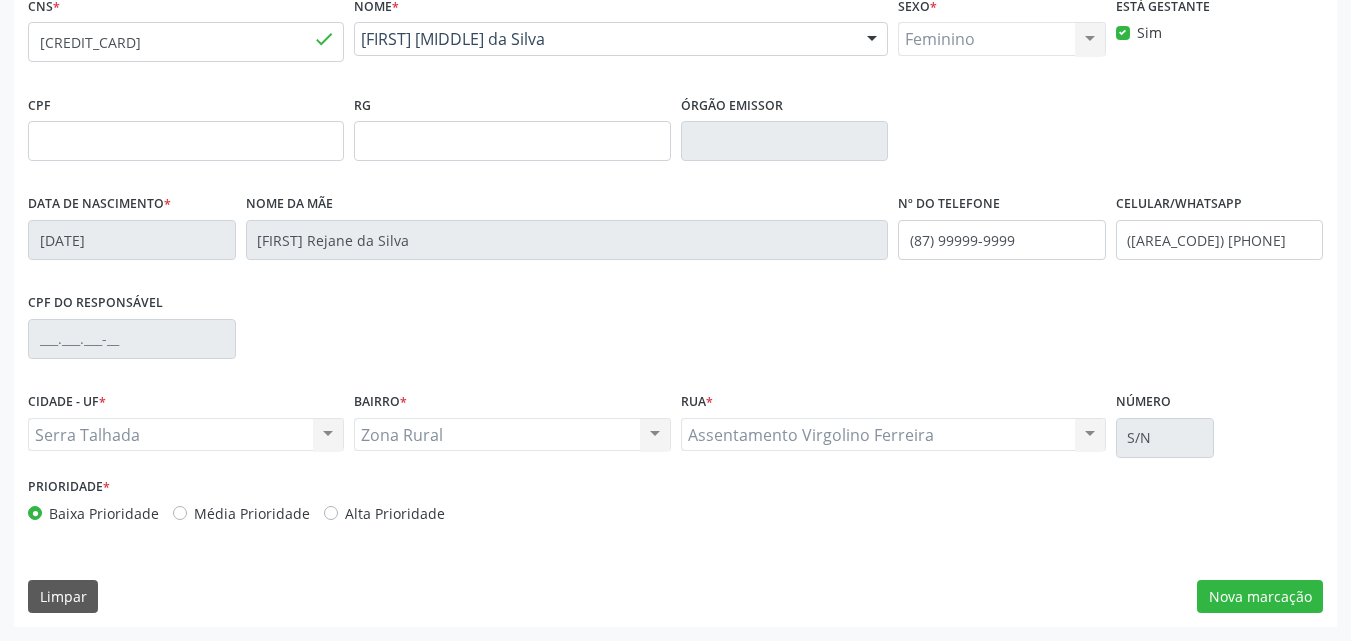 click on "Zona Rural         Zona Rural
Nenhum resultado encontrado para: "   "
Não há nenhuma opção para ser exibida." at bounding box center [512, 435] 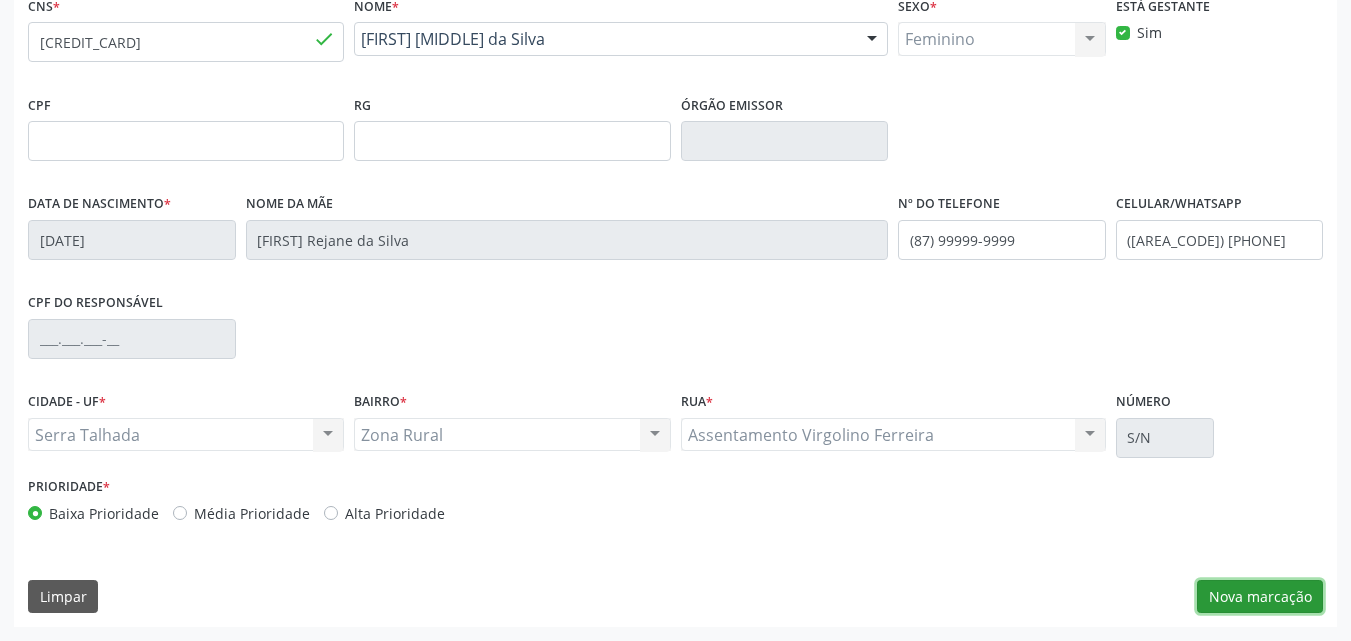 click on "Nova marcação" at bounding box center (1260, 597) 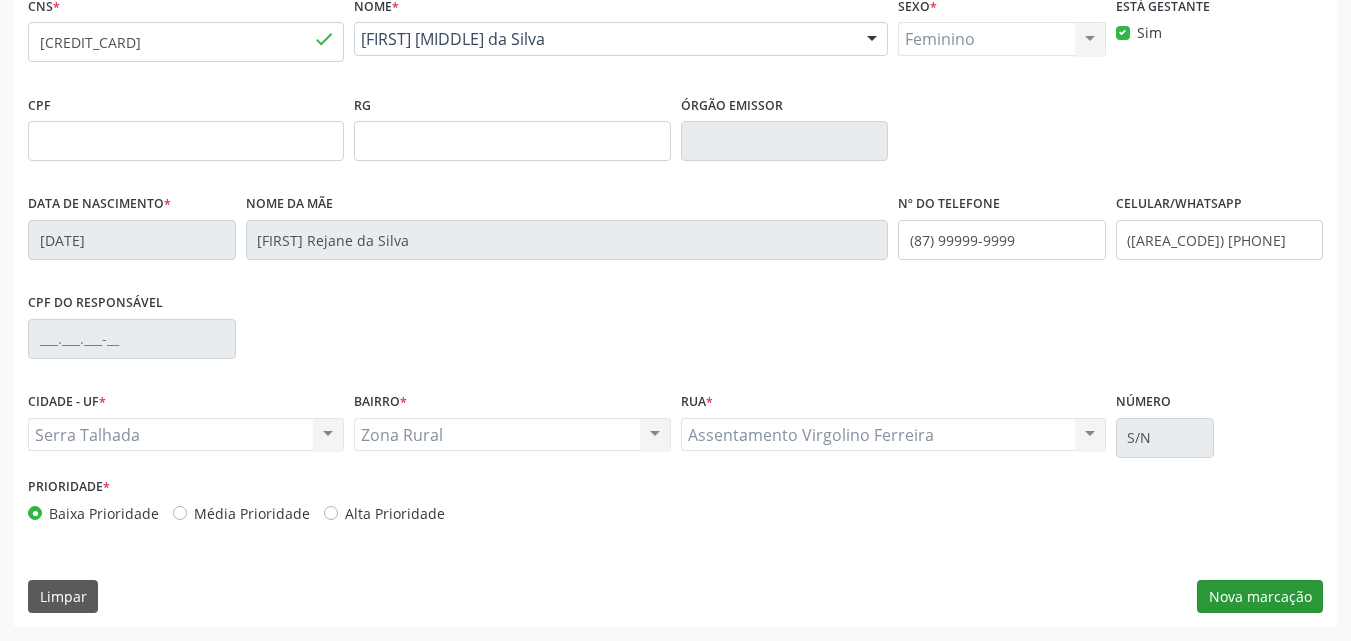scroll, scrollTop: 265, scrollLeft: 0, axis: vertical 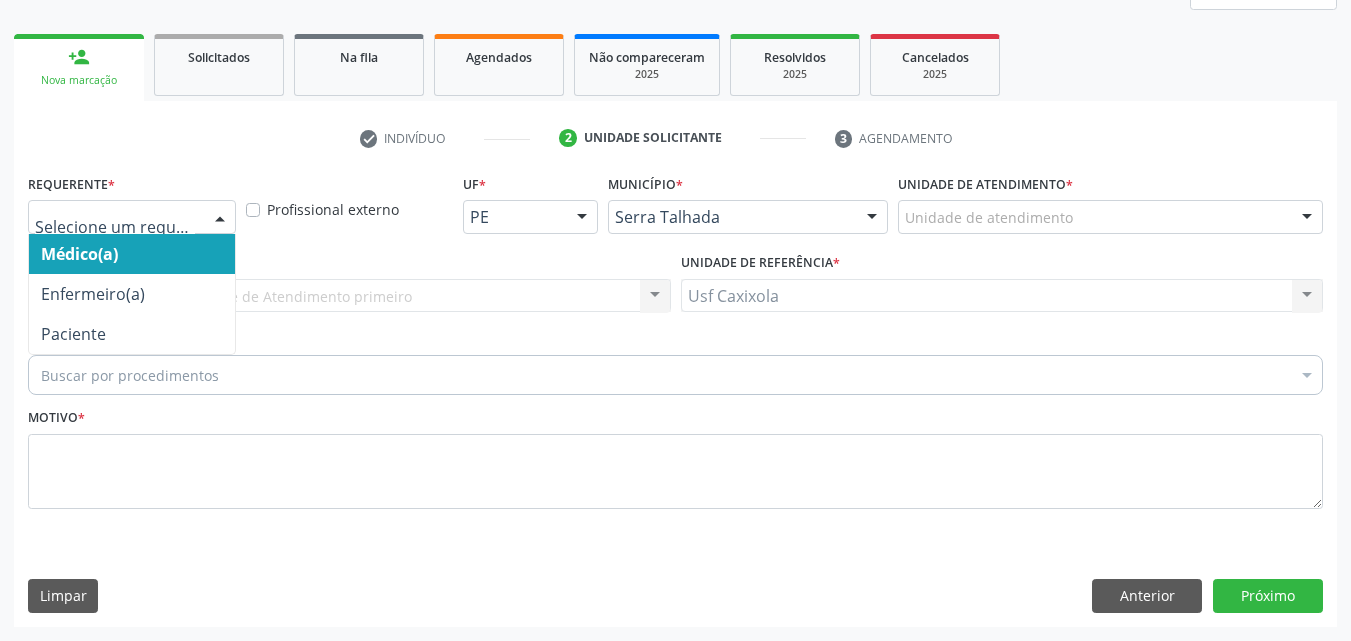 click at bounding box center [220, 218] 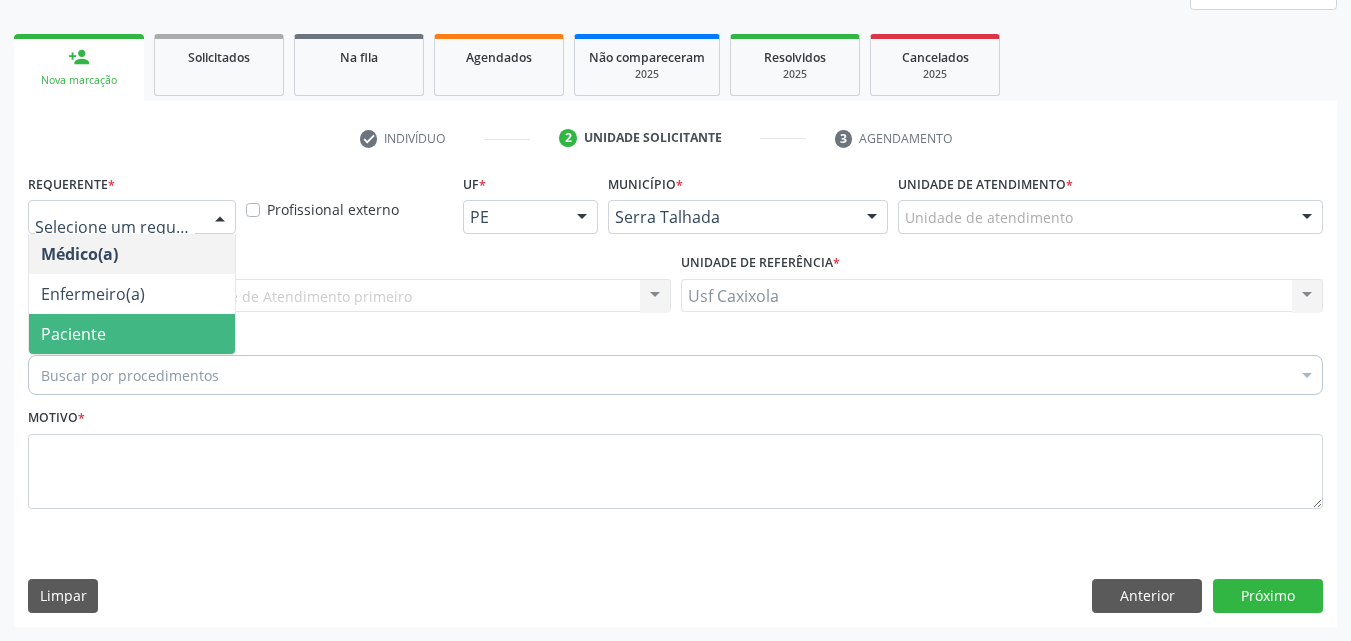 click on "Paciente" at bounding box center (132, 334) 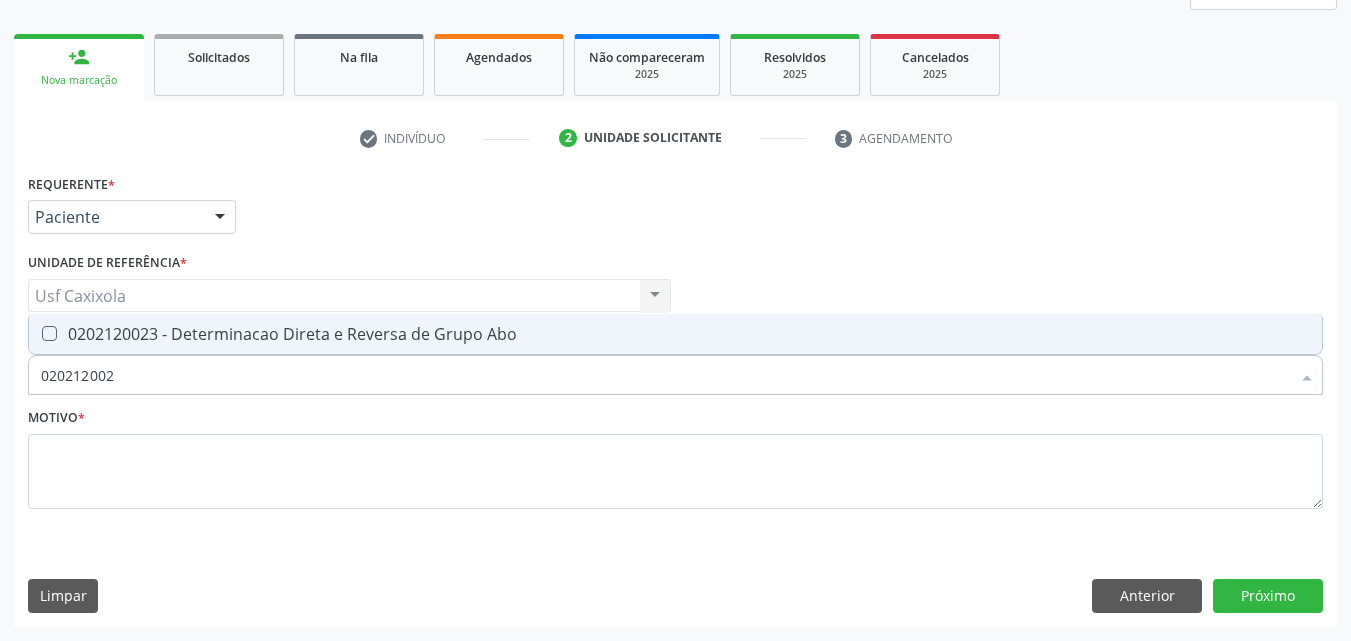 type on "0202120023" 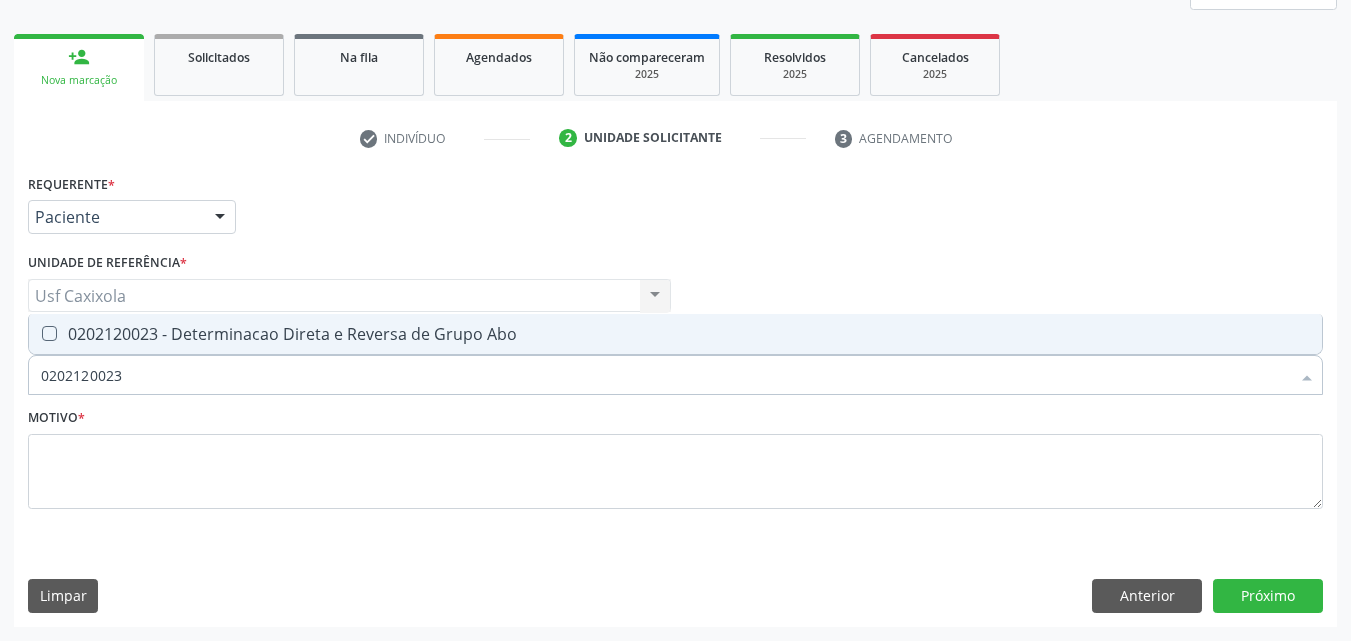 click on "0202120023 - Determinacao Direta e Reversa de Grupo Abo" at bounding box center (675, 334) 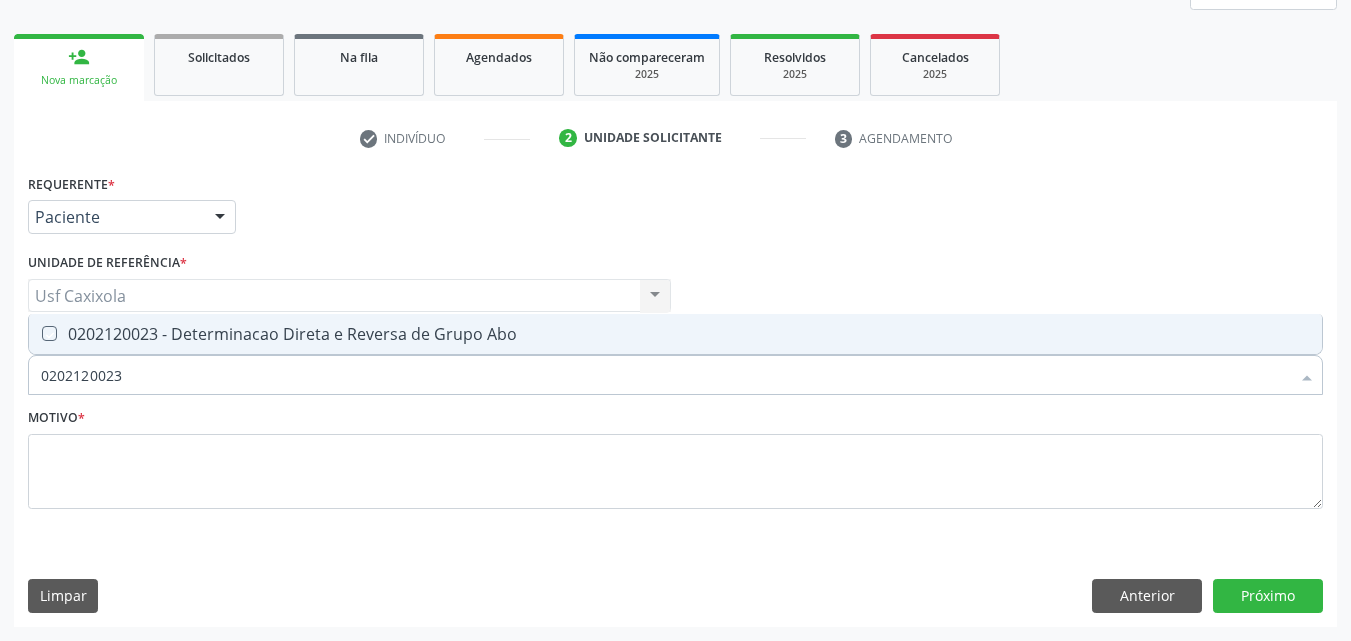 checkbox on "true" 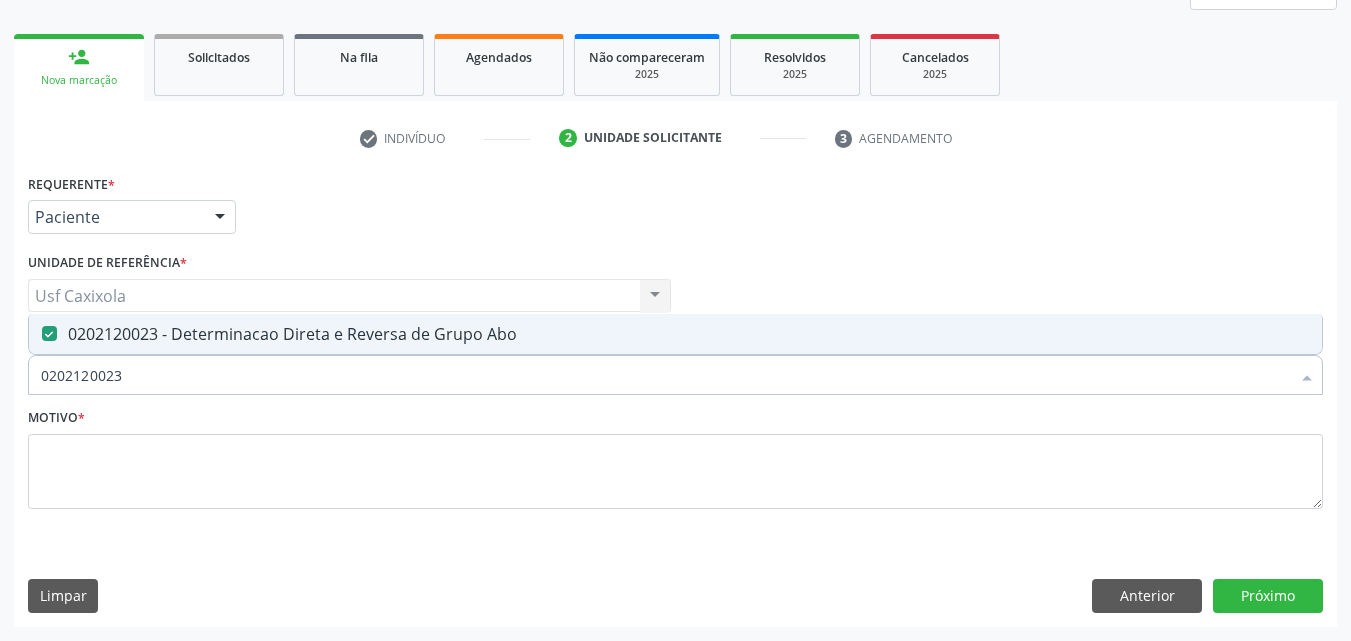 drag, startPoint x: 93, startPoint y: 376, endPoint x: 0, endPoint y: 378, distance: 93.0215 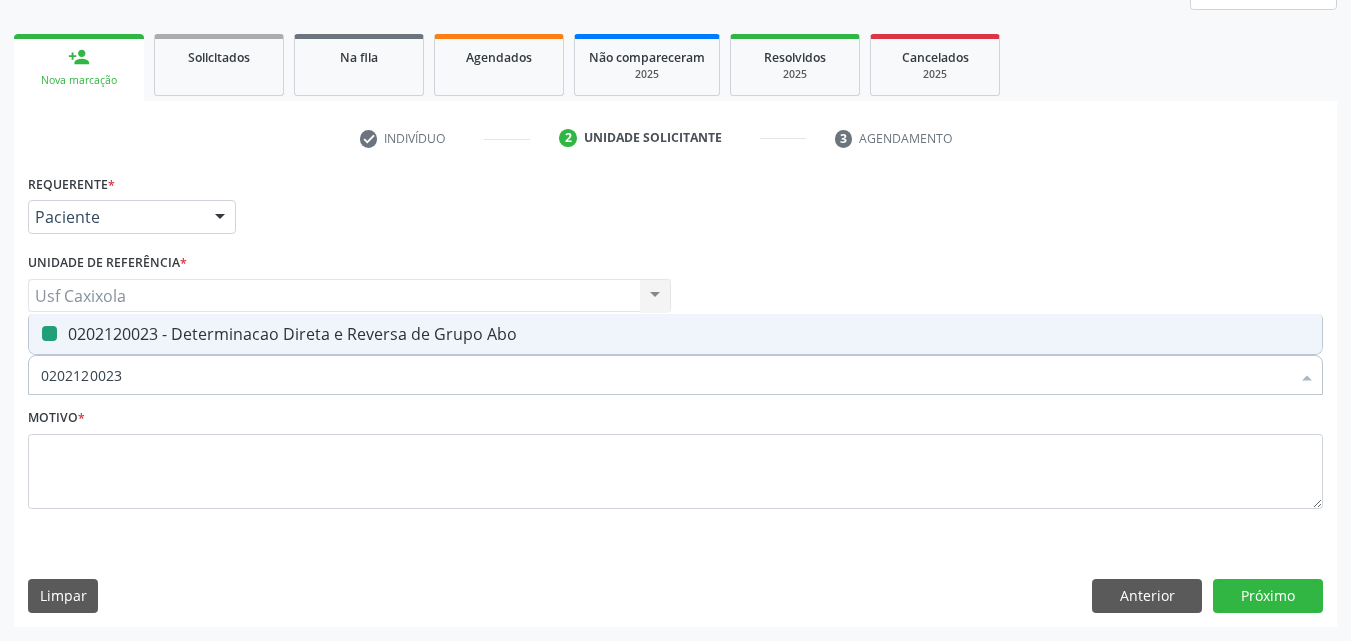 type on "0" 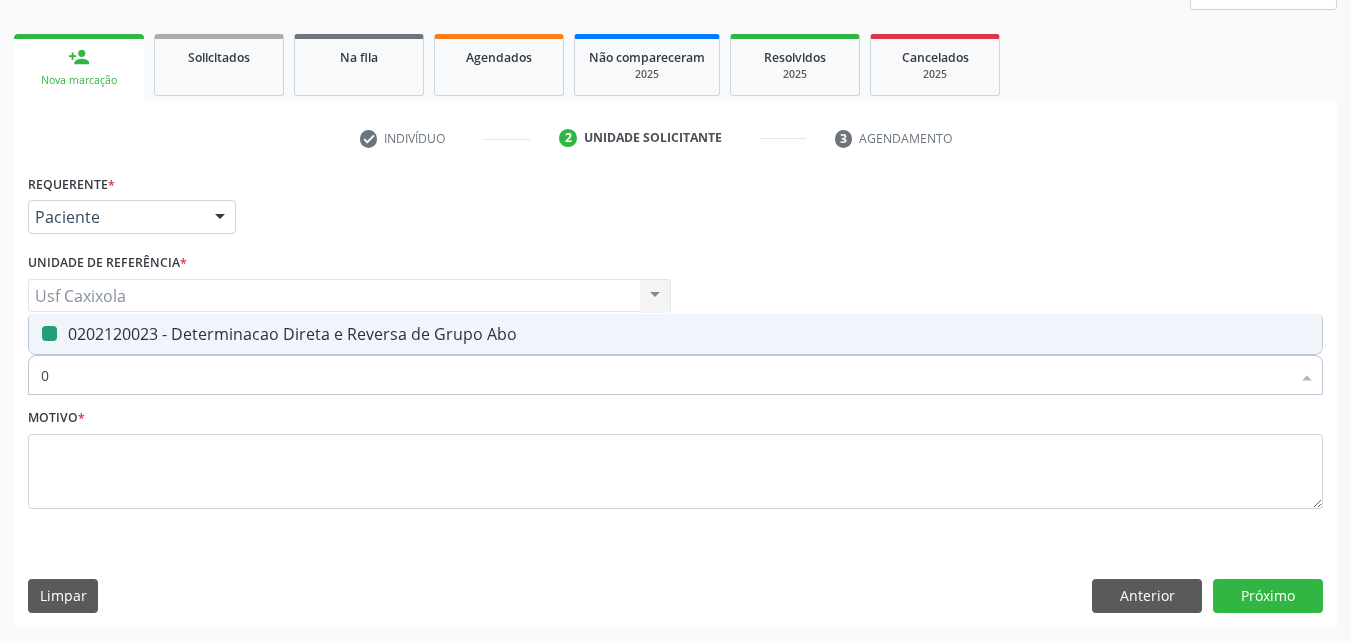 checkbox on "false" 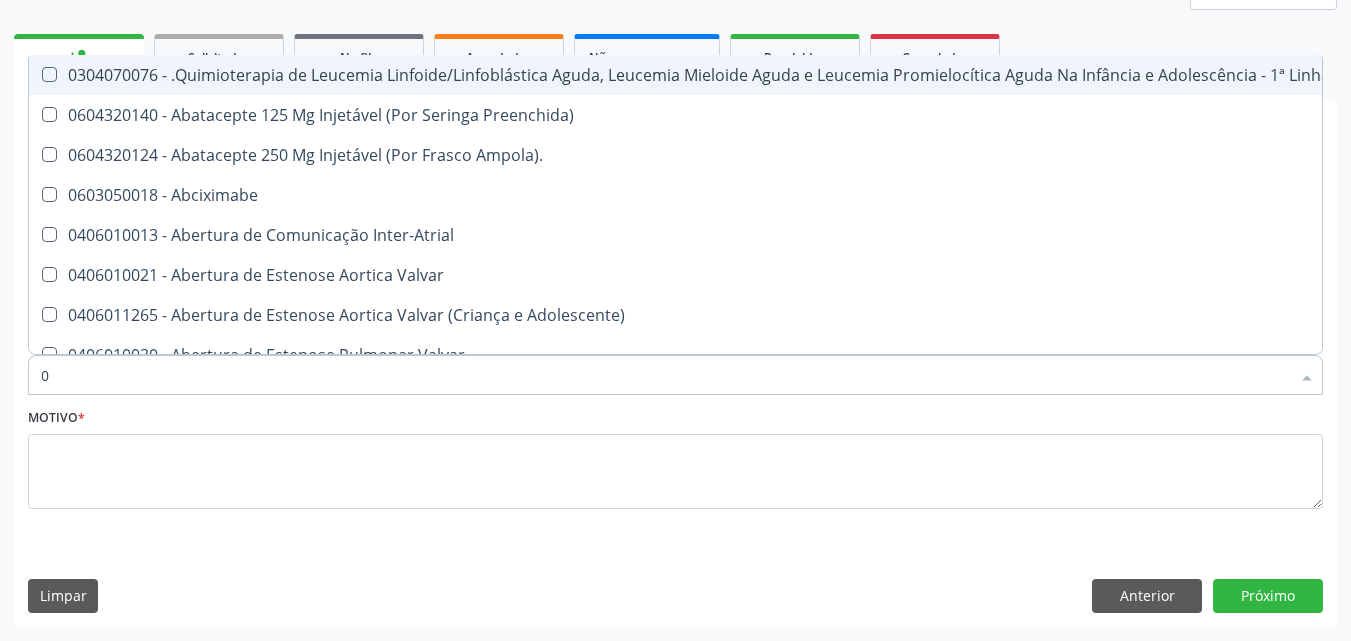 type on "02" 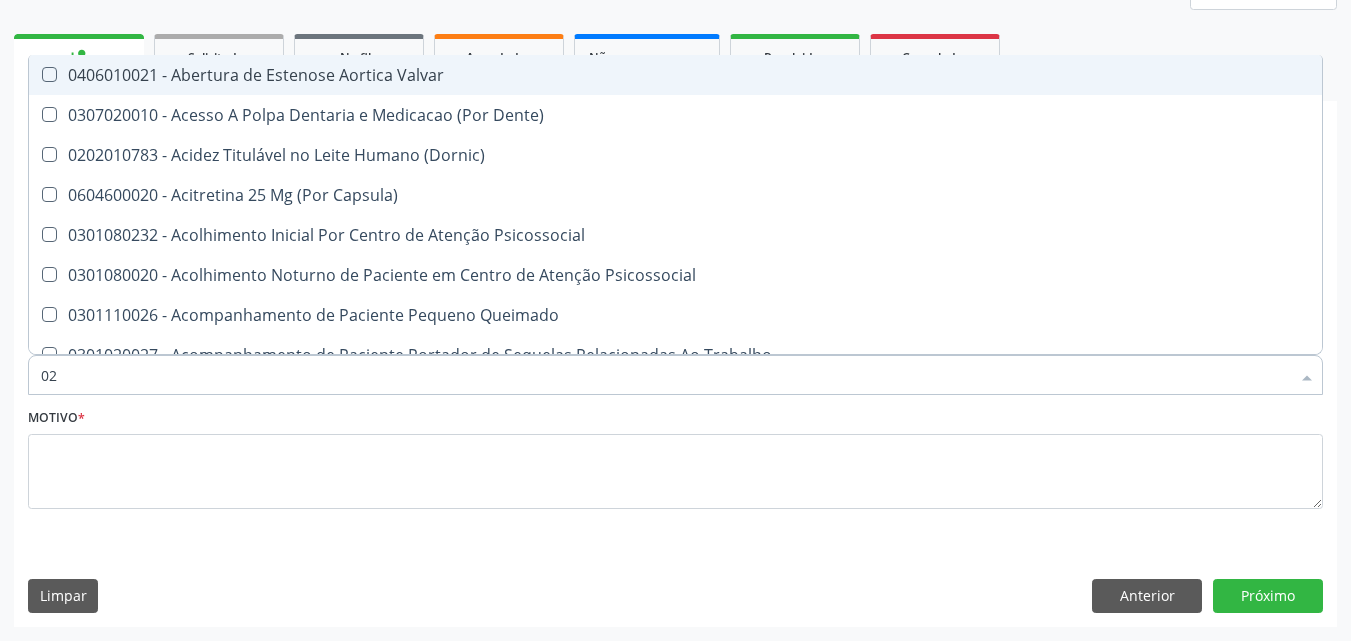 type on "020" 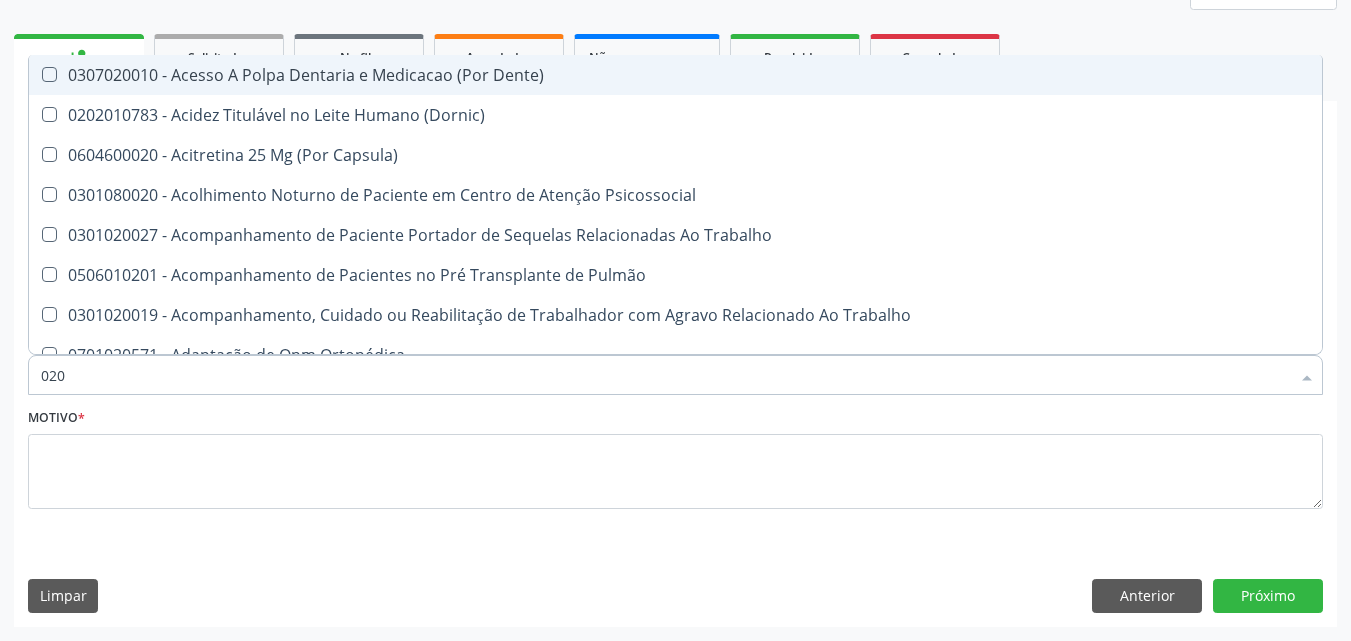 type on "0202" 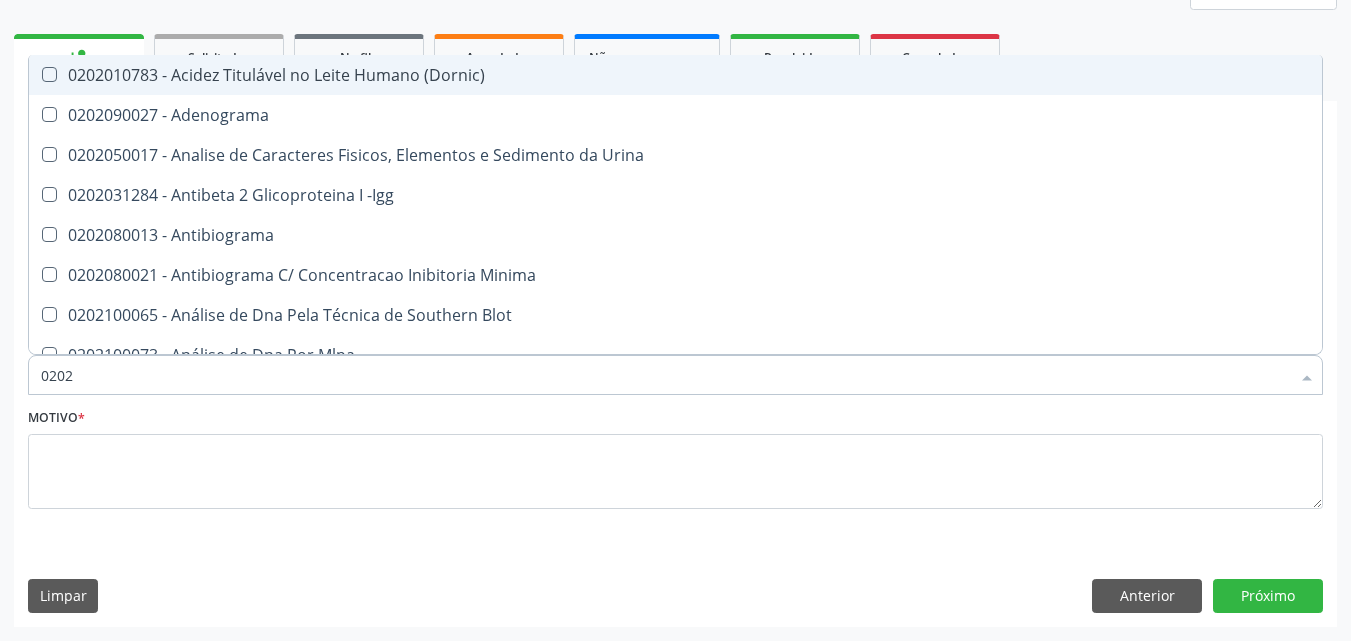type on "02020" 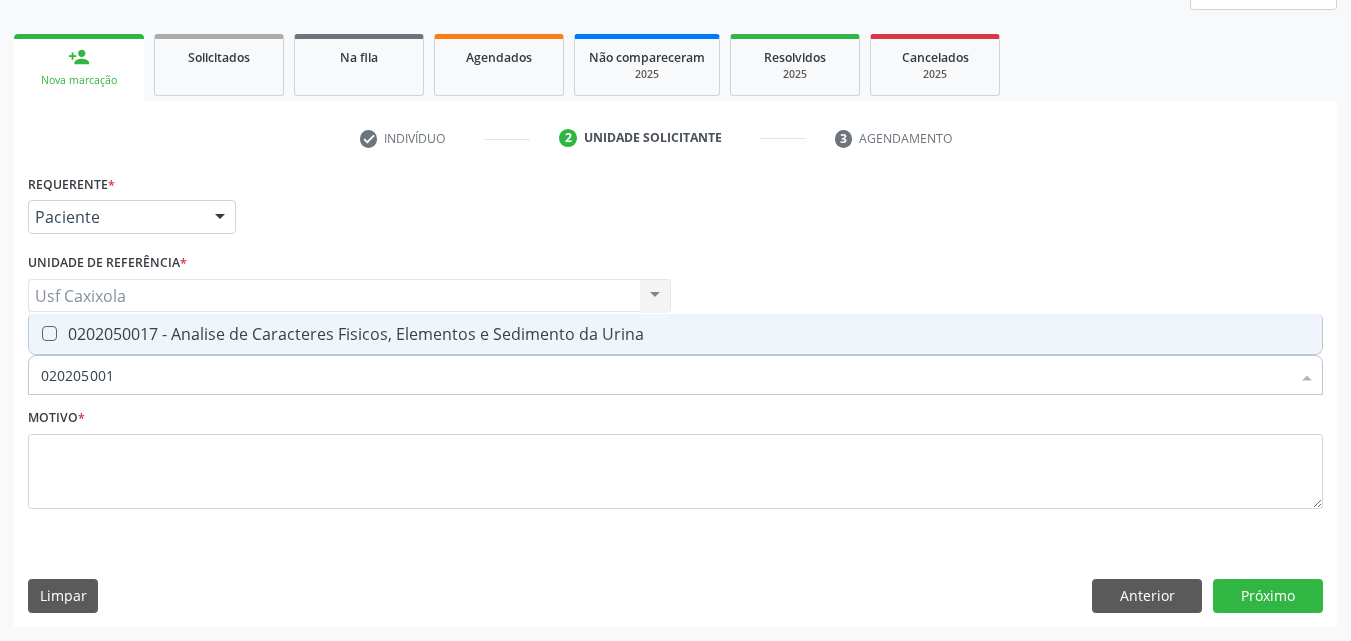 type on "0202050017" 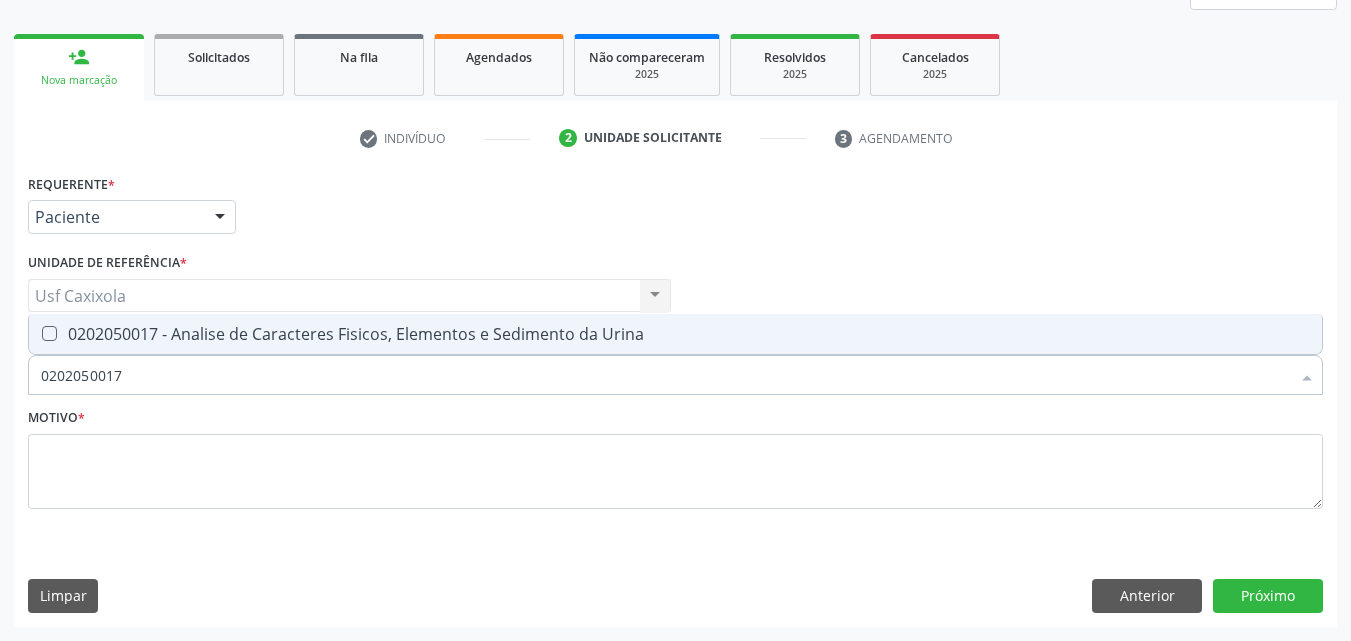 click on "0202050017 - Analise de Caracteres Fisicos, Elementos e Sedimento da Urina" at bounding box center [675, 334] 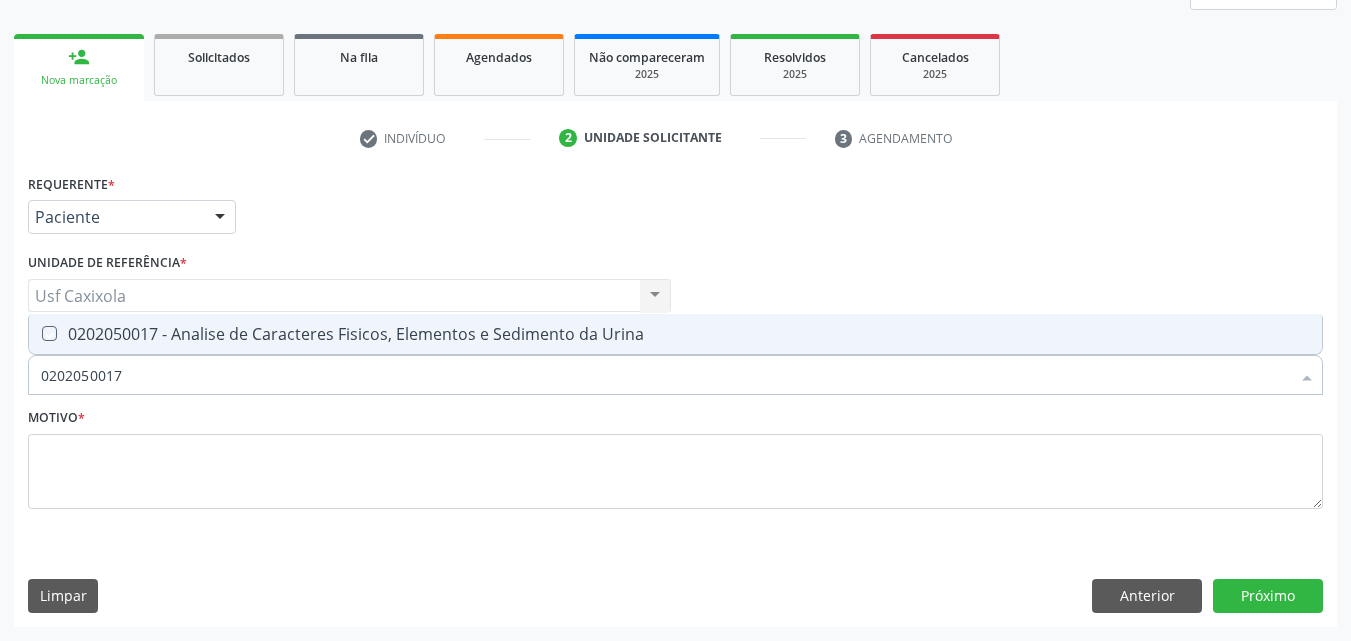 checkbox on "true" 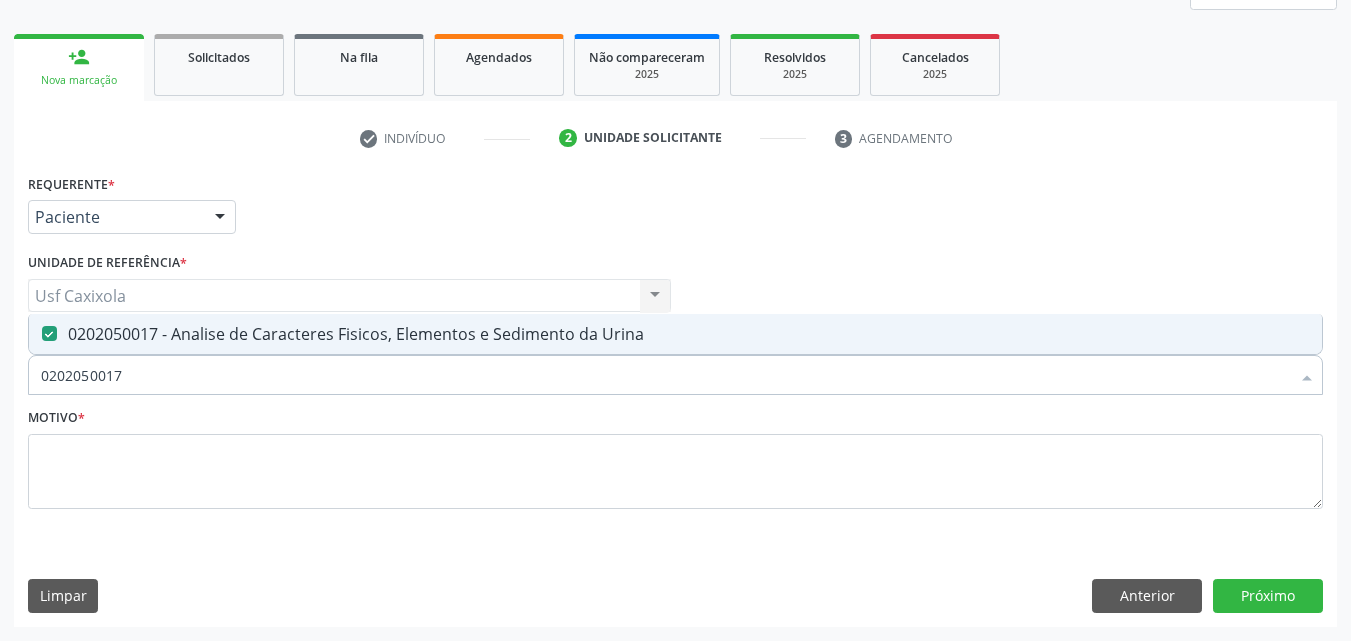 drag, startPoint x: 133, startPoint y: 377, endPoint x: 2, endPoint y: 382, distance: 131.09538 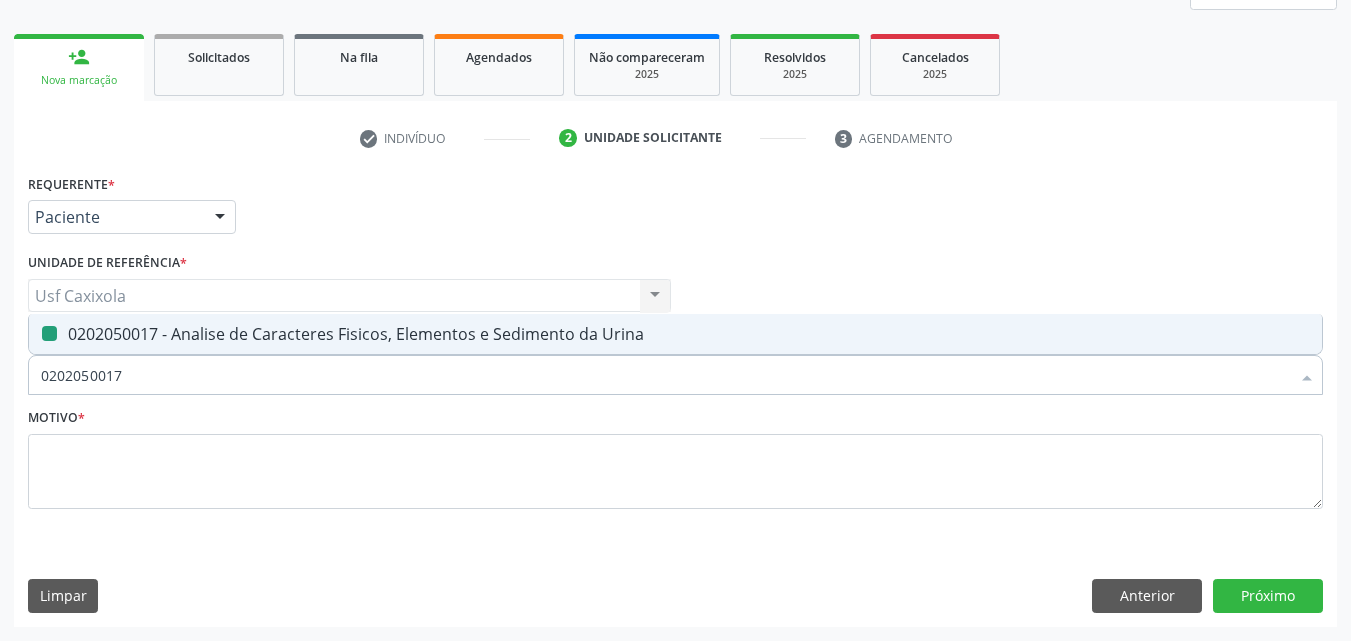 type on "0" 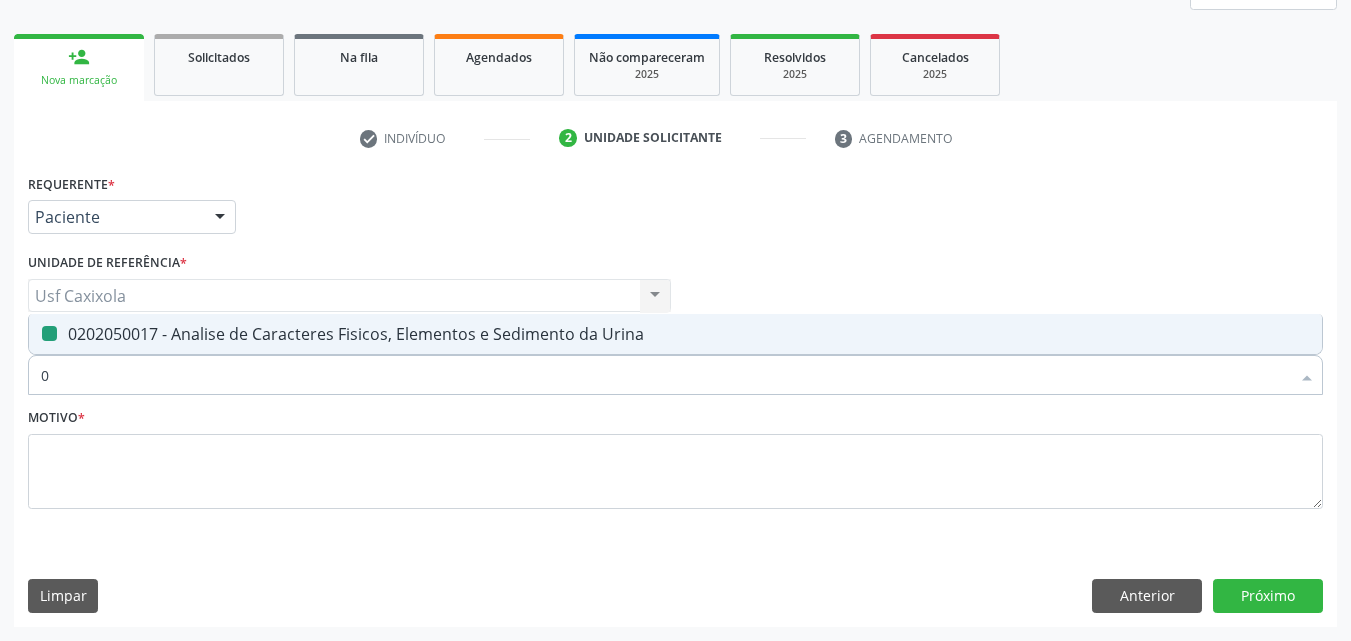 checkbox on "false" 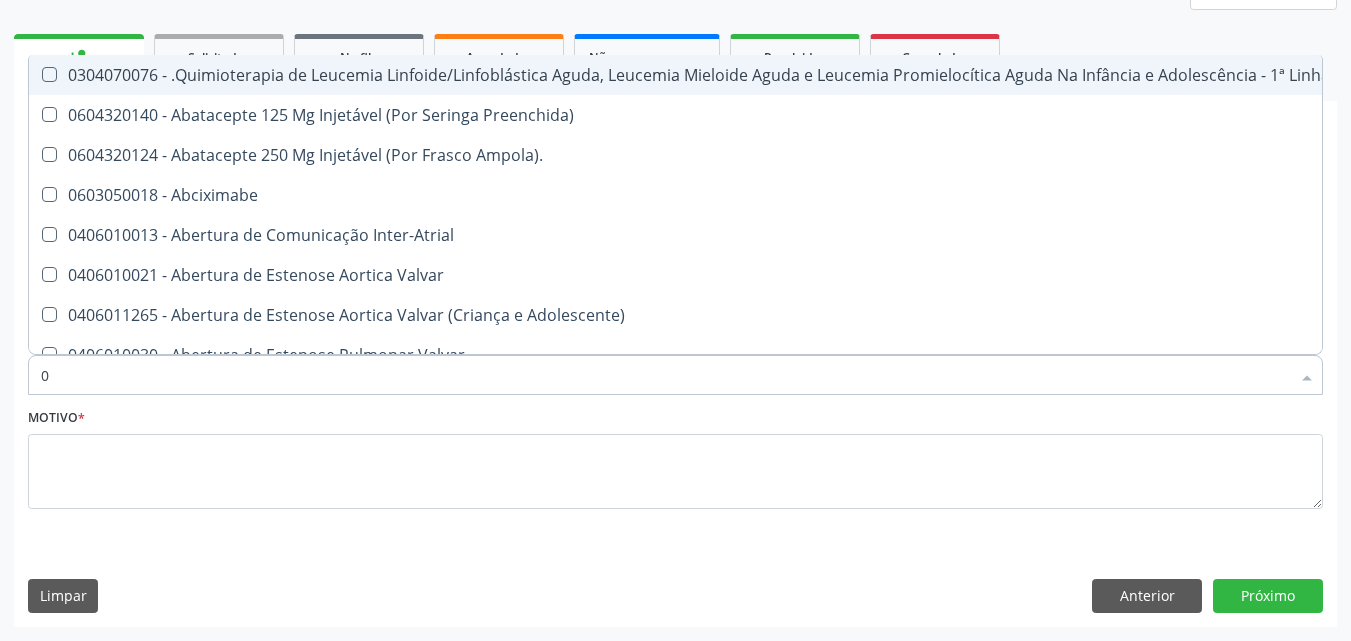 type on "02" 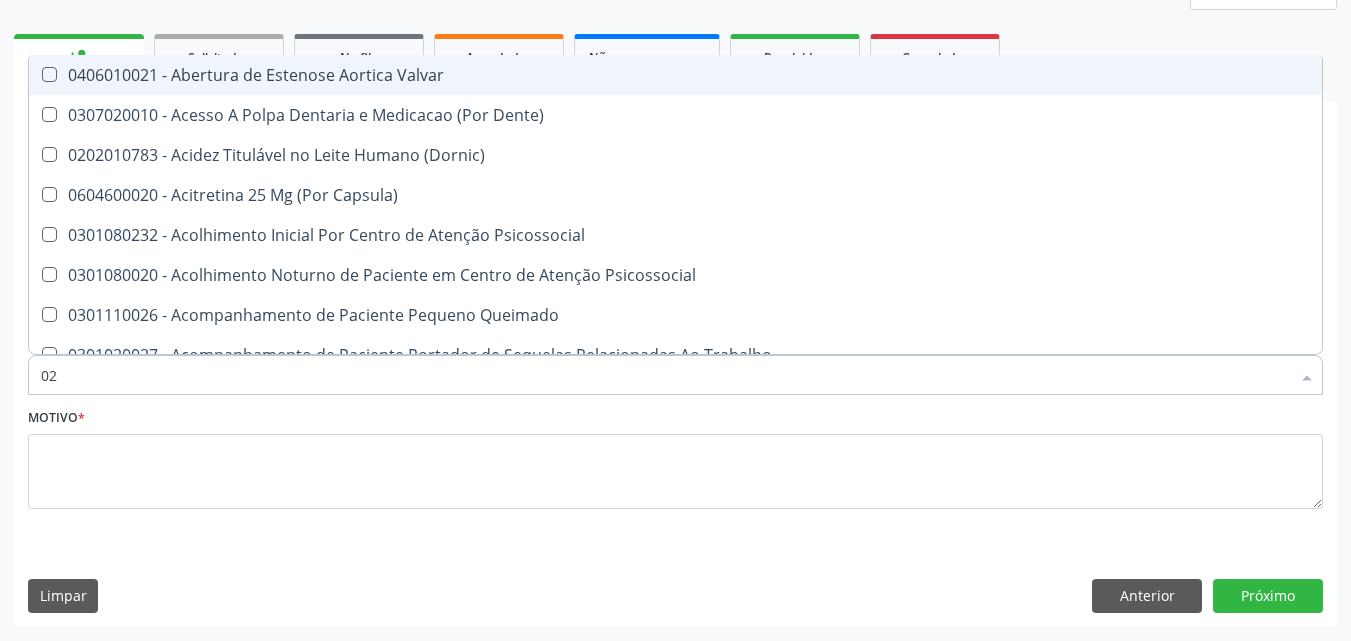 type on "020" 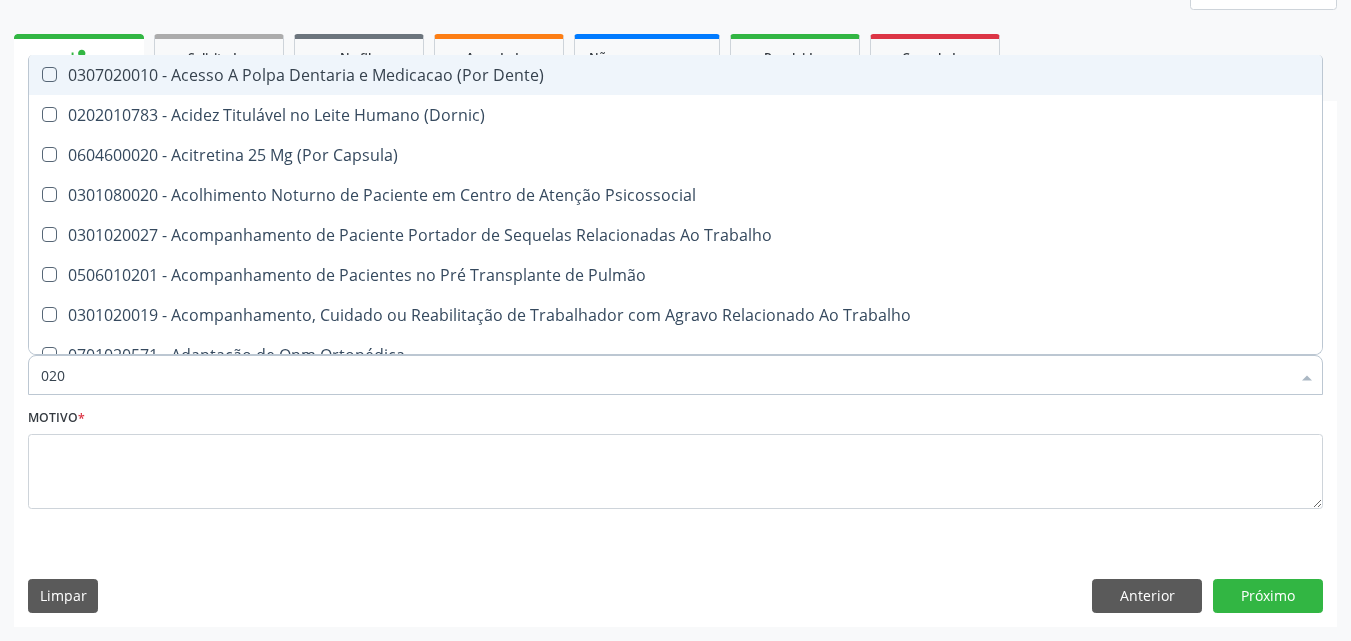 type on "0202" 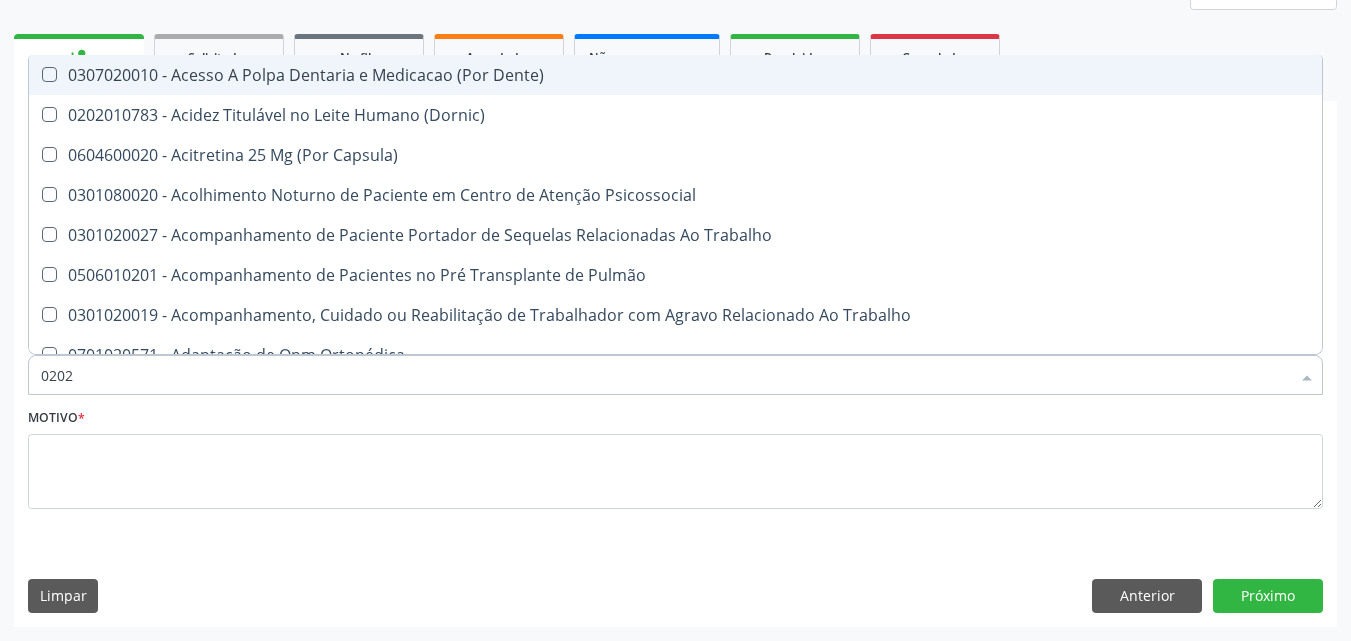 checkbox on "true" 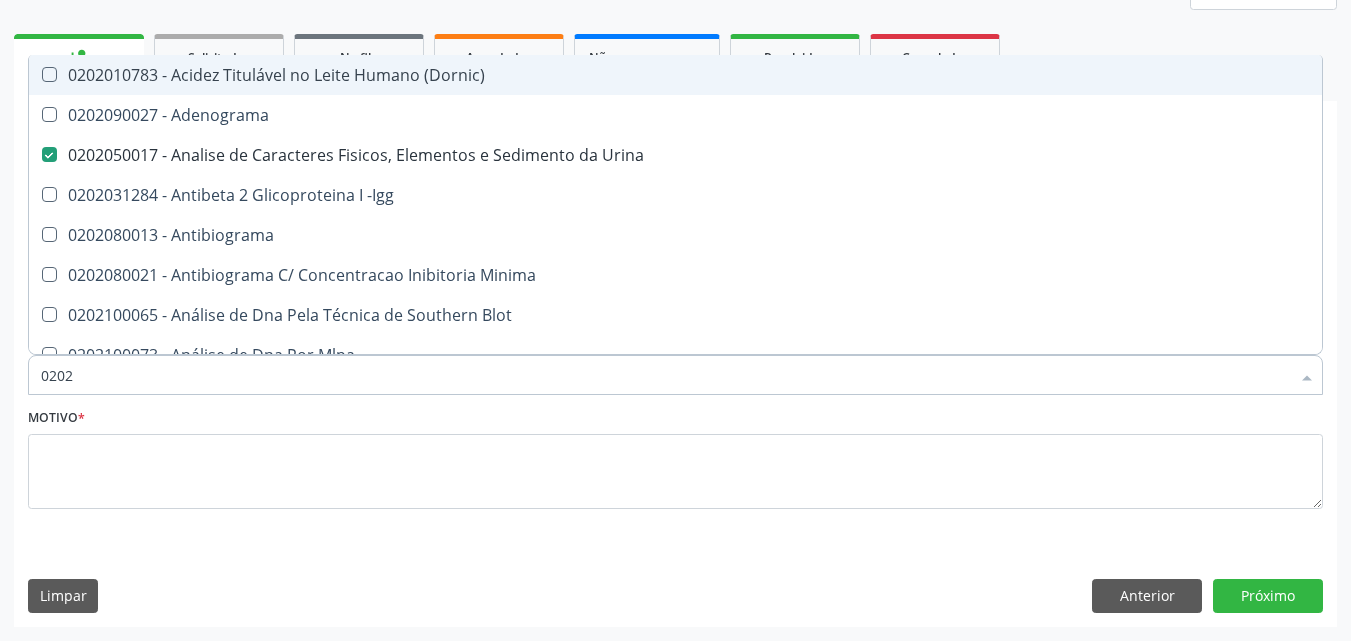 type on "02020" 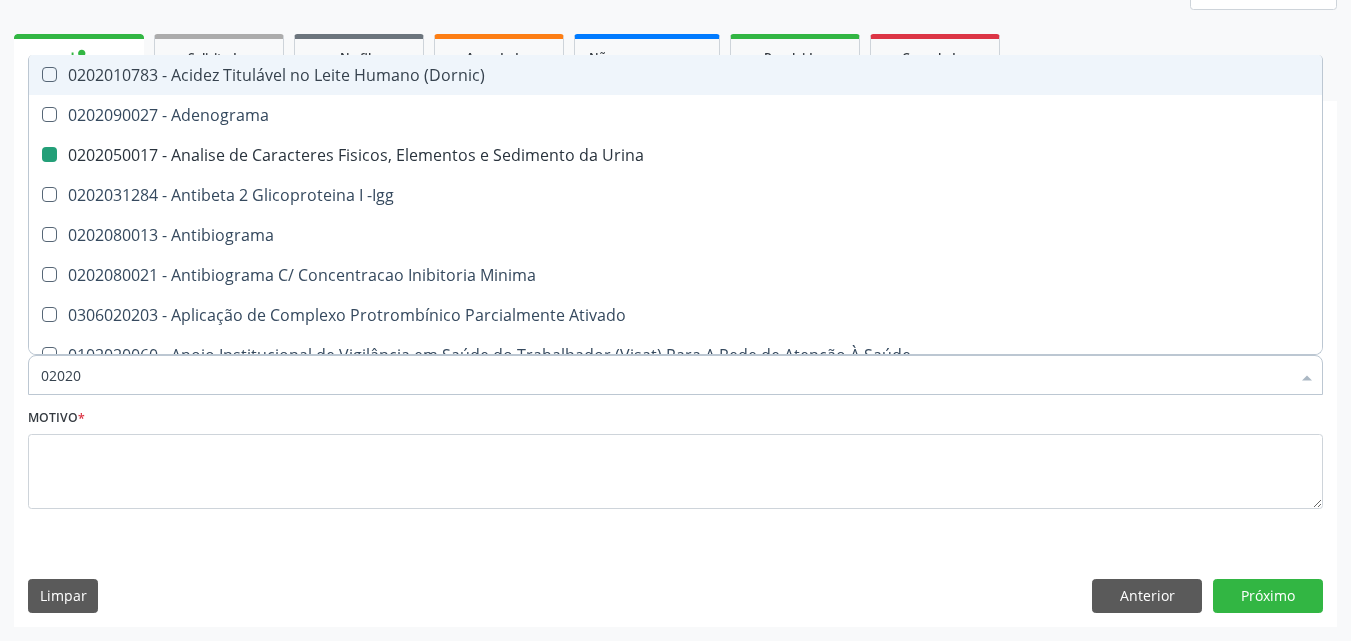 type on "020201" 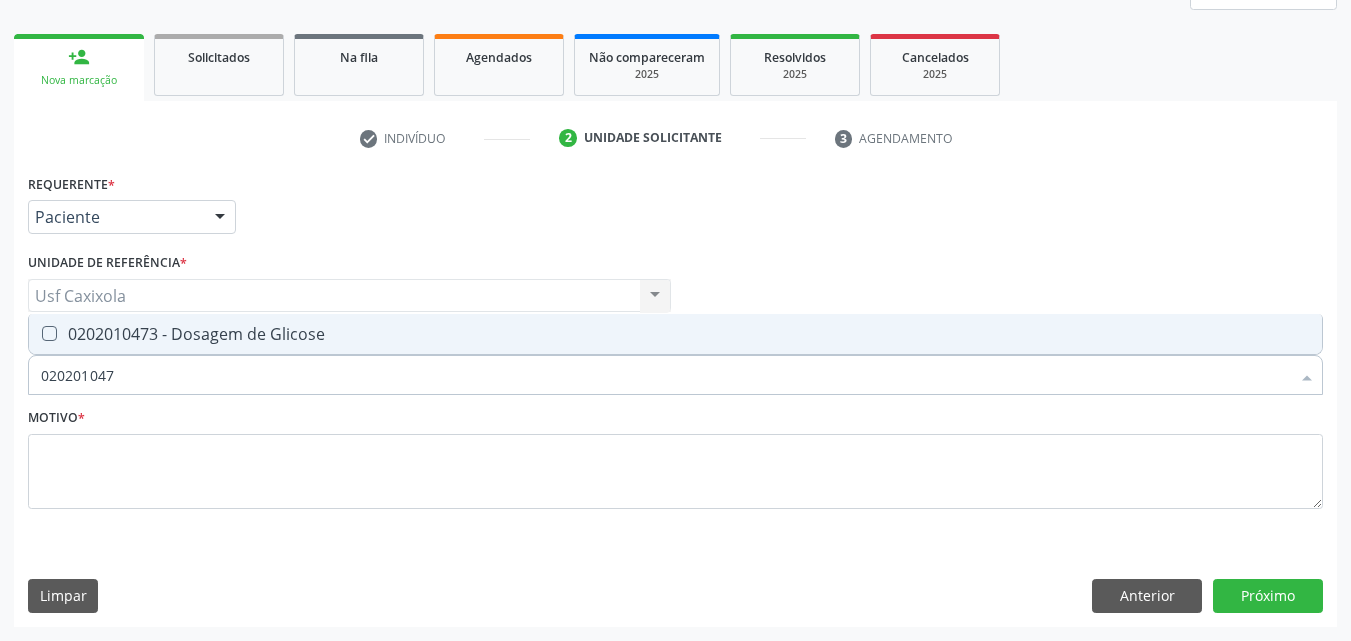 type on "0202010473" 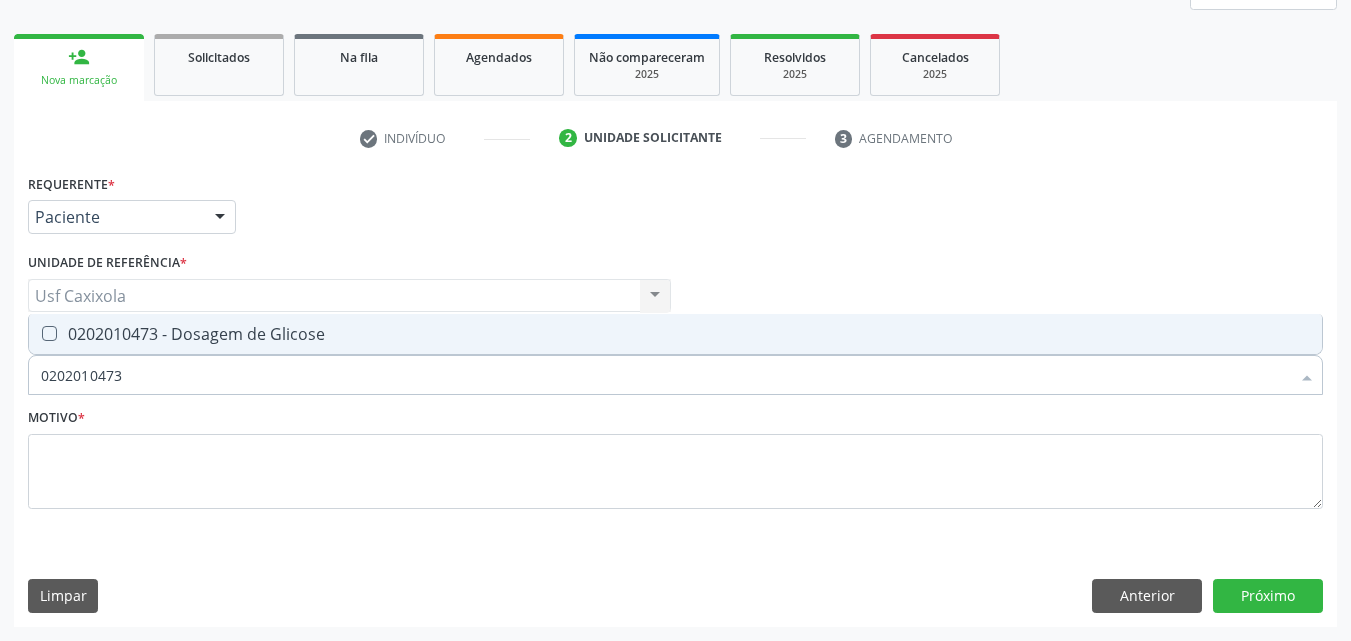 click on "0202010473 - Dosagem de Glicose" at bounding box center (675, 334) 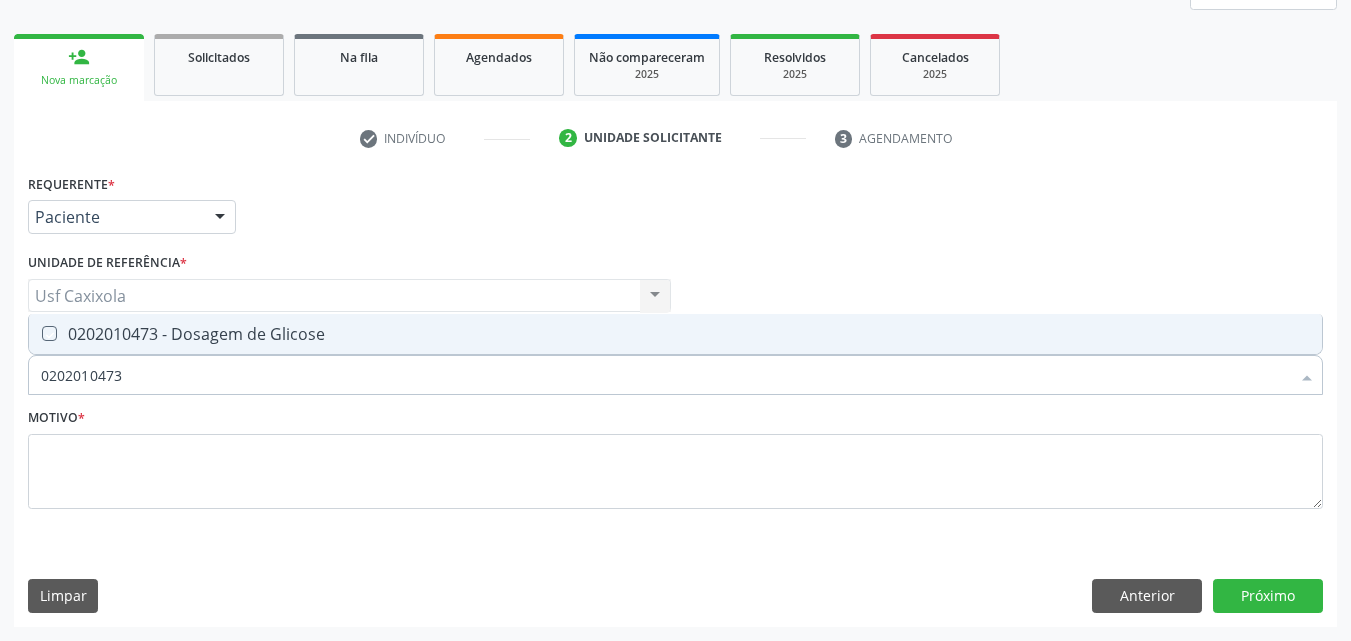checkbox on "true" 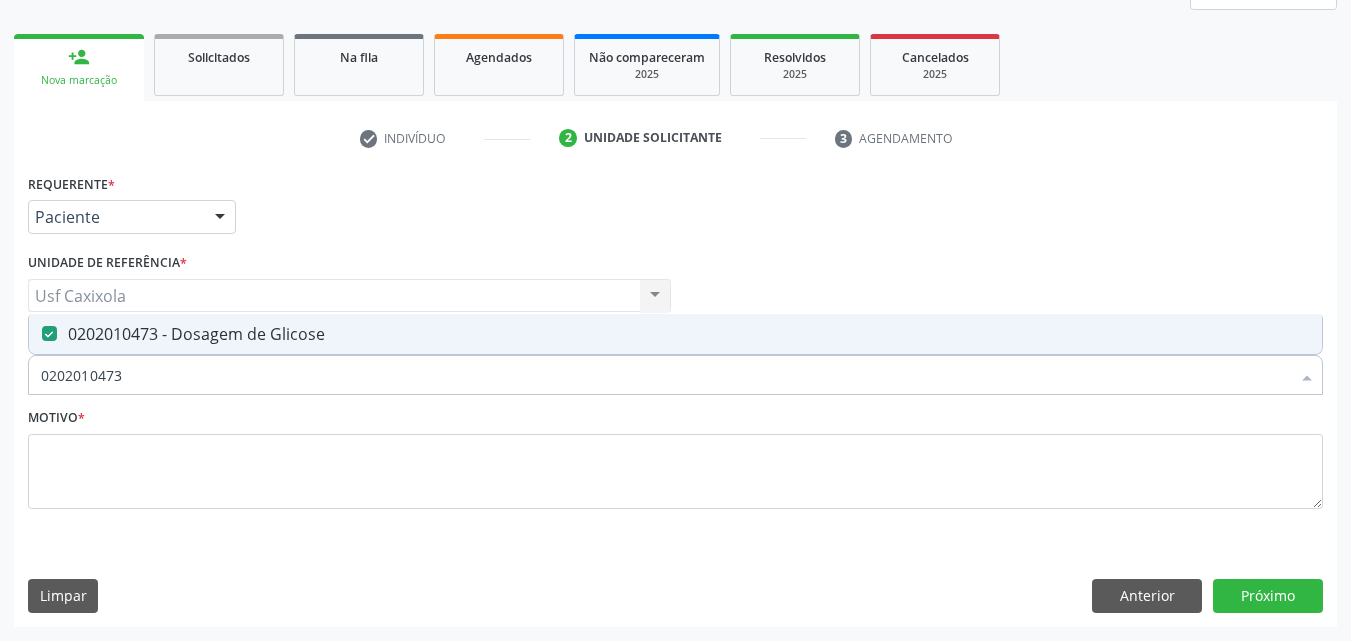 drag, startPoint x: 134, startPoint y: 387, endPoint x: 6, endPoint y: 400, distance: 128.65846 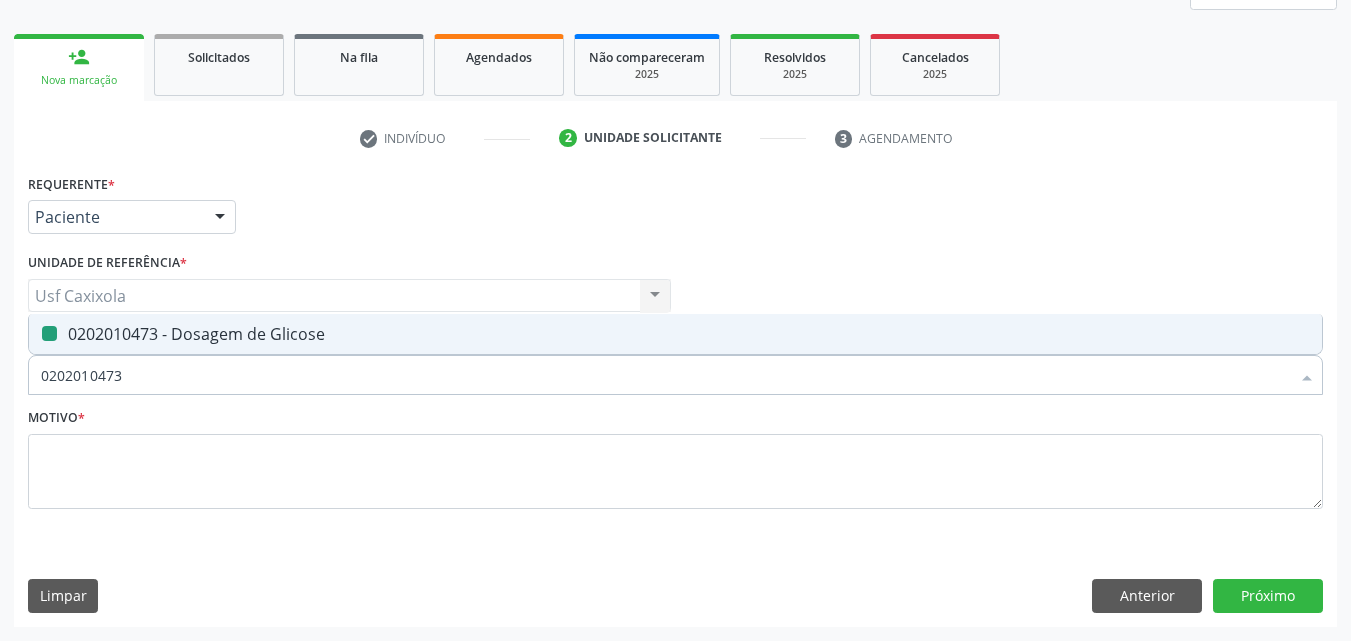 type on "0" 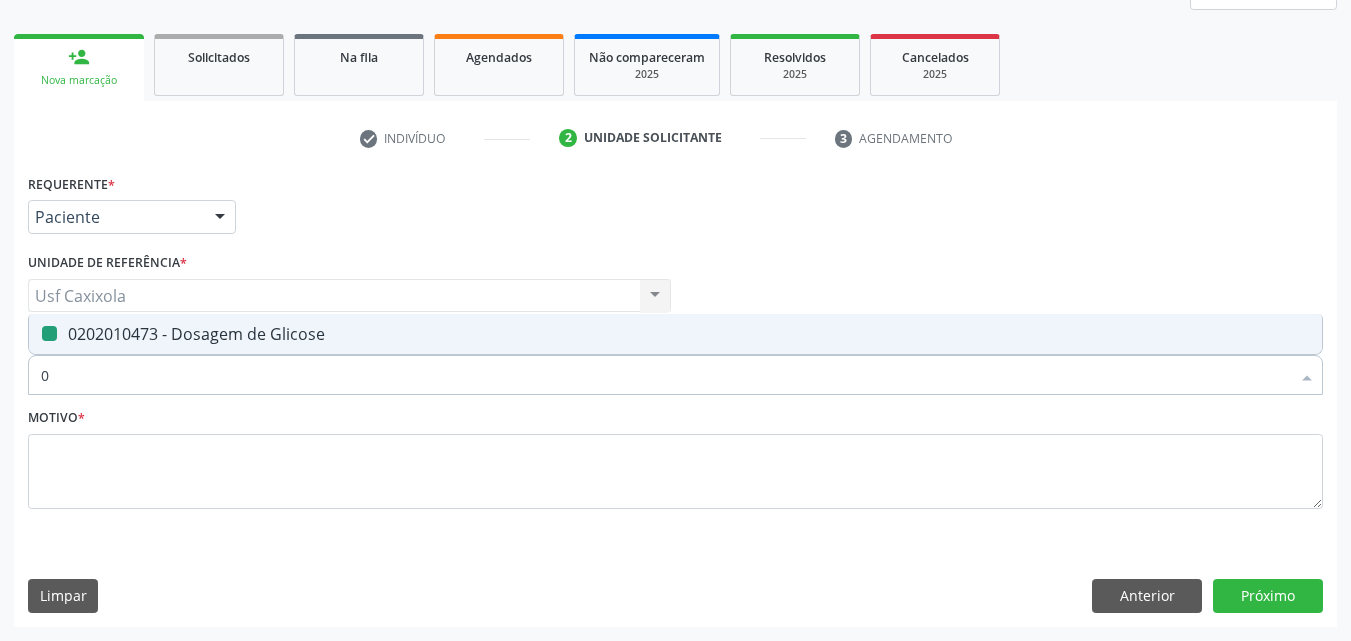 checkbox on "false" 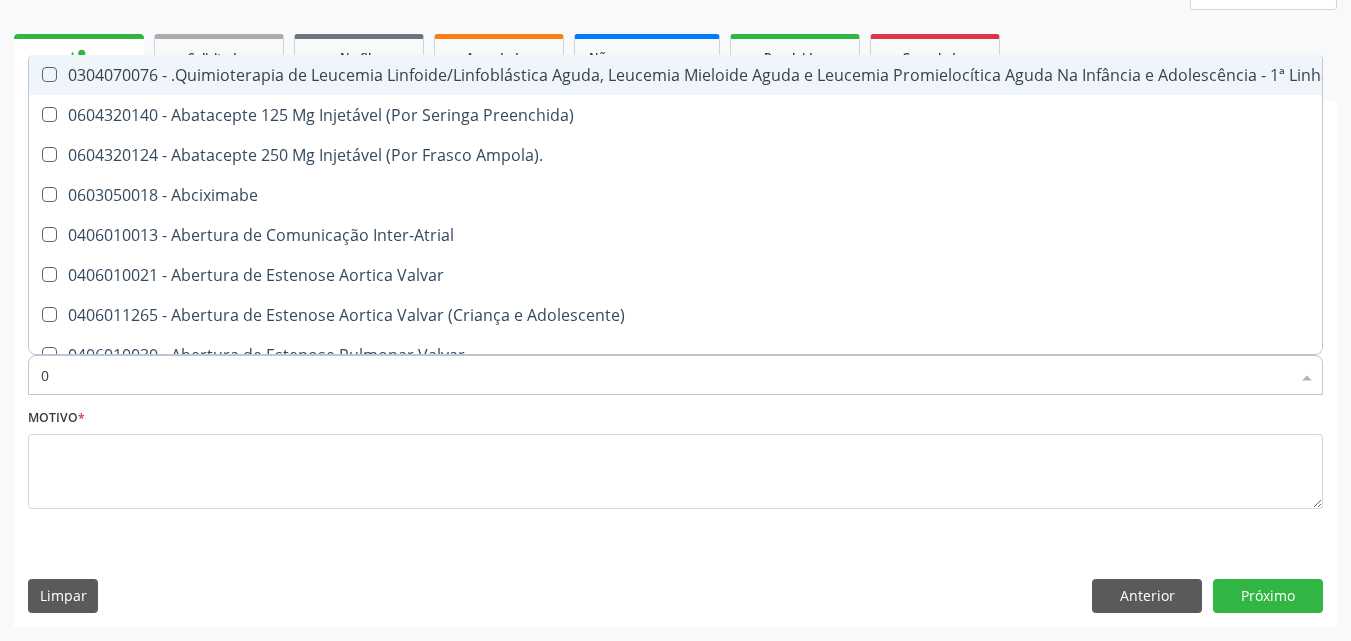 type on "02" 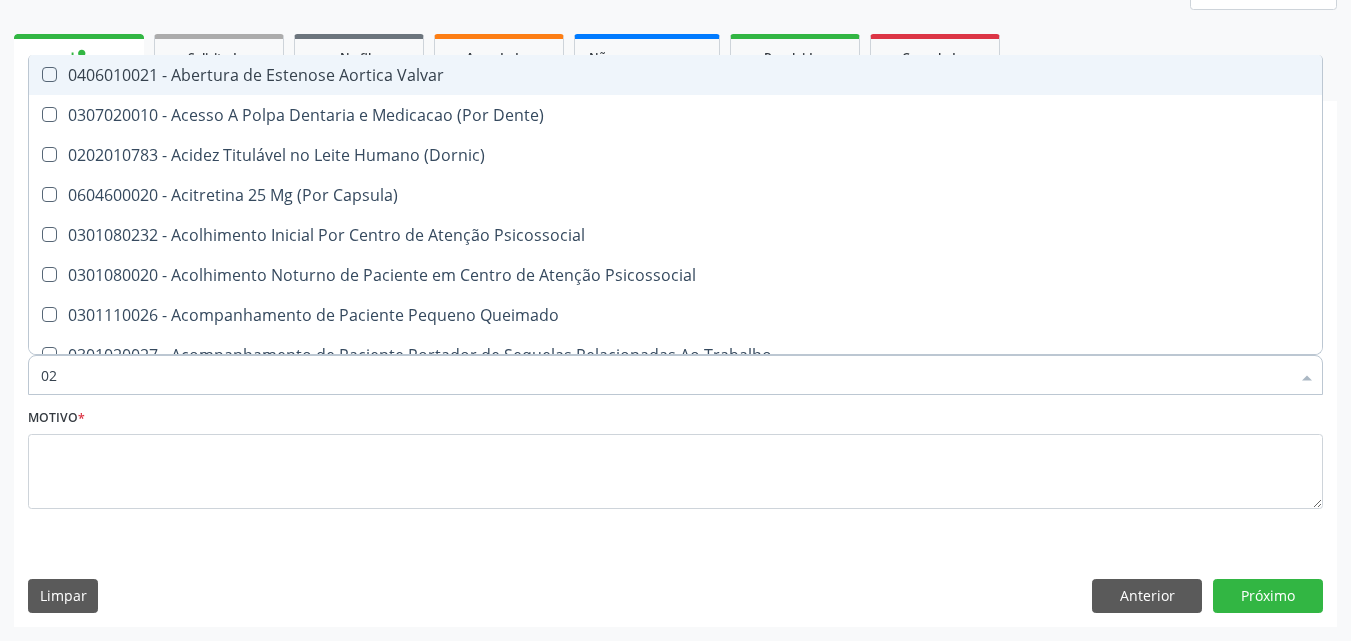 type on "020" 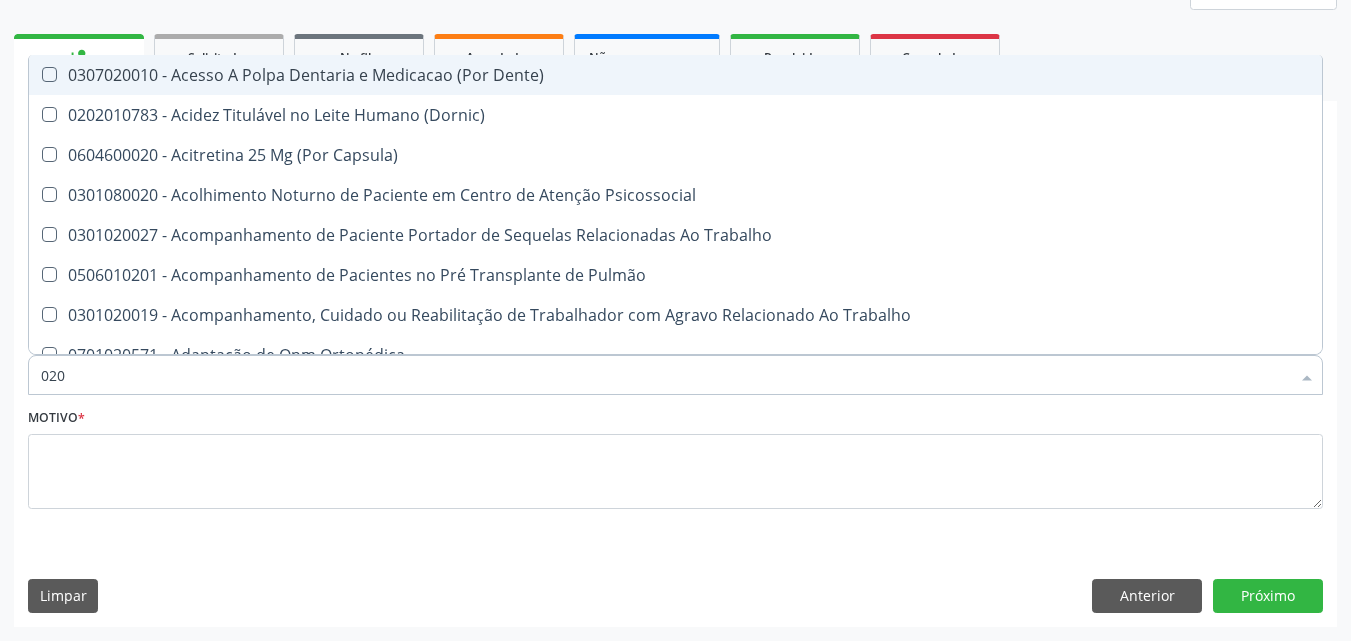type on "0202" 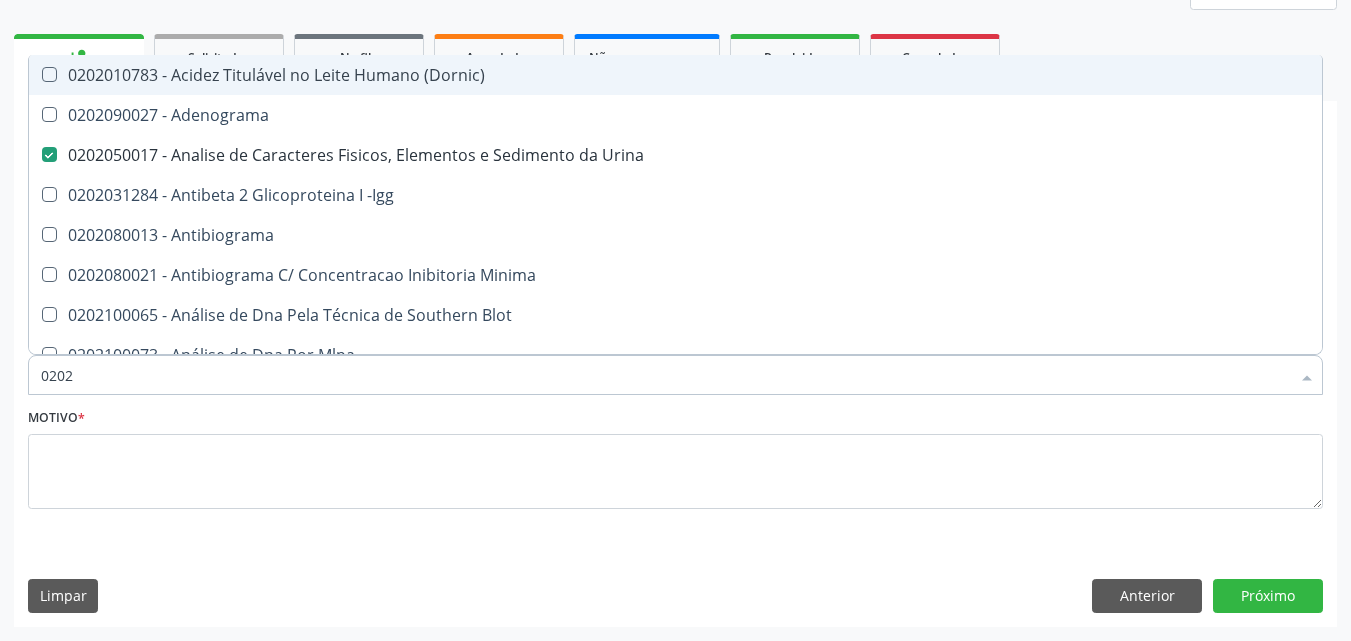 type on "02020" 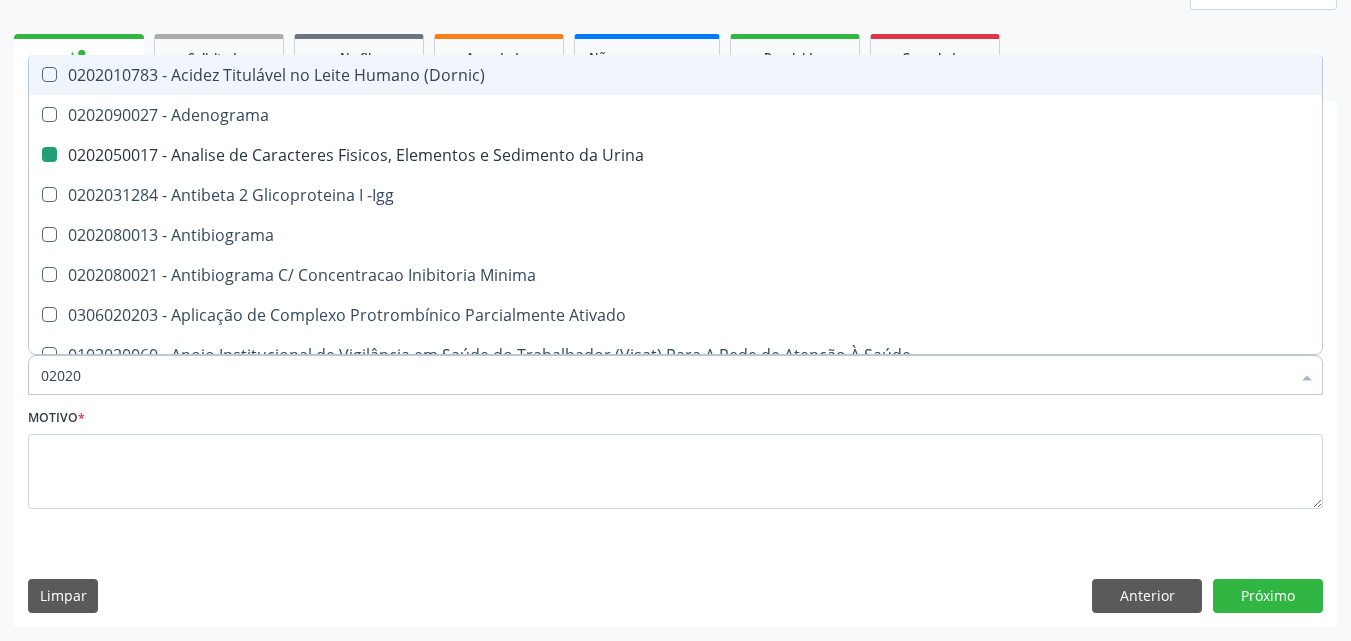 type on "020202" 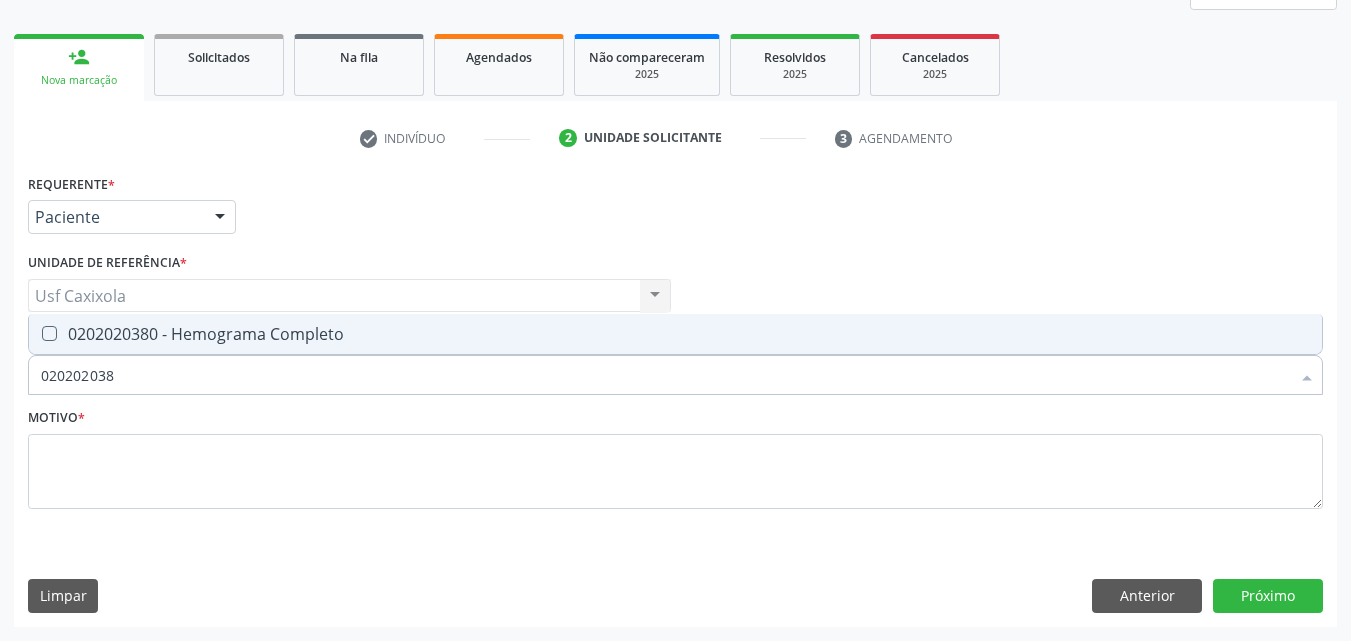 type on "0202020380" 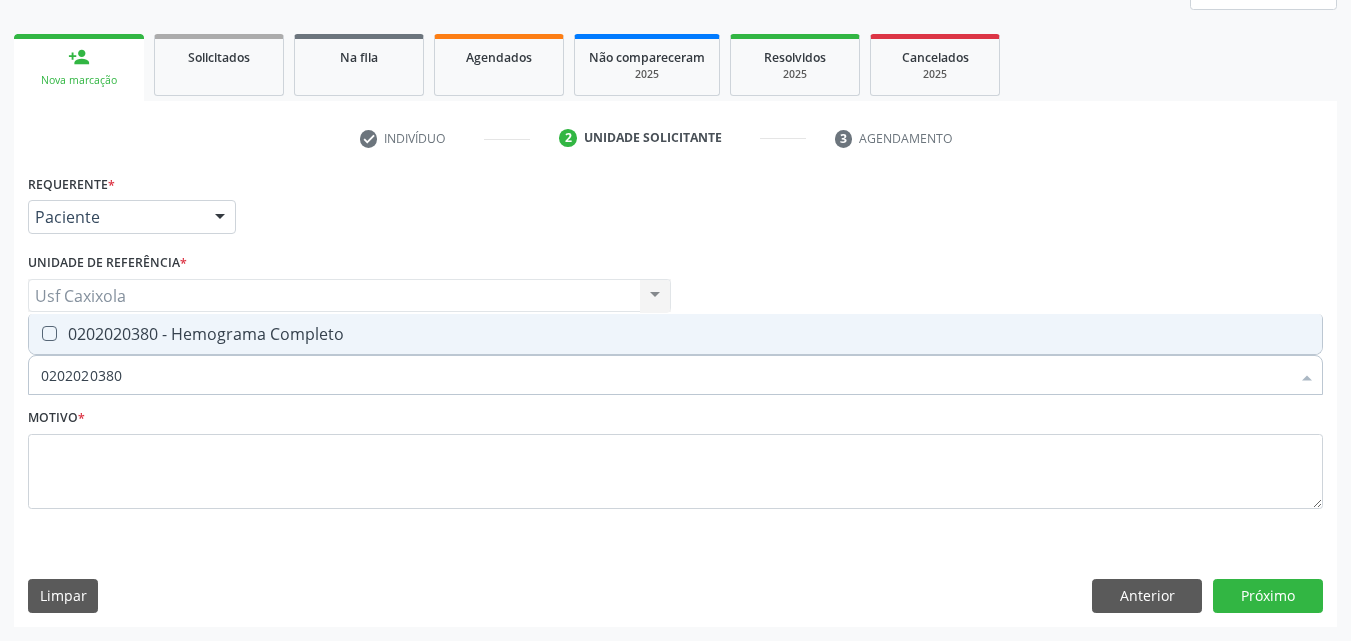click on "0202020380 - Hemograma Completo" at bounding box center (675, 334) 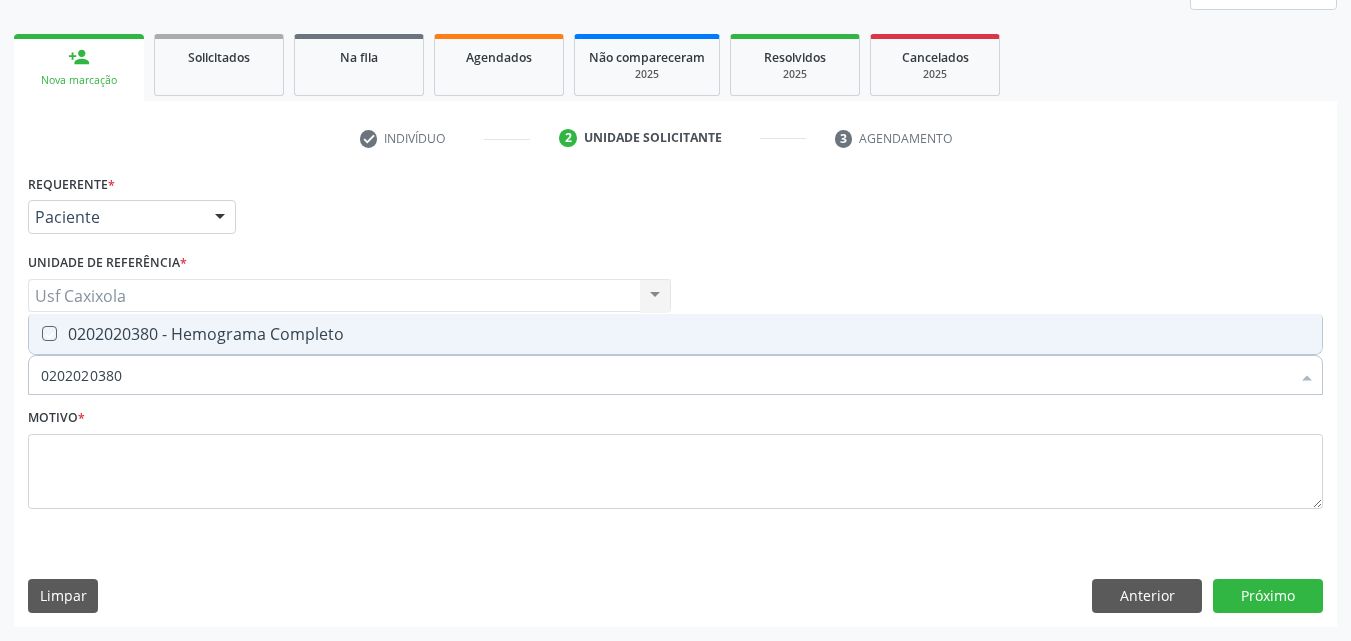 checkbox on "true" 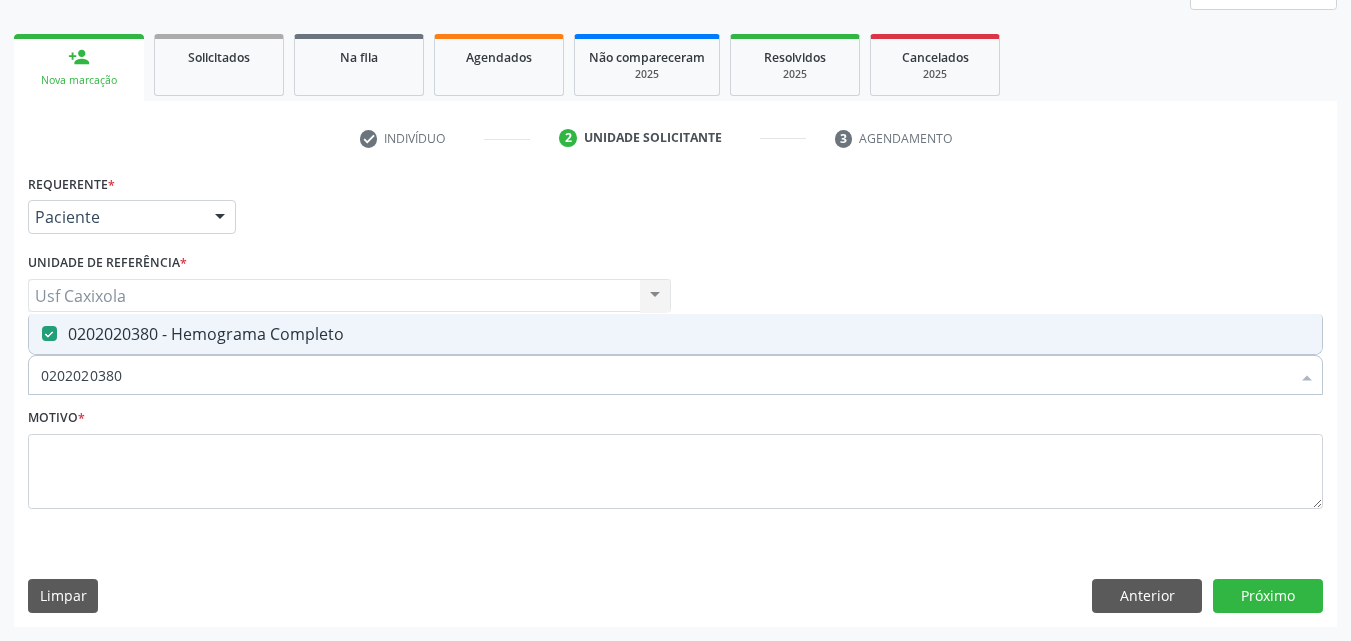 drag, startPoint x: 134, startPoint y: 373, endPoint x: 0, endPoint y: 376, distance: 134.03358 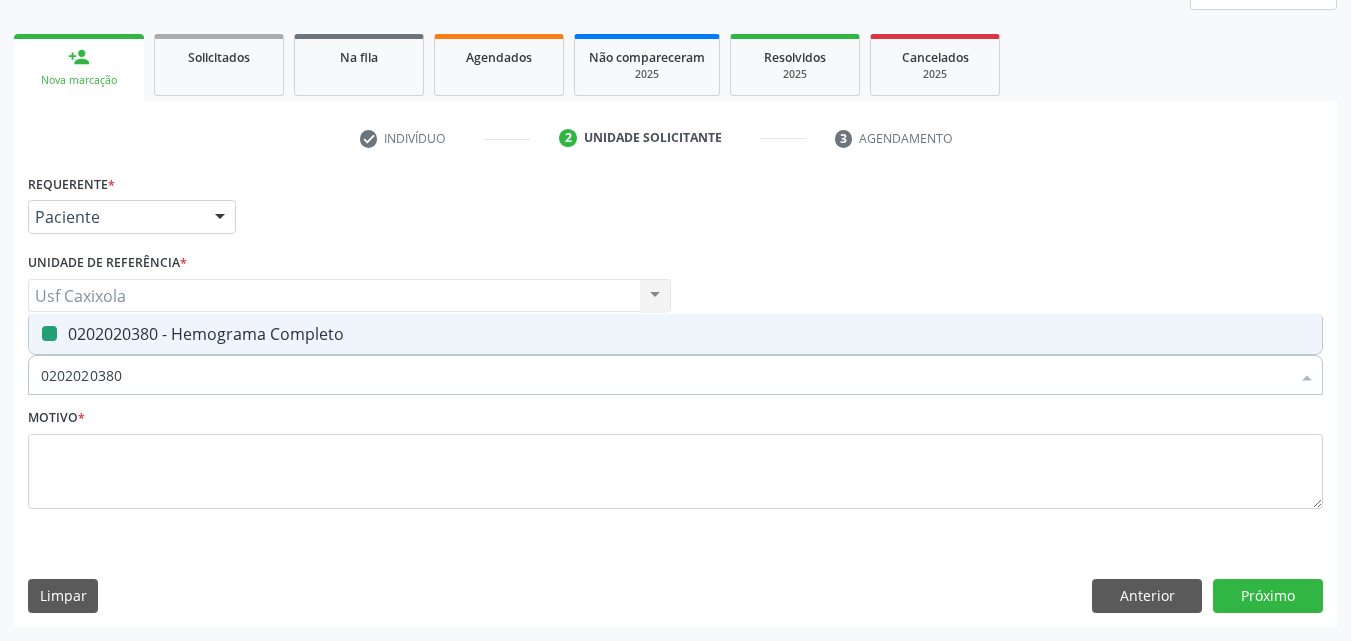 type on "0" 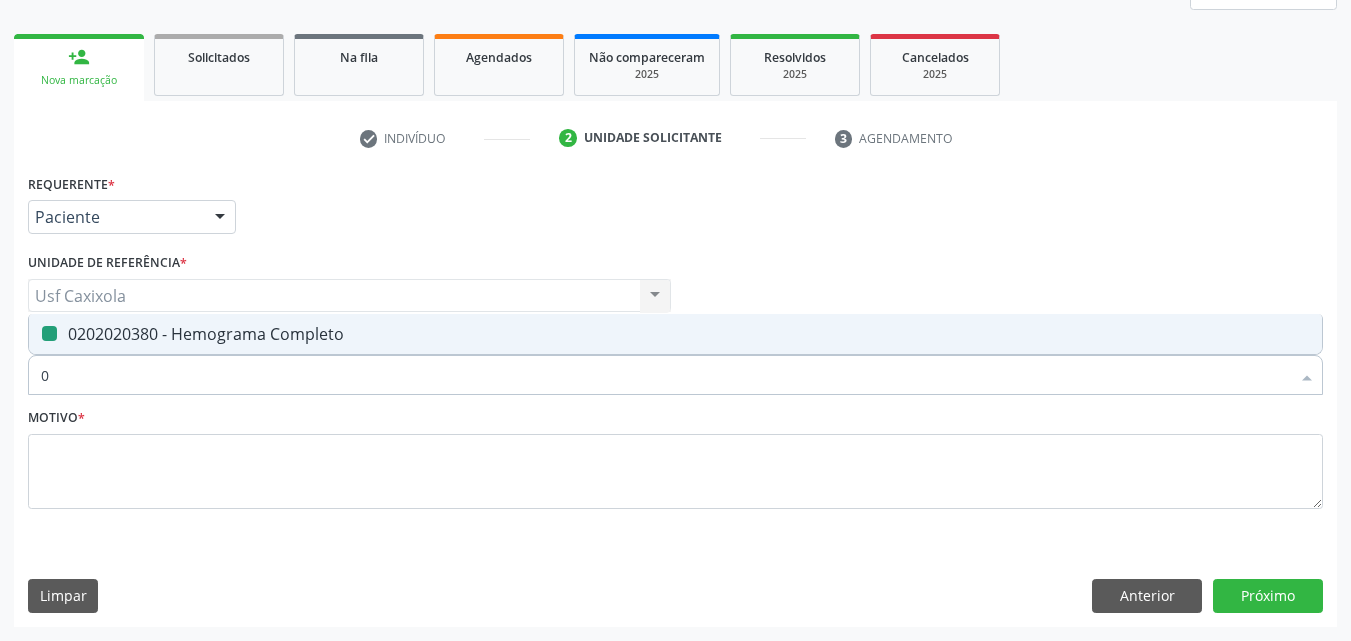 checkbox on "false" 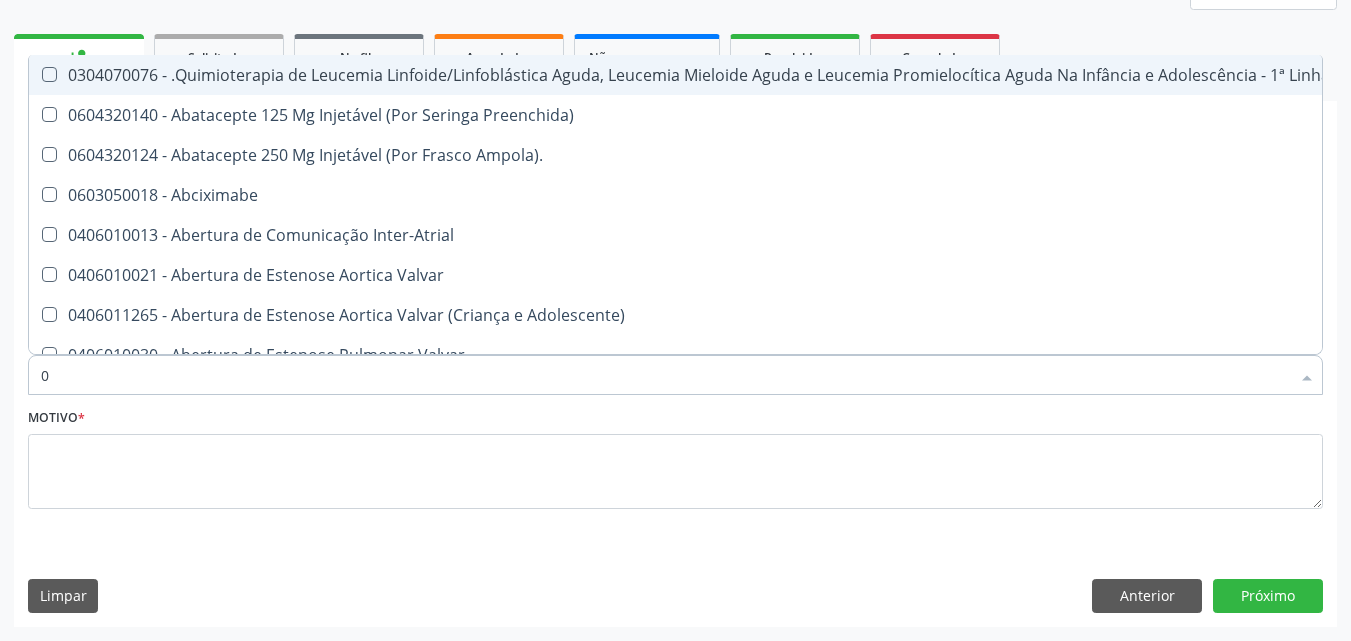 type on "02" 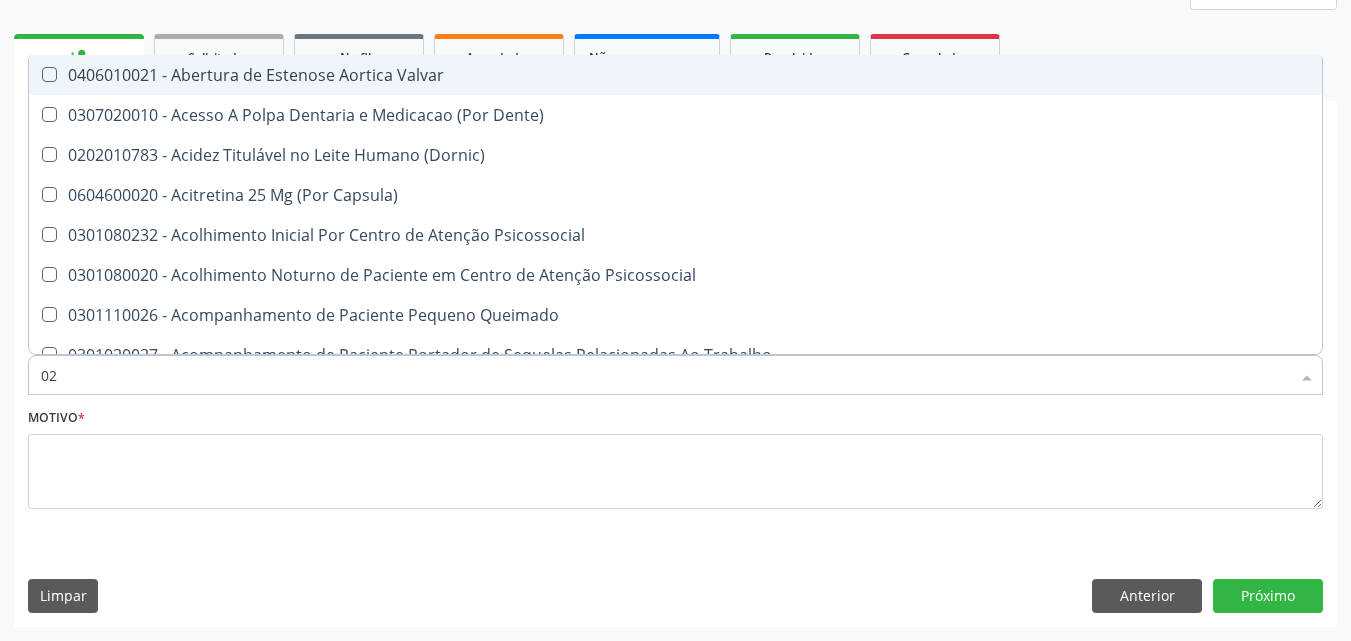 type on "020" 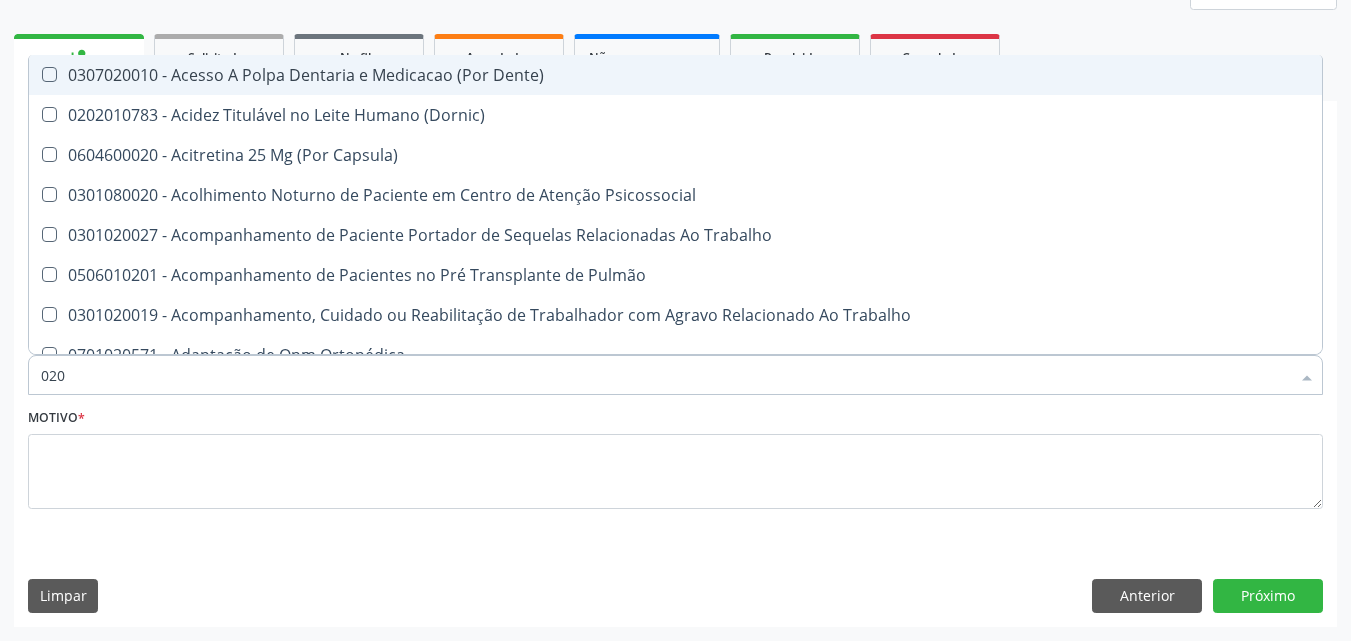 type on "0202" 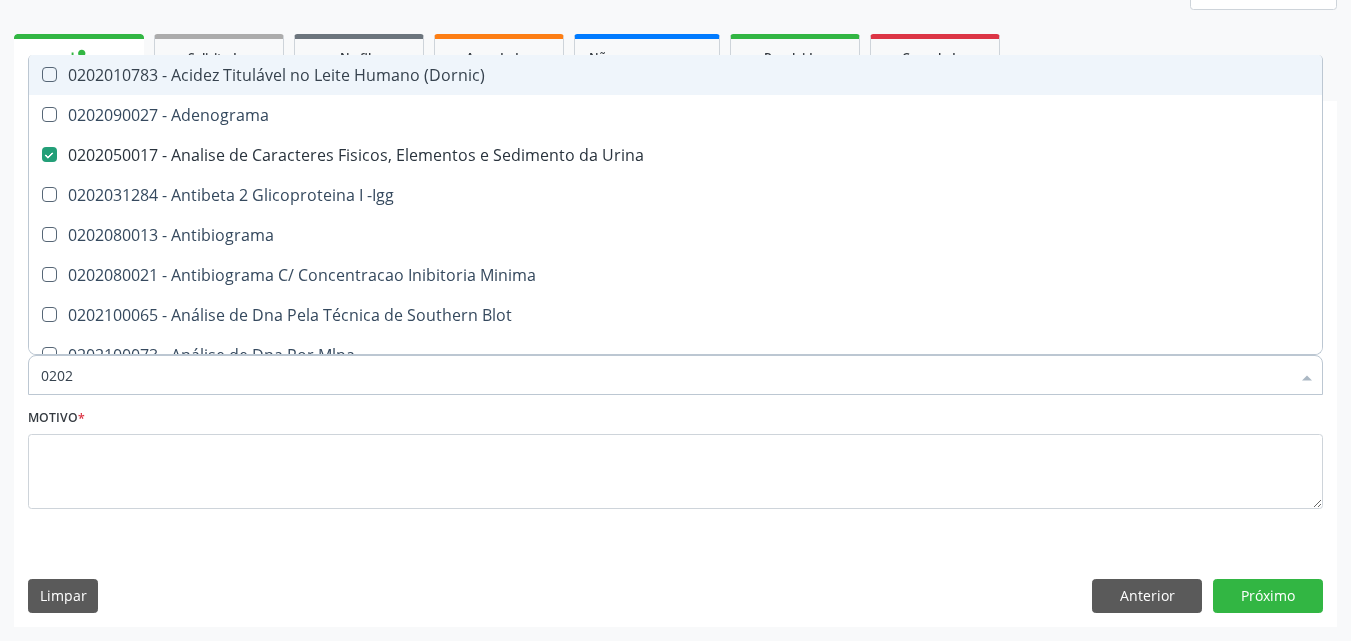 type on "02020" 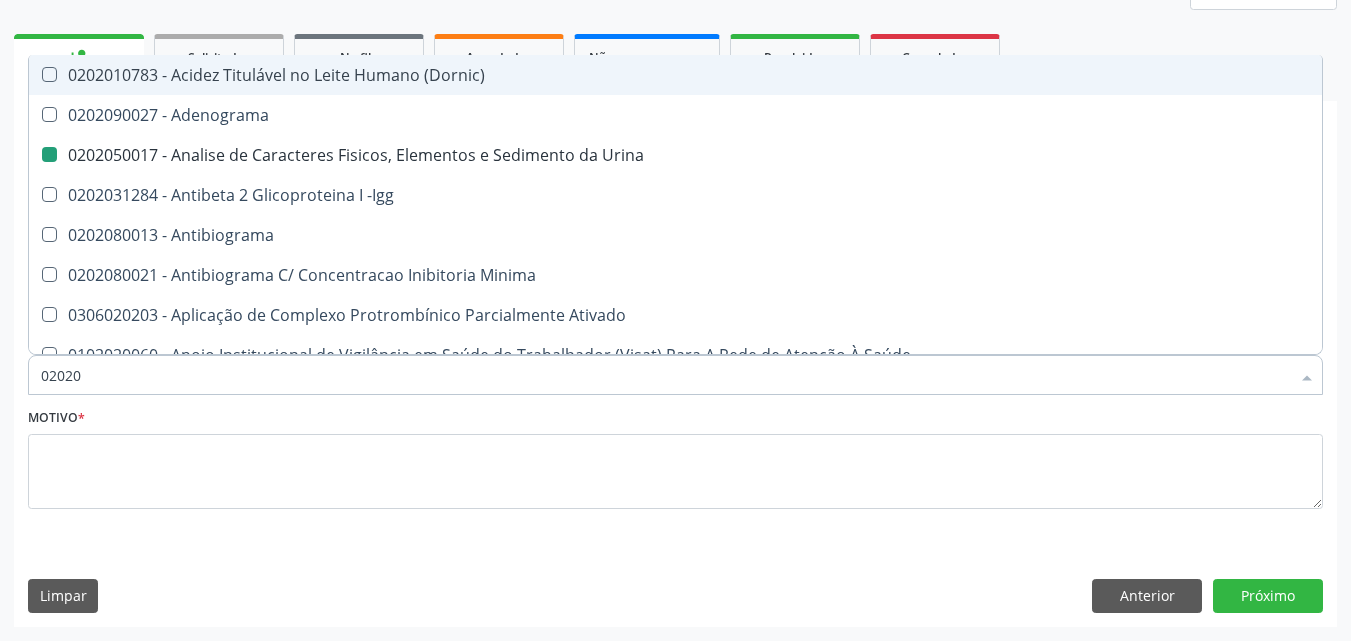 type on "020203" 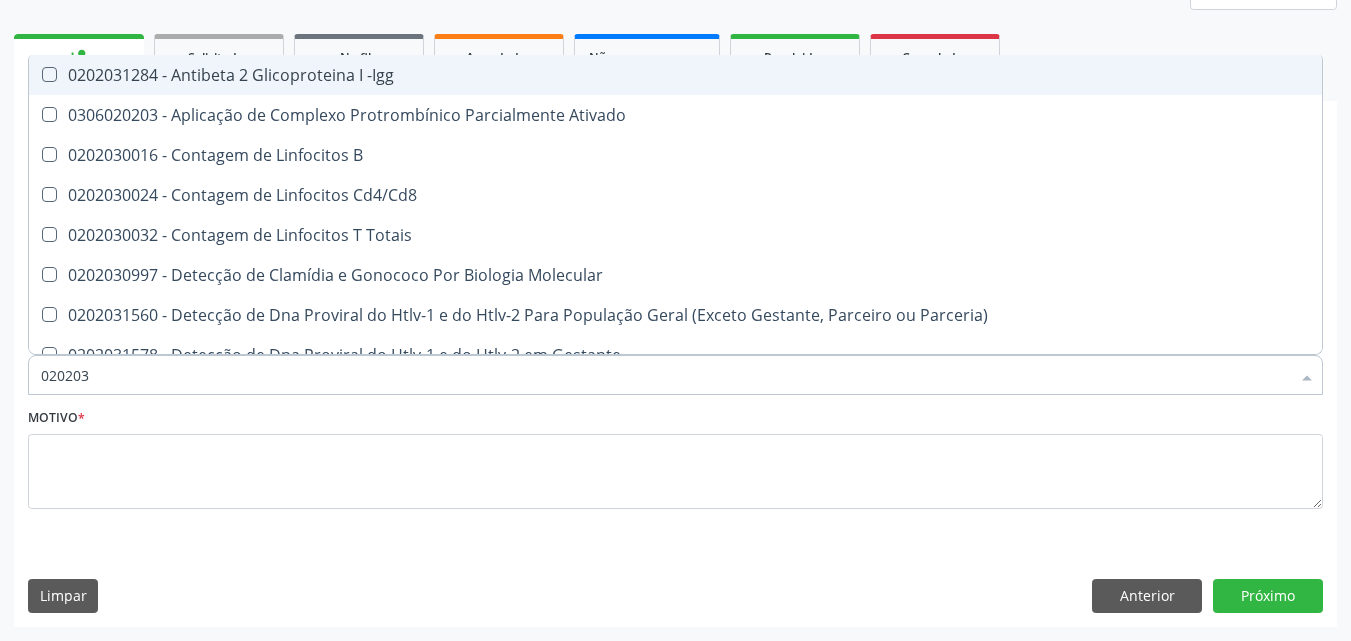 type on "0202030" 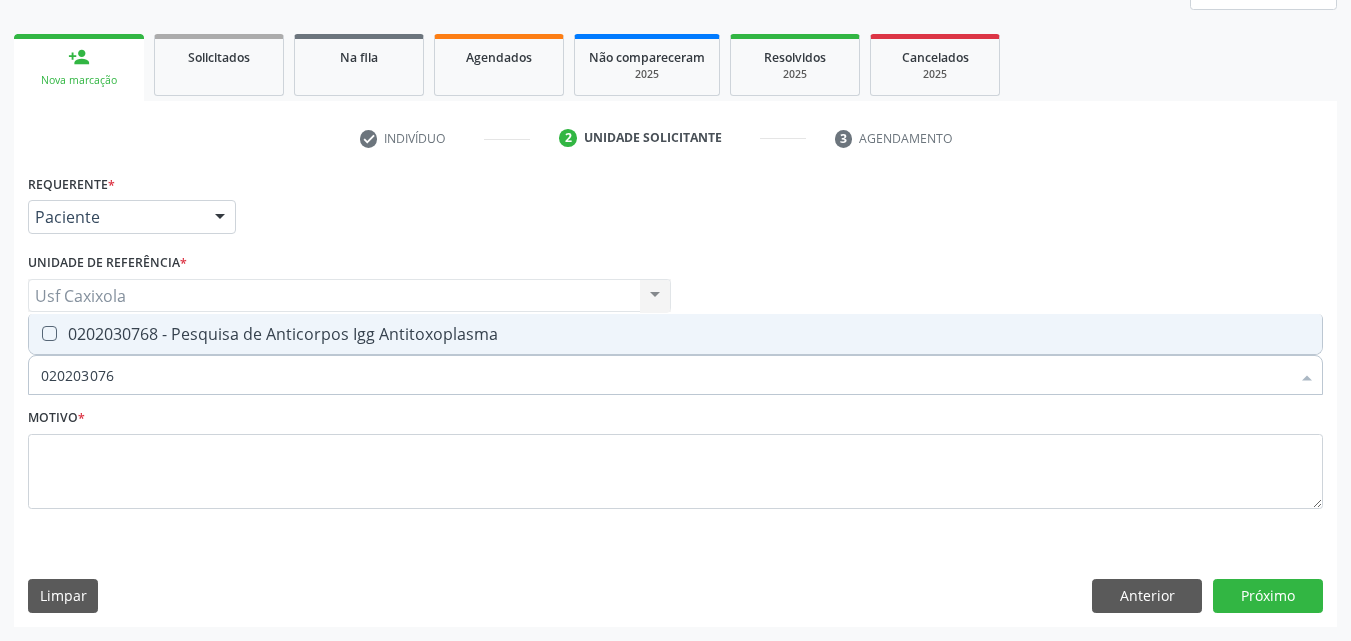 type on "0202030768" 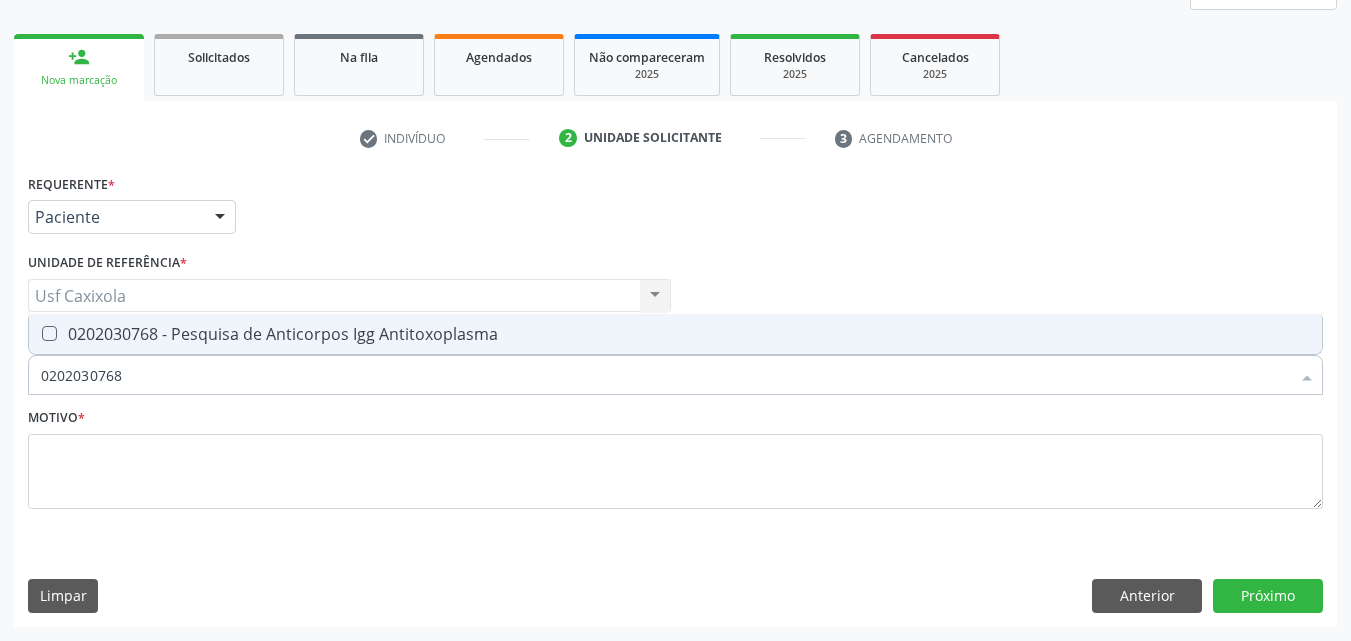 click on "Desfazer seleção
0202030768 - Pesquisa de Anticorpos Igg Antitoxoplasma
Nenhum resultado encontrado para: " 0202030768  "
Não há nenhuma opção para ser exibida." at bounding box center [675, 334] 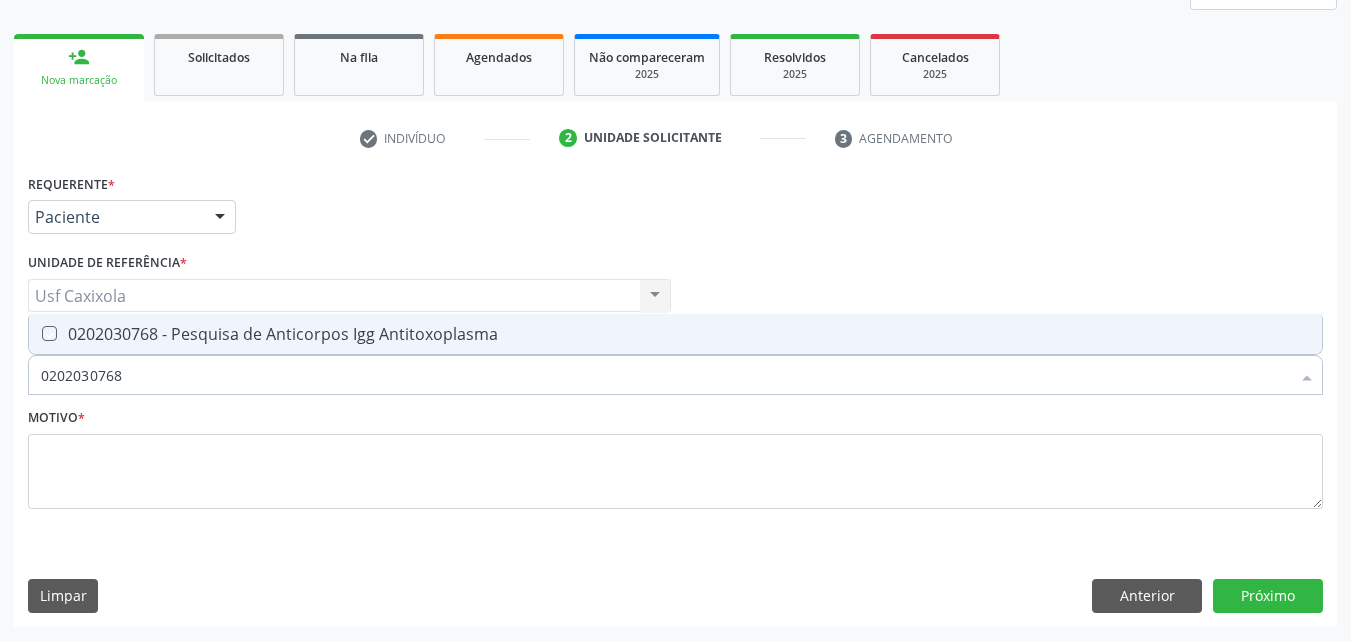 checkbox on "true" 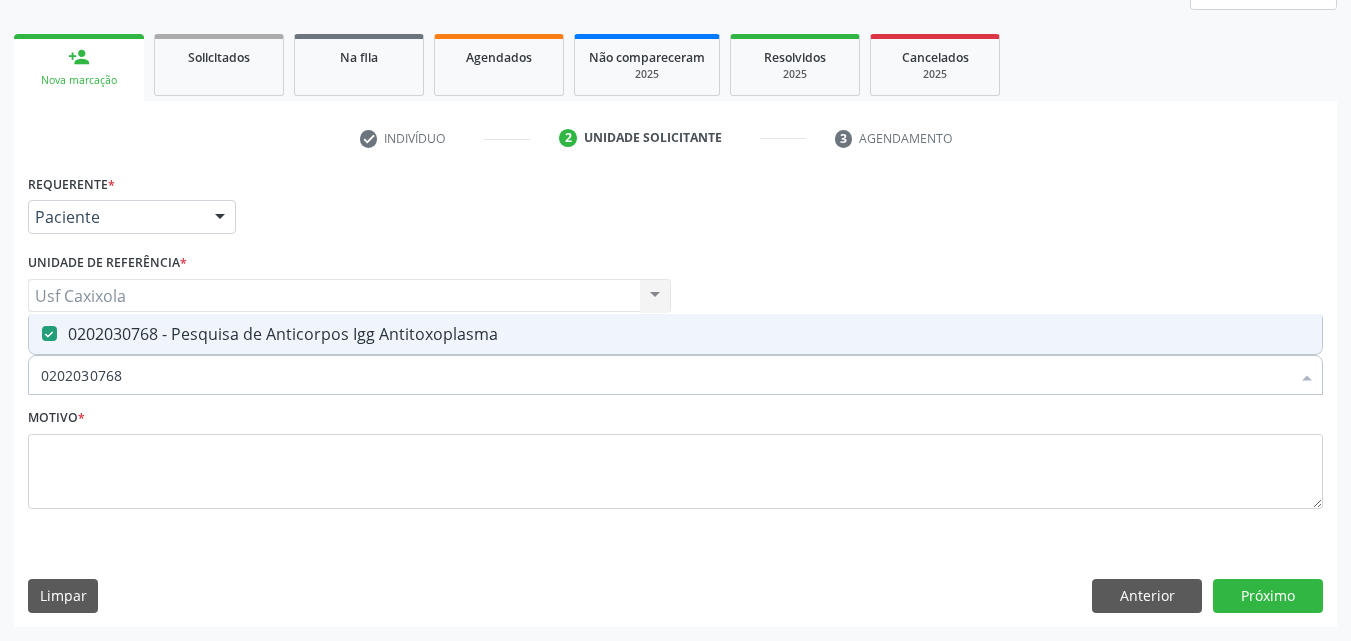 drag, startPoint x: 122, startPoint y: 375, endPoint x: 0, endPoint y: 381, distance: 122.14745 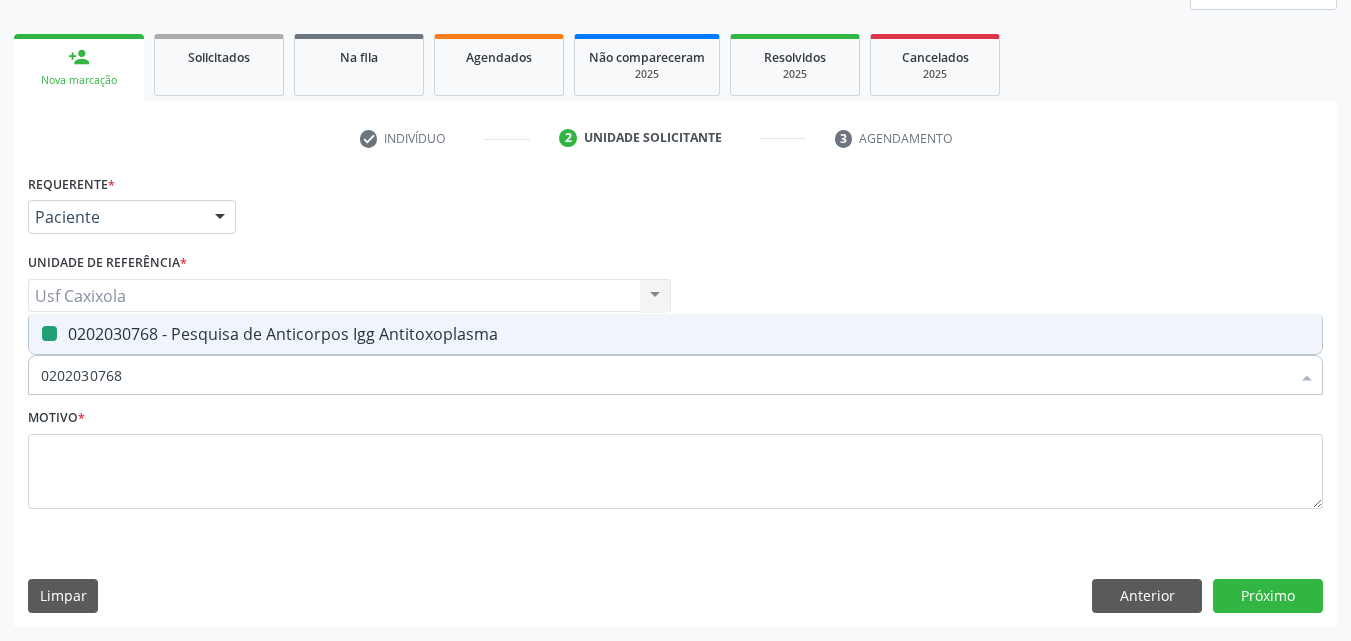 type on "0" 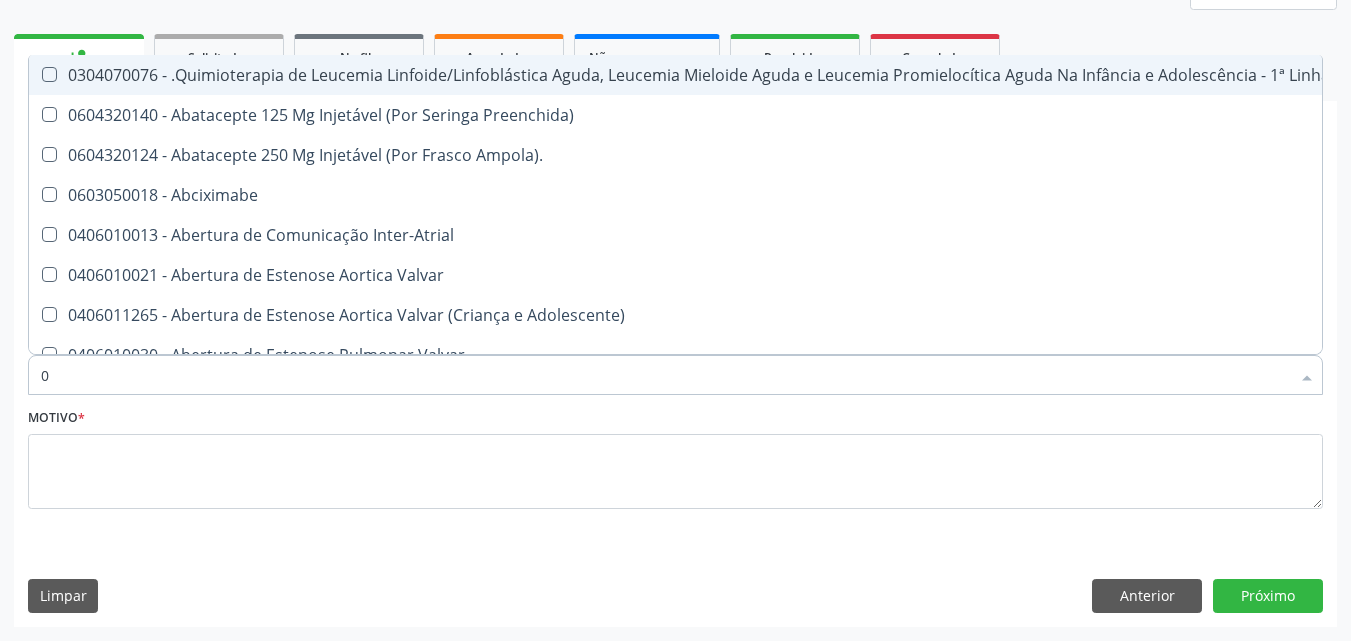 checkbox on "false" 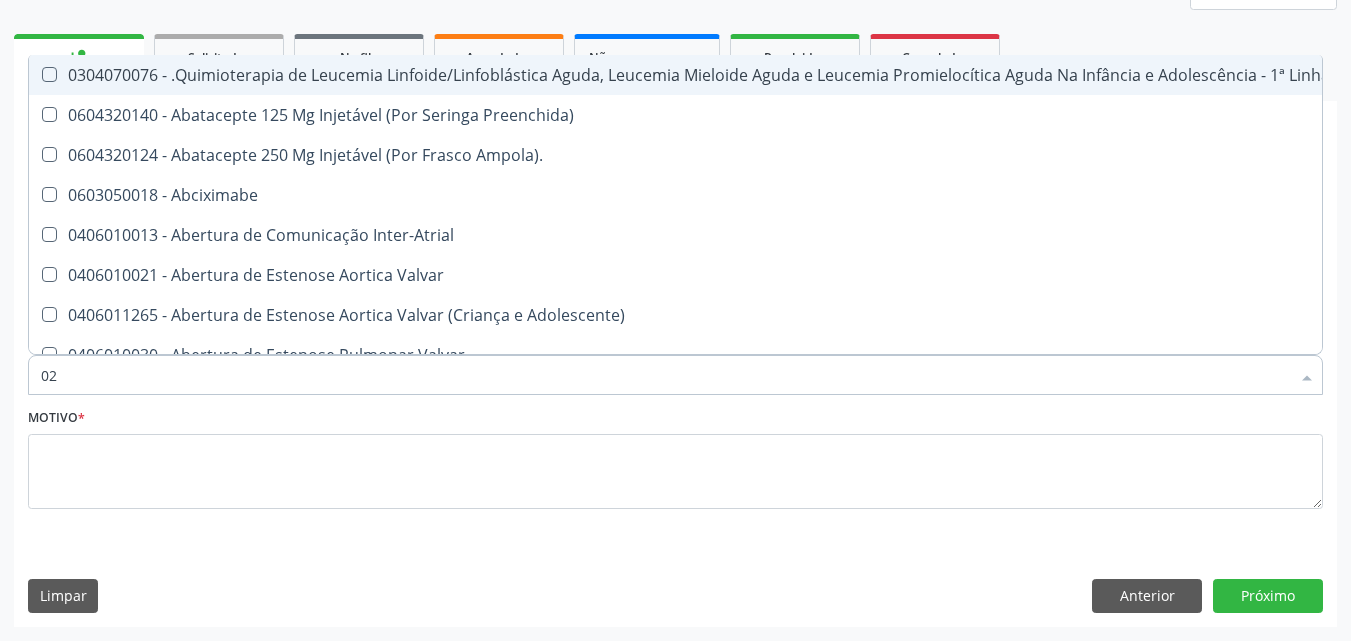 checkbox on "true" 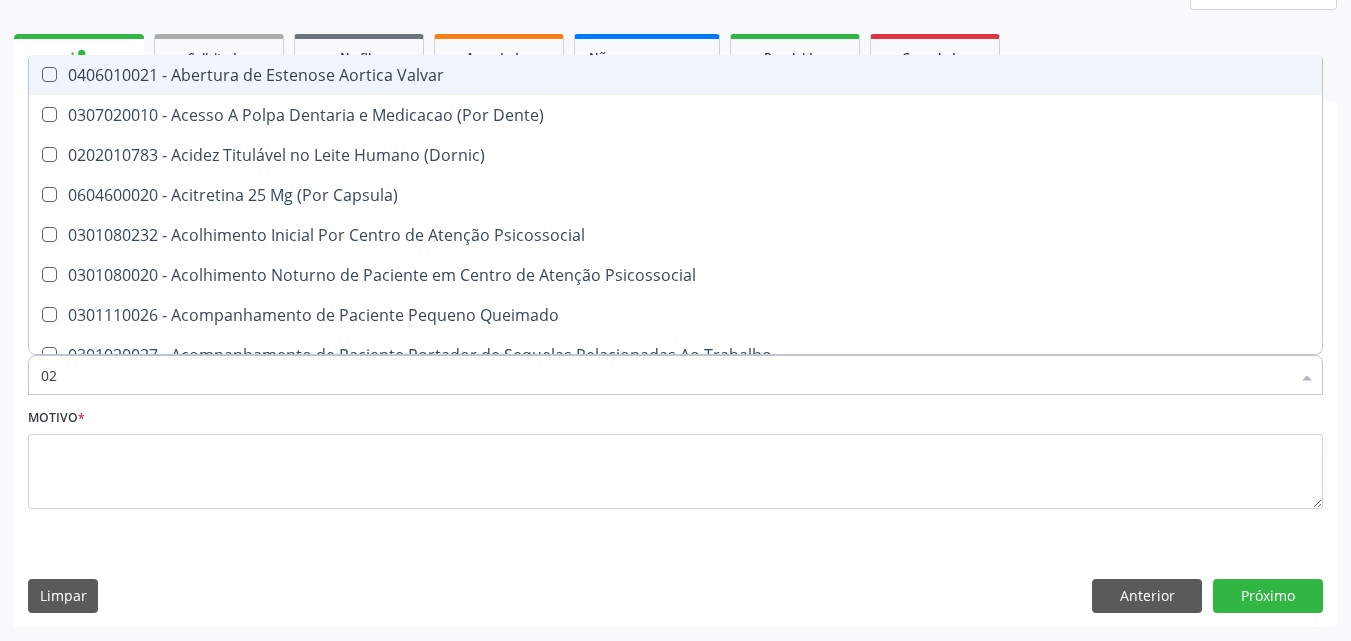 type on "020" 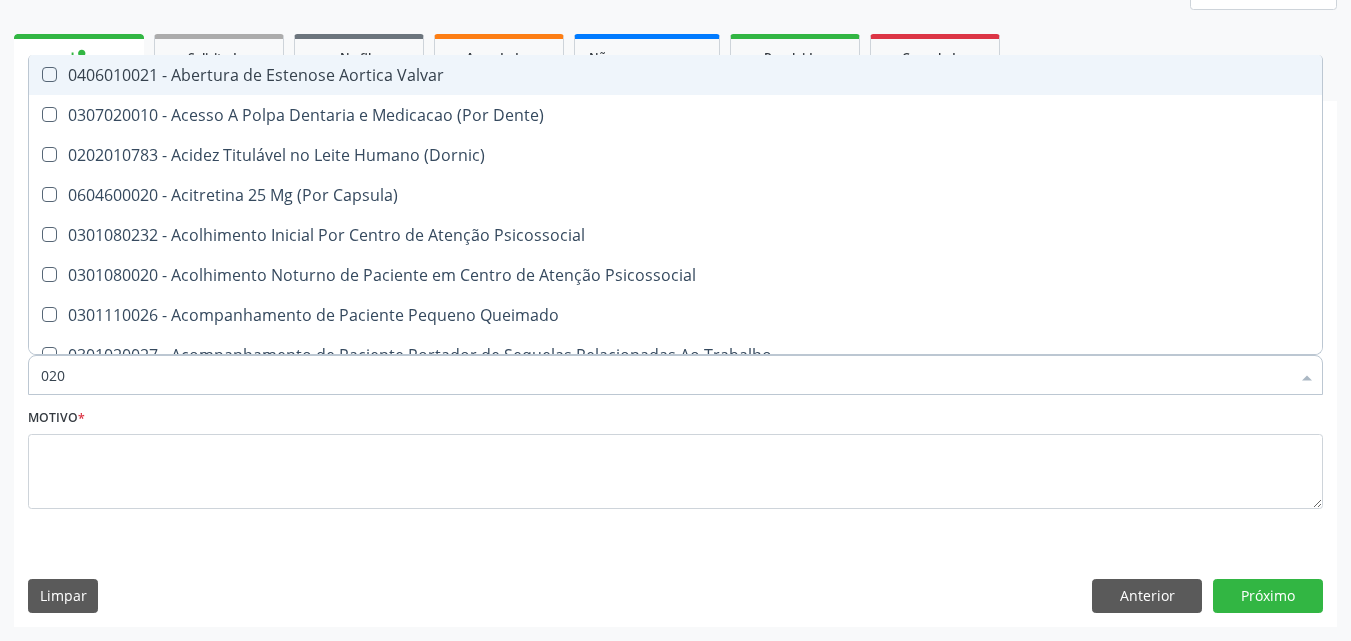 checkbox on "true" 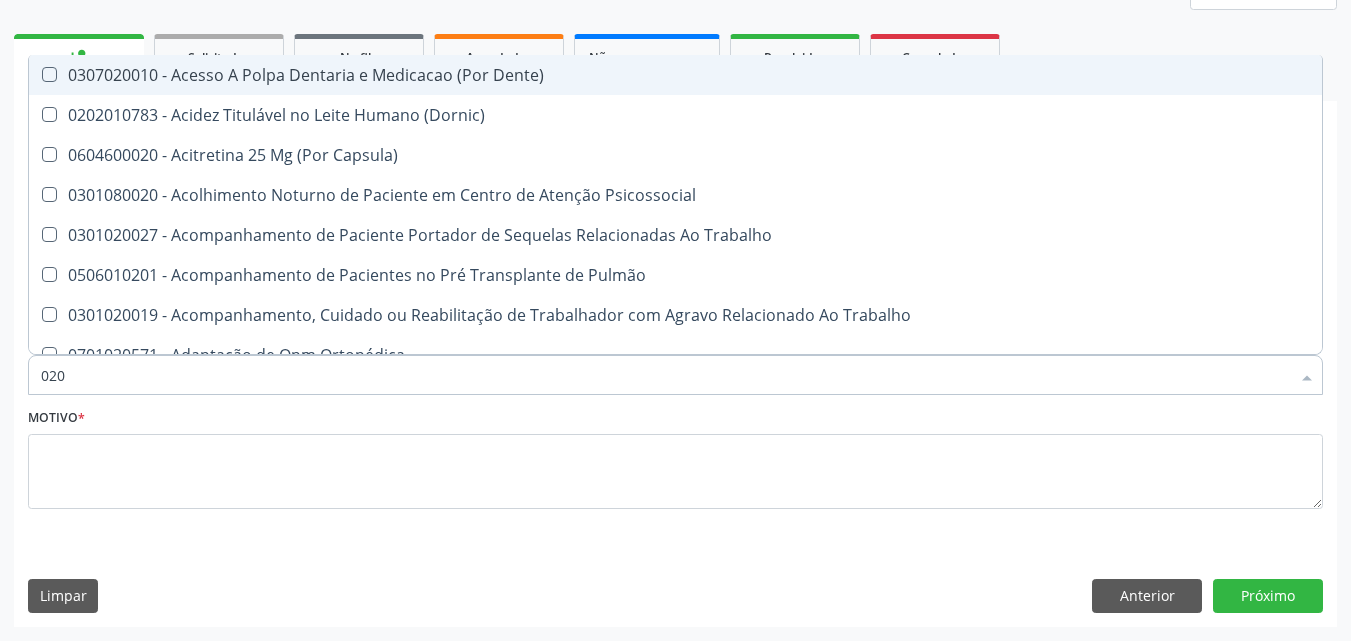 type on "0202" 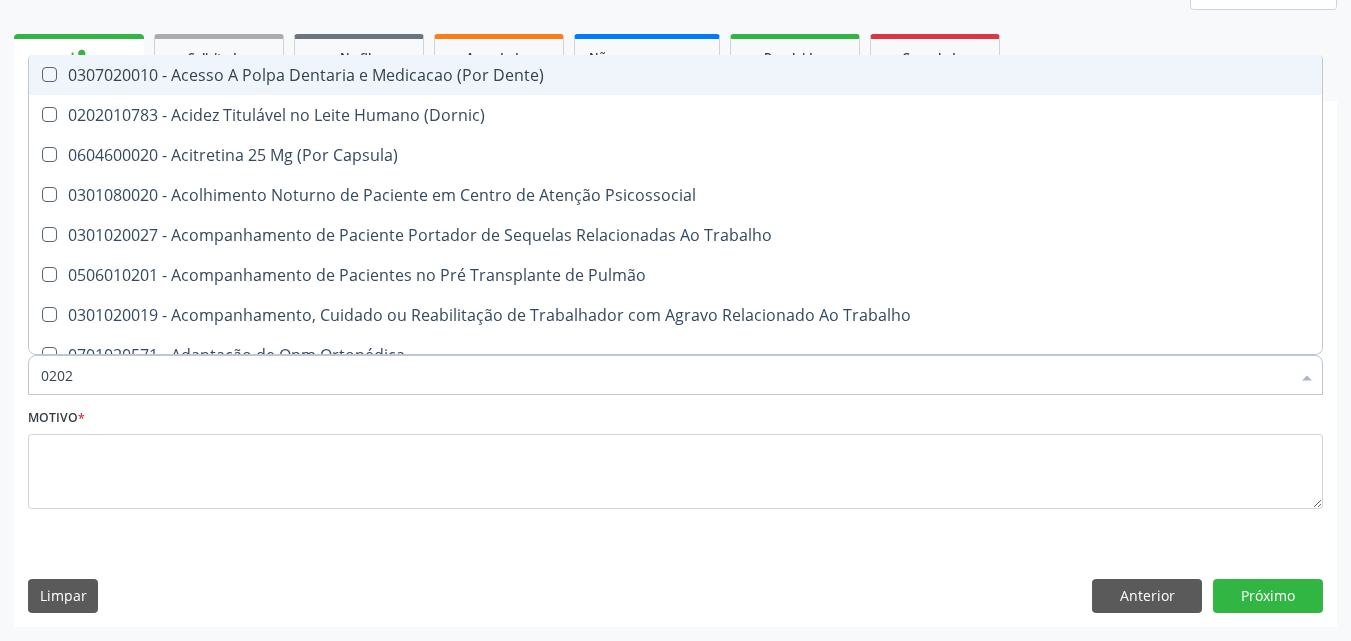 checkbox on "true" 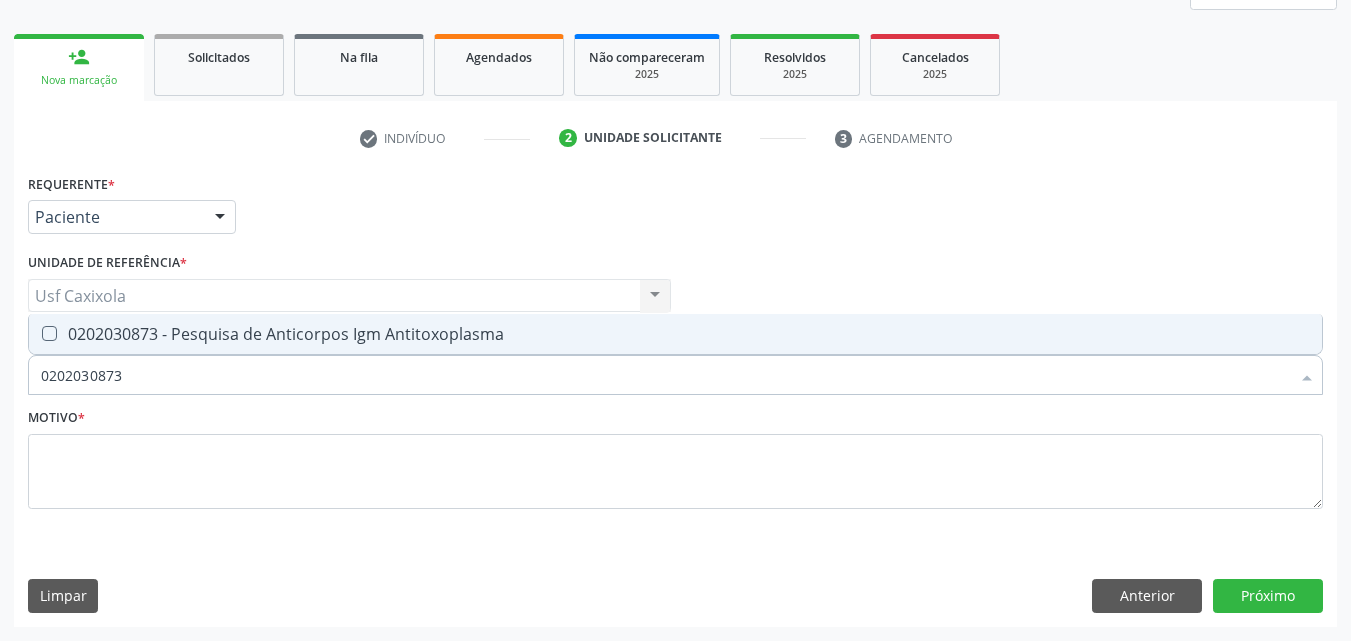 click on "0202030873 - Pesquisa de Anticorpos Igm Antitoxoplasma" at bounding box center [675, 334] 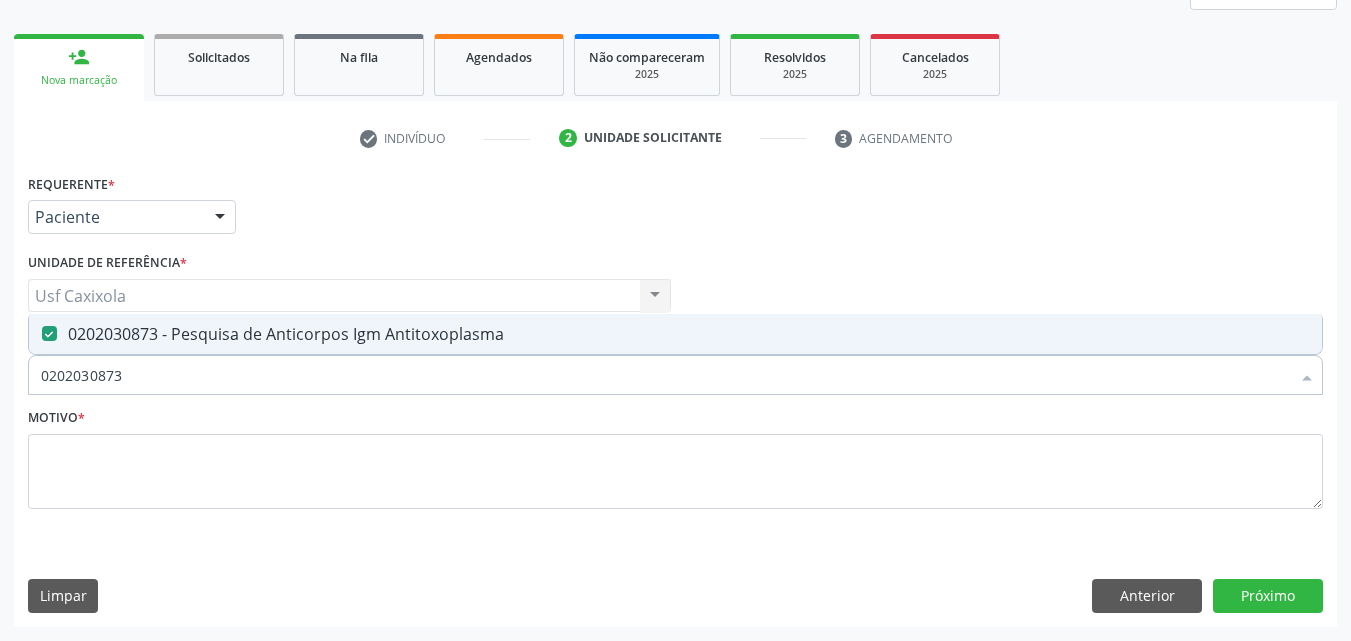 drag, startPoint x: 114, startPoint y: 384, endPoint x: 16, endPoint y: 378, distance: 98.1835 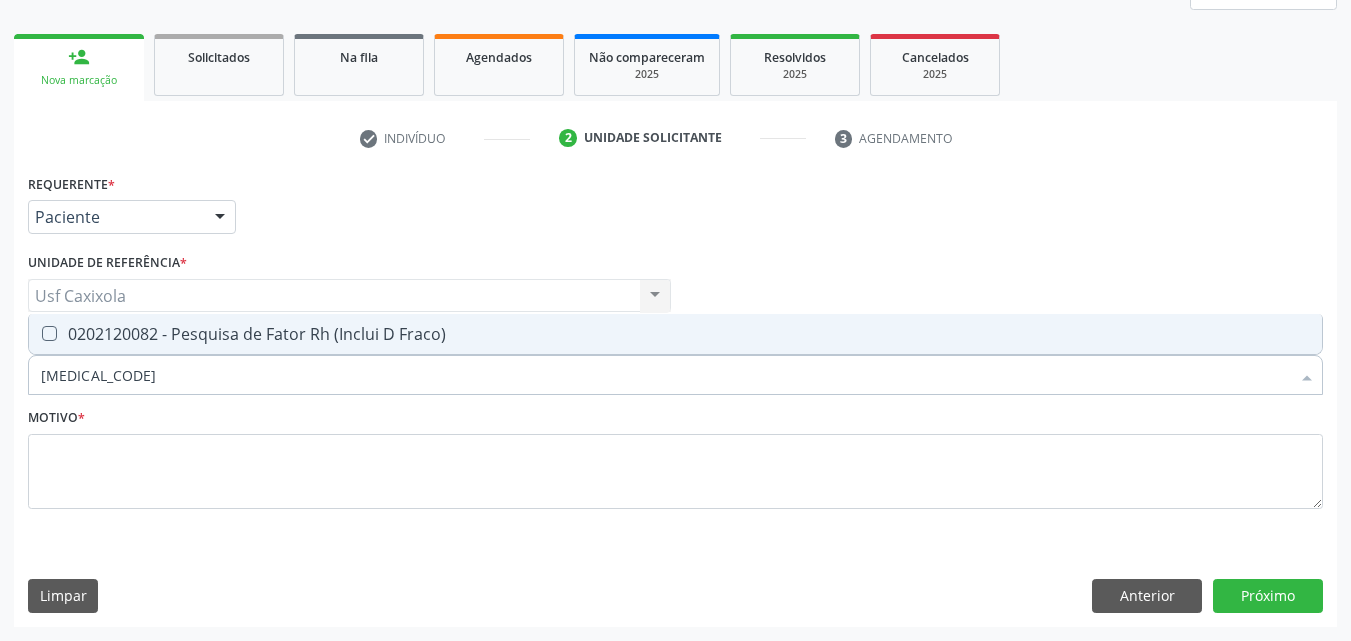 click on "0202120082 - Pesquisa de Fator Rh (Inclui D Fraco)" at bounding box center [675, 334] 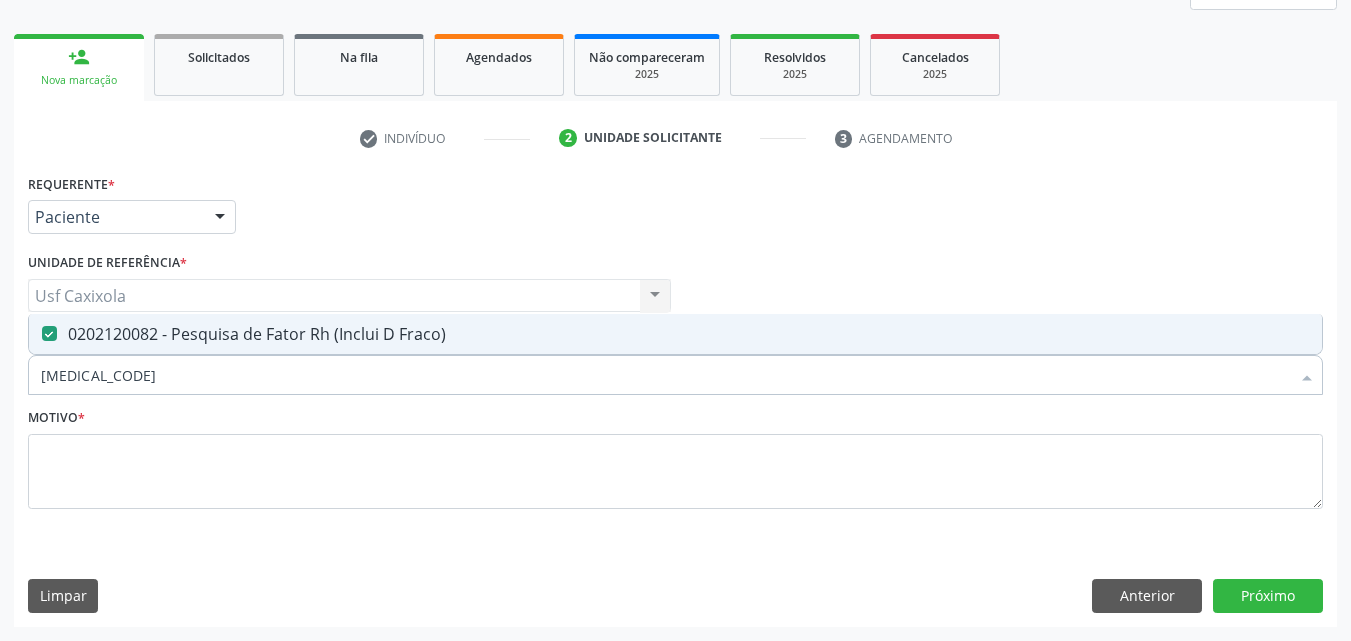 drag, startPoint x: 141, startPoint y: 380, endPoint x: 8, endPoint y: 390, distance: 133.37541 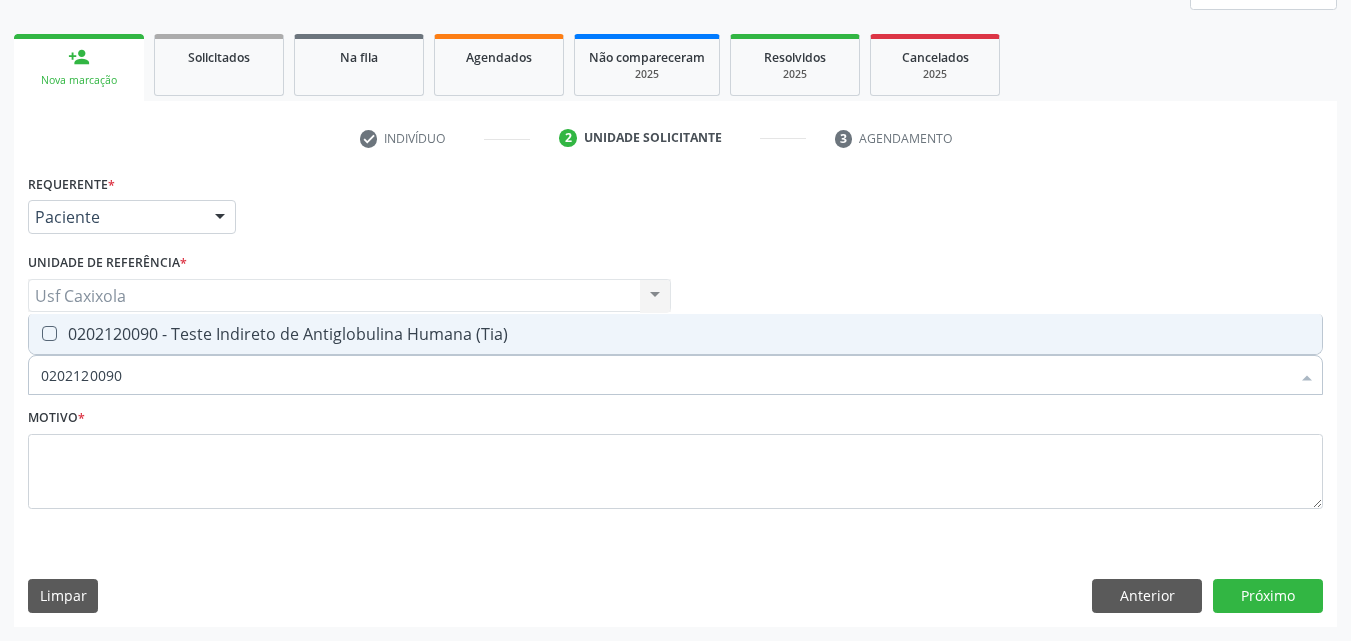 drag, startPoint x: 47, startPoint y: 348, endPoint x: 76, endPoint y: 350, distance: 29.068884 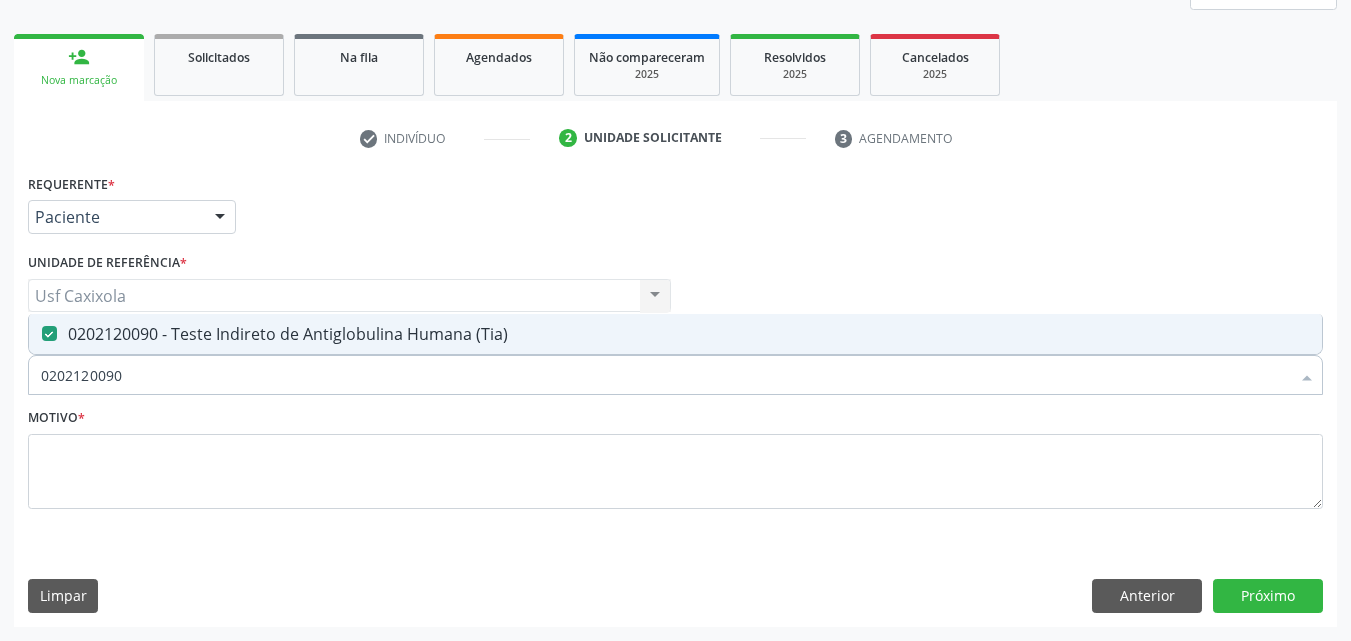 drag, startPoint x: 119, startPoint y: 364, endPoint x: 14, endPoint y: 364, distance: 105 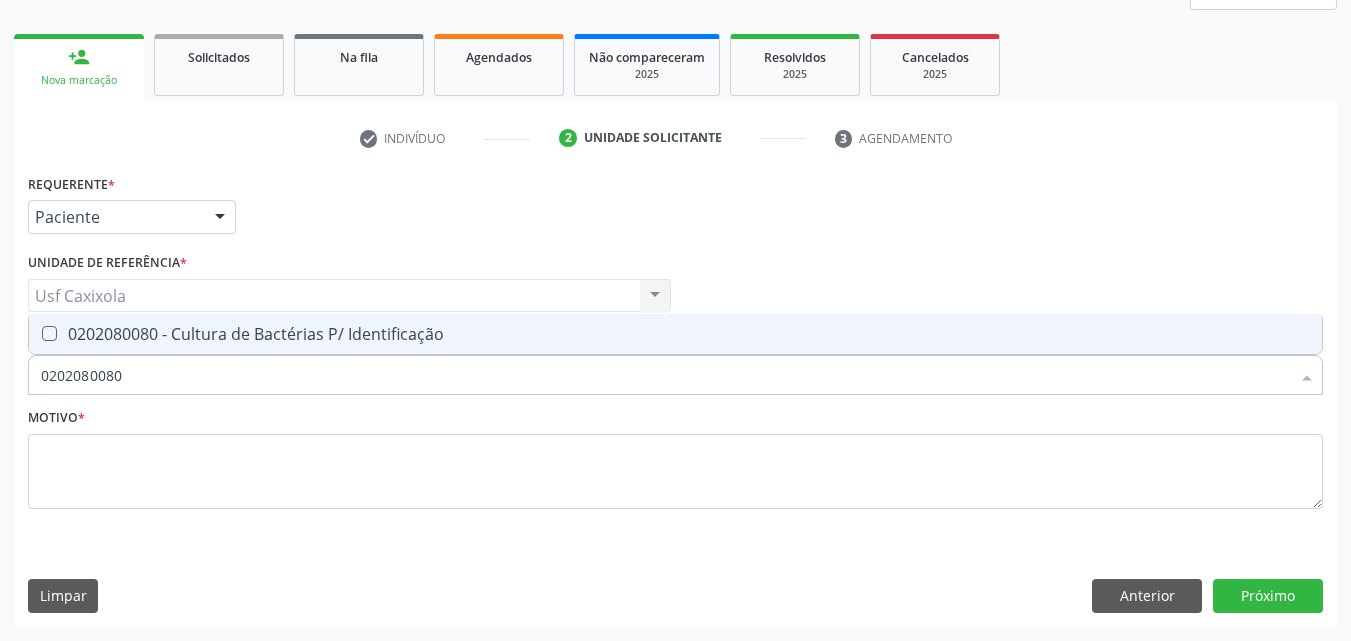 click on "0202080080 - Cultura de Bactérias P/ Identificação" at bounding box center [675, 334] 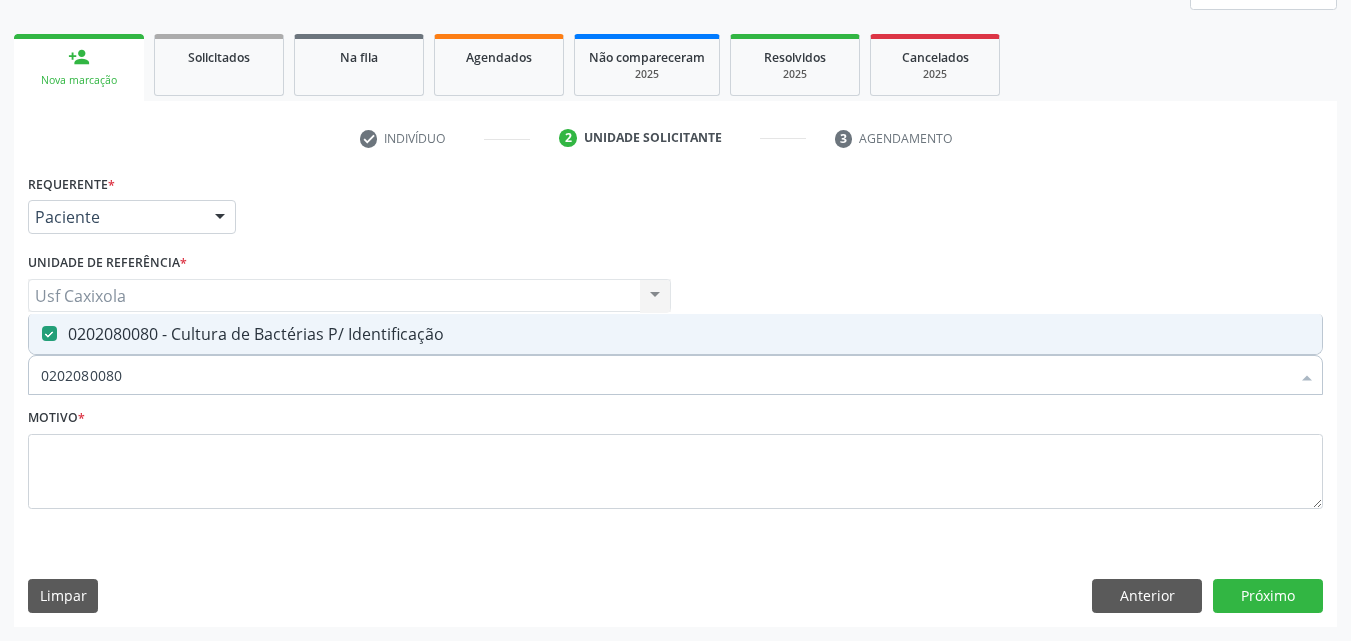 drag, startPoint x: 152, startPoint y: 386, endPoint x: 0, endPoint y: 377, distance: 152.26622 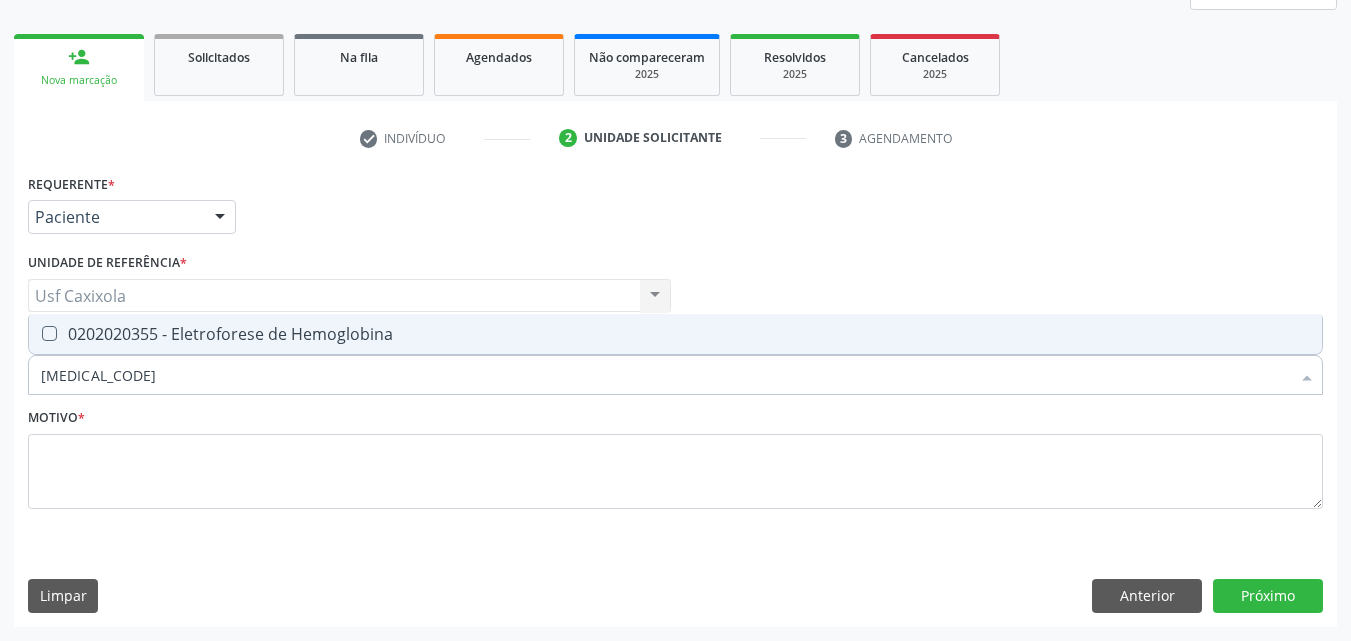 click on "0202020355 - Eletroforese de Hemoglobina" at bounding box center [675, 334] 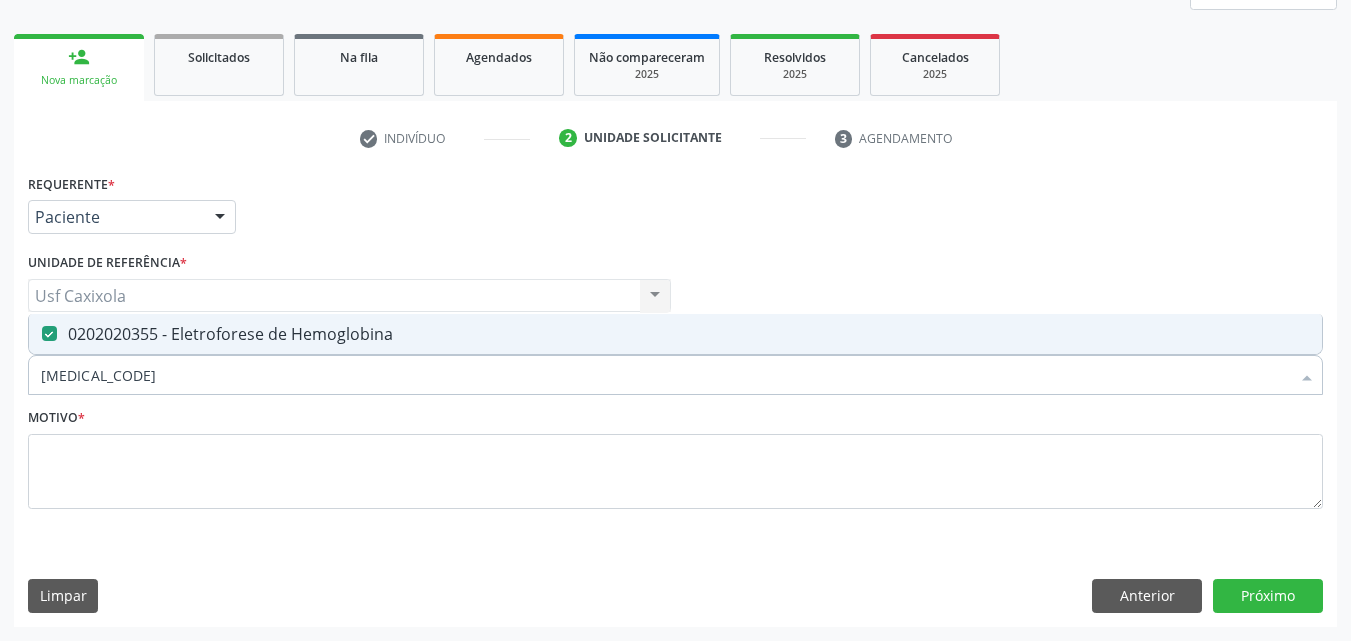 drag, startPoint x: 129, startPoint y: 371, endPoint x: 60, endPoint y: 446, distance: 101.91173 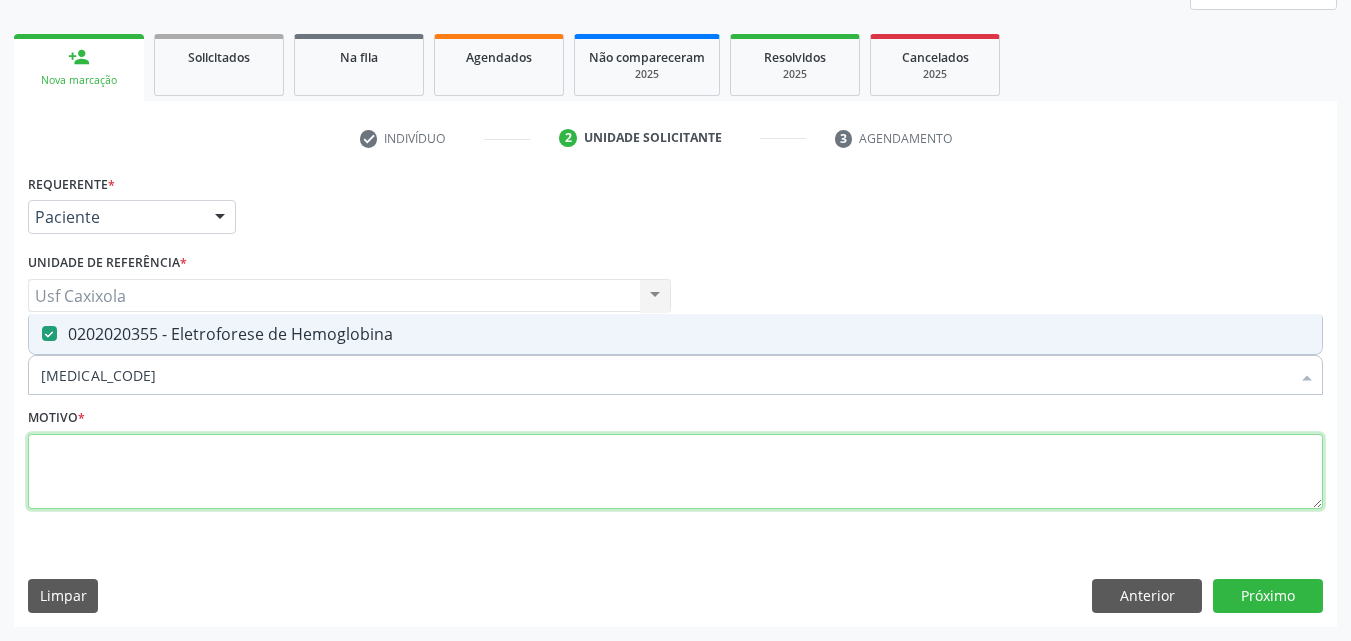 click at bounding box center (675, 472) 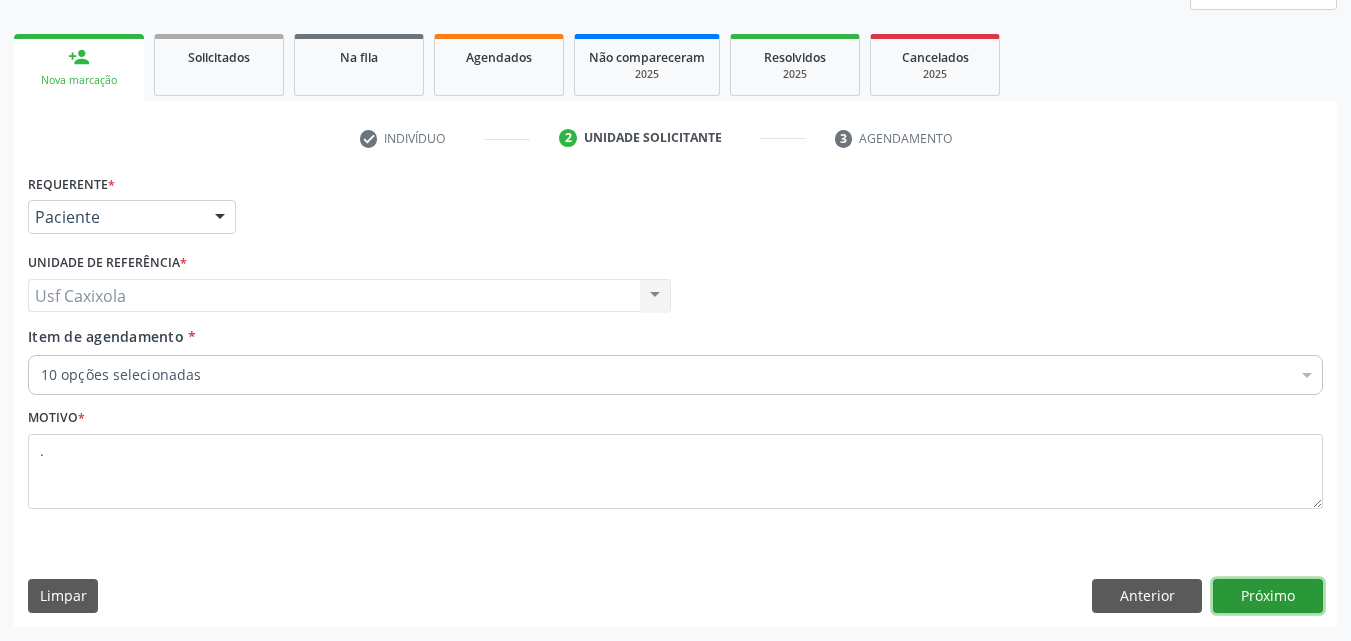 click on "Próximo" at bounding box center [1268, 596] 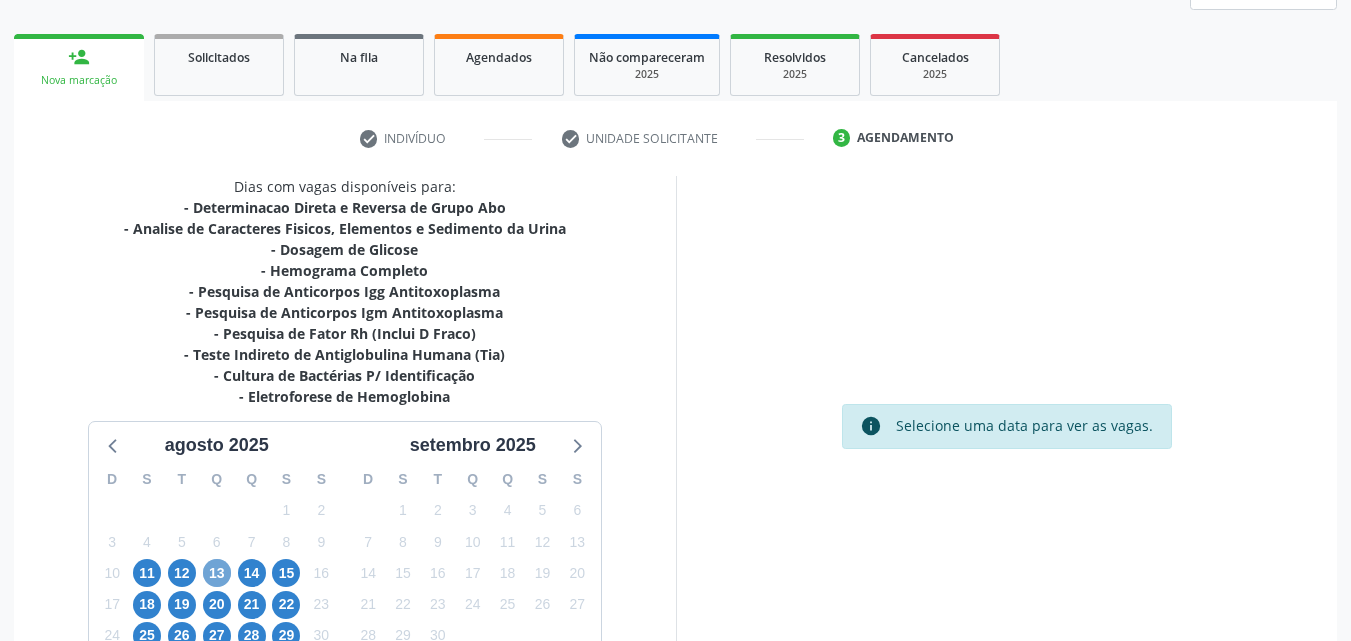 click on "13" at bounding box center [217, 573] 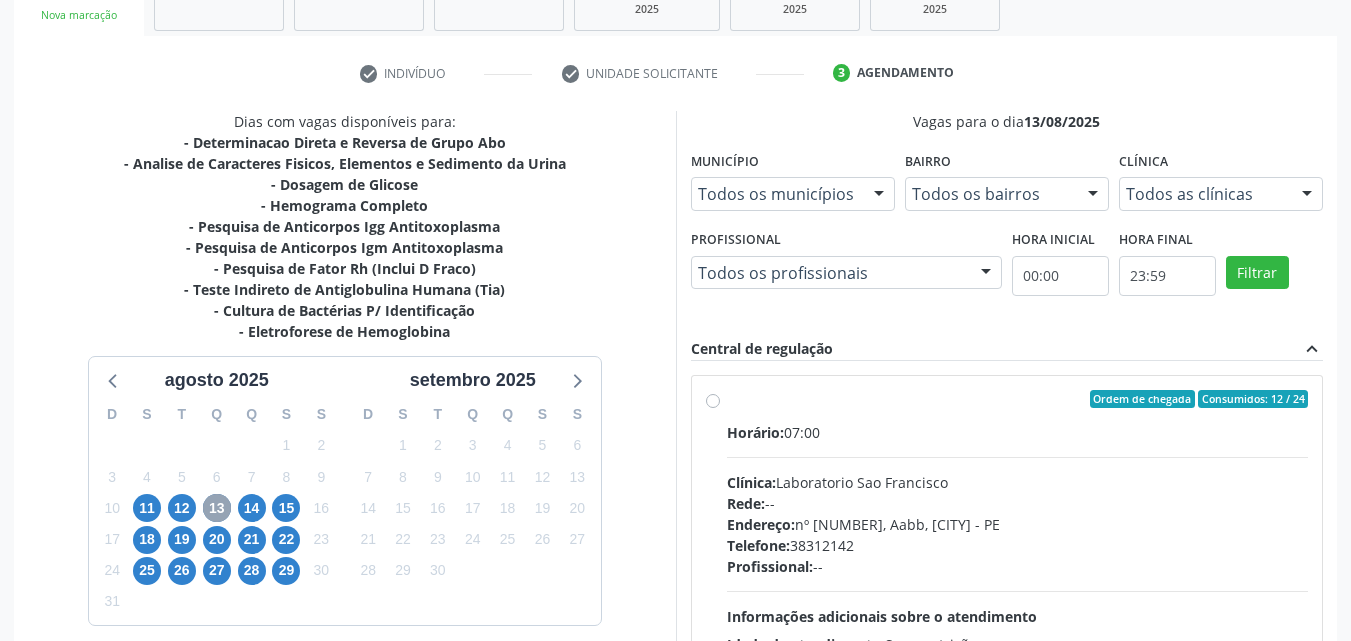 scroll, scrollTop: 365, scrollLeft: 0, axis: vertical 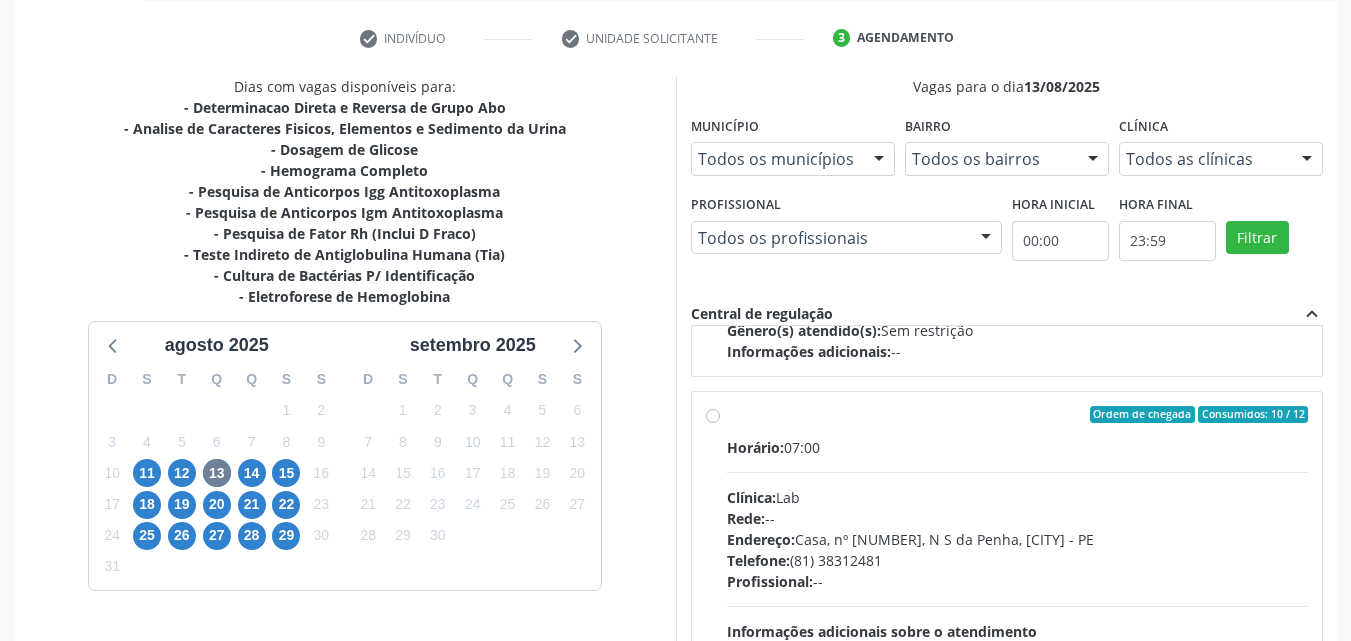 click on "Ordem de chegada
Consumidos: 10 / 12
Horário:   07:00
Clínica:  Lab
Rede:
--
Endereço:   Casa, nº 1037, N S da Penha, Serra Talhada - PE
Telefone:   (81) 38312481
Profissional:
--
Informações adicionais sobre o atendimento
Idade de atendimento:
Sem restrição
Gênero(s) atendido(s):
Sem restrição
Informações adicionais:
--" at bounding box center [1007, 559] 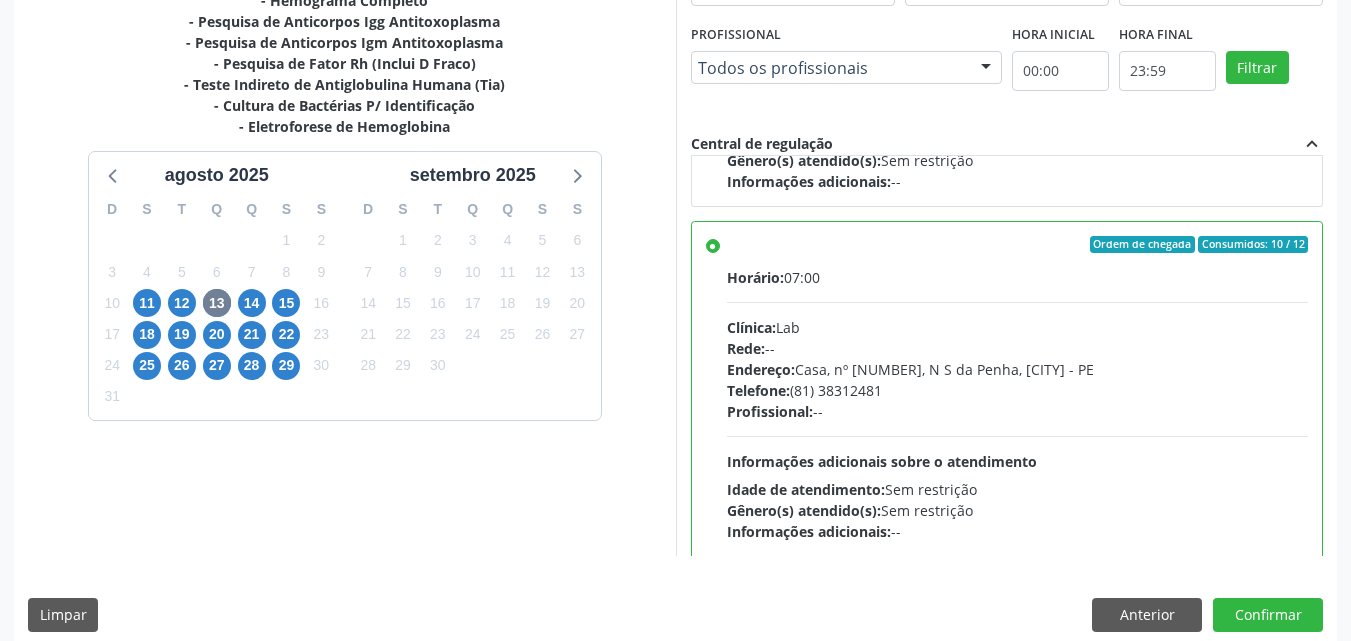 scroll, scrollTop: 554, scrollLeft: 0, axis: vertical 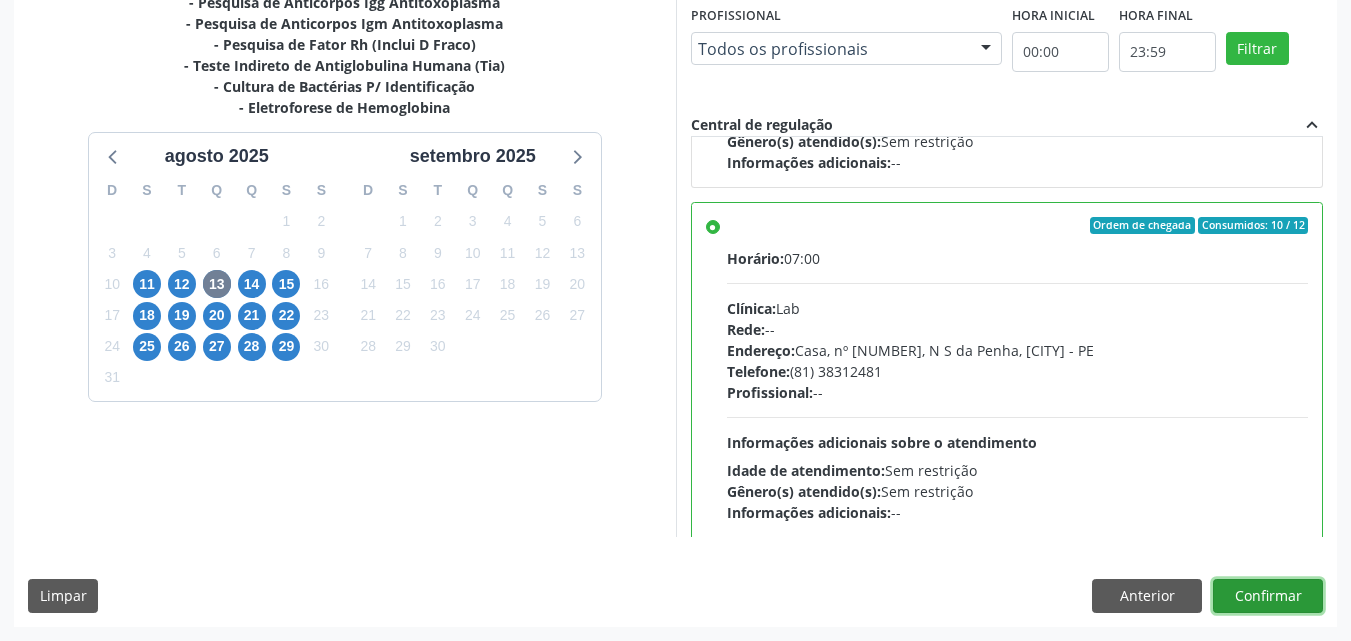 click on "Confirmar" at bounding box center (1268, 596) 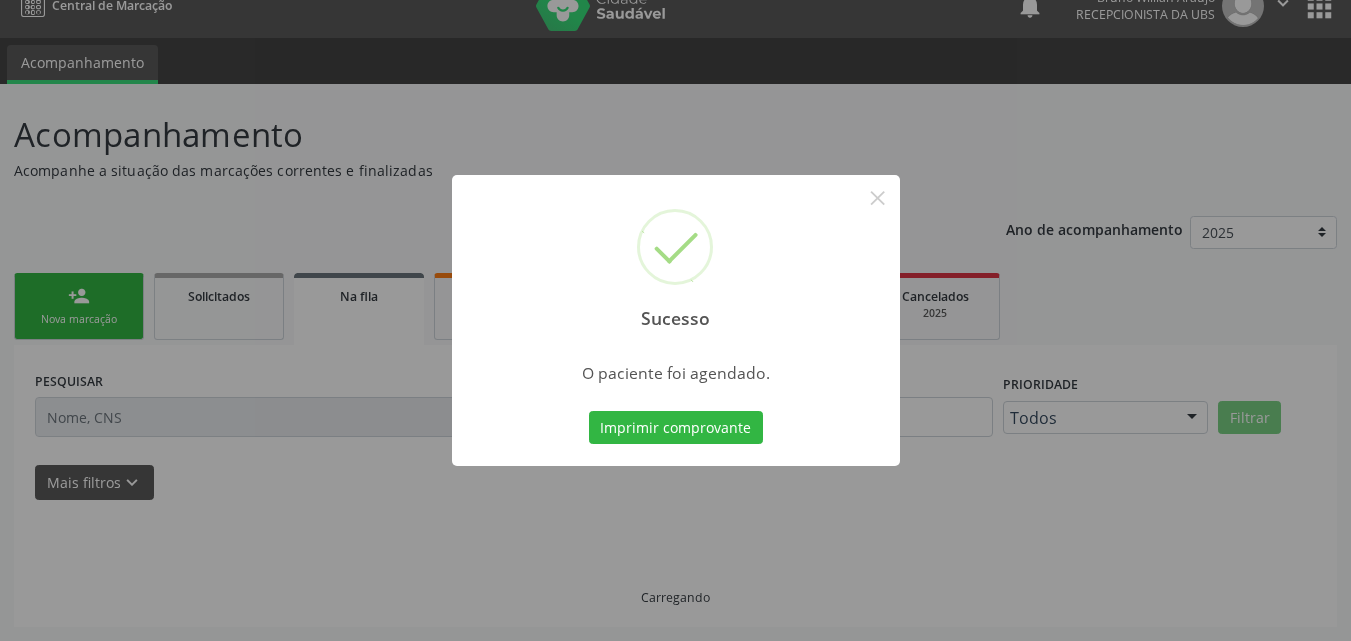 scroll, scrollTop: 26, scrollLeft: 0, axis: vertical 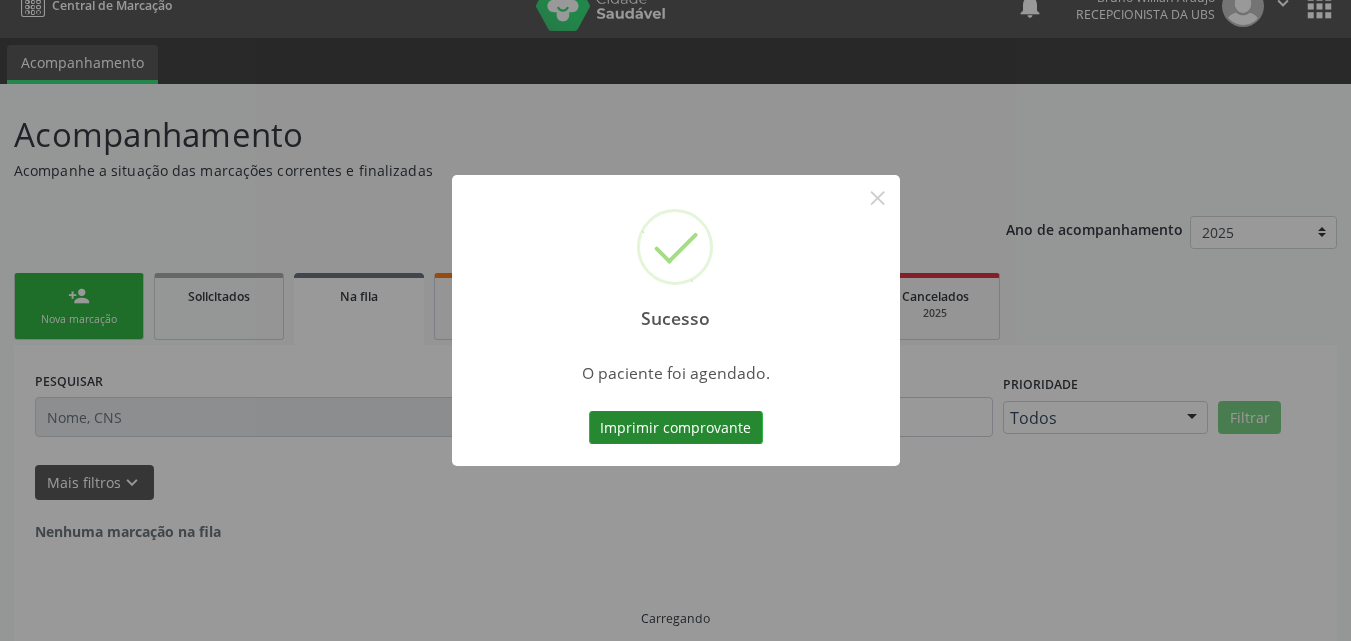 click on "Imprimir comprovante" at bounding box center [676, 428] 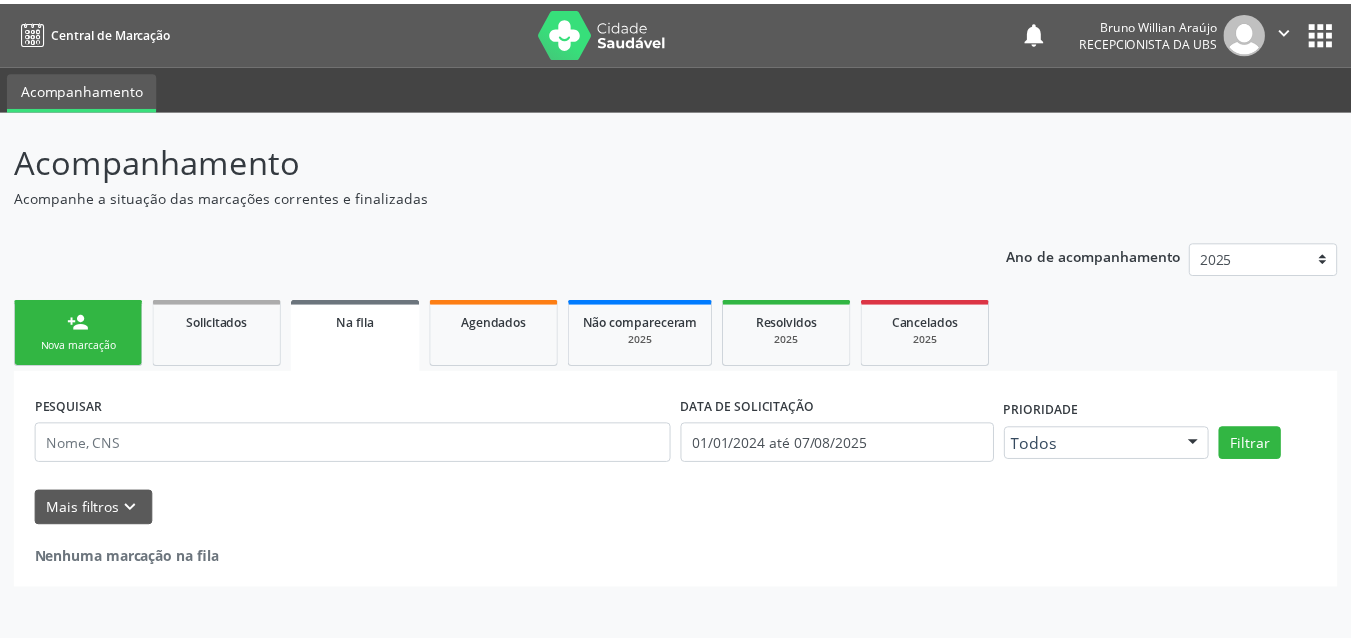 scroll, scrollTop: 0, scrollLeft: 0, axis: both 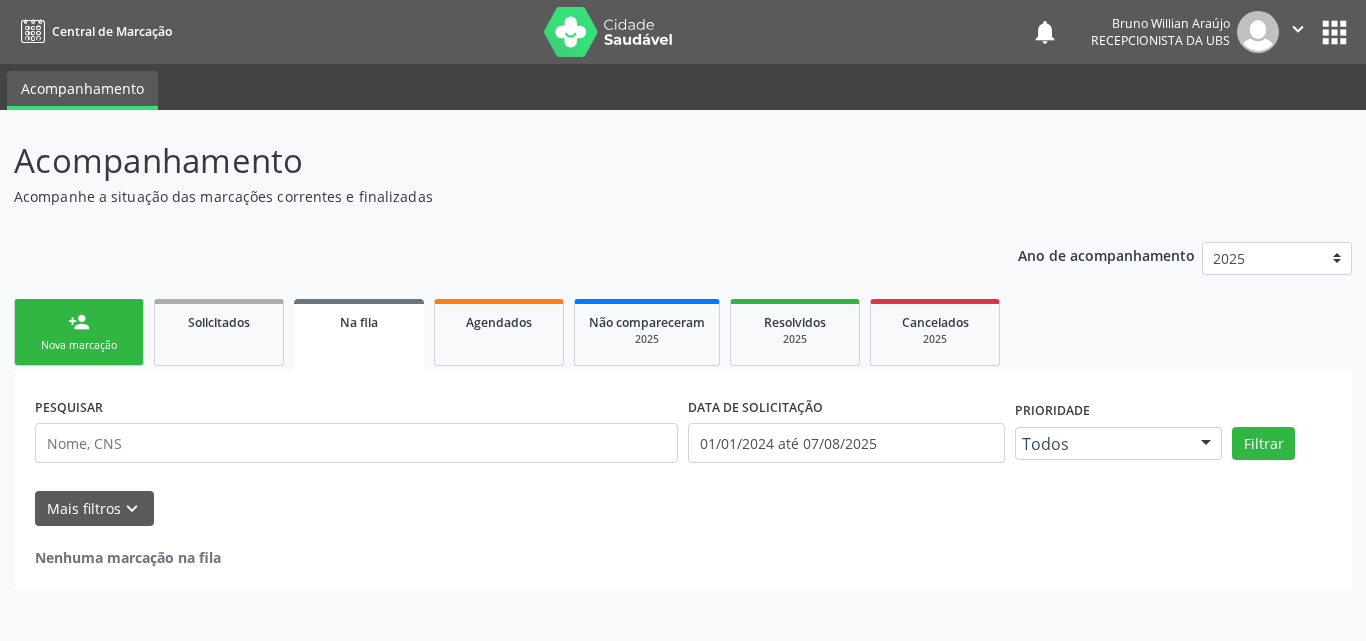 click on "person_add
Nova marcação" at bounding box center (79, 332) 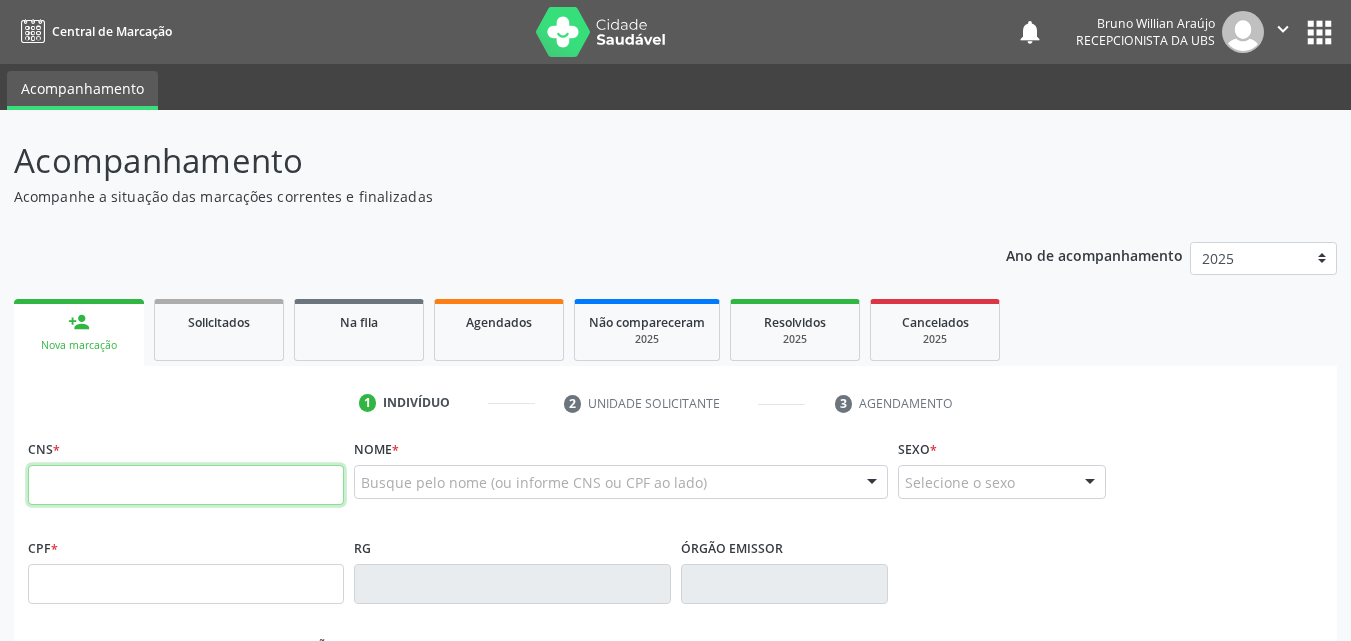 click at bounding box center [186, 485] 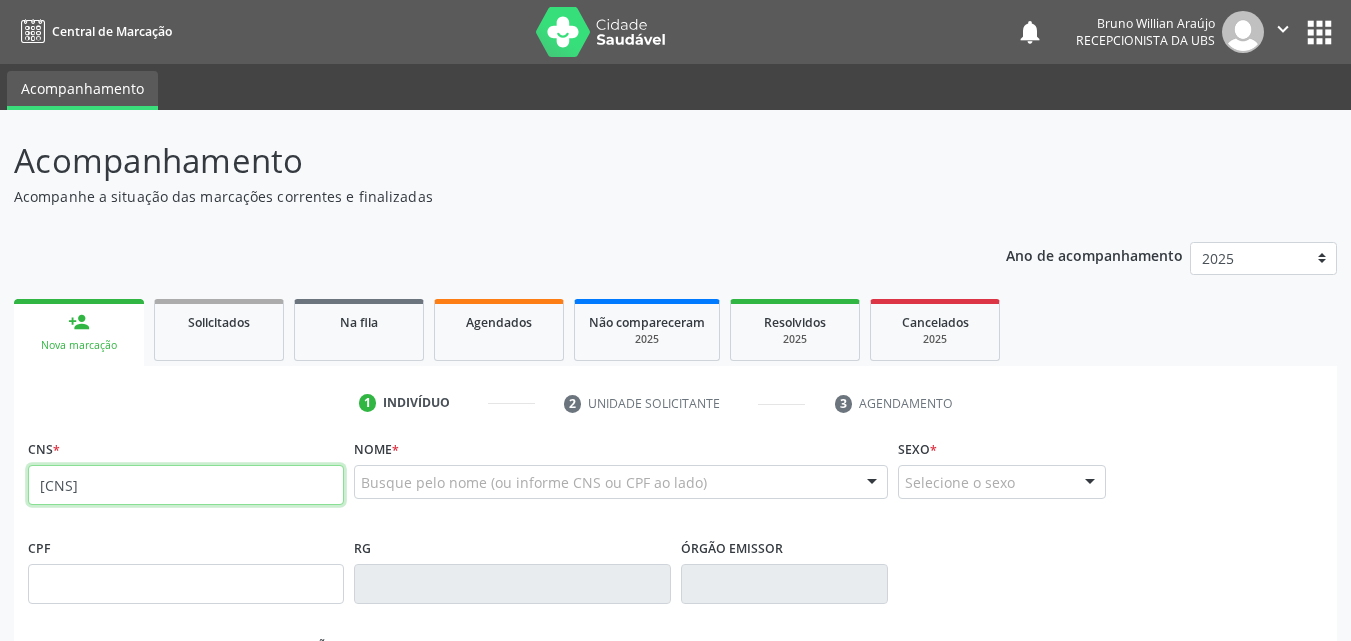 type on "[CNS]" 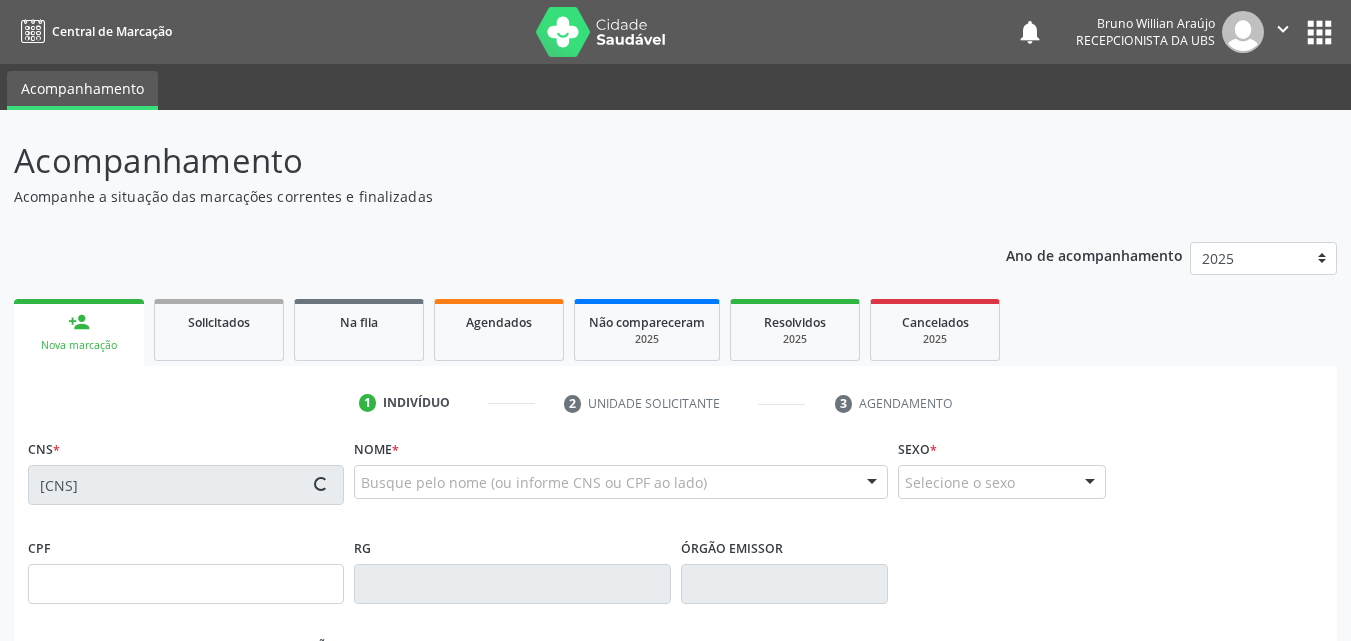 type on "[CPF]" 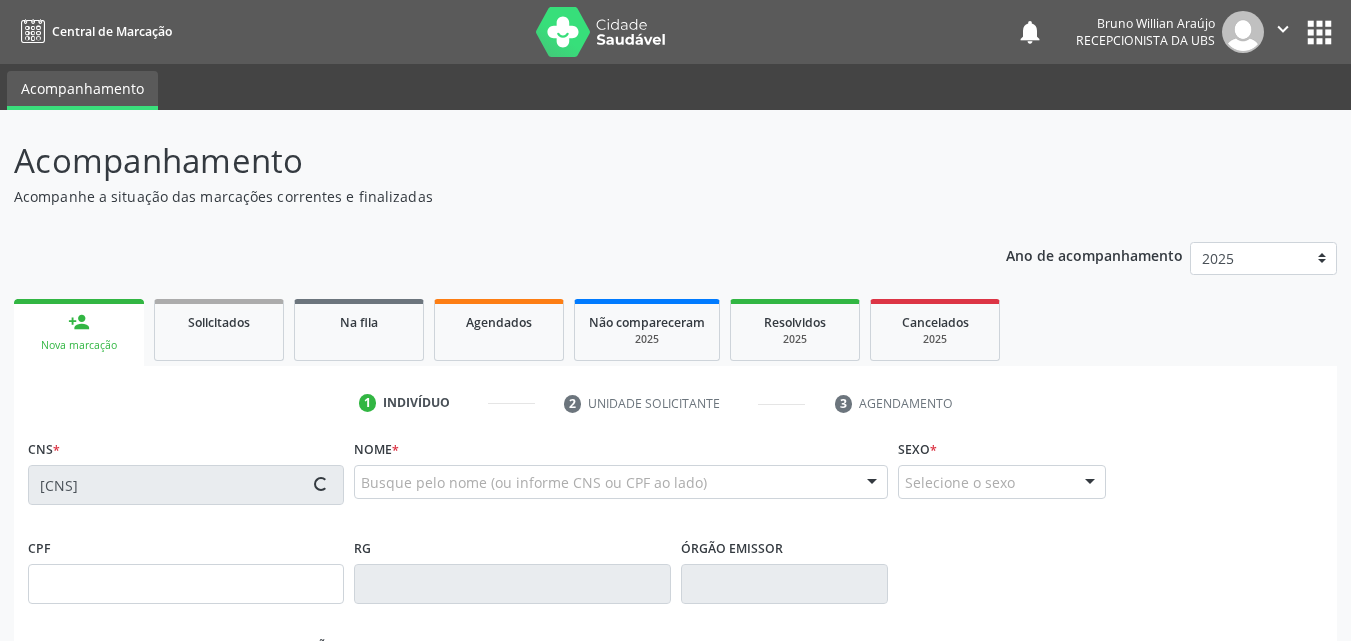 type on "[DATE]" 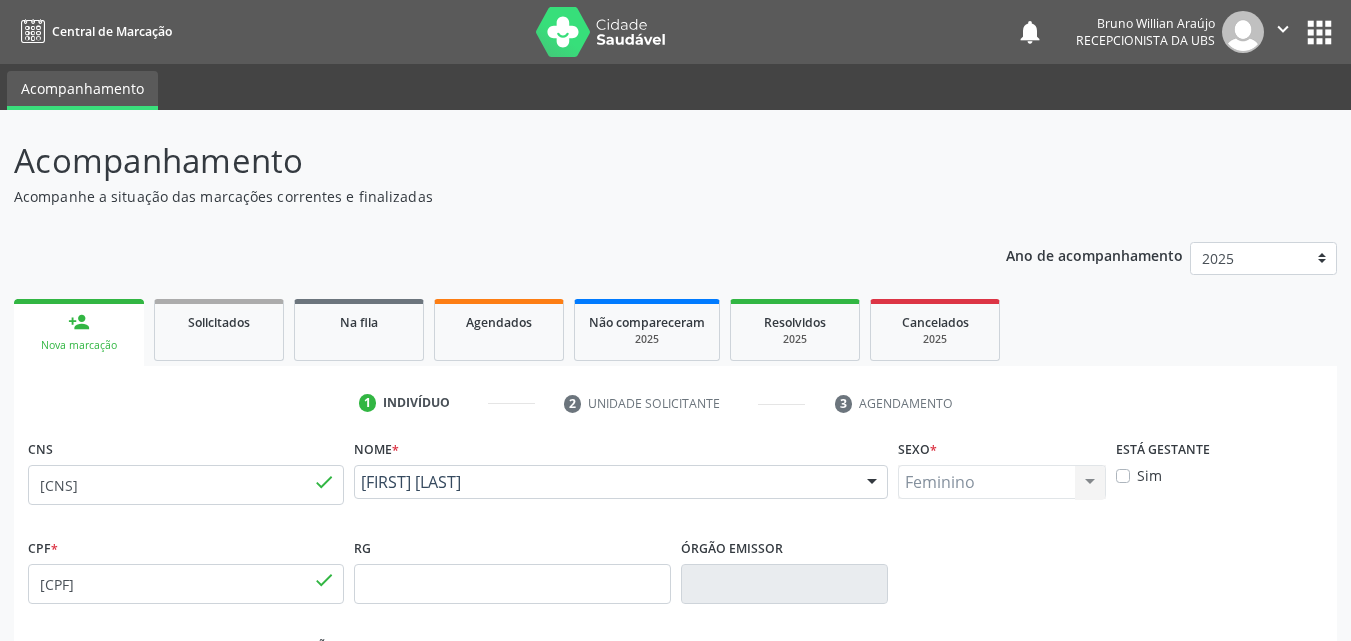 drag, startPoint x: 573, startPoint y: 509, endPoint x: 353, endPoint y: 493, distance: 220.58105 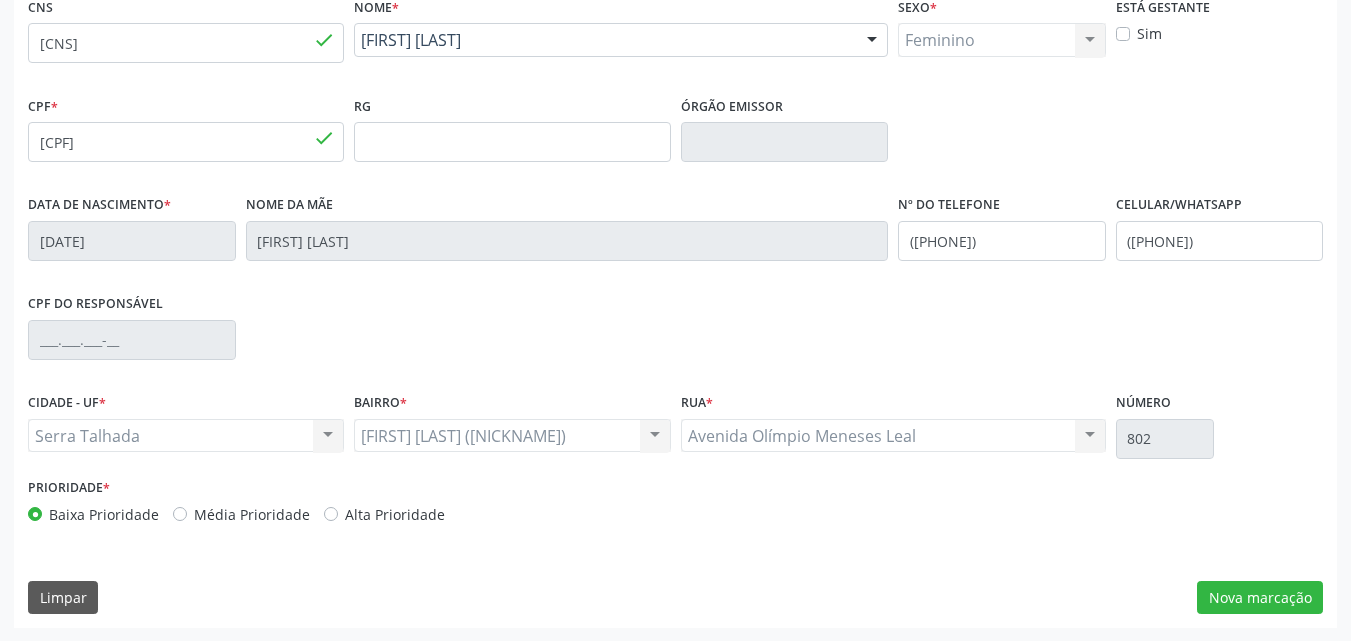 scroll, scrollTop: 443, scrollLeft: 0, axis: vertical 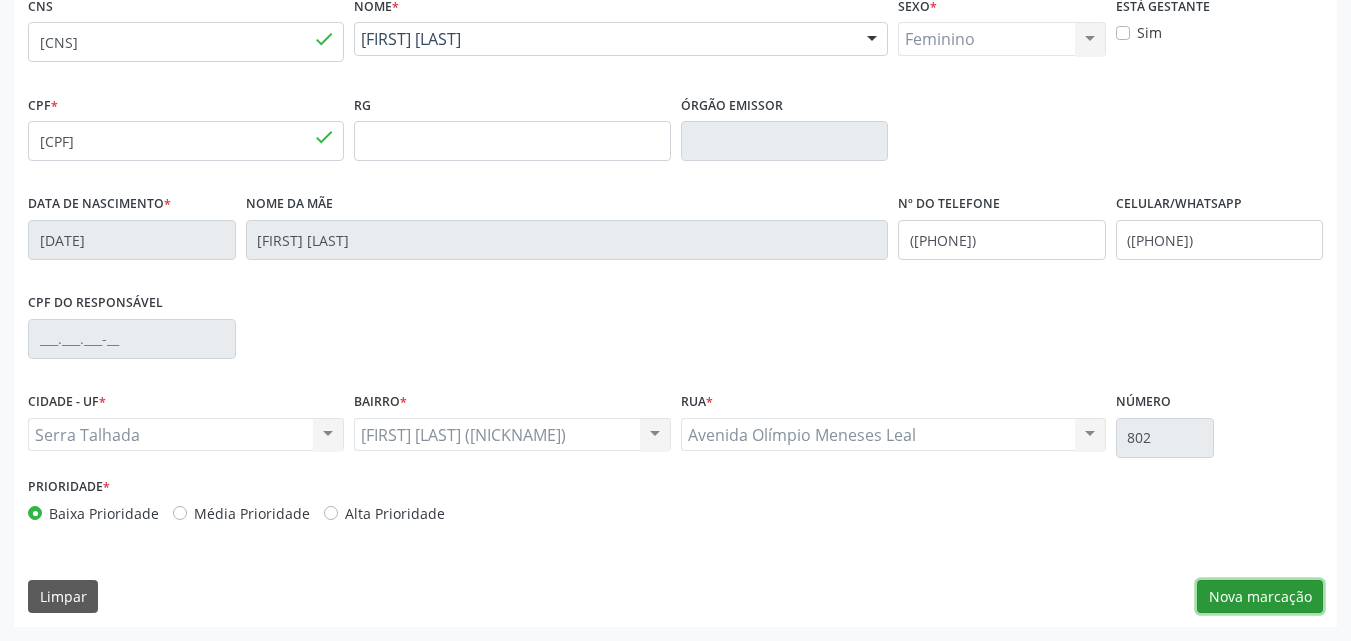 click on "Nova marcação" at bounding box center (1260, 597) 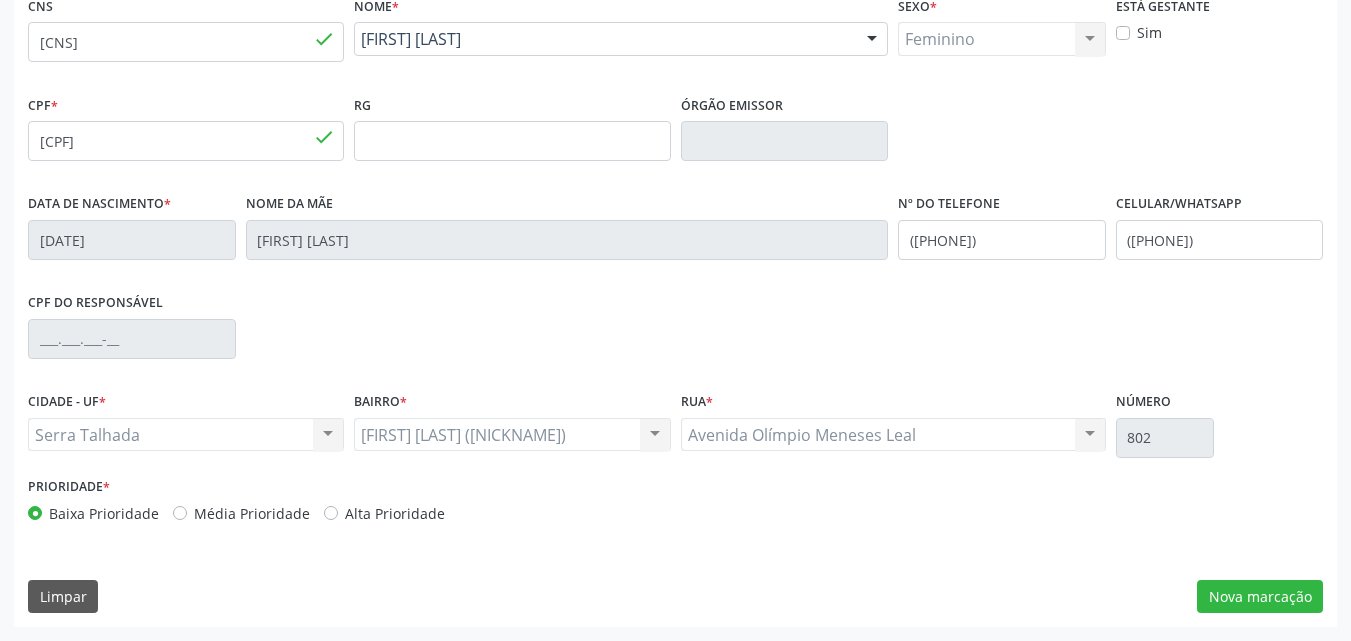 scroll, scrollTop: 265, scrollLeft: 0, axis: vertical 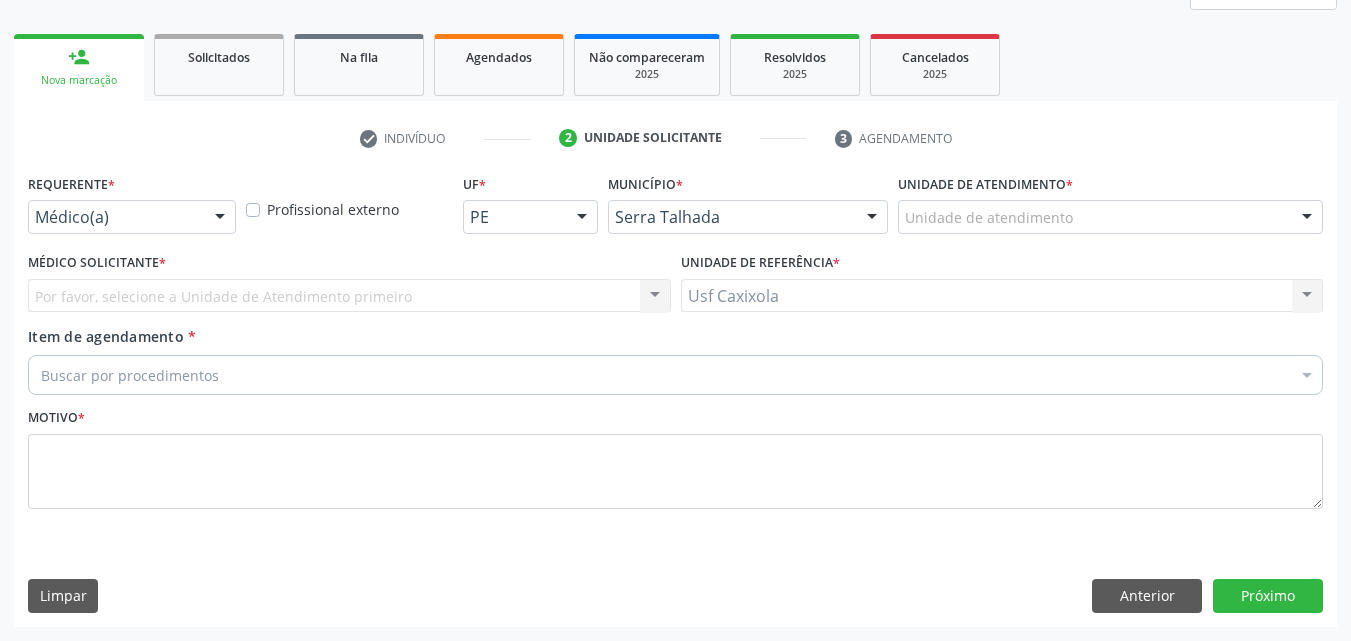 click on "Médico(a)" at bounding box center [132, 217] 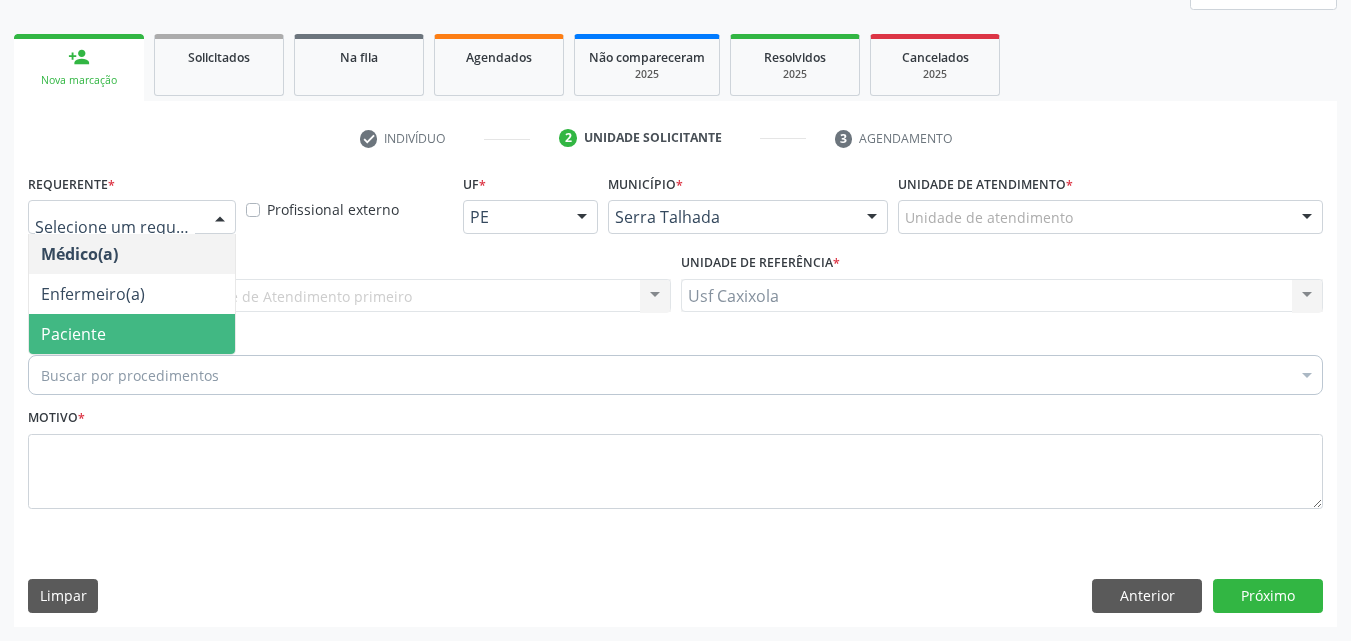 click on "Paciente" at bounding box center [132, 334] 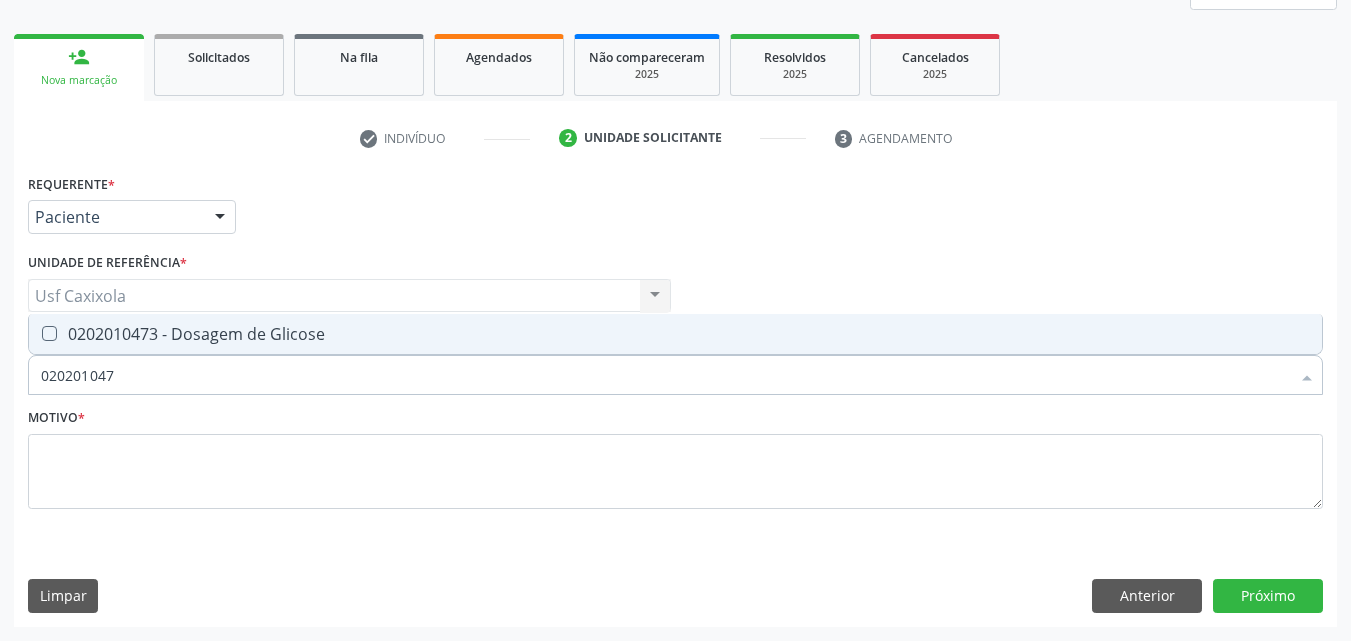 type on "0202010473" 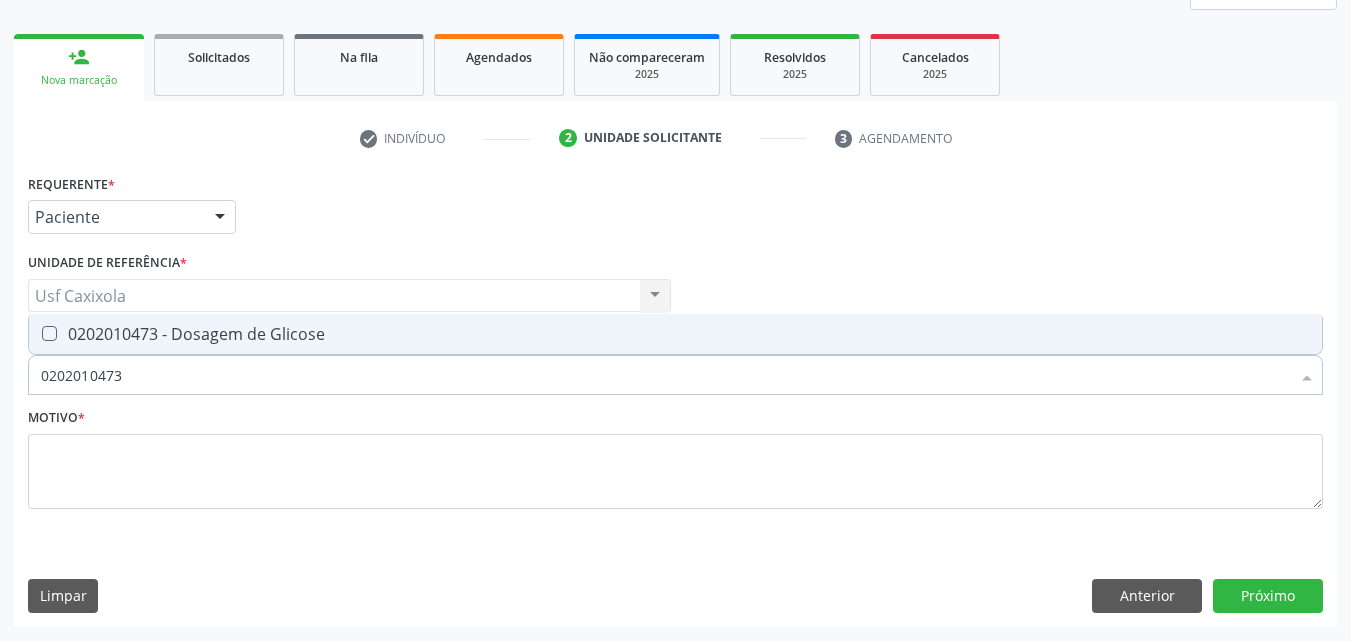 click on "0202010473 - Dosagem de Glicose" at bounding box center [675, 334] 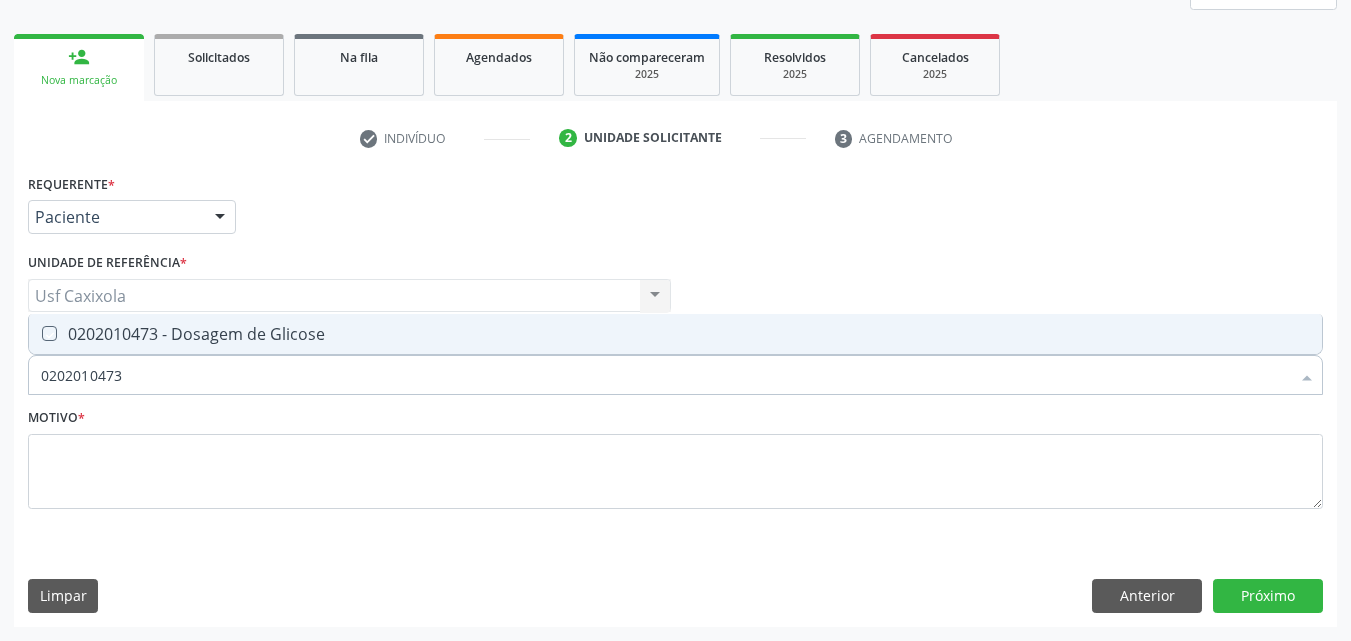 checkbox on "true" 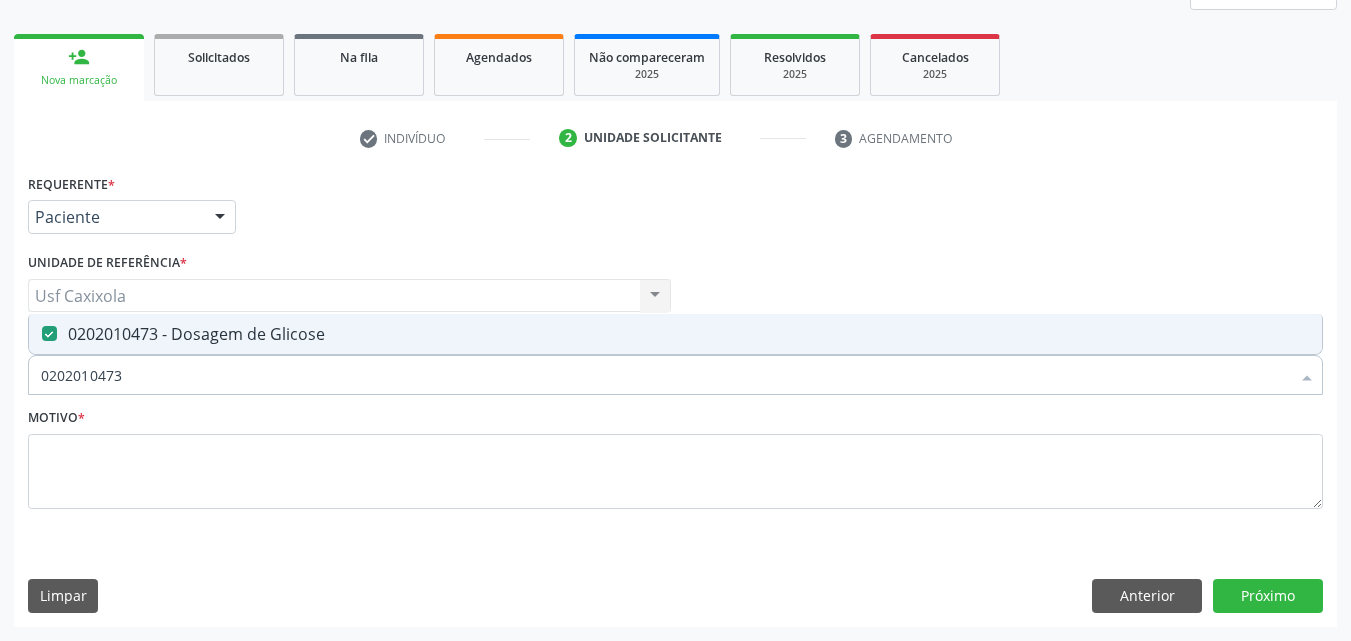 drag, startPoint x: 145, startPoint y: 372, endPoint x: 0, endPoint y: 385, distance: 145.58159 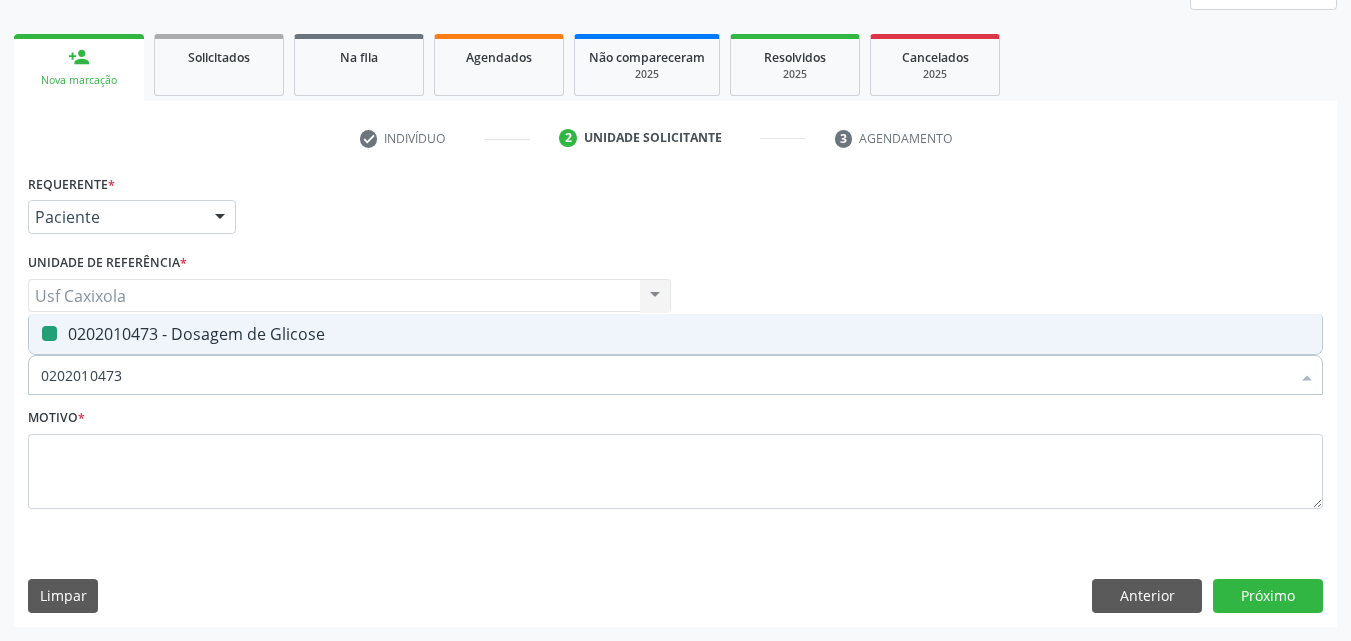 type on "c" 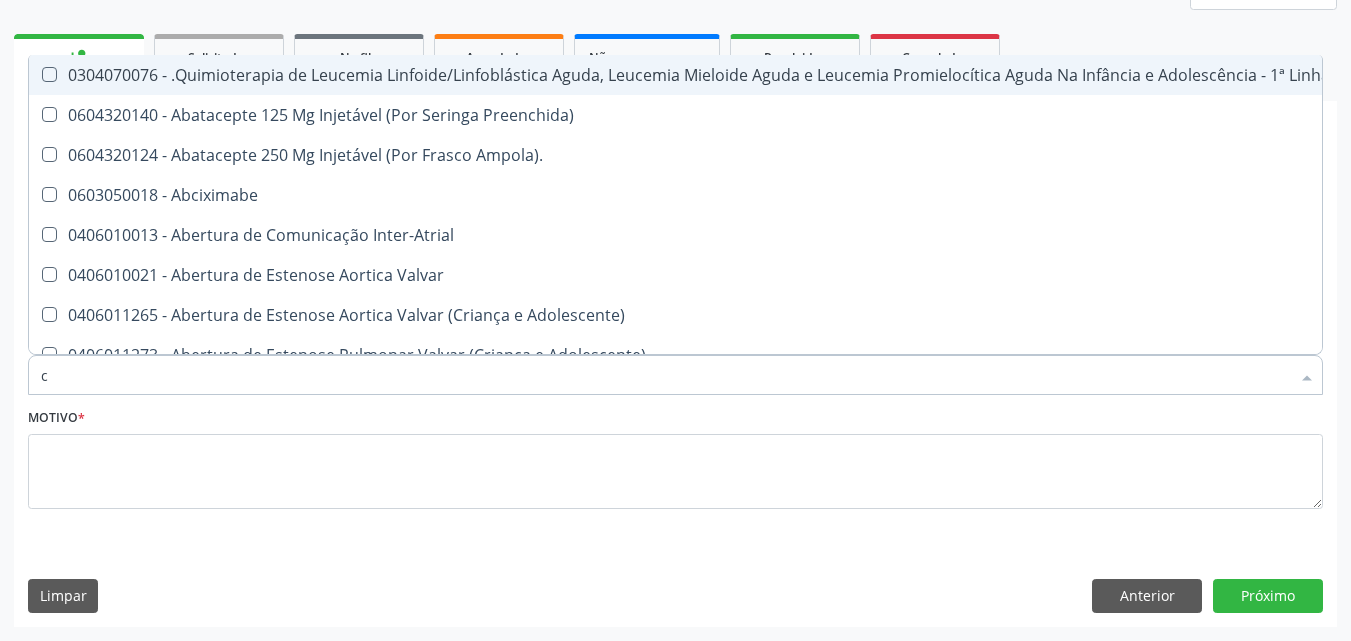 type on "co" 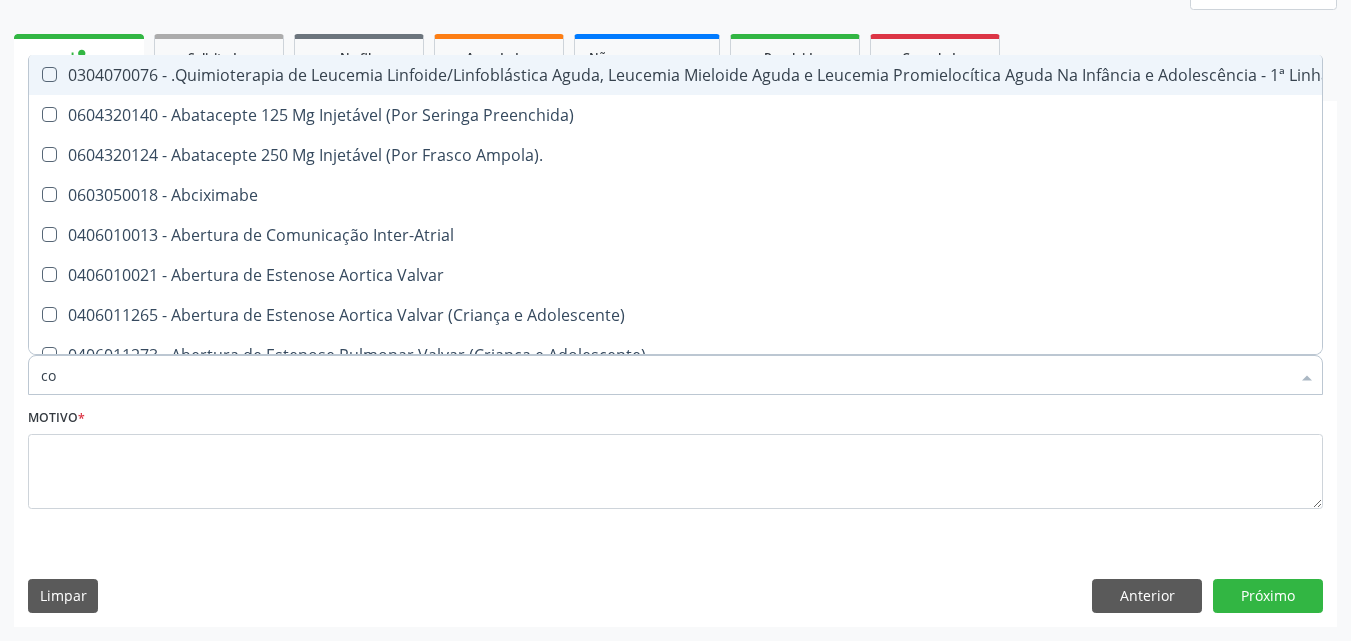 checkbox on "true" 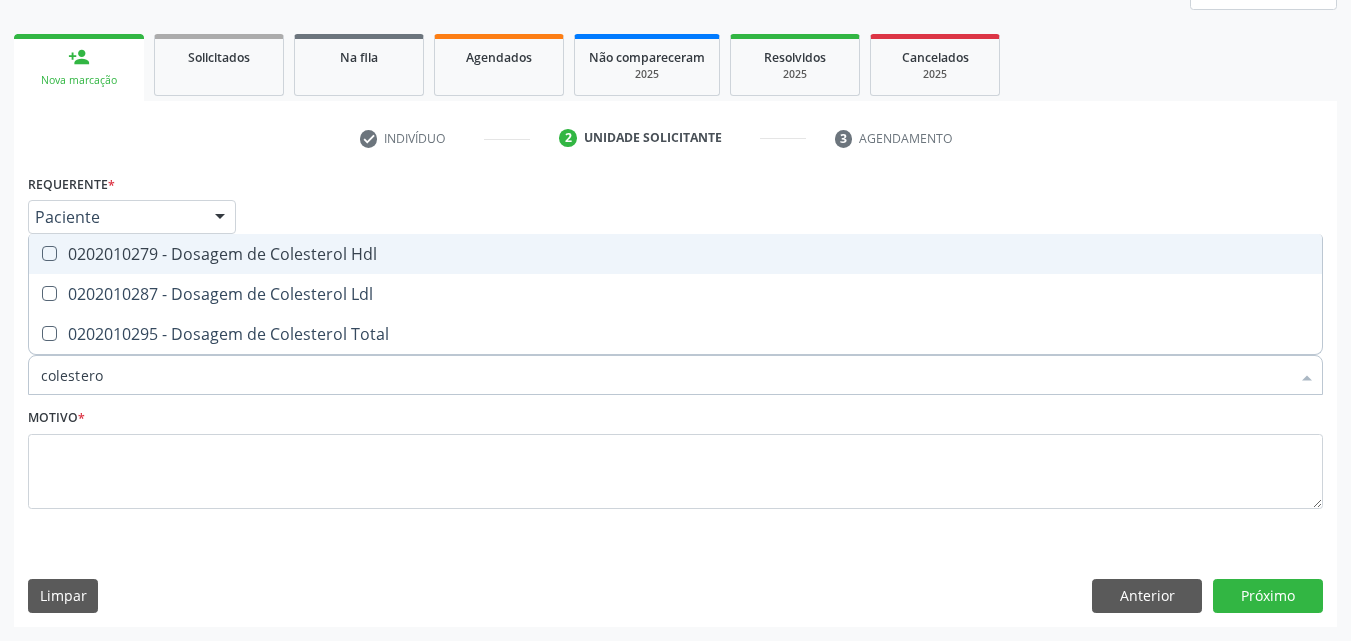 type on "colesterol" 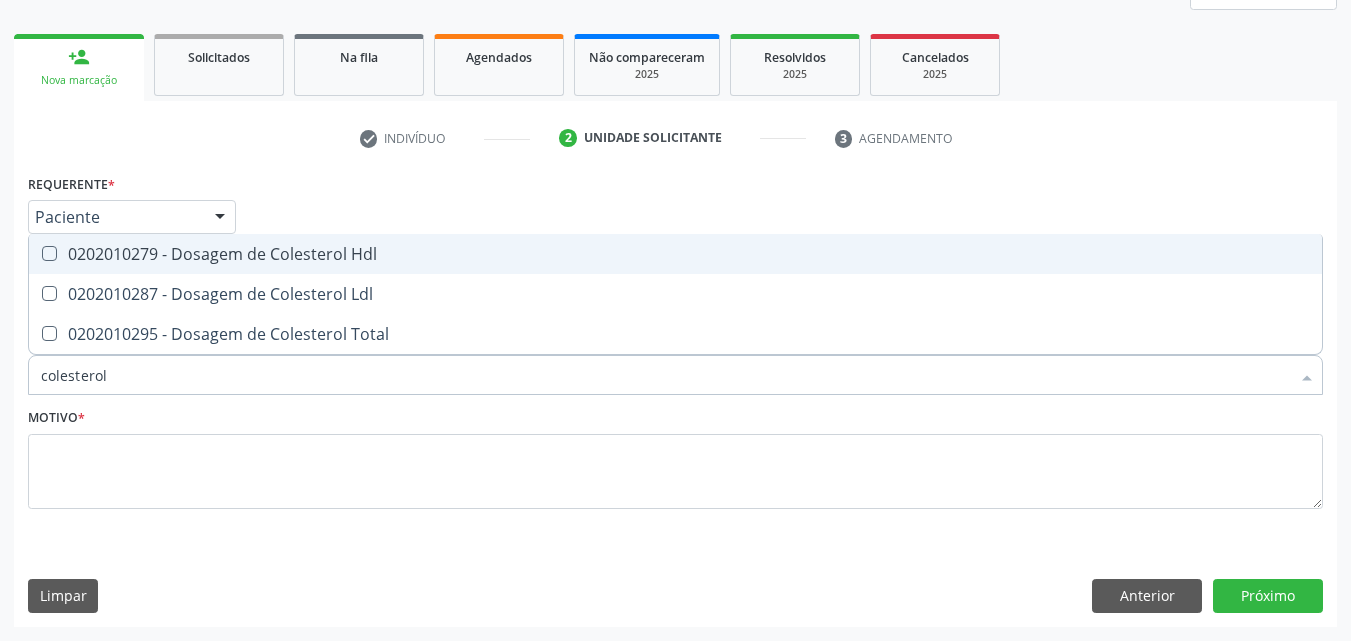 click on "0202010279 - Dosagem de Colesterol Hdl" at bounding box center [675, 254] 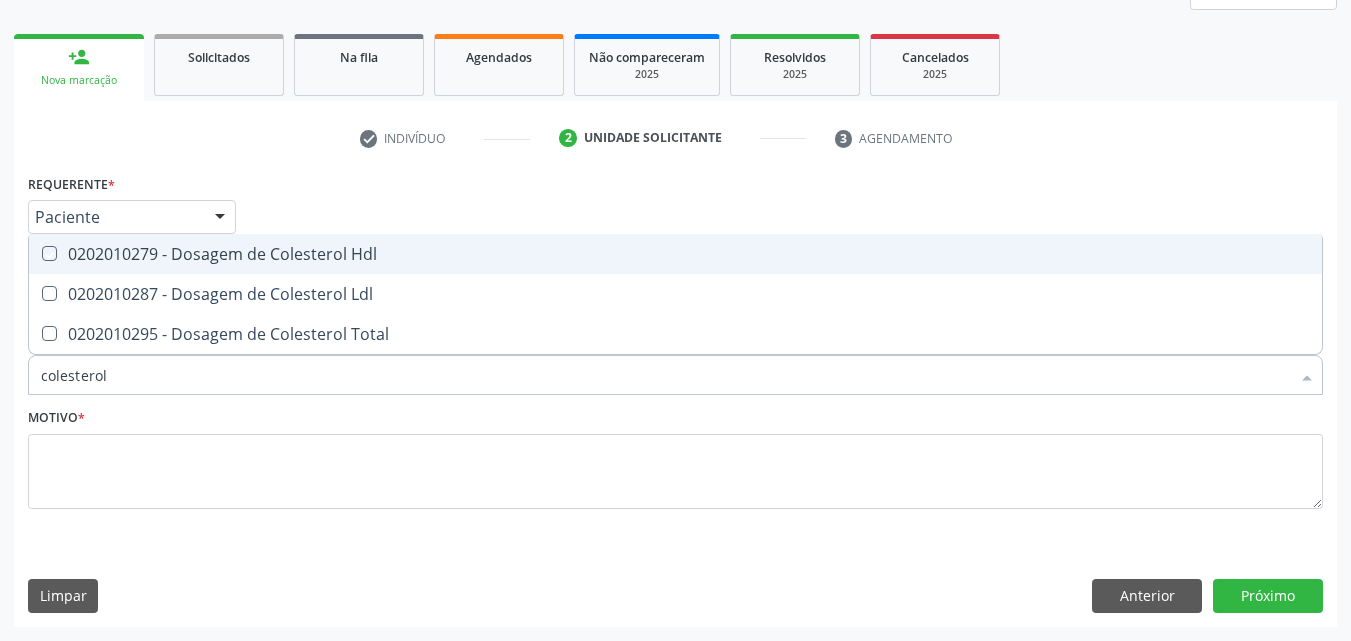 checkbox on "true" 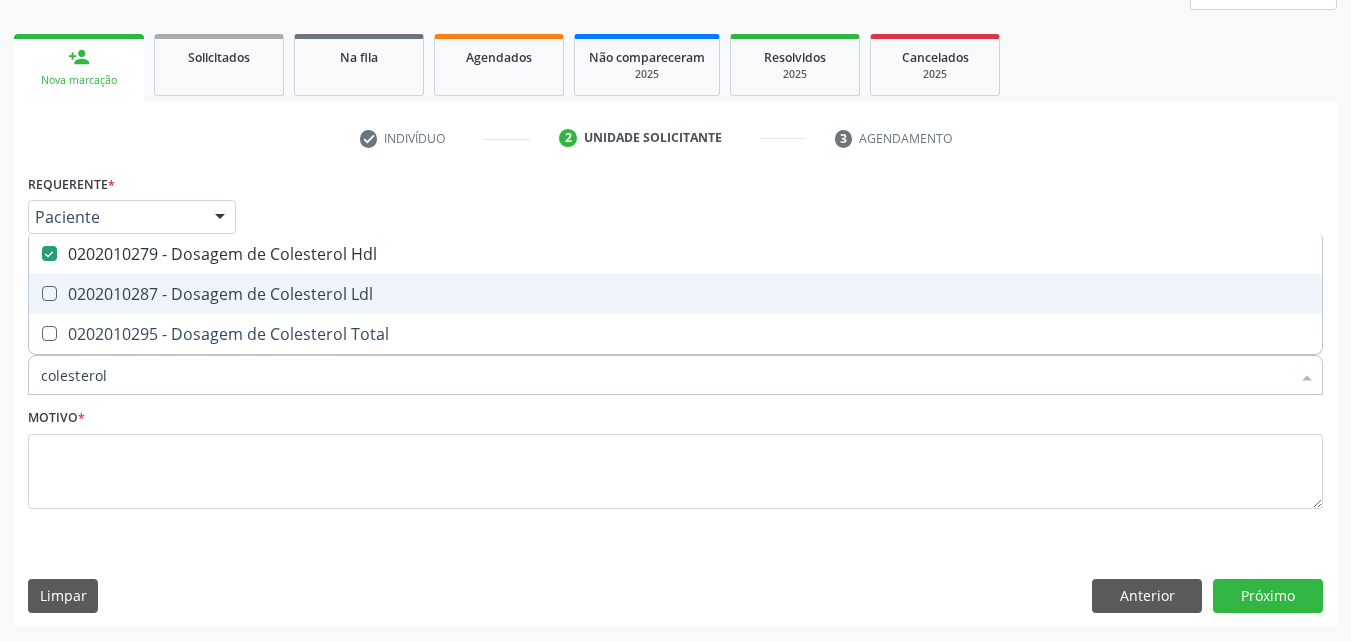 click on "0202010287 - Dosagem de Colesterol Ldl" at bounding box center (675, 294) 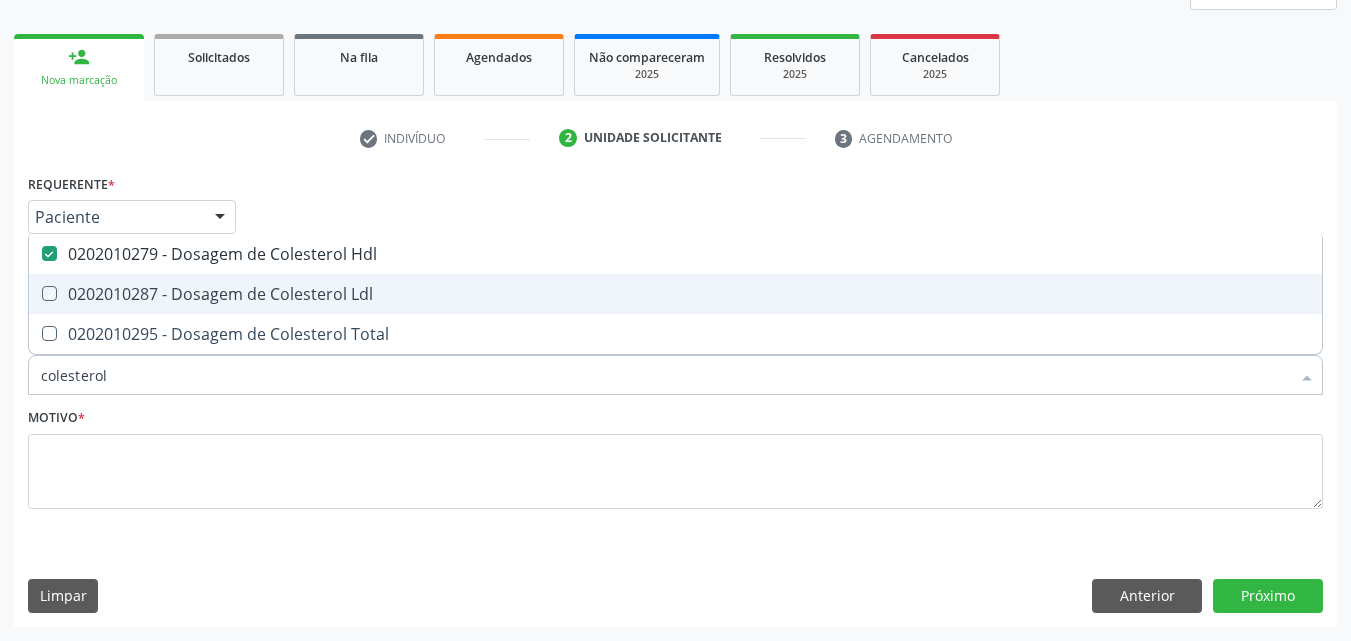 checkbox on "true" 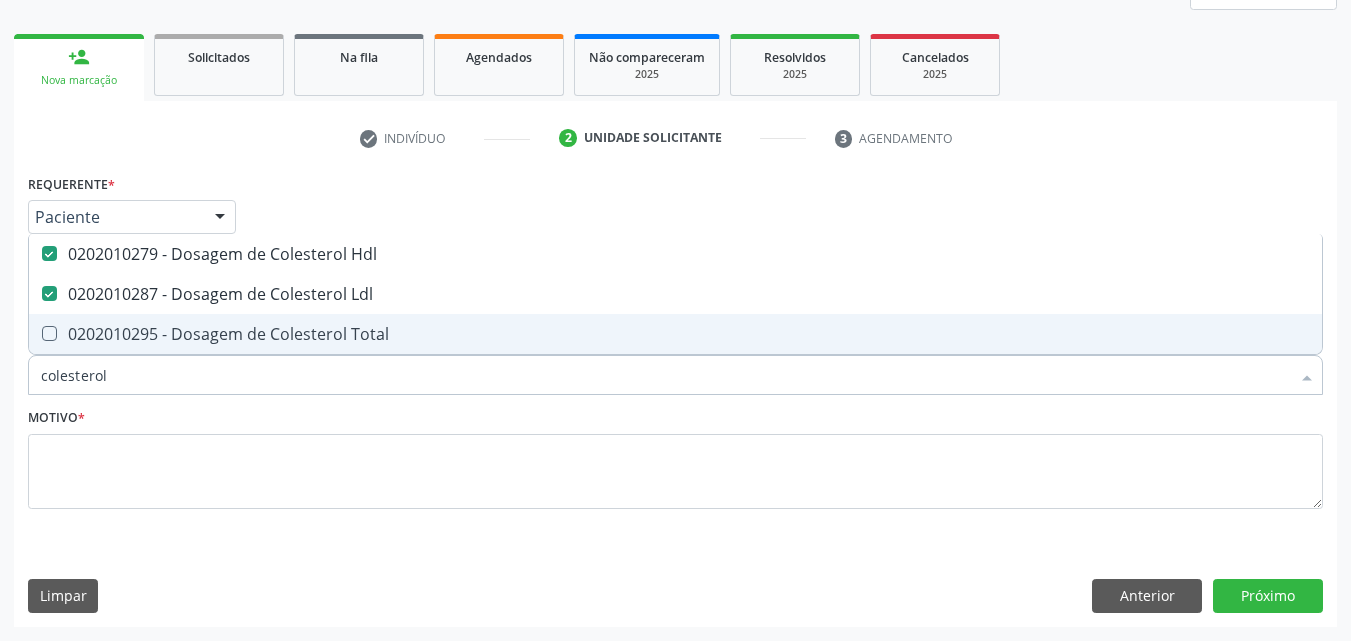 click on "0202010295 - Dosagem de Colesterol Total" at bounding box center (675, 334) 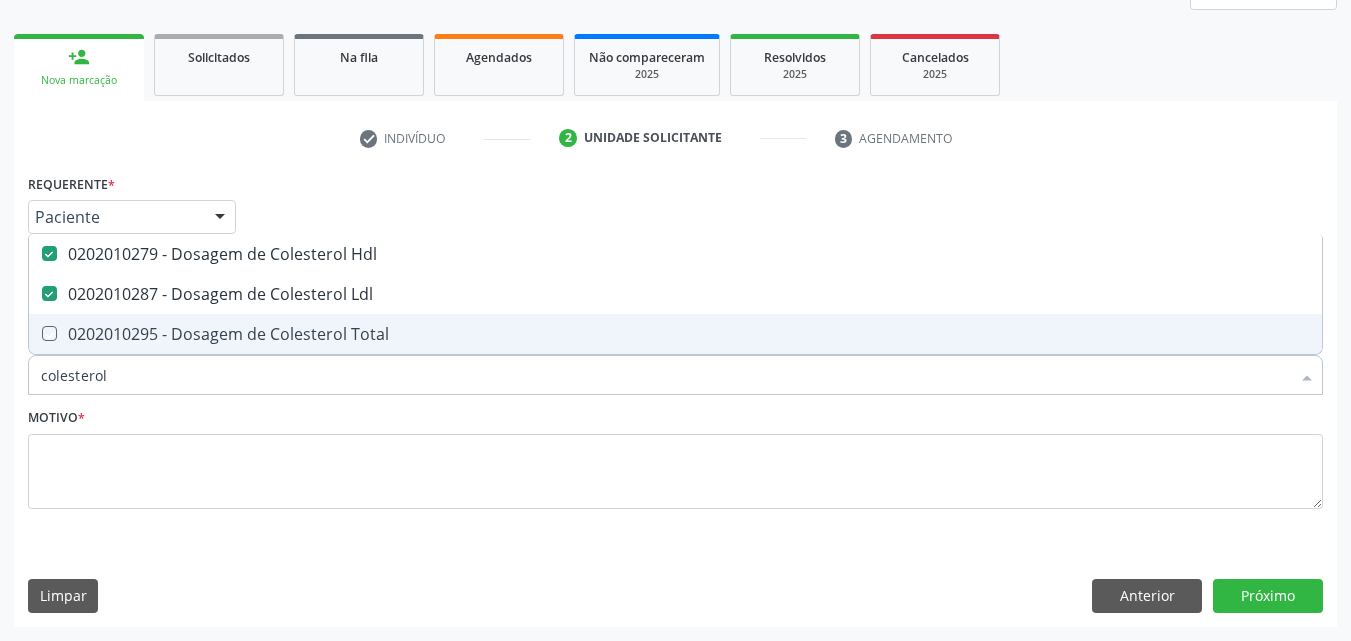 checkbox on "true" 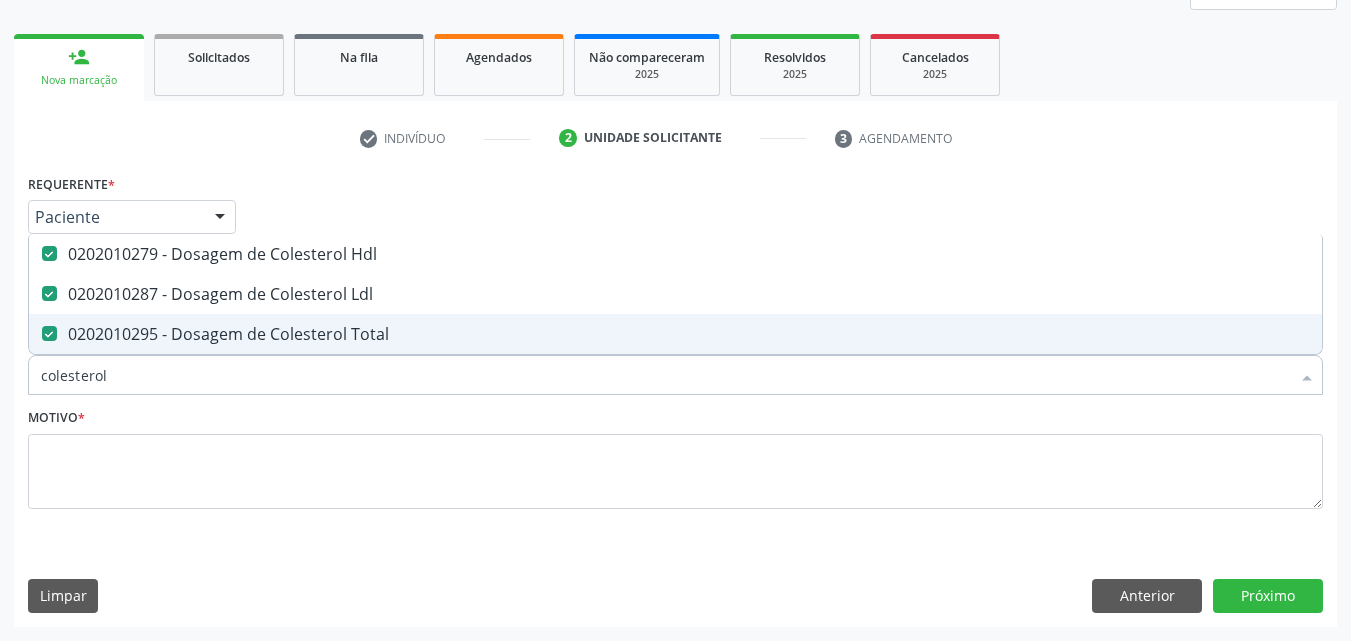 drag, startPoint x: 41, startPoint y: 366, endPoint x: 0, endPoint y: 363, distance: 41.109608 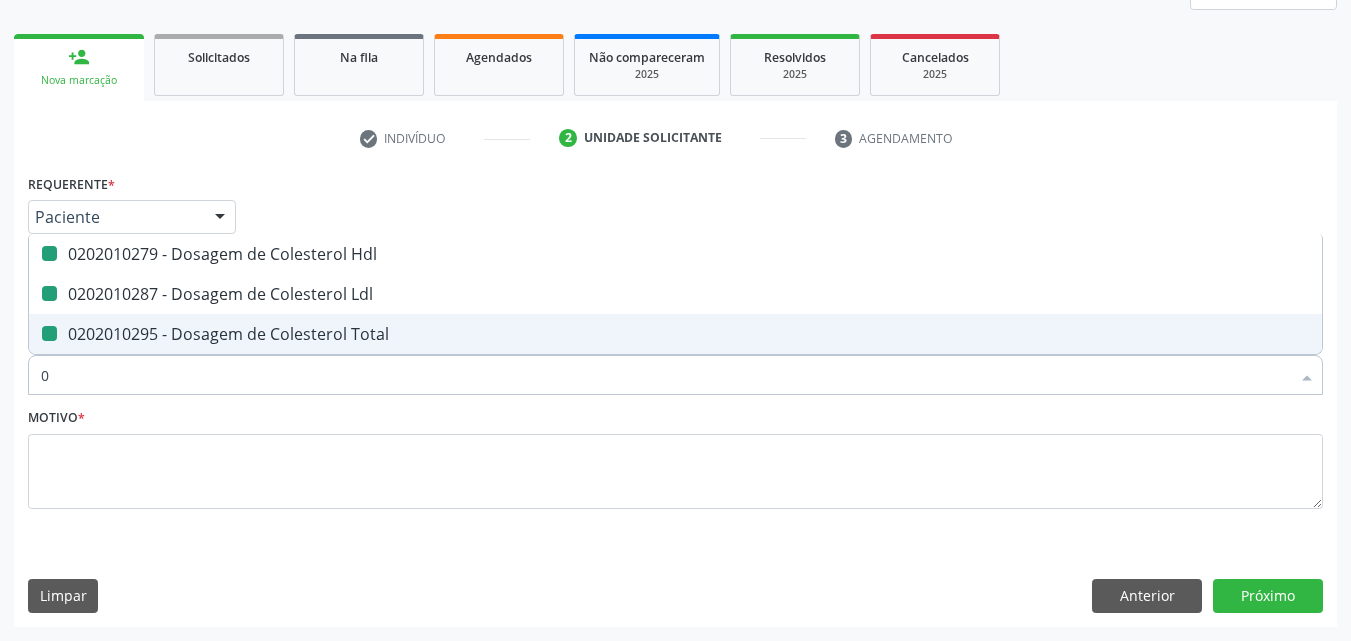 type on "02" 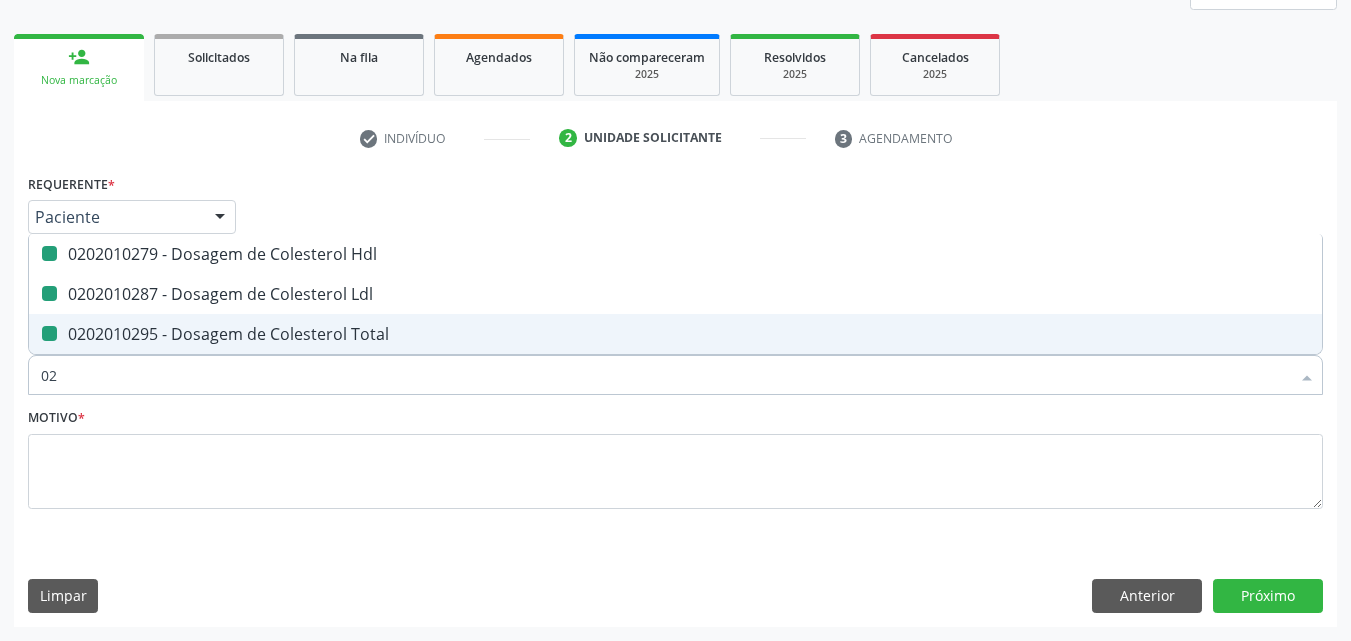 checkbox on "false" 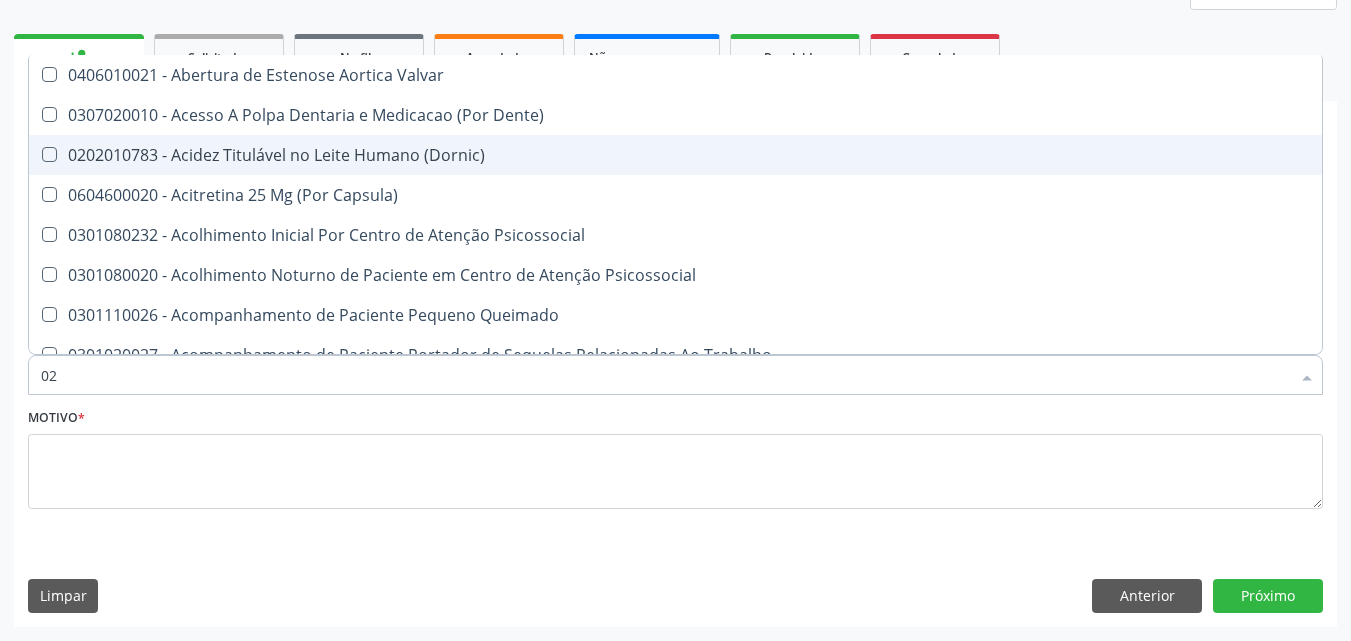 type on "020" 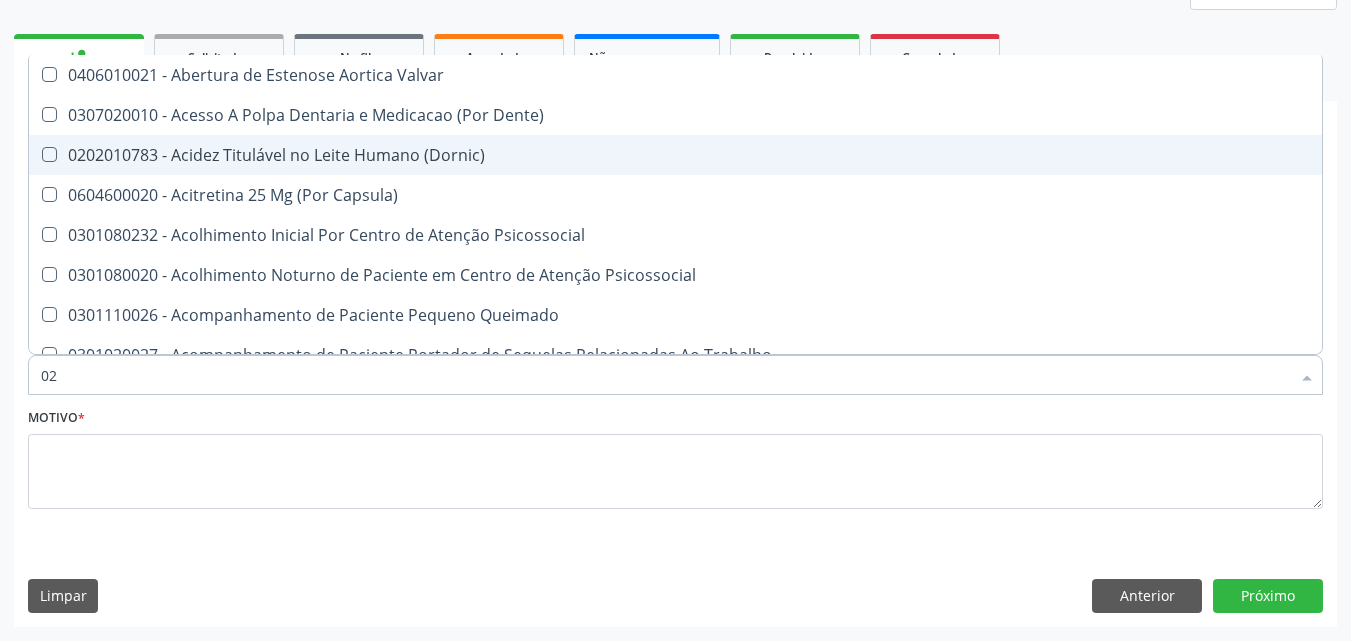 checkbox on "true" 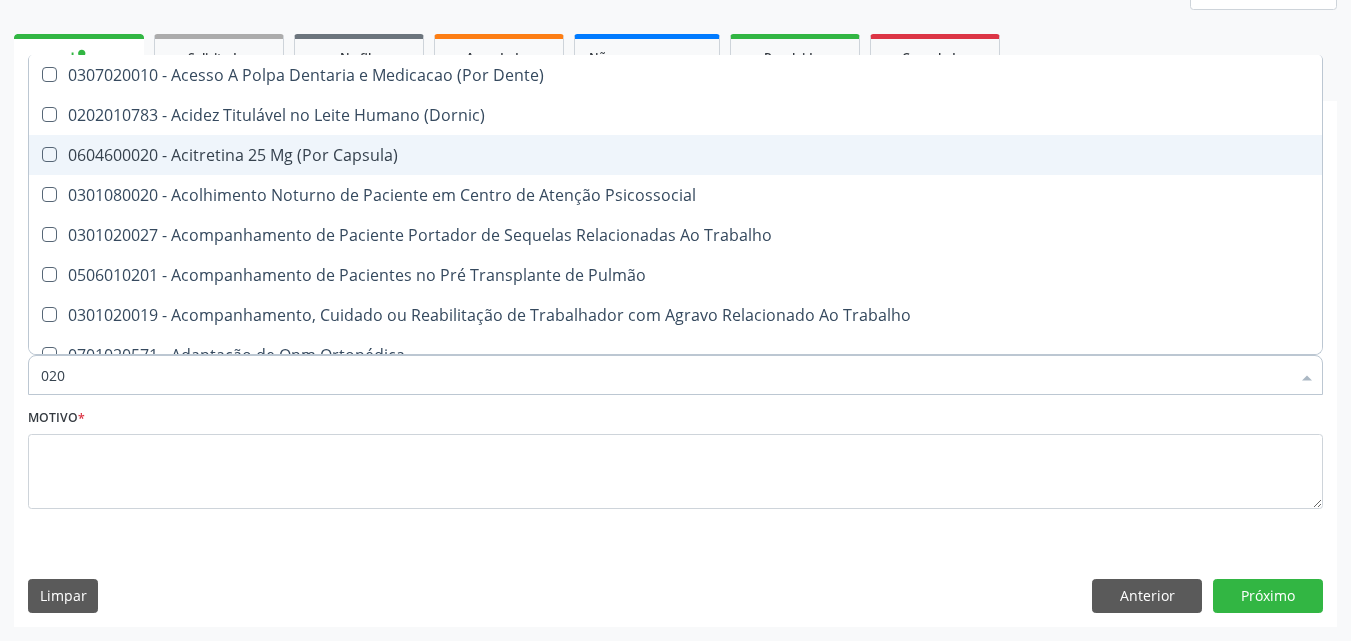type on "0202" 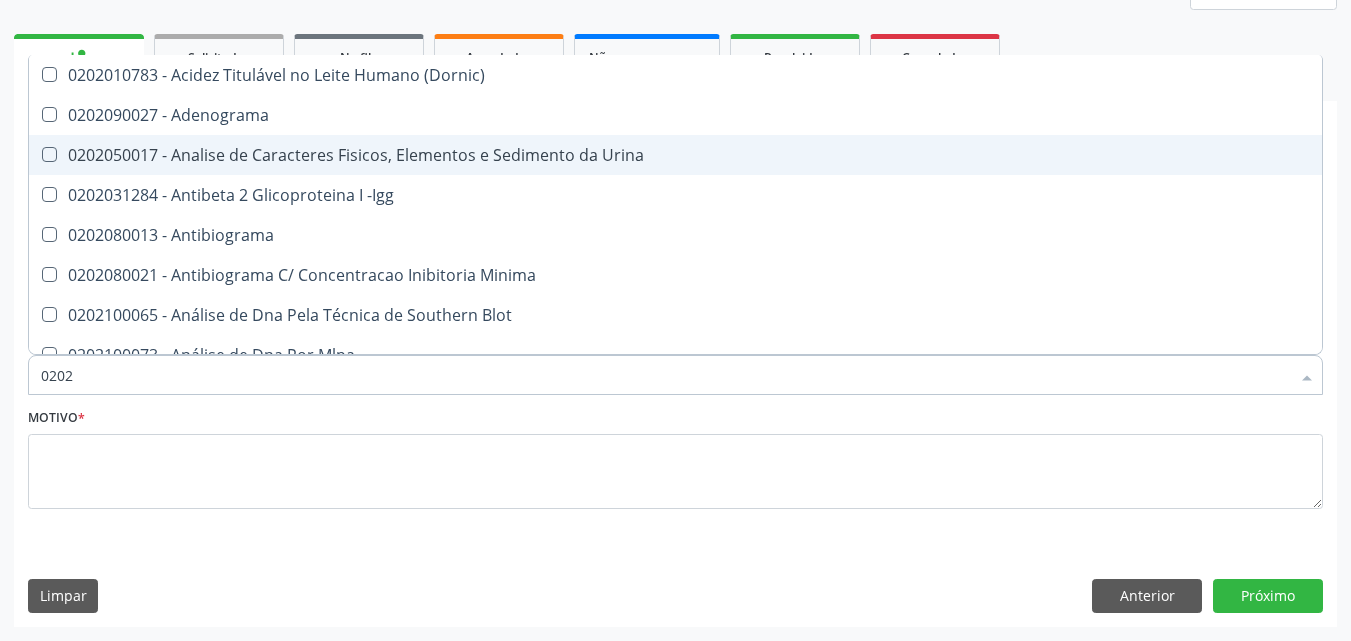 type on "02020" 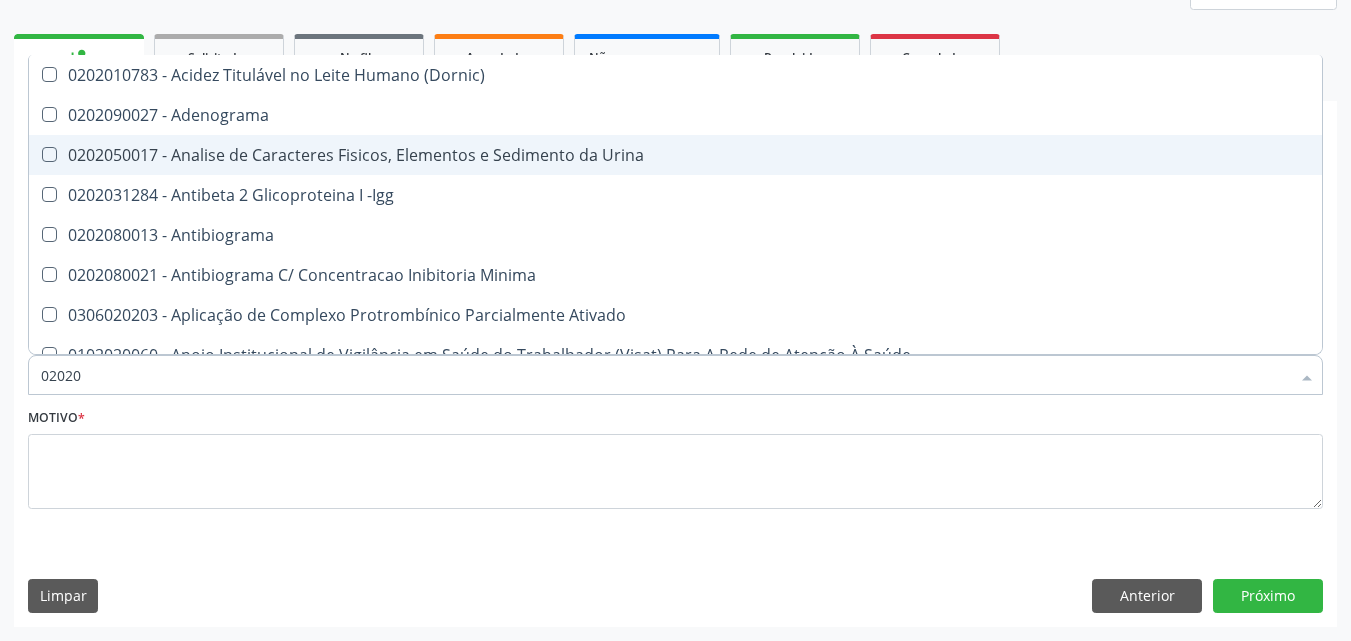 type on "020201" 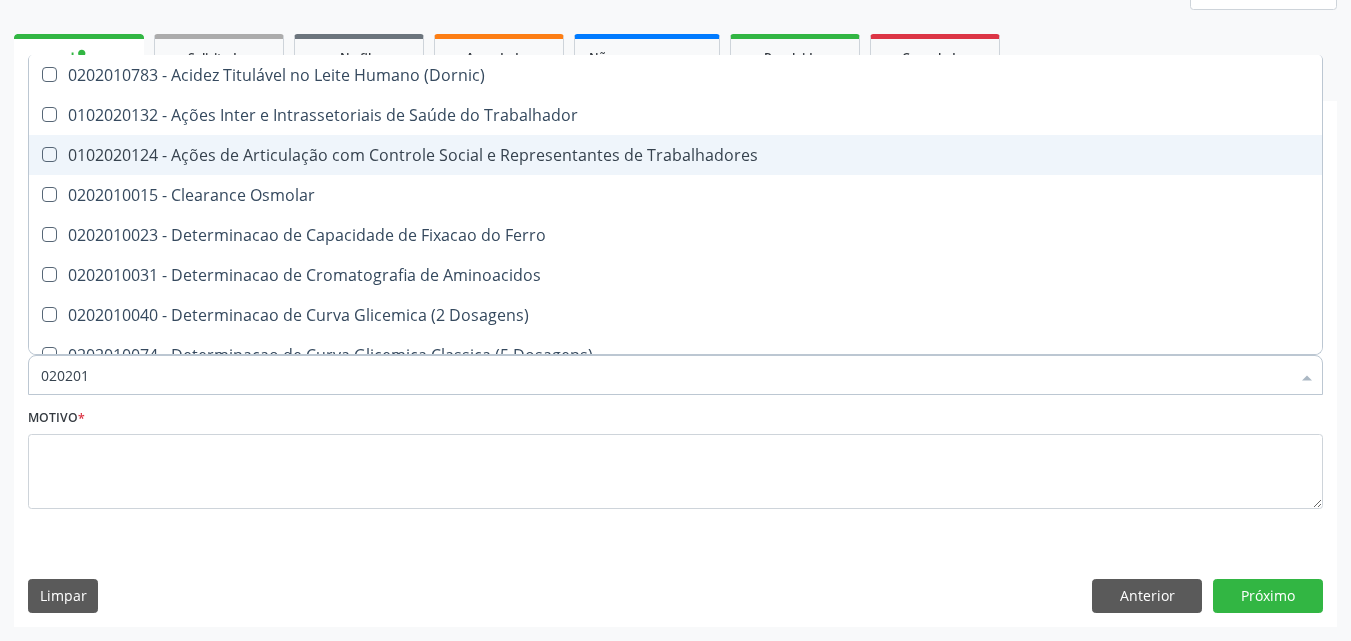 type on "0202010" 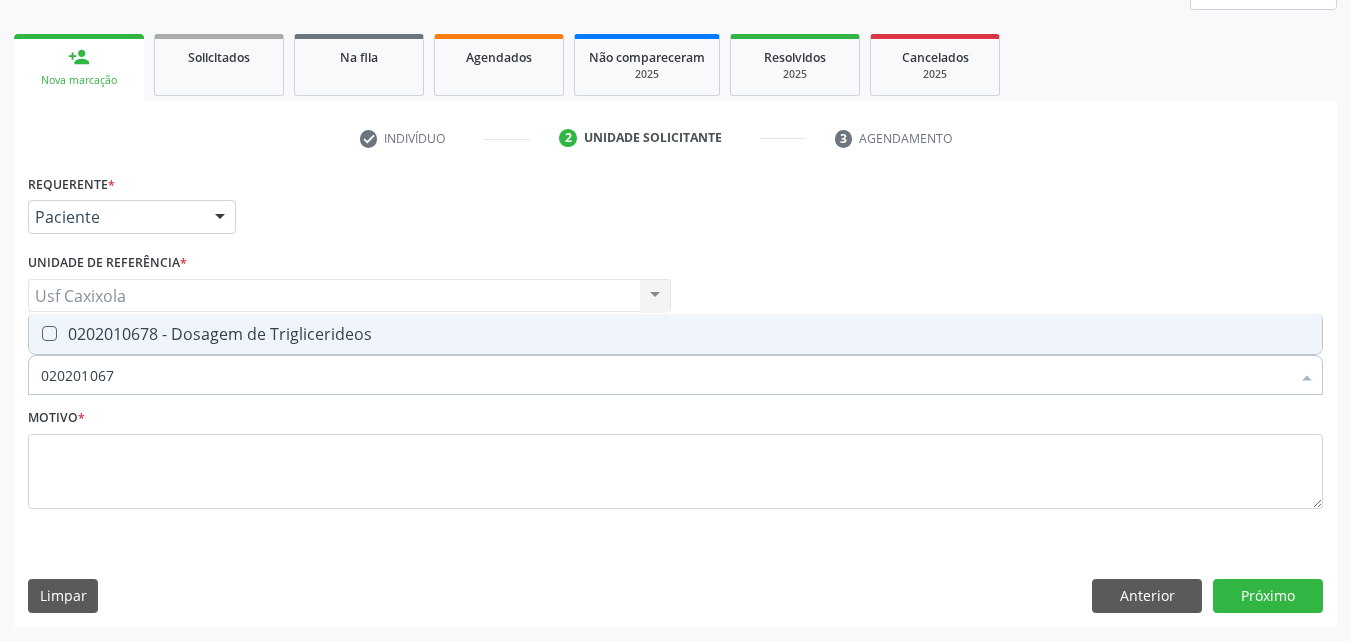 type on "0202010678" 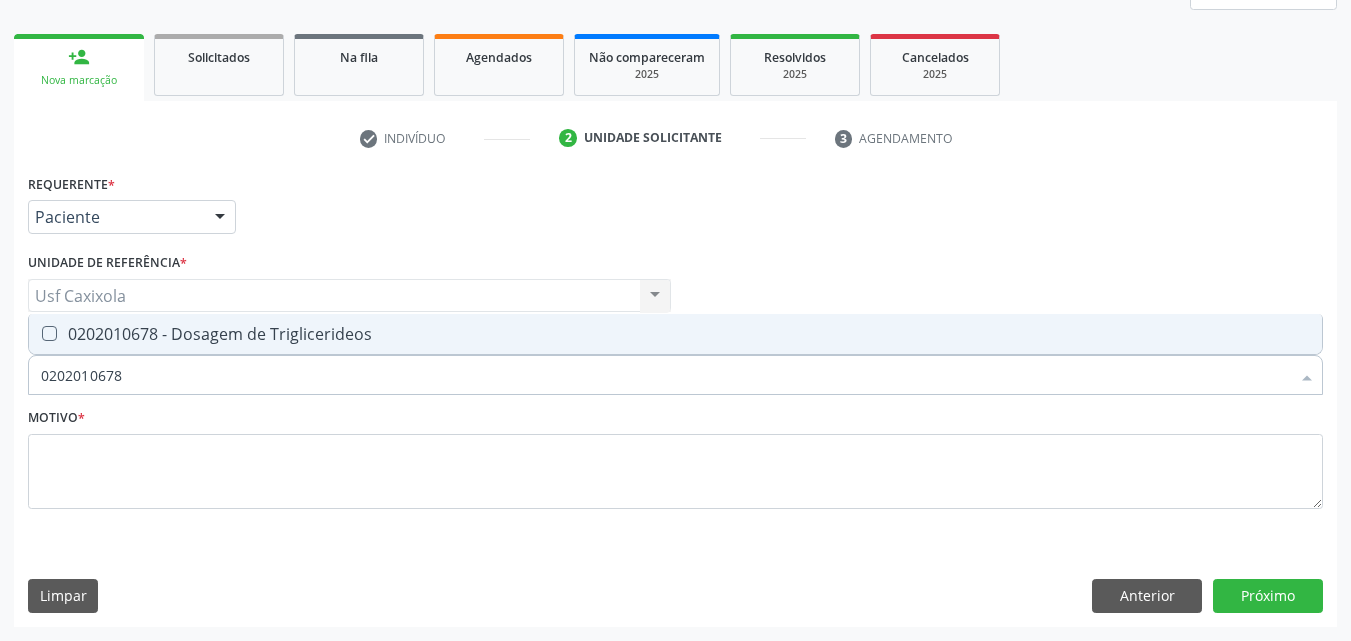 click on "0202010678 - Dosagem de Triglicerideos" at bounding box center [675, 334] 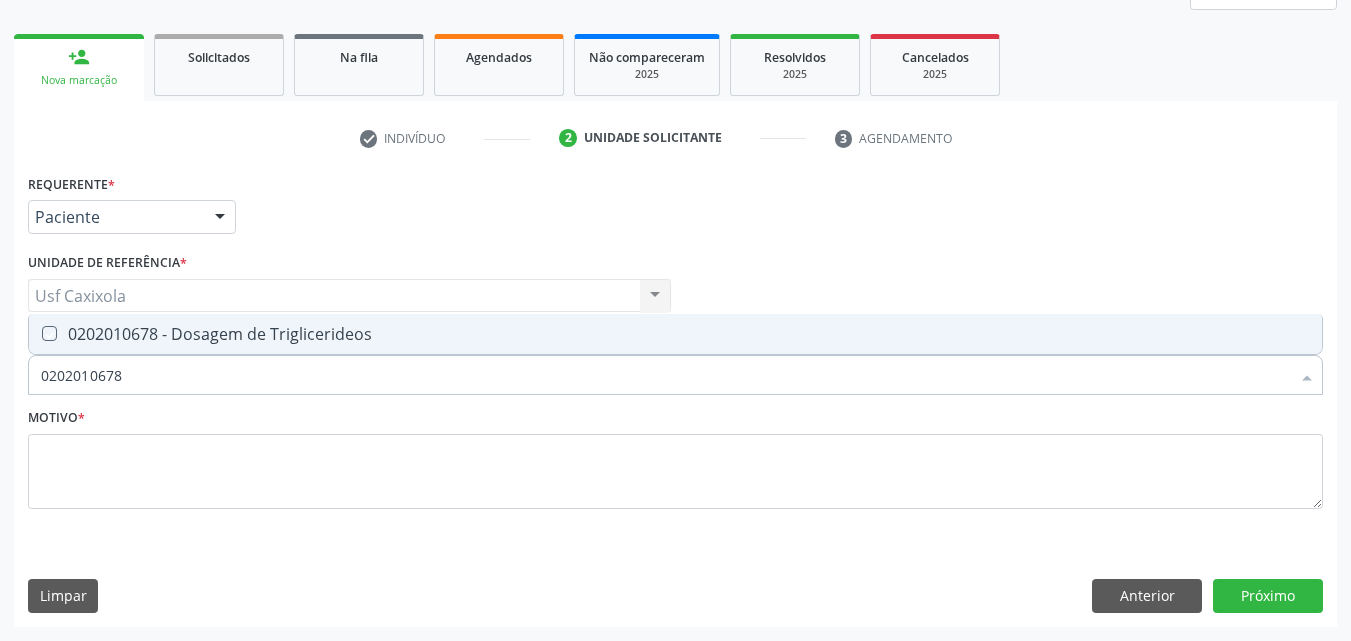 checkbox on "true" 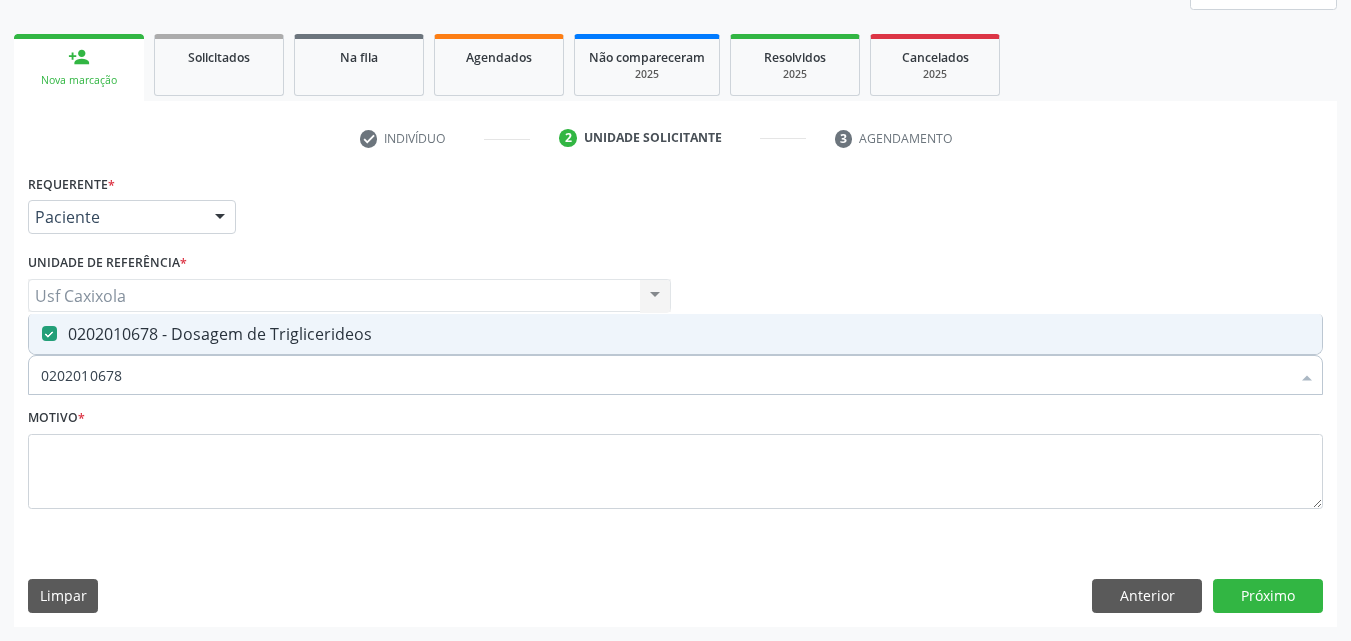 drag, startPoint x: 141, startPoint y: 372, endPoint x: 14, endPoint y: 382, distance: 127.39309 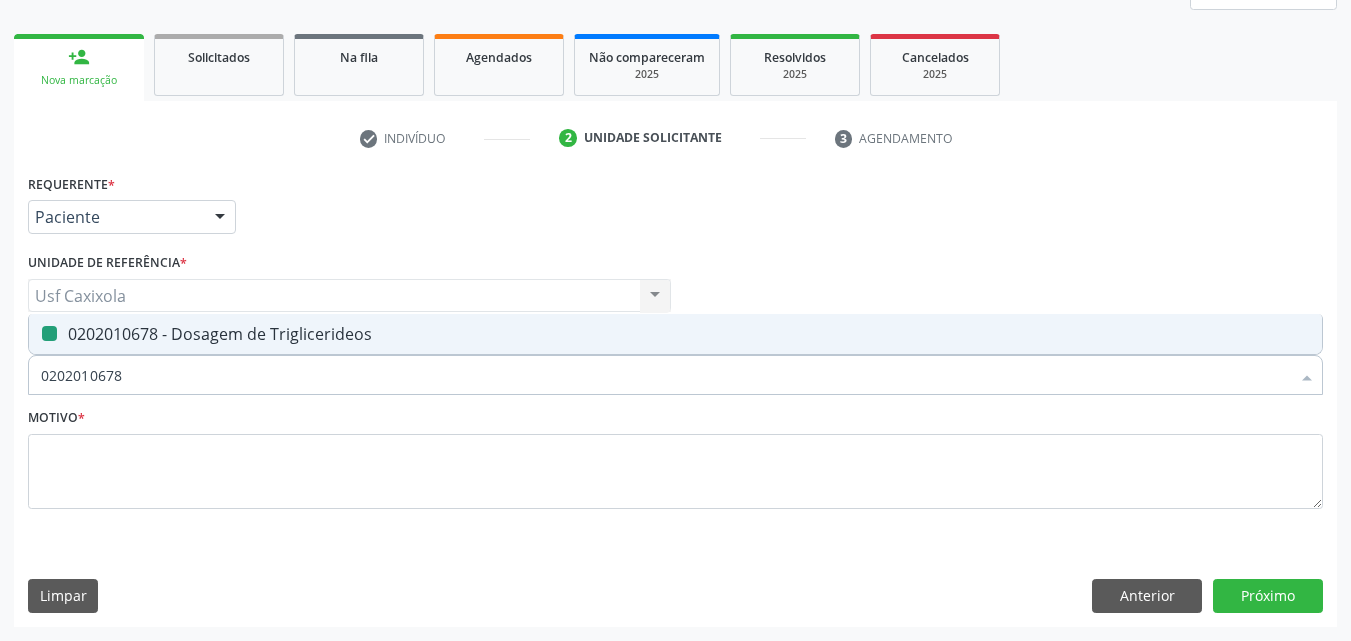 type on "0" 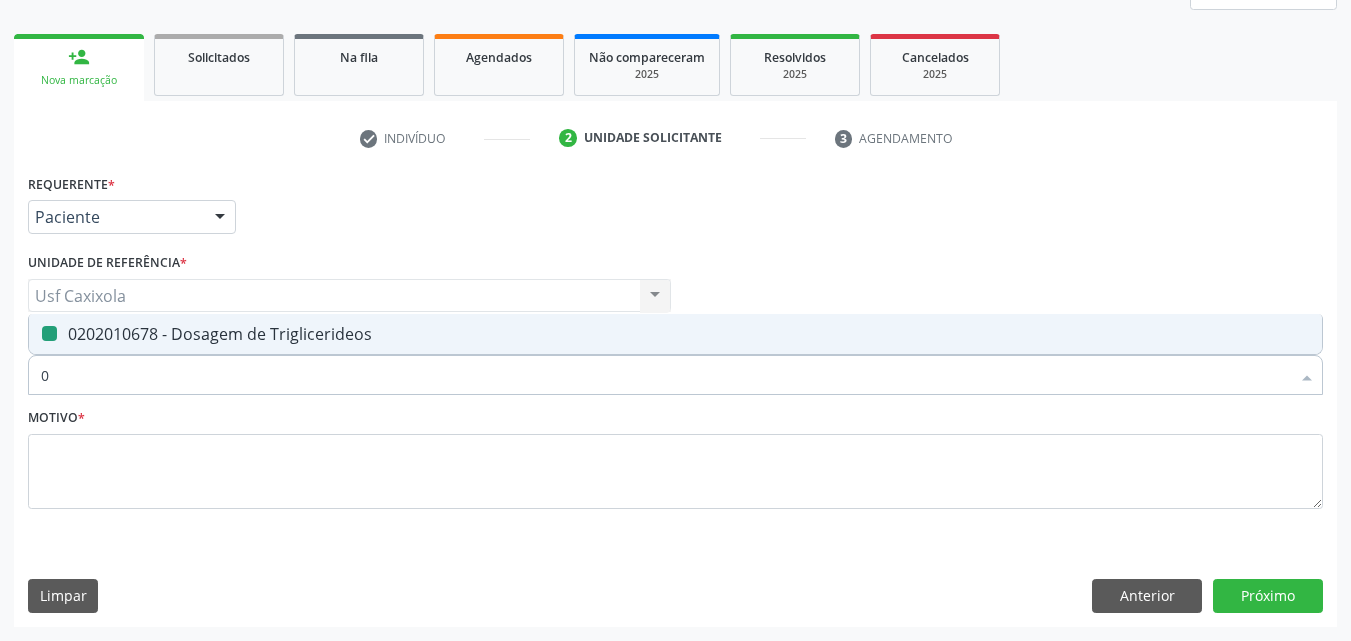 checkbox on "false" 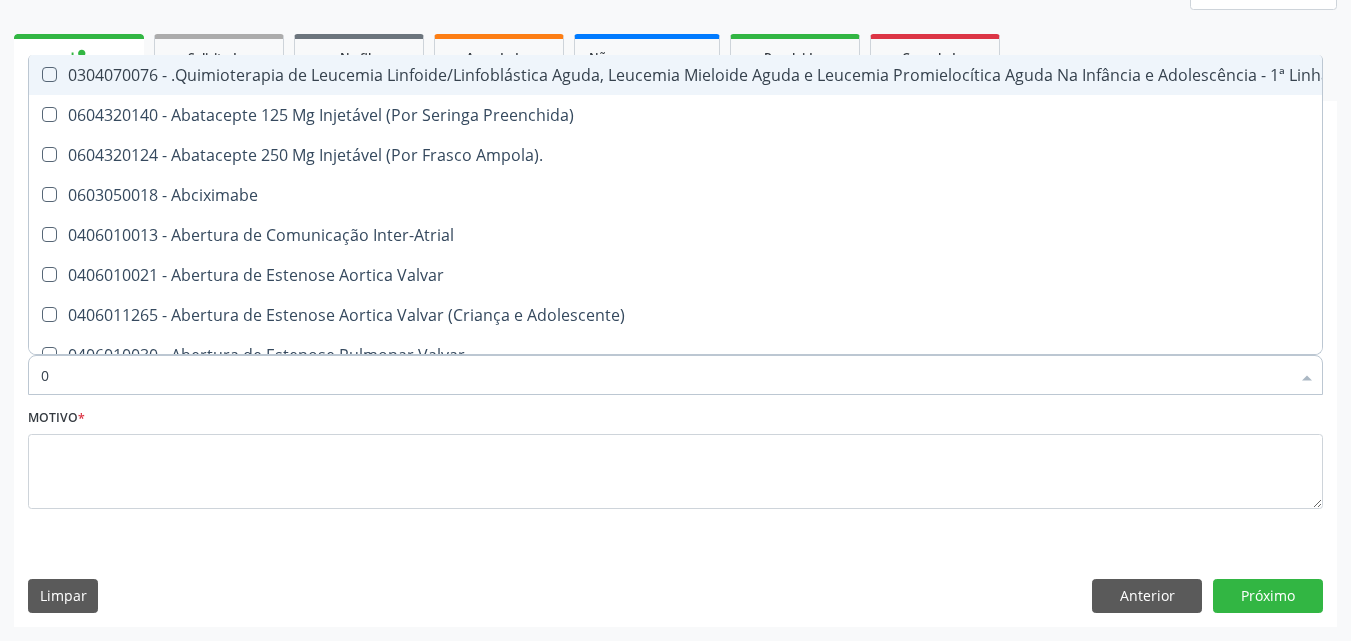 type on "02" 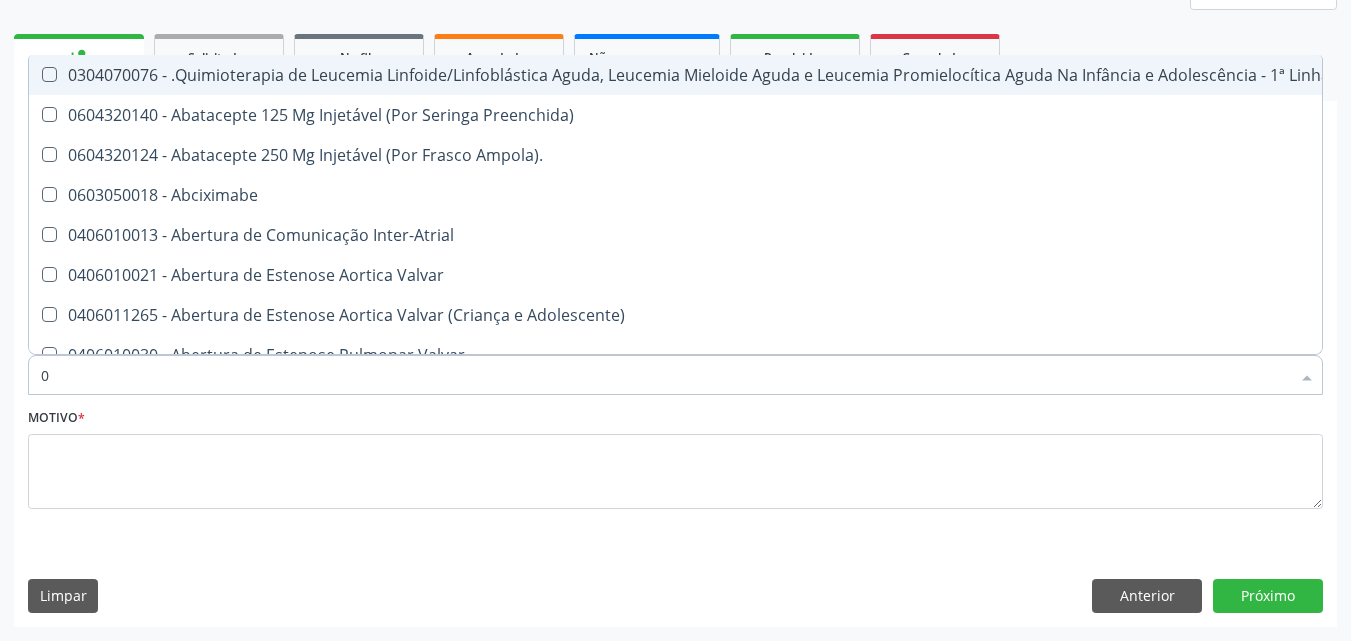 checkbox on "true" 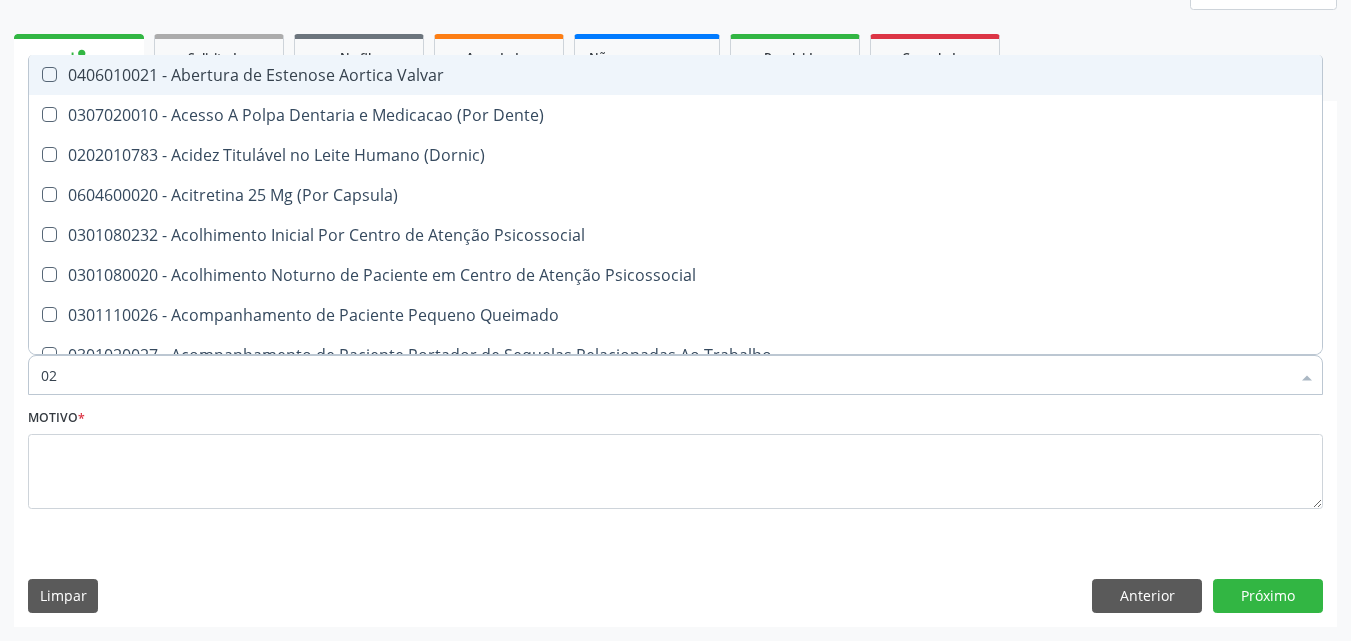 type on "020" 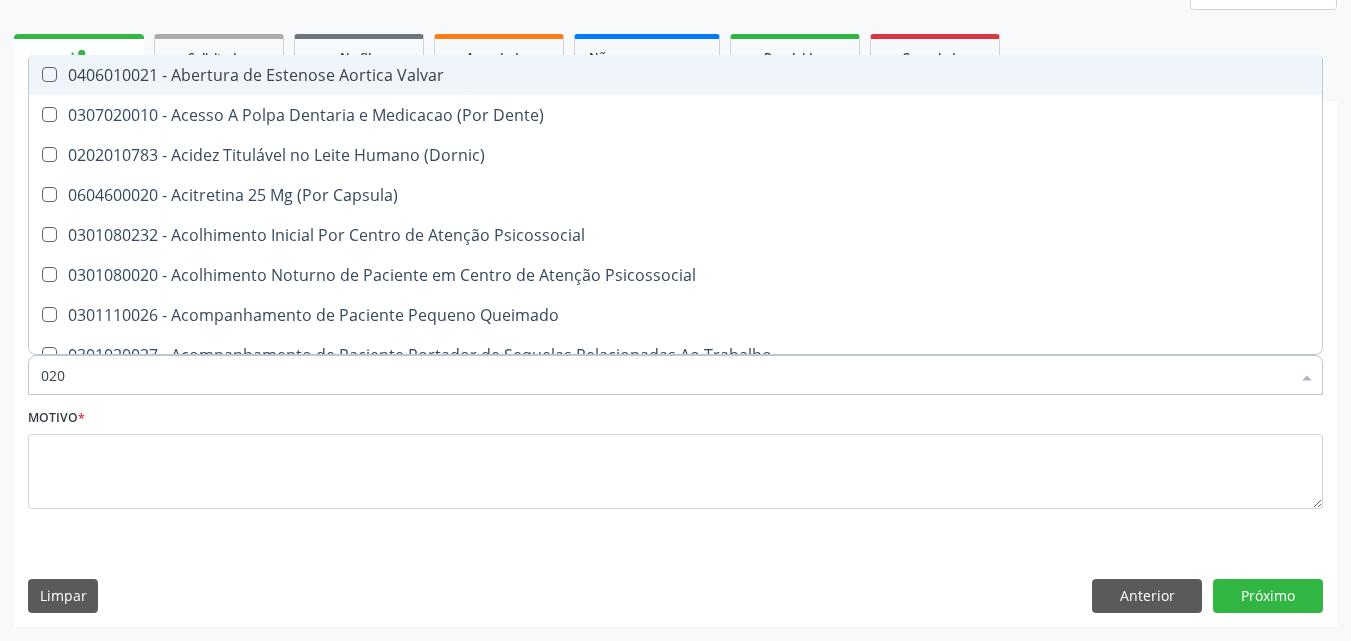 checkbox on "true" 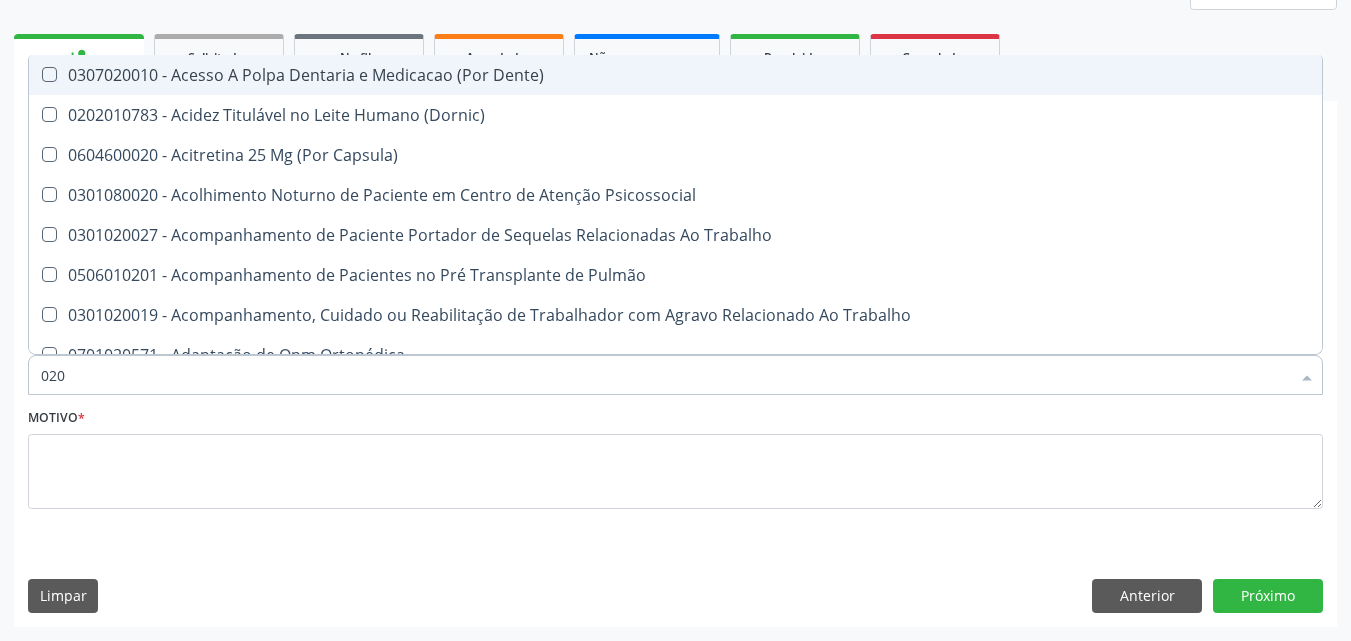 type on "0202" 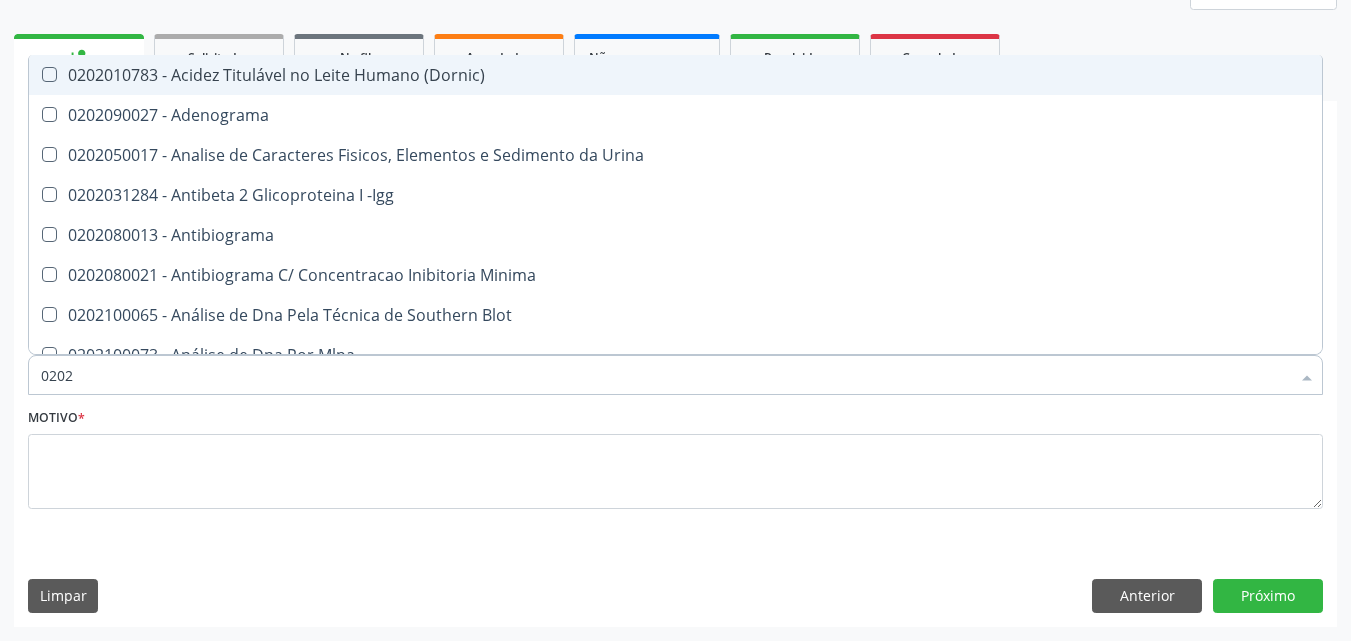 type on "02020" 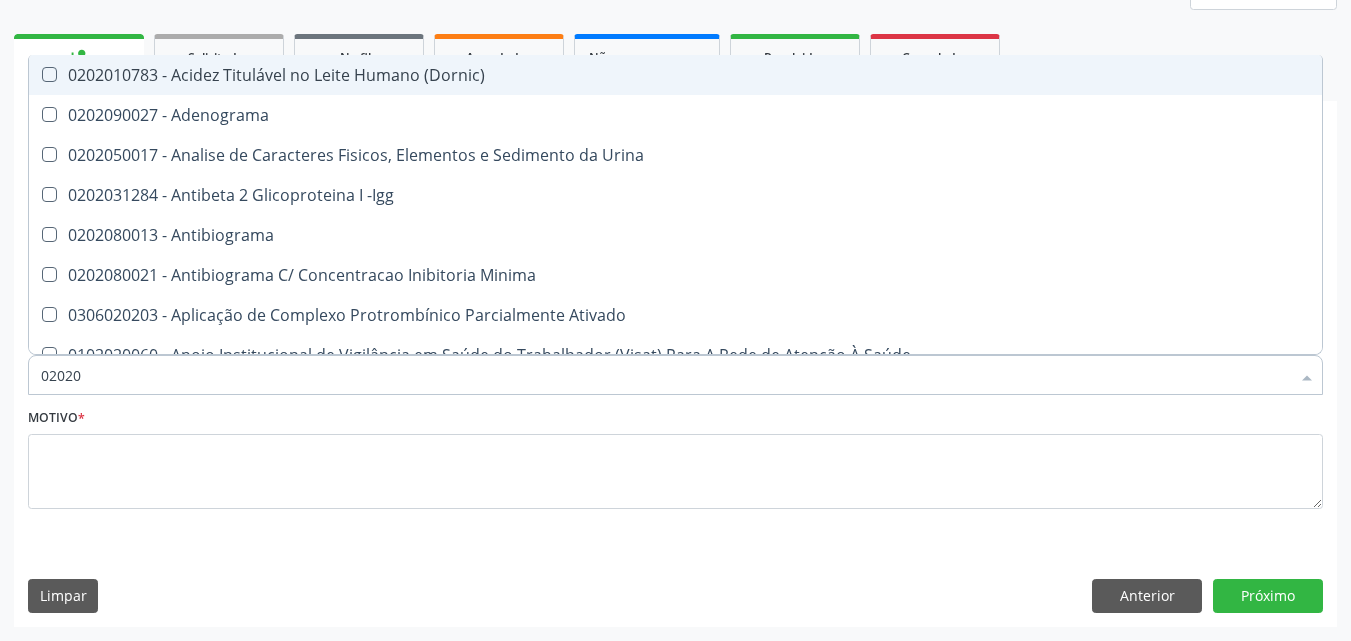 type on "020201" 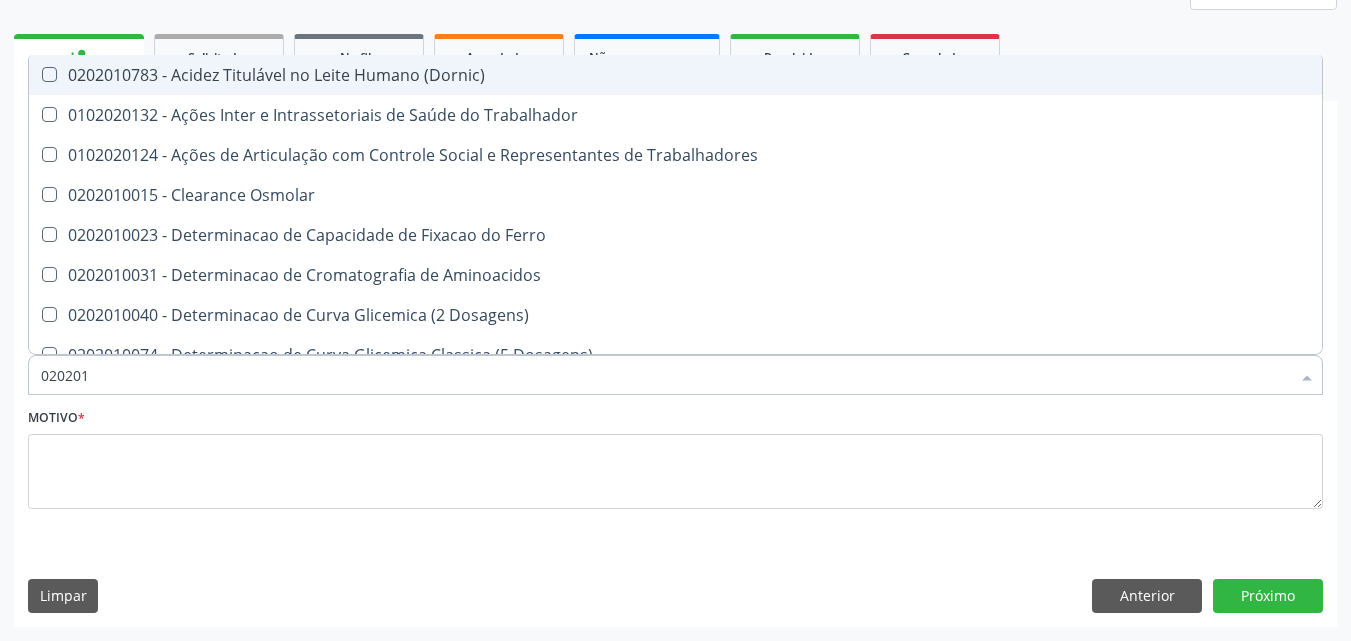 type on "0202010" 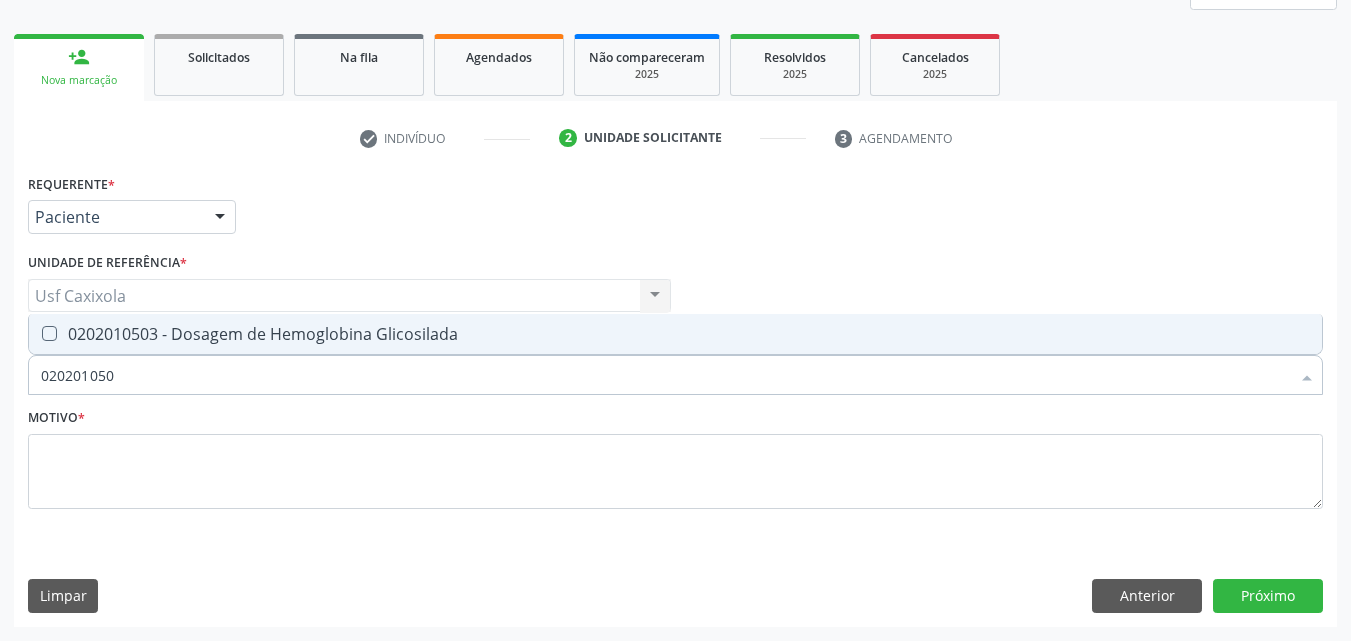 type on "0202010503" 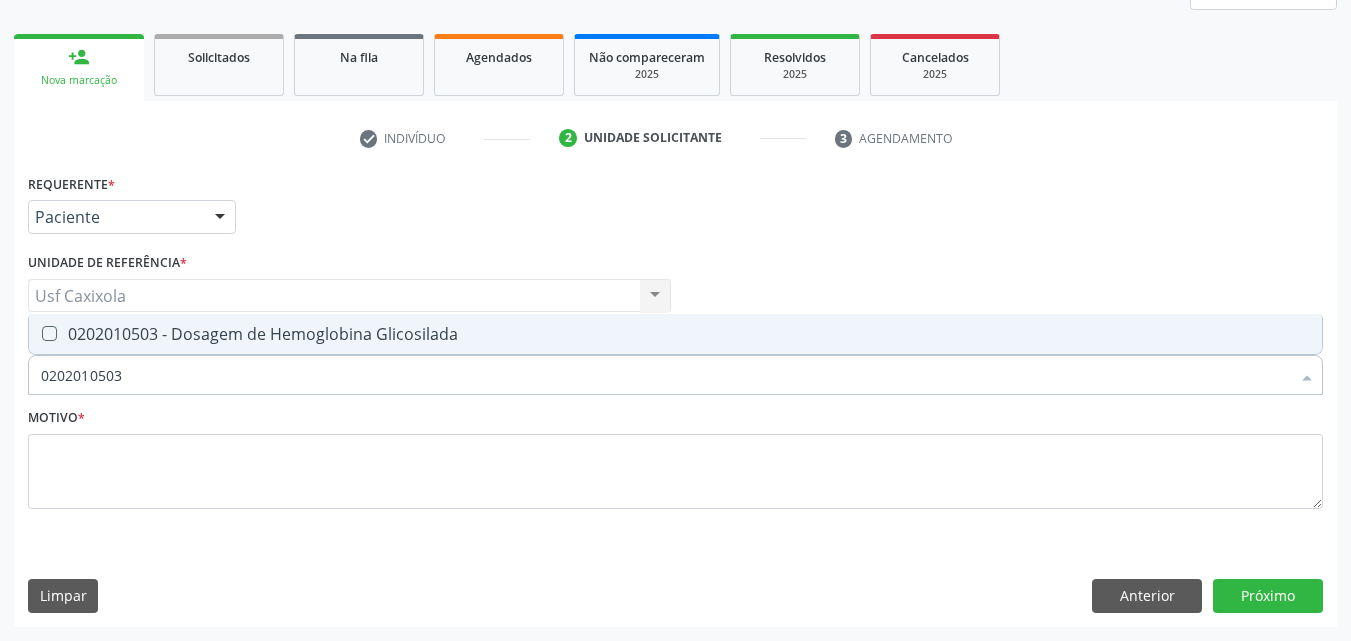 click on "0202010503 - Dosagem de Hemoglobina Glicosilada" at bounding box center (675, 334) 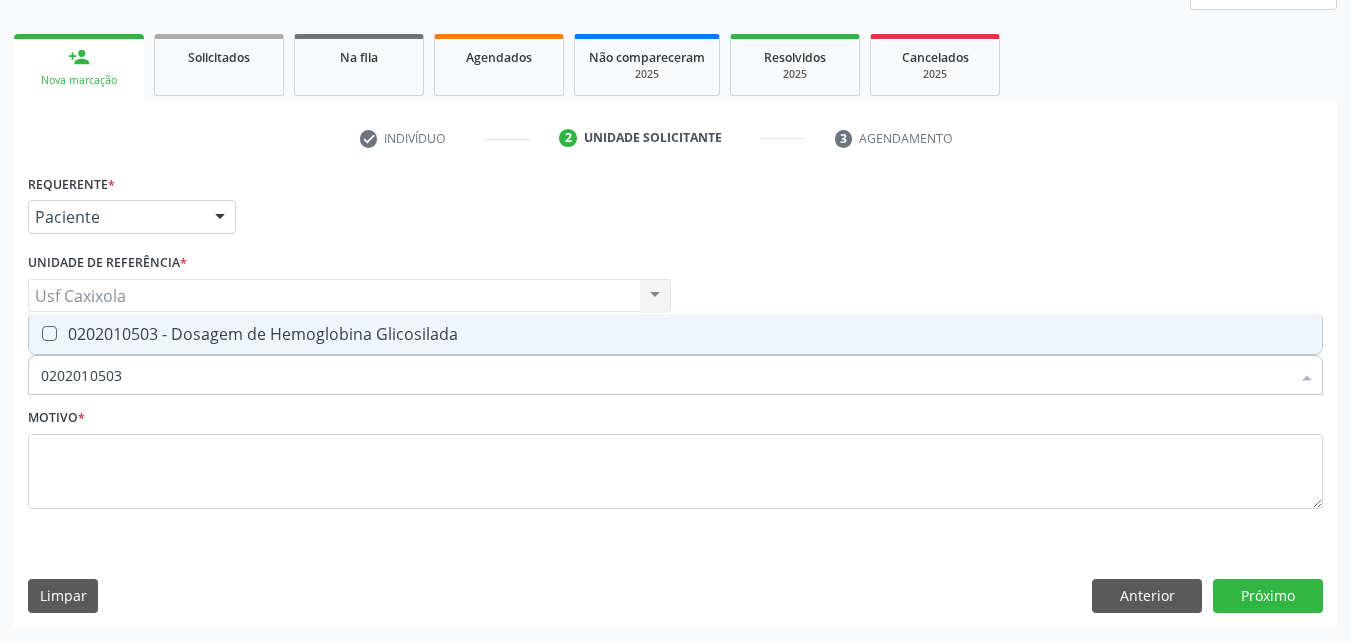checkbox on "true" 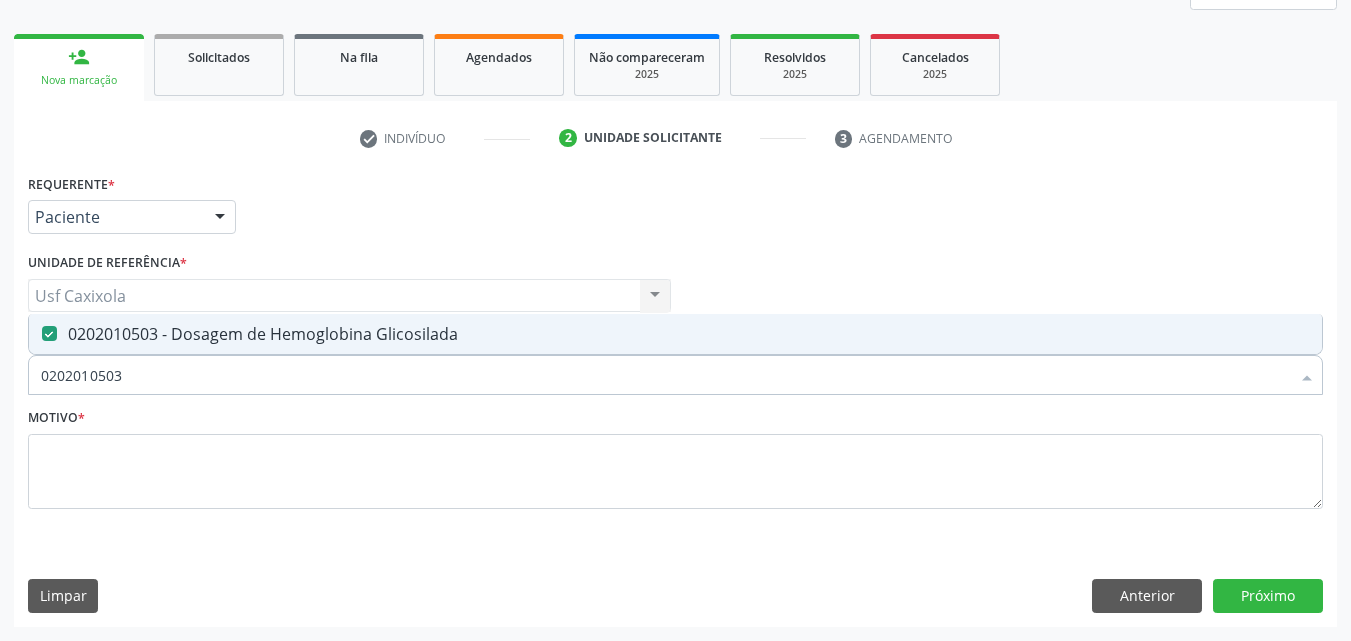 drag, startPoint x: 138, startPoint y: 373, endPoint x: 0, endPoint y: 375, distance: 138.0145 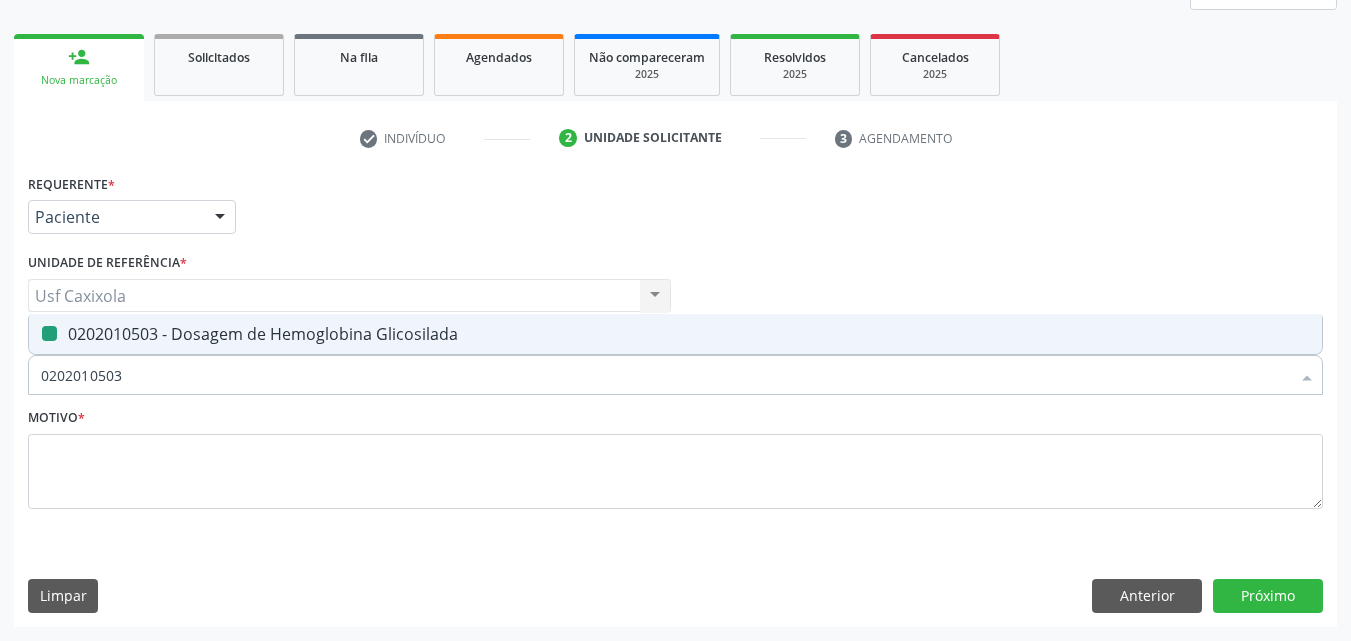 type on "0" 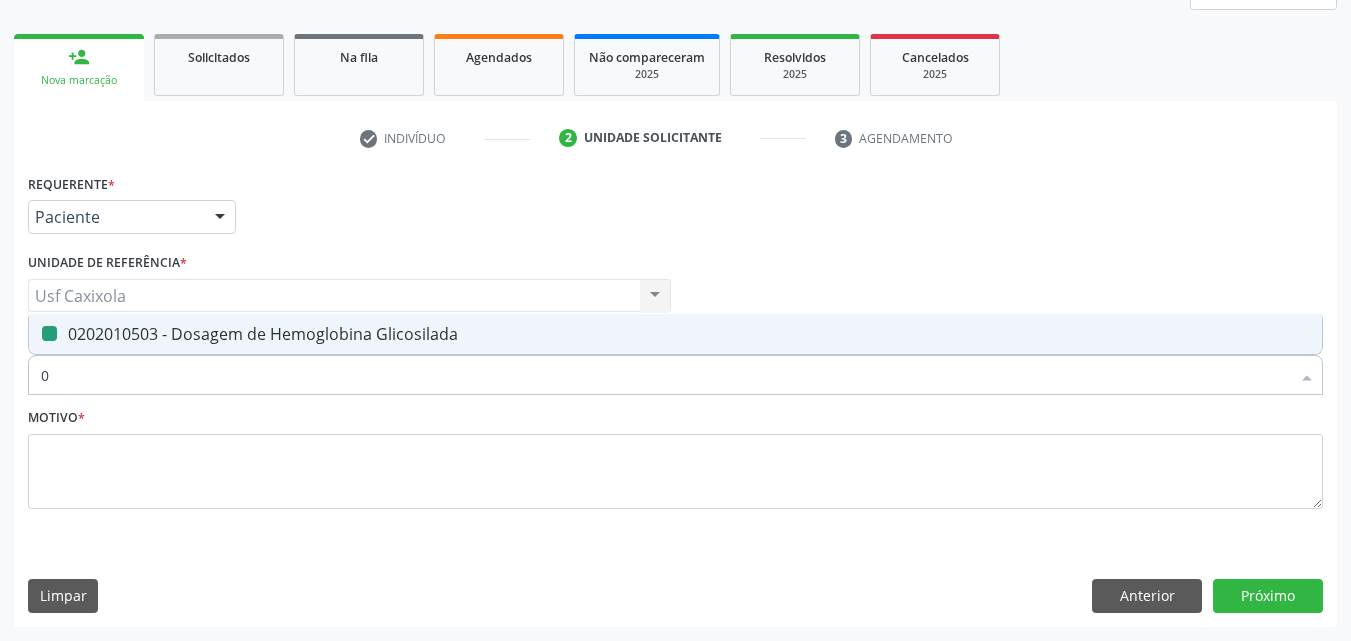 checkbox on "false" 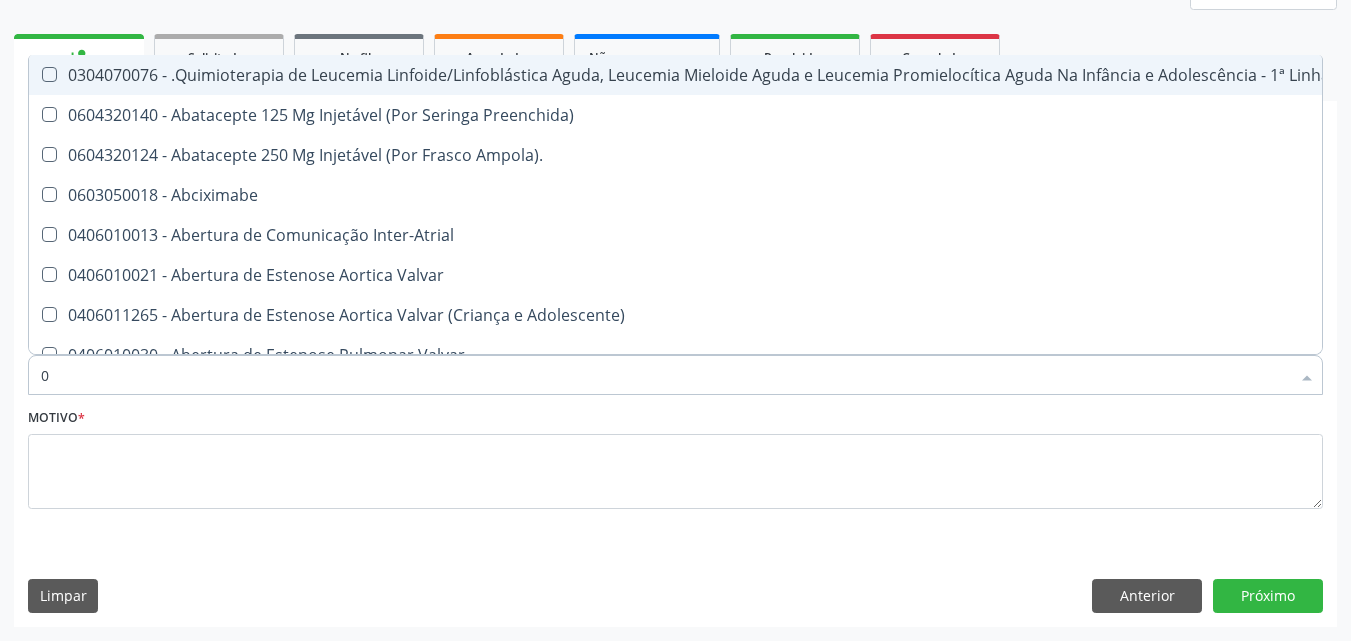 type on "02" 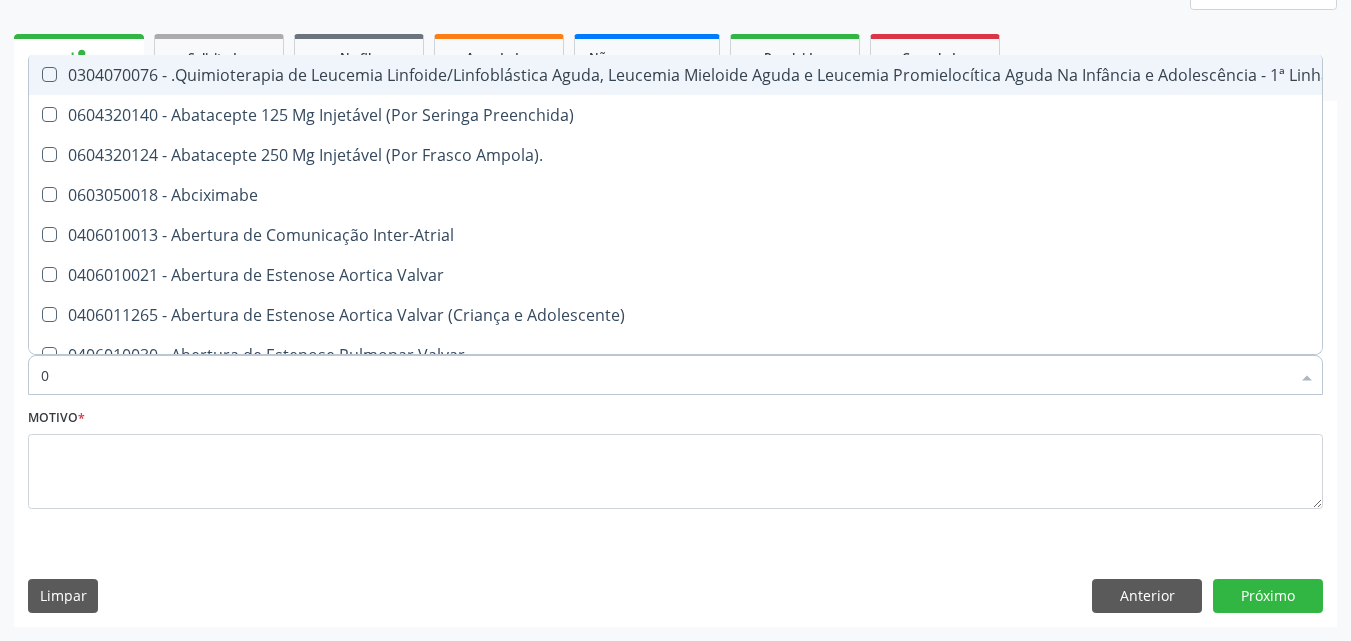 checkbox on "true" 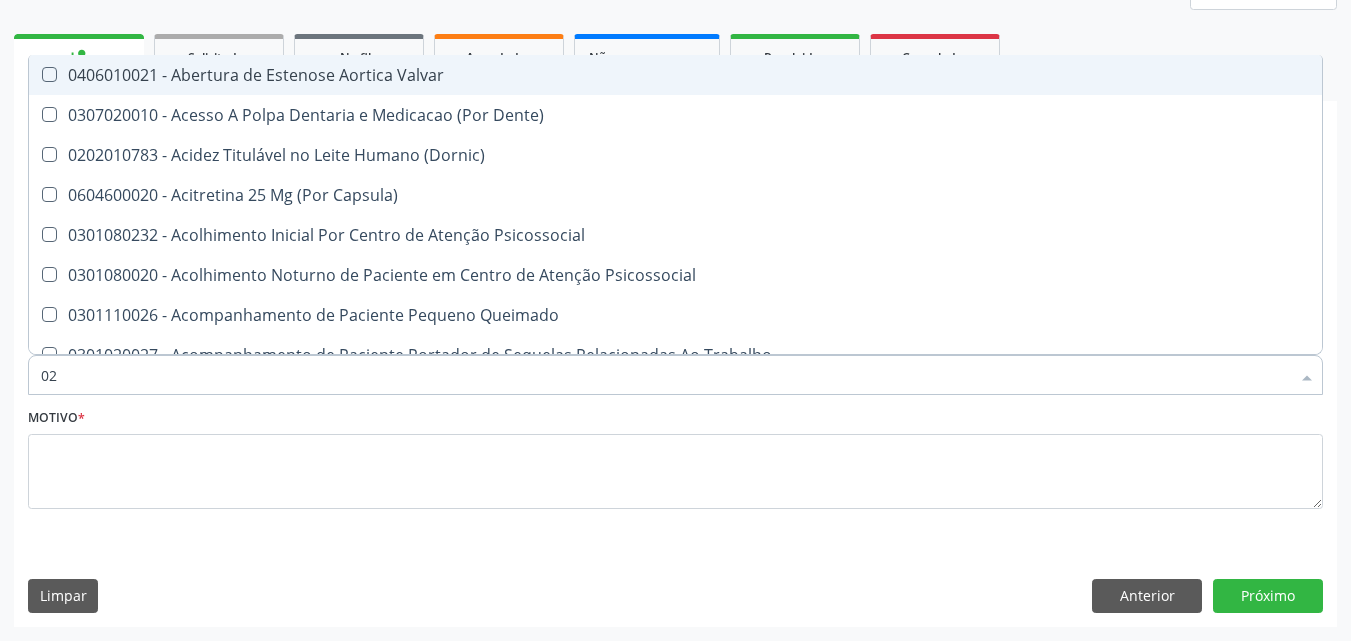 type on "020" 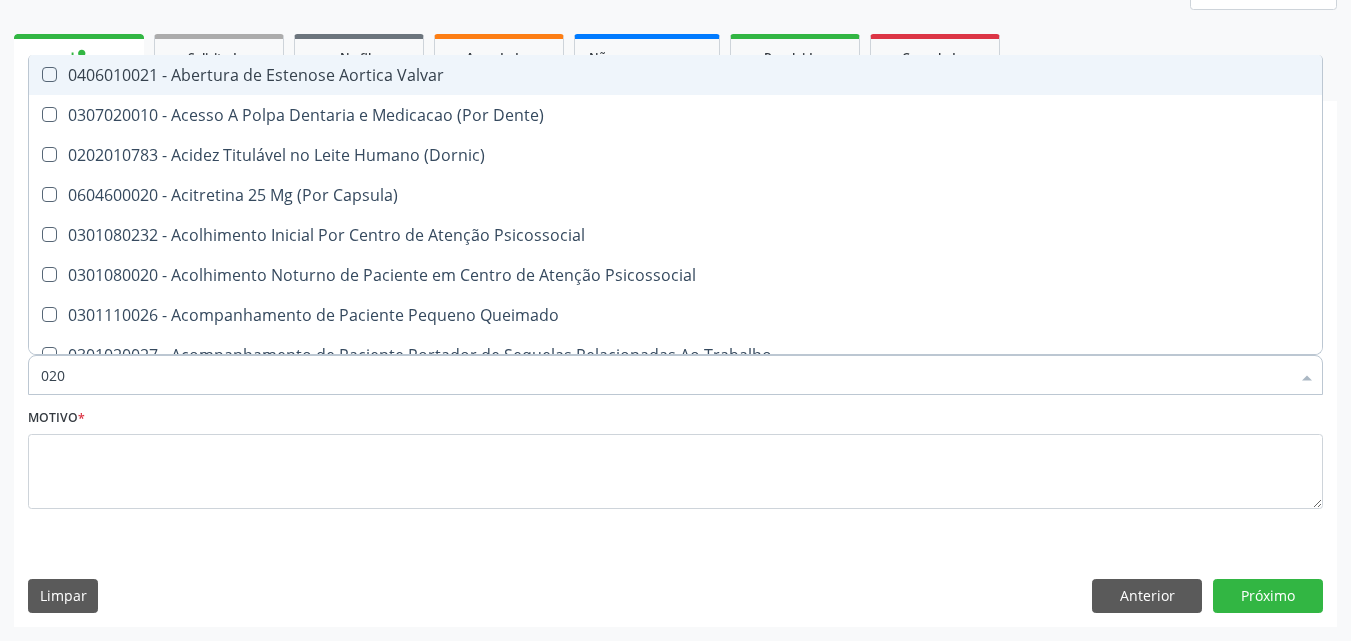 checkbox on "true" 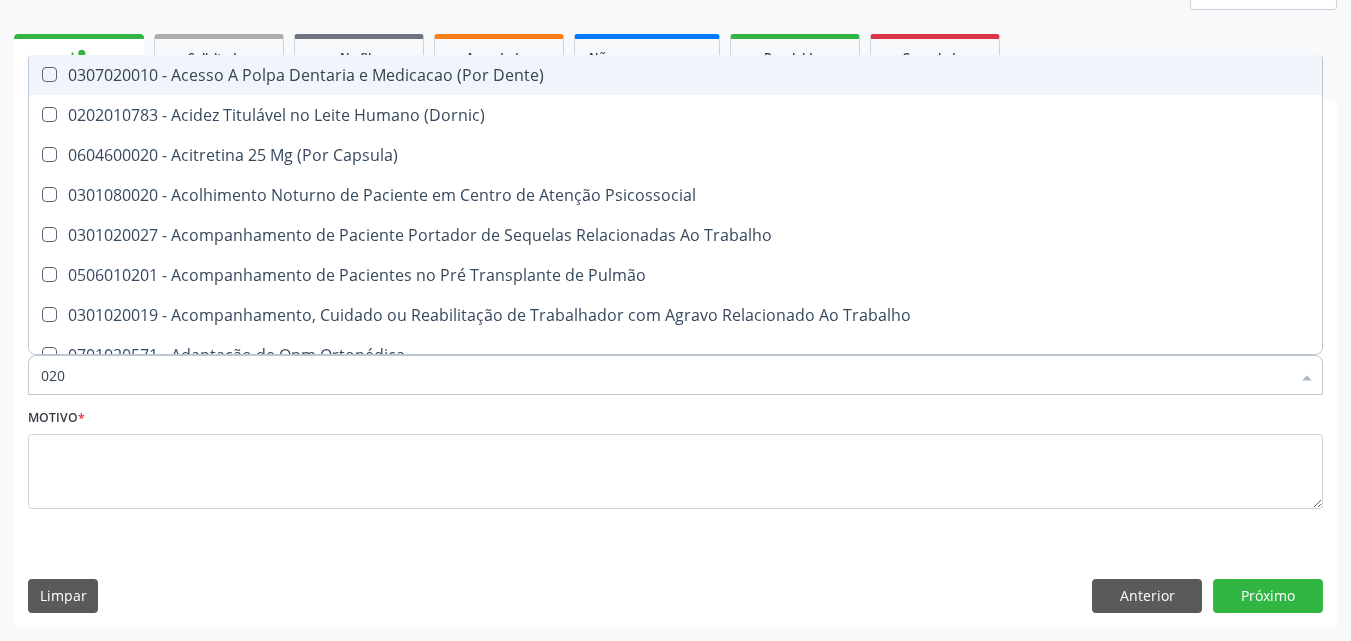 type on "0202" 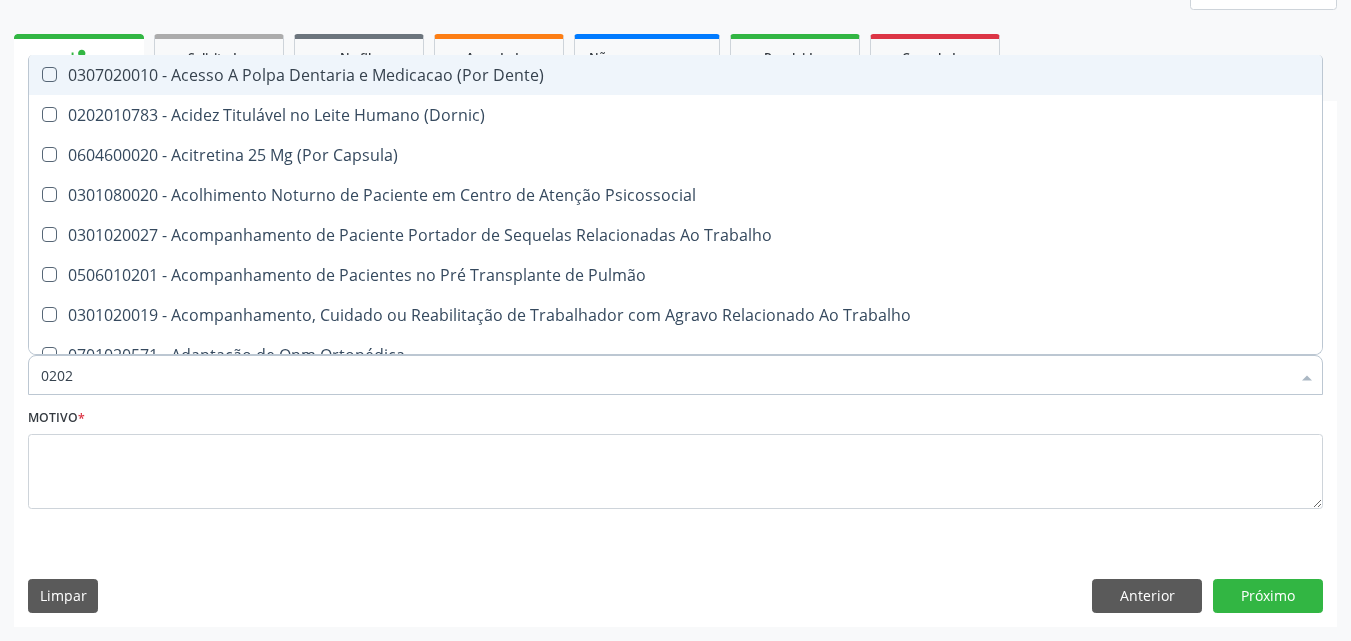 checkbox on "true" 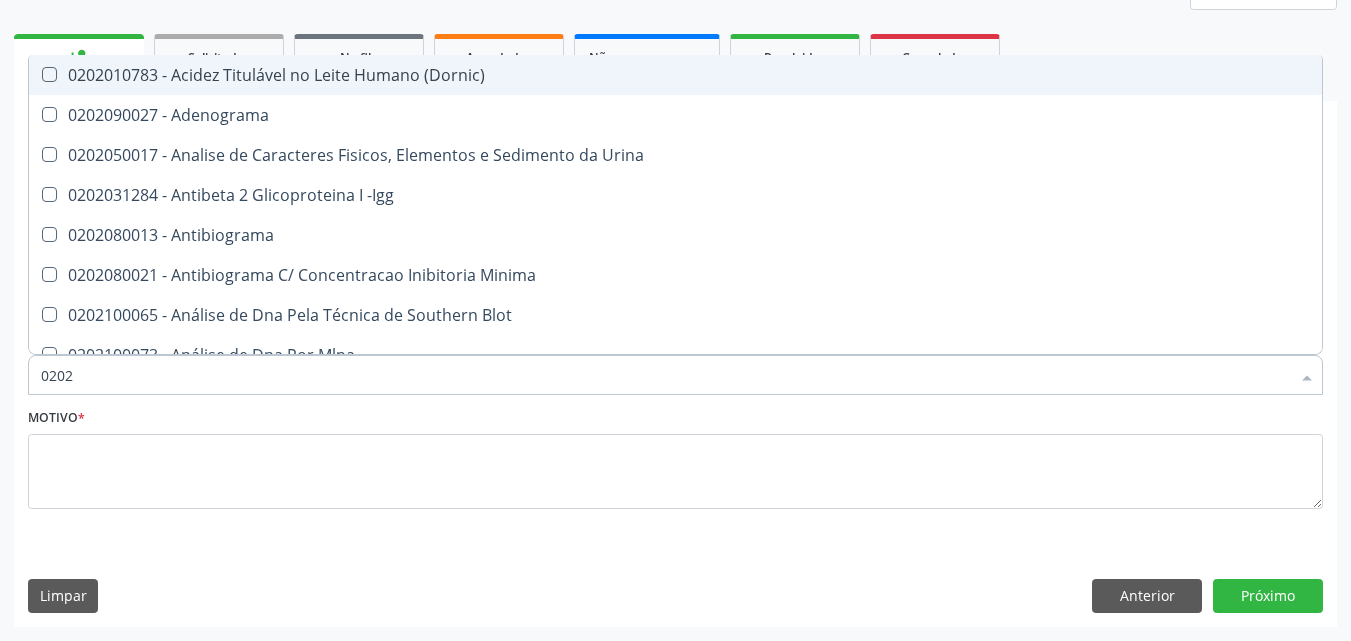 type on "02020" 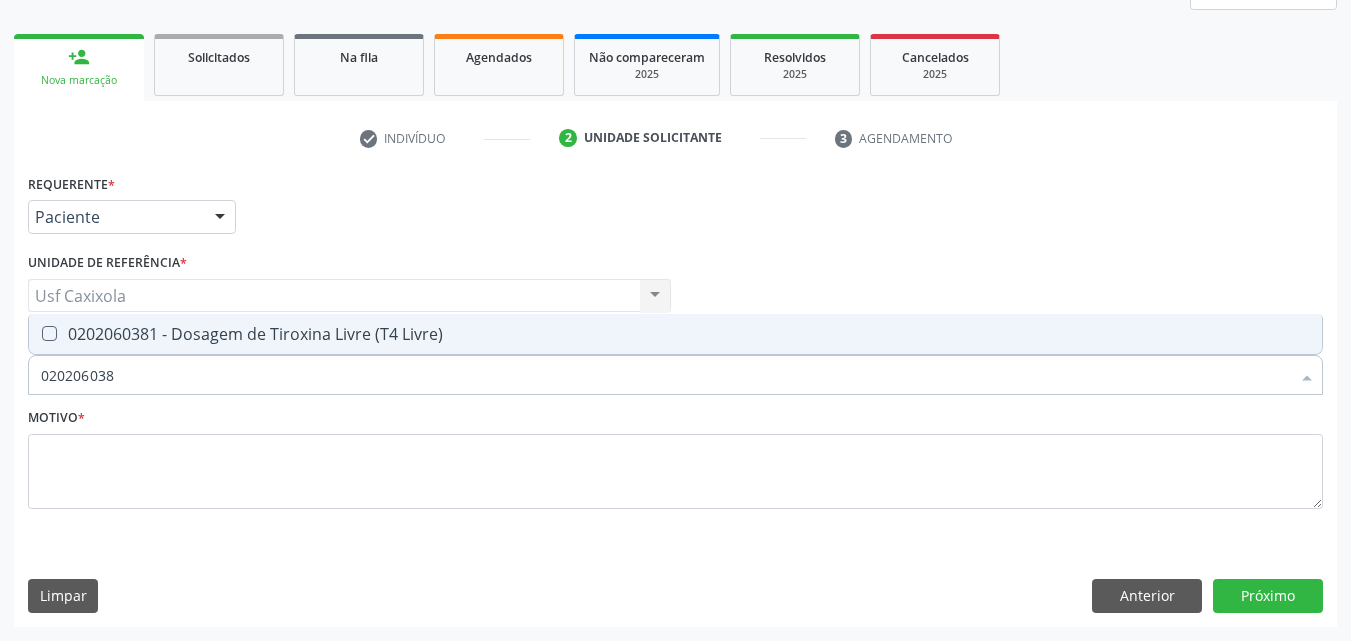 type on "0202060381" 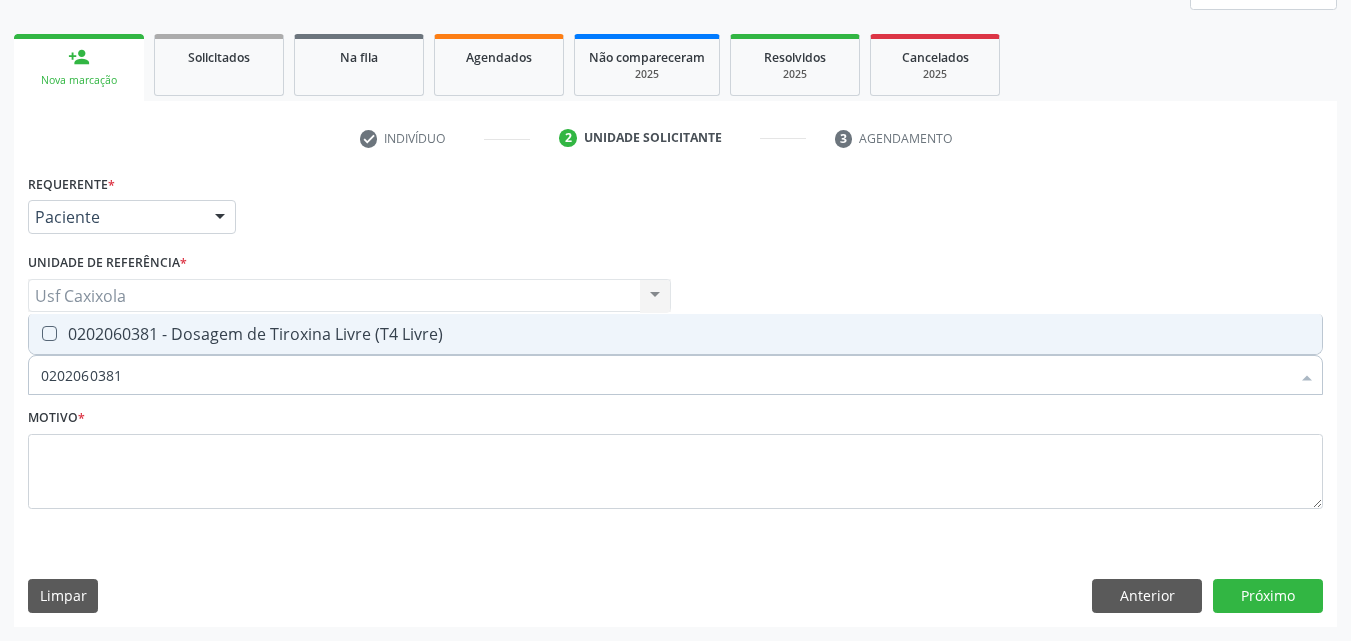 click on "0202060381 - Dosagem de Tiroxina Livre (T4 Livre)" at bounding box center (675, 334) 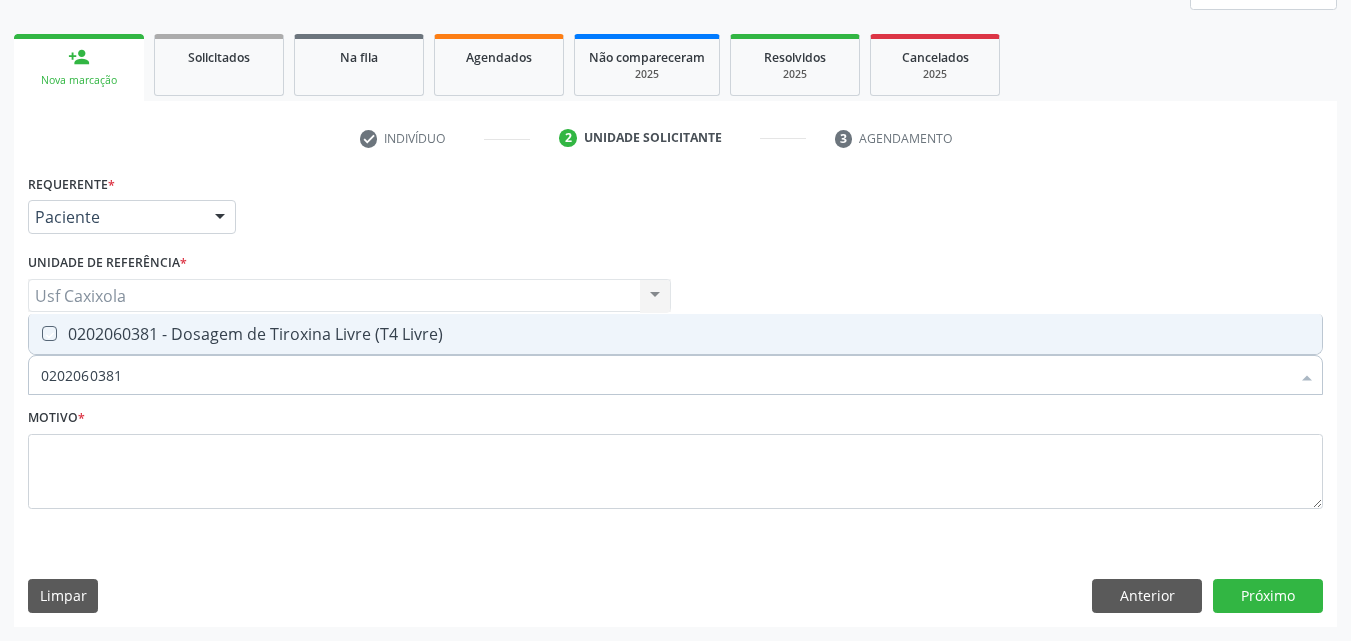 checkbox on "true" 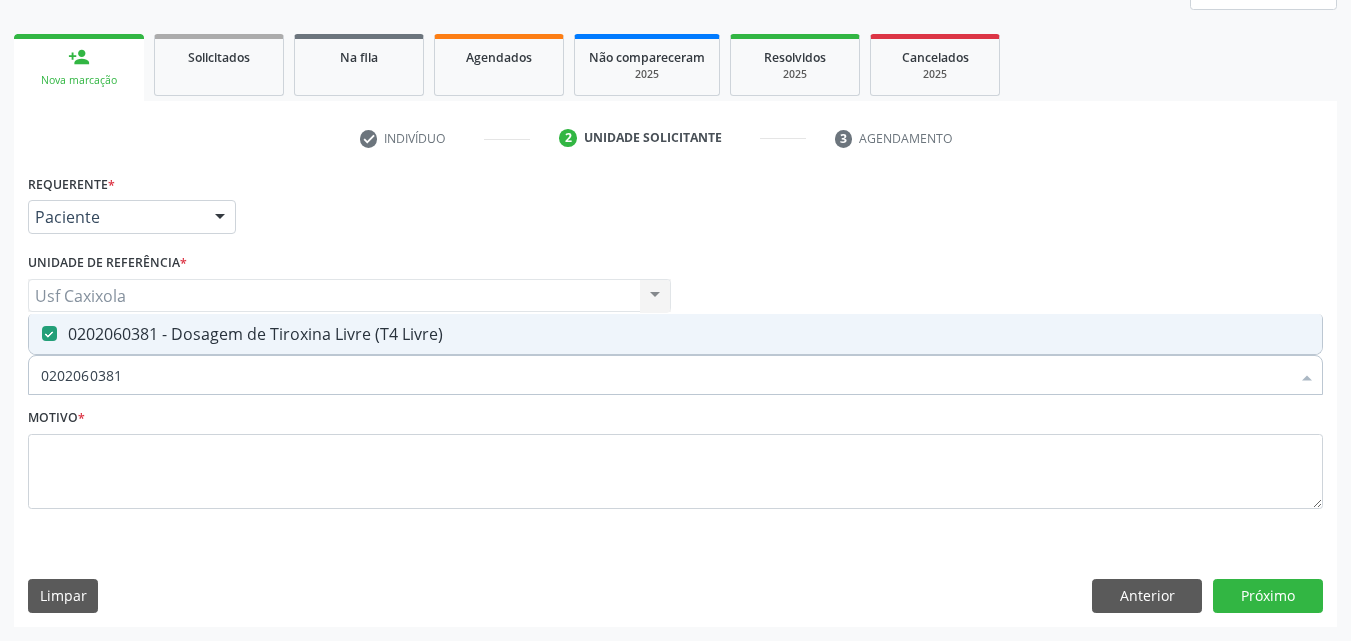 drag, startPoint x: 132, startPoint y: 373, endPoint x: 29, endPoint y: 374, distance: 103.00485 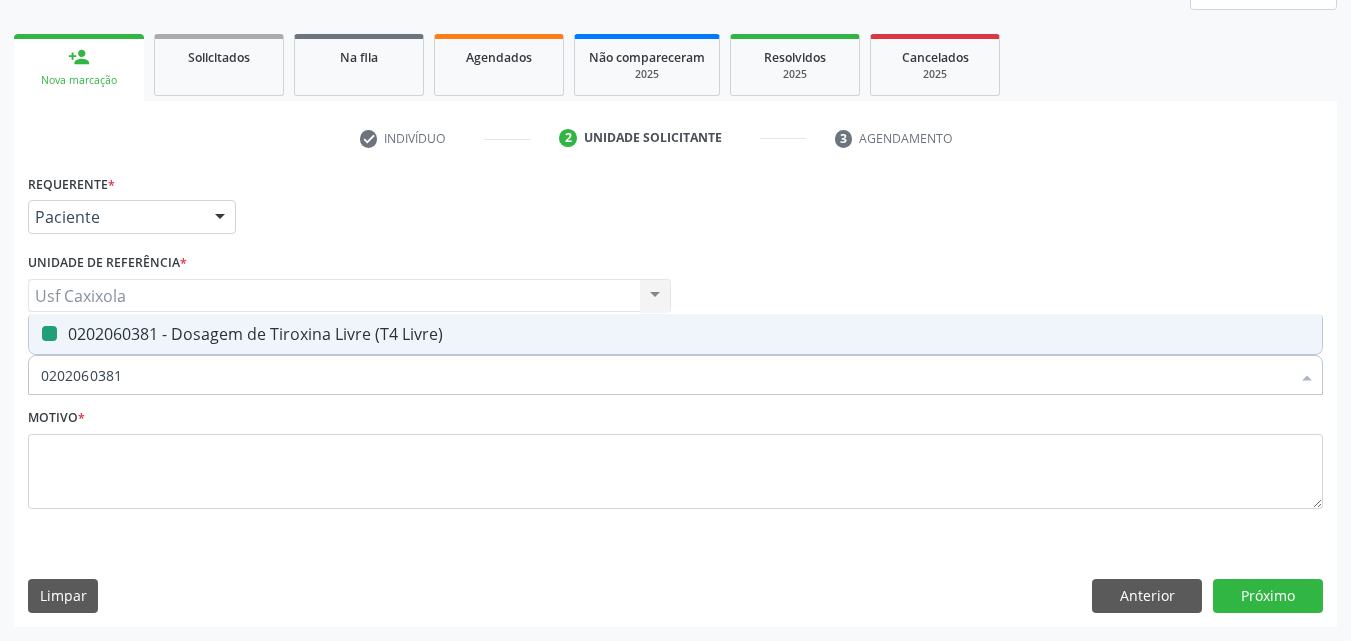 type on "0" 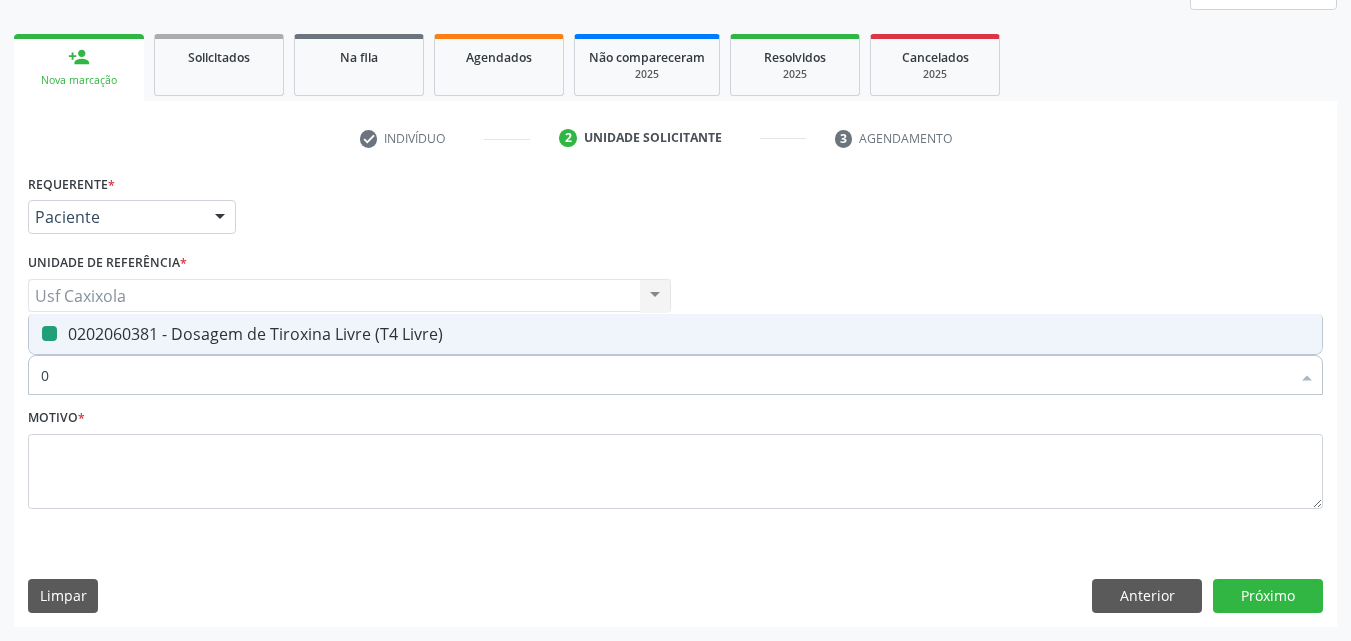 checkbox on "false" 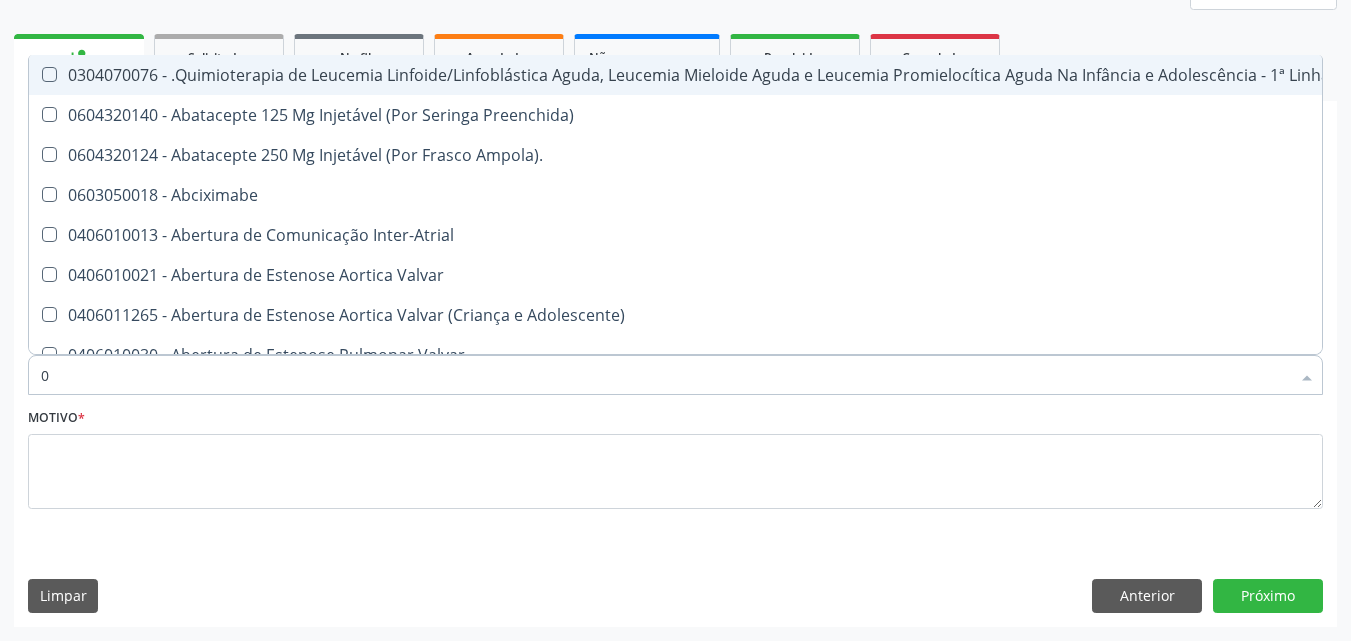 type on "02" 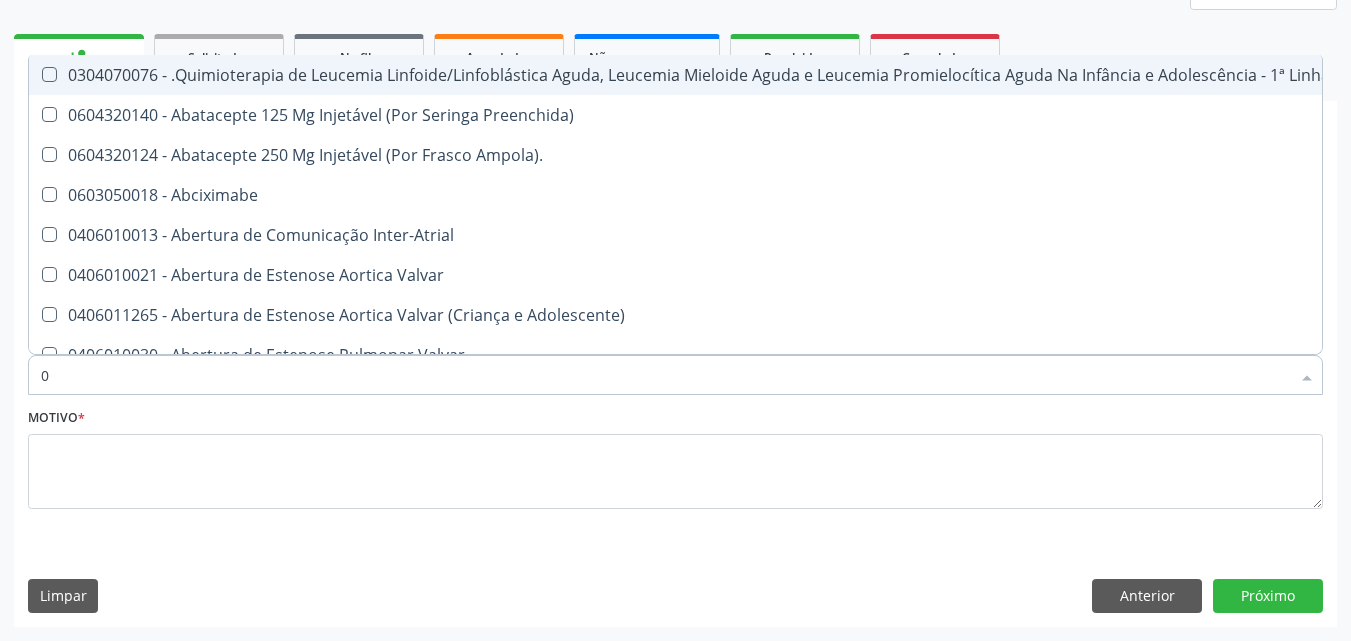 checkbox on "true" 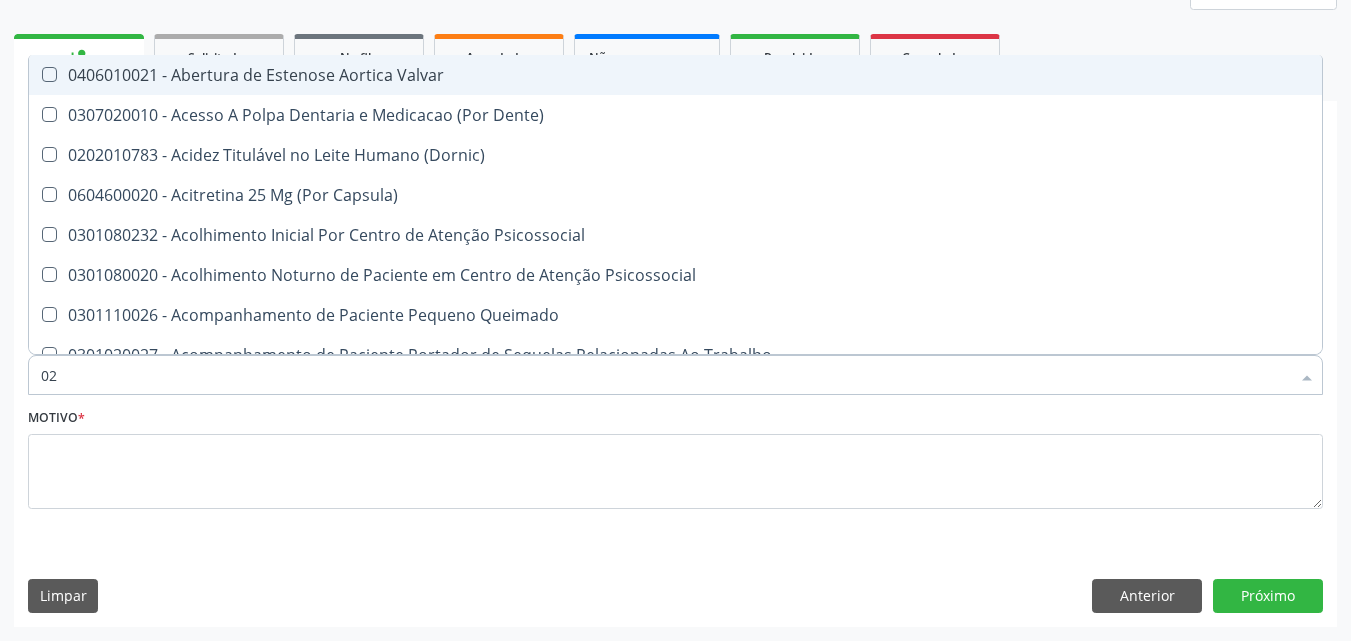 type on "020" 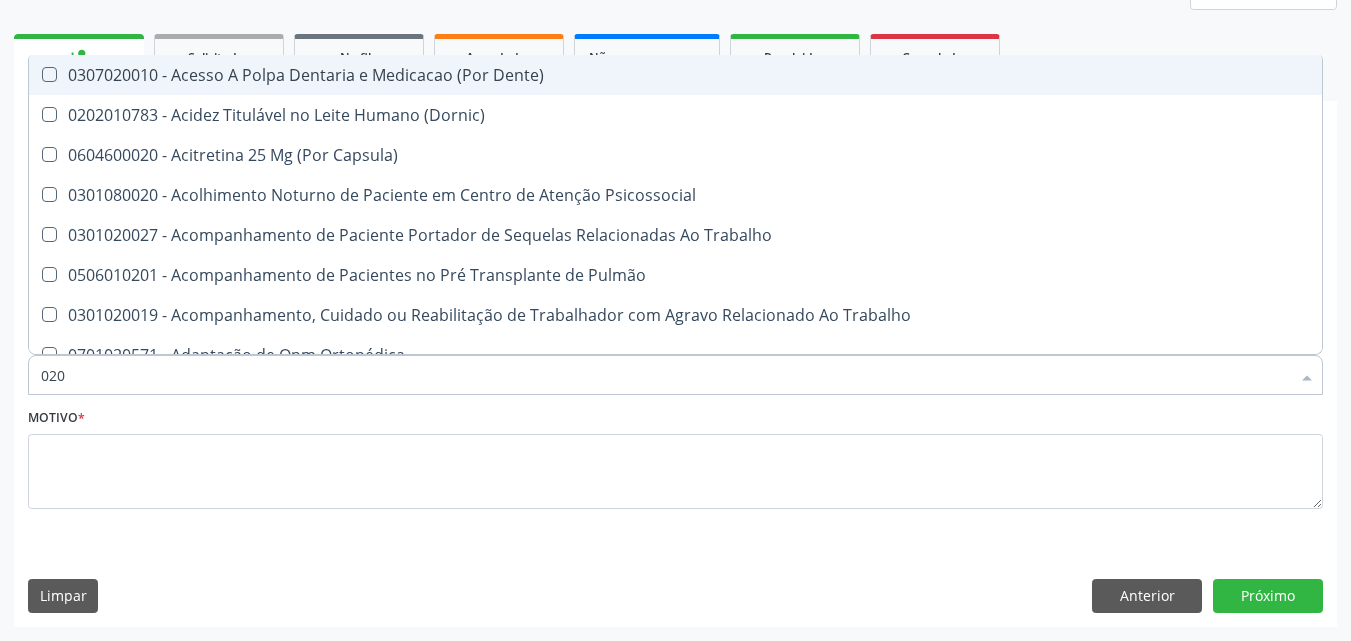 type on "0202" 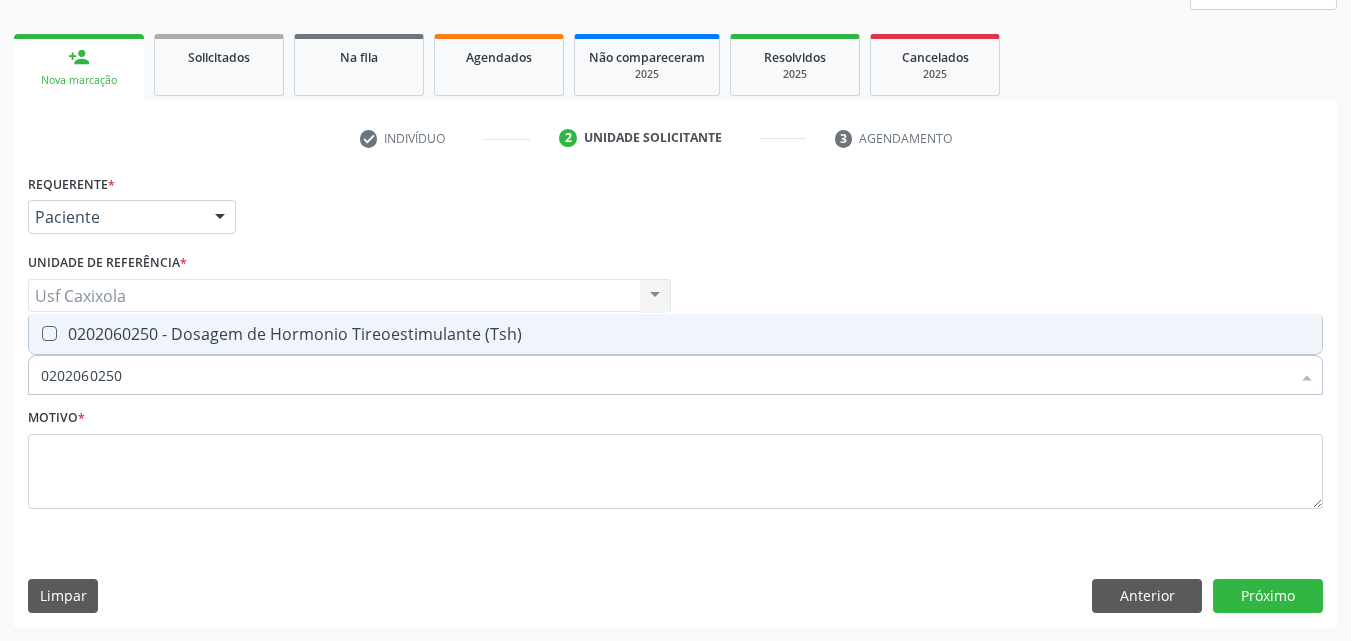 click on "0202060250 - Dosagem de Hormonio Tireoestimulante (Tsh)" at bounding box center (675, 334) 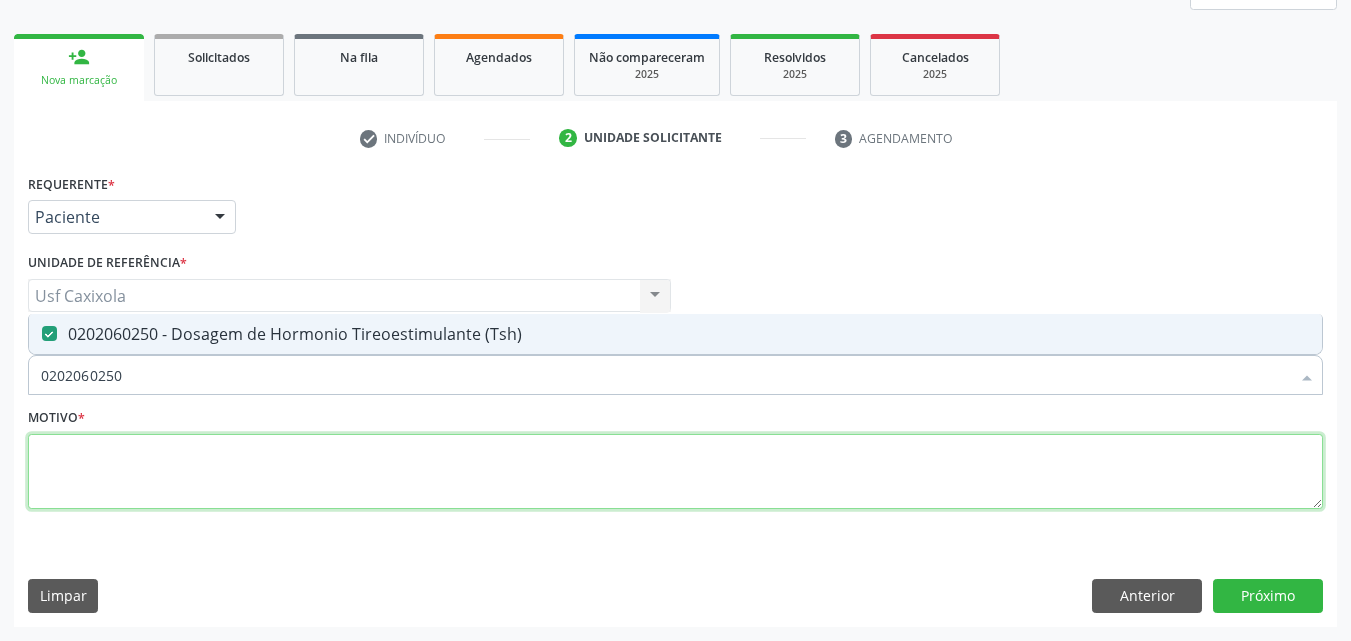 click at bounding box center (675, 472) 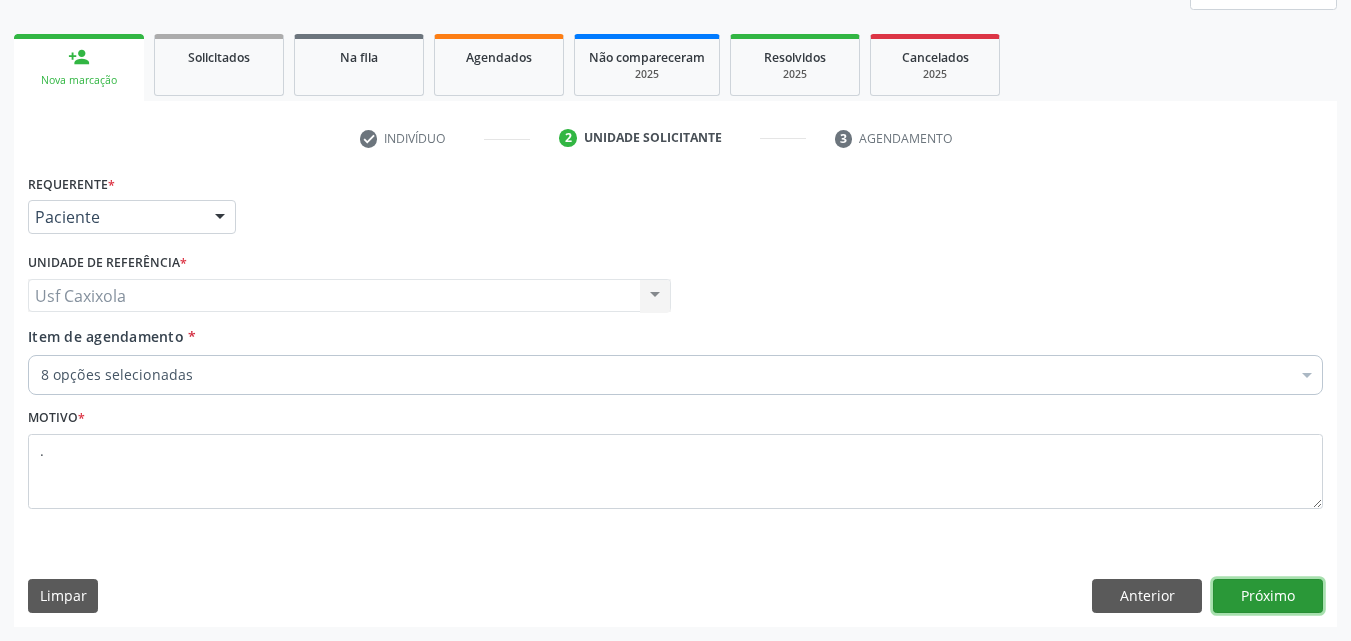click on "Próximo" at bounding box center [1268, 596] 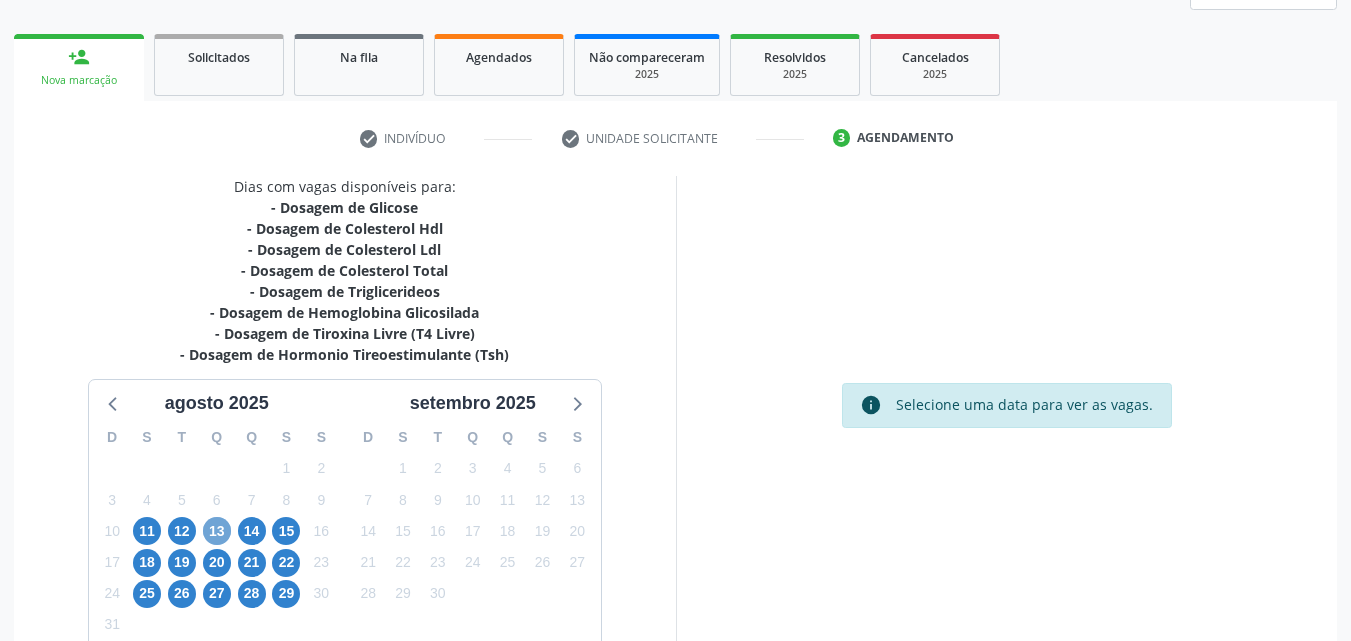 click on "13" at bounding box center (217, 531) 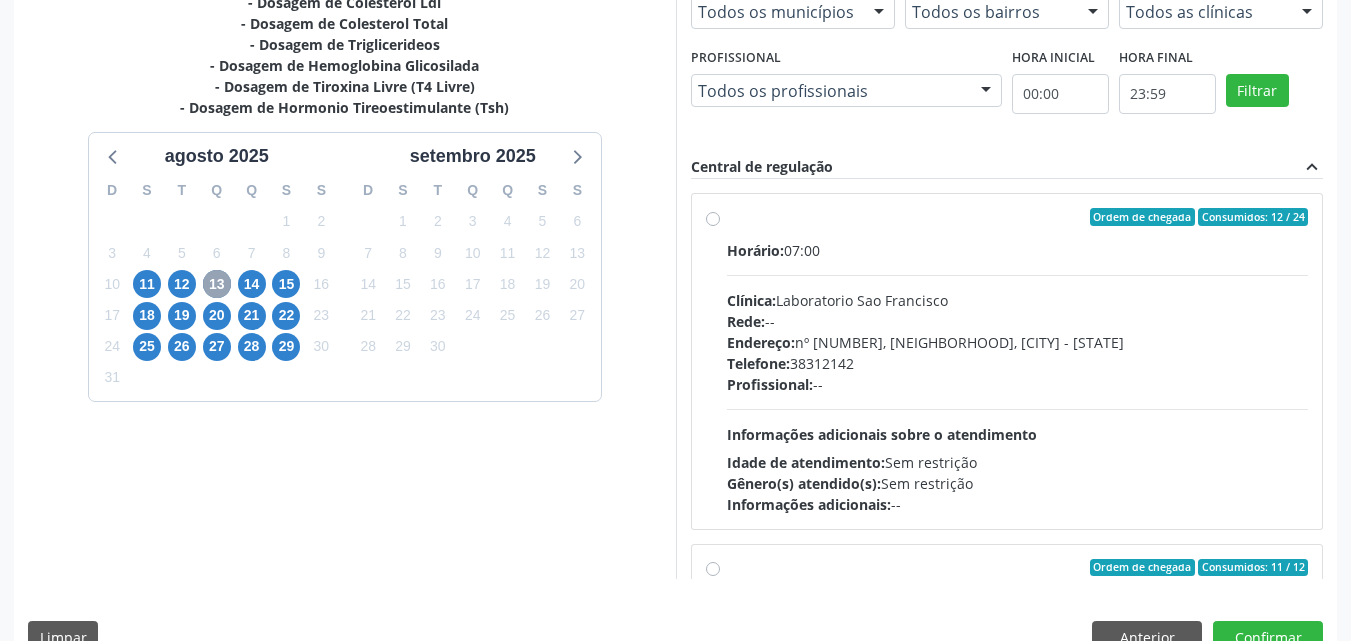 scroll, scrollTop: 554, scrollLeft: 0, axis: vertical 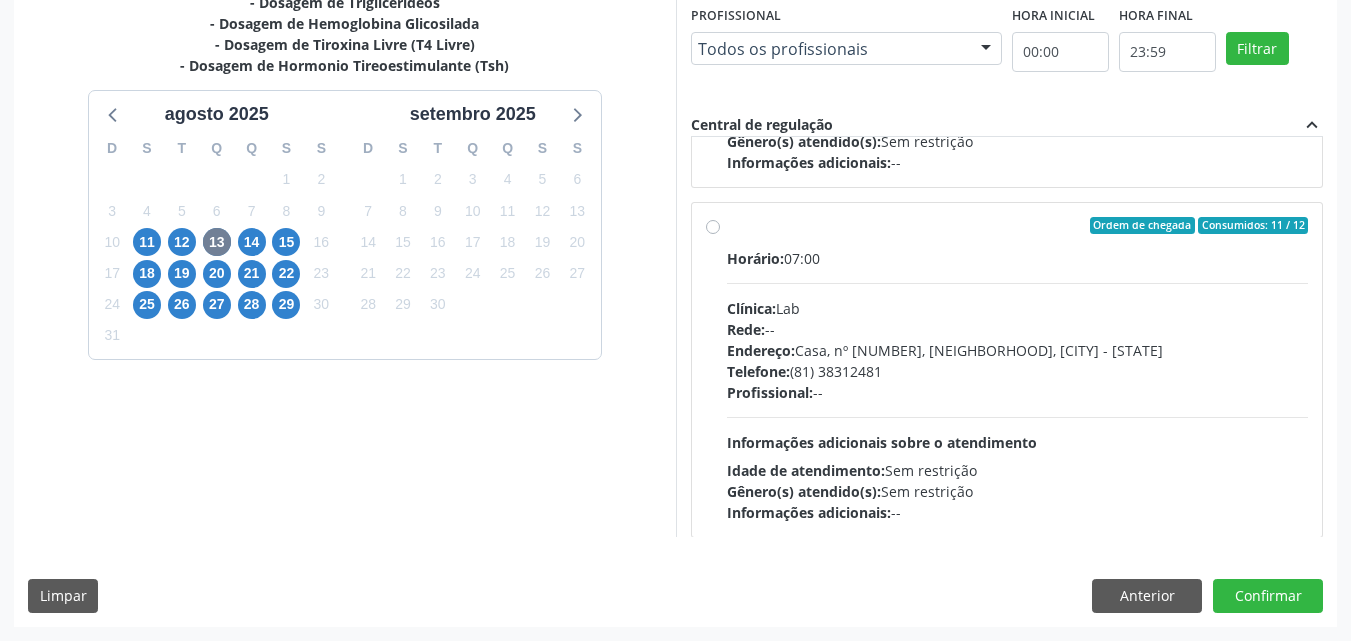 click on "Ordem de chegada
Consumidos: 11 / 12
Horário:   07:00
Clínica:  Lab
Rede:
--
Endereço:   Casa, nº 1037, N S da Penha, Serra Talhada - PE
Telefone:   (81) 38312481
Profissional:
--
Informações adicionais sobre o atendimento
Idade de atendimento:
Sem restrição
Gênero(s) atendido(s):
Sem restrição
Informações adicionais:
--" at bounding box center (1007, 370) 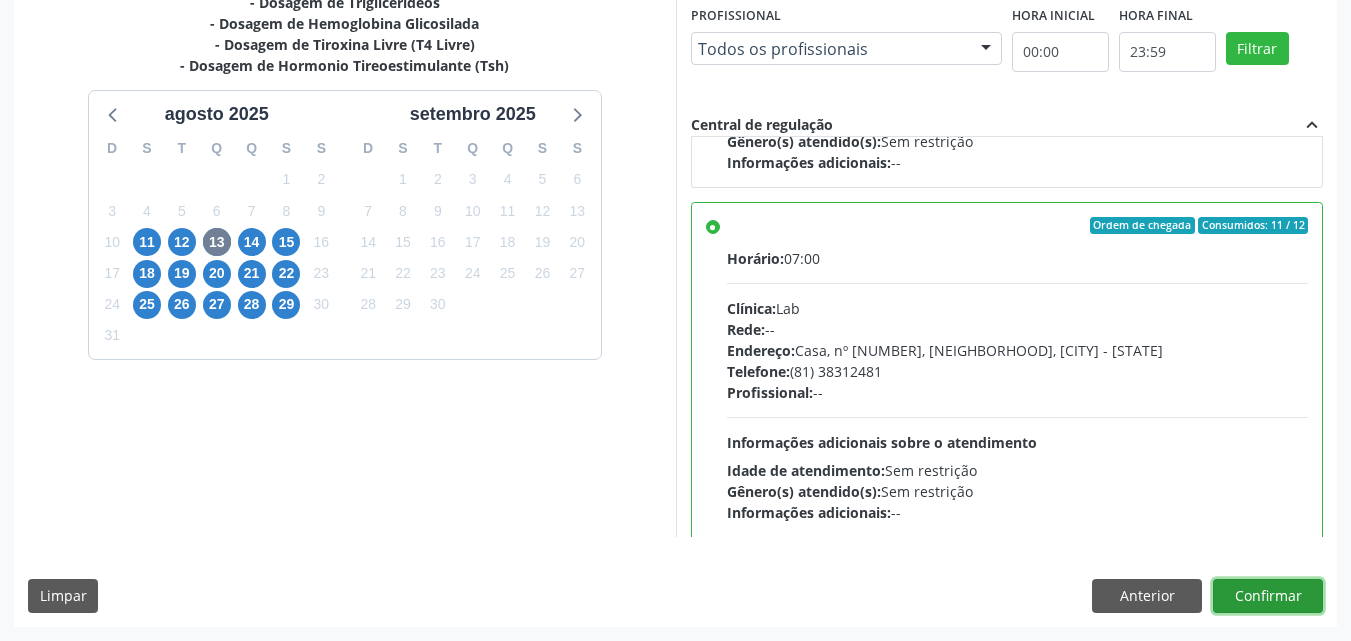 click on "Confirmar" at bounding box center [1268, 596] 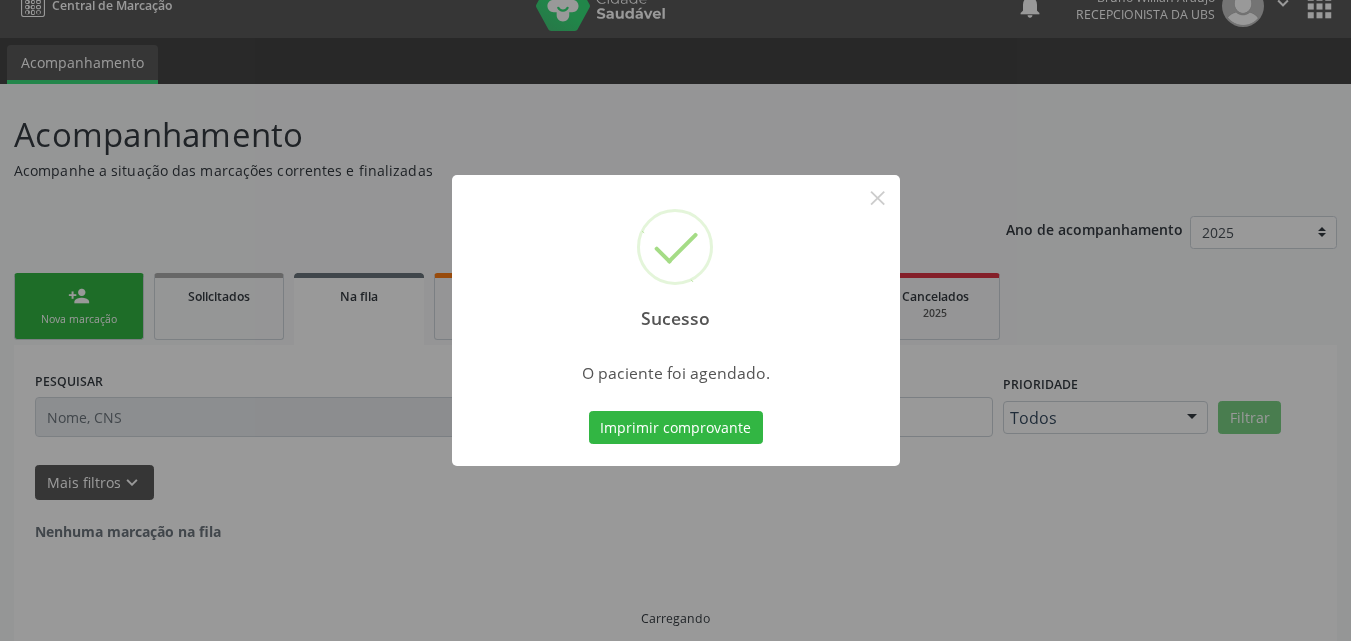 scroll, scrollTop: 0, scrollLeft: 0, axis: both 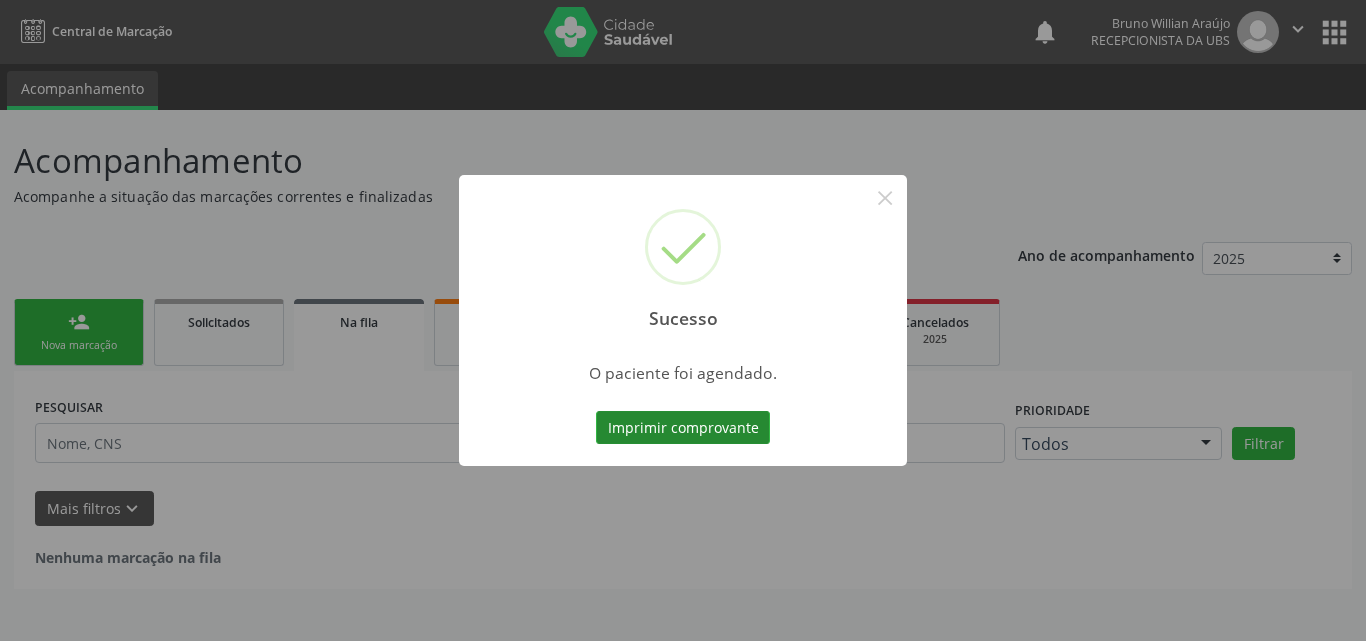 click on "Imprimir comprovante" at bounding box center [683, 428] 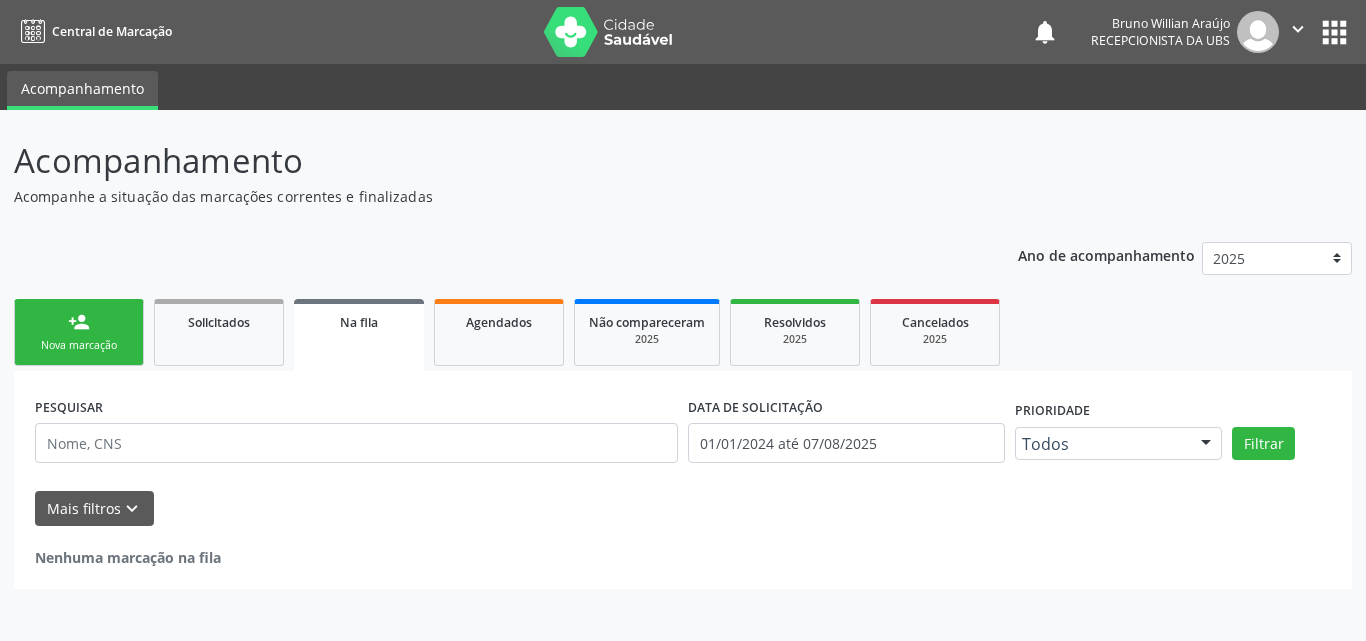 click on "person_add
Nova marcação" at bounding box center (79, 332) 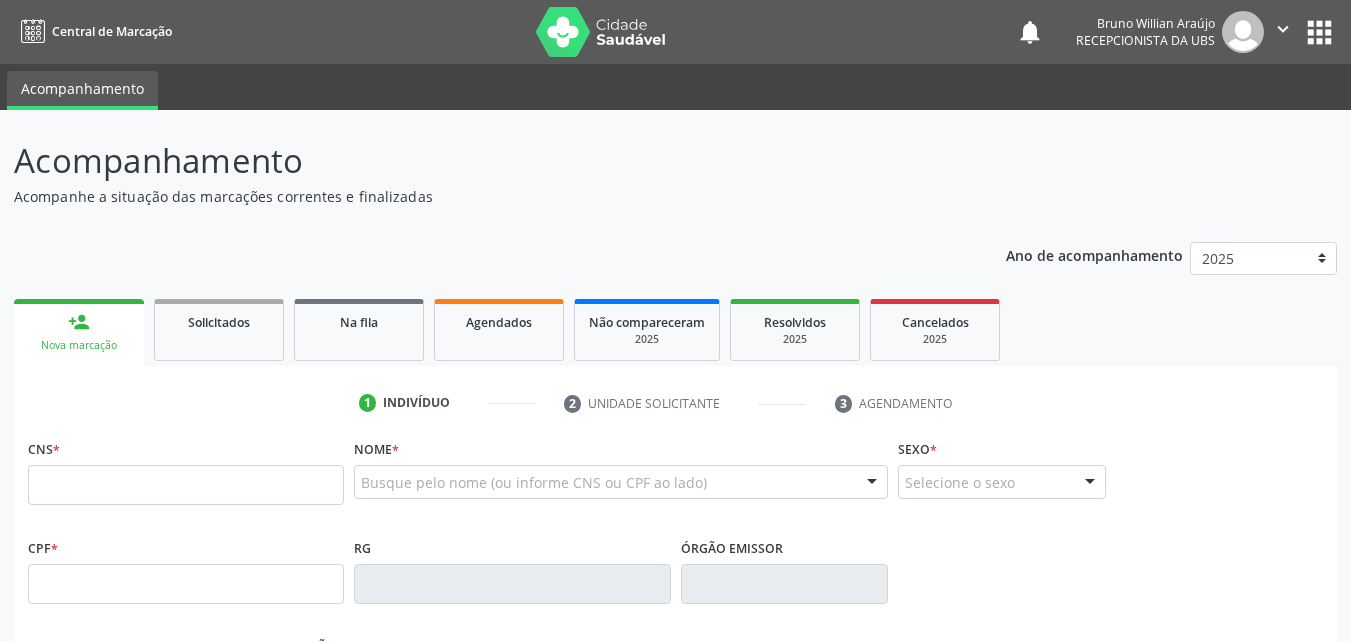 click on "person_add
Nova marcação" at bounding box center [79, 332] 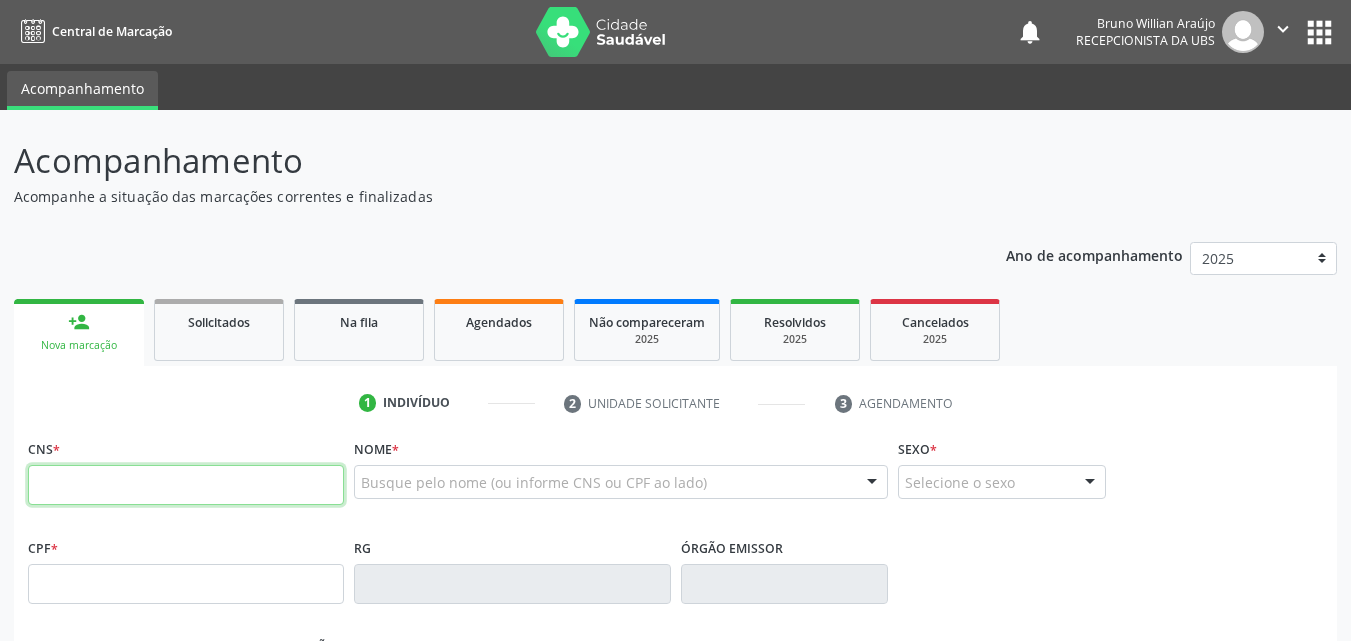 click at bounding box center [186, 485] 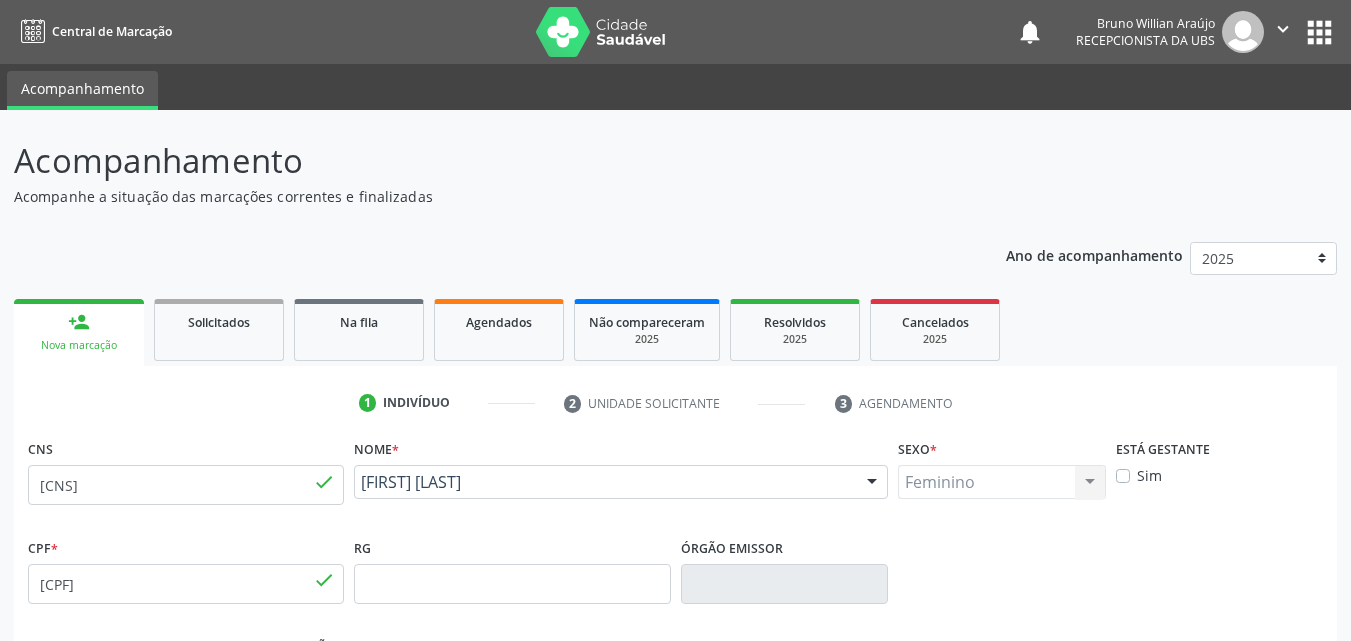 drag, startPoint x: 499, startPoint y: 507, endPoint x: 362, endPoint y: 487, distance: 138.45216 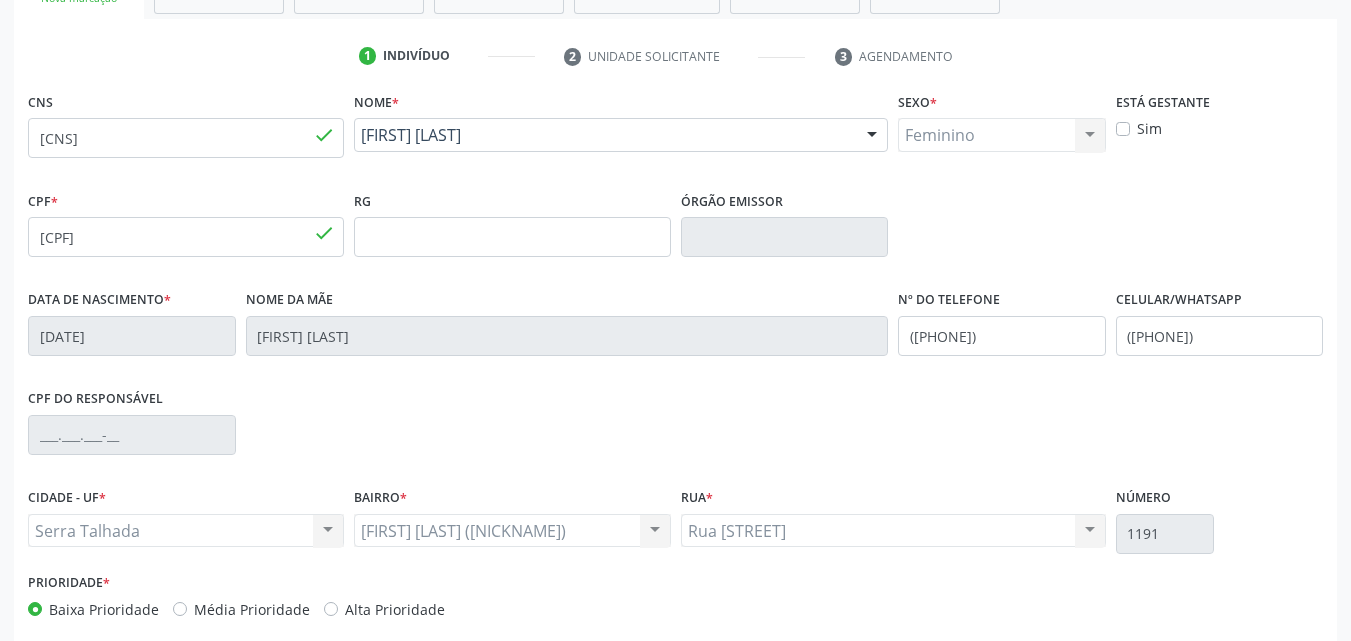 scroll, scrollTop: 400, scrollLeft: 0, axis: vertical 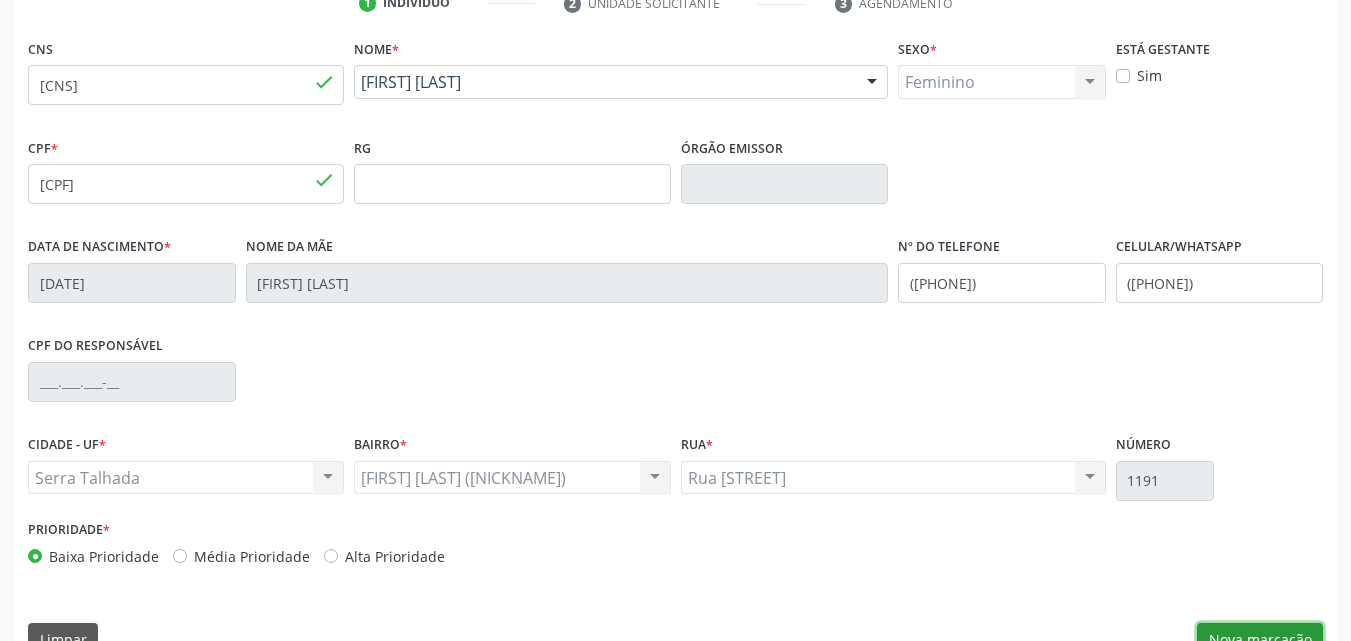click on "Nova marcação" at bounding box center (1260, 640) 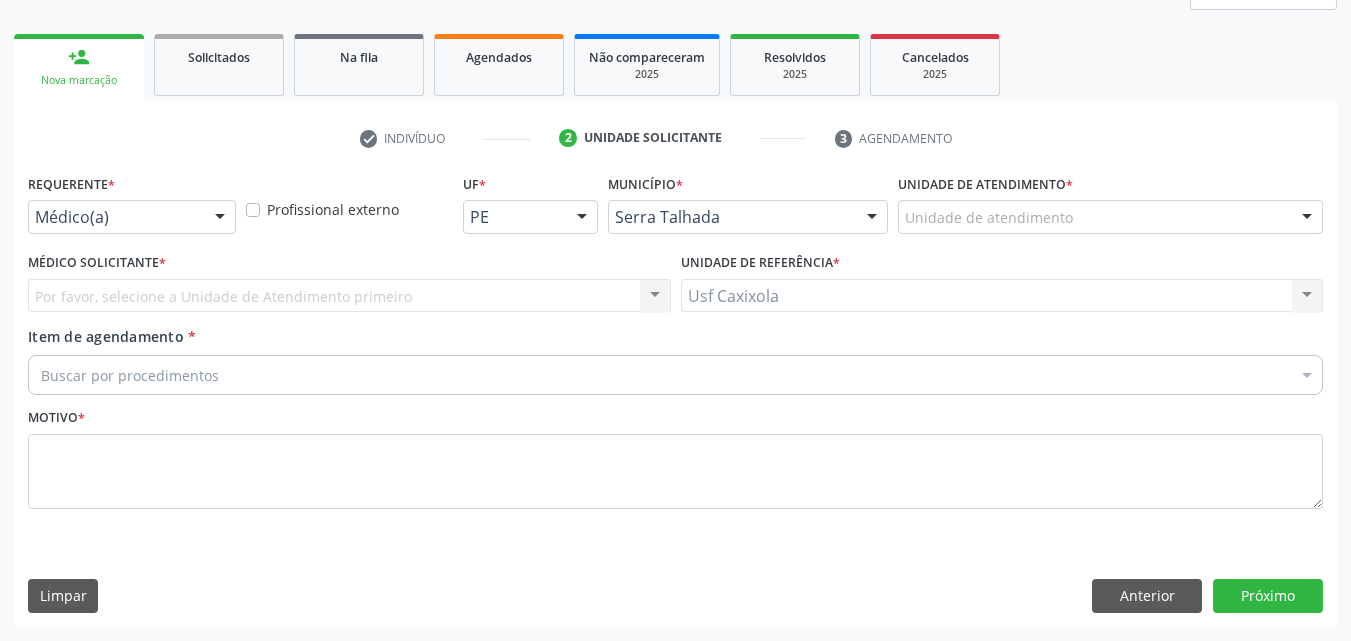 scroll, scrollTop: 265, scrollLeft: 0, axis: vertical 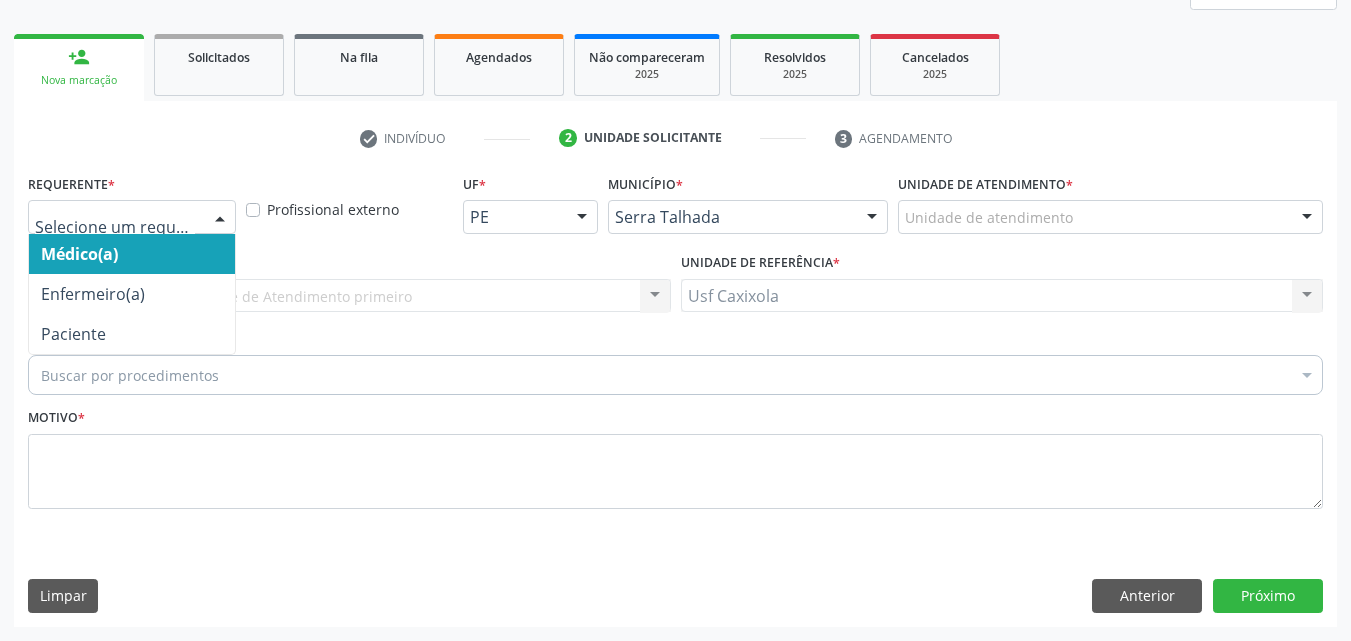 click at bounding box center [220, 218] 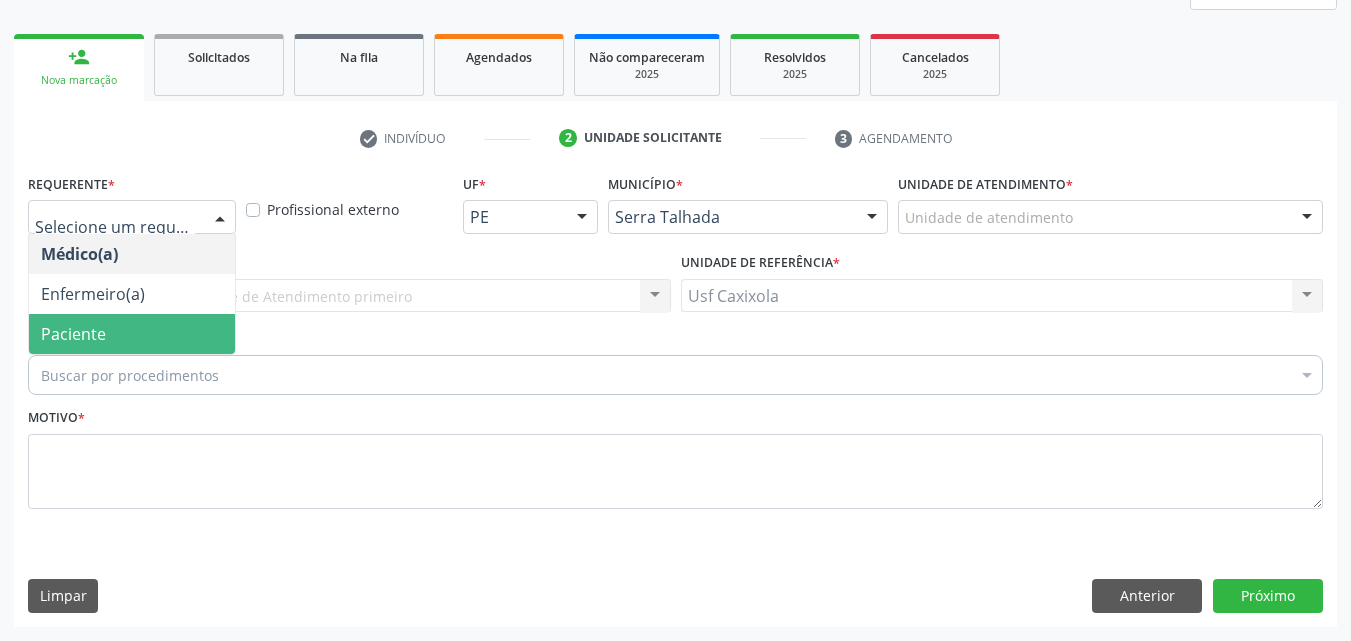 click on "Paciente" at bounding box center [132, 334] 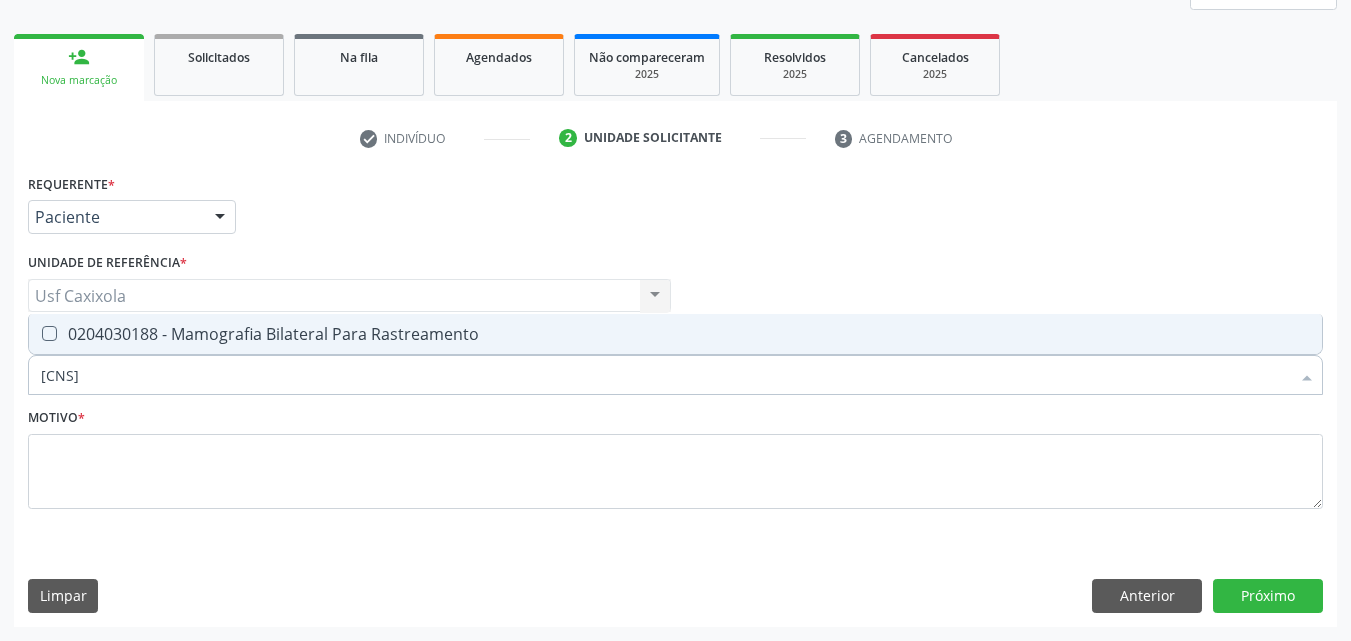 click on "0204030188 - Mamografia Bilateral Para Rastreamento" at bounding box center [675, 334] 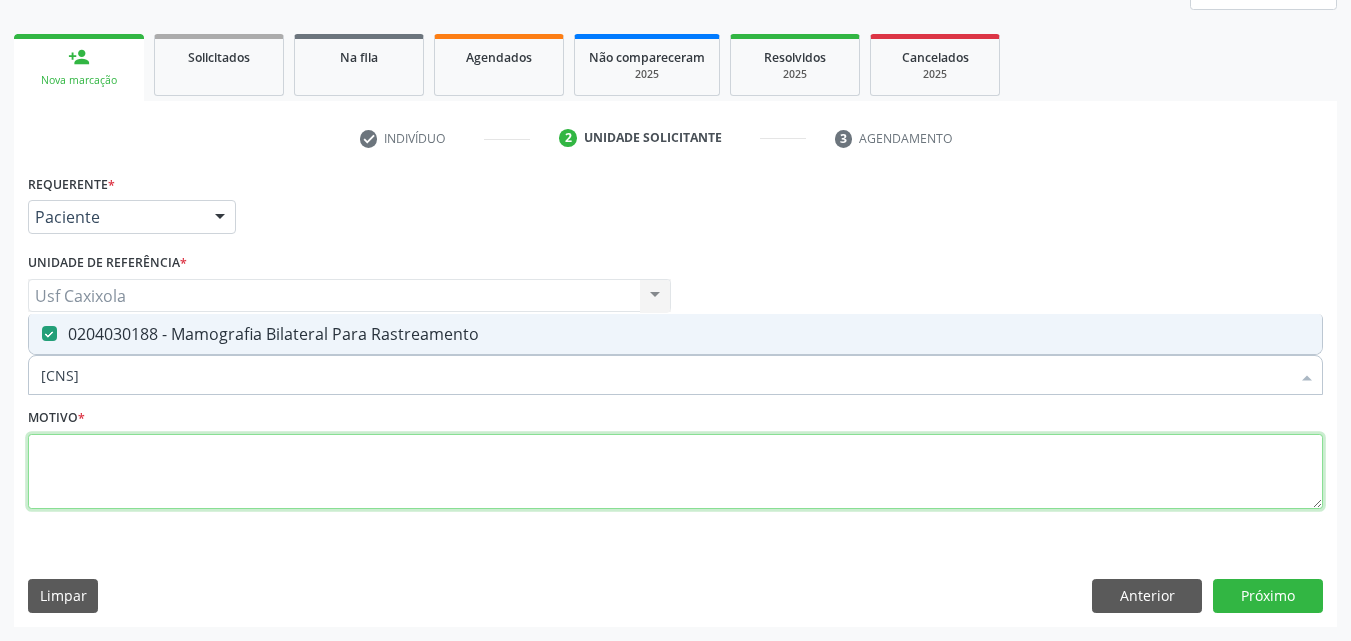 click at bounding box center [675, 472] 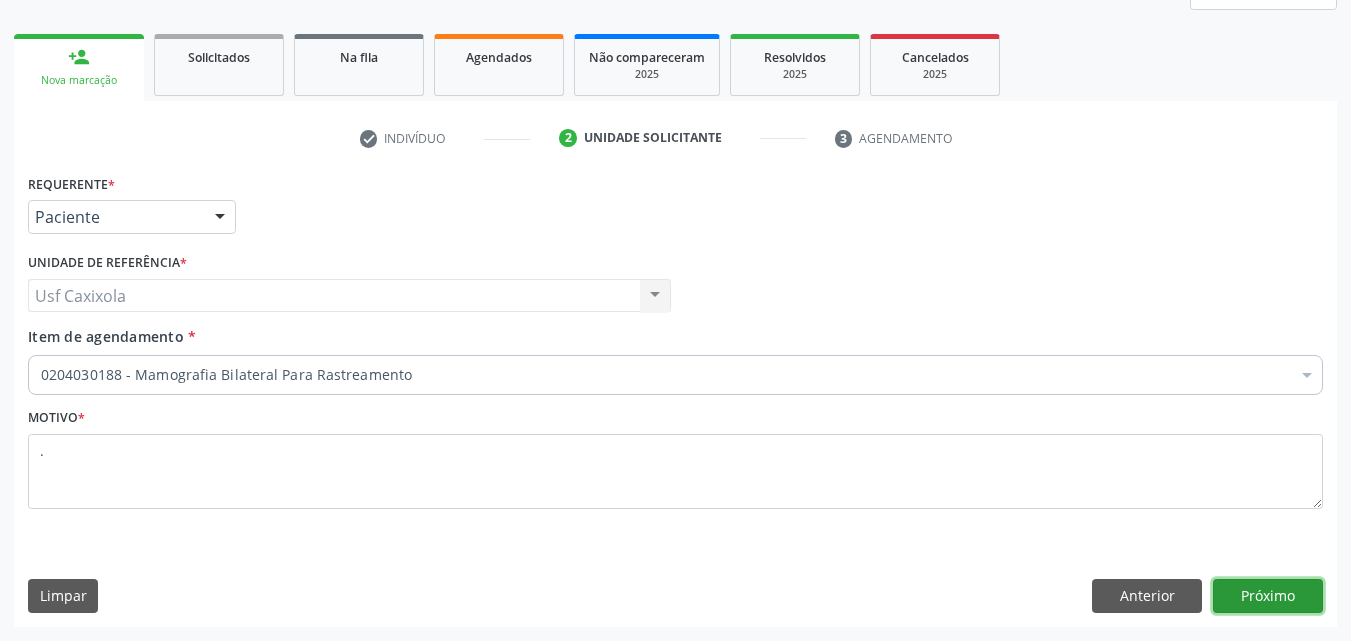 click on "Próximo" at bounding box center (1268, 596) 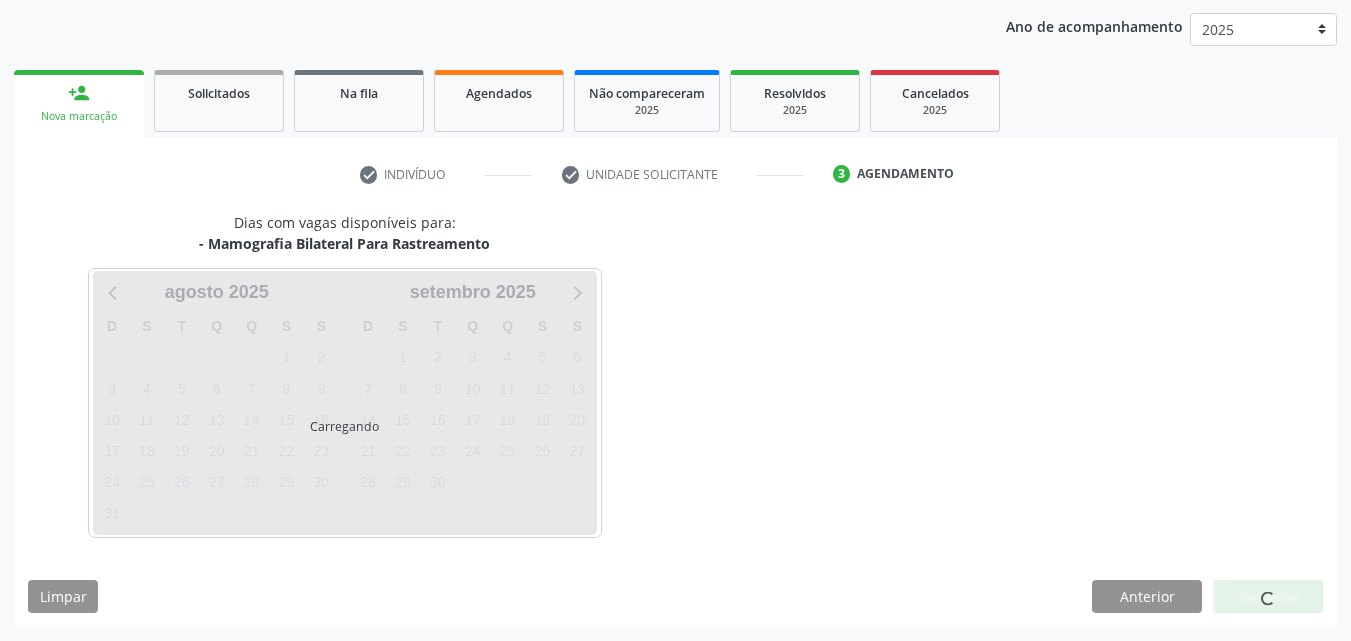 scroll, scrollTop: 229, scrollLeft: 0, axis: vertical 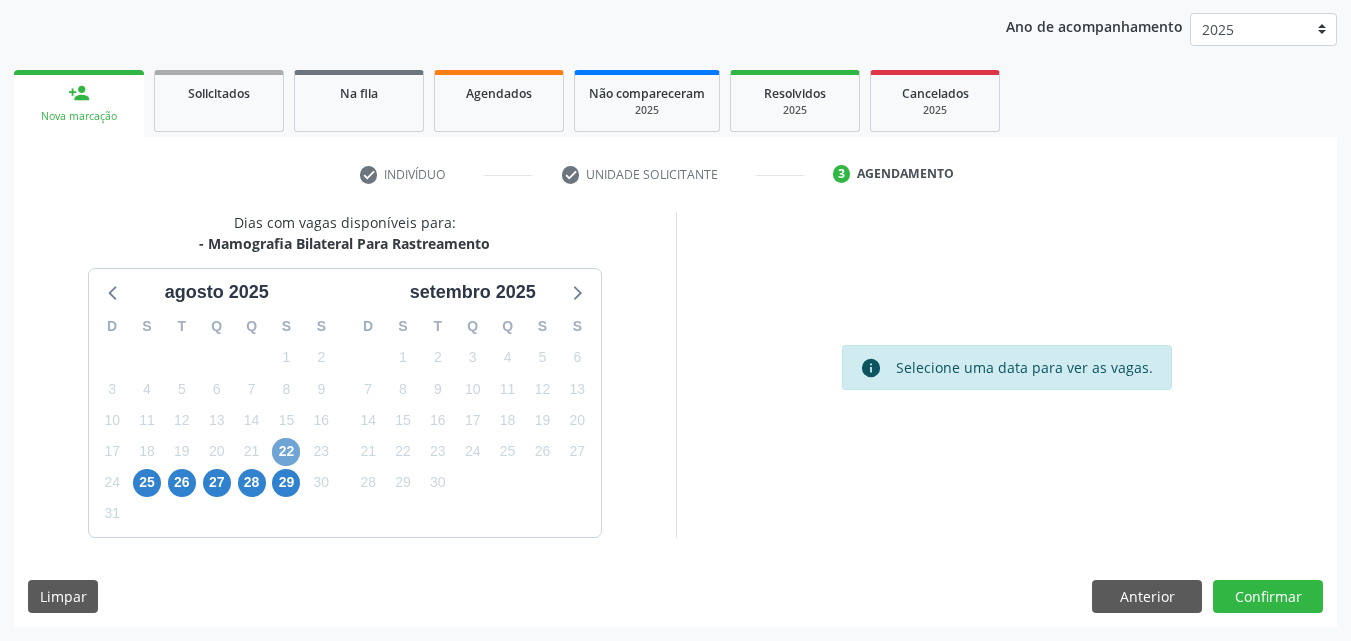 click on "22" at bounding box center [286, 452] 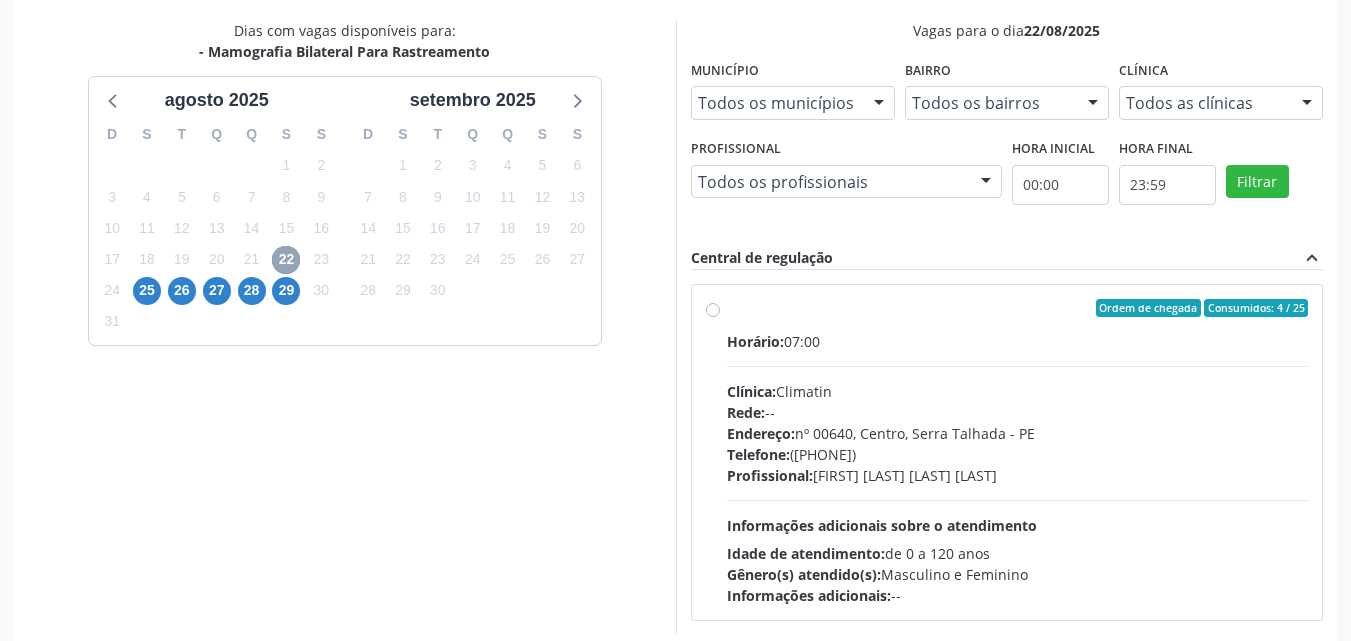 scroll, scrollTop: 429, scrollLeft: 0, axis: vertical 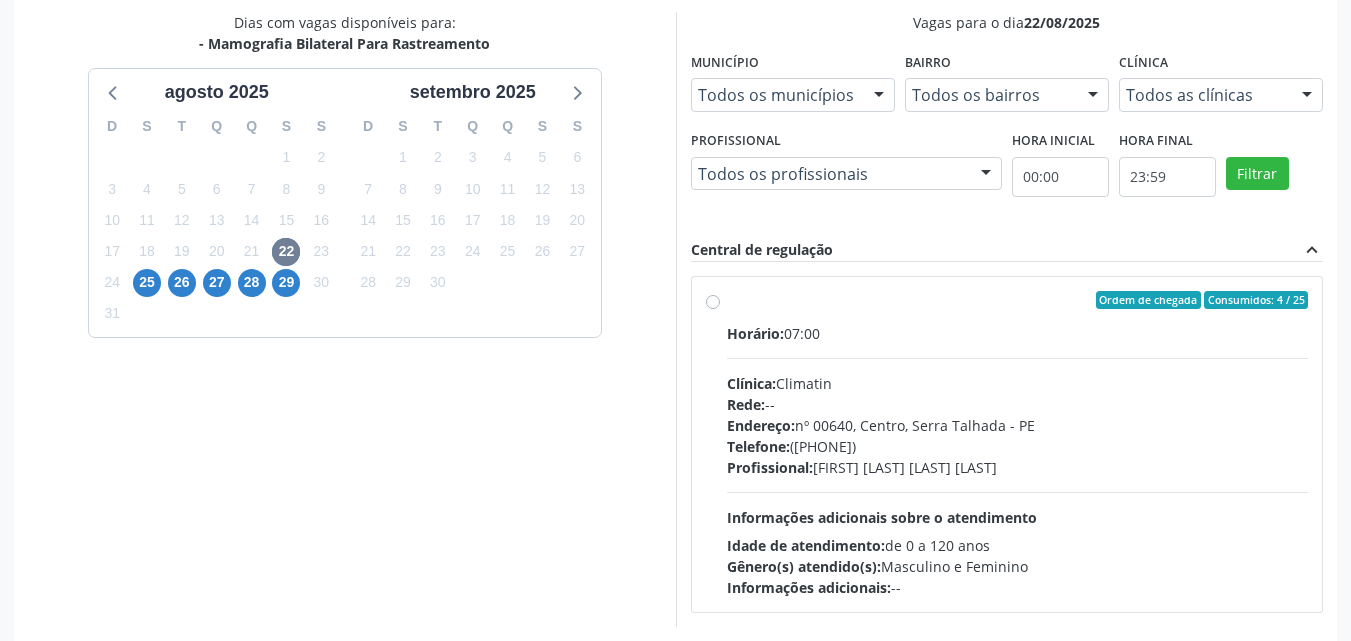 click on "Ordem de chegada
Consumidos: 4 / 25
Horário:   07:00
Clínica:  Climatin
Rede:
--
Endereço:   nº 00640, Centro, Serra Talhada - PE
Telefone:   (81) 38311133
Profissional:
Ana Carolina Barboza de Andrada Melo Lyra
Informações adicionais sobre o atendimento
Idade de atendimento:
de 0 a 120 anos
Gênero(s) atendido(s):
Masculino e Feminino
Informações adicionais:
--" at bounding box center (1018, 444) 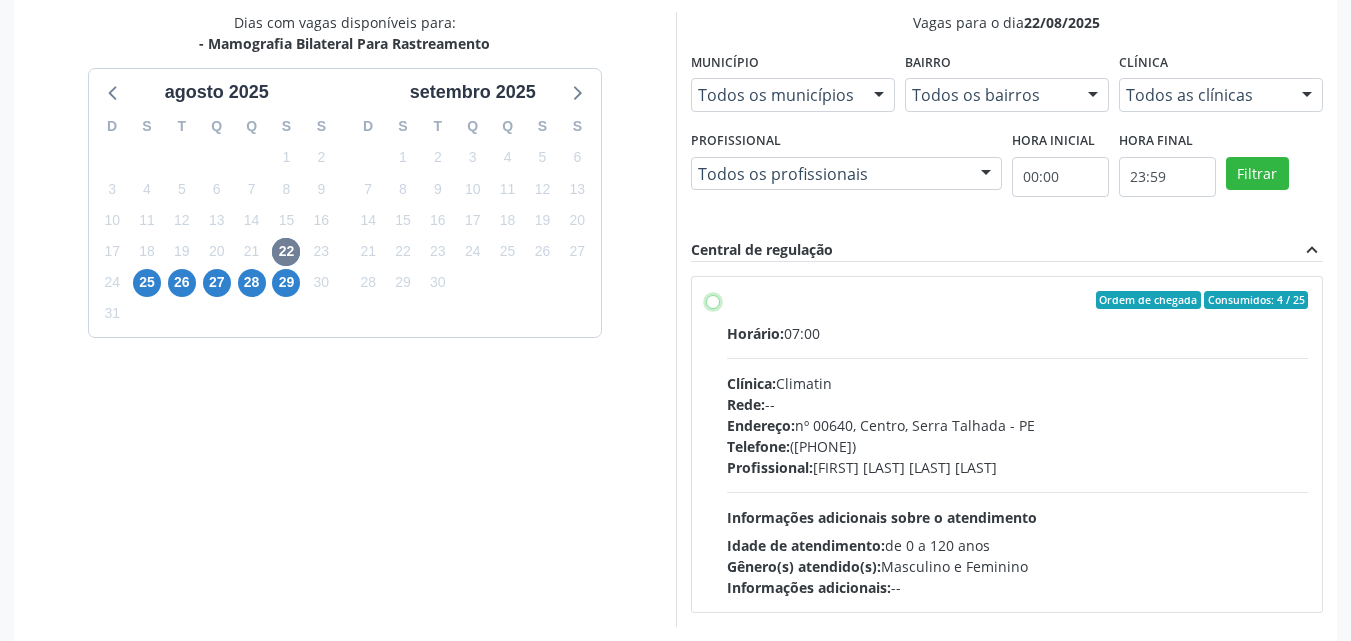 click on "Ordem de chegada
Consumidos: 4 / 25
Horário:   07:00
Clínica:  Climatin
Rede:
--
Endereço:   nº 00640, Centro, Serra Talhada - PE
Telefone:   (81) 38311133
Profissional:
Ana Carolina Barboza de Andrada Melo Lyra
Informações adicionais sobre o atendimento
Idade de atendimento:
de 0 a 120 anos
Gênero(s) atendido(s):
Masculino e Feminino
Informações adicionais:
--" at bounding box center (713, 300) 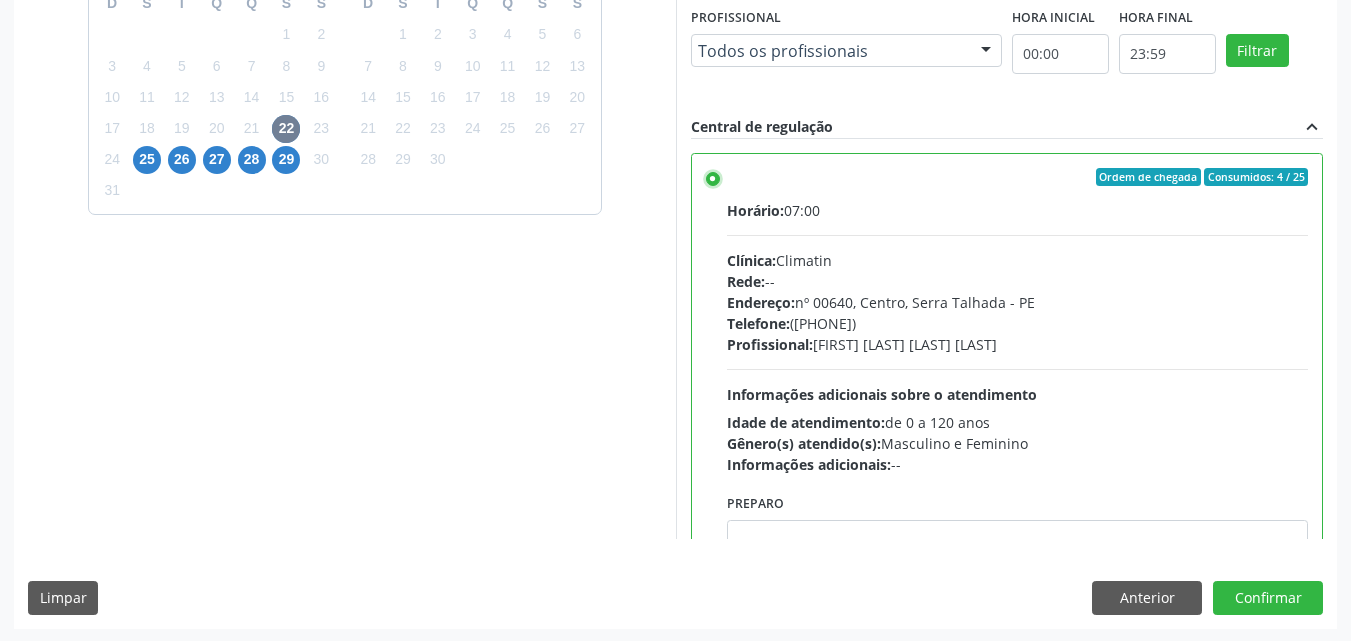 scroll, scrollTop: 554, scrollLeft: 0, axis: vertical 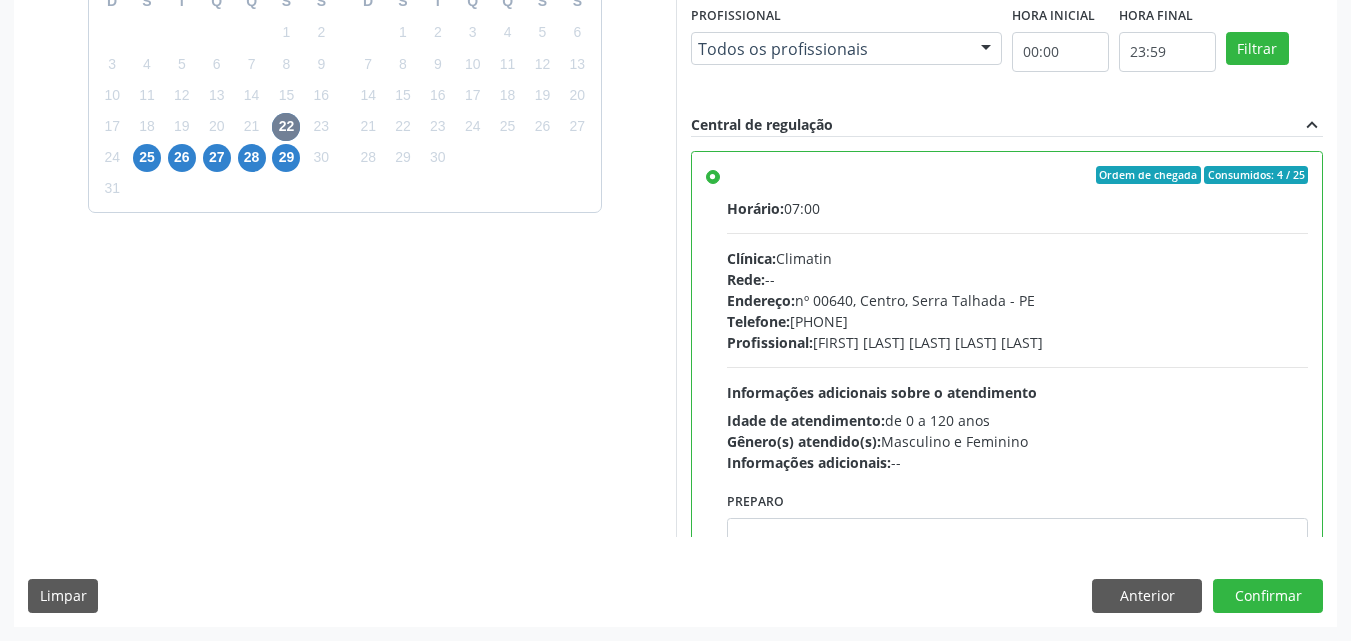 click on "Confirmar" at bounding box center [1268, 596] 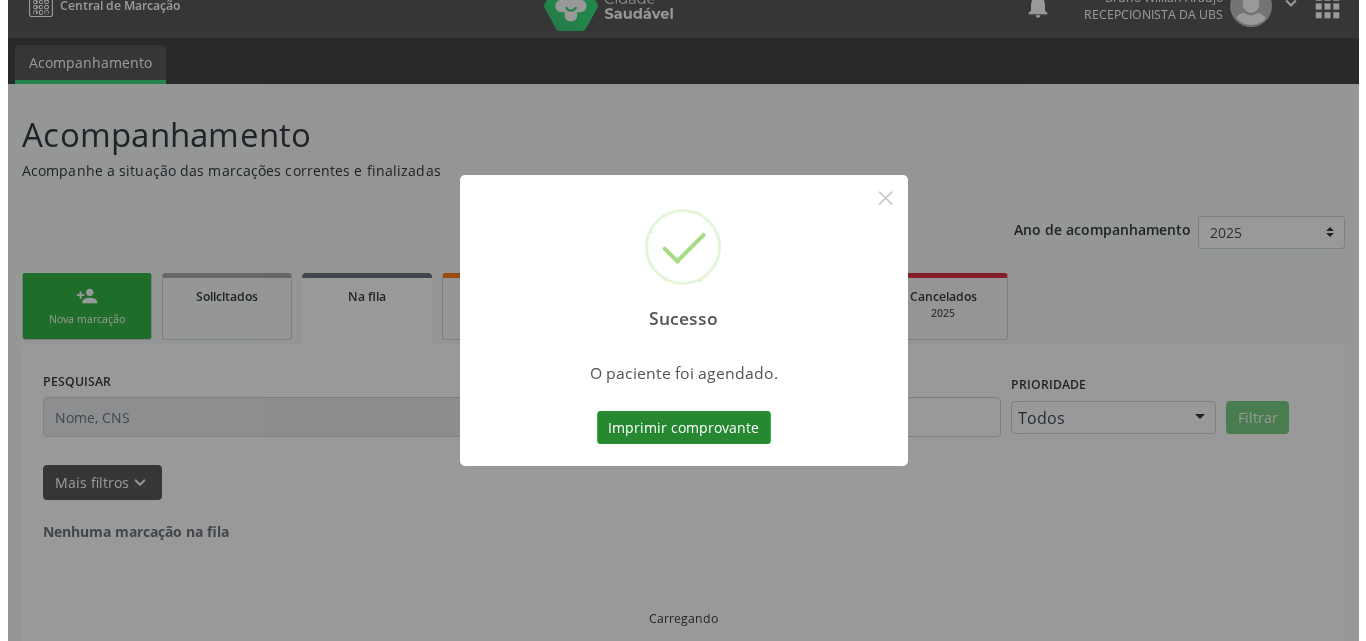 scroll, scrollTop: 0, scrollLeft: 0, axis: both 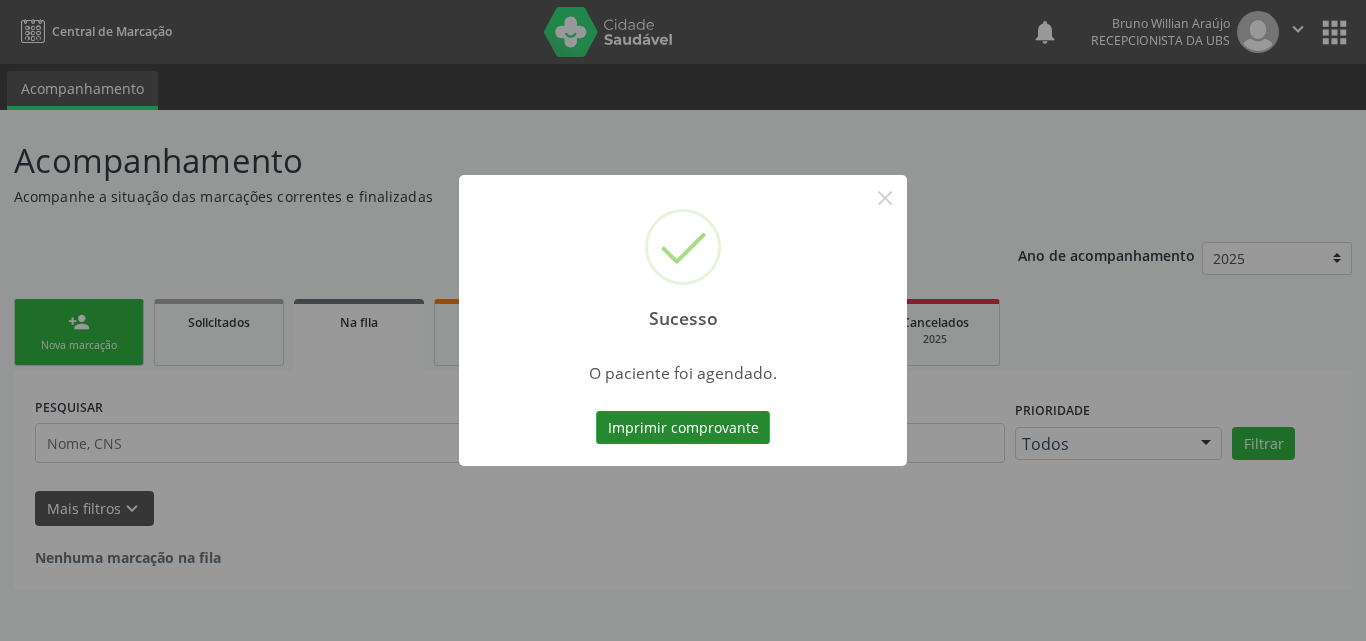 click on "Imprimir comprovante" at bounding box center [683, 428] 